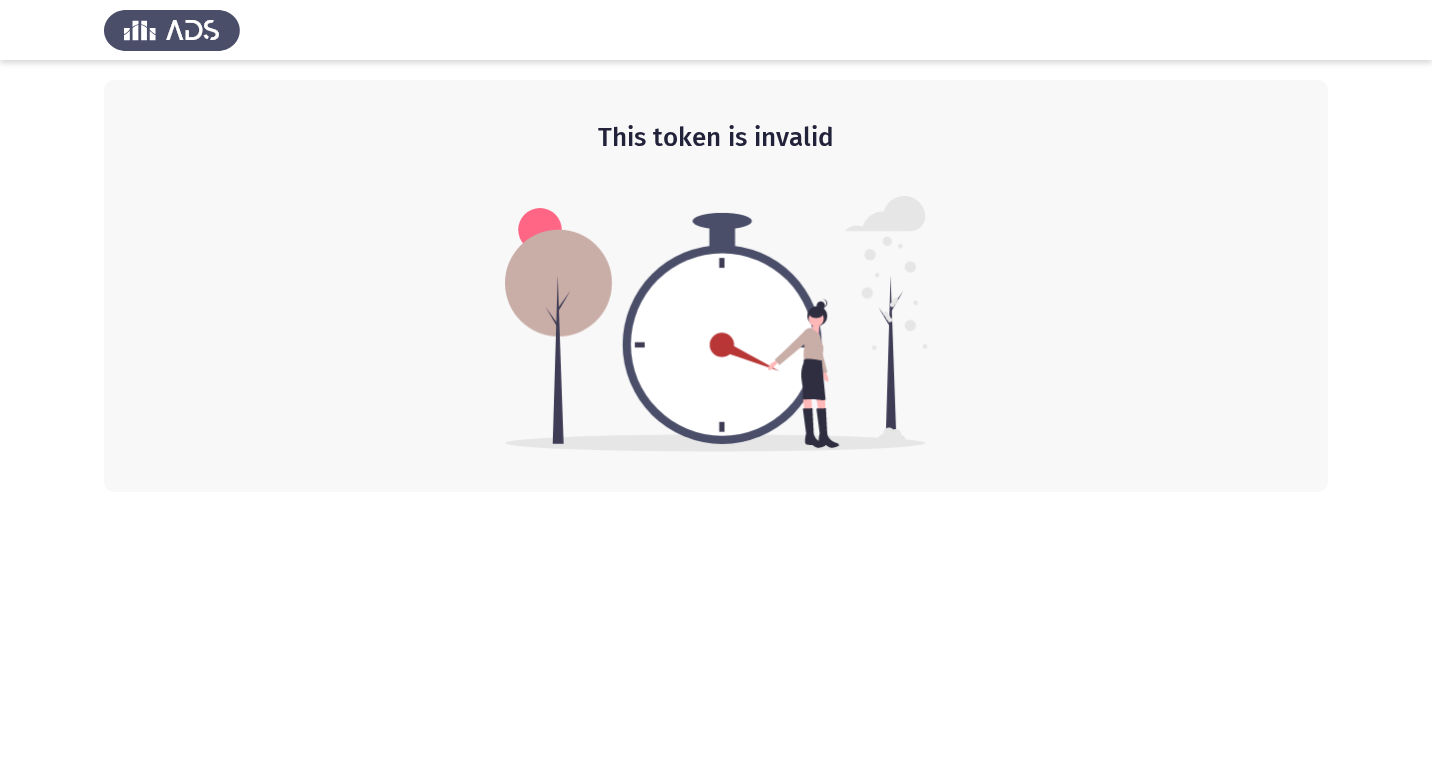 scroll, scrollTop: 0, scrollLeft: 0, axis: both 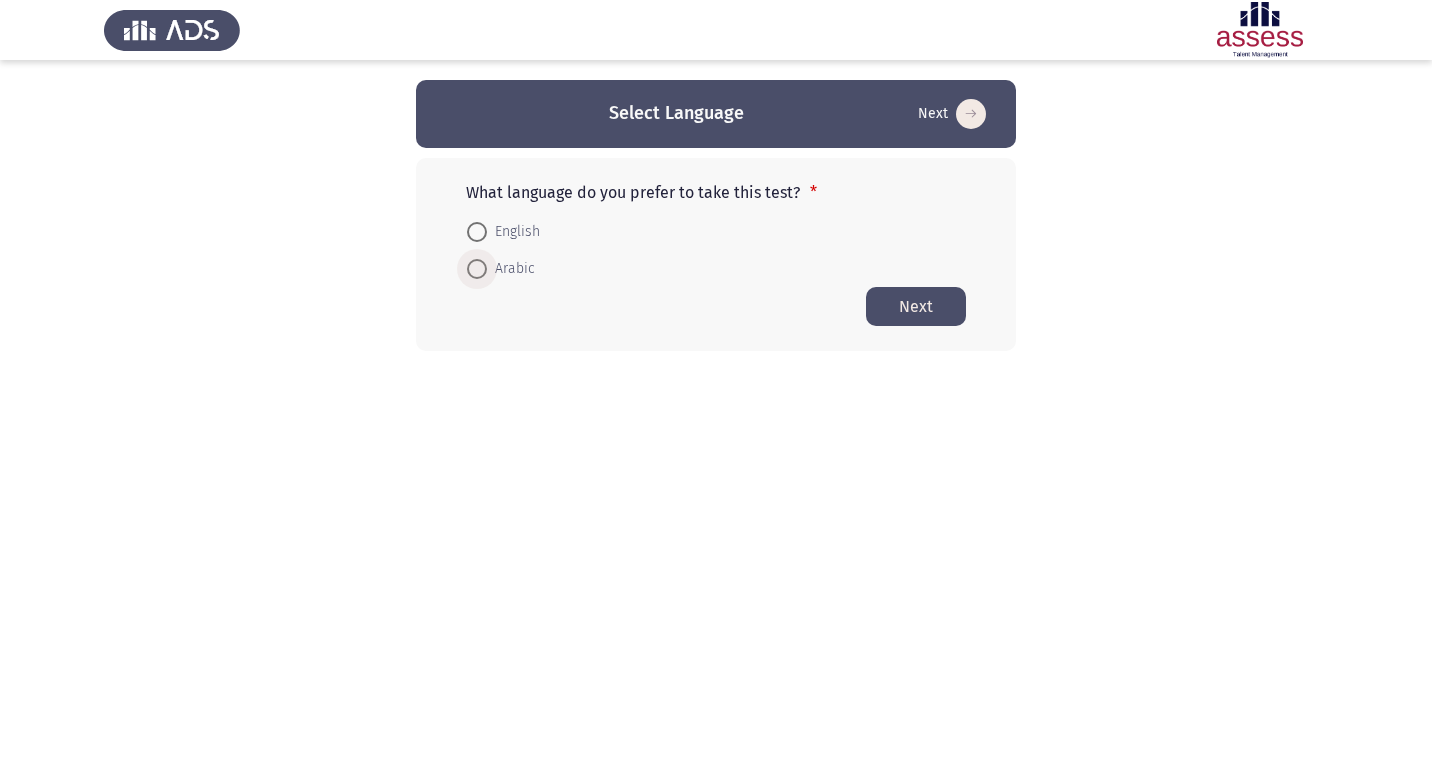click on "Arabic" at bounding box center [511, 269] 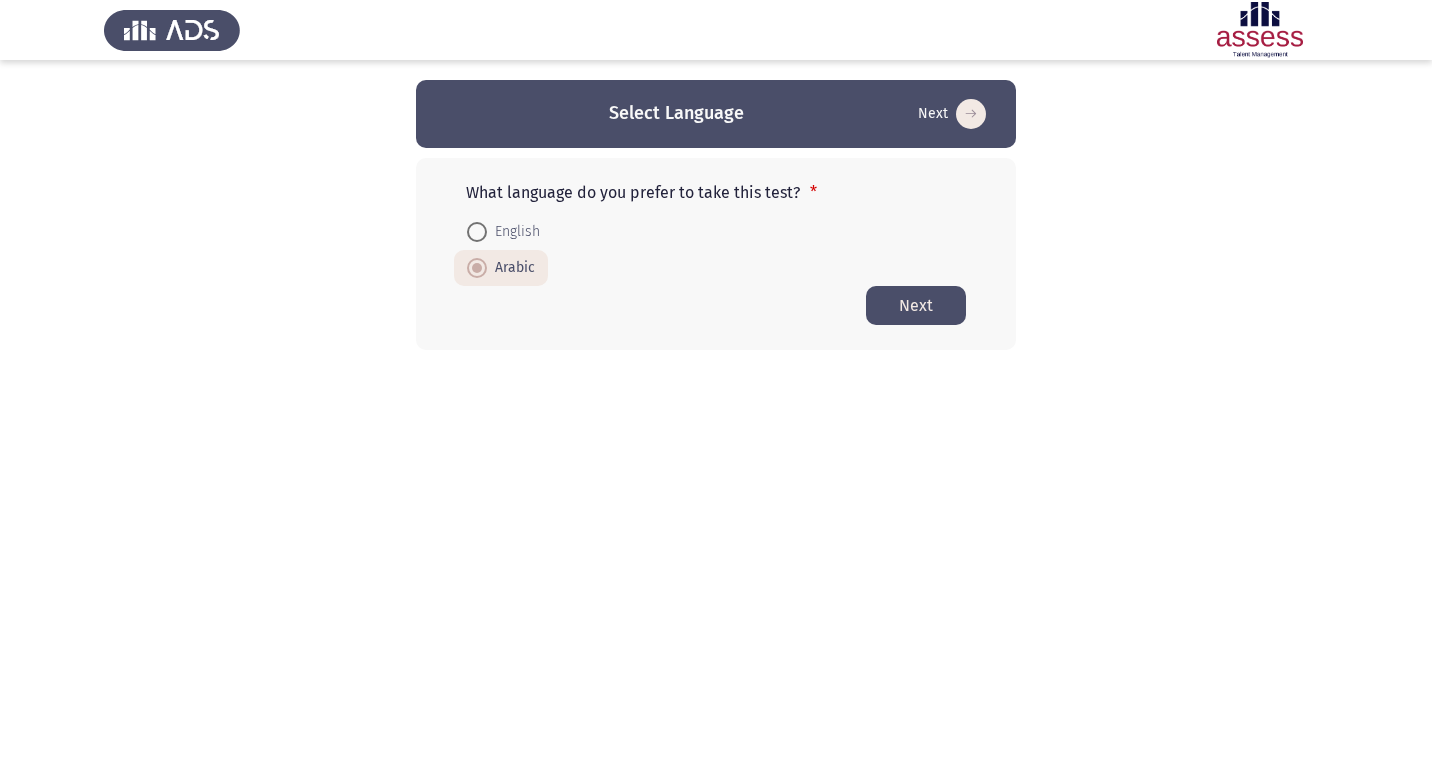 click on "Next" 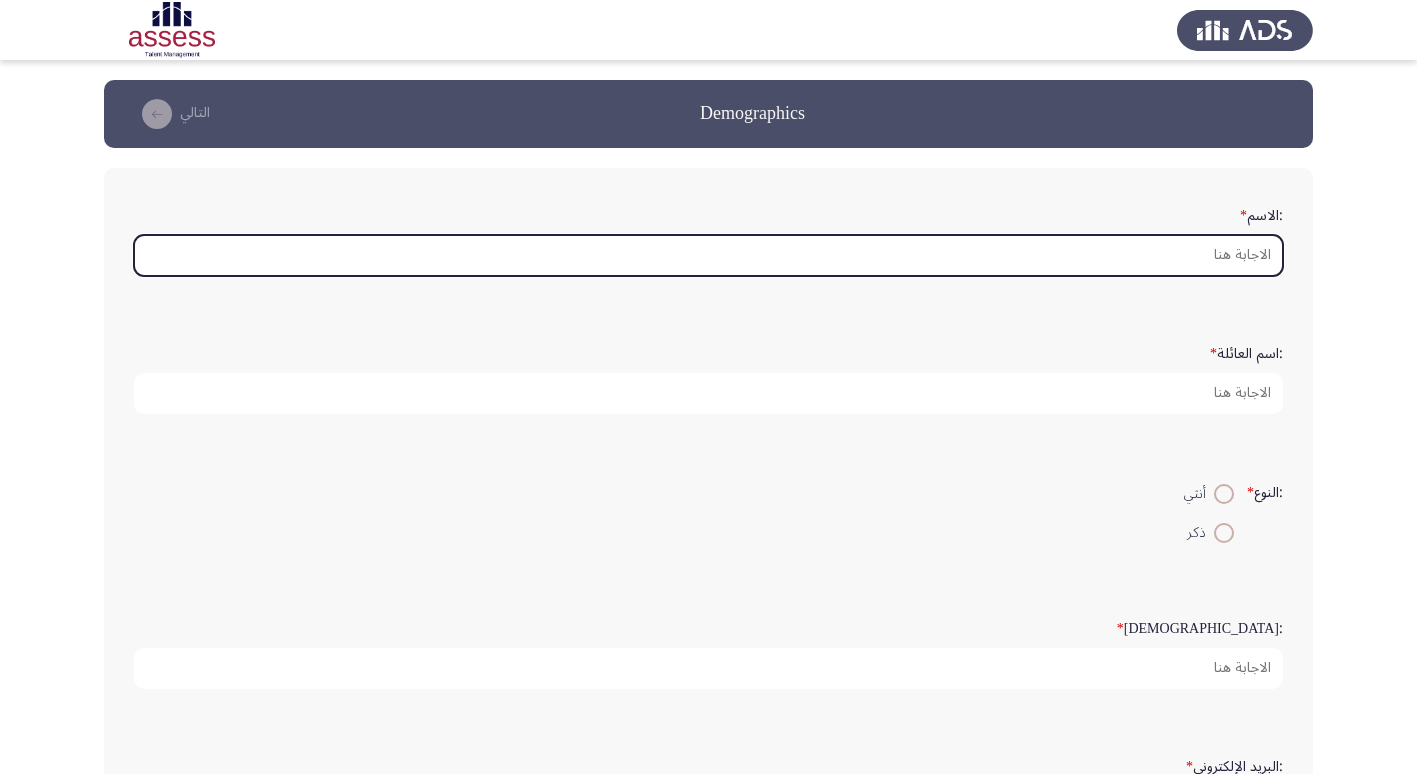 click on ":الاسم   *" at bounding box center (708, 255) 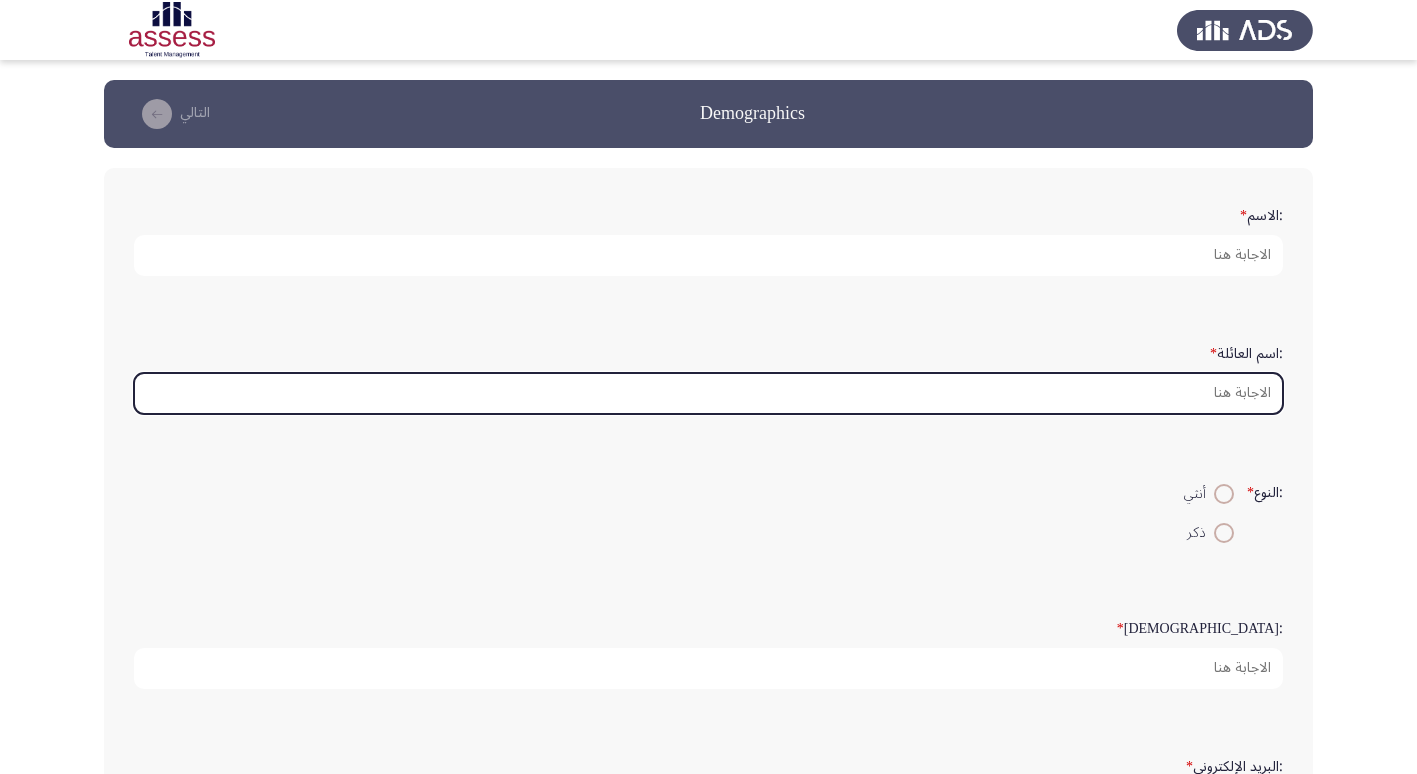 click on ":اسم العائلة   *" at bounding box center (708, 393) 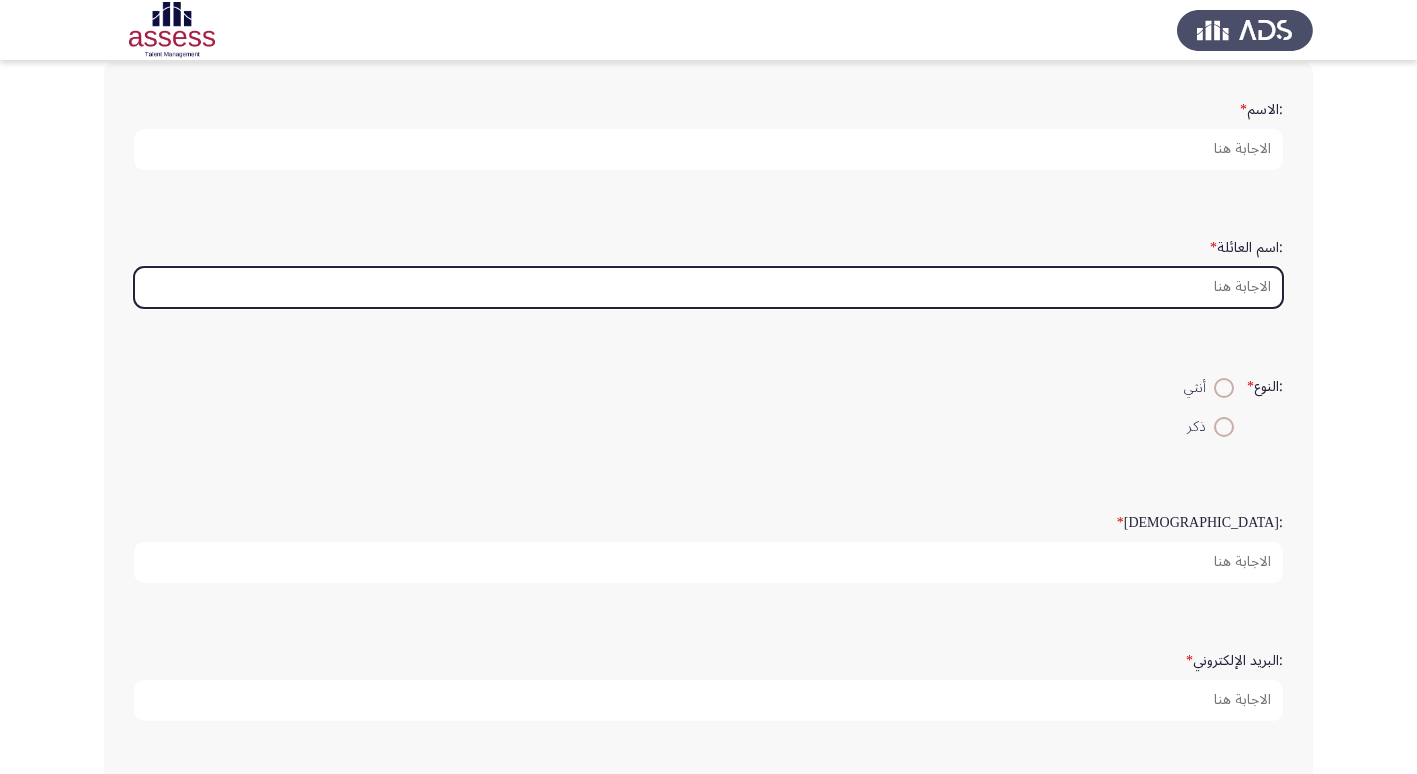 scroll, scrollTop: 200, scrollLeft: 0, axis: vertical 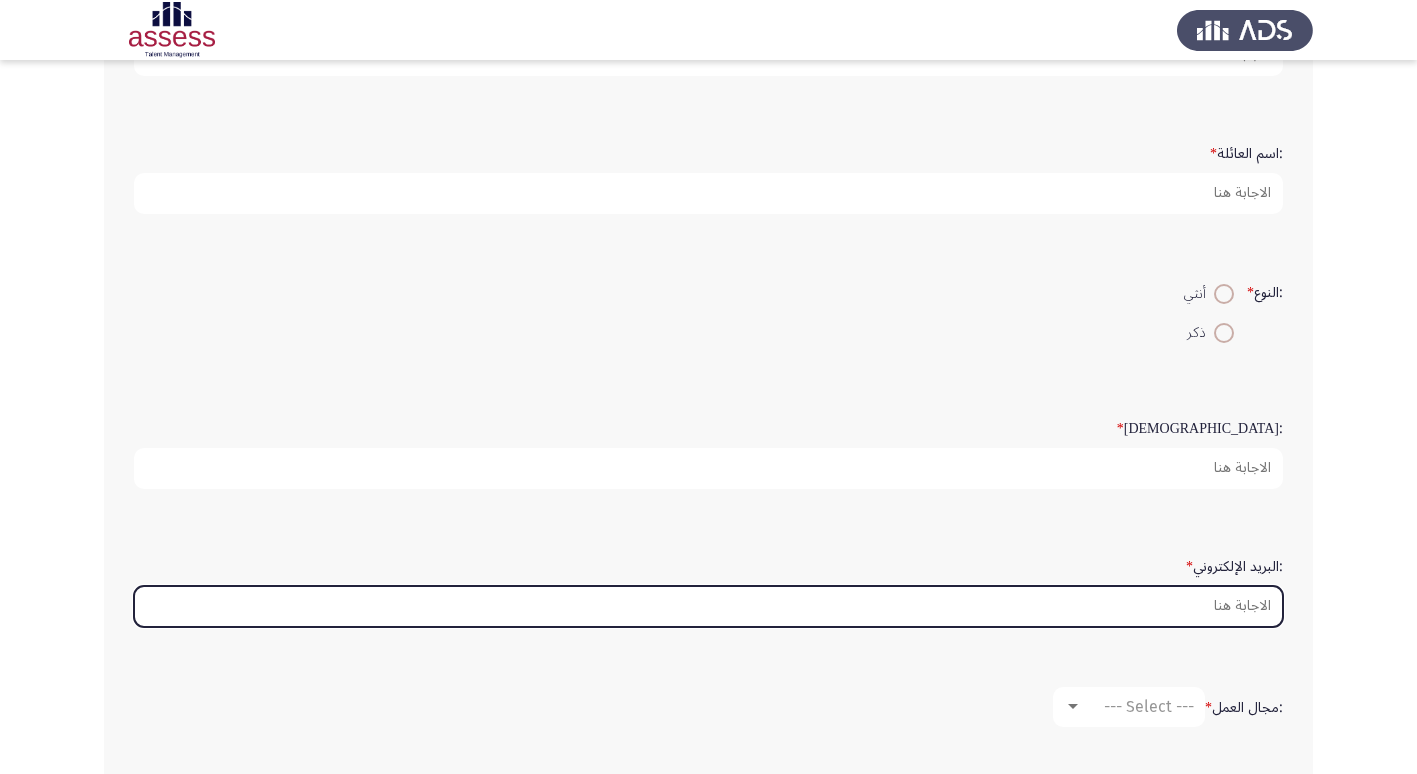 click on ":البريد الإلكتروني   *" at bounding box center (708, 606) 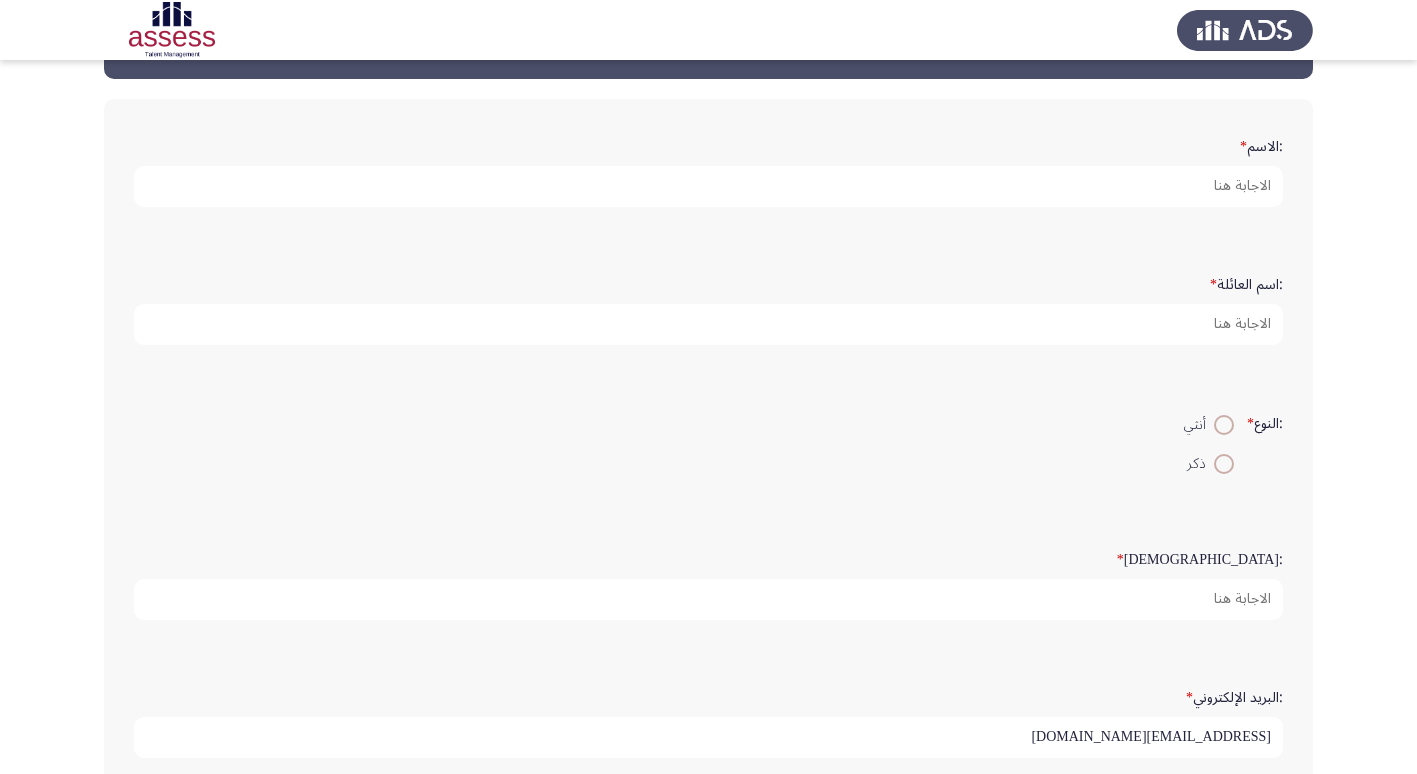 scroll, scrollTop: 21, scrollLeft: 0, axis: vertical 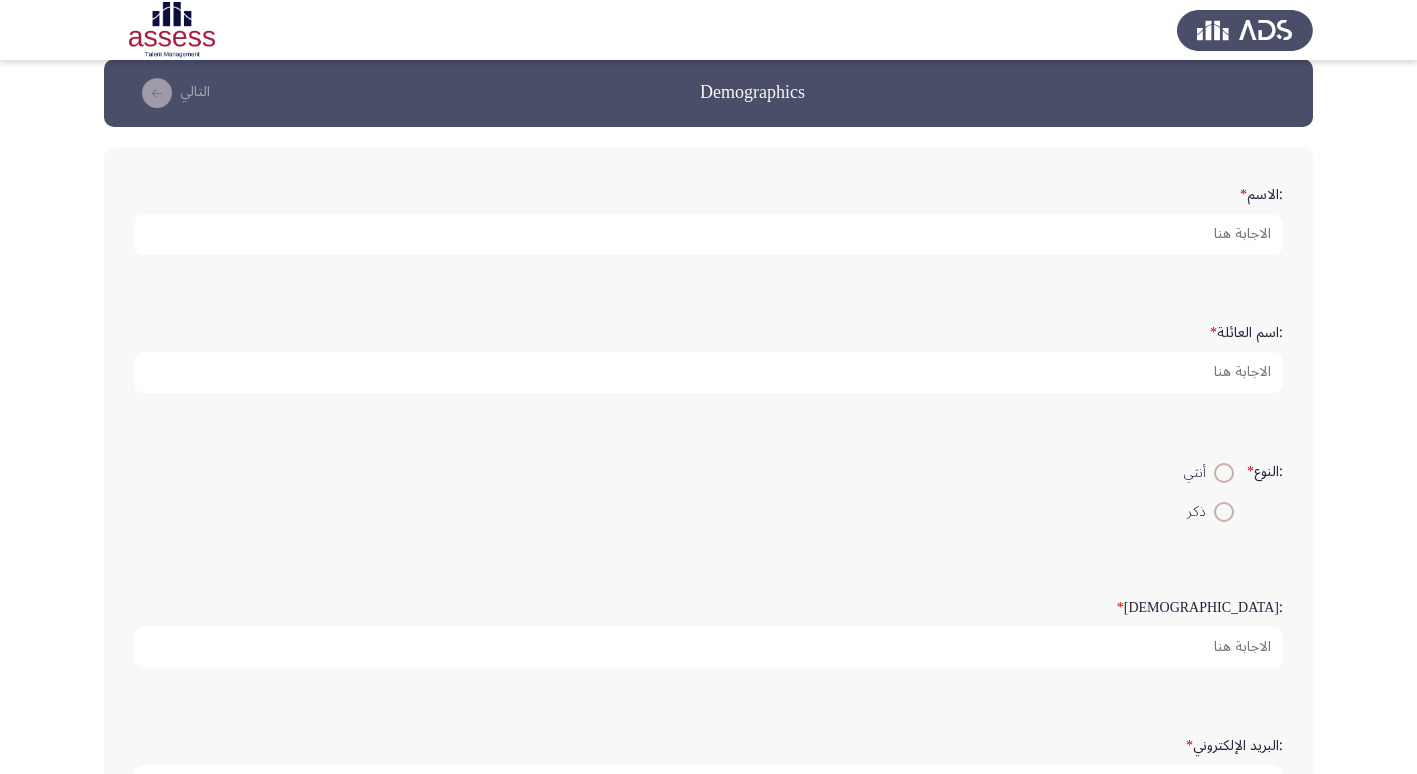 type on "FATHYIBRAHOIM@GMAIL.COM" 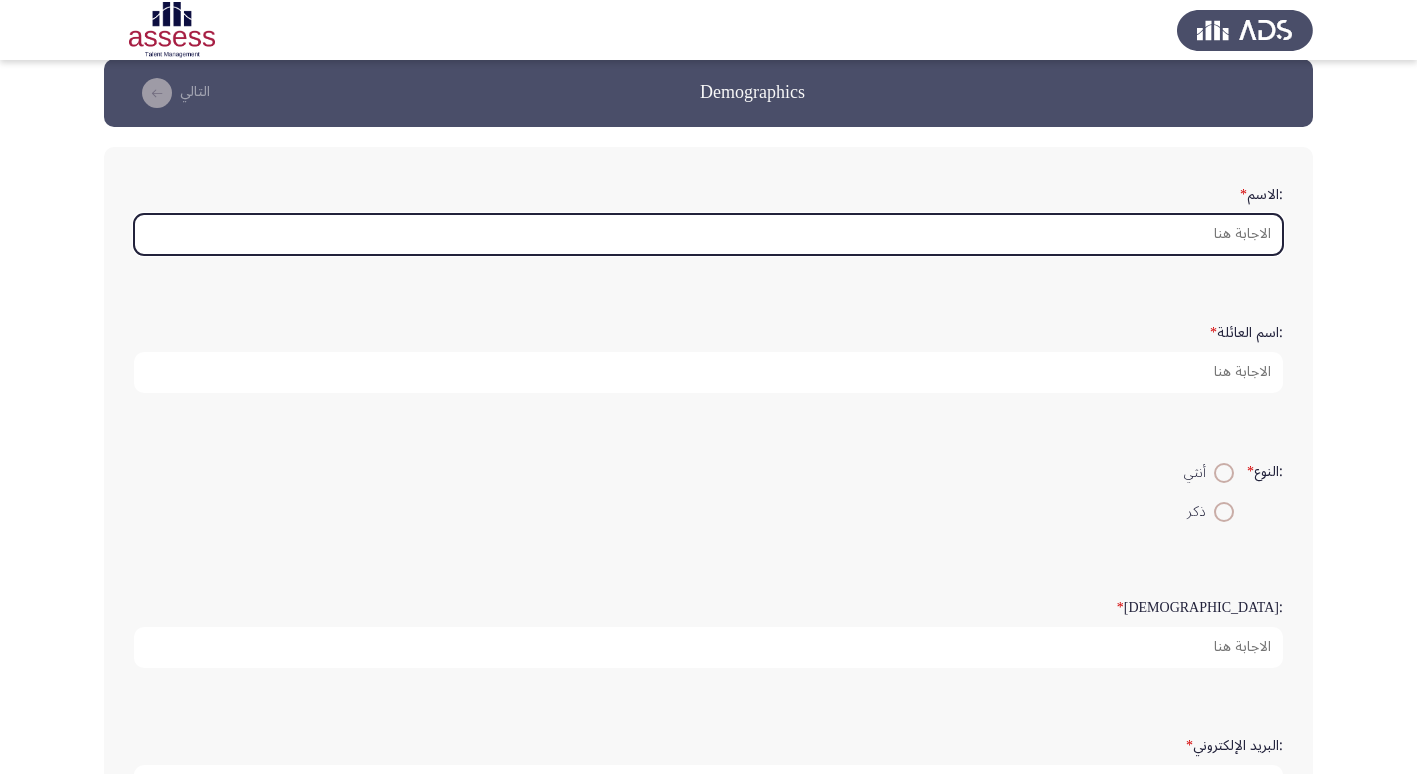 click on ":الاسم   *" at bounding box center (708, 234) 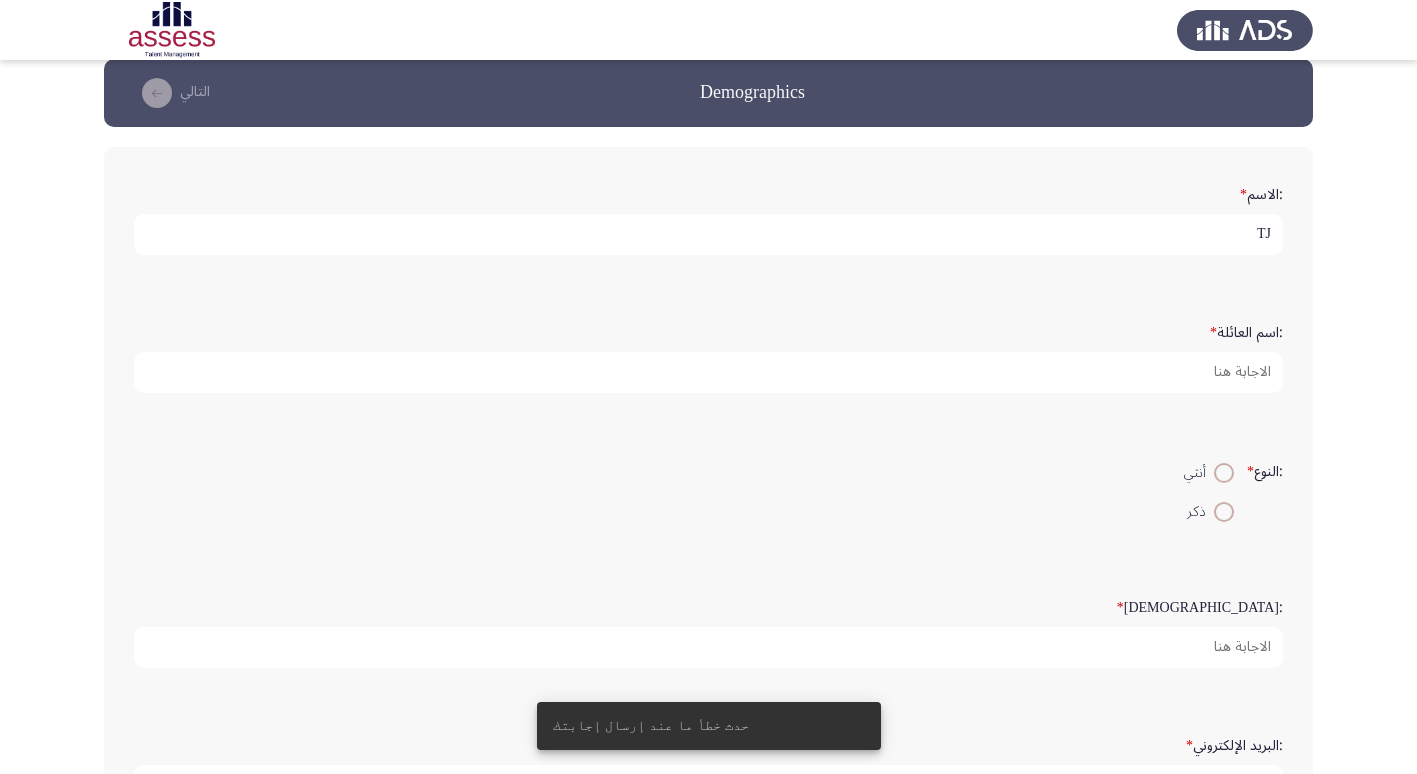 type on "T" 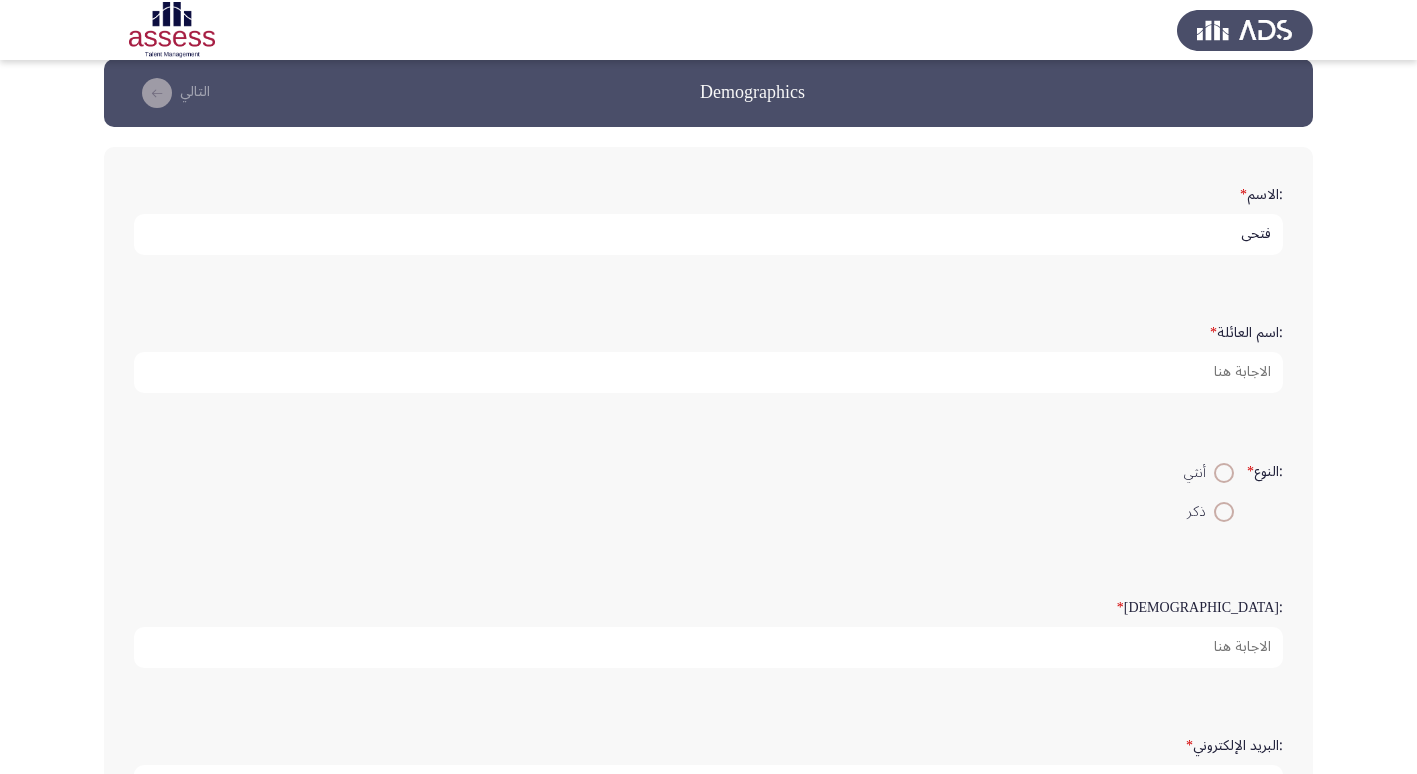 type on "فتحى" 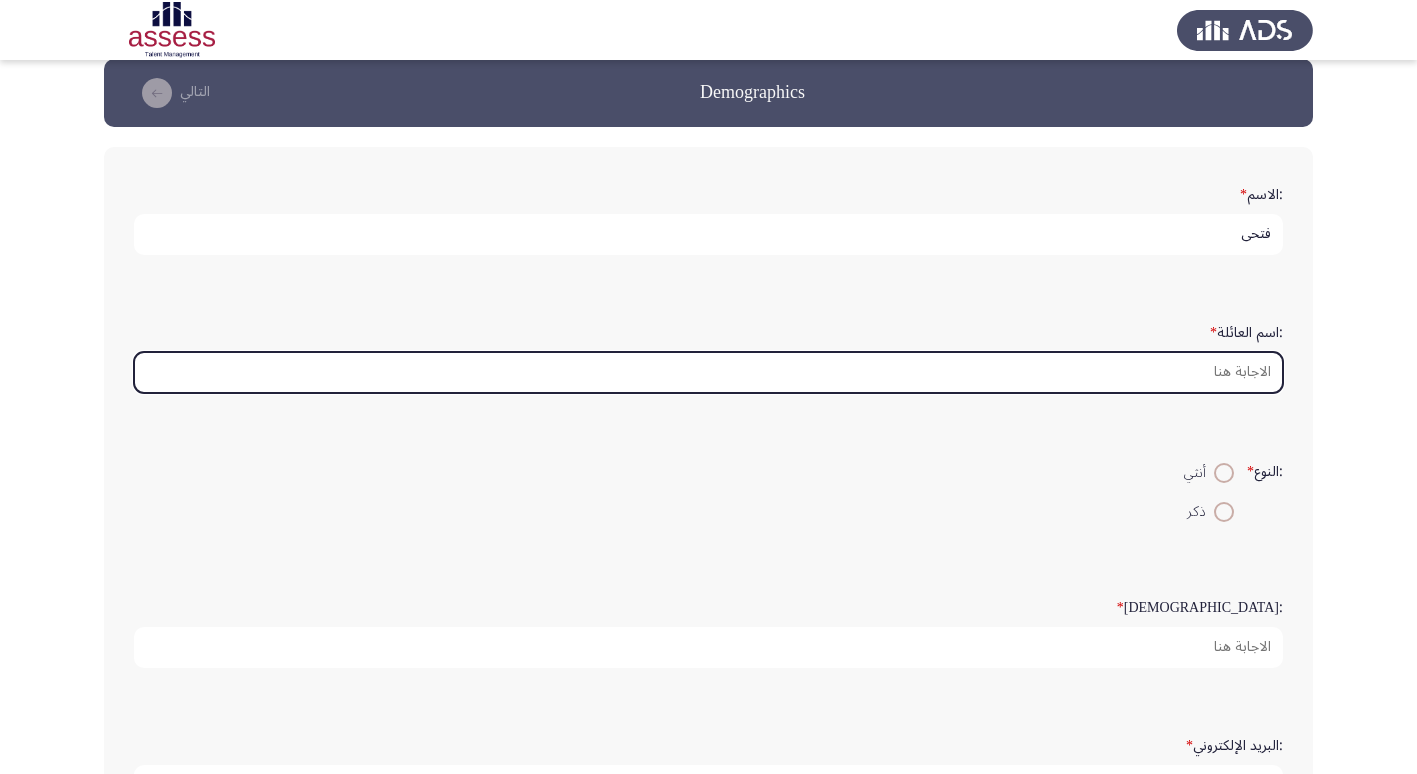 click on ":اسم العائلة   *" at bounding box center [708, 372] 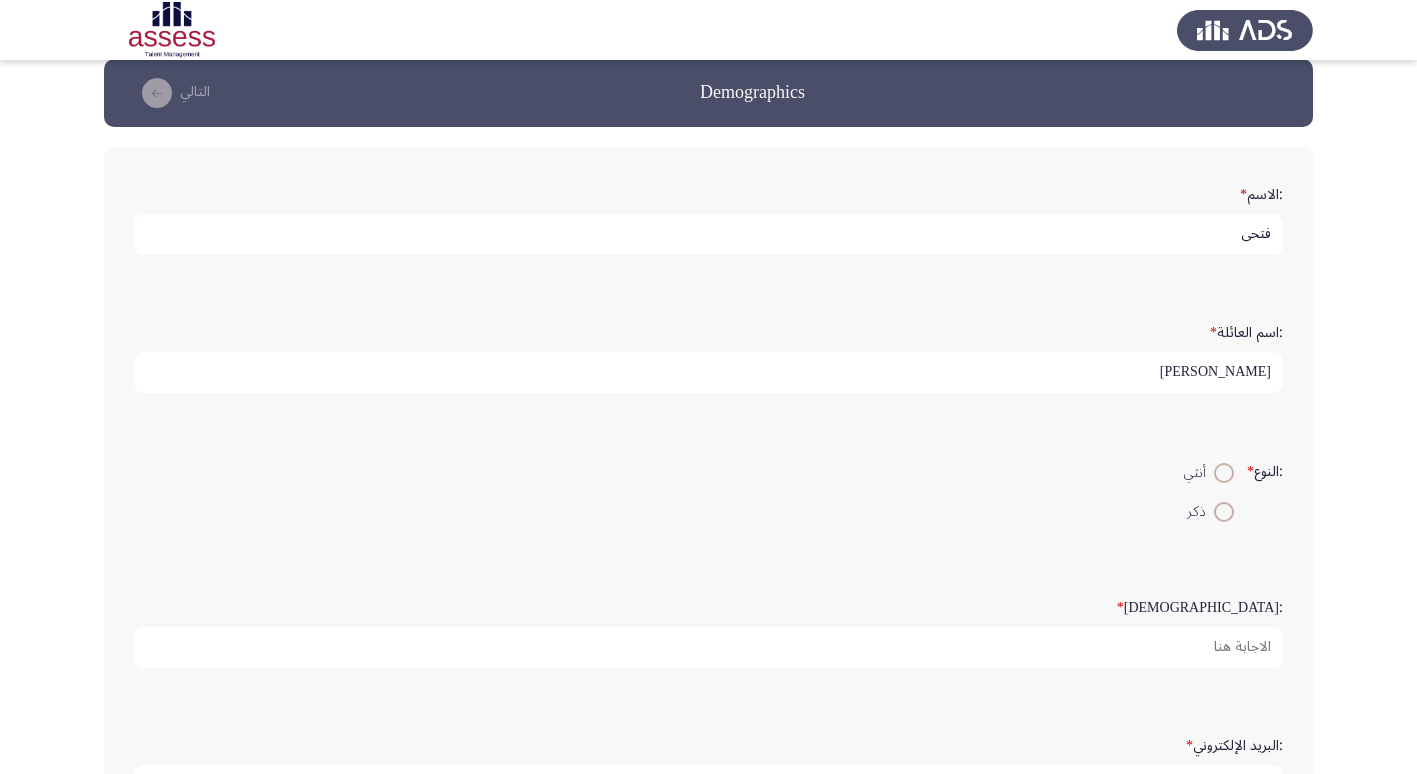 type on "ابراهيم" 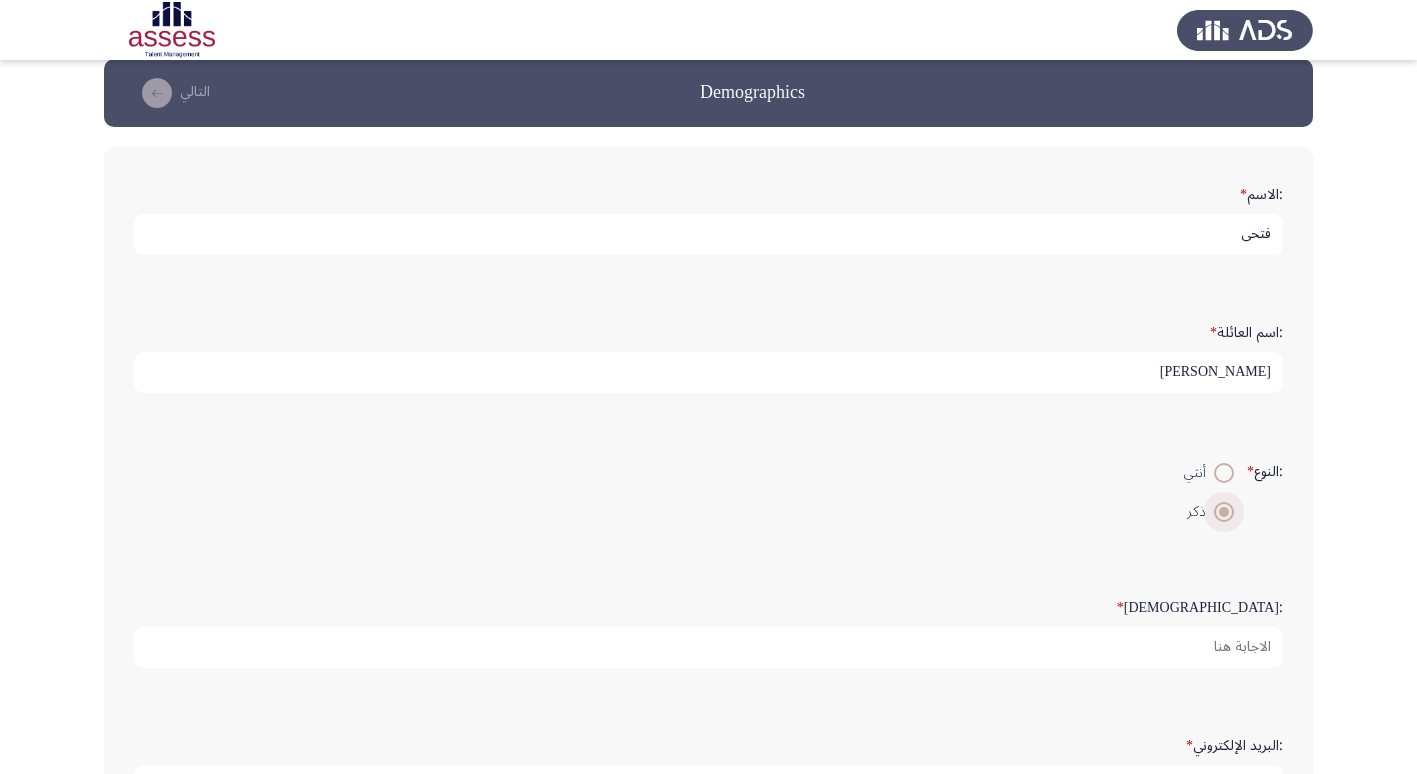 click at bounding box center (1224, 512) 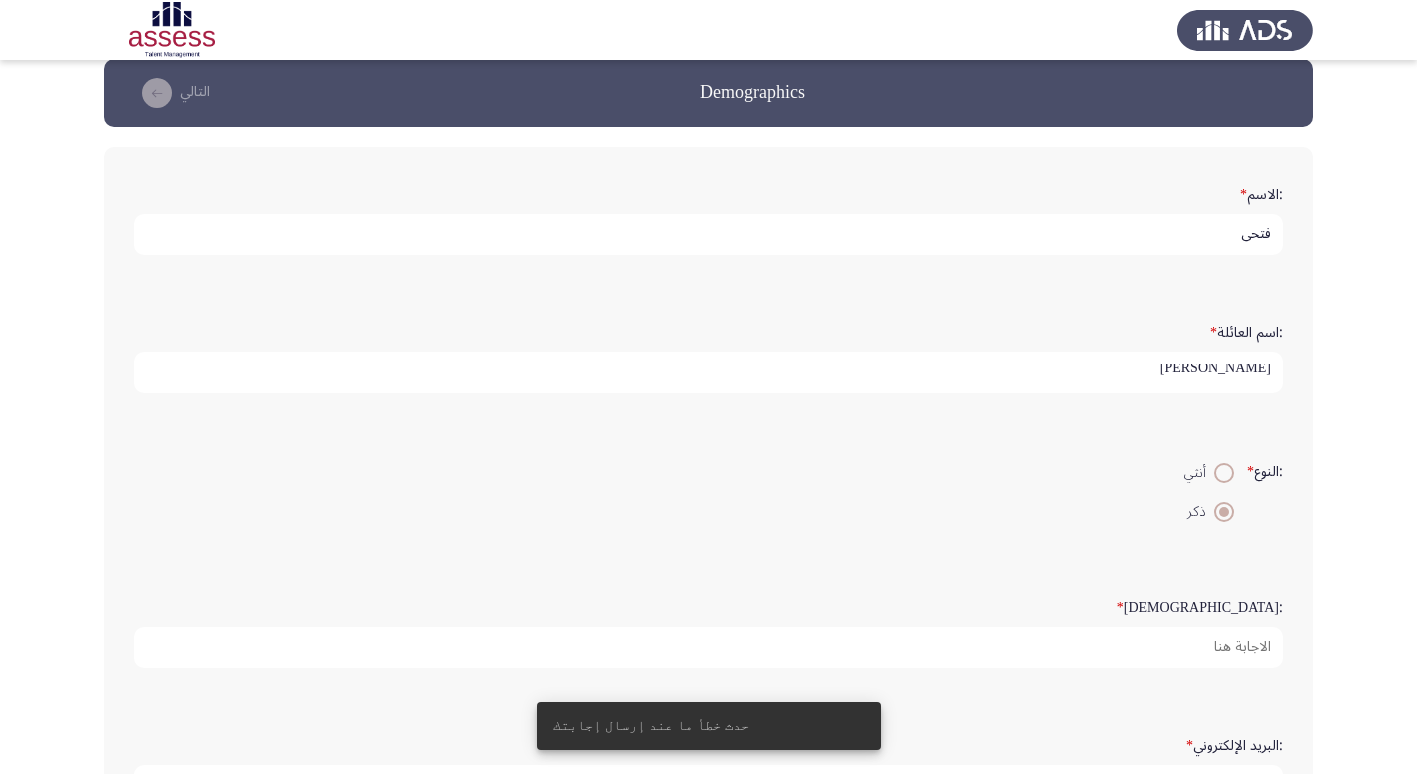 scroll, scrollTop: 5, scrollLeft: 0, axis: vertical 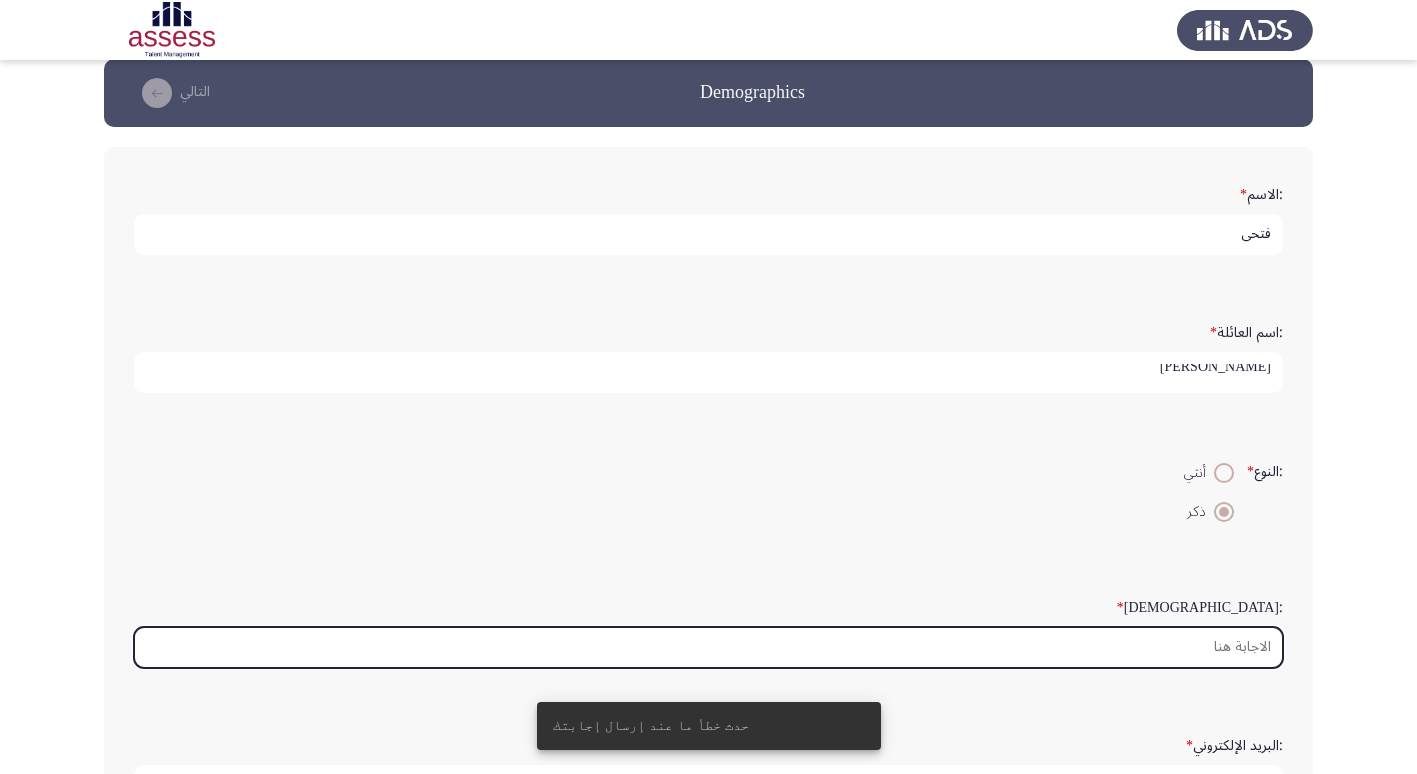 click on ":السن   *" at bounding box center [708, 647] 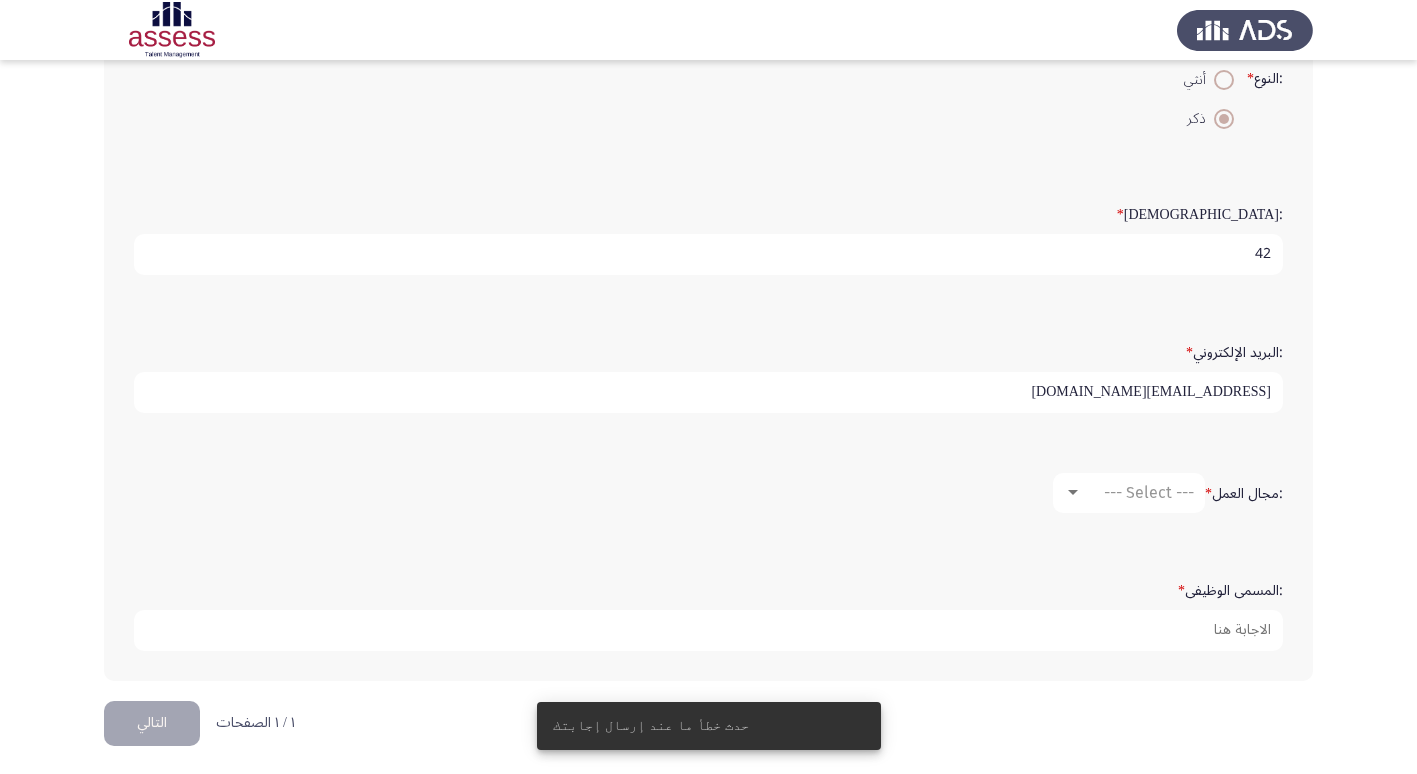 scroll, scrollTop: 421, scrollLeft: 0, axis: vertical 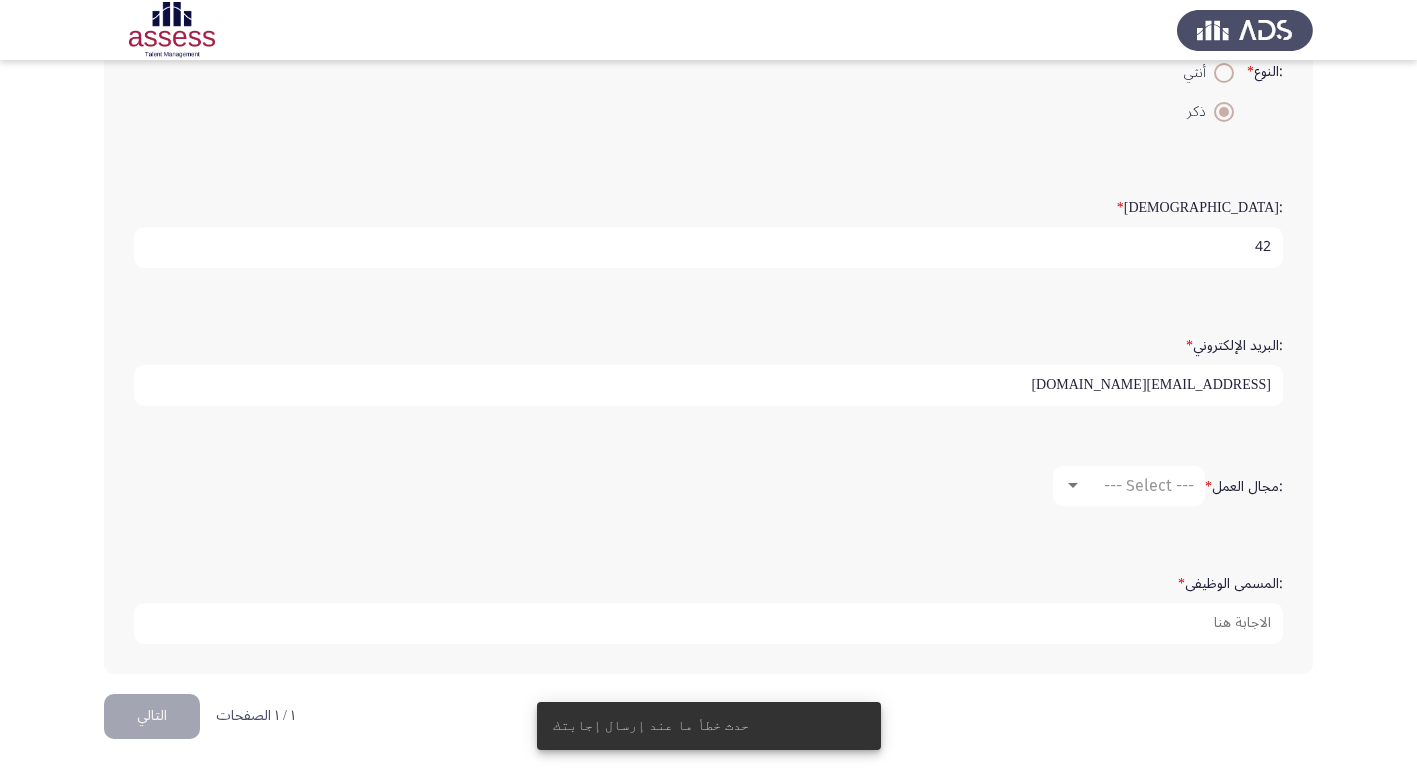 type on "42" 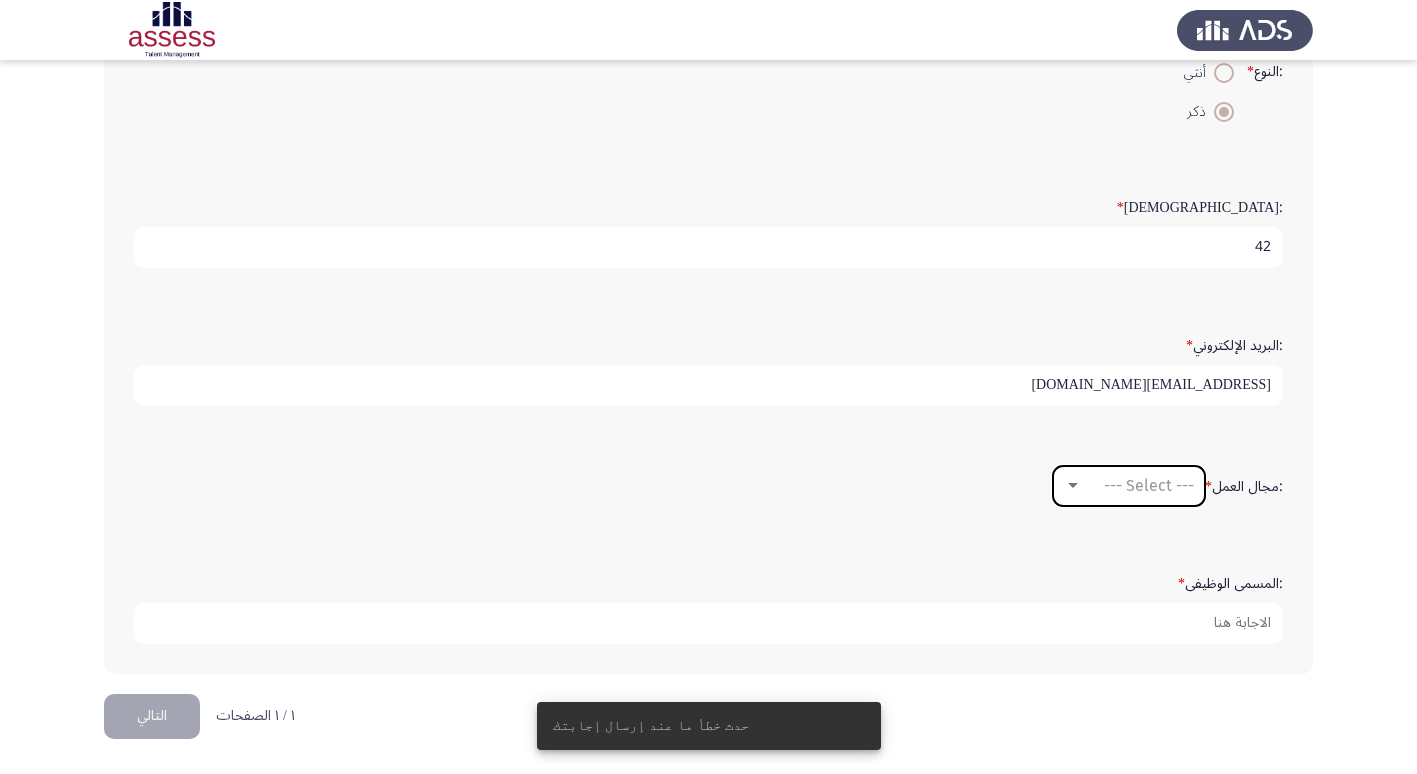 click on "--- Select ---" at bounding box center (1138, 485) 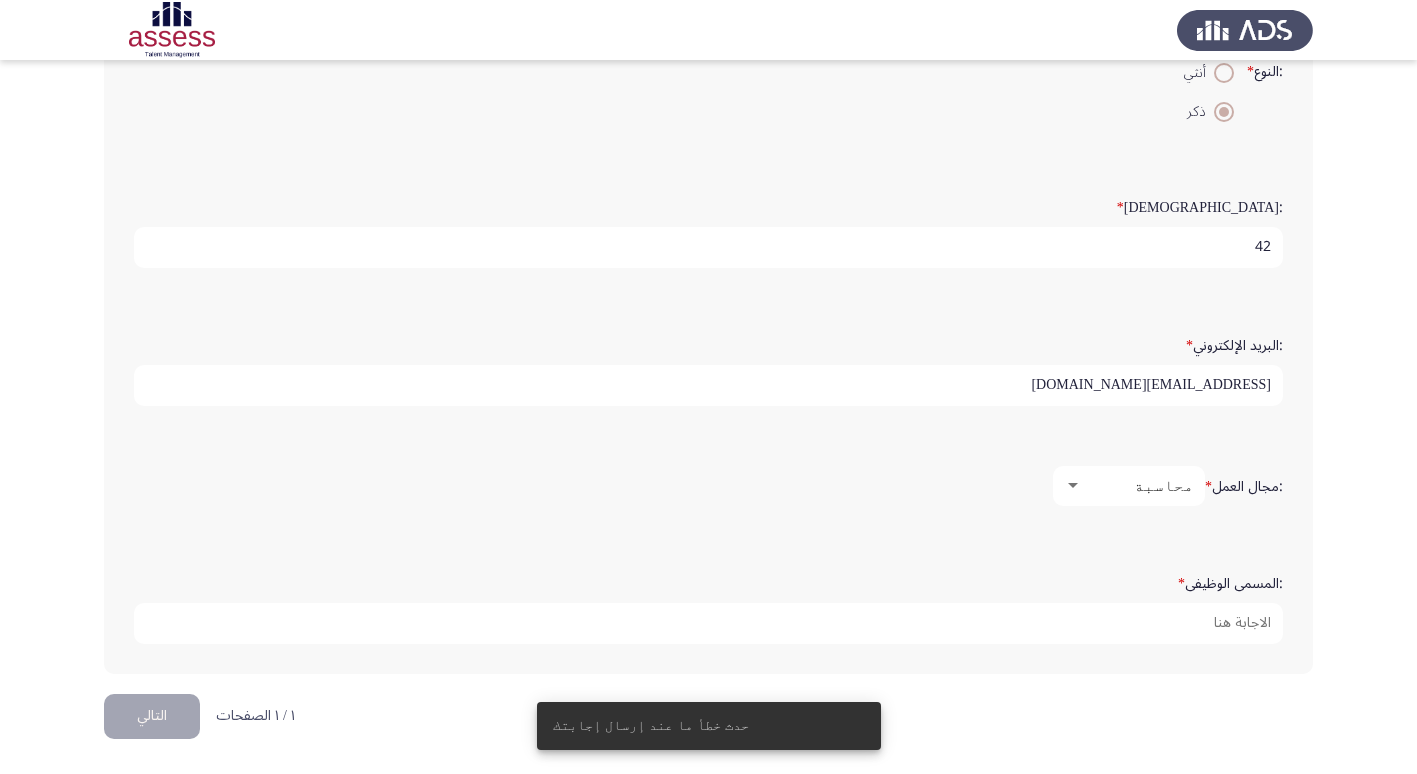 click on "محاسبة" at bounding box center [1138, 485] 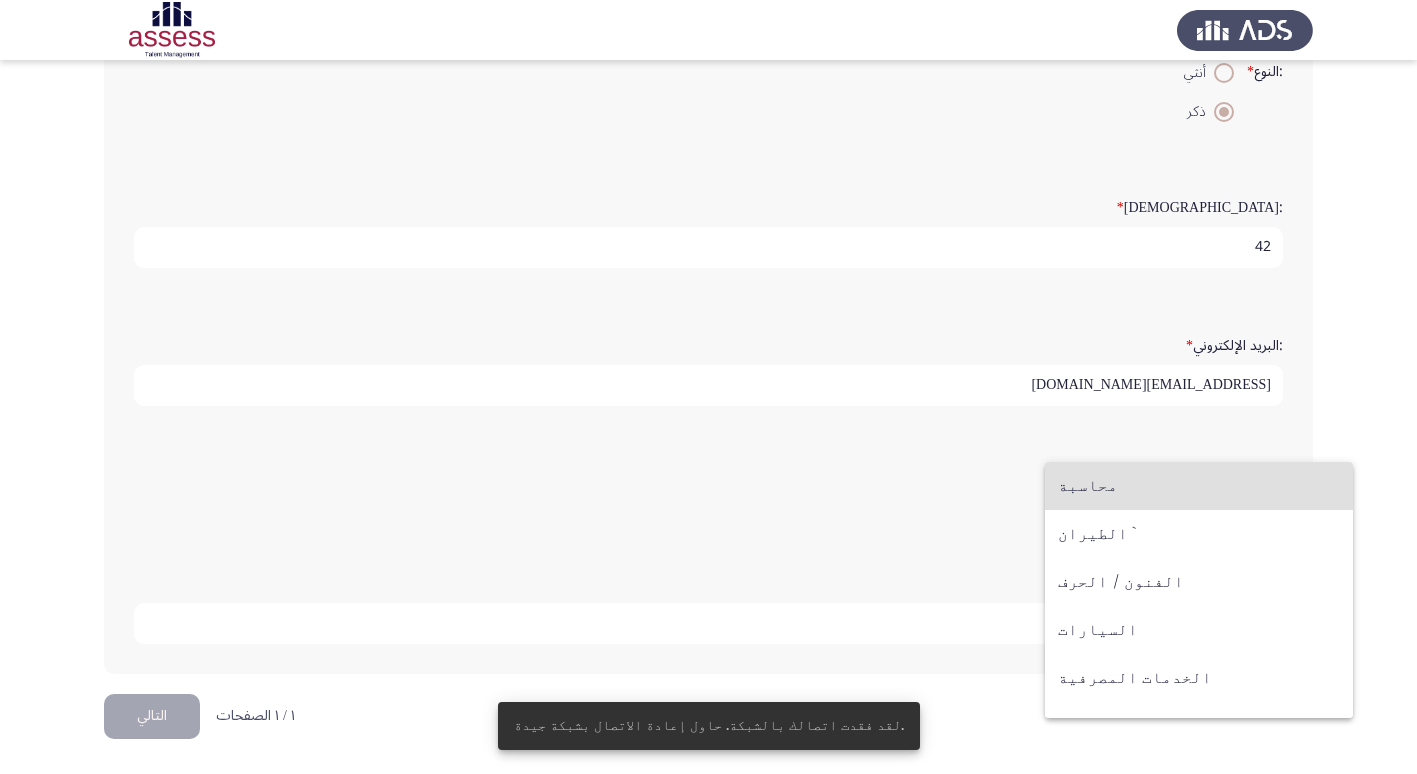 scroll, scrollTop: 0, scrollLeft: 0, axis: both 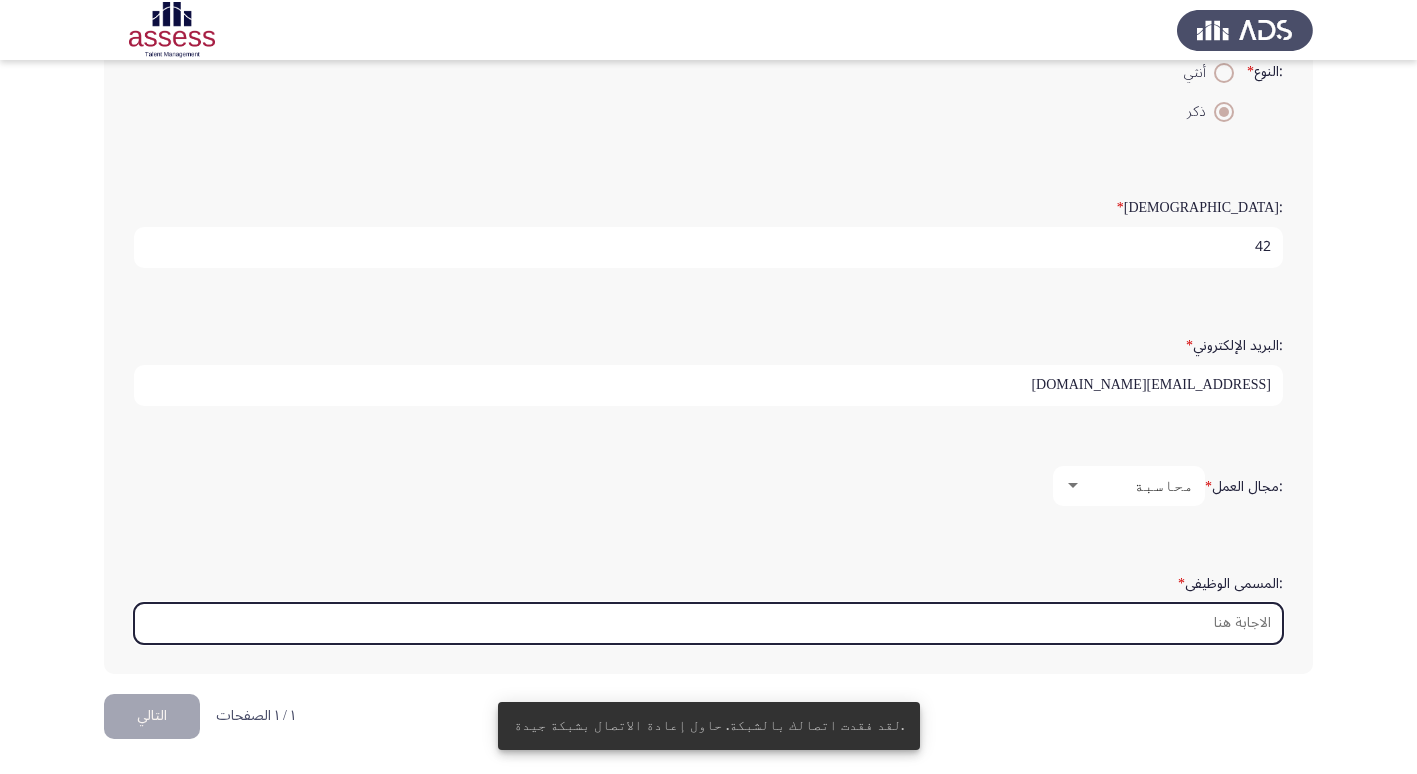 click on ":المسمى الوظيفى   *" at bounding box center [708, 623] 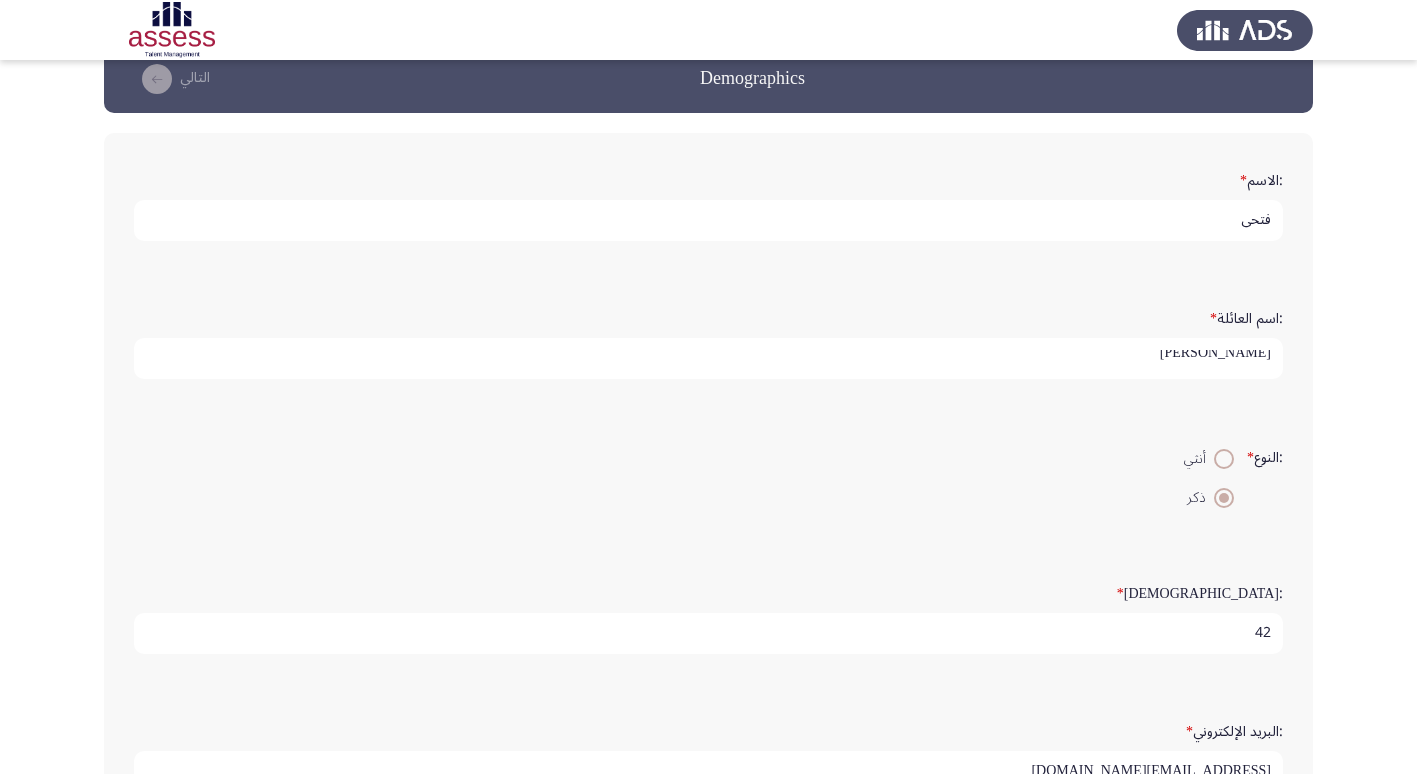 scroll, scrollTop: 0, scrollLeft: 0, axis: both 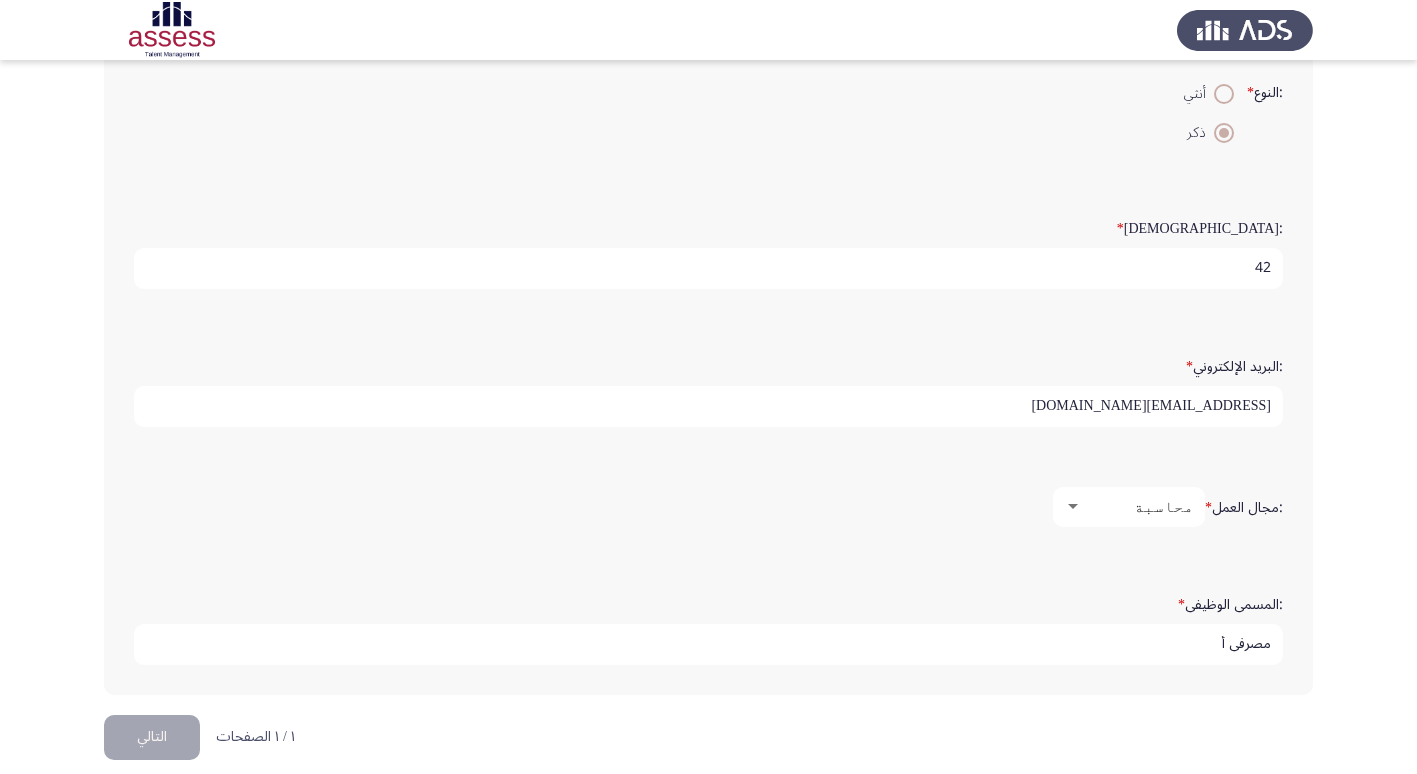 type on "مصرفى أ" 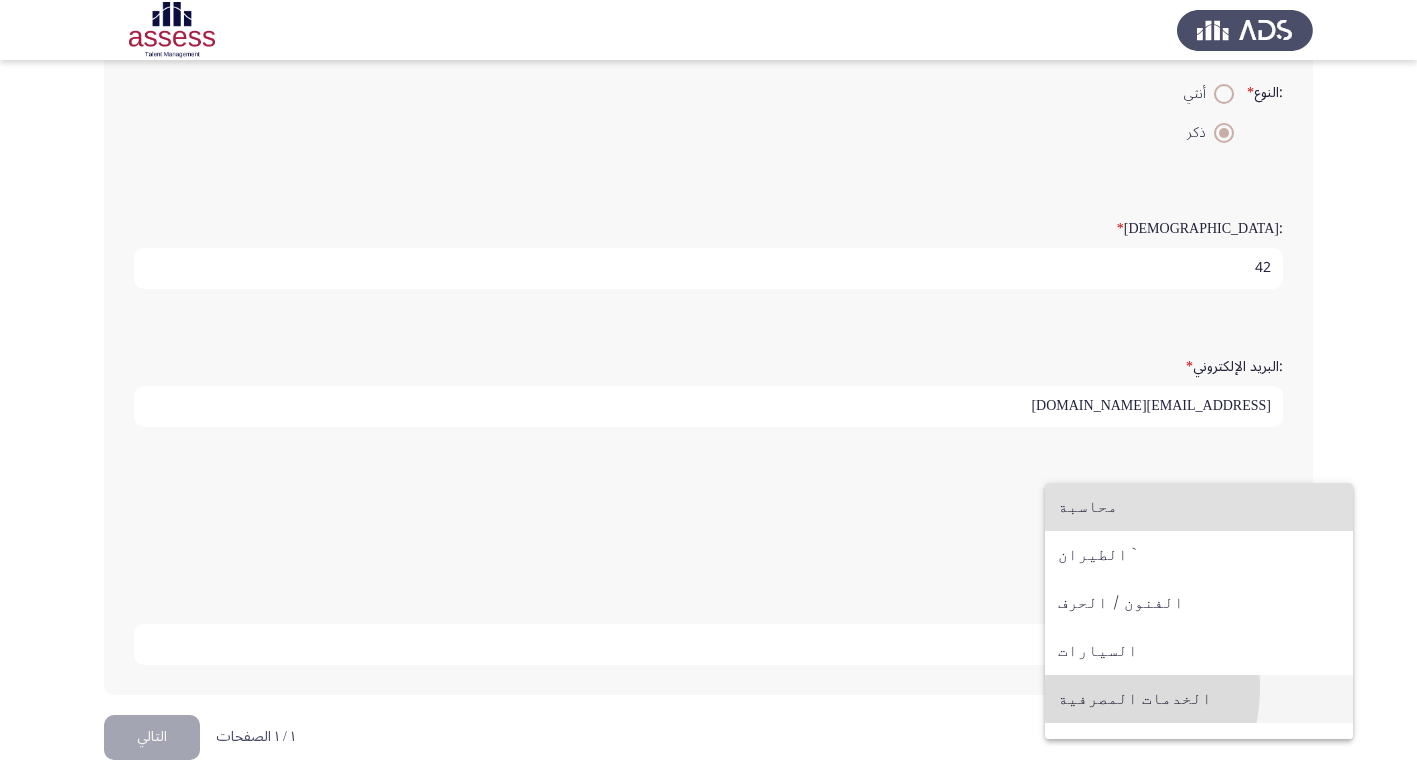 click on "الخدمات المصرفية" at bounding box center (1199, 699) 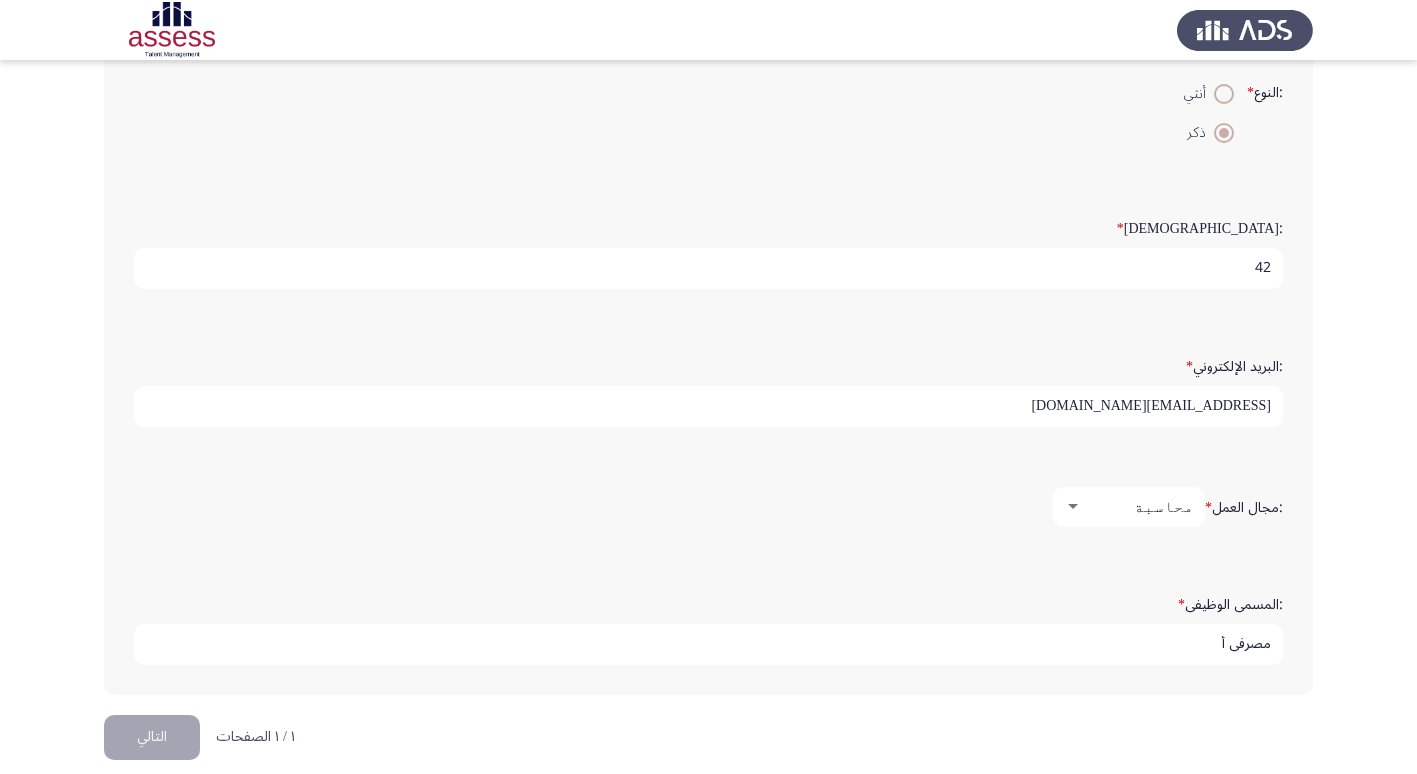 click on ":المسمى الوظيفى   * مصرفى أ" 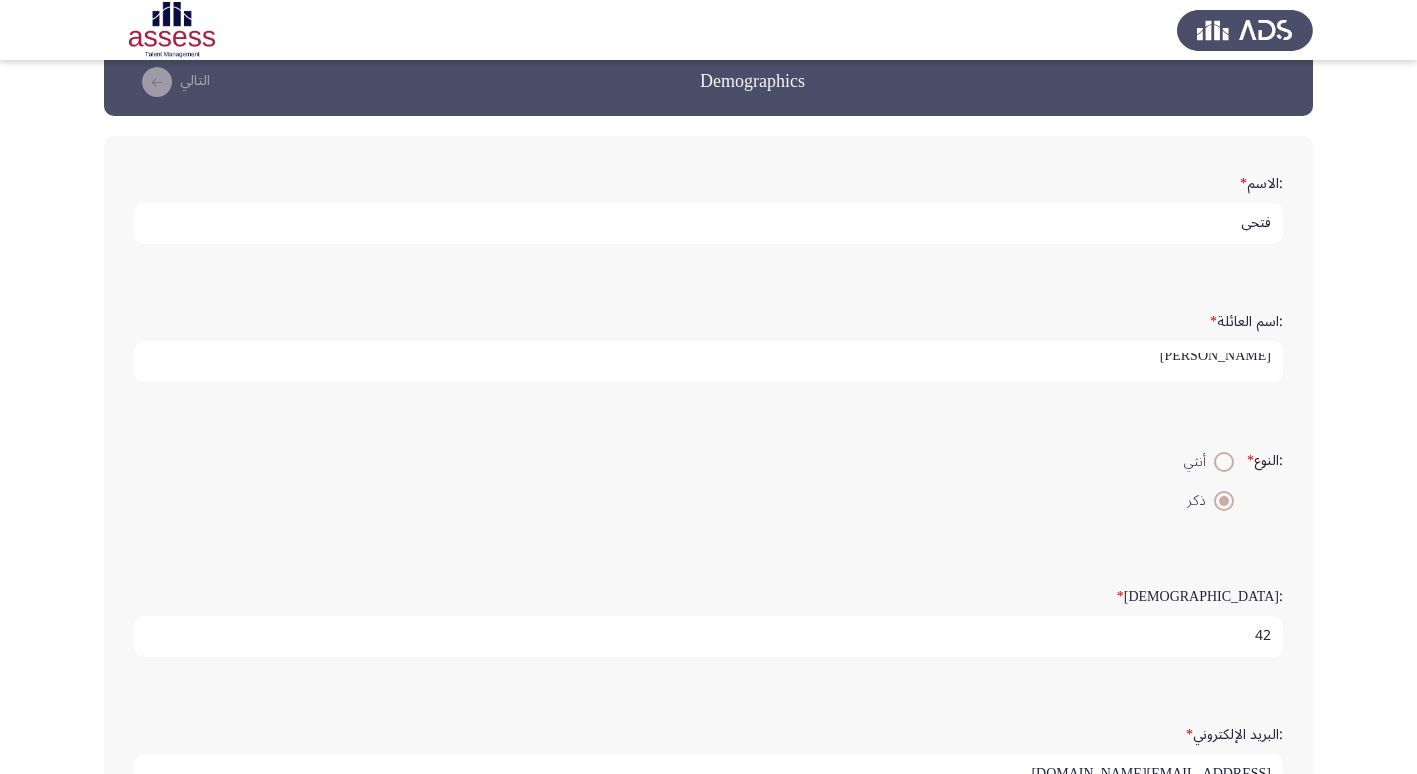 scroll, scrollTop: 0, scrollLeft: 0, axis: both 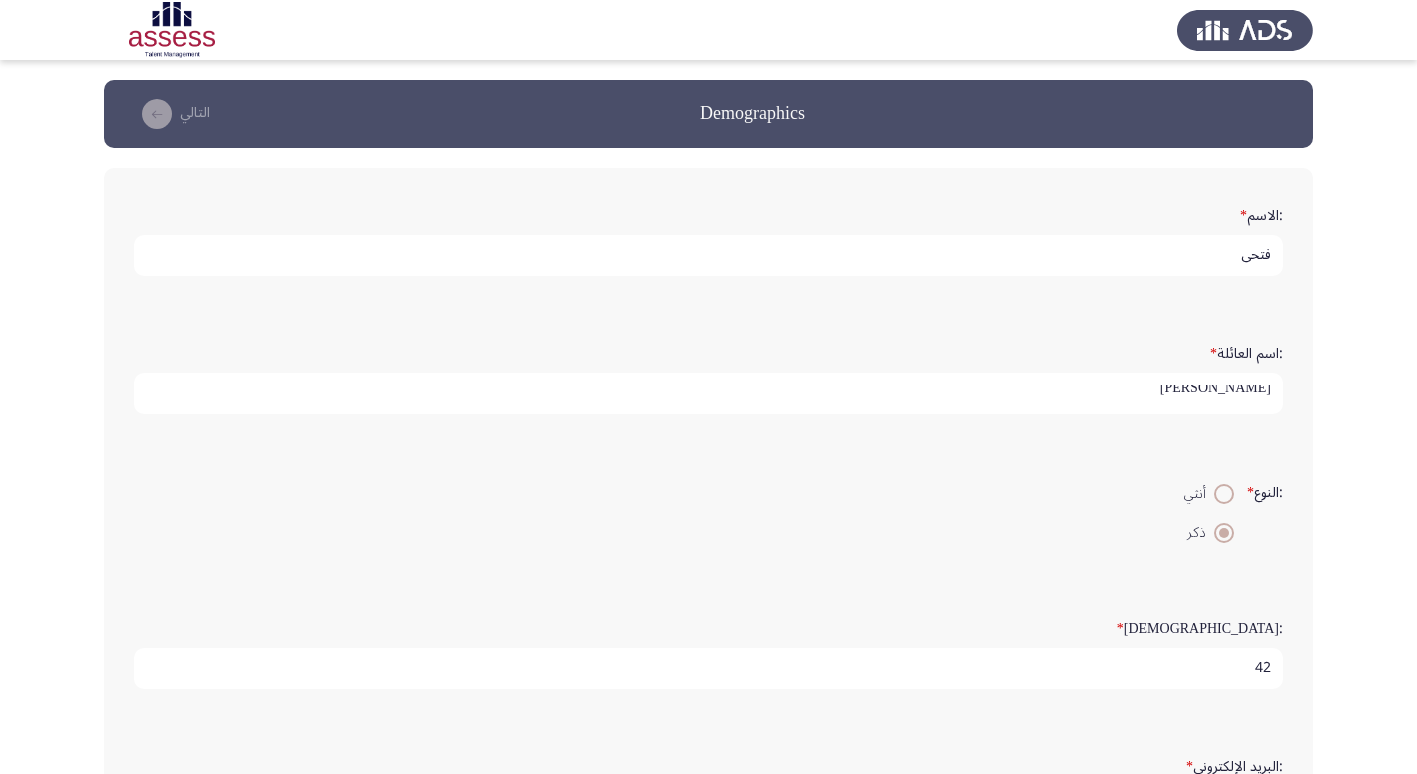 click on "ابراهيم" at bounding box center [708, 393] 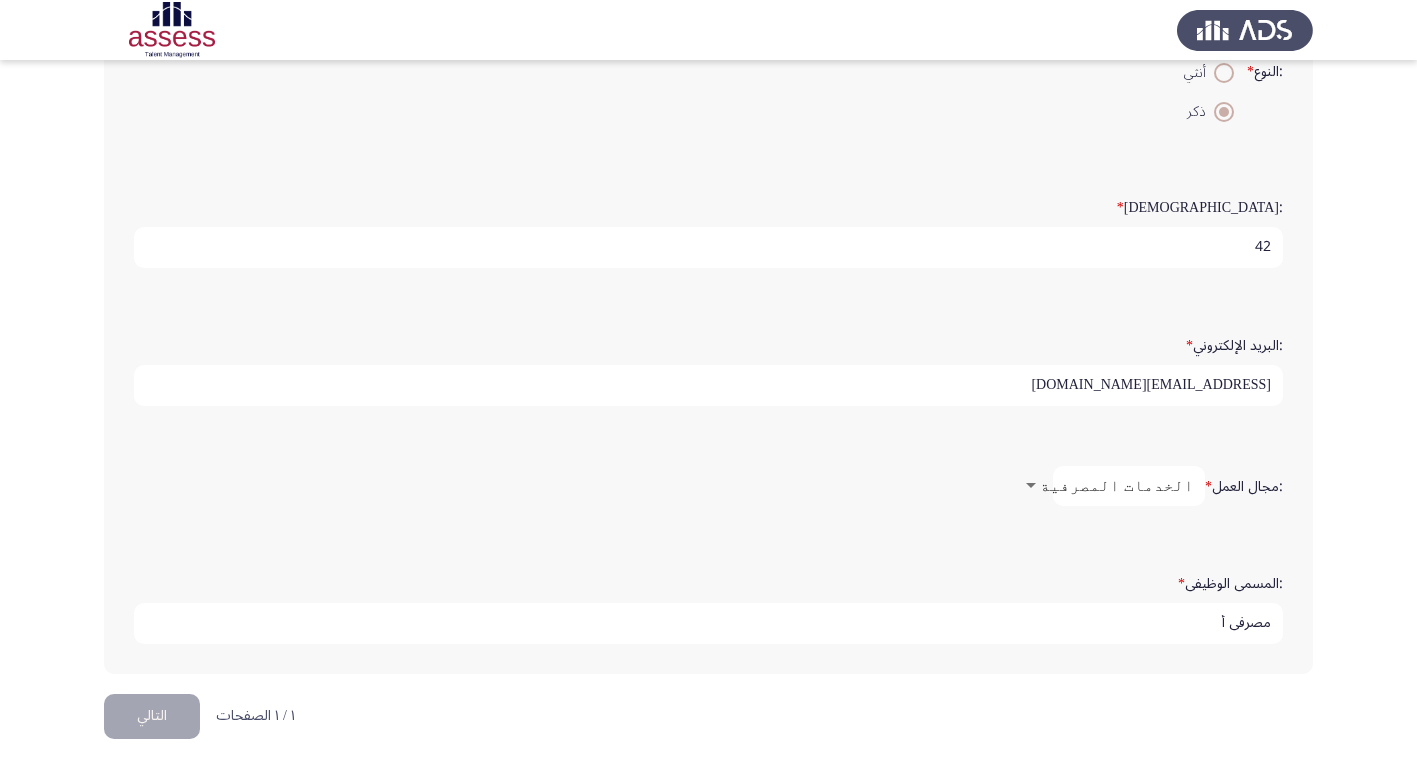 scroll, scrollTop: 321, scrollLeft: 0, axis: vertical 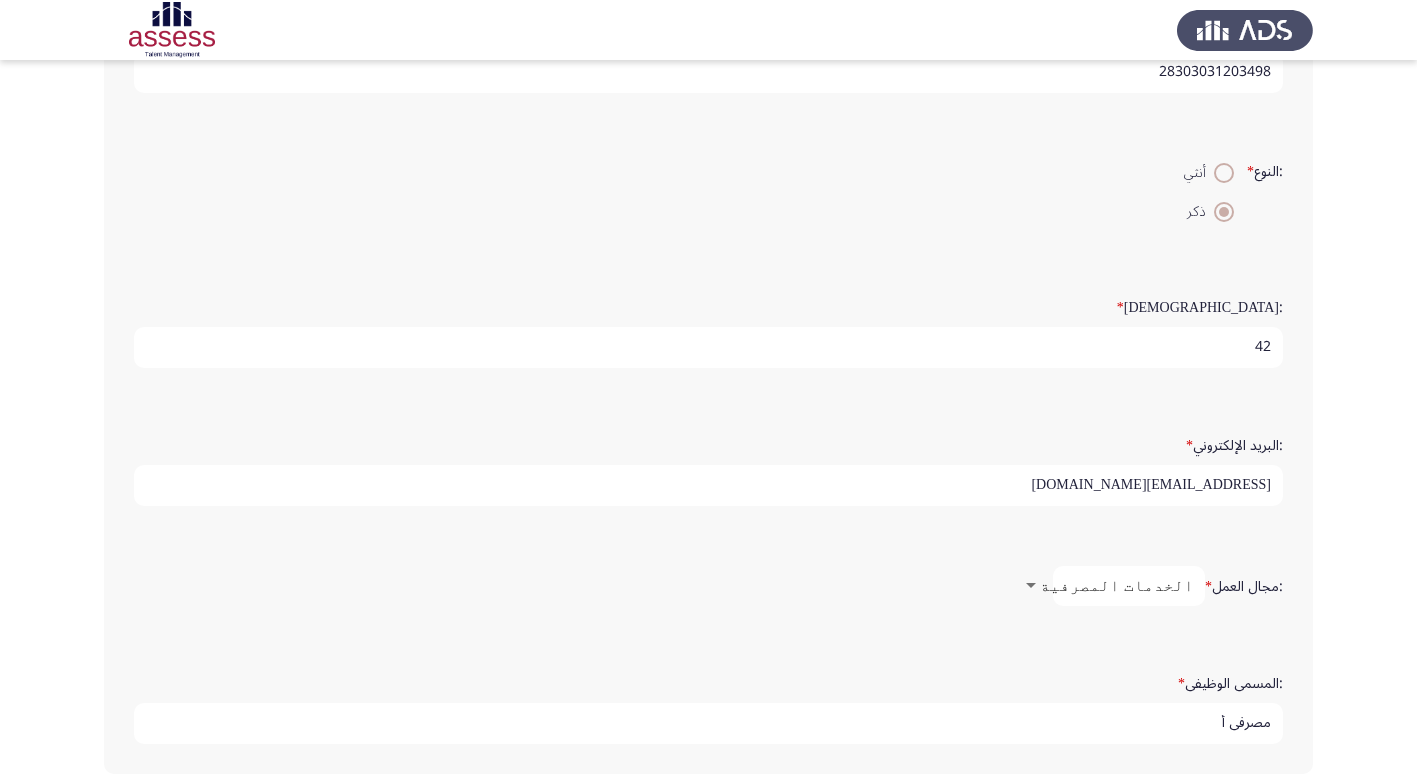 type on "28303031203498" 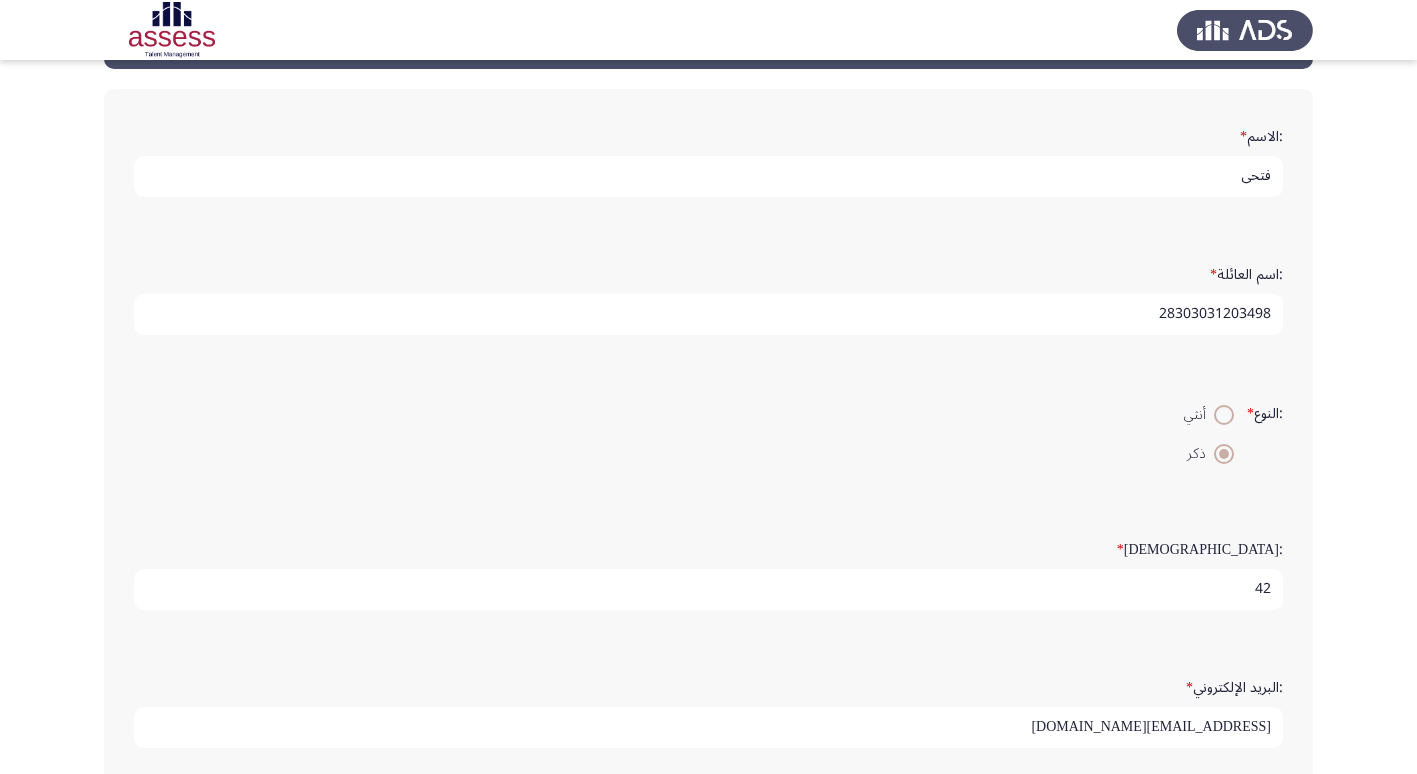 scroll, scrollTop: 56, scrollLeft: 0, axis: vertical 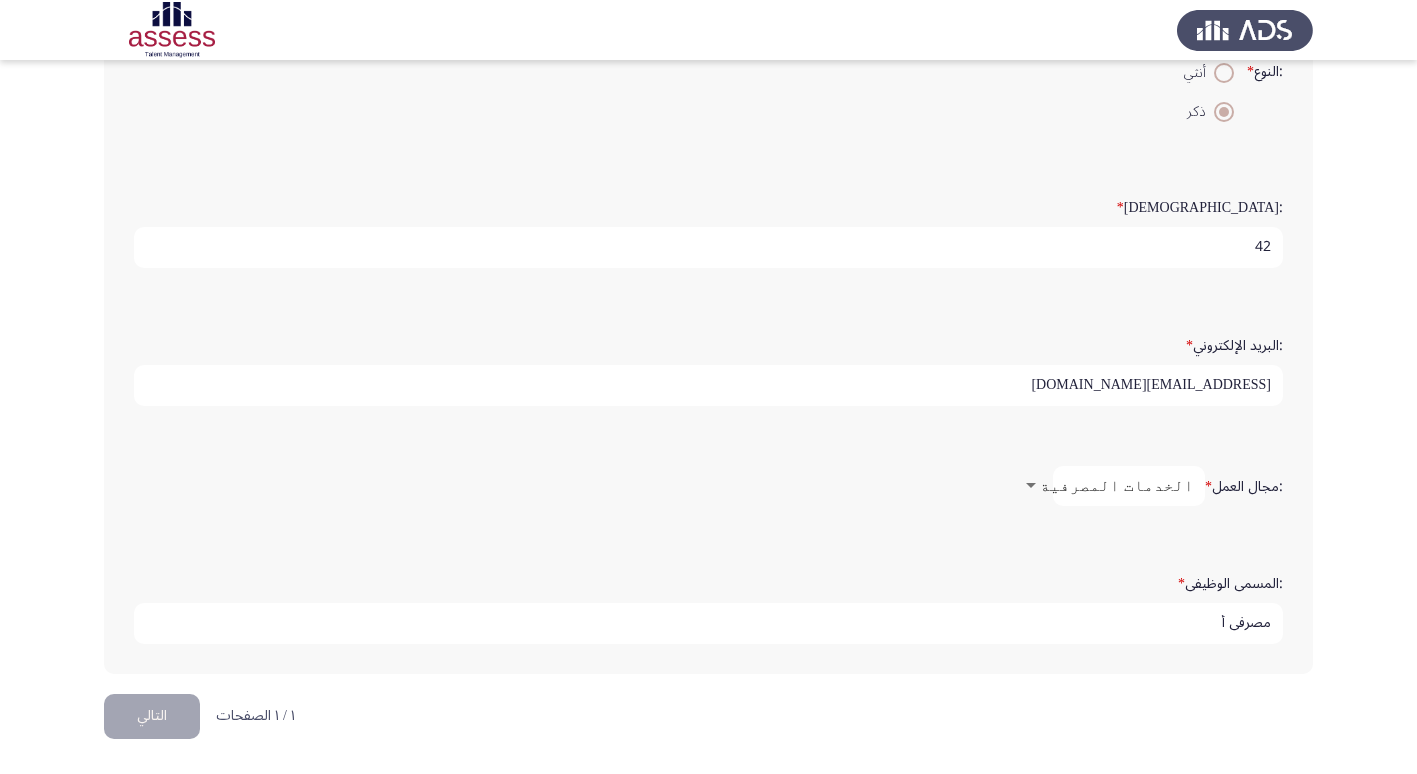 click on "Demographics   التالي  :الاسم   * فتحى  :اسم العائلة   * 28303031203498 :النوع   *    أنثي     ذكر  :السن   * 42 :البريد الإلكتروني   * FATHYIBRAHOIM@GMAIL.COM :مجال العمل   * الخدمات المصرفية :المسمى الوظيفى   * مصرفى أ  ١ / ١ الصفحات   التالي" 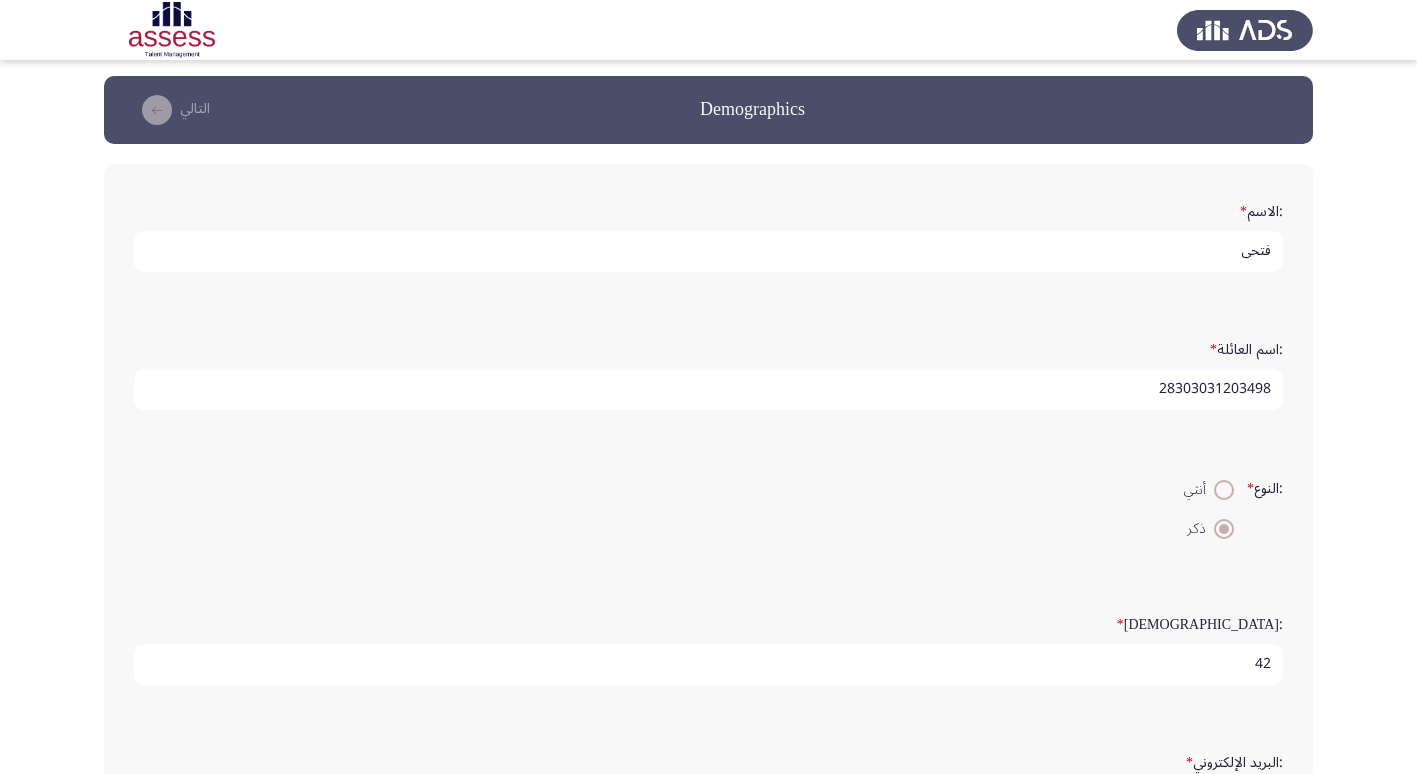 scroll, scrollTop: 0, scrollLeft: 0, axis: both 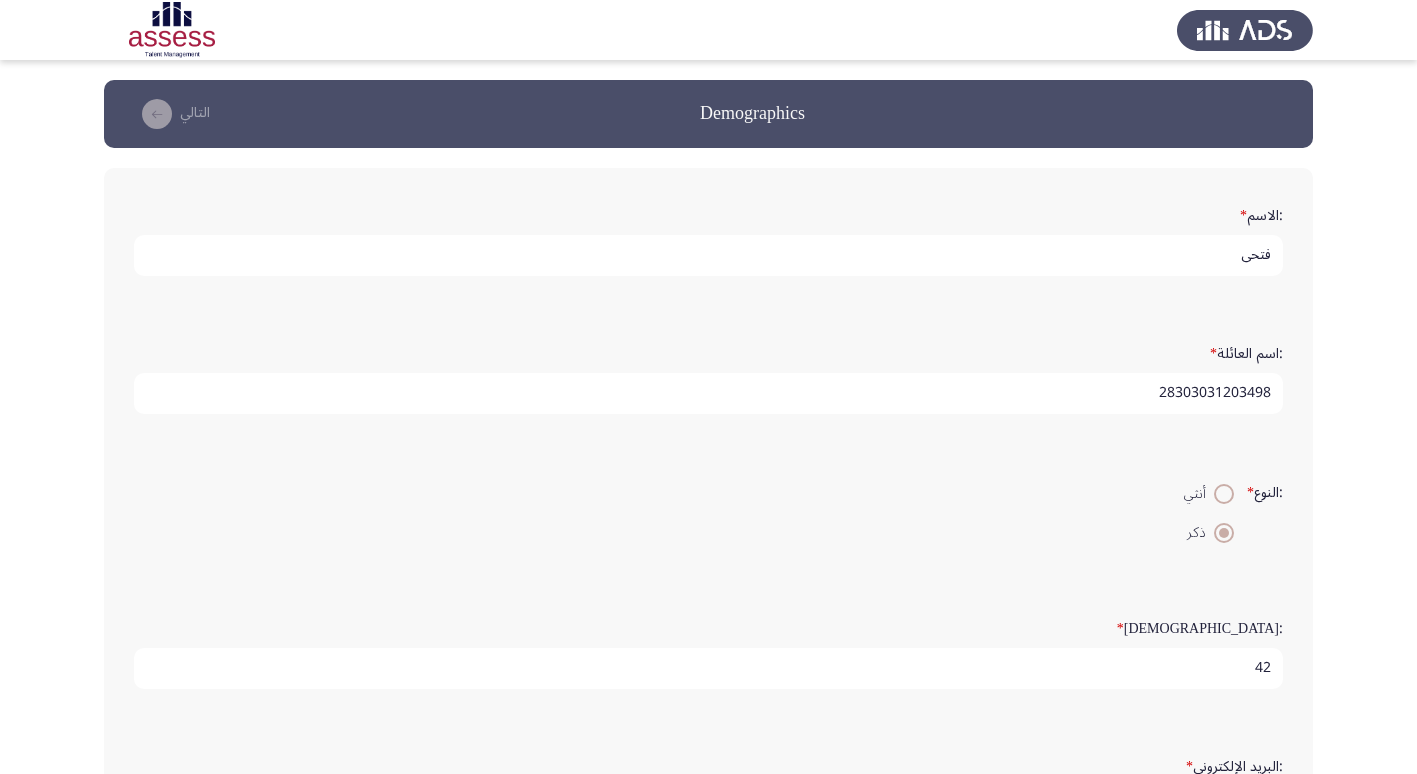 click on "فتحى" at bounding box center (708, 255) 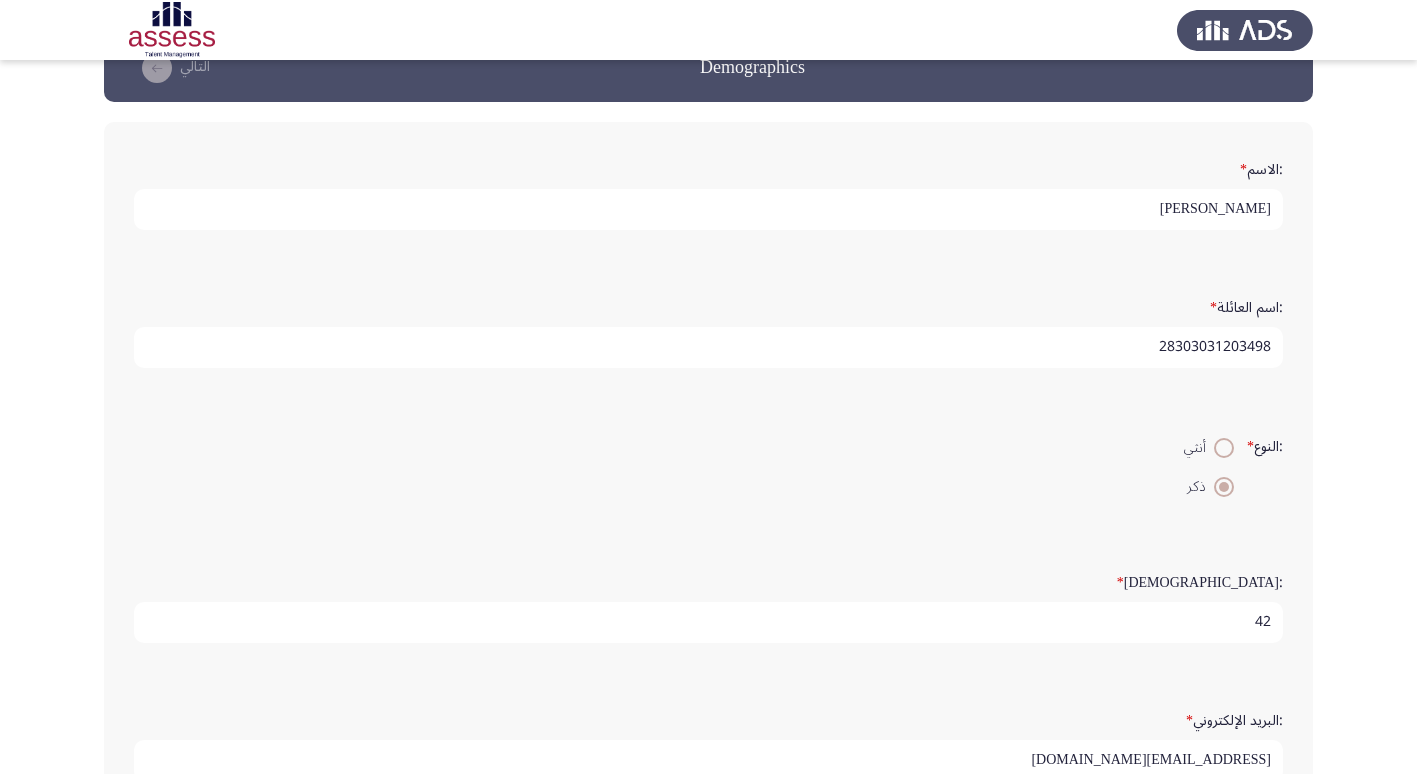 scroll, scrollTop: 21, scrollLeft: 0, axis: vertical 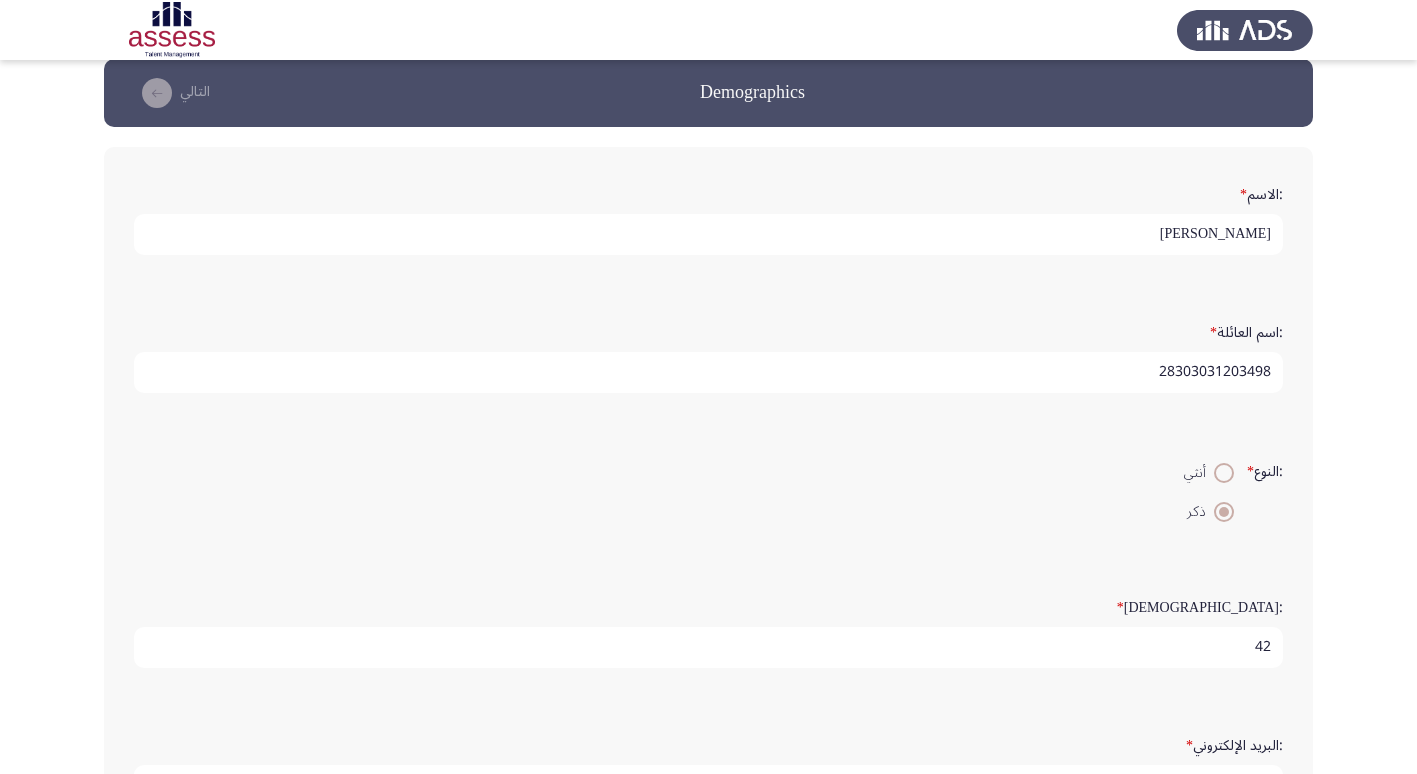 type on "فتحى ابراهيم رياض محمد" 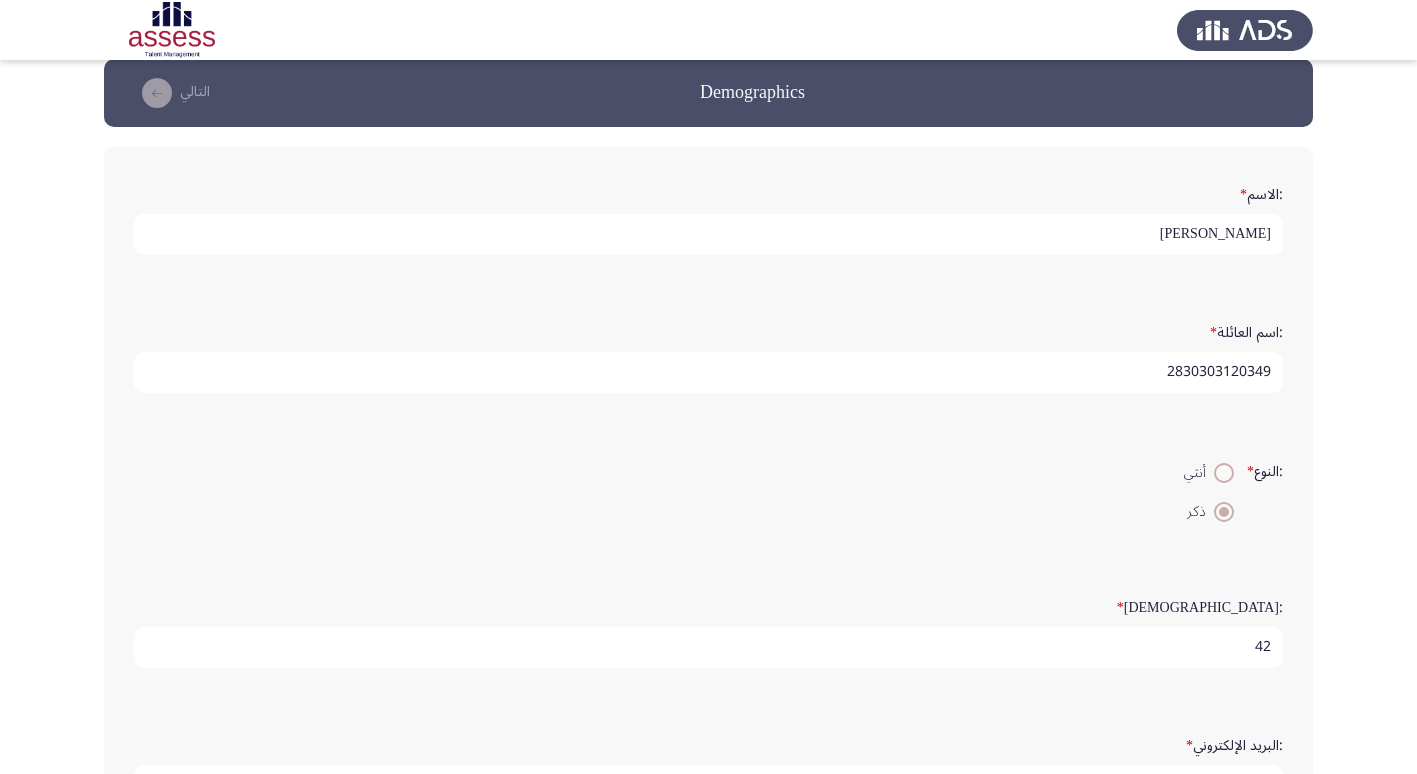 type on "28303031203498" 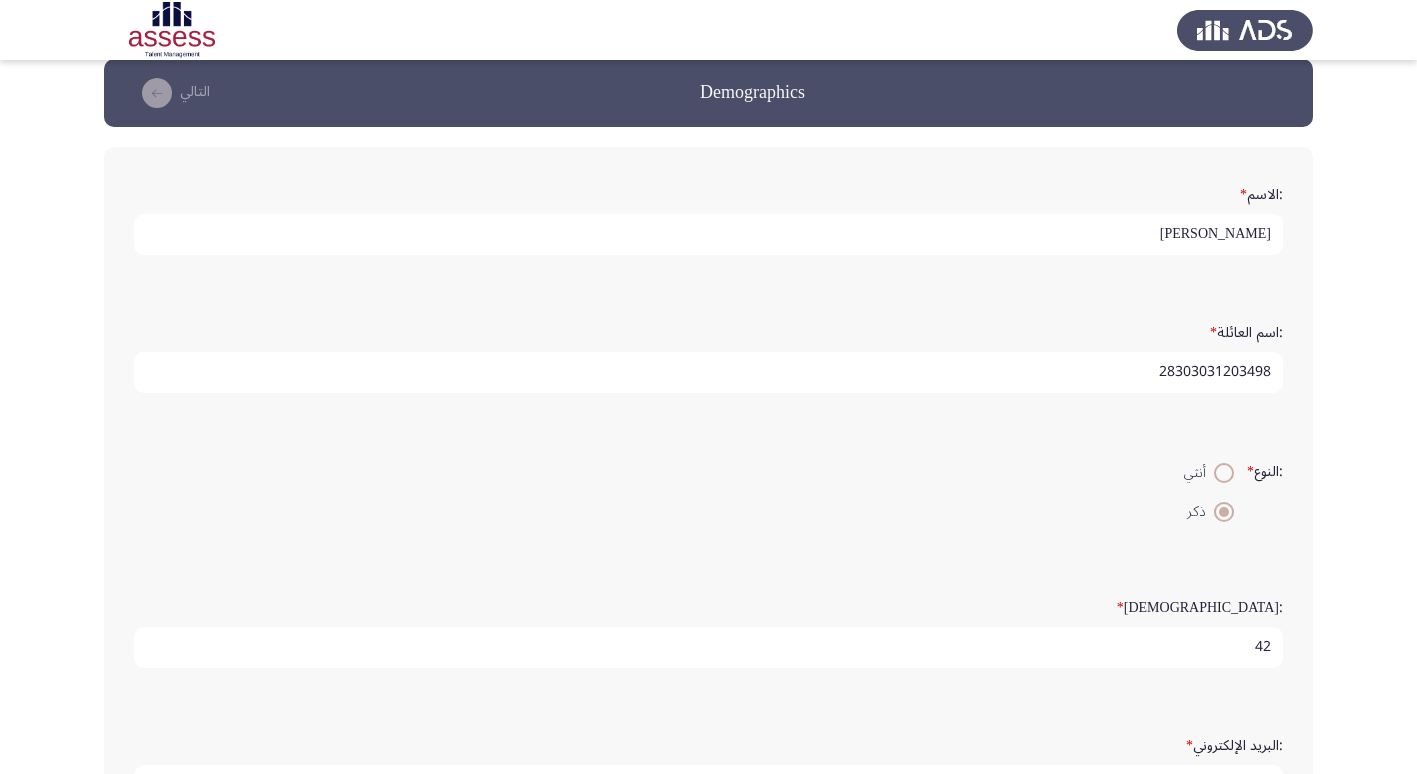 click on ":السن   * 42" 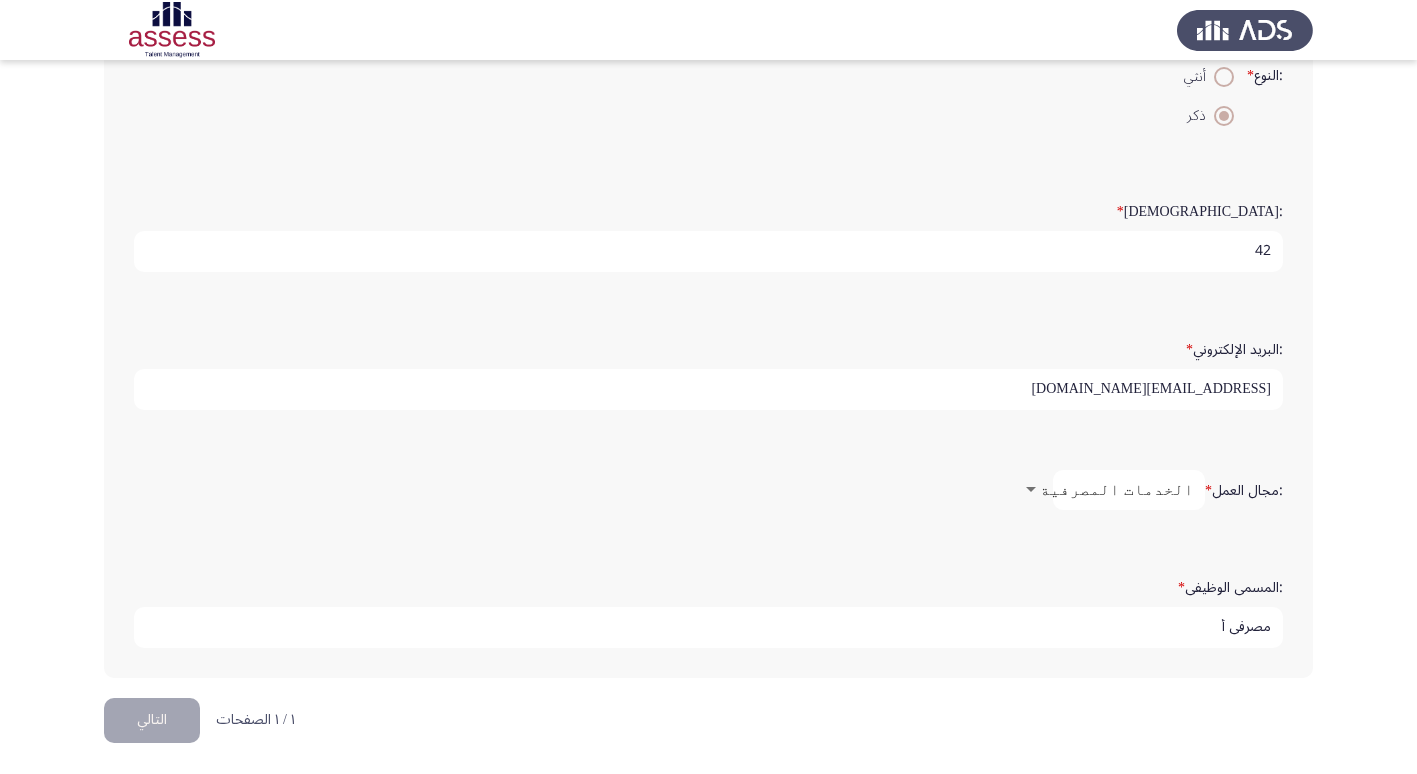 scroll, scrollTop: 421, scrollLeft: 0, axis: vertical 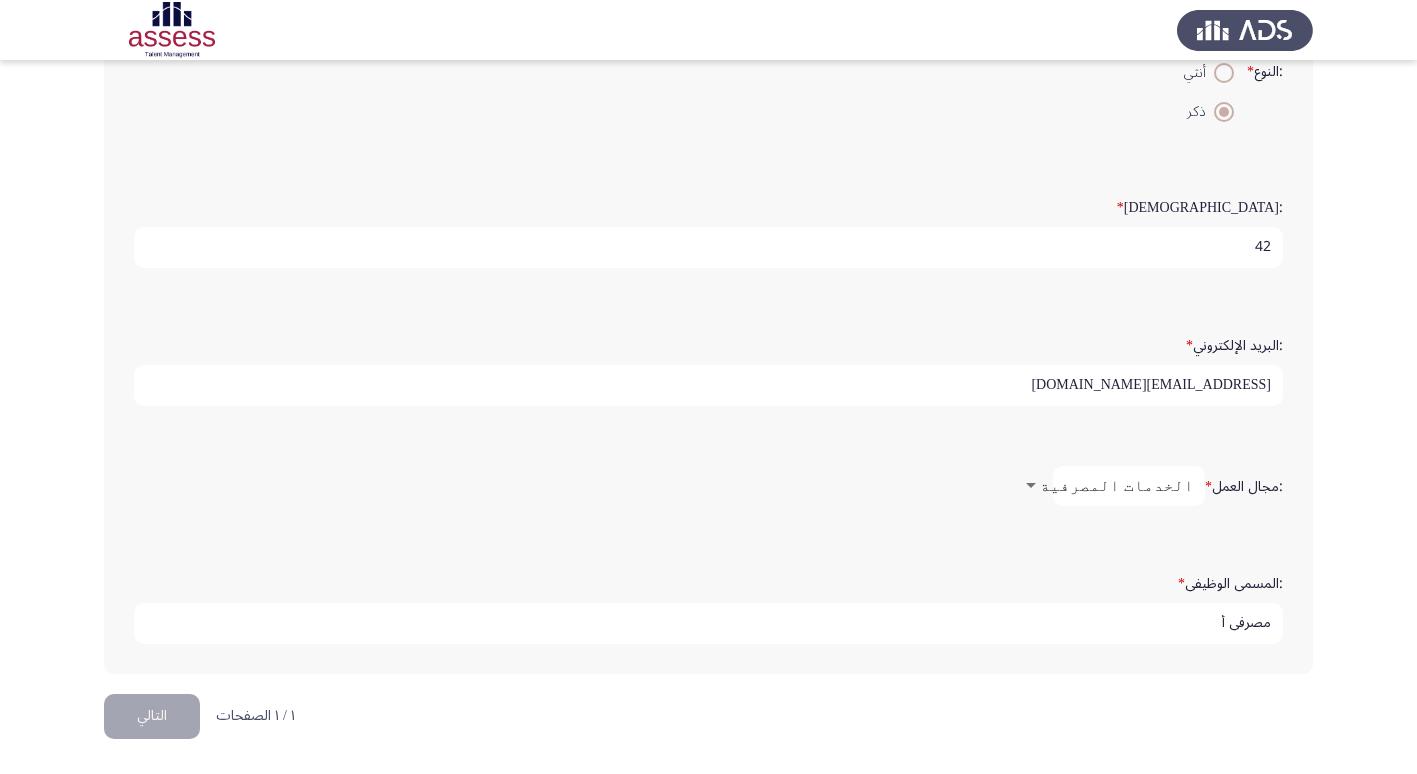 click on "التالي" 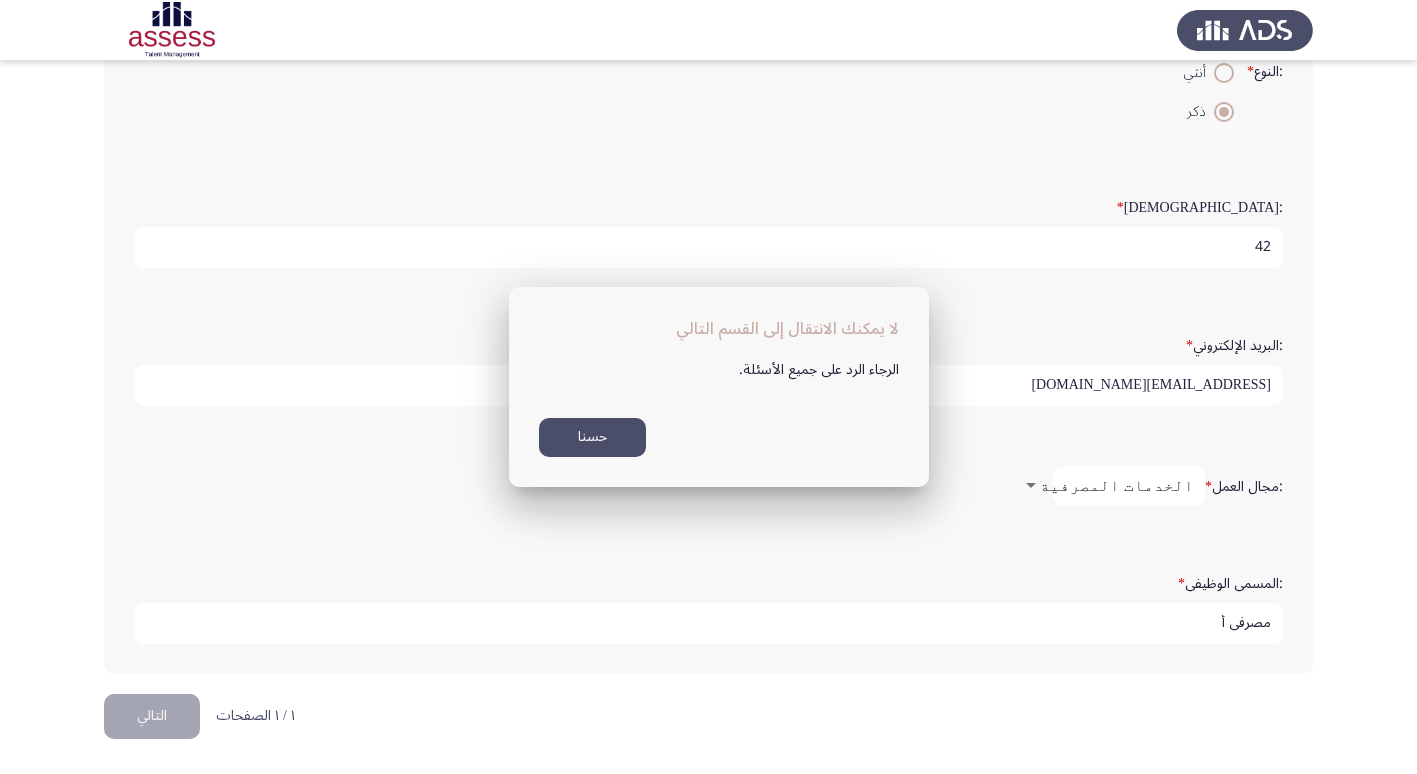 scroll, scrollTop: 0, scrollLeft: 0, axis: both 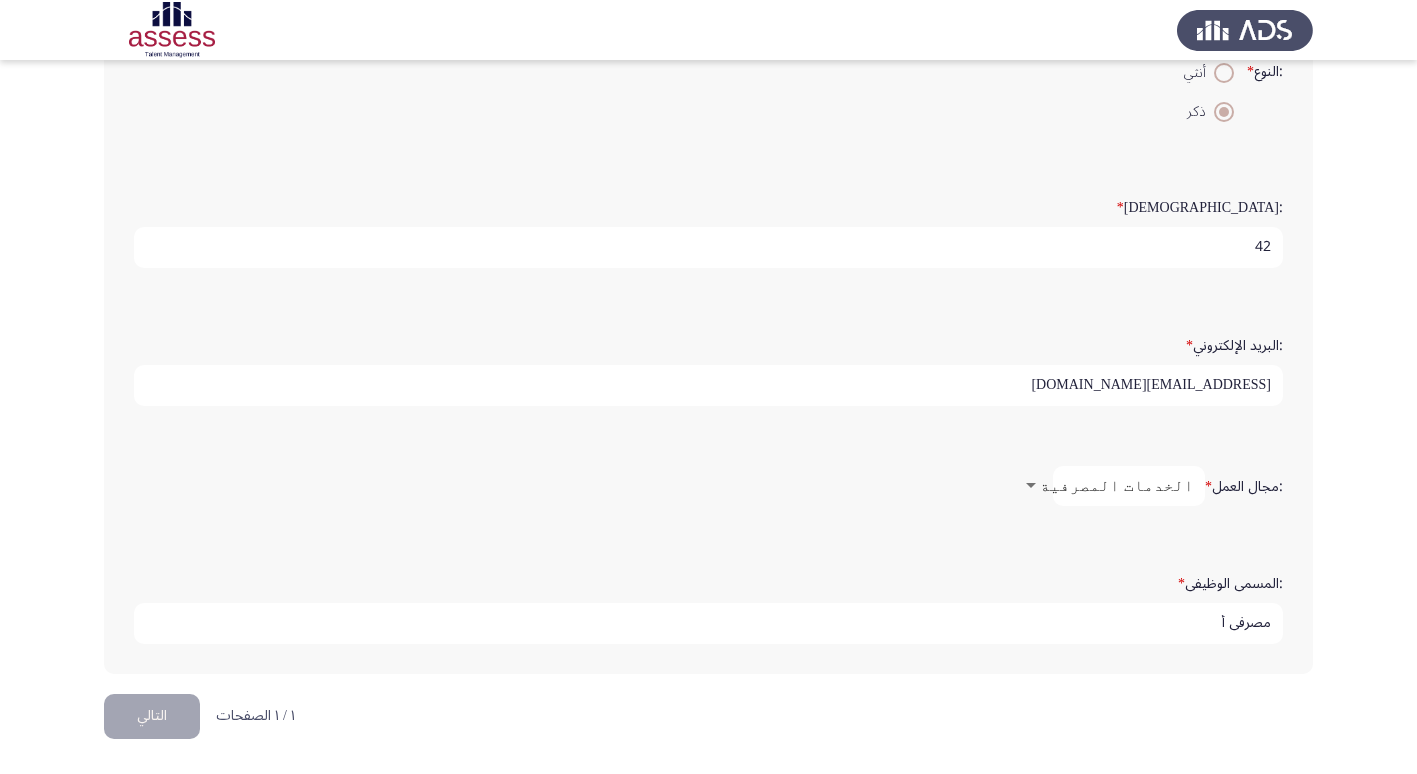 click on "التالي" 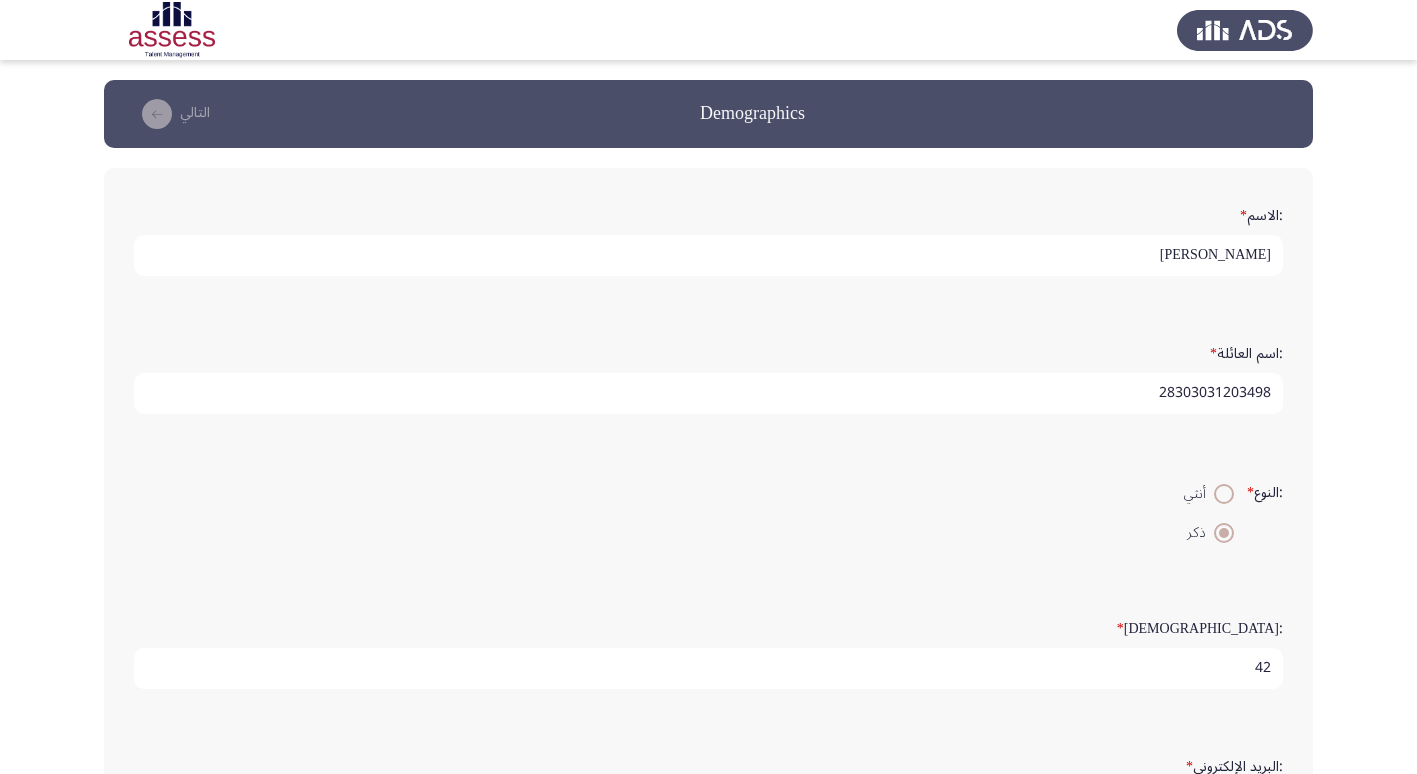 scroll, scrollTop: 421, scrollLeft: 0, axis: vertical 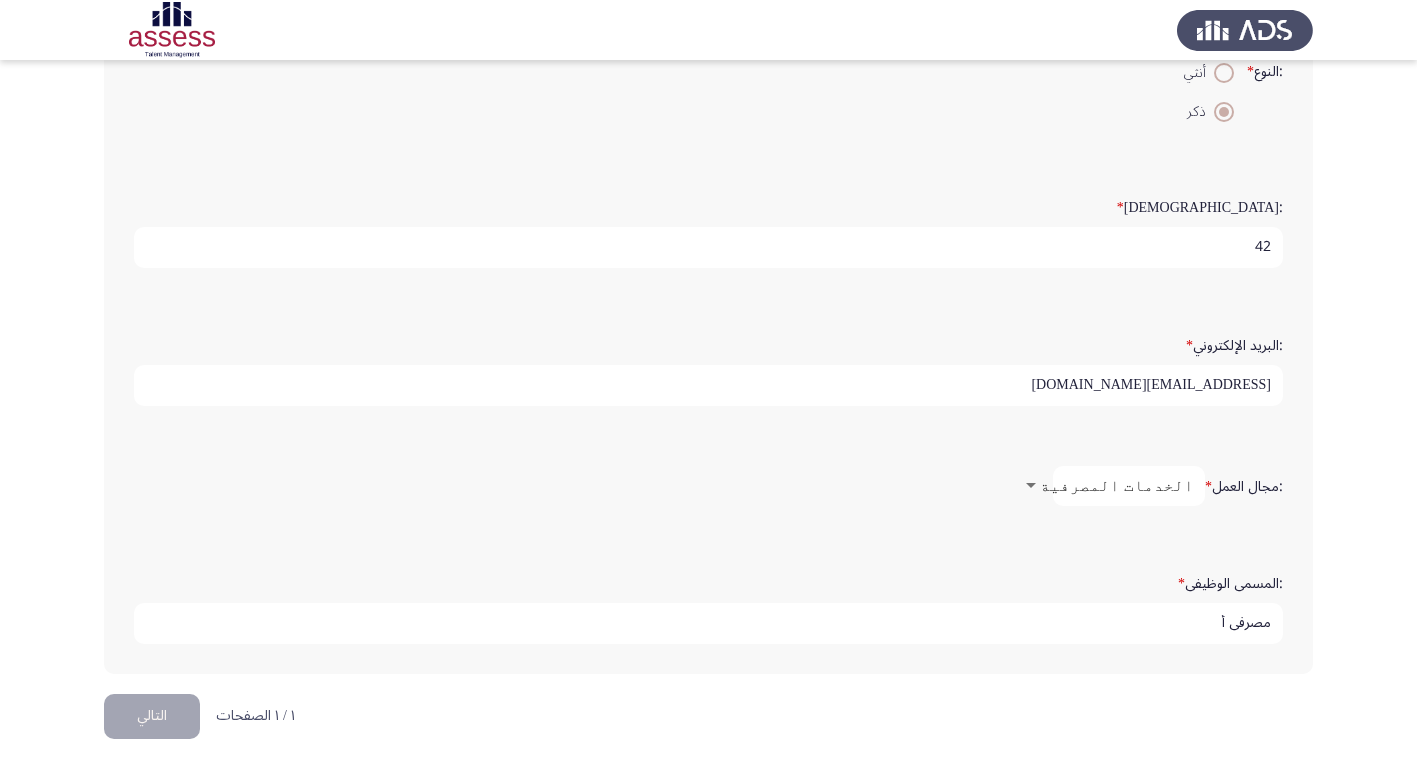 click on "التالي" 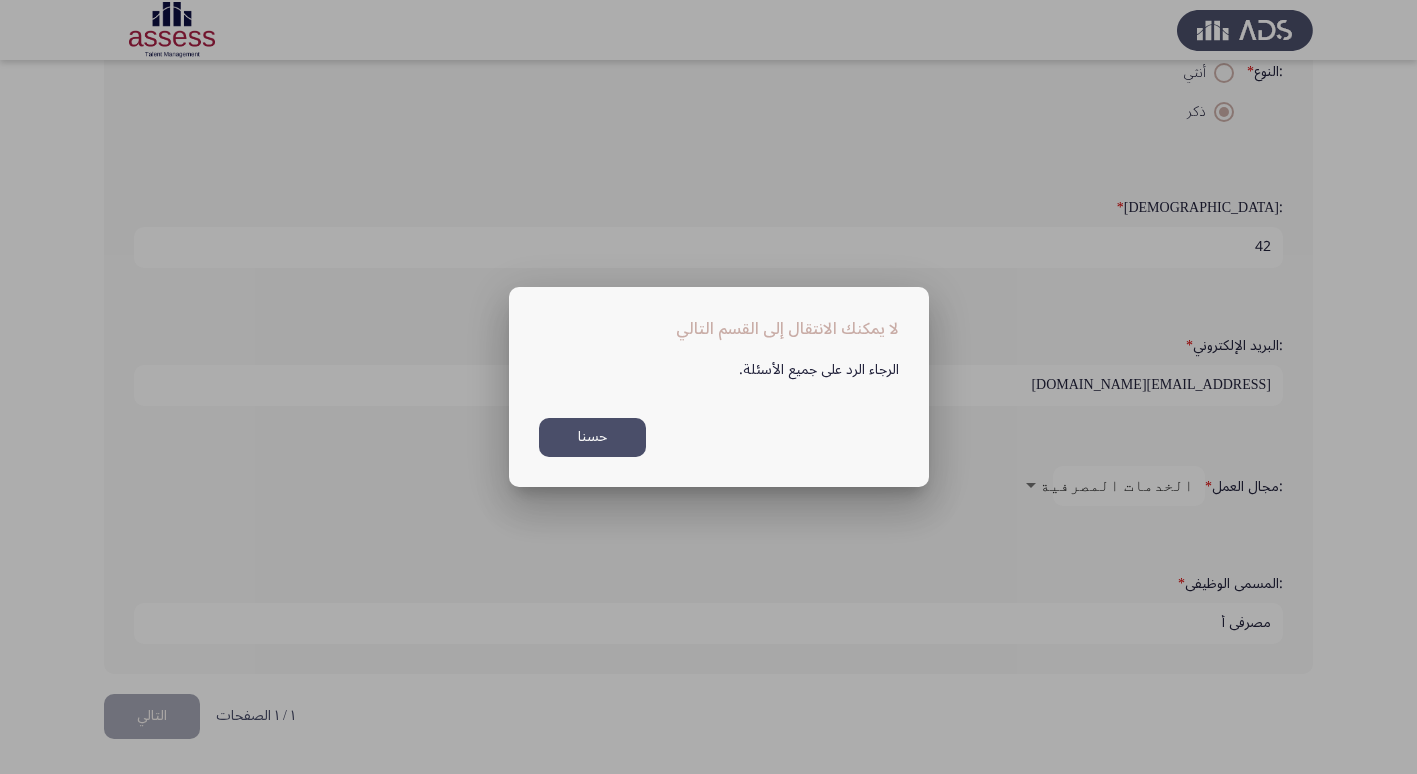 click on "حسنا" at bounding box center (592, 437) 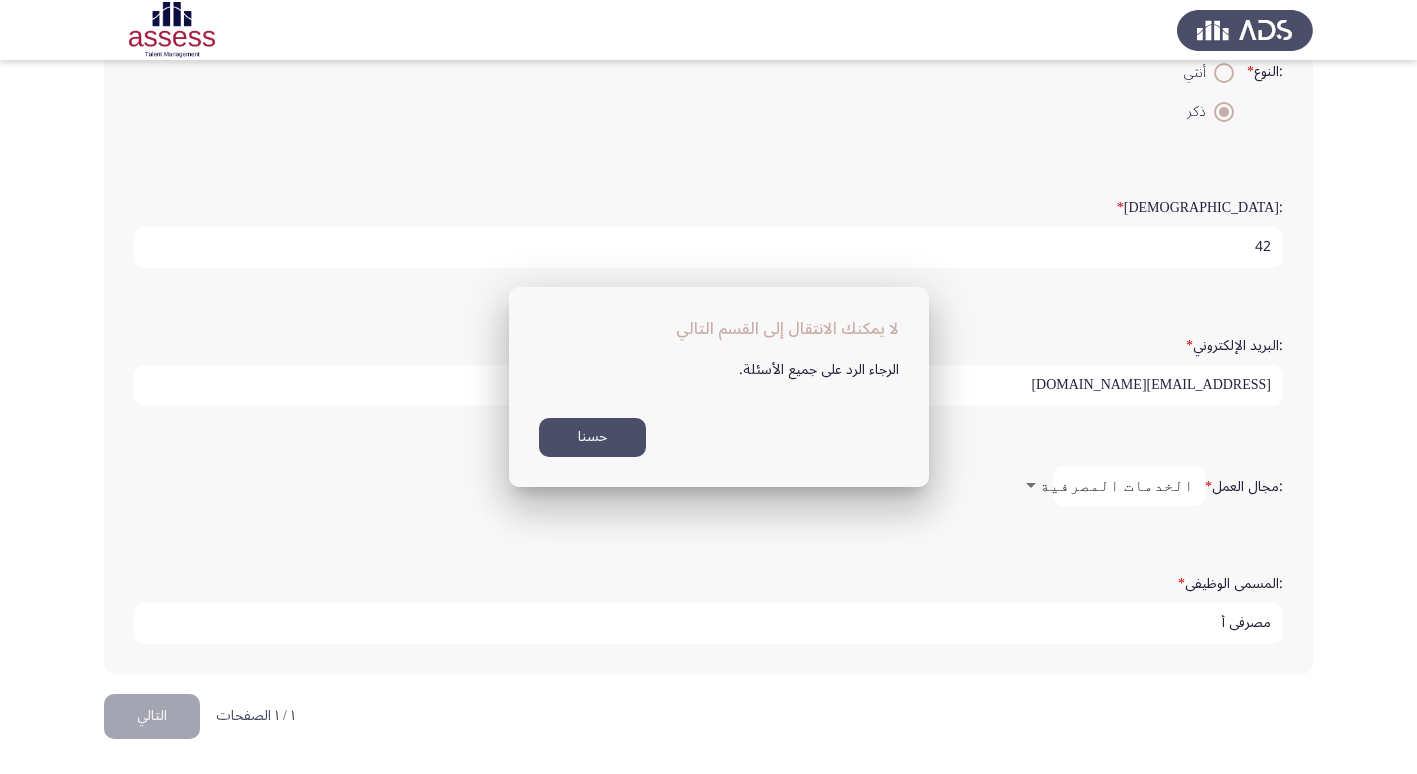 click on "حسنا" at bounding box center [592, 437] 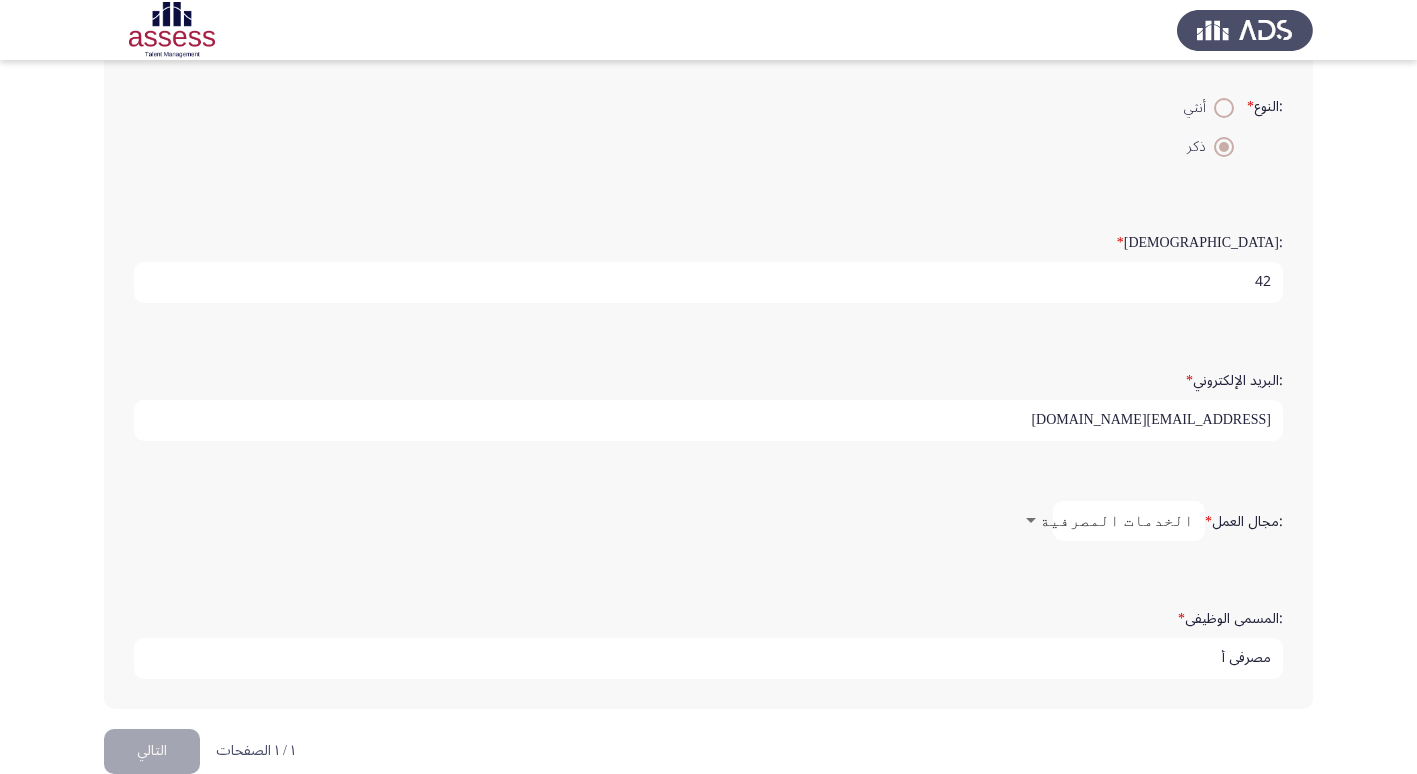 scroll, scrollTop: 421, scrollLeft: 0, axis: vertical 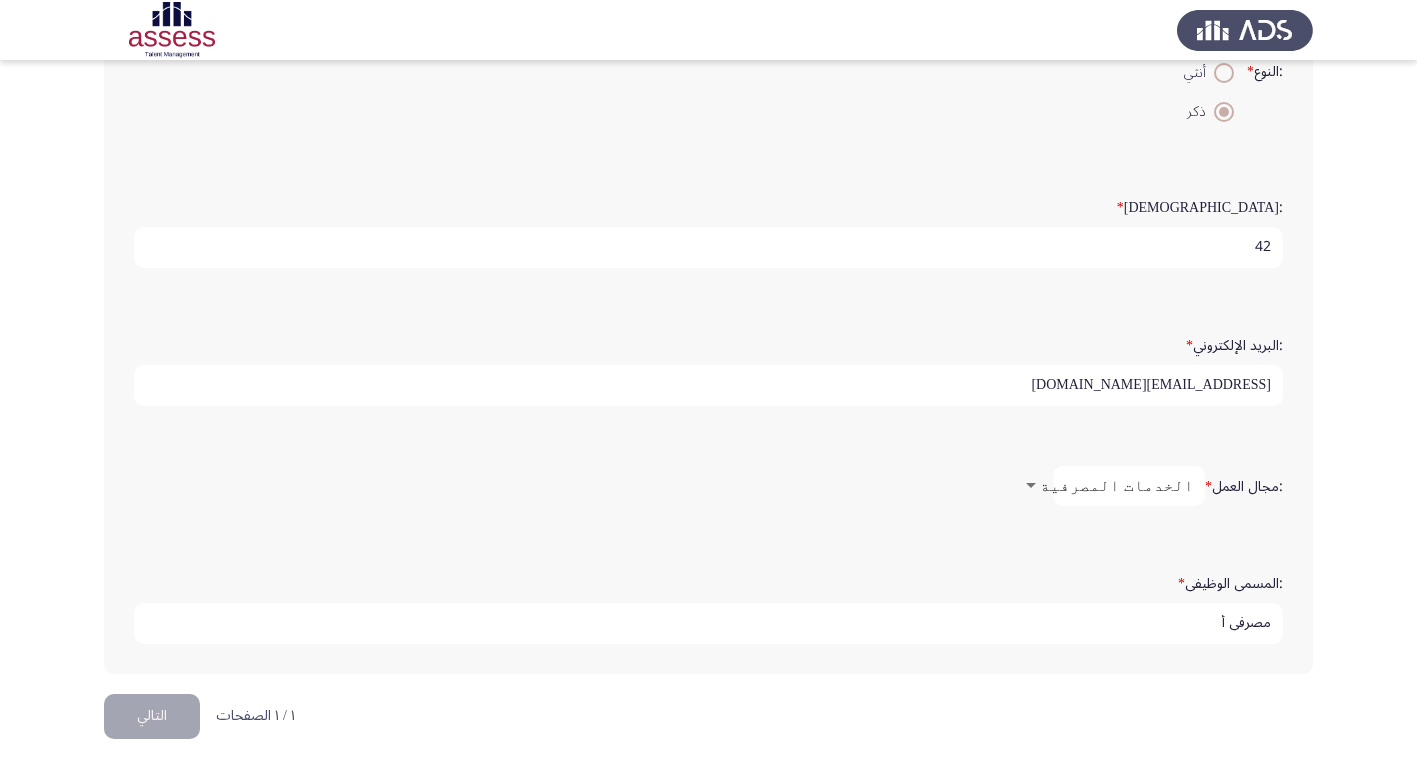 click on "التالي" 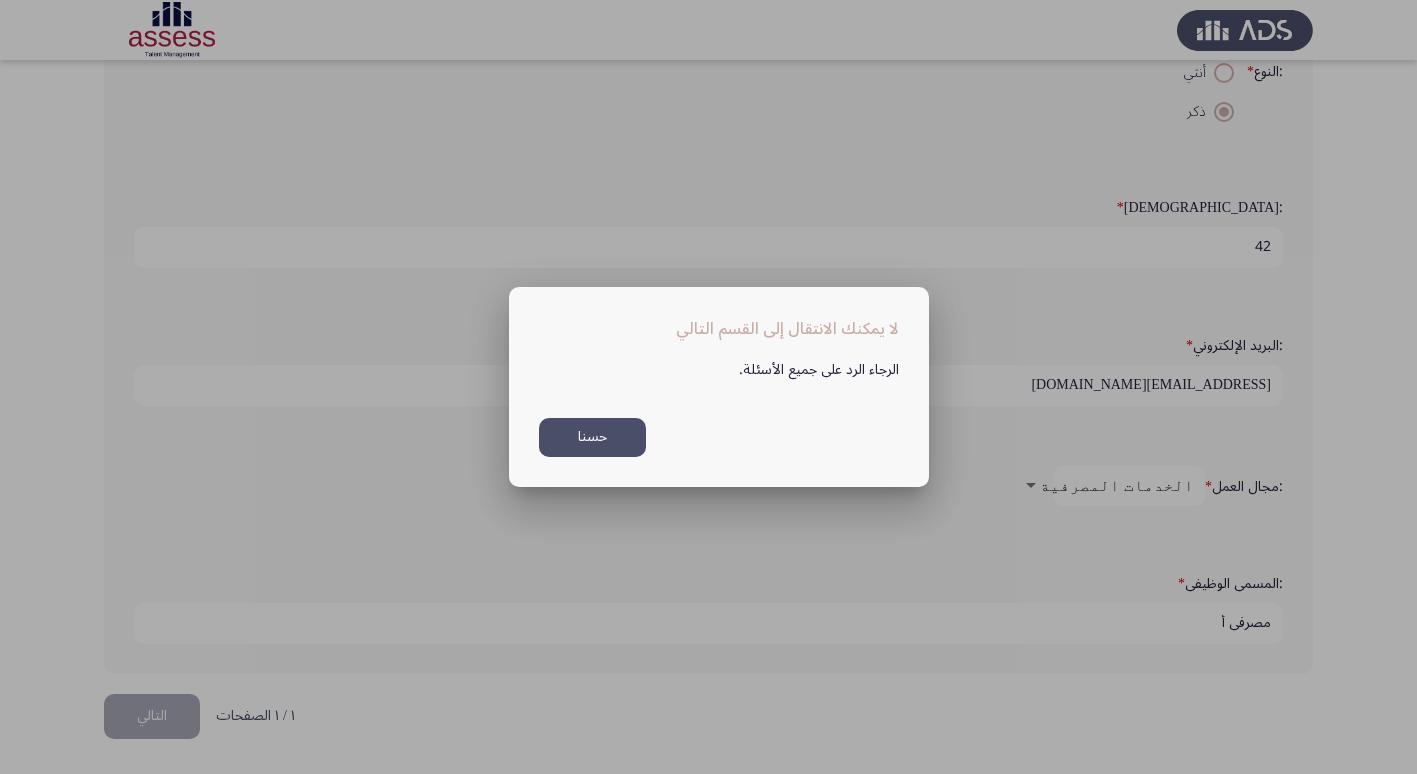 scroll, scrollTop: 0, scrollLeft: 0, axis: both 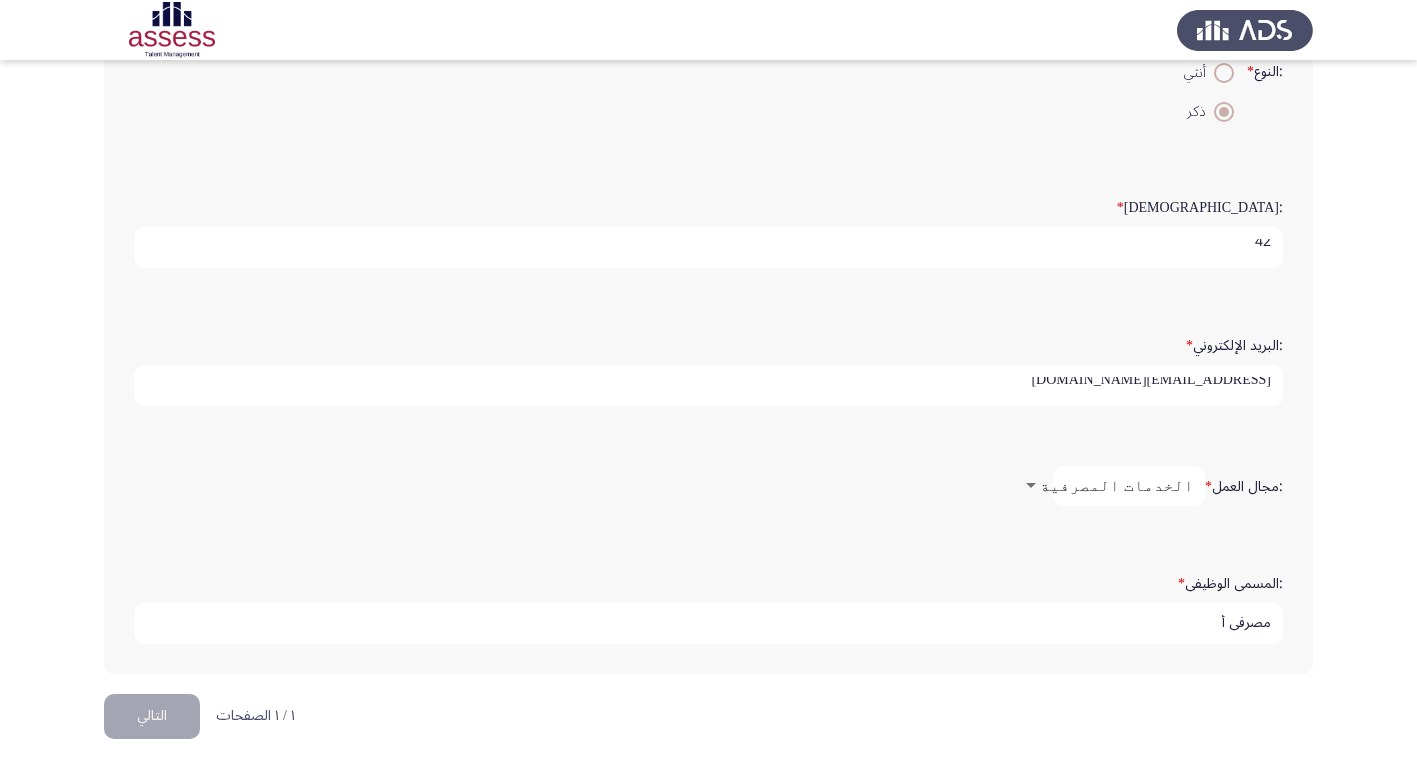 click on "التالي" 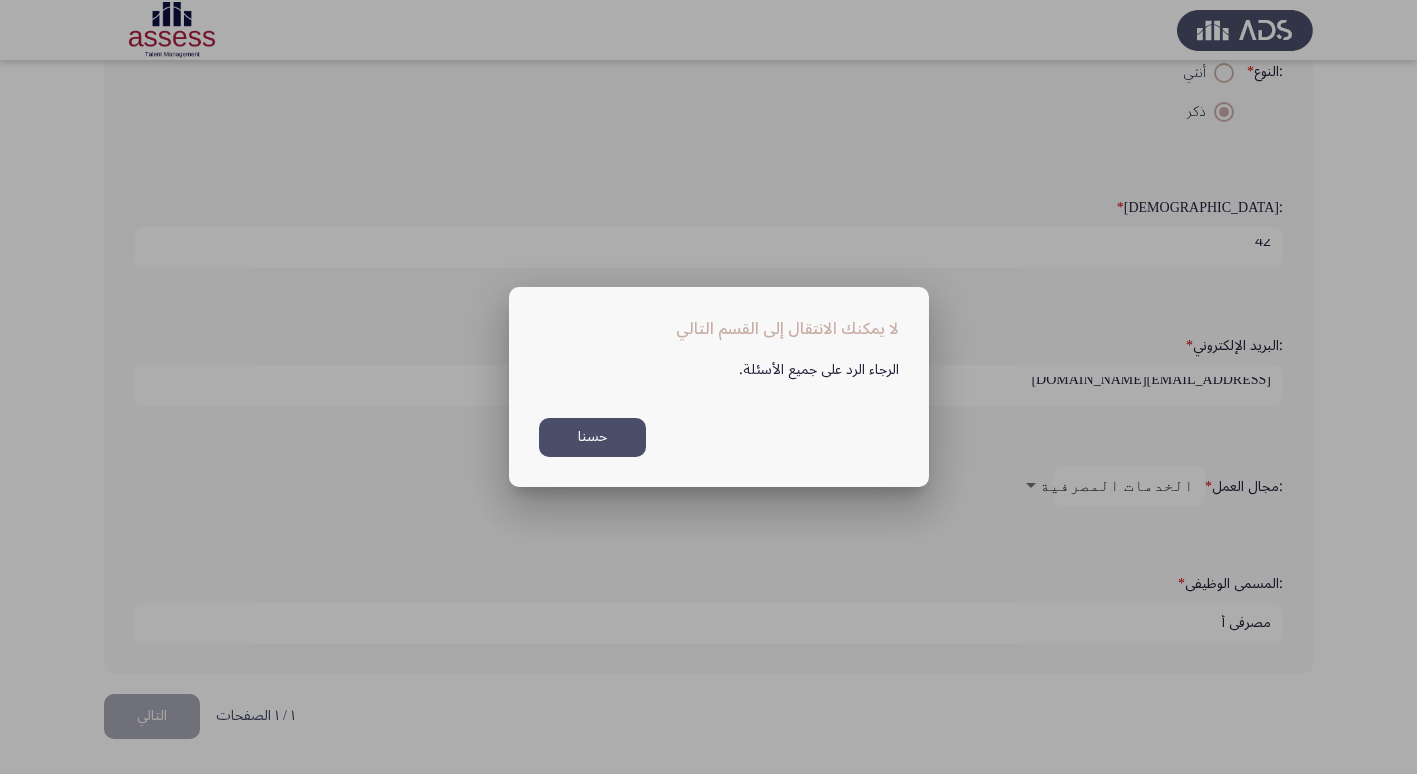 scroll, scrollTop: 0, scrollLeft: 0, axis: both 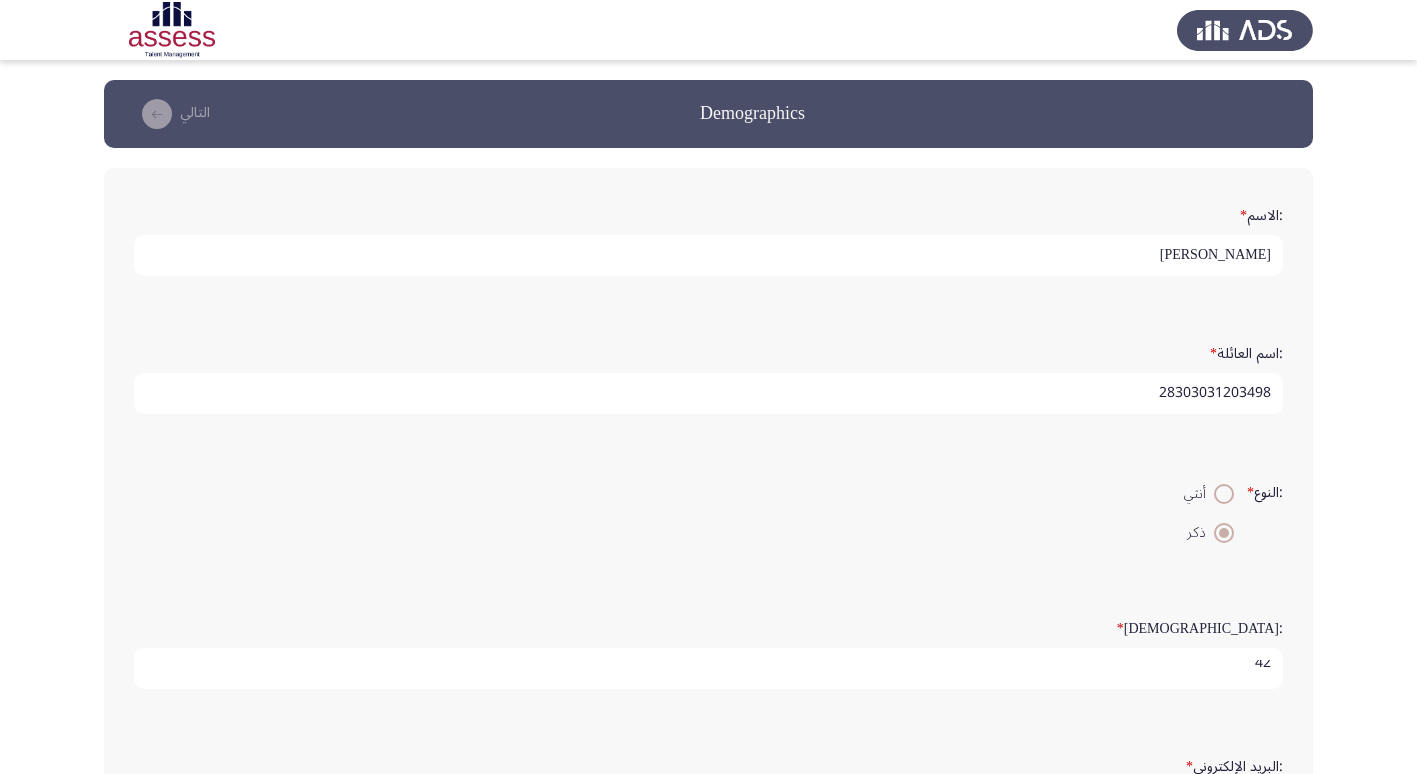 click 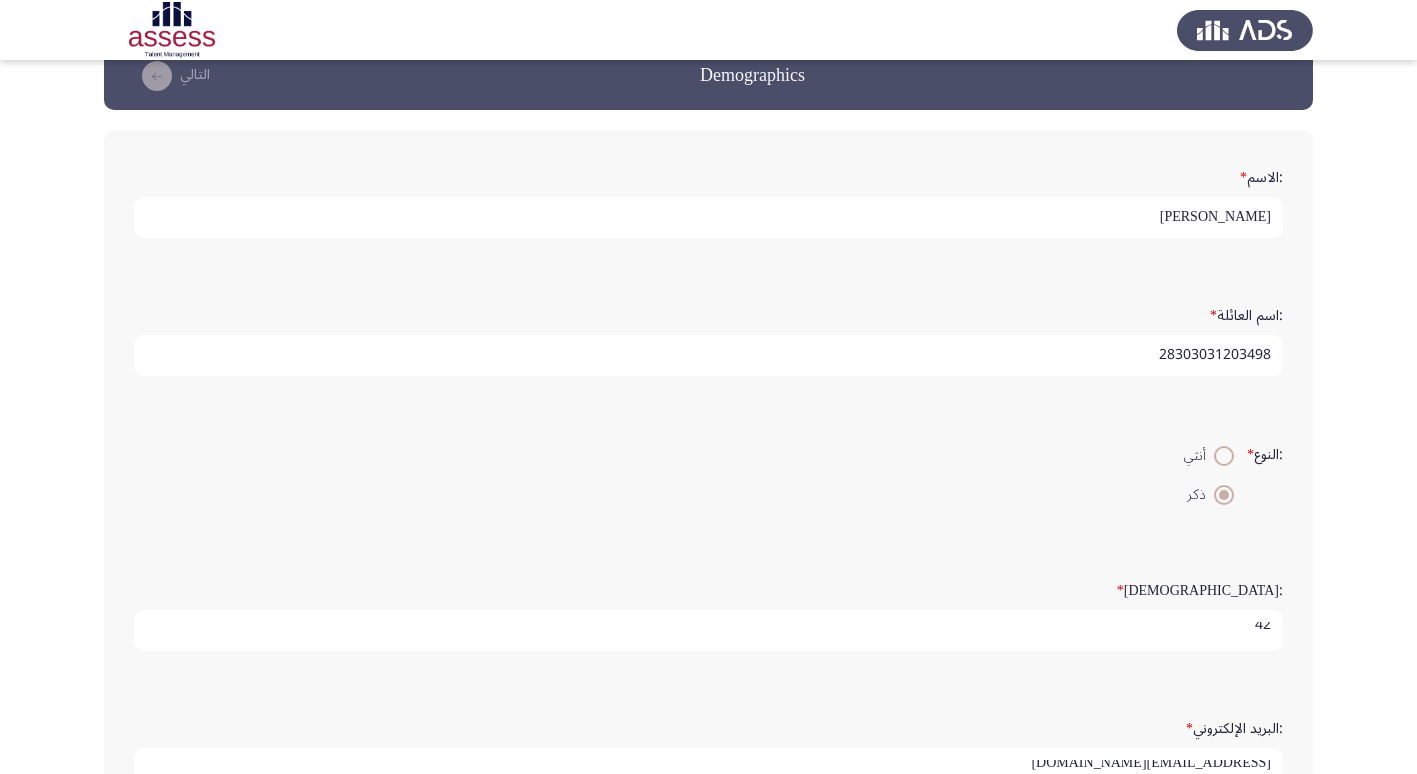 scroll, scrollTop: 21, scrollLeft: 0, axis: vertical 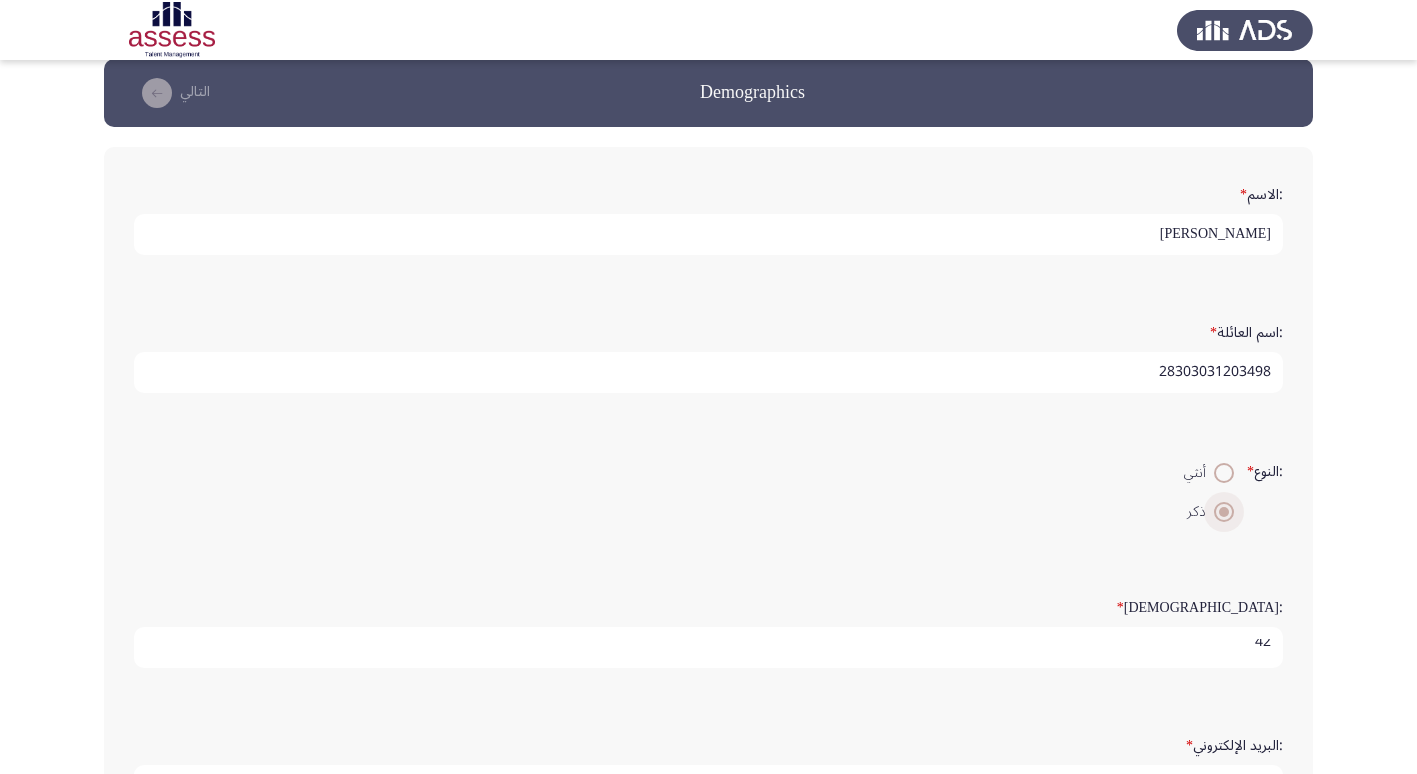 click at bounding box center (1224, 512) 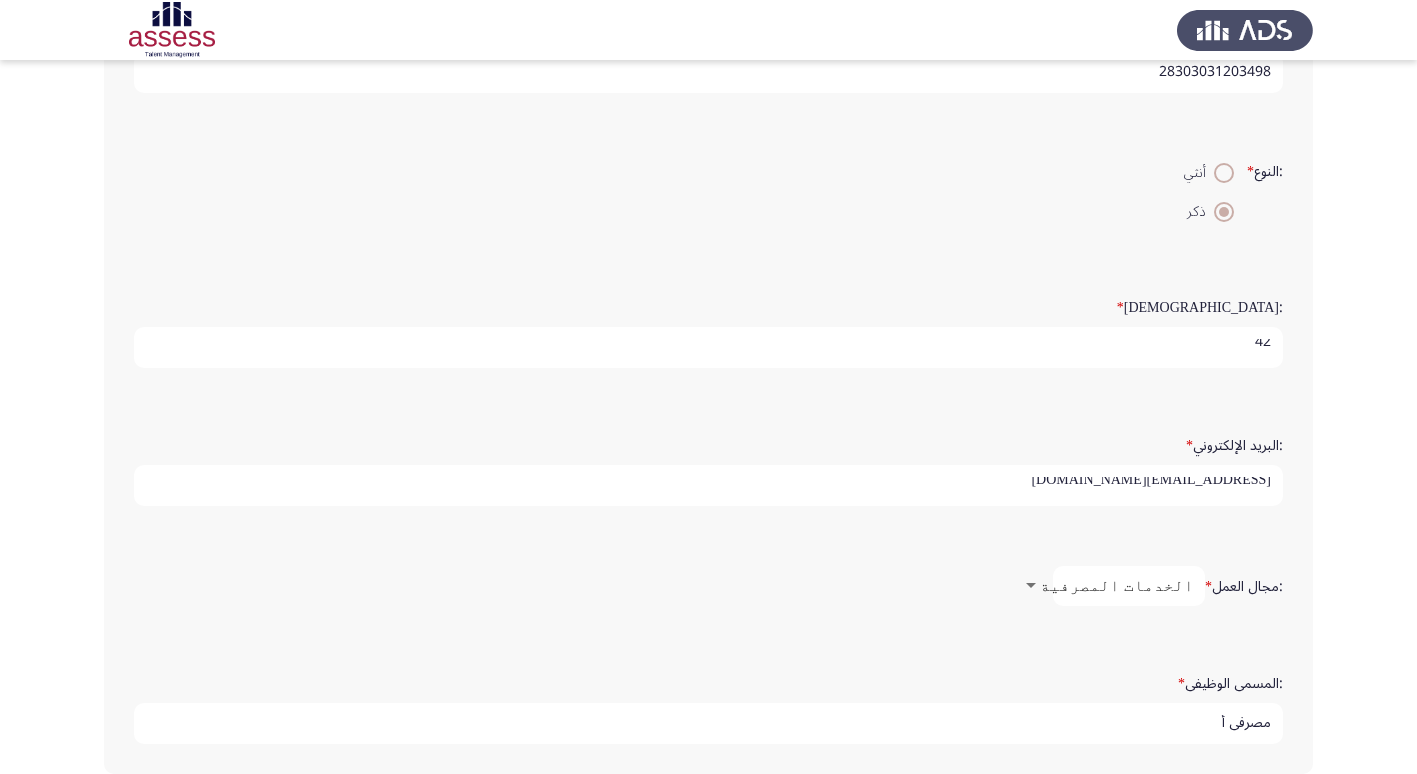 scroll, scrollTop: 421, scrollLeft: 0, axis: vertical 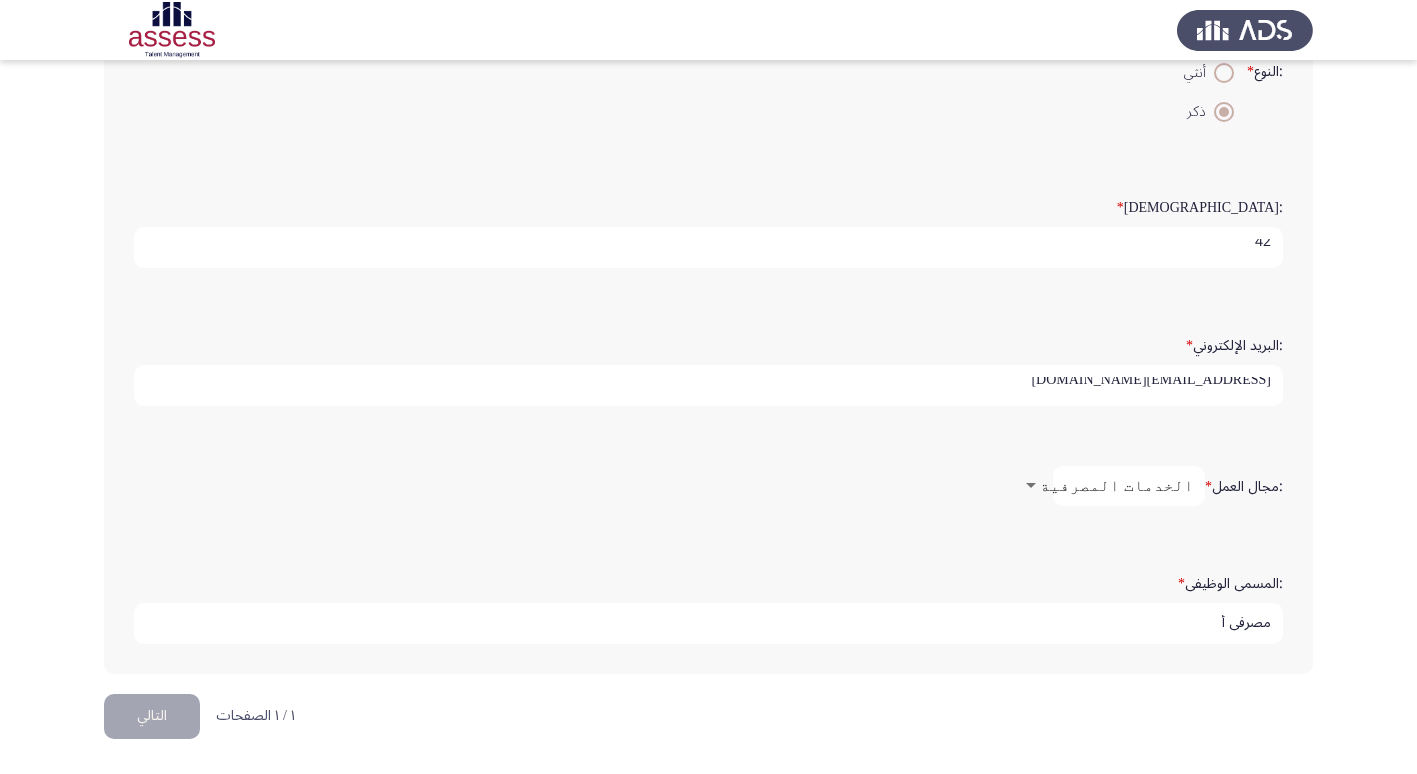 click on "FATHYIBRAHOIM@GMAIL.COM" at bounding box center (708, 385) 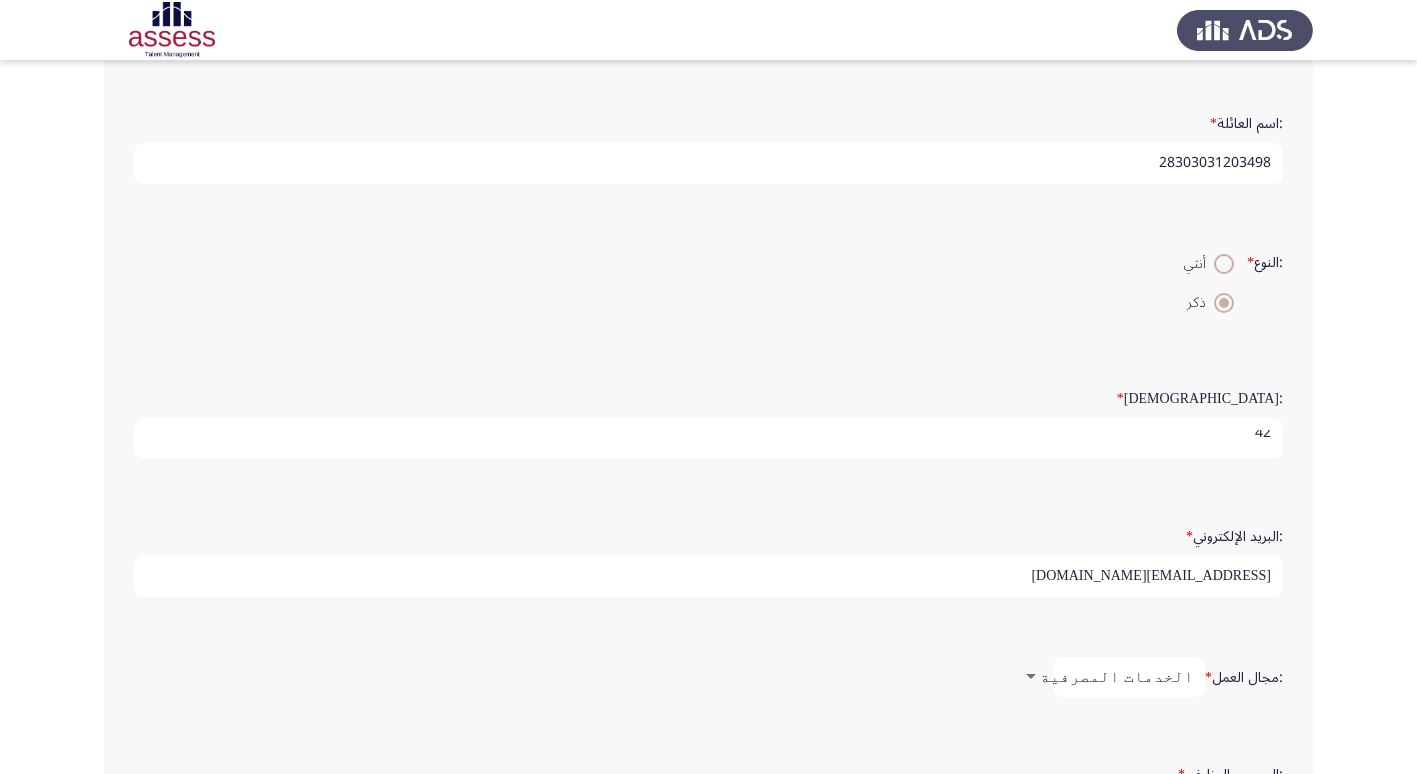 scroll, scrollTop: 221, scrollLeft: 0, axis: vertical 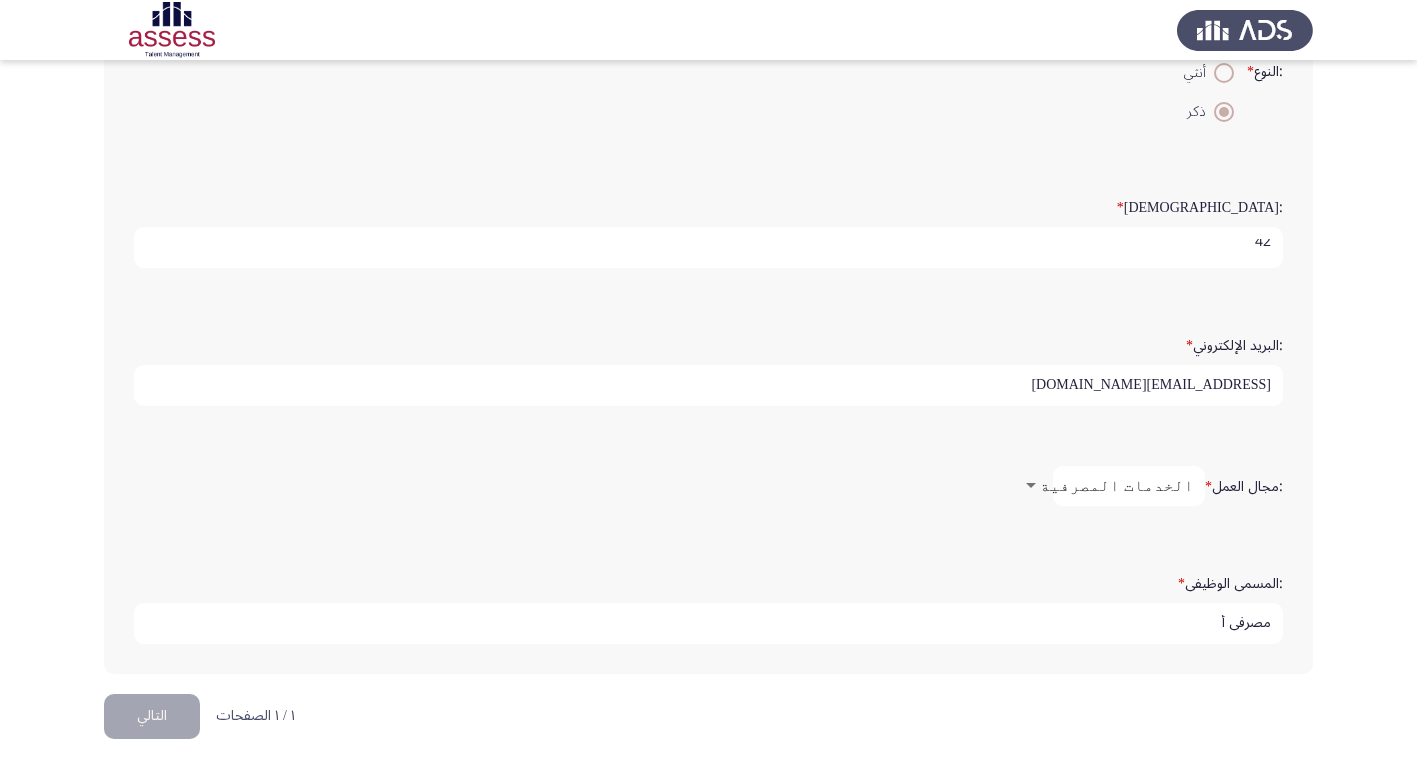click on "FATHYIBRAHOIM@GMAIL.COM" at bounding box center (708, 385) 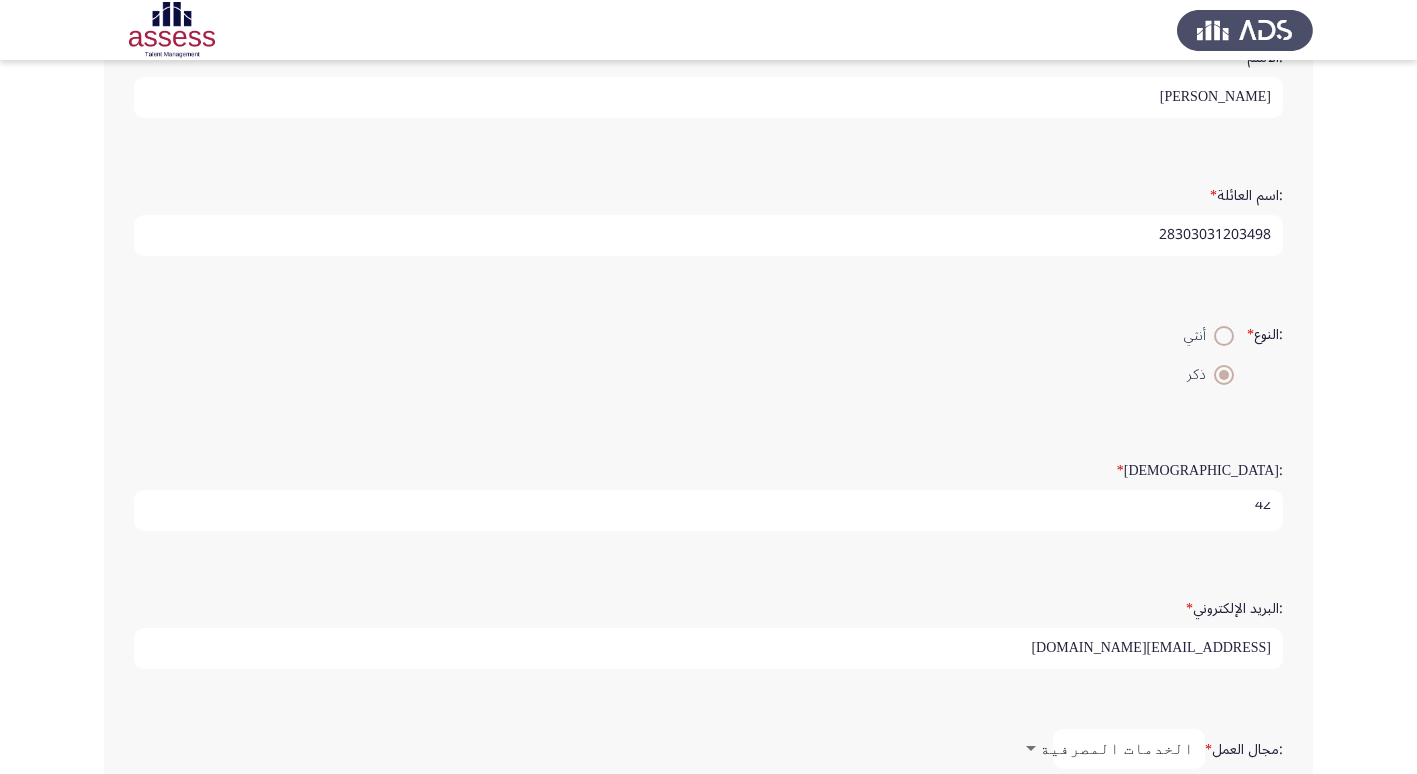 scroll, scrollTop: 221, scrollLeft: 0, axis: vertical 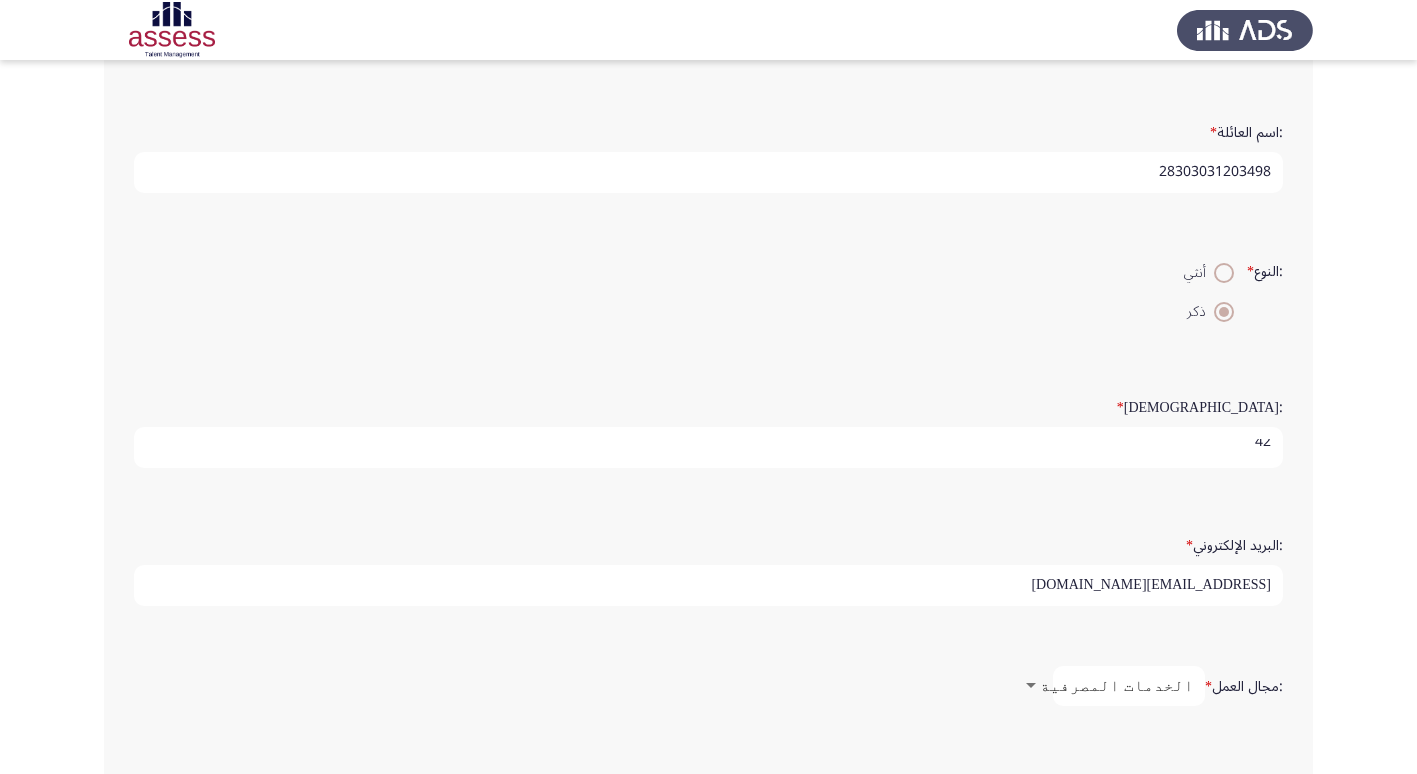 click on ":البريد الإلكتروني   * FATHYIBRAHOIM@GMAIL.COM" 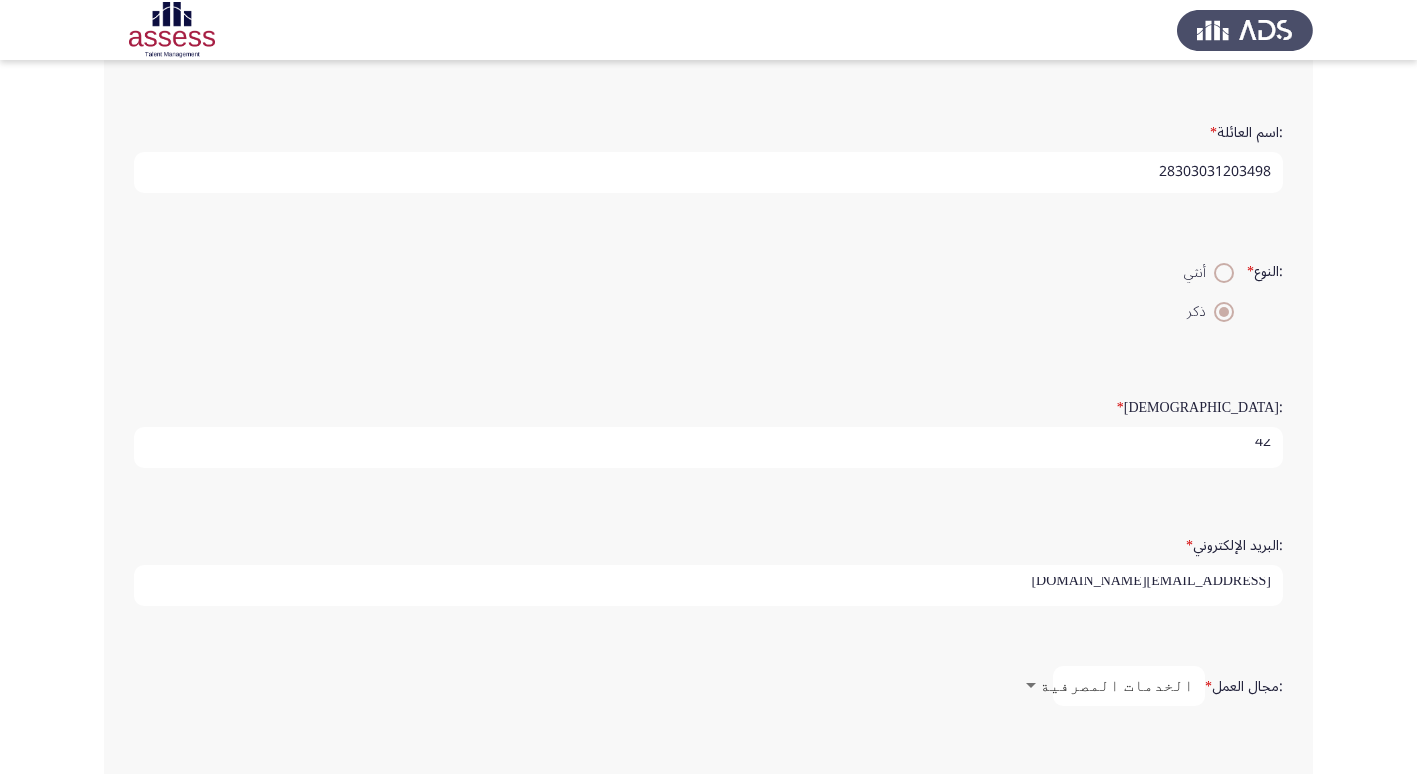 scroll, scrollTop: 5, scrollLeft: 0, axis: vertical 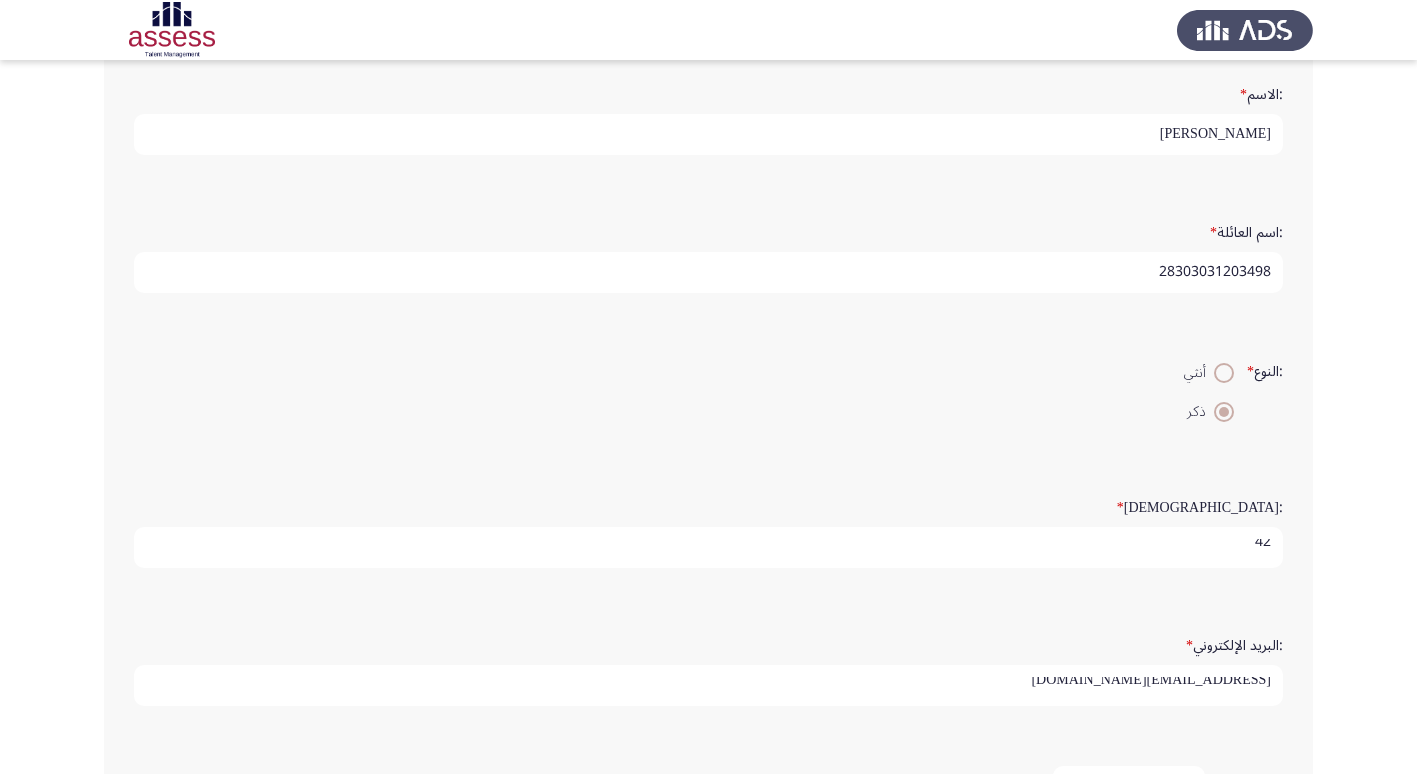 click on "FATHYIBRAHOIM@GMAIL.COM" at bounding box center [708, 685] 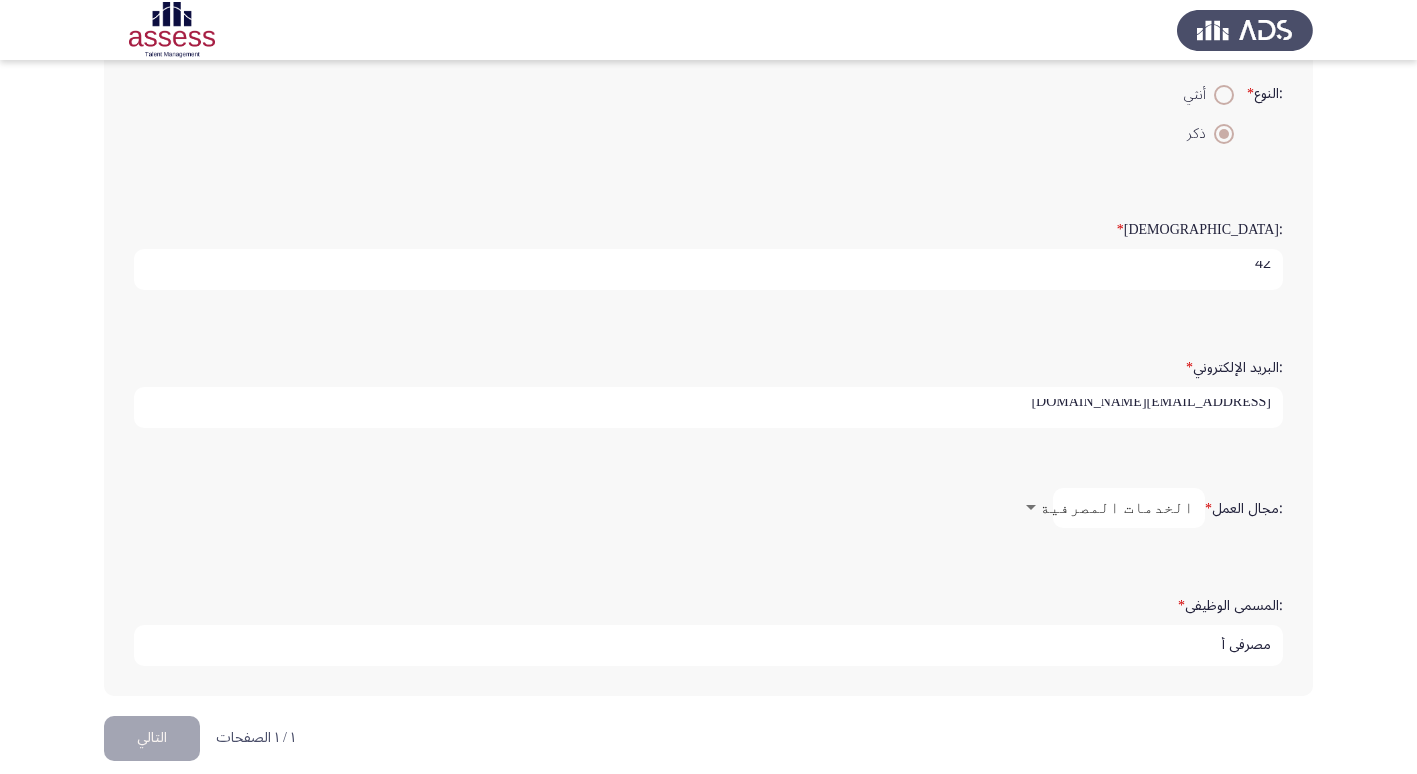 scroll, scrollTop: 421, scrollLeft: 0, axis: vertical 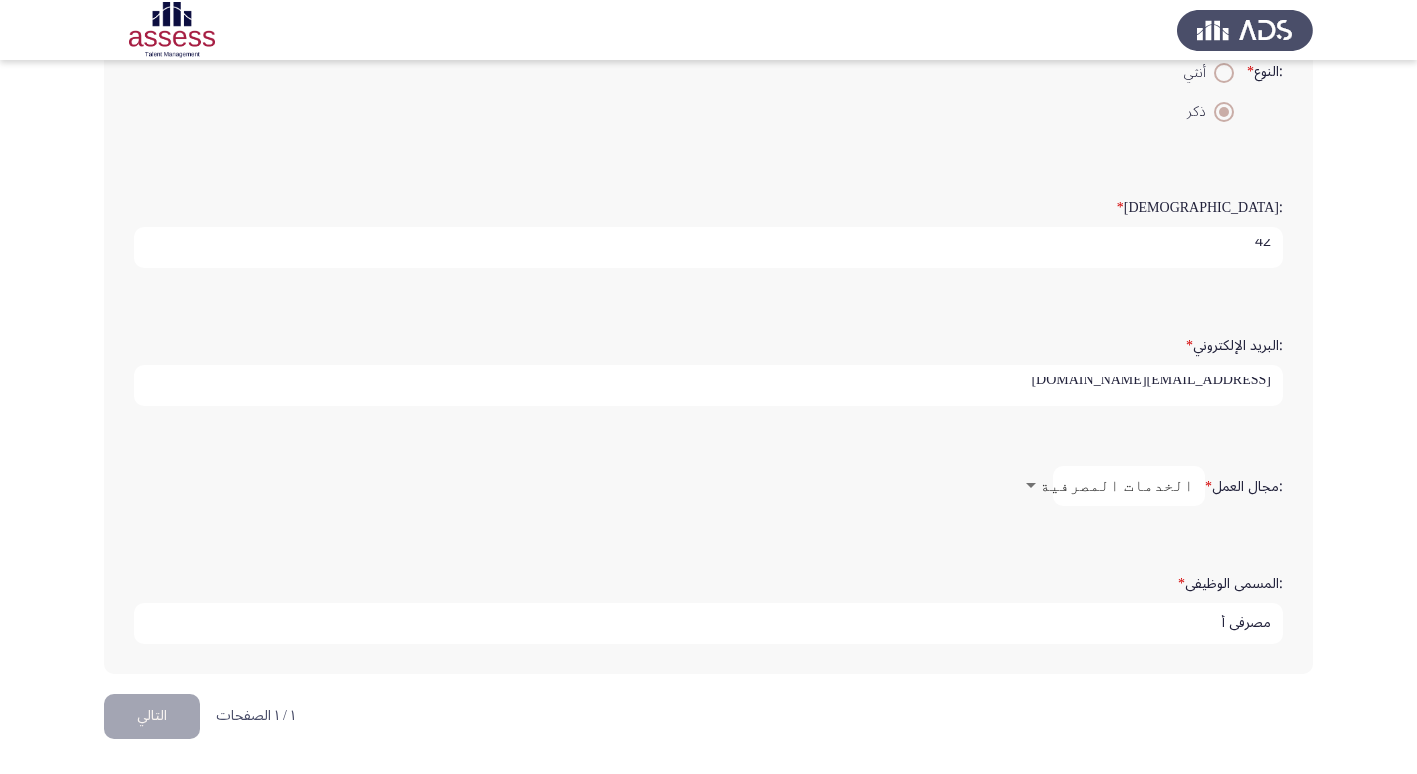 click on "Demographics   التالي  :الاسم   * فتحى ابراهيم رياض محمد  :اسم العائلة   * 28303031203498 :النوع   *    أنثي     ذكر  :السن   * 42 :البريد الإلكتروني   * FATHYIBRAHOIM@GMAIL.COM :مجال العمل   * الخدمات المصرفية :المسمى الوظيفى   * مصرفى أ  ١ / ١ الصفحات   التالي" at bounding box center [708, 176] 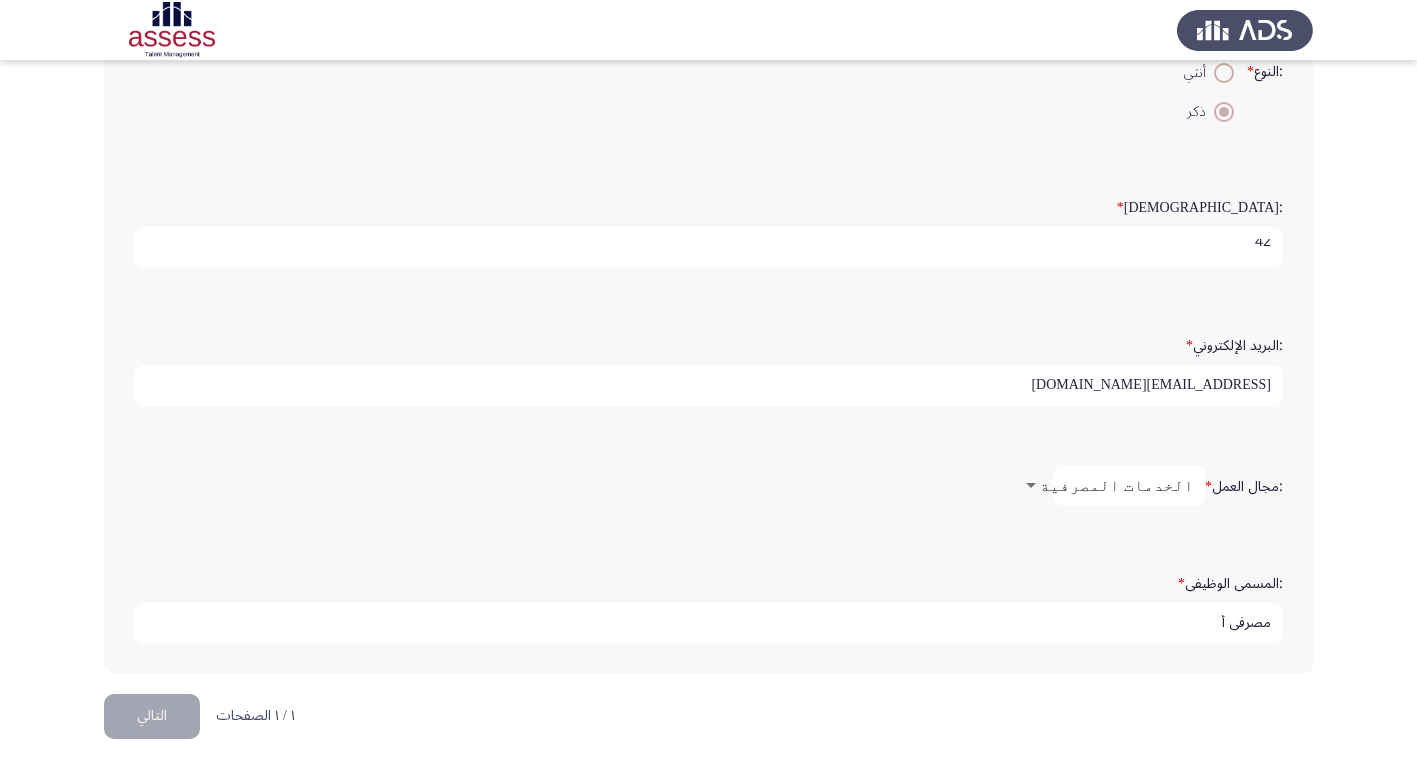 click on "الخدمات المصرفية" at bounding box center [1117, 485] 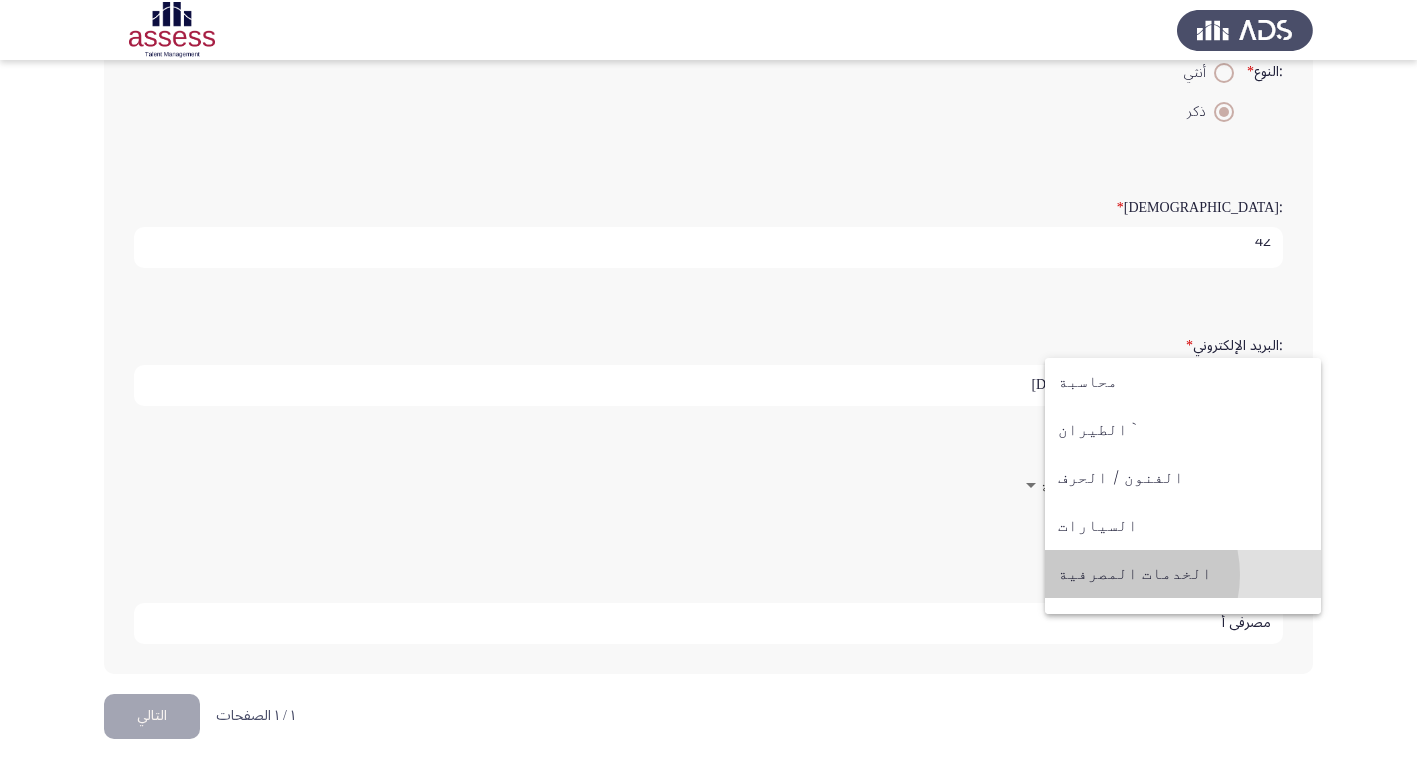 click on "الخدمات المصرفية" at bounding box center (1183, 574) 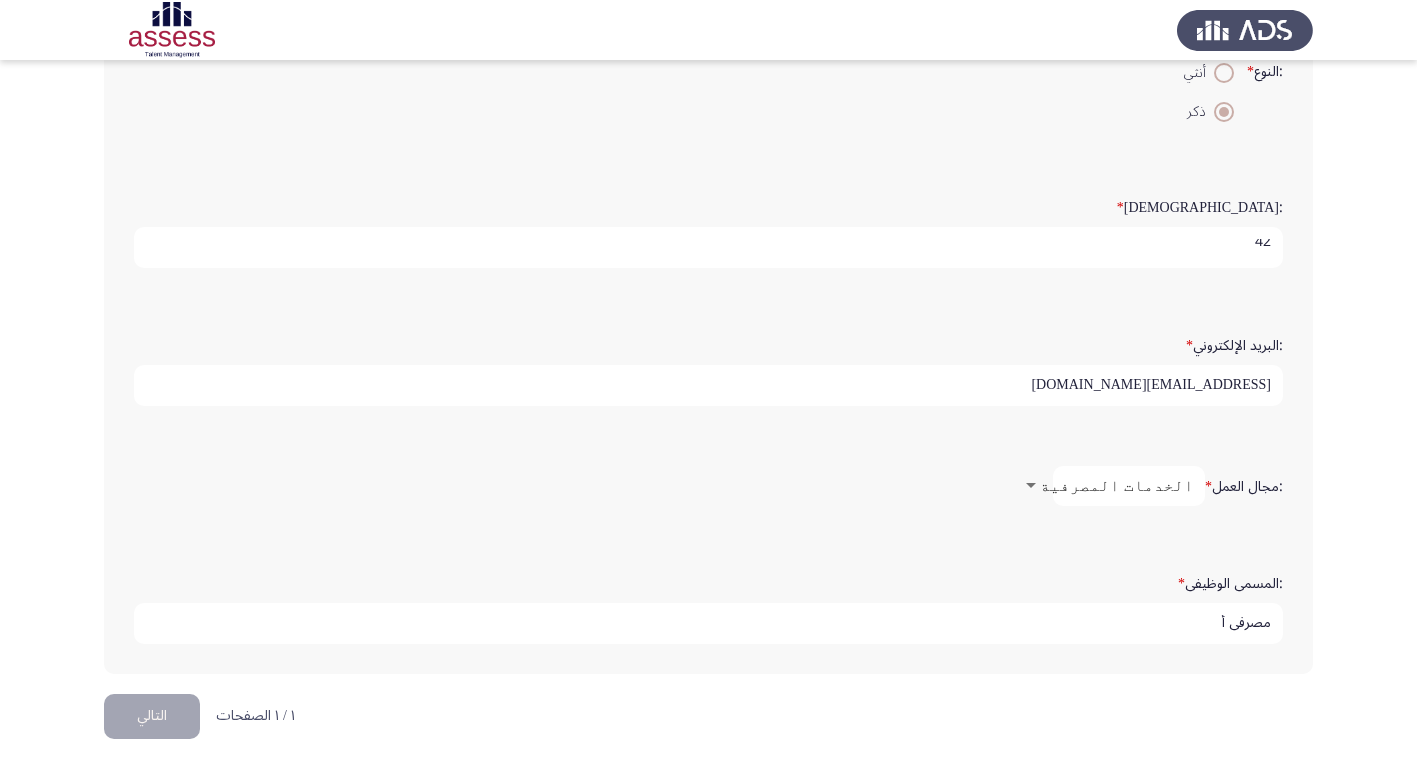 click on "الخدمات المصرفية" at bounding box center (1129, 486) 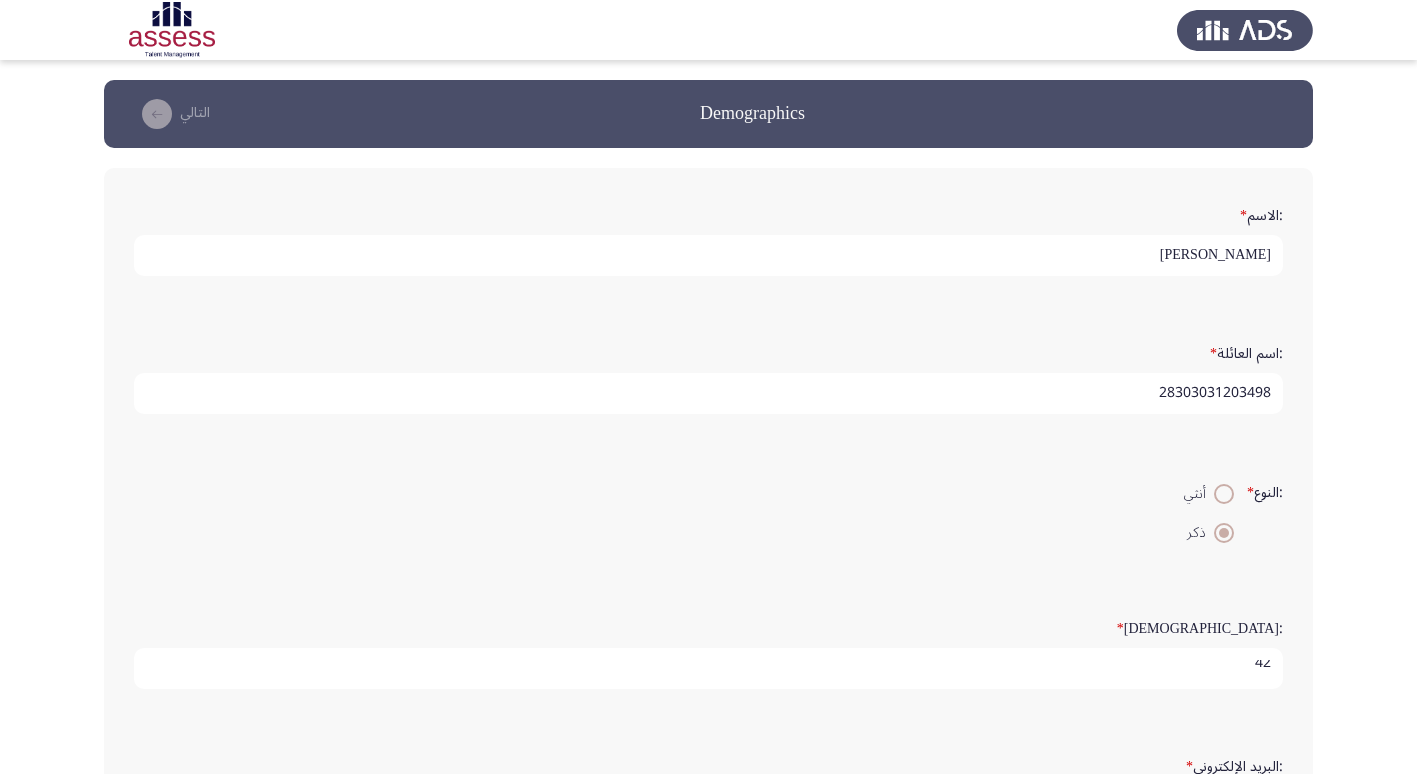 scroll, scrollTop: 421, scrollLeft: 0, axis: vertical 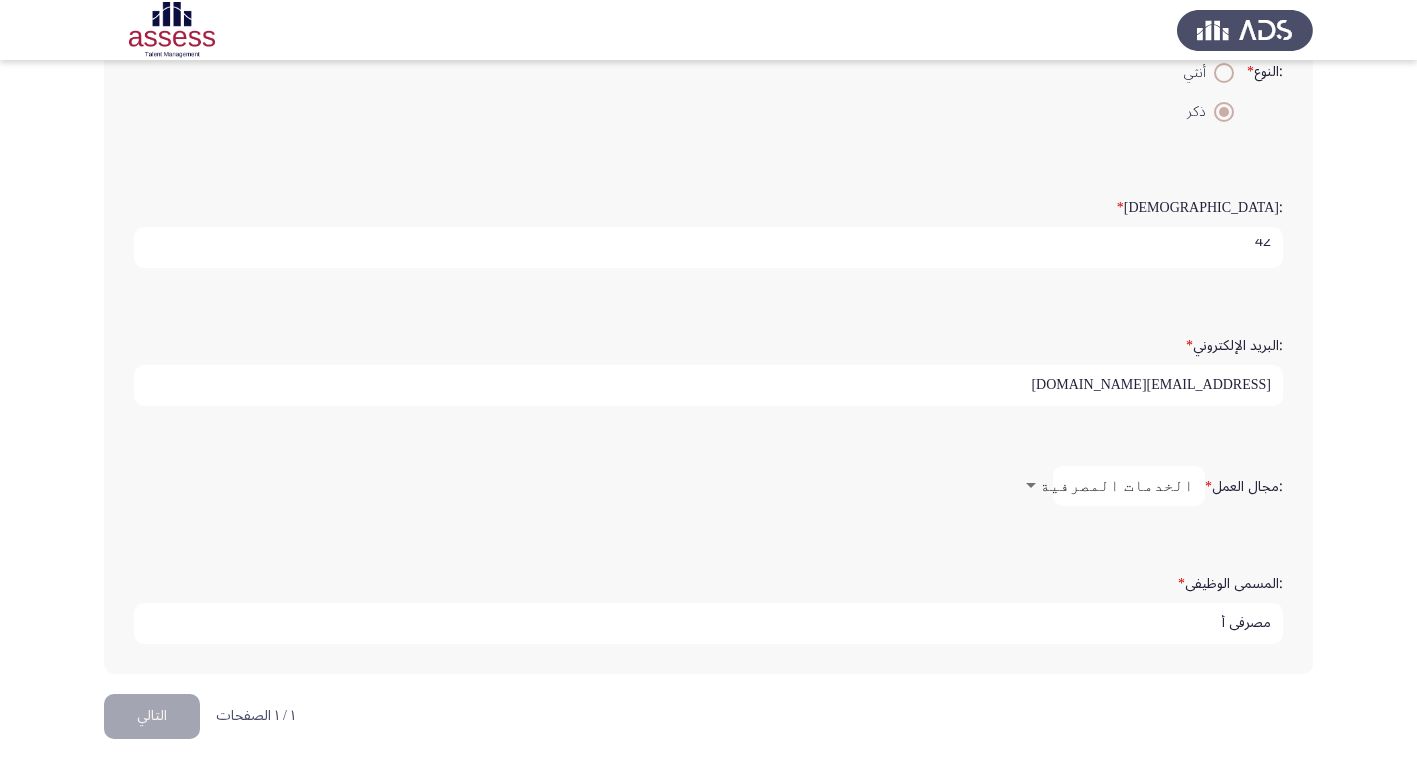 click on "التالي" 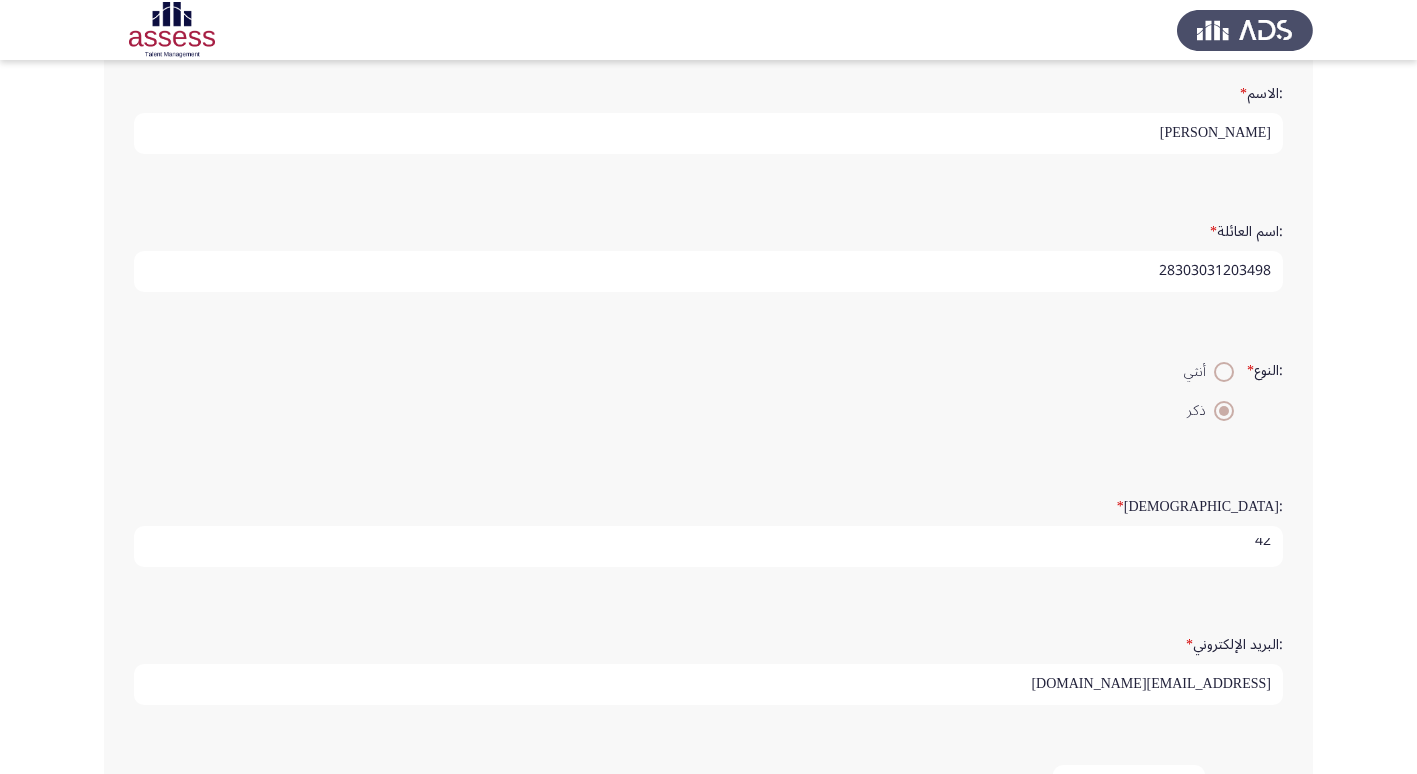 scroll, scrollTop: 93, scrollLeft: 0, axis: vertical 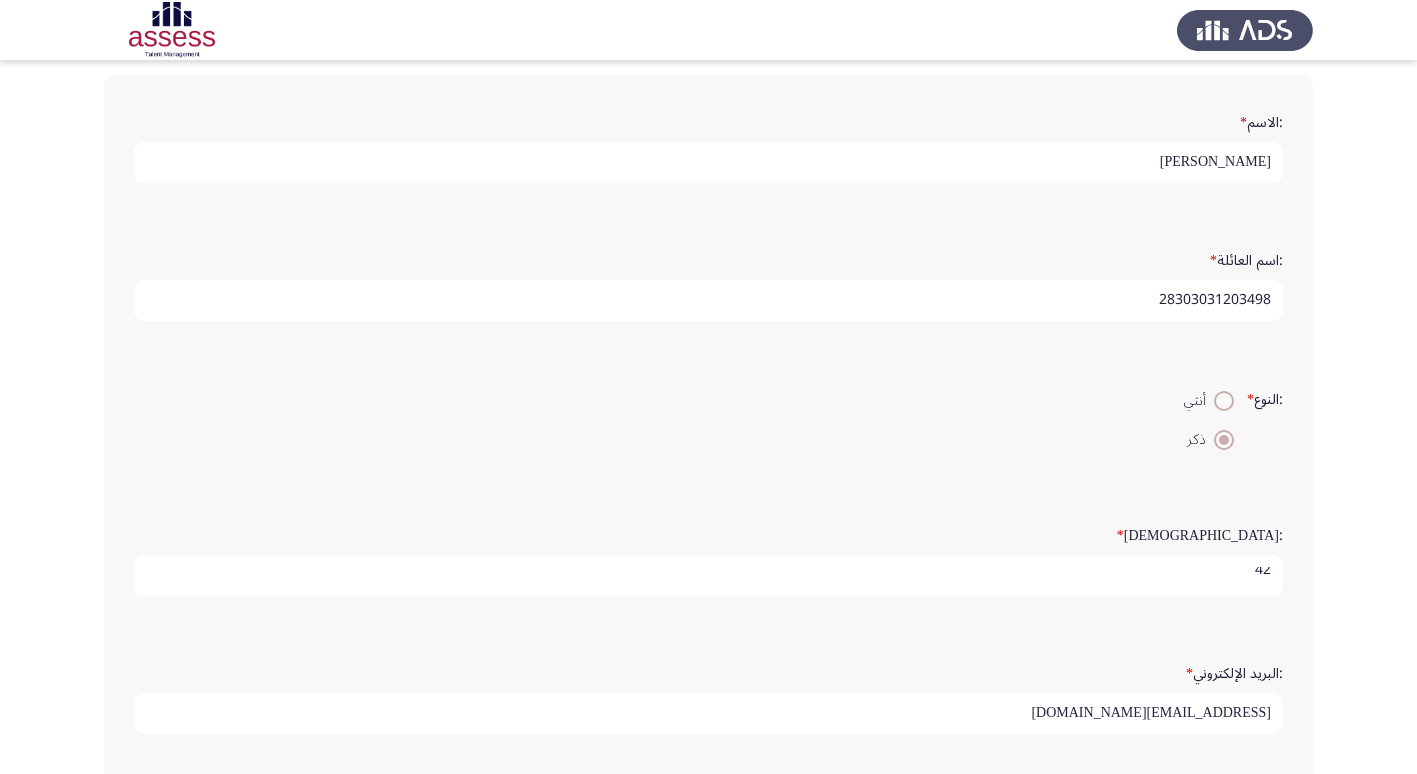 type 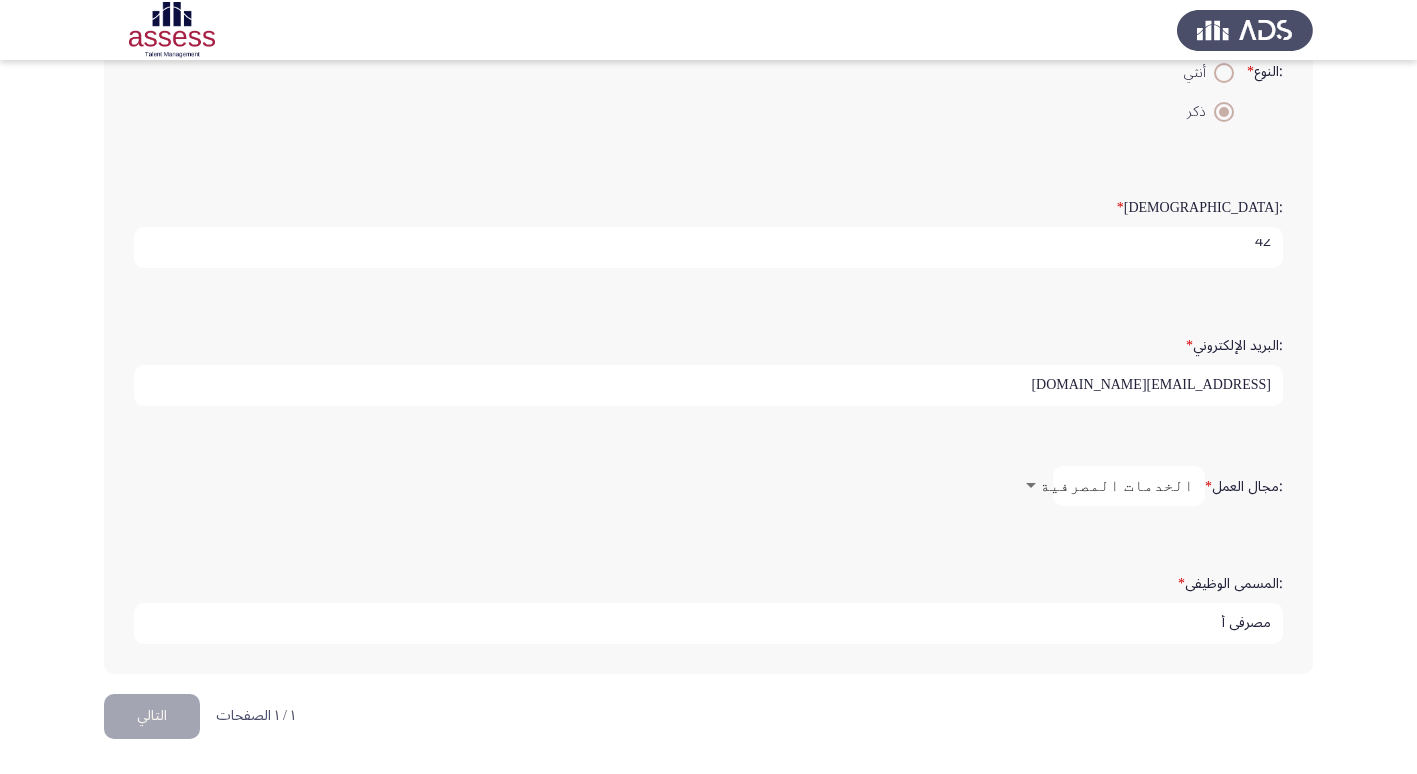 scroll, scrollTop: 421, scrollLeft: 0, axis: vertical 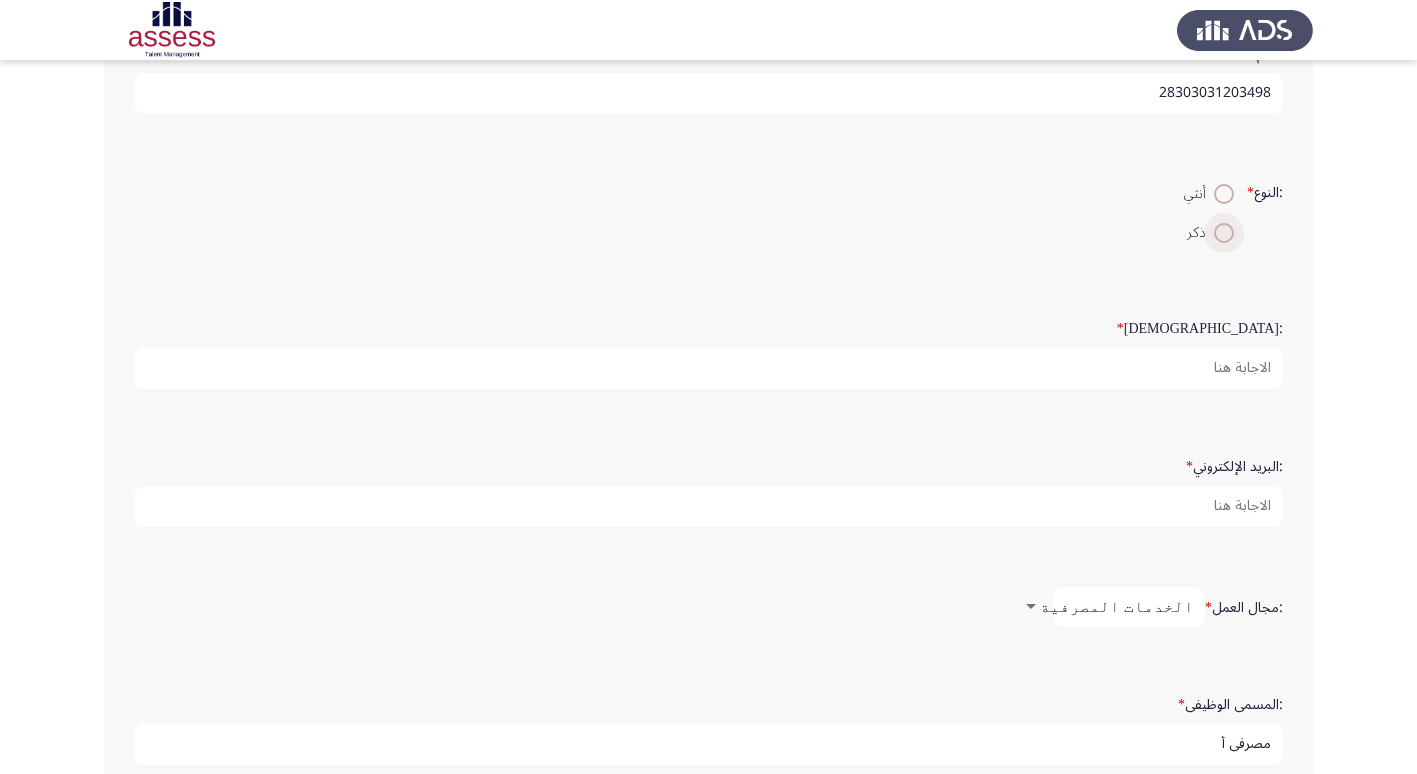 click at bounding box center (1224, 233) 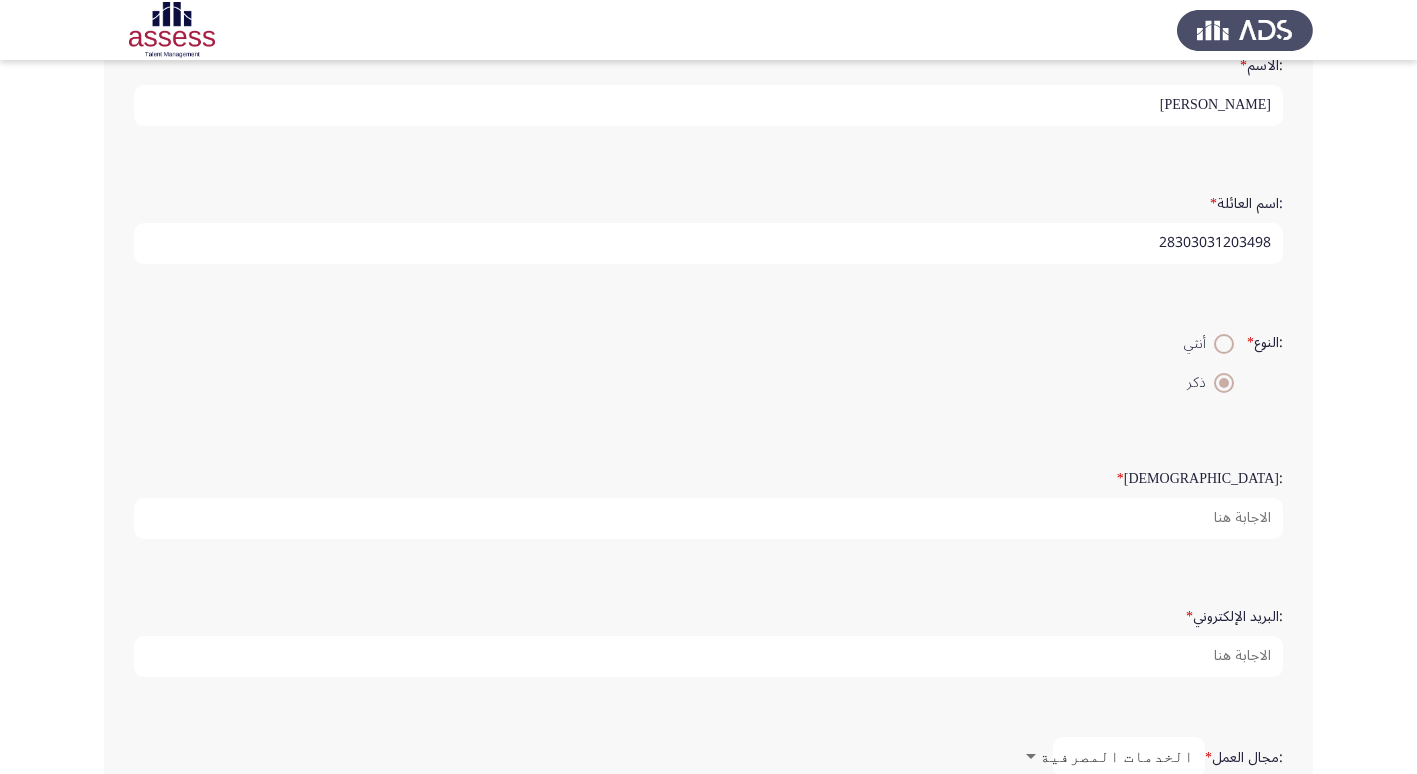 scroll, scrollTop: 121, scrollLeft: 0, axis: vertical 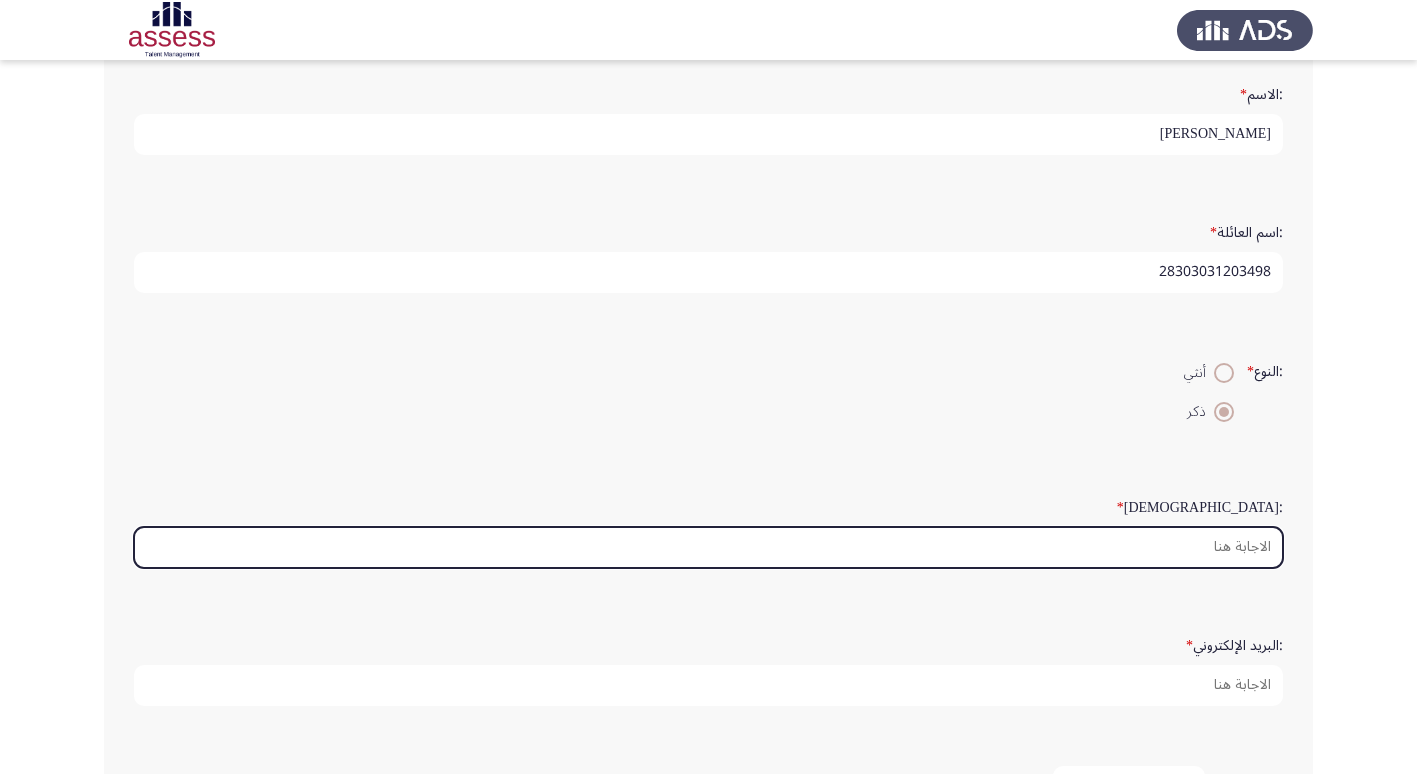 click on ":السن   *" at bounding box center (708, 547) 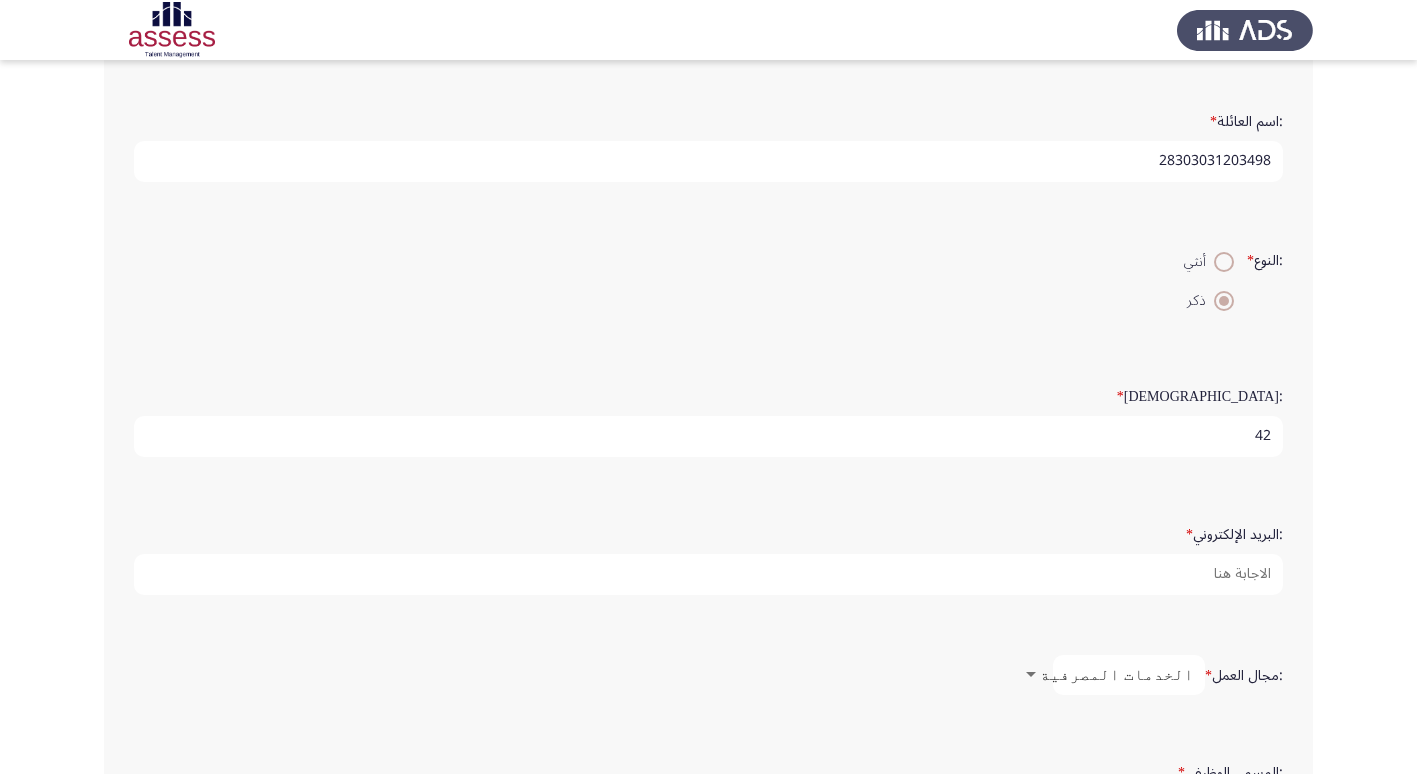 scroll, scrollTop: 421, scrollLeft: 0, axis: vertical 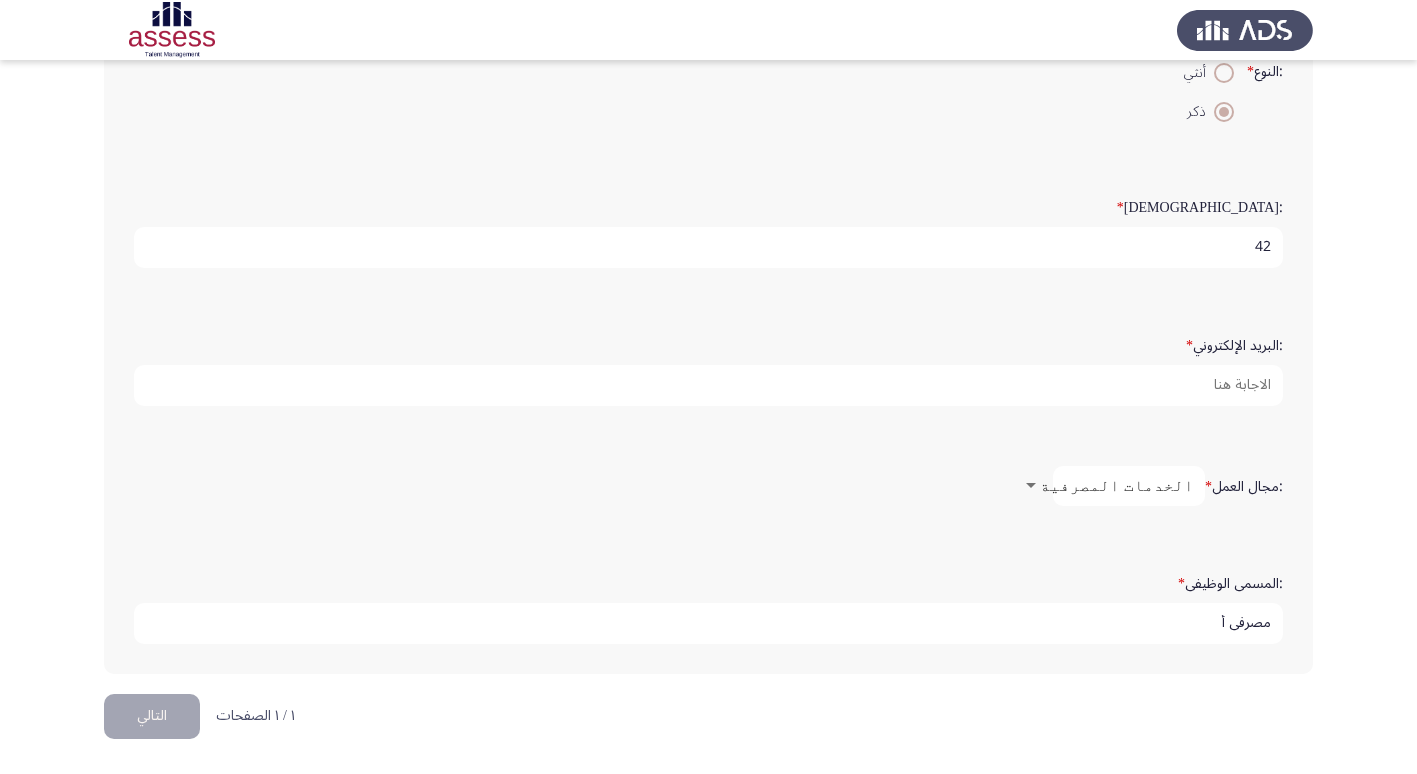 type on "42" 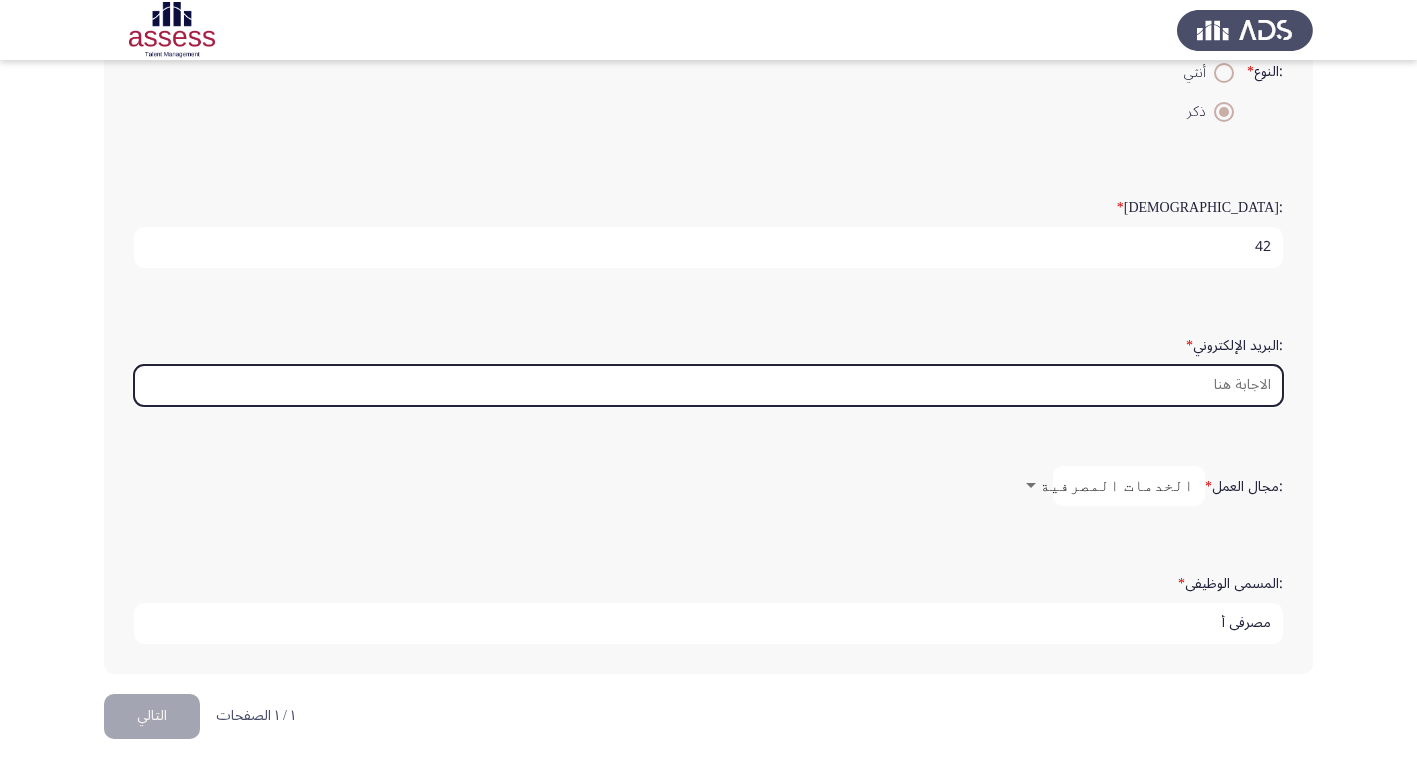 click on ":البريد الإلكتروني   *" at bounding box center [708, 385] 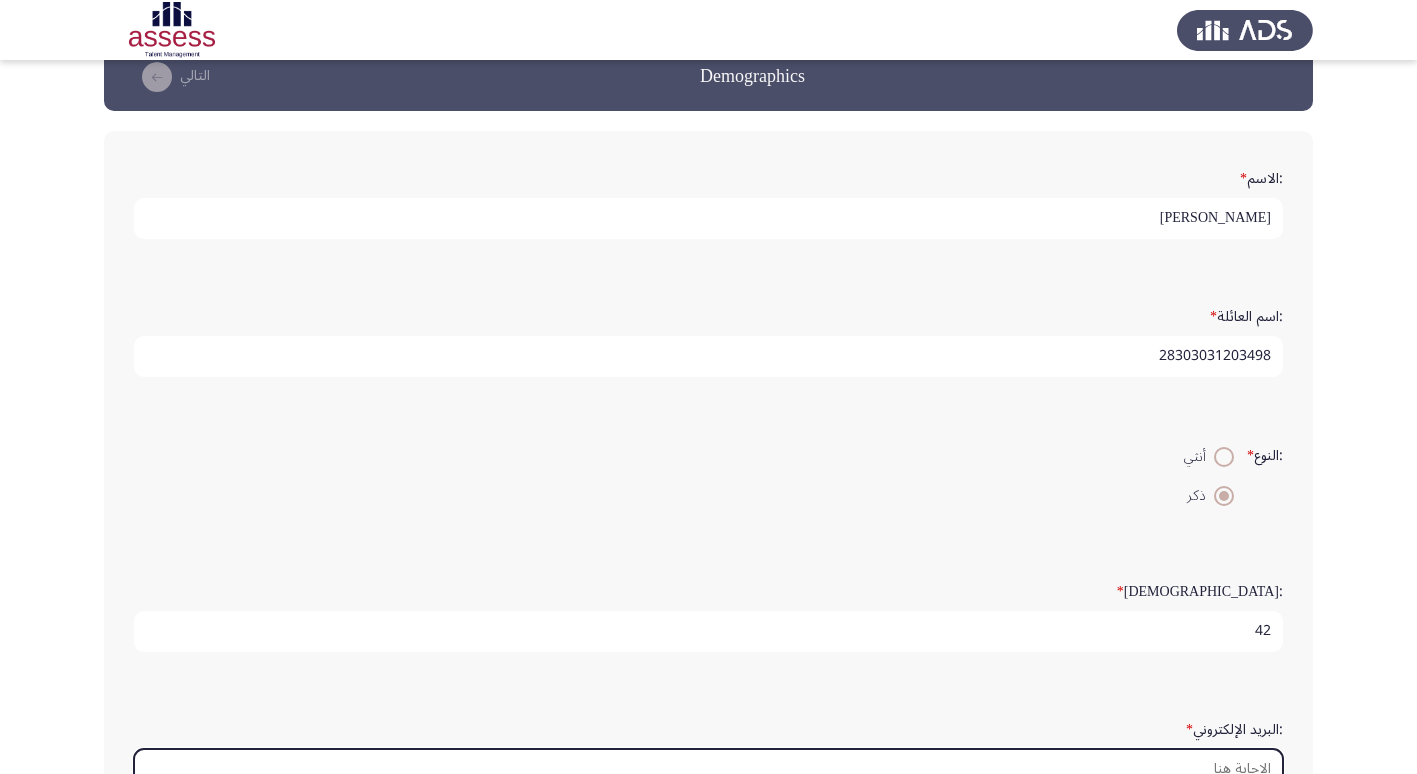 scroll, scrollTop: 0, scrollLeft: 0, axis: both 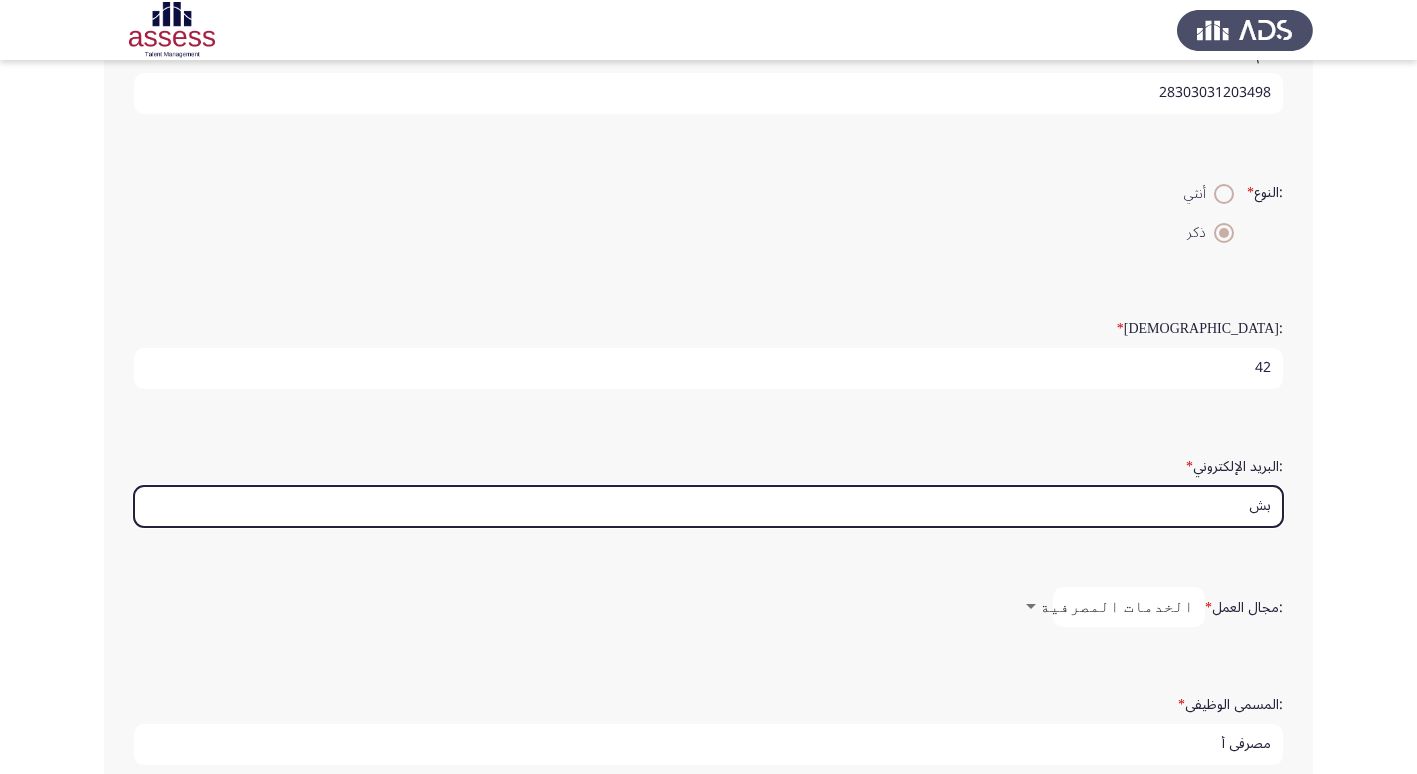 type on "ب" 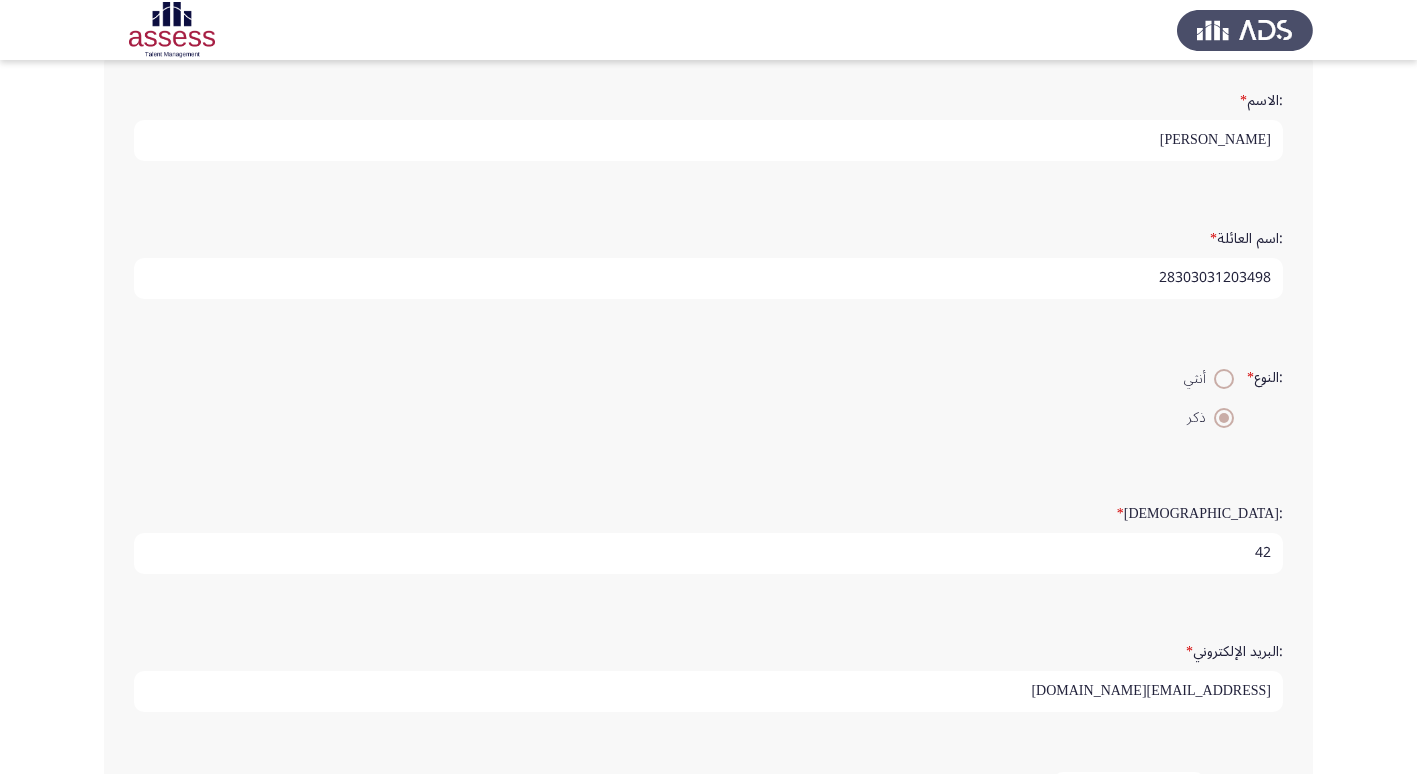 scroll, scrollTop: 200, scrollLeft: 0, axis: vertical 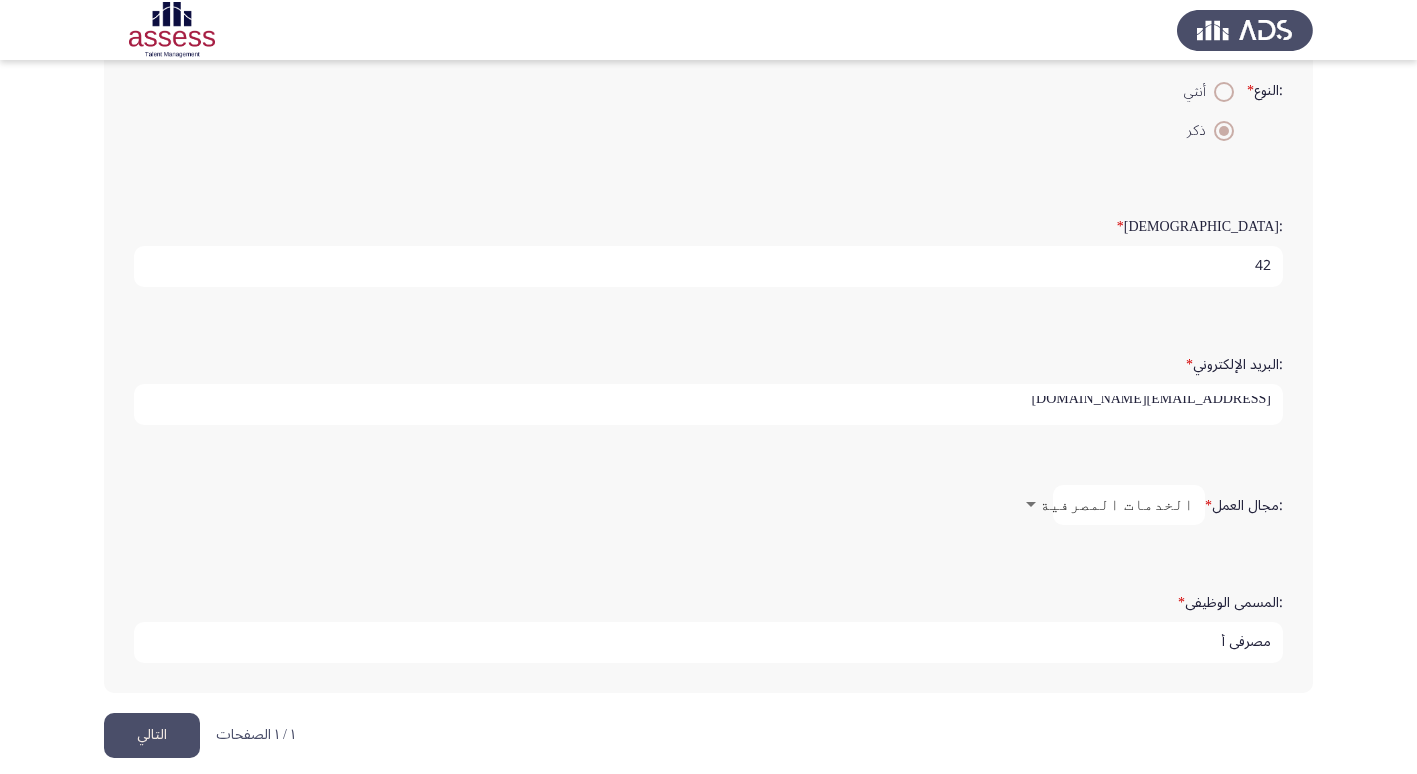 type on "FATHYIBRAHIM@GMAIL.COM" 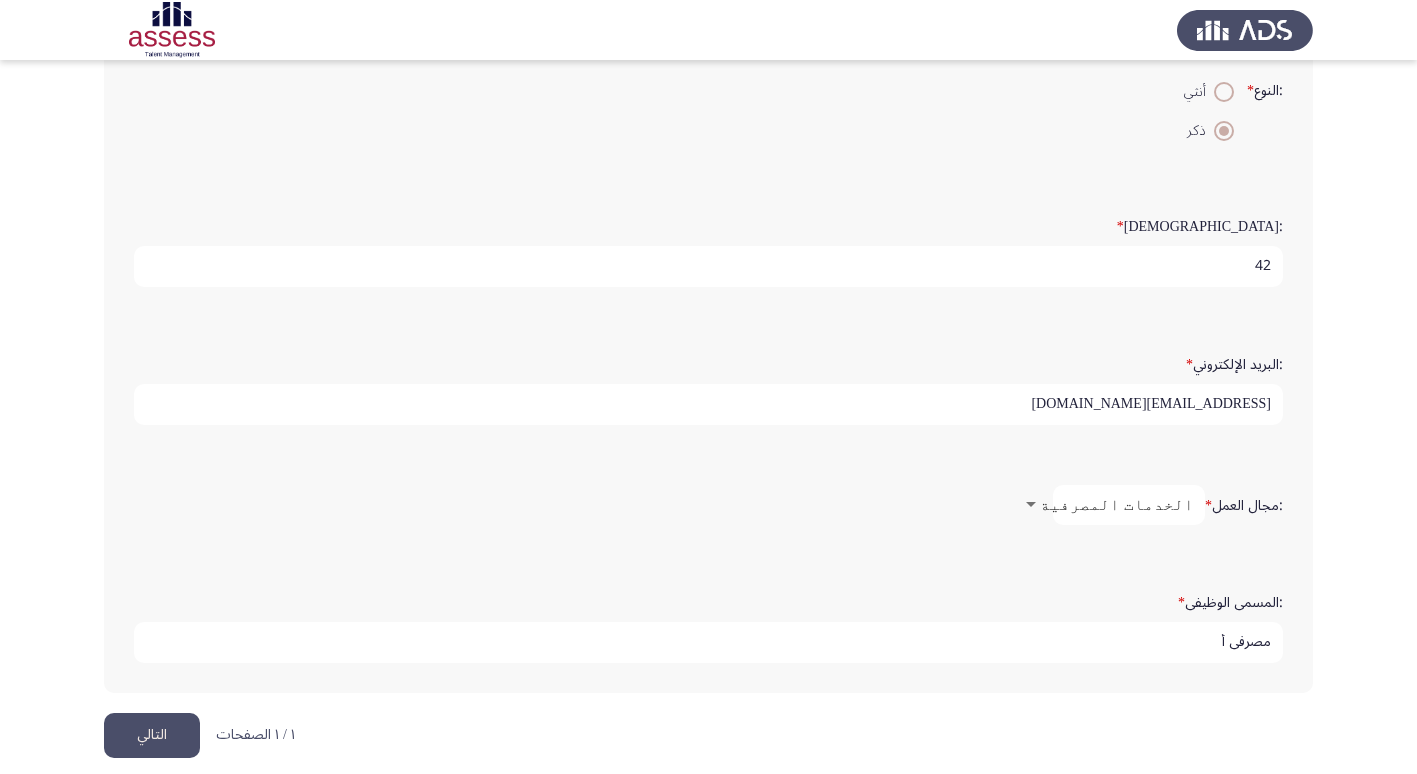 click on "التالي" 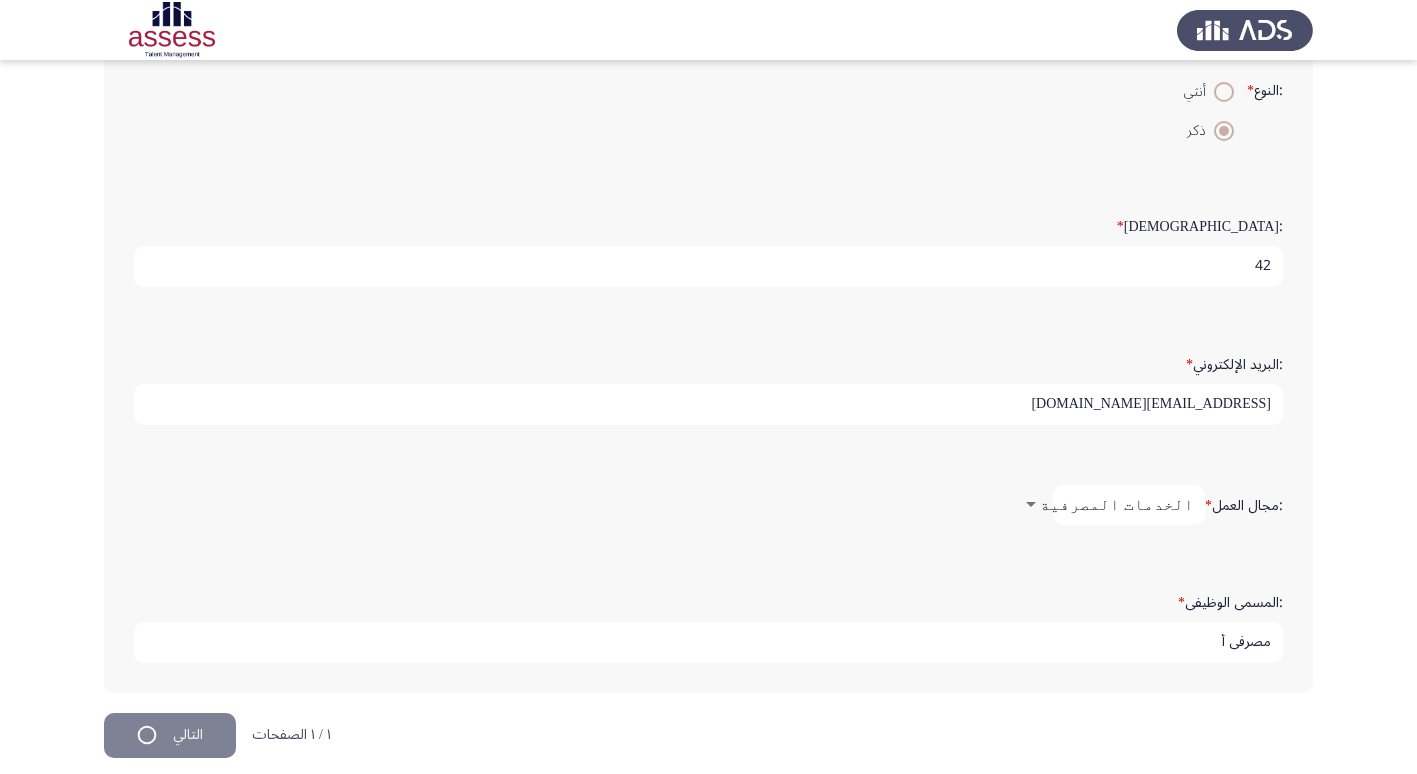 scroll, scrollTop: 0, scrollLeft: 0, axis: both 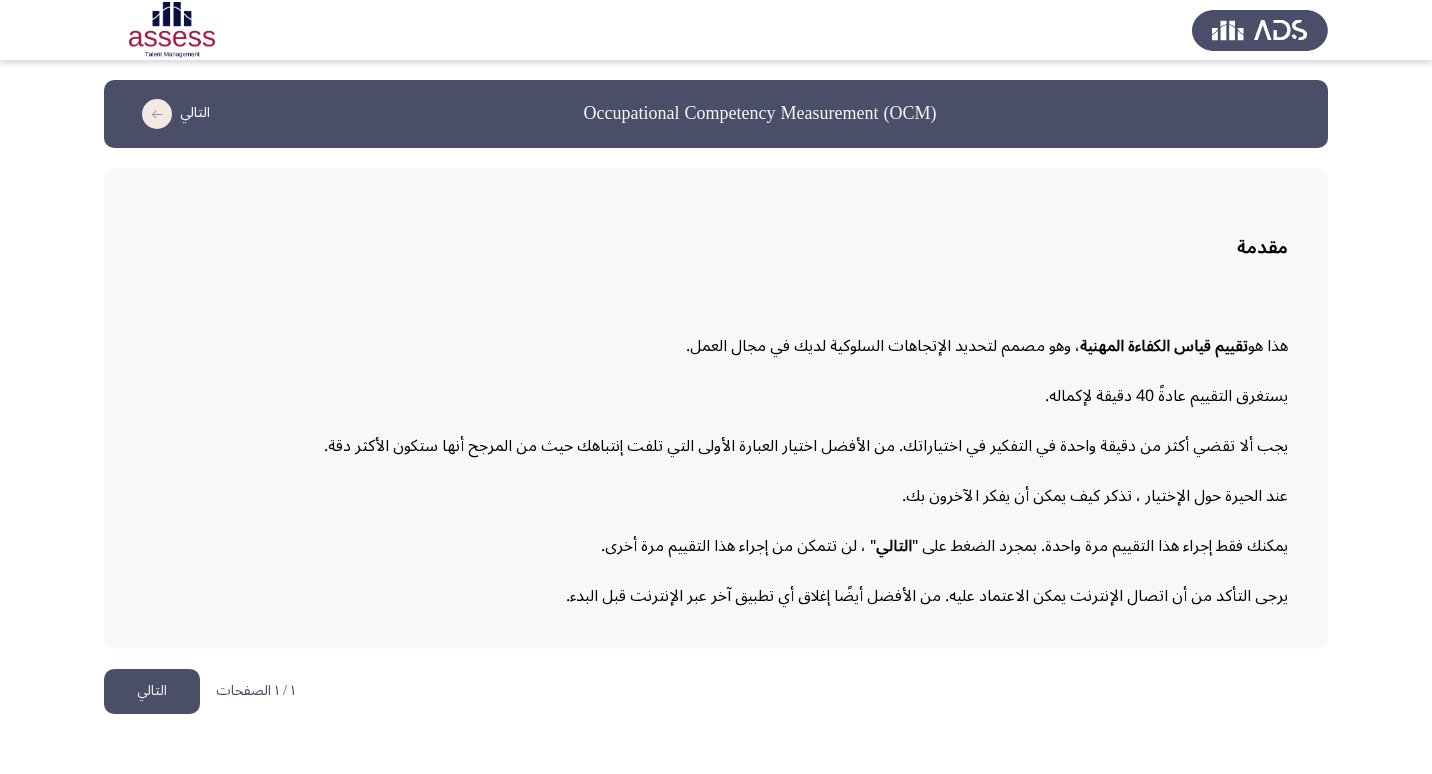 click on "التالي" 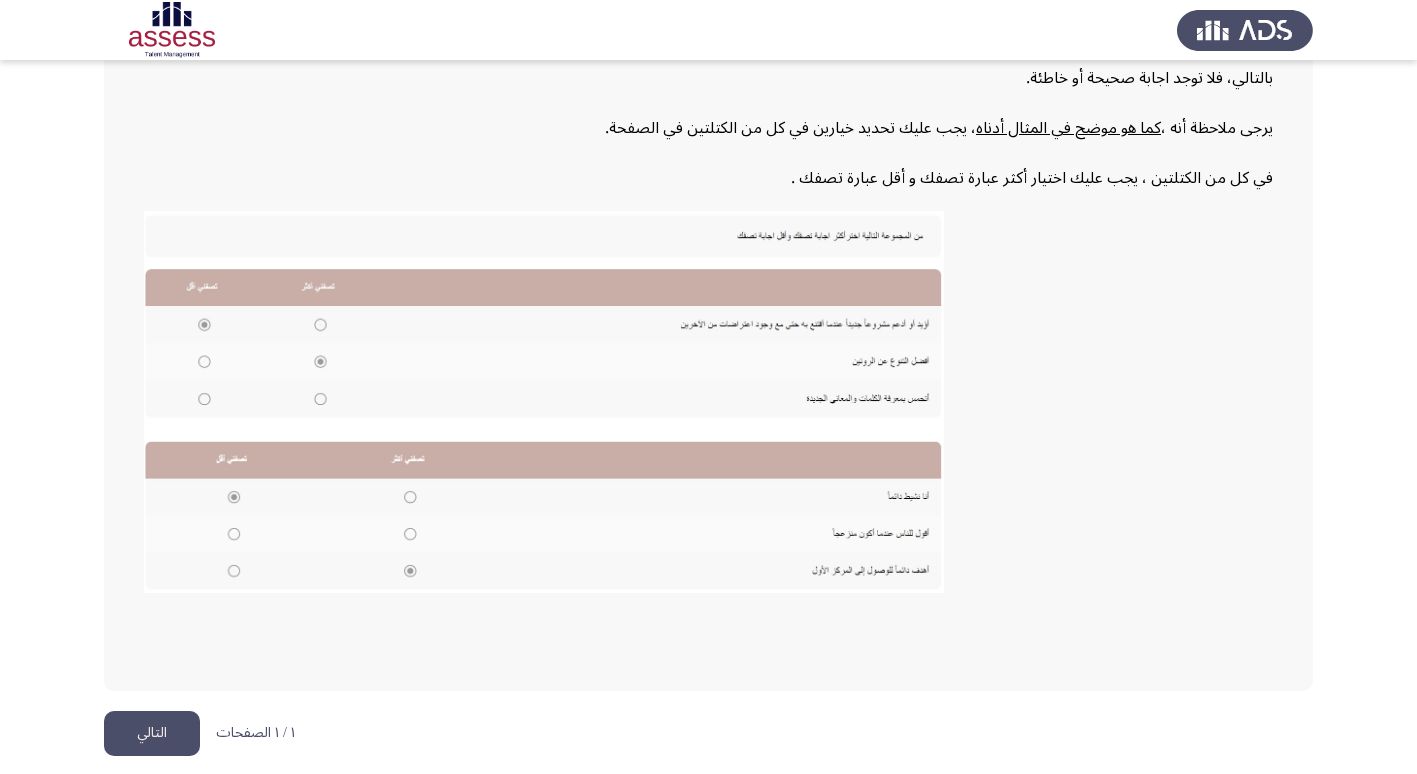 scroll, scrollTop: 302, scrollLeft: 0, axis: vertical 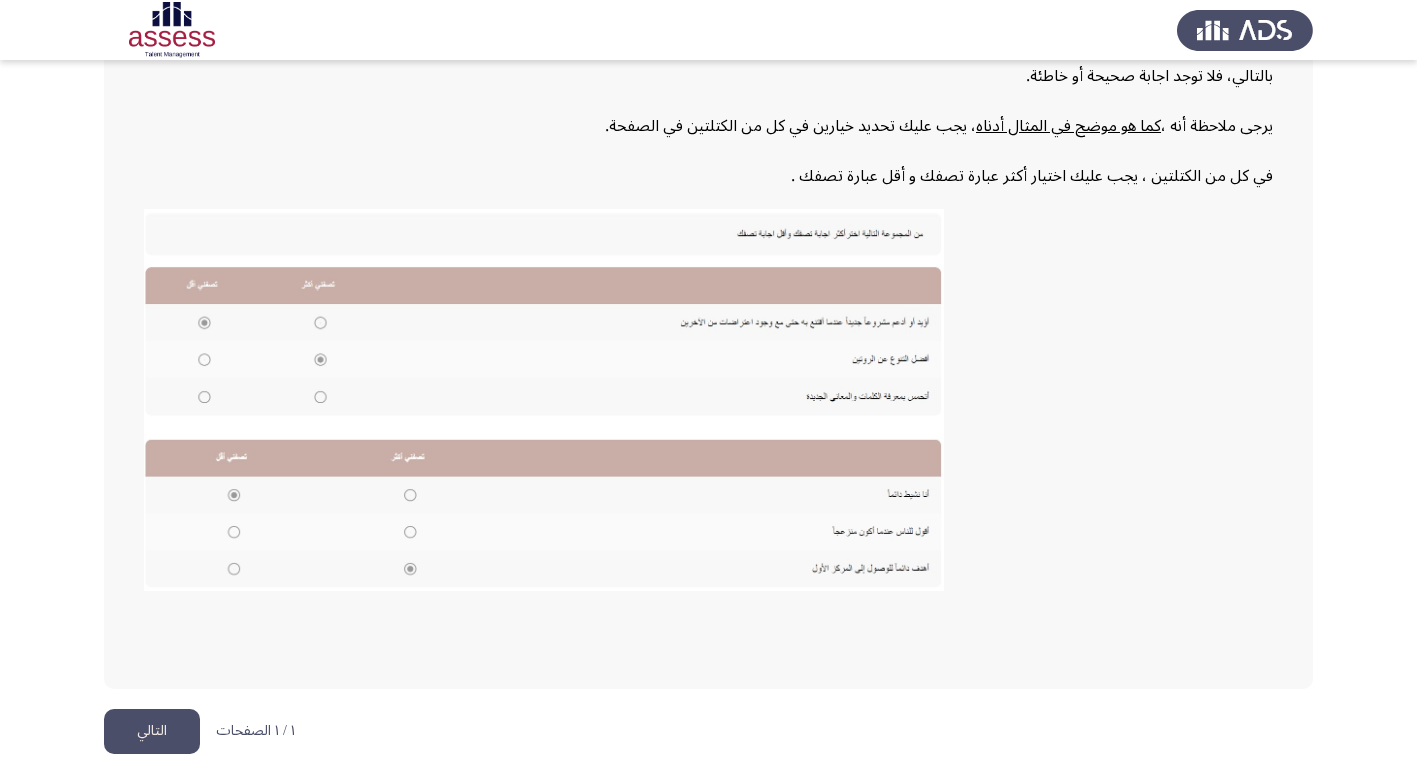 click on "التالي" 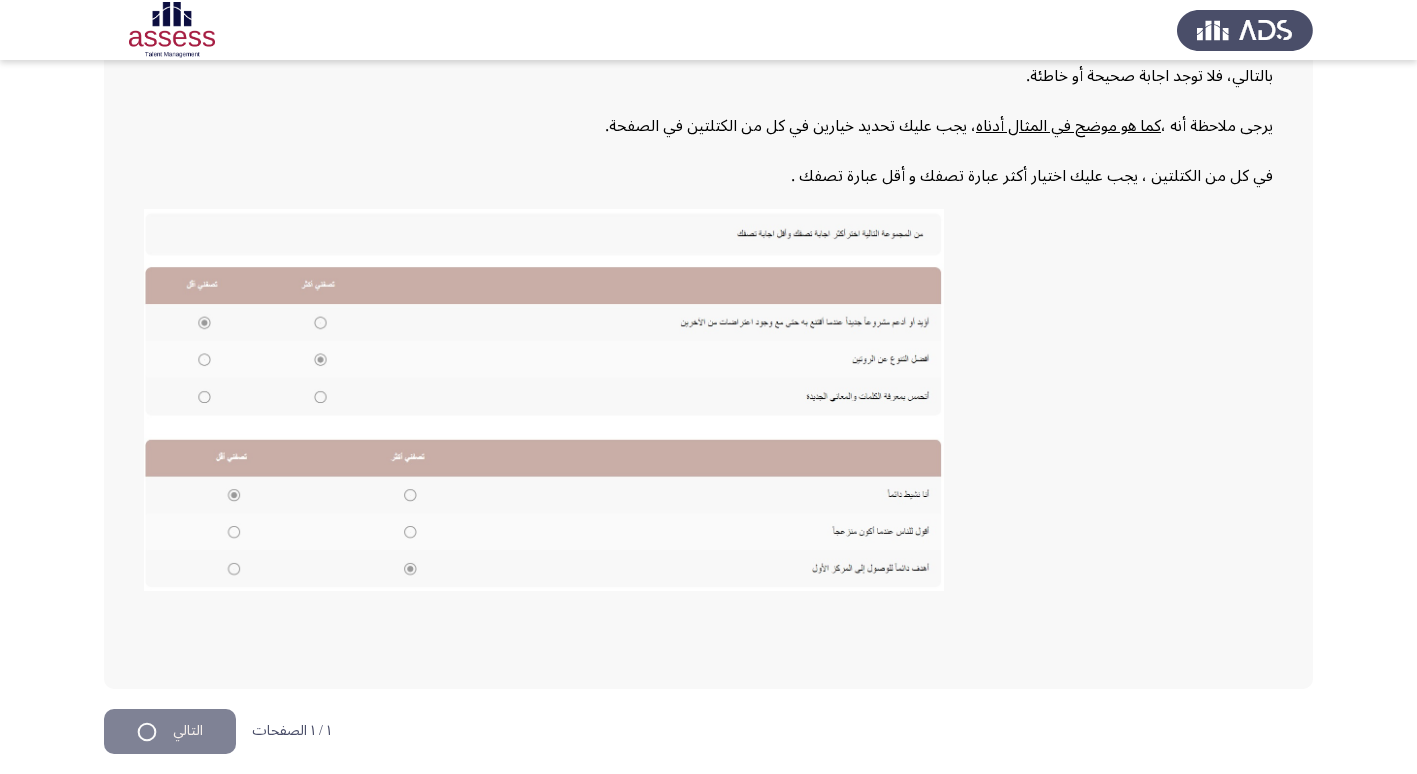 scroll, scrollTop: 0, scrollLeft: 0, axis: both 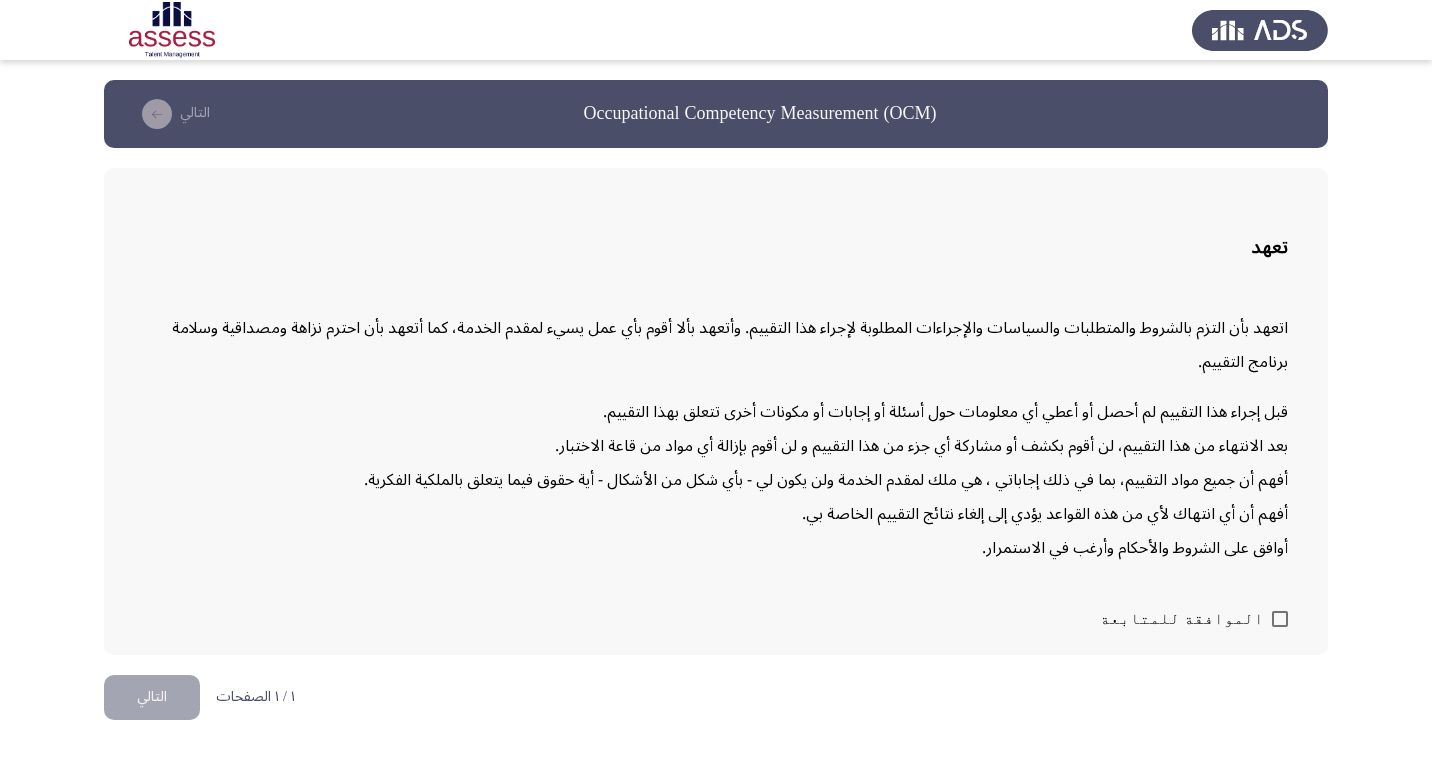 click at bounding box center [1280, 619] 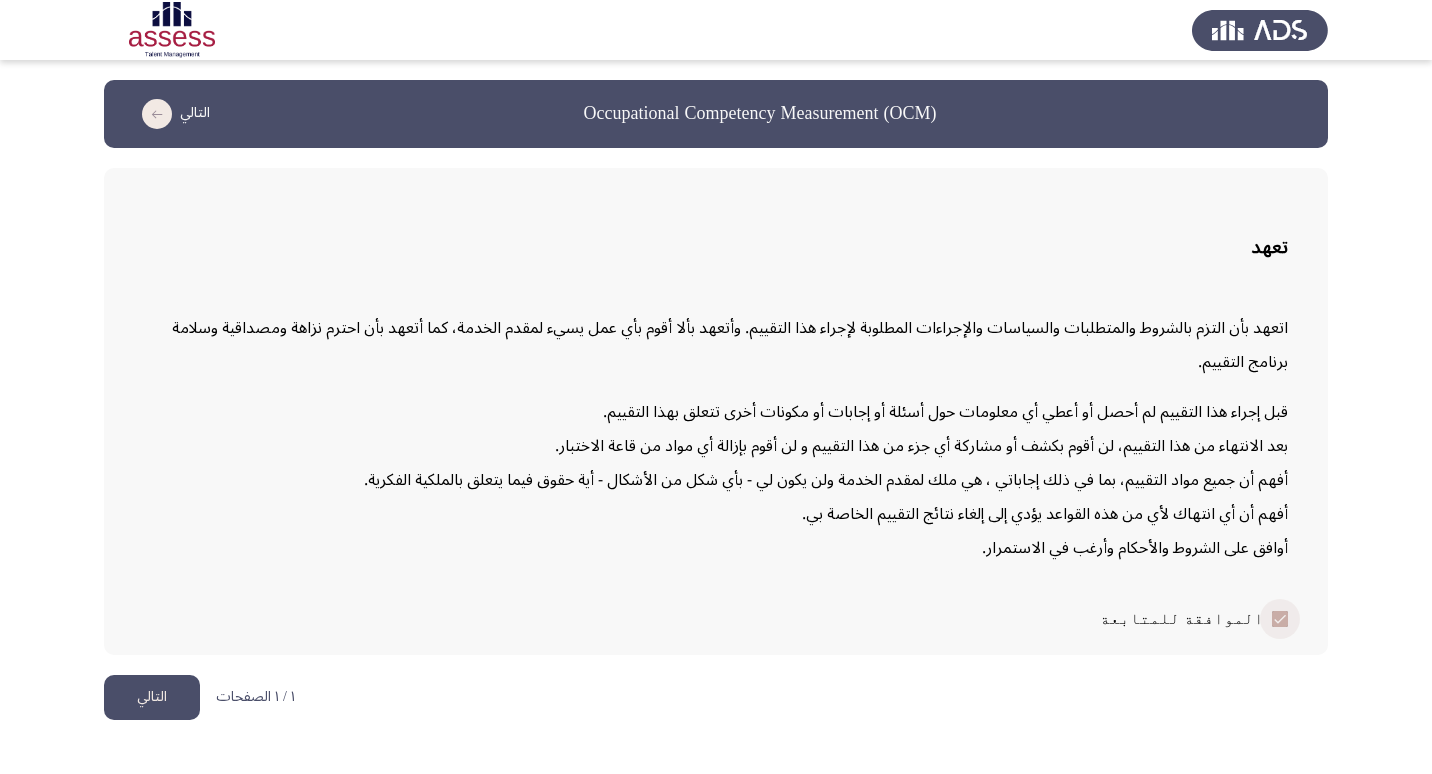 click at bounding box center [1280, 619] 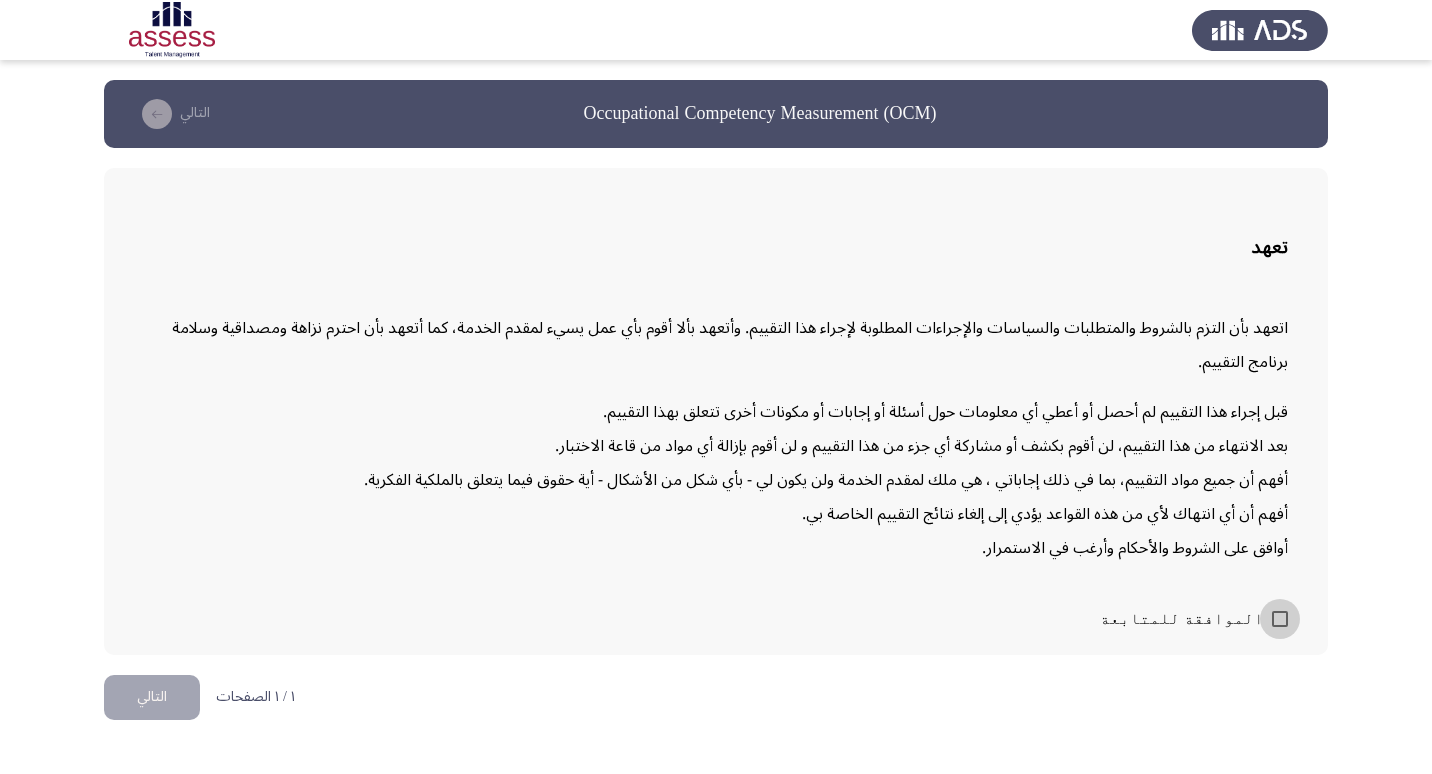 click at bounding box center [1280, 619] 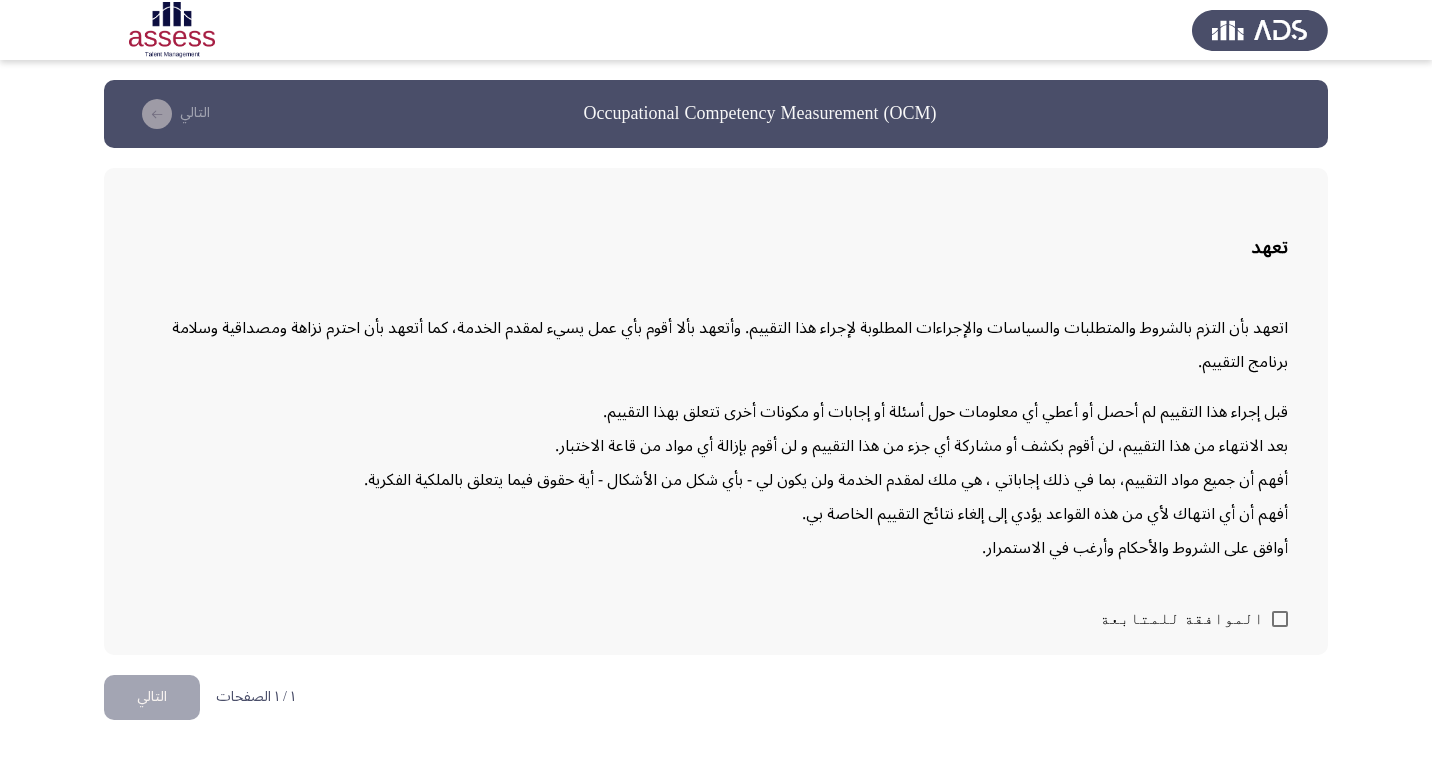 click at bounding box center (1280, 619) 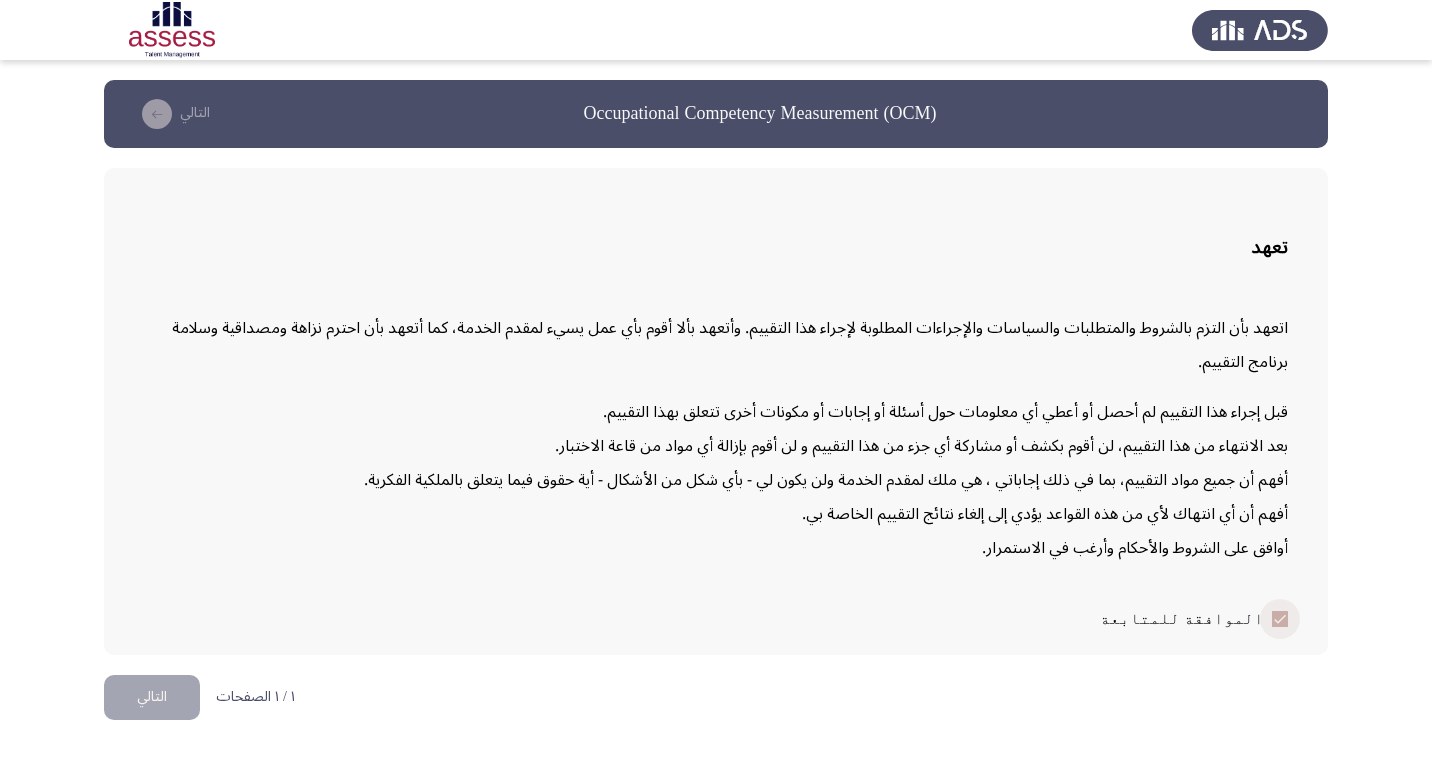 click at bounding box center [1280, 619] 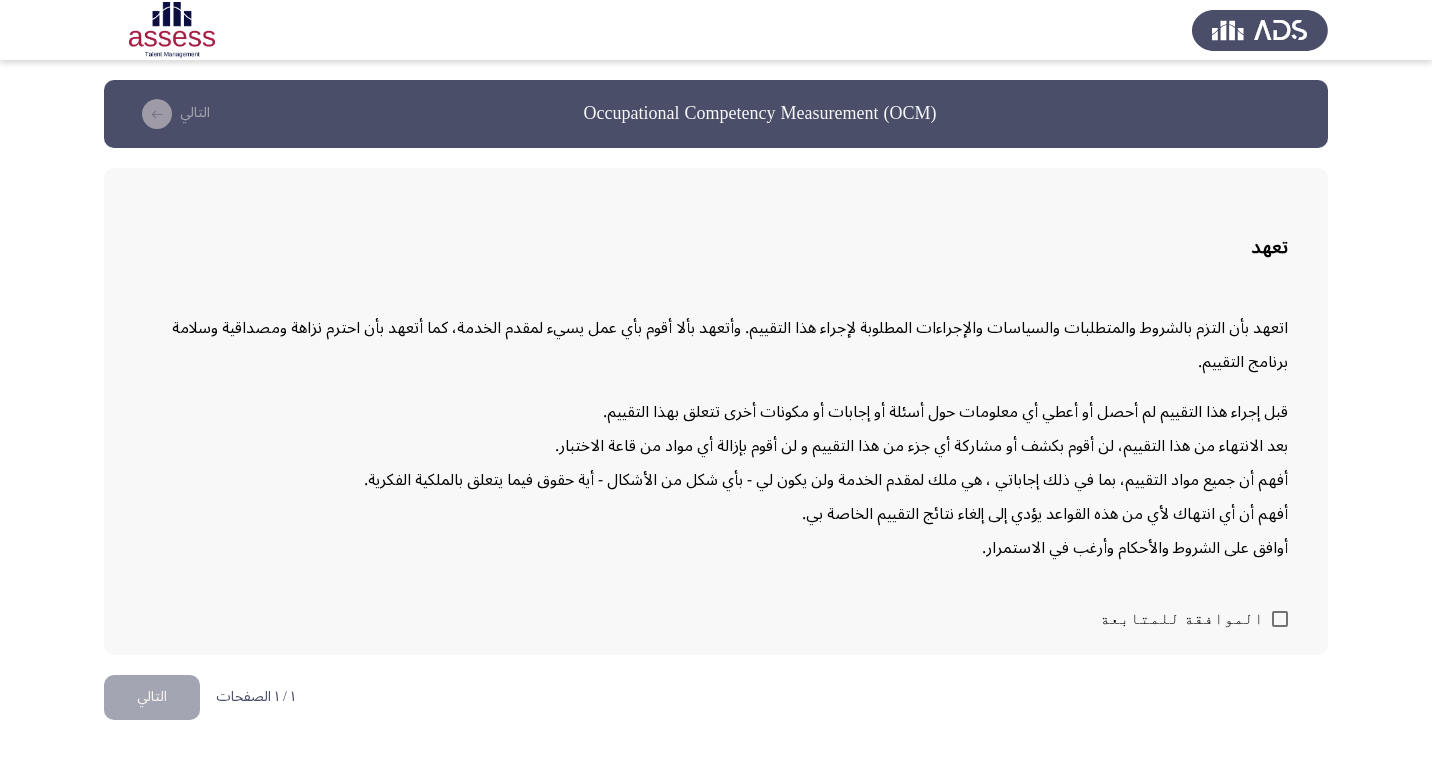 click on "التالي" 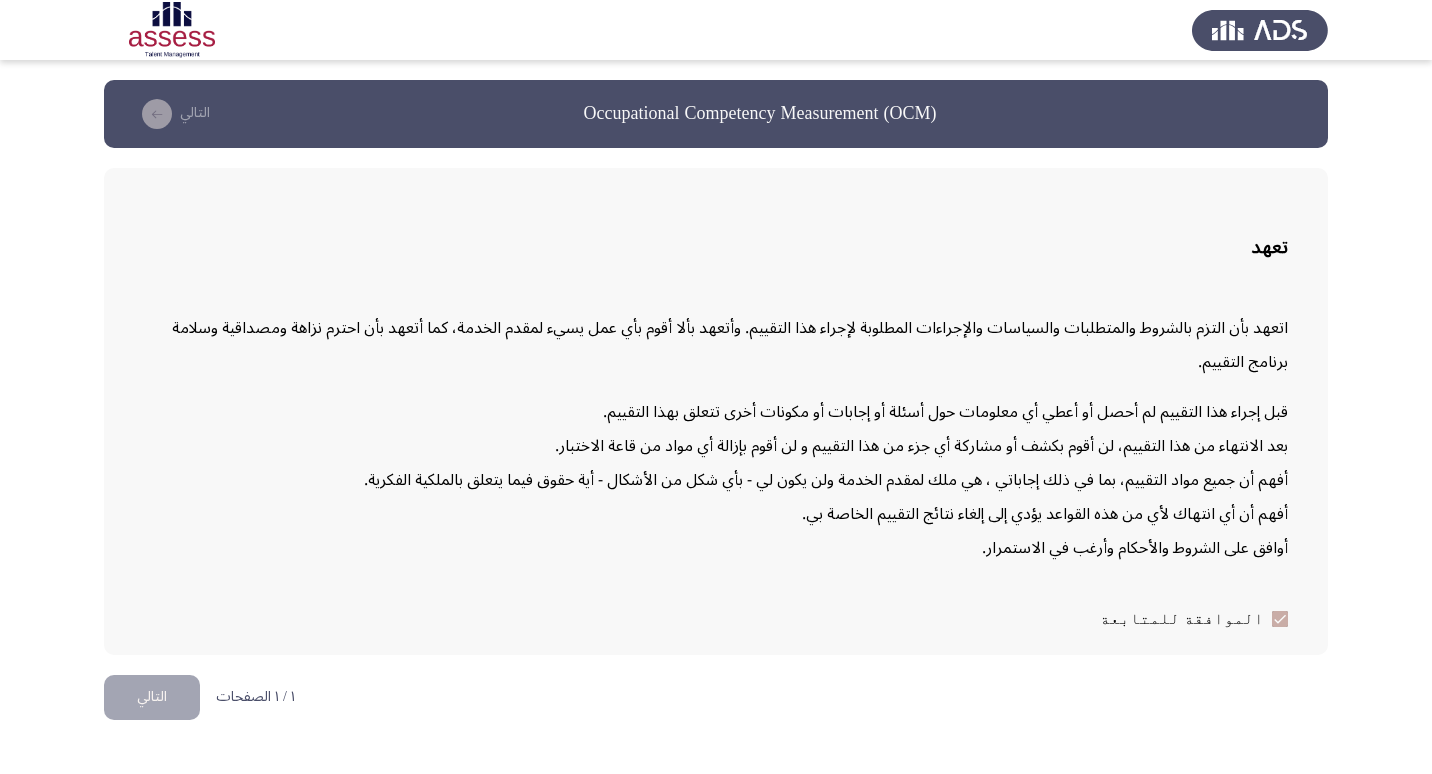 click at bounding box center [1280, 619] 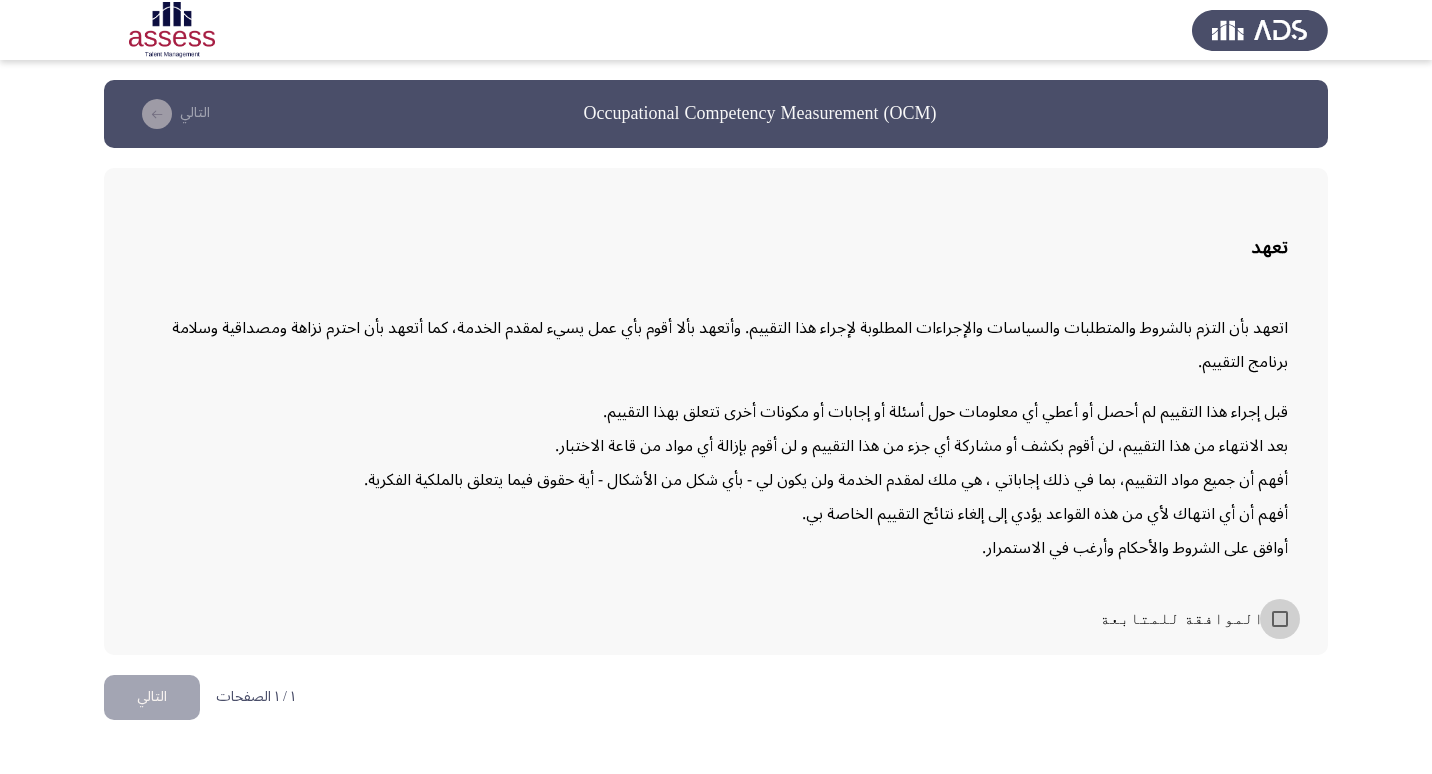 click at bounding box center [1280, 619] 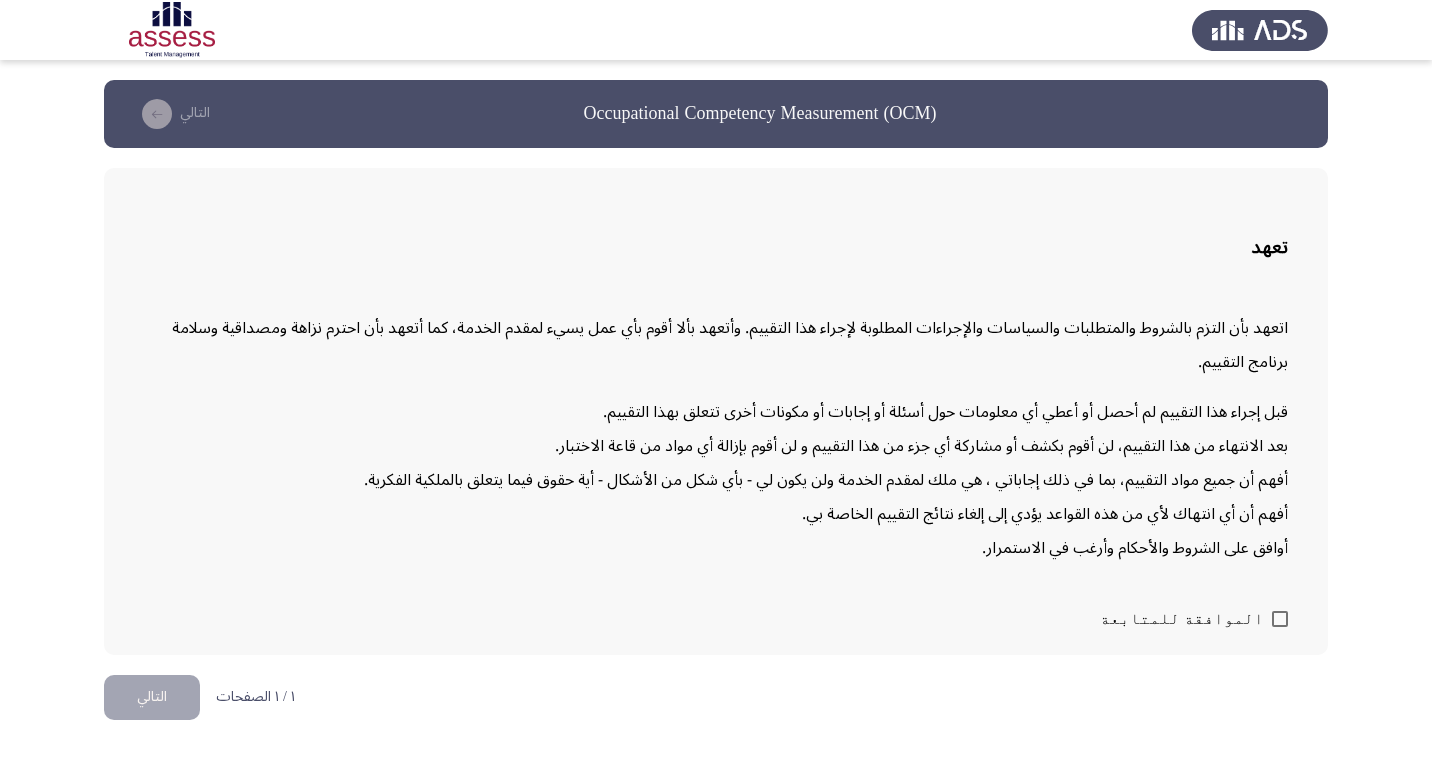 click at bounding box center [1280, 619] 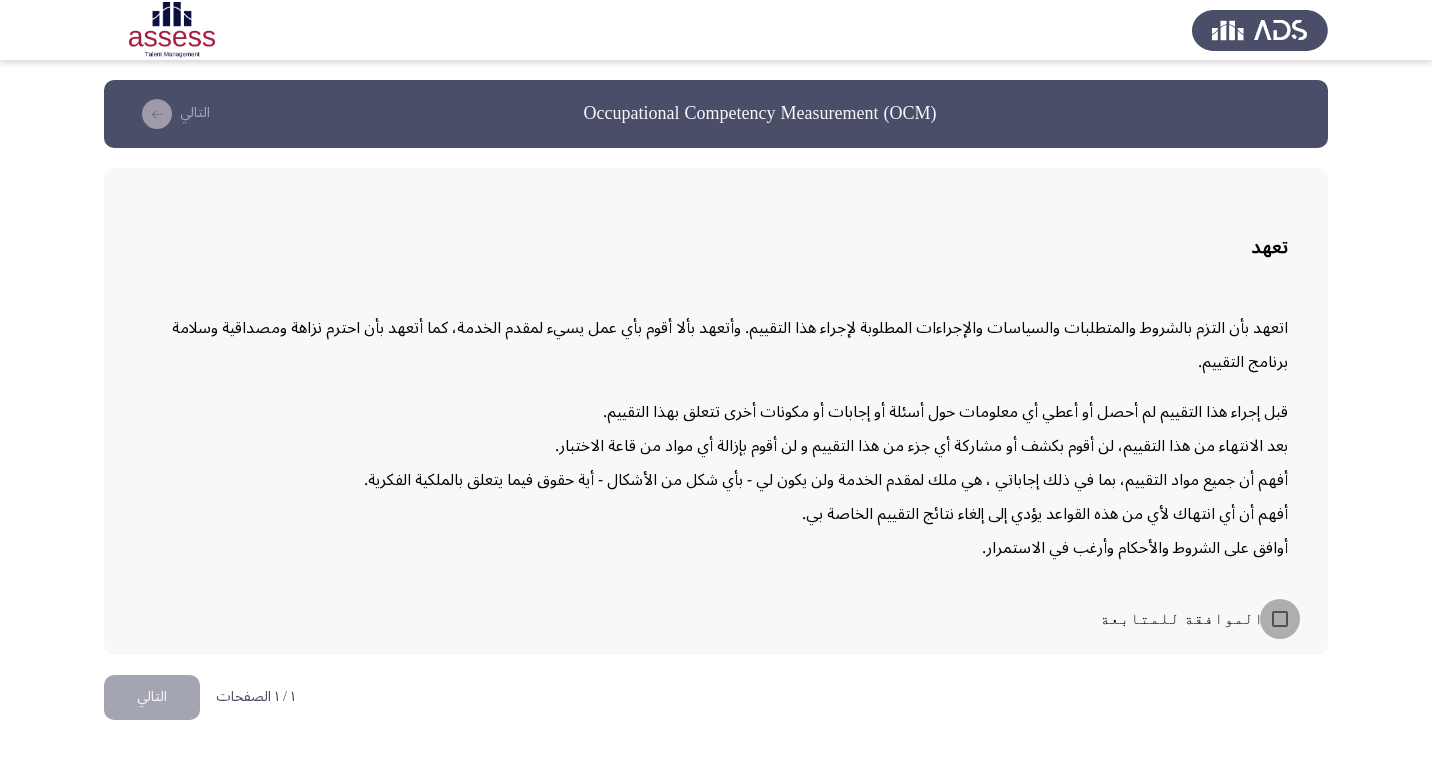 click at bounding box center [1280, 619] 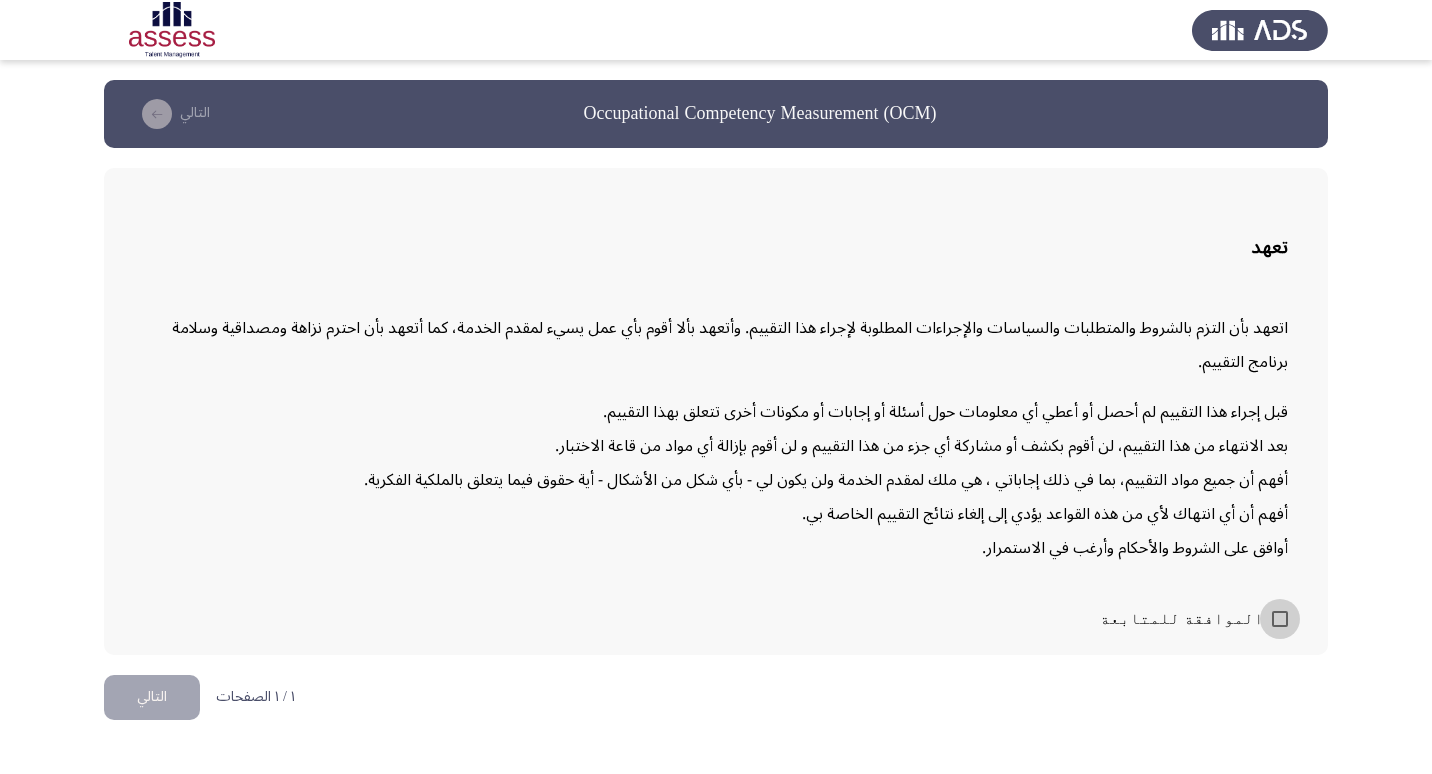 click at bounding box center [1280, 619] 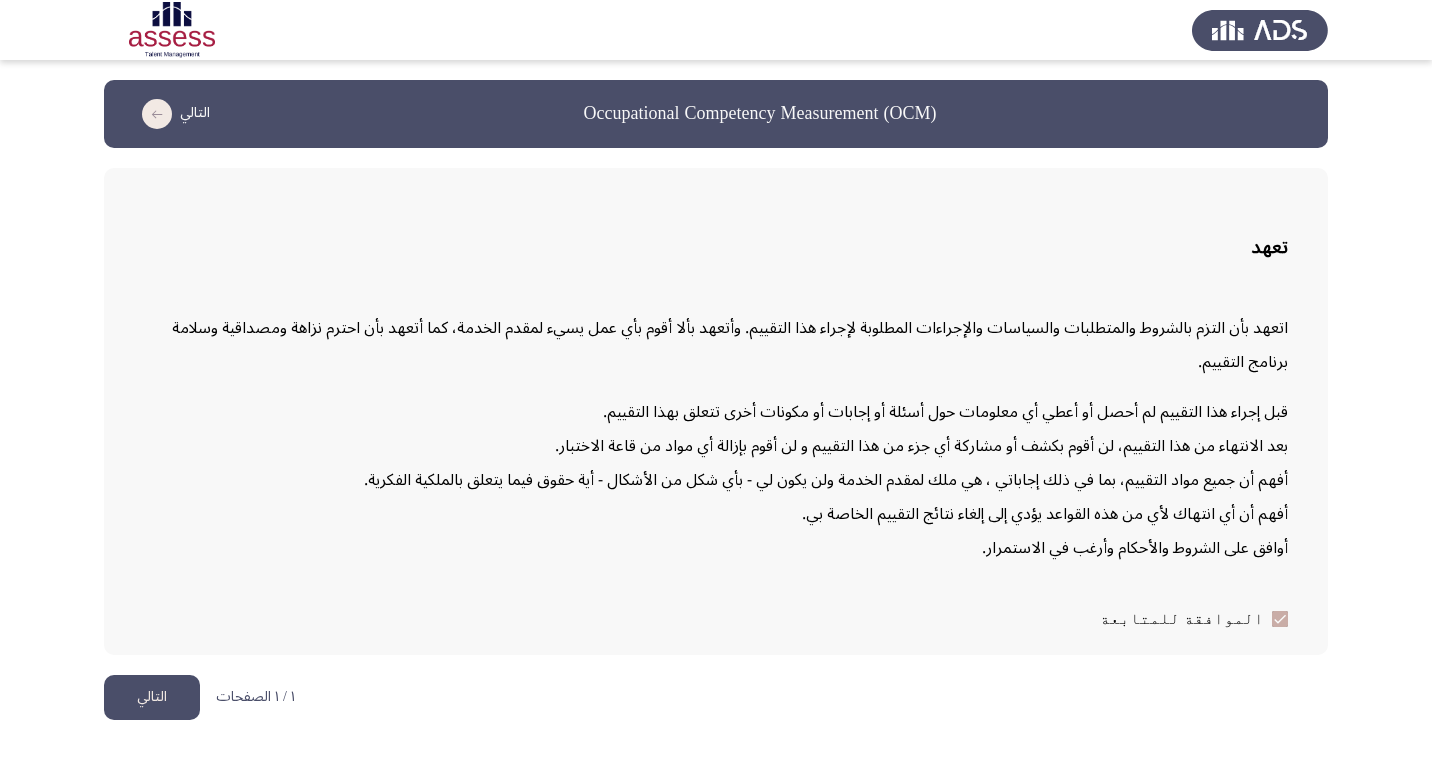 click on "التالي" 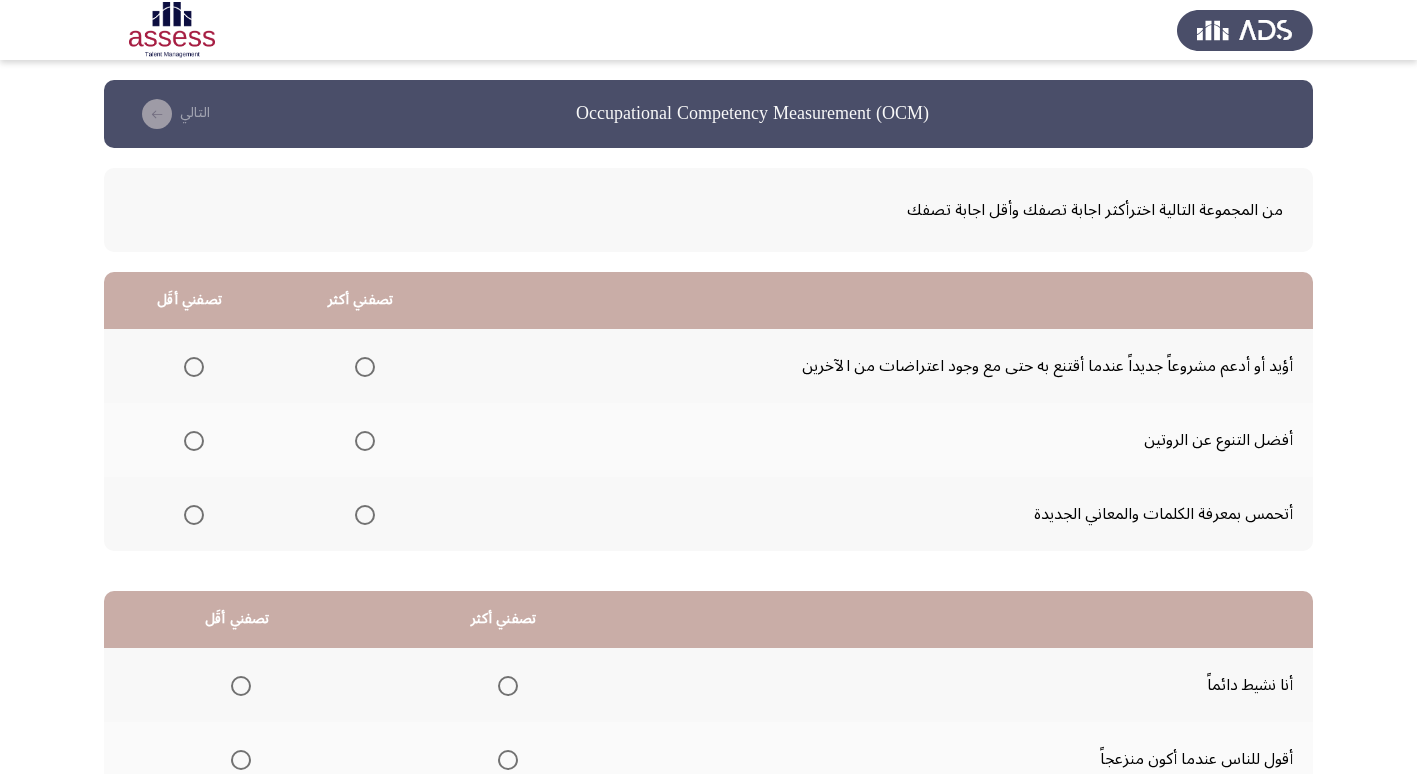 click at bounding box center [365, 367] 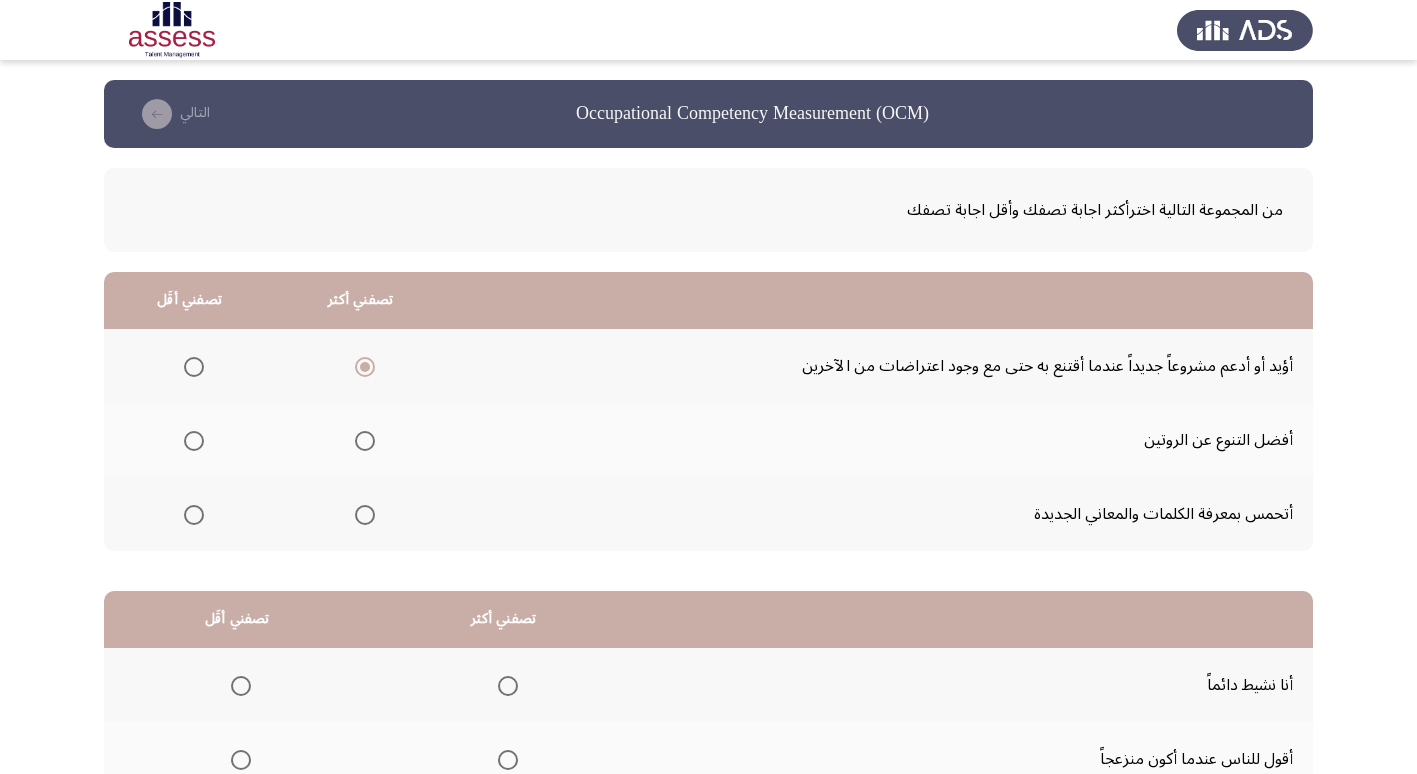 click at bounding box center [194, 515] 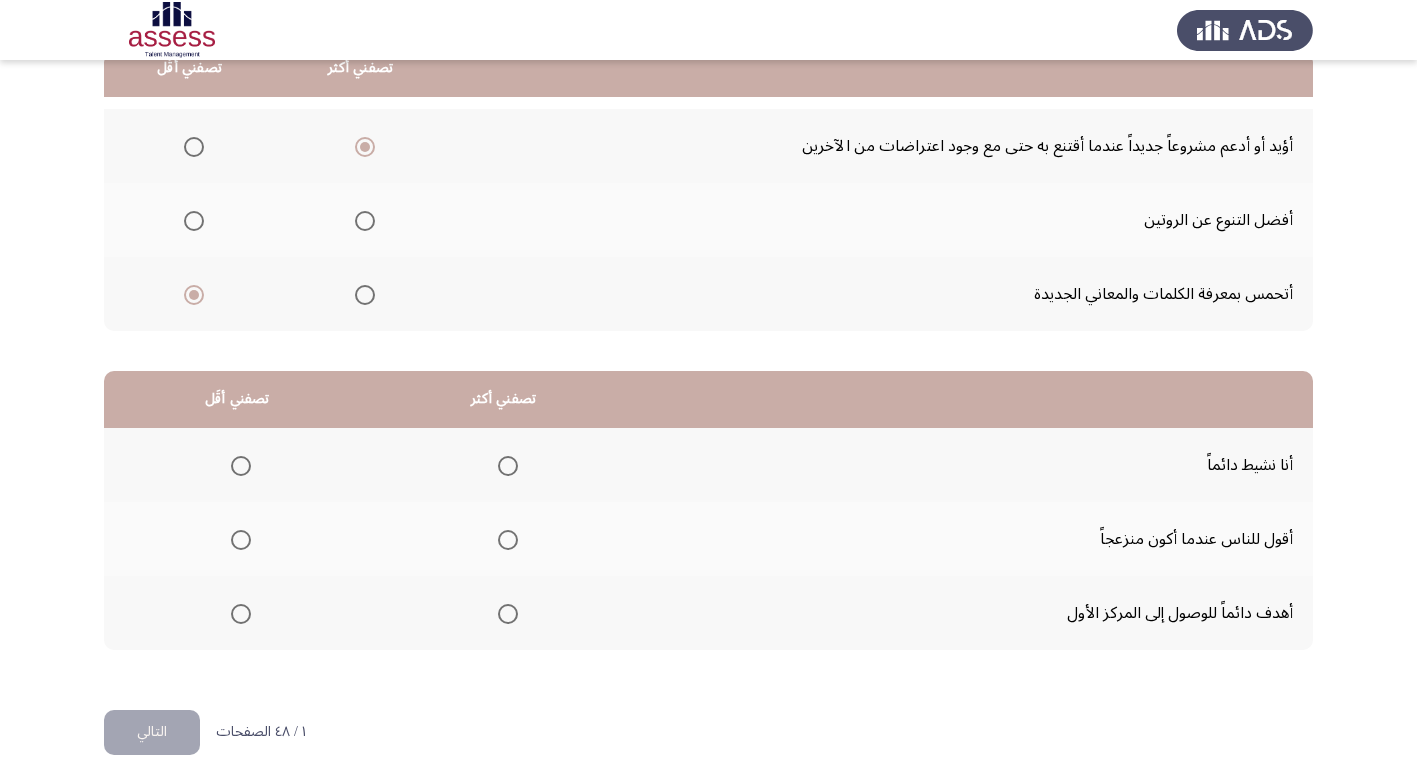 scroll, scrollTop: 236, scrollLeft: 0, axis: vertical 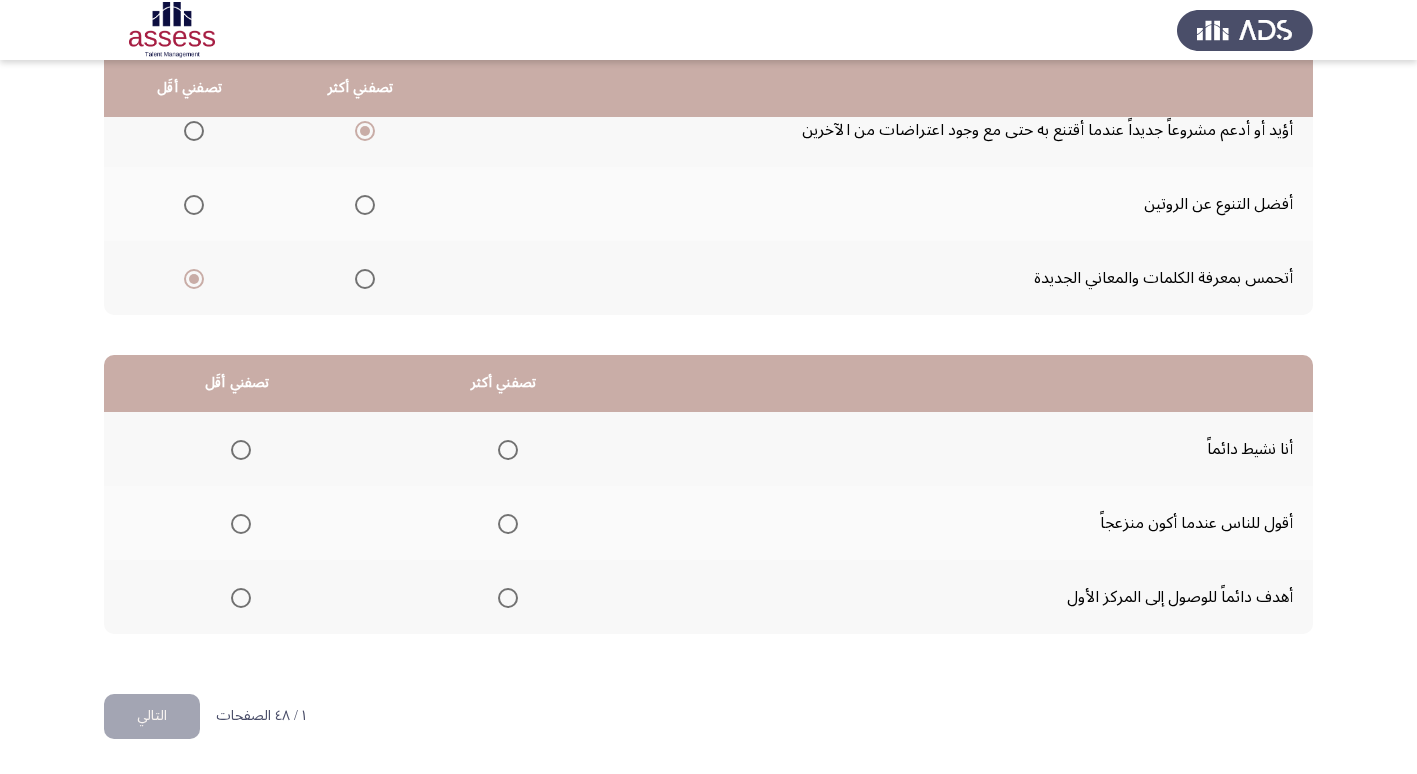 click at bounding box center [508, 450] 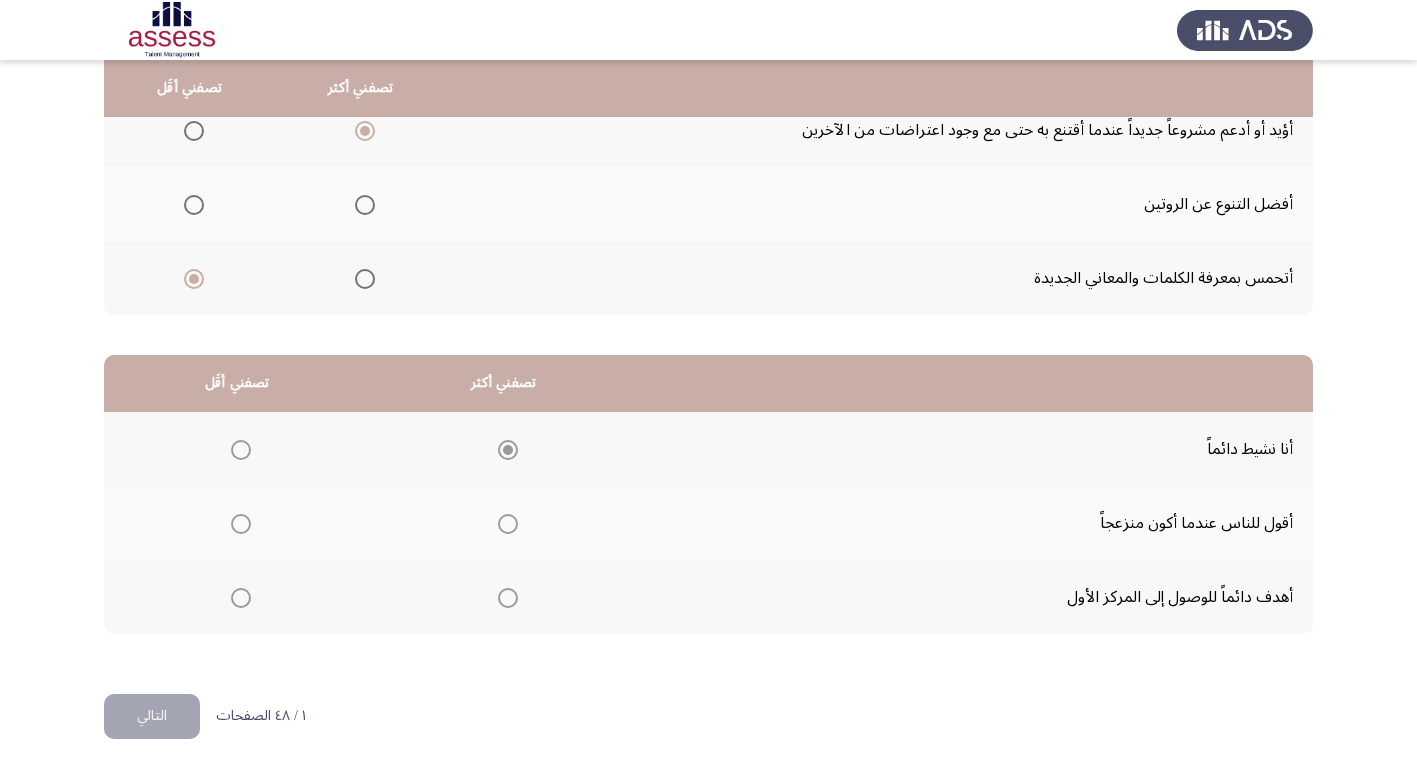 click at bounding box center [508, 450] 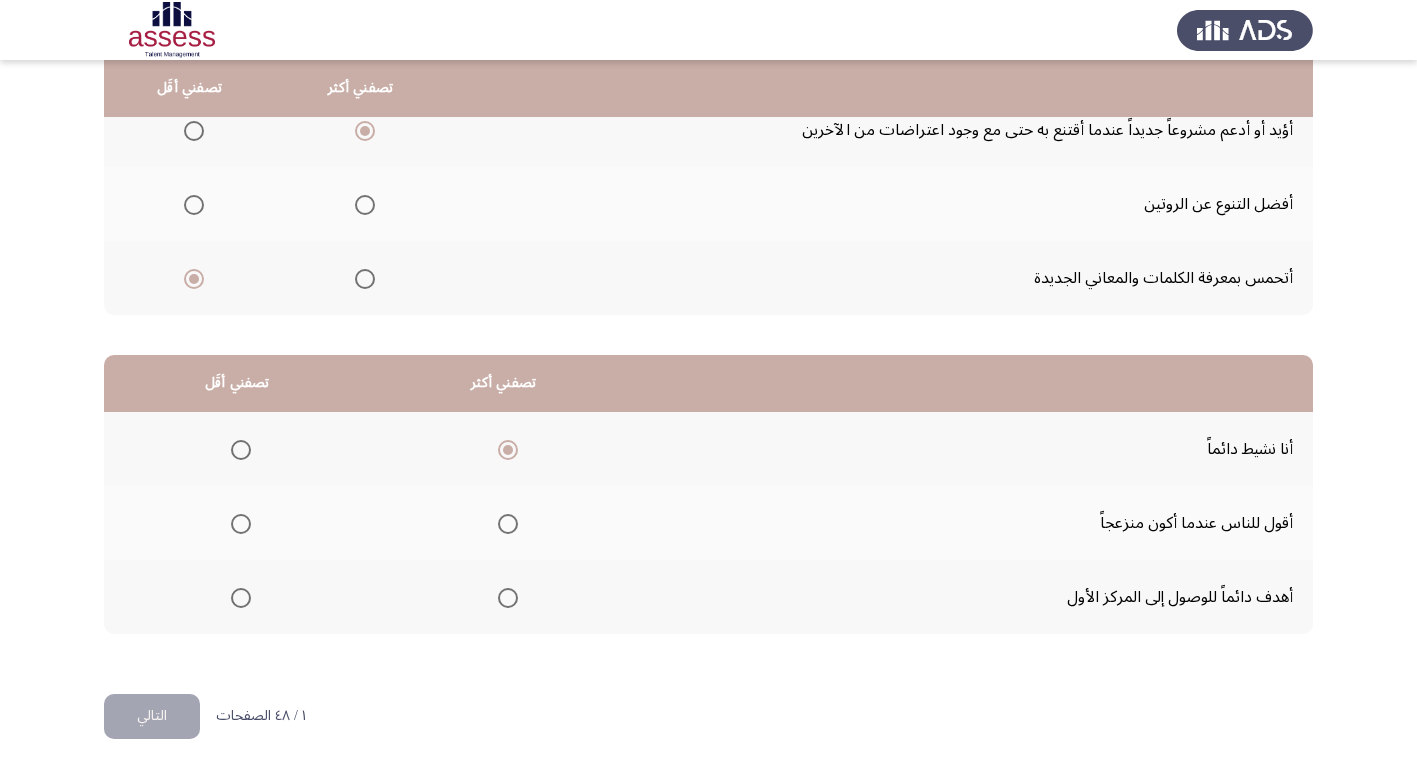 click at bounding box center [241, 524] 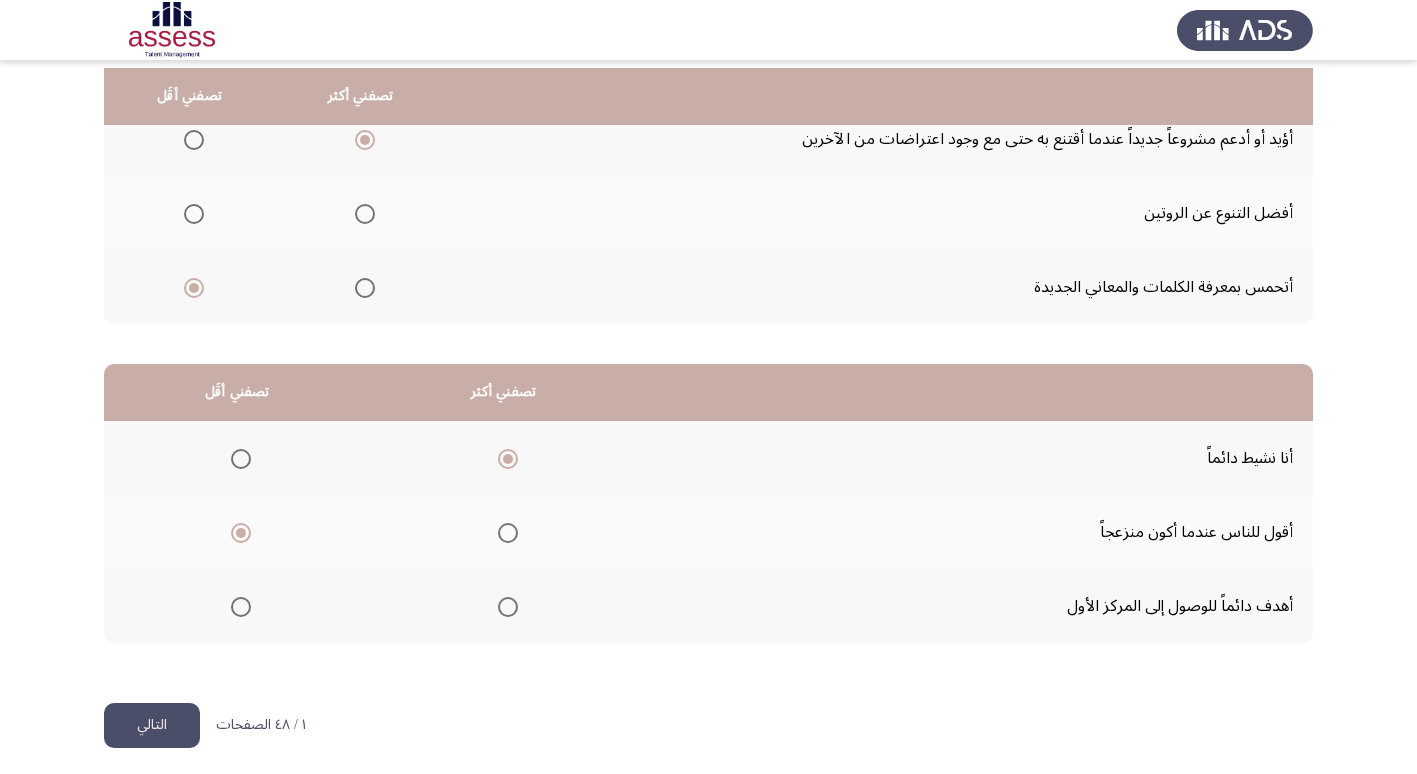 scroll, scrollTop: 236, scrollLeft: 0, axis: vertical 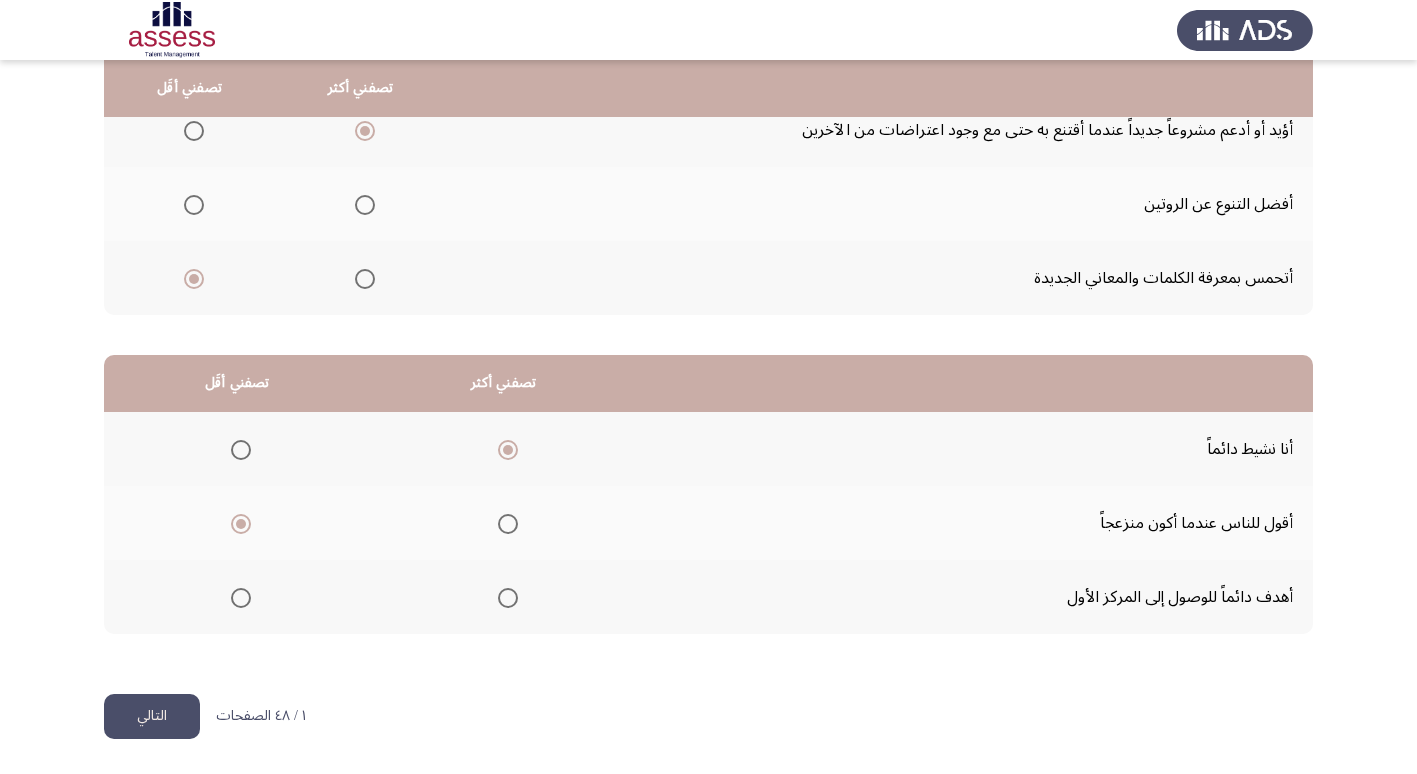 click on "التالي" 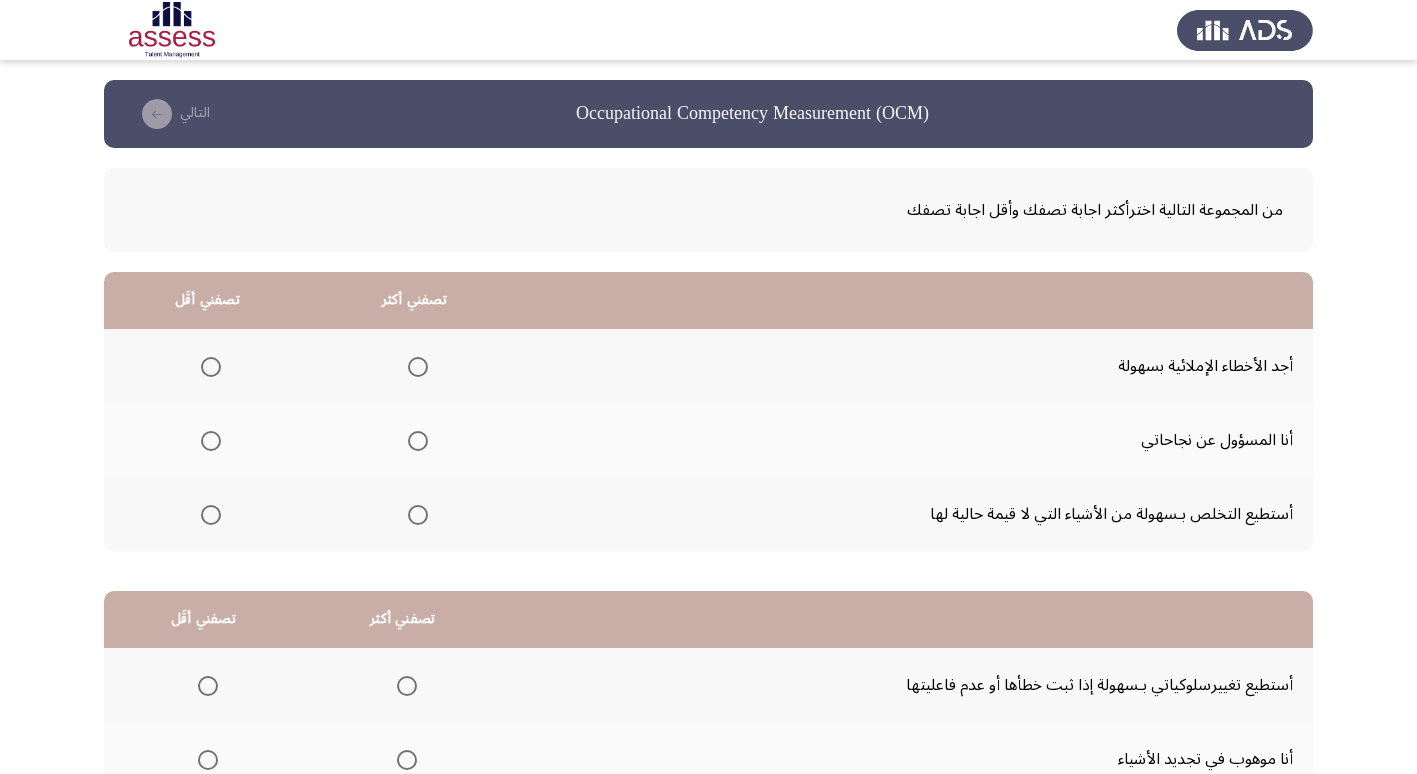 click at bounding box center (418, 441) 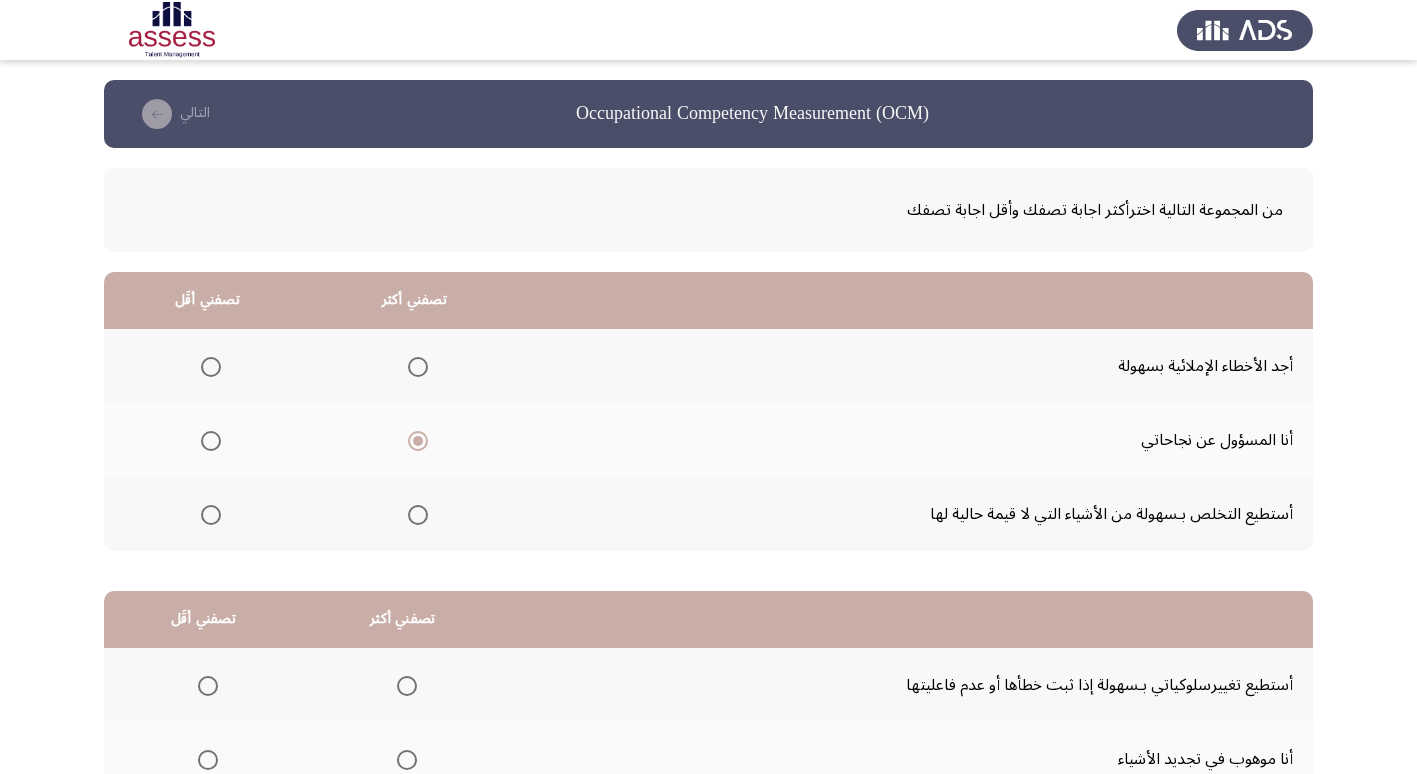 click at bounding box center (211, 515) 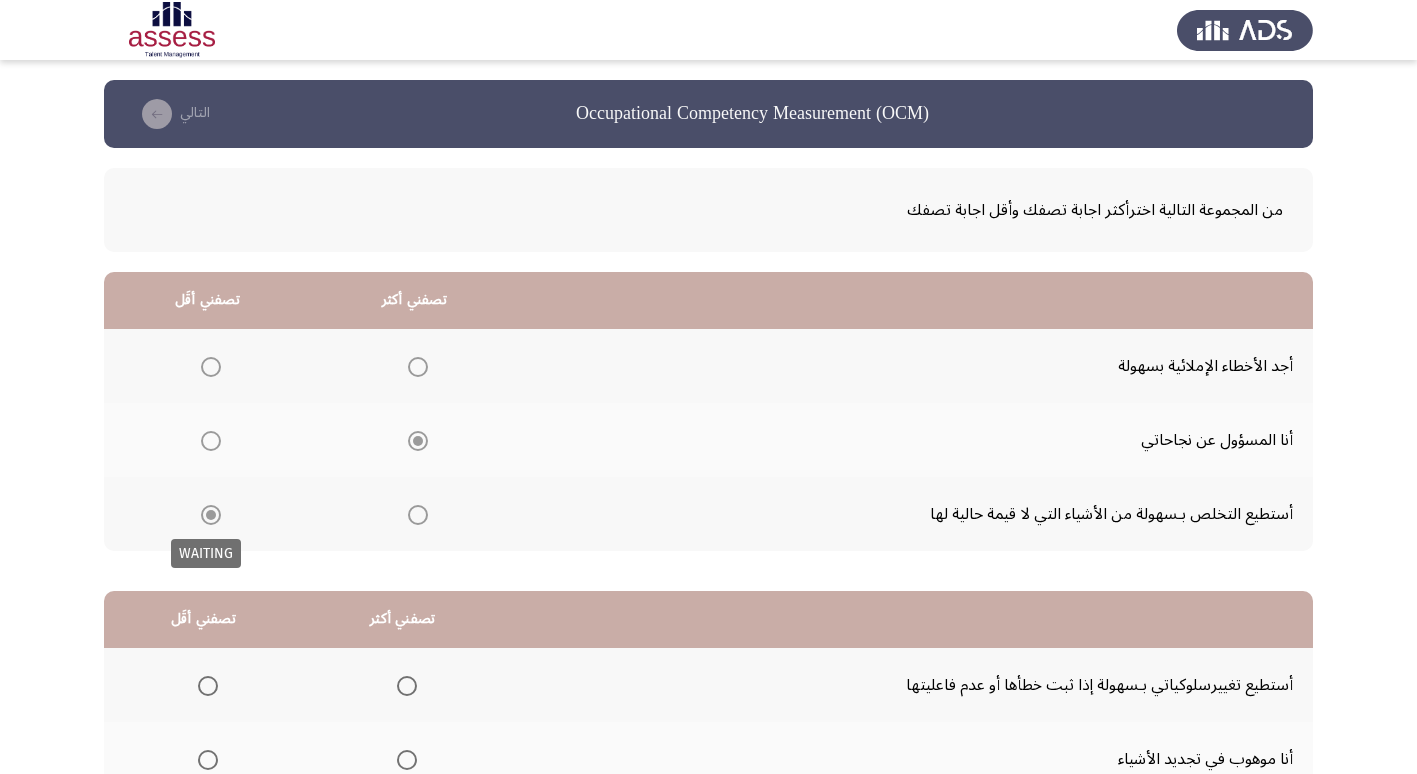 click at bounding box center (211, 515) 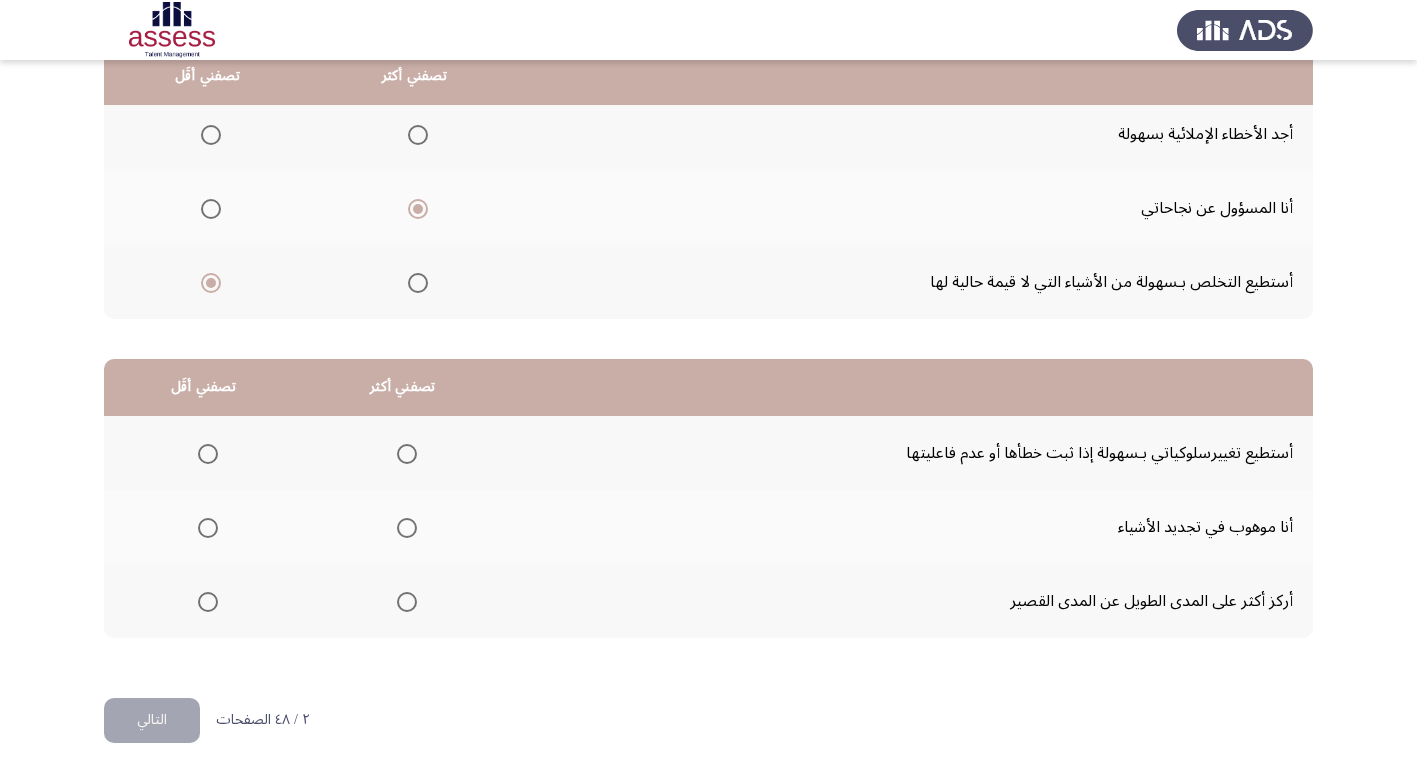 scroll, scrollTop: 236, scrollLeft: 0, axis: vertical 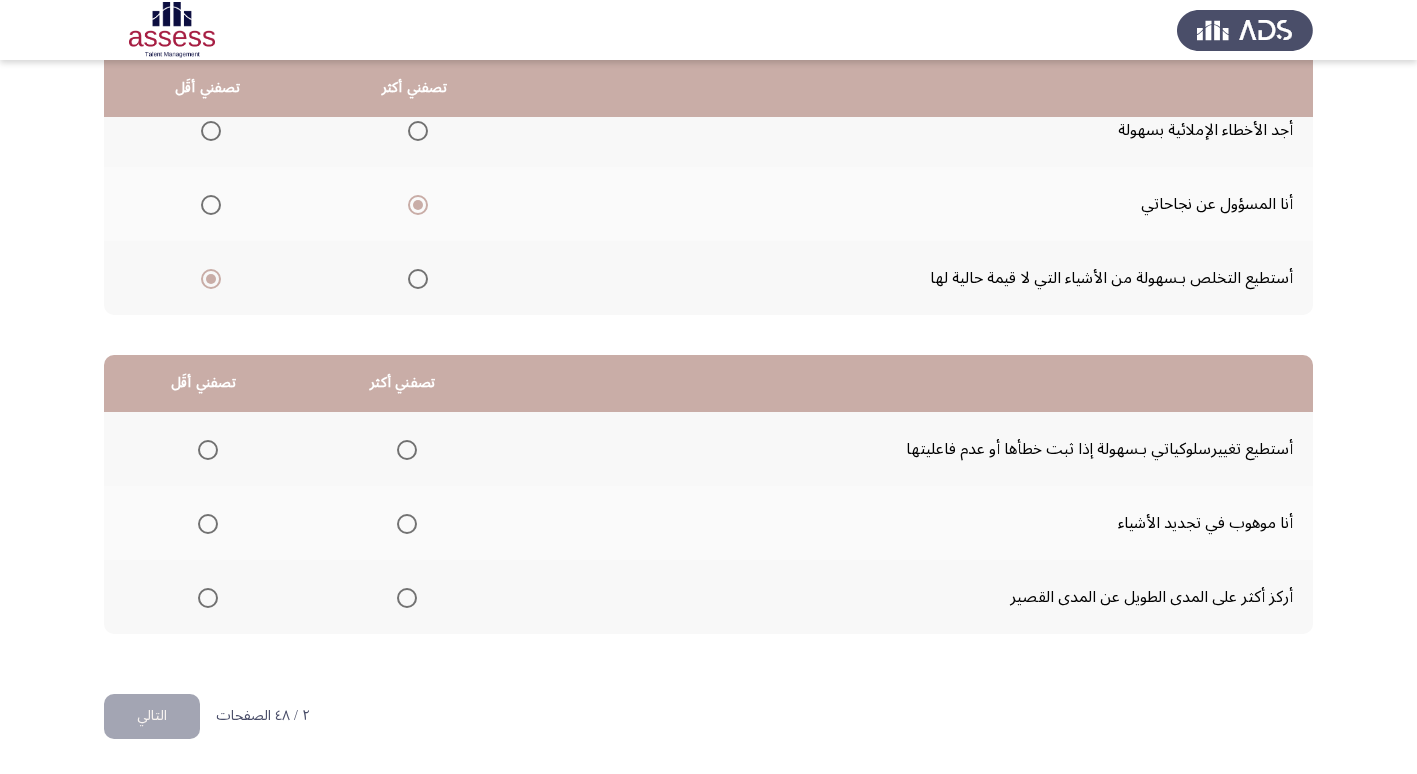 click at bounding box center (407, 450) 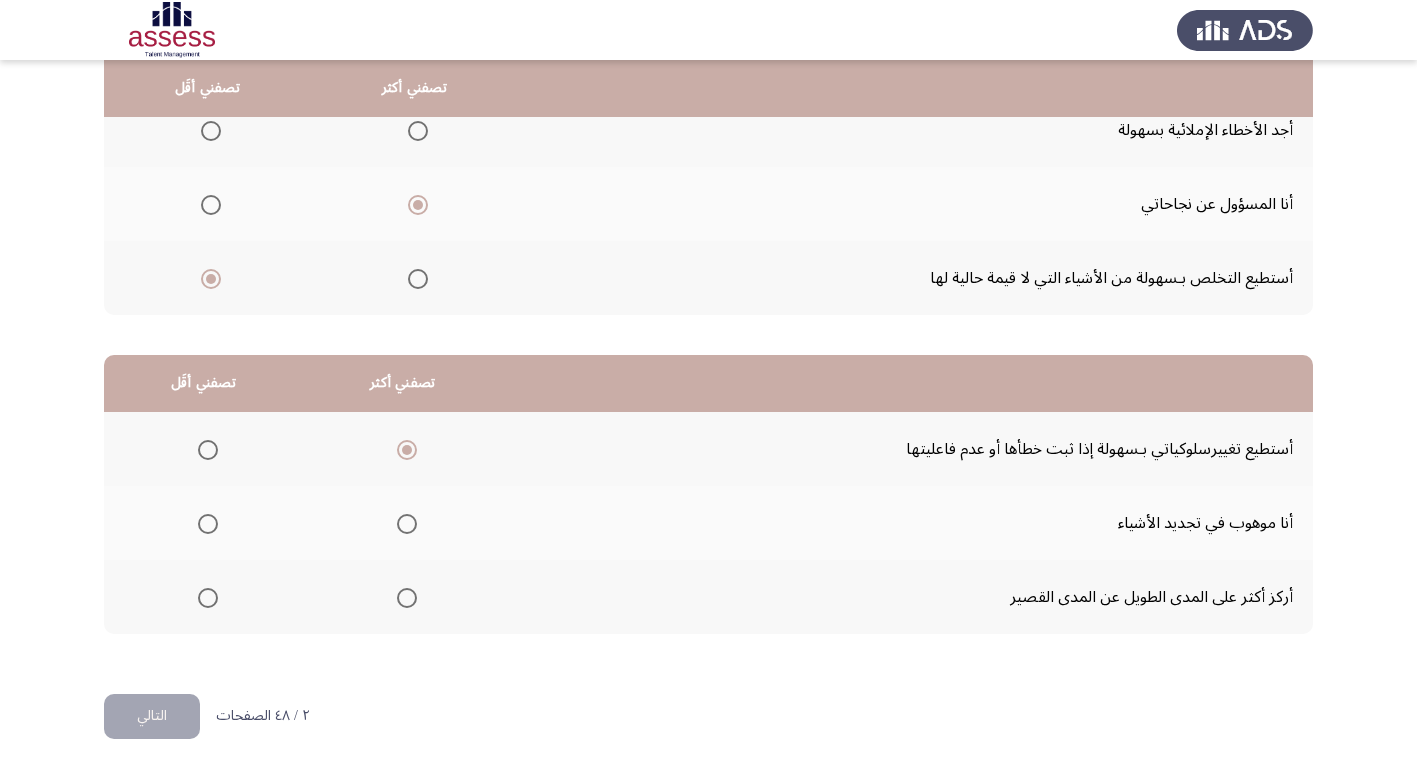 click at bounding box center [208, 524] 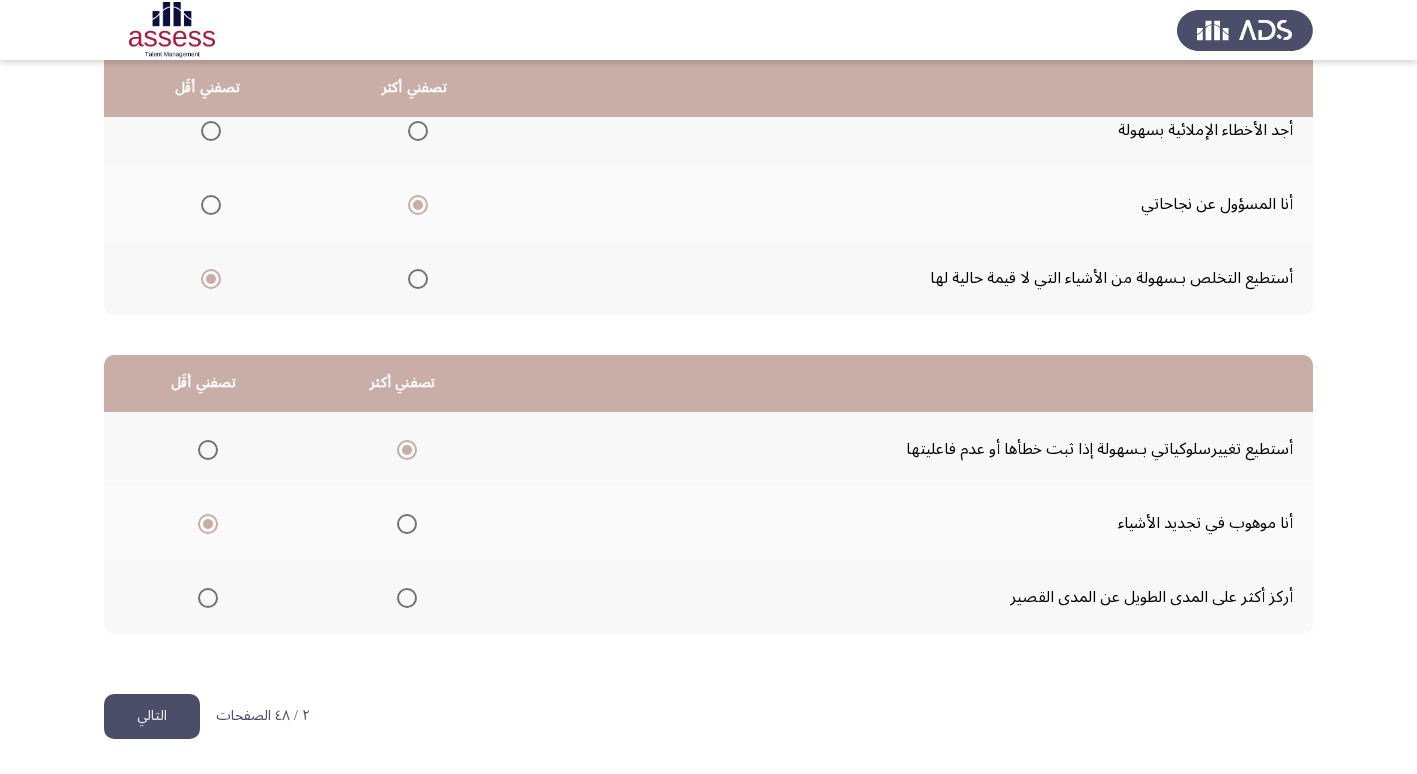 click on "التالي" 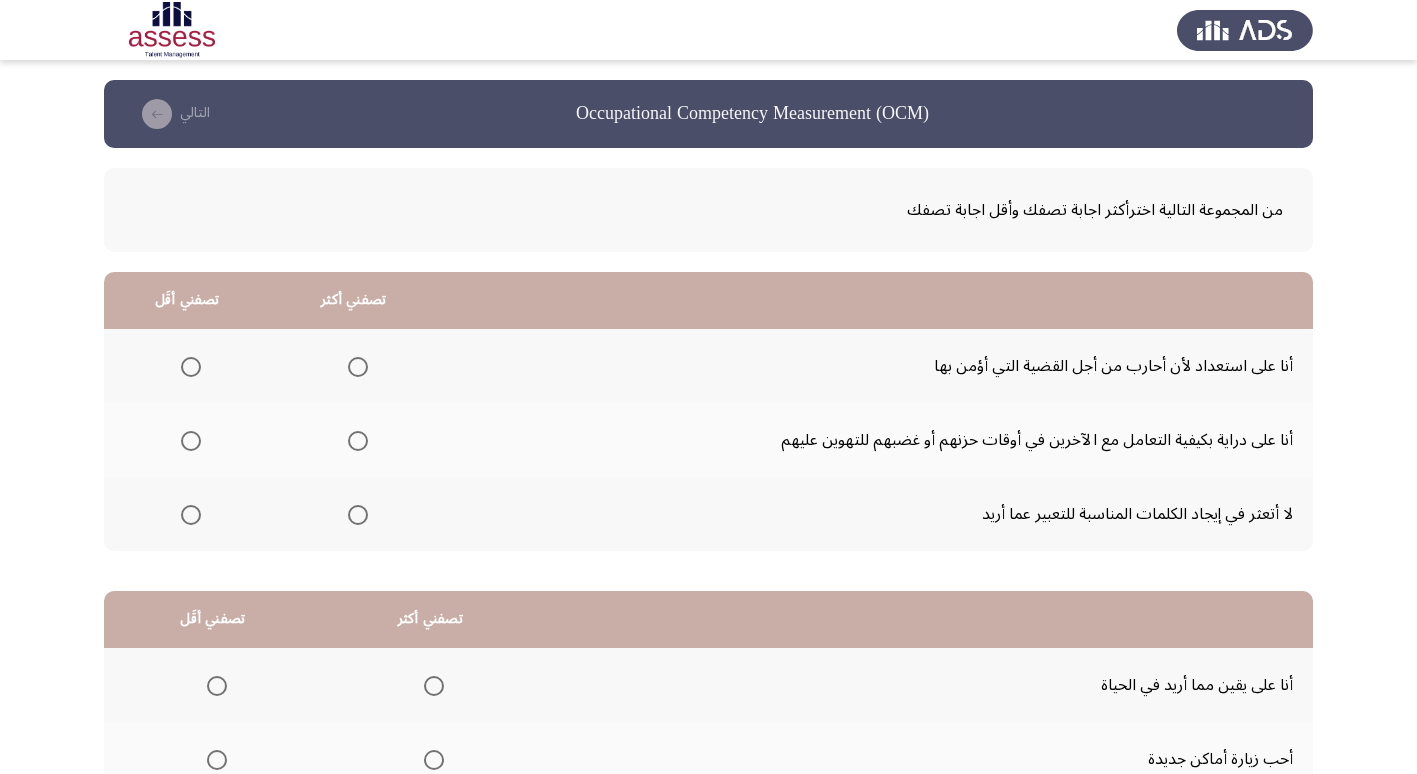 click at bounding box center [358, 515] 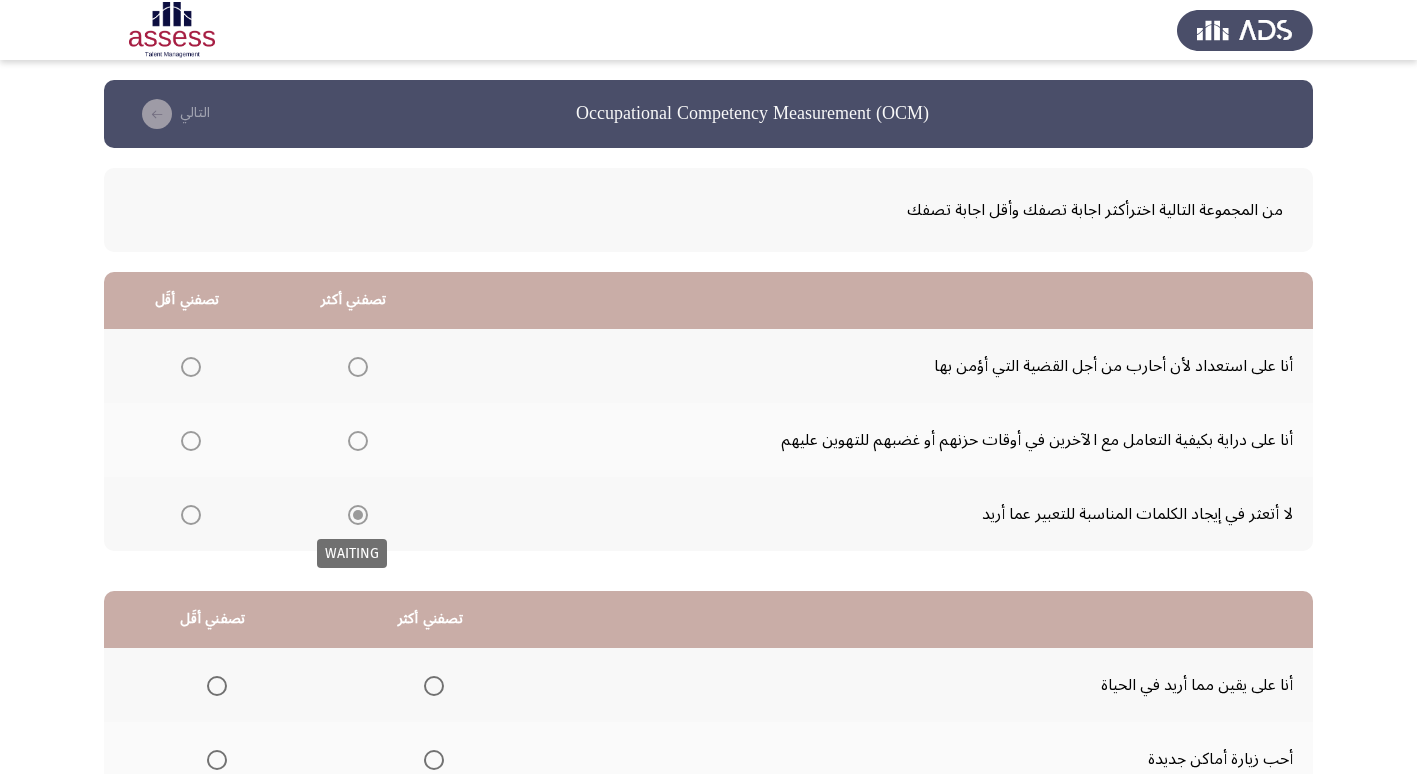 click at bounding box center [358, 515] 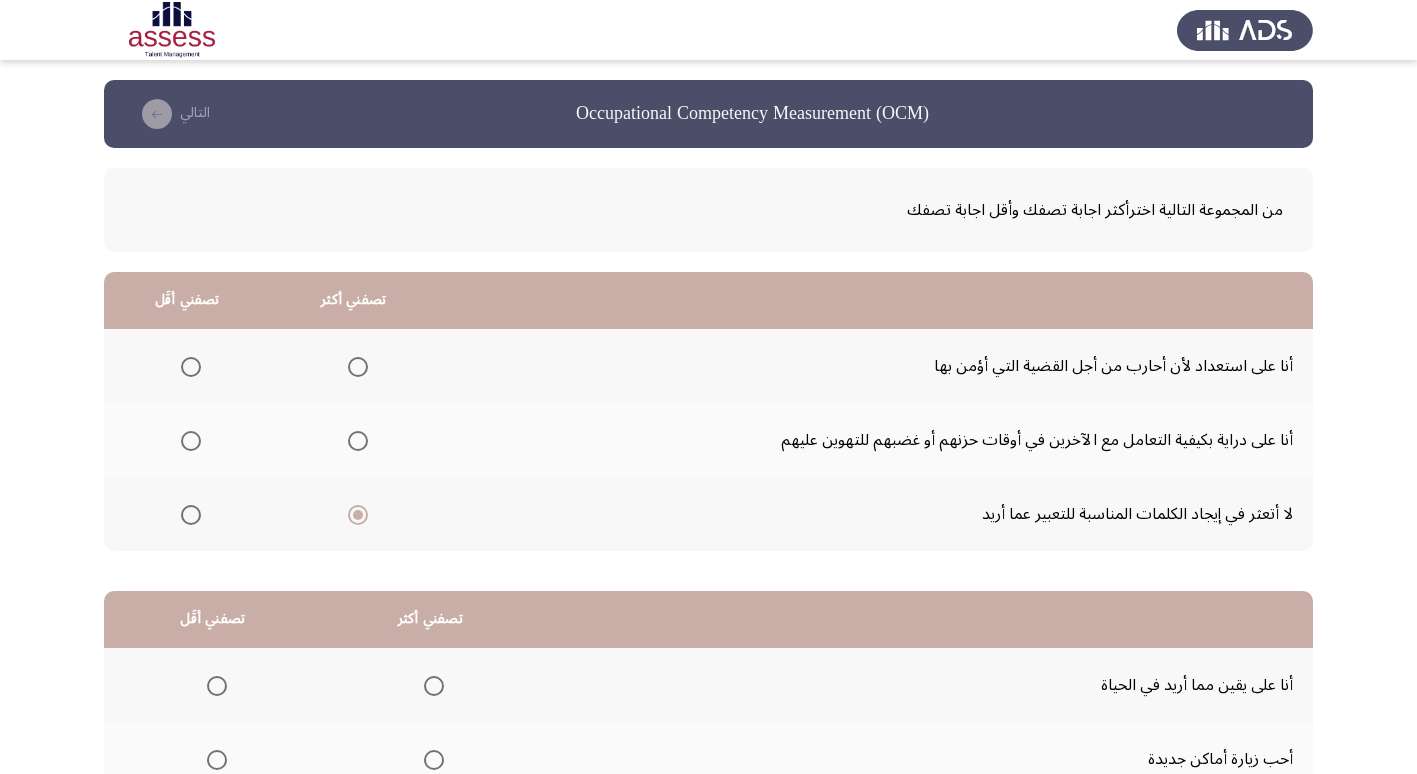 click at bounding box center (358, 441) 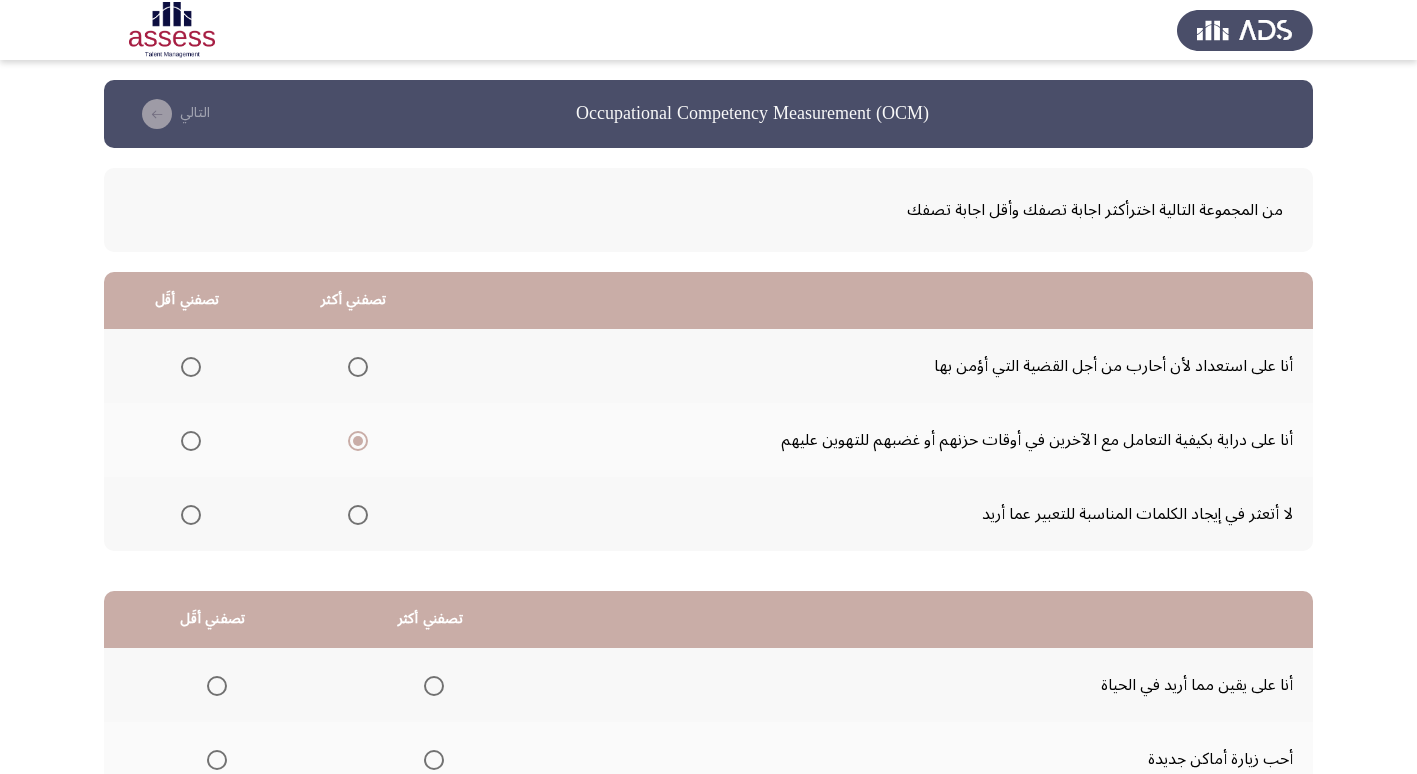 click at bounding box center [191, 515] 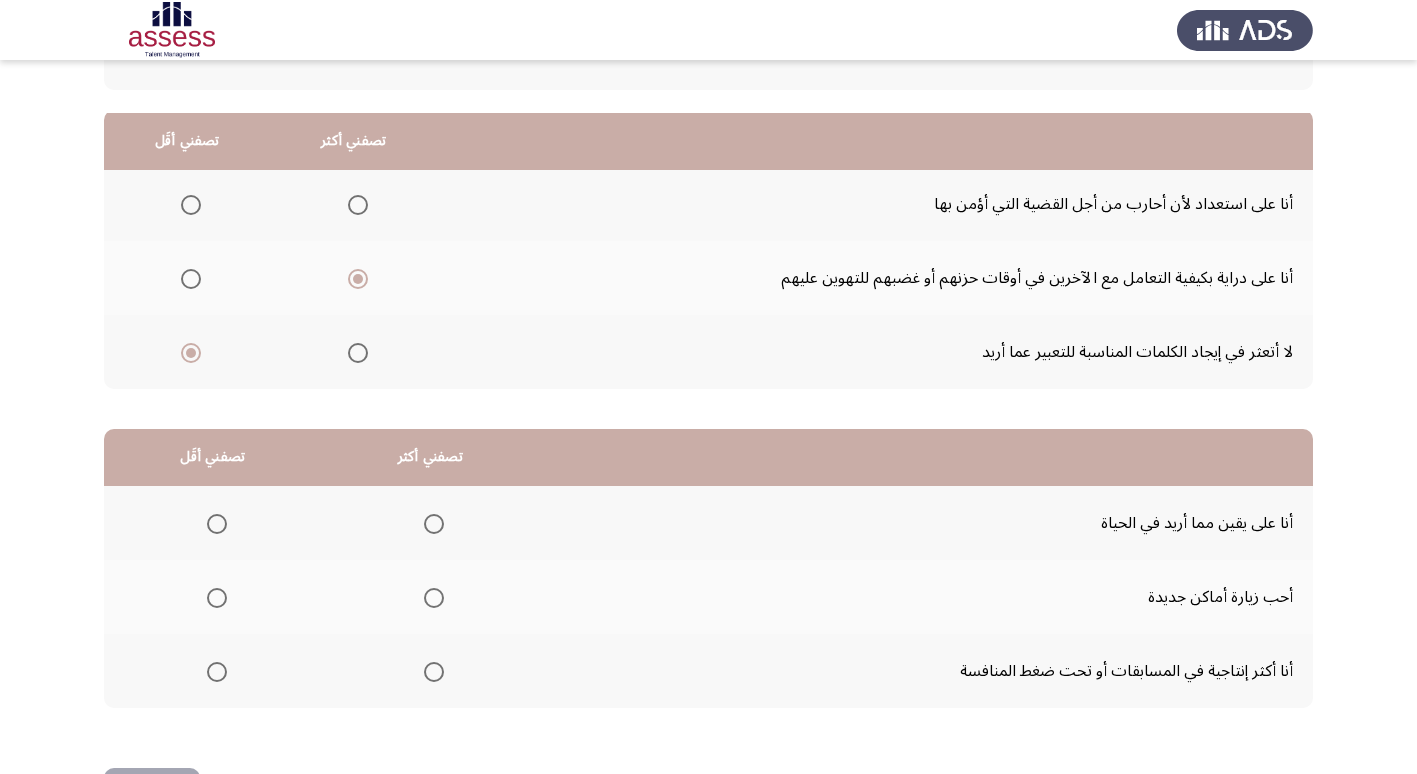 scroll, scrollTop: 236, scrollLeft: 0, axis: vertical 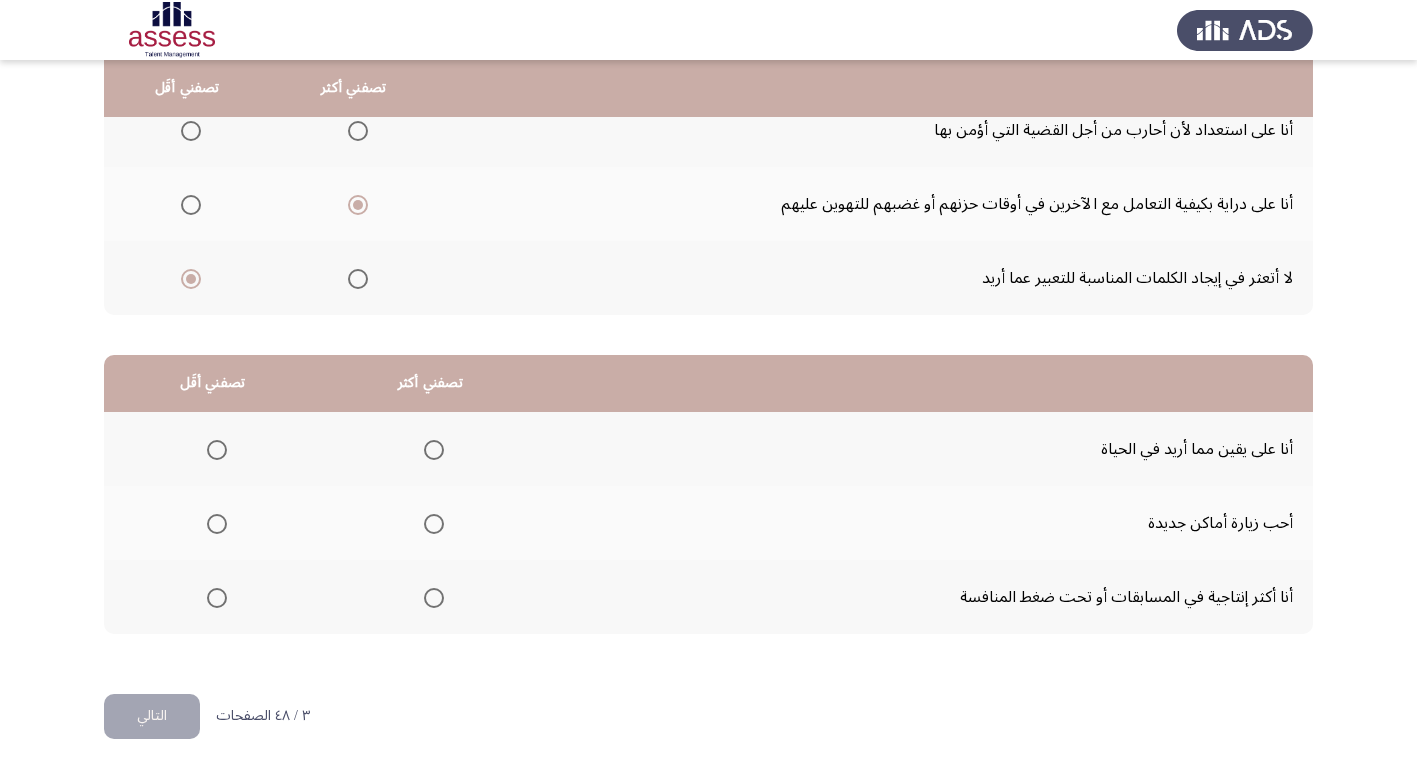 click at bounding box center [434, 598] 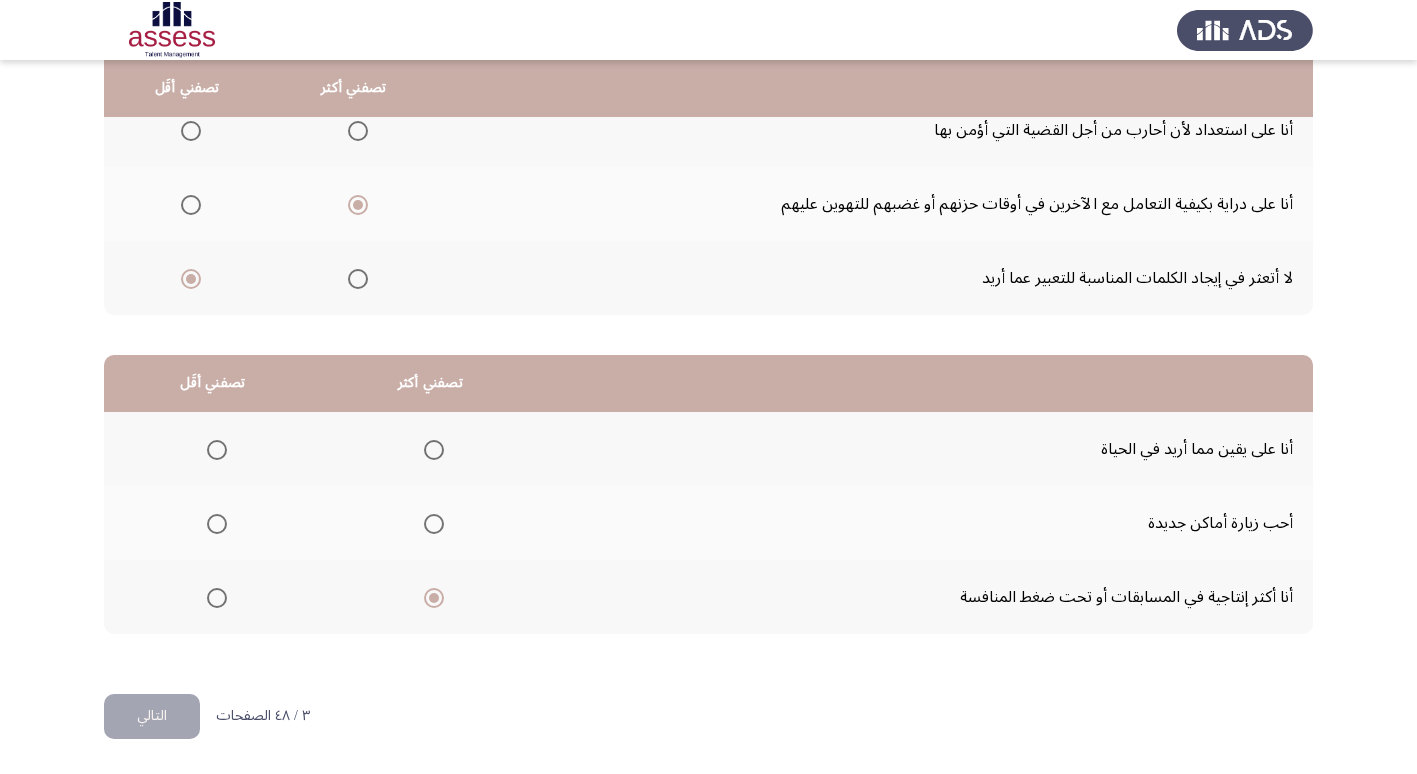 click at bounding box center (217, 524) 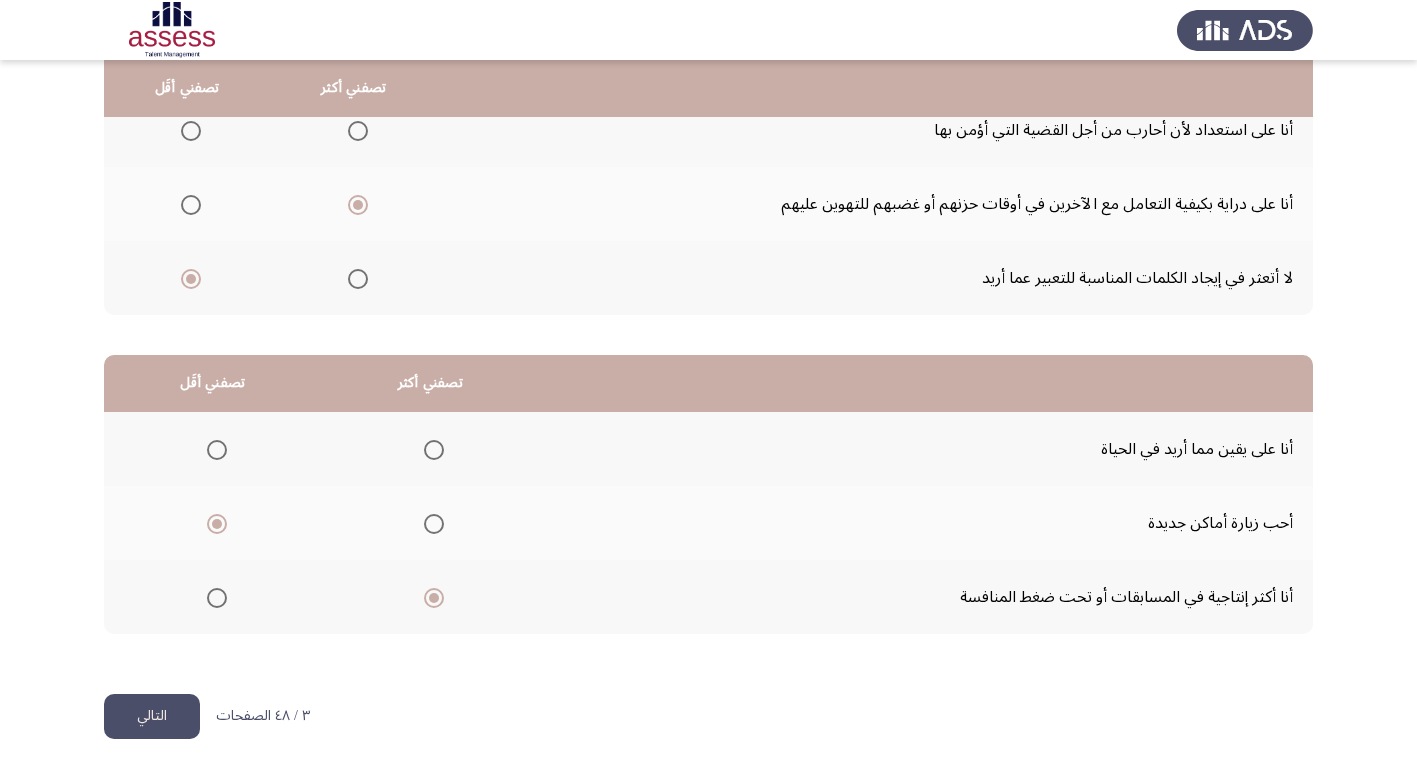 click on "التالي" 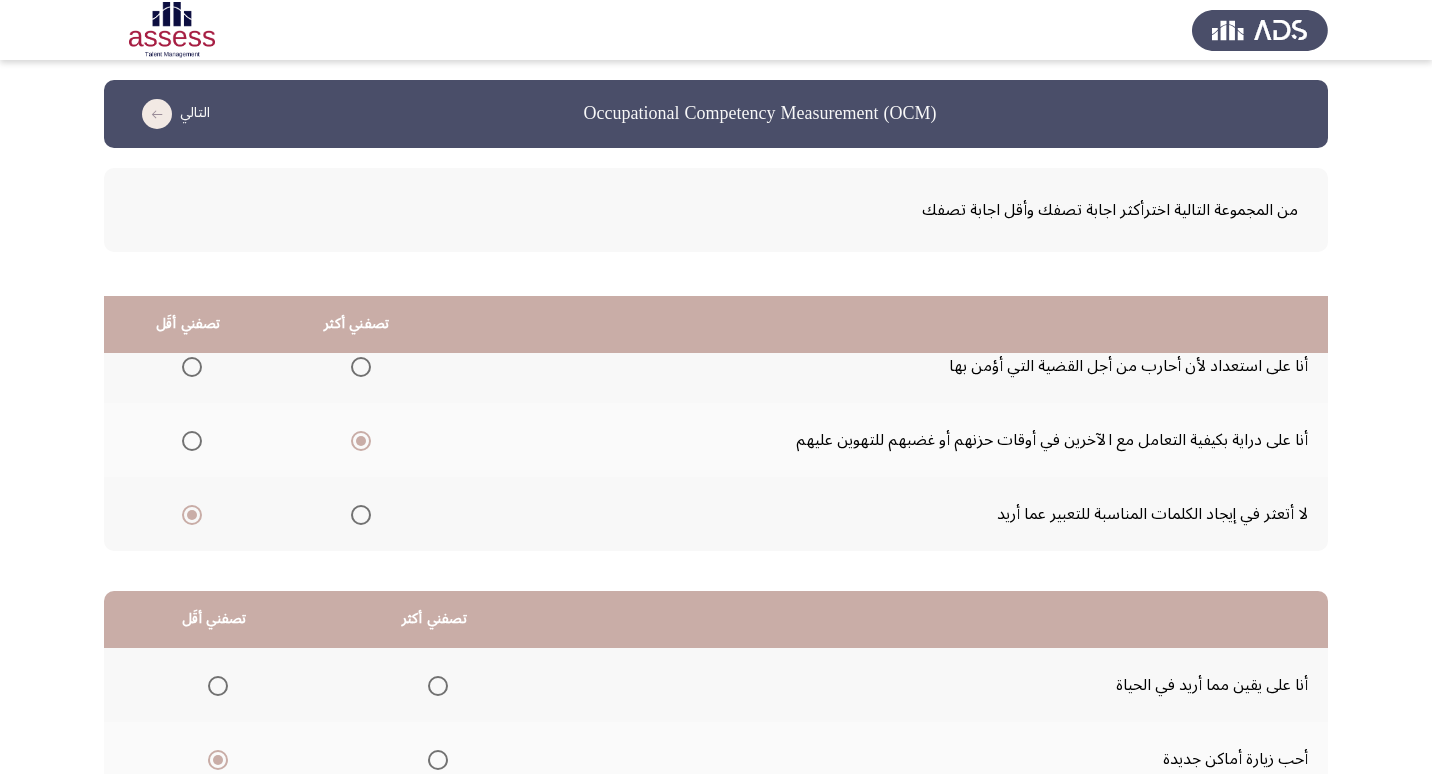 click on "Occupational Competency Measurement (OCM)   التالي  من المجموعة التالية اخترأكثر اجابة تصفك وأقل اجابة تصفك  تصفني أكثر   تصفني أقَل  أنا على استعداد لأن أحارب من أجل القضية التي أؤمن بها     أنا على دراية بكيفية التعامل مع الآخرين في أوقات حزنهم أو غضبهم للتهوين عليهم     لا أتعثر في إيجاد الكلمات المناسبة للتعبير عما أريد      تصفني أكثر   تصفني أقَل  أنا على يقين مما أريد في الحياة     أحب زيارة أماكن جديدة     أنا أكثر إنتاجية في المسابقات أو تحت ضغط المنافسة      ٣ / ٤٨ الصفحات   التالي
WAITING" at bounding box center [716, 505] 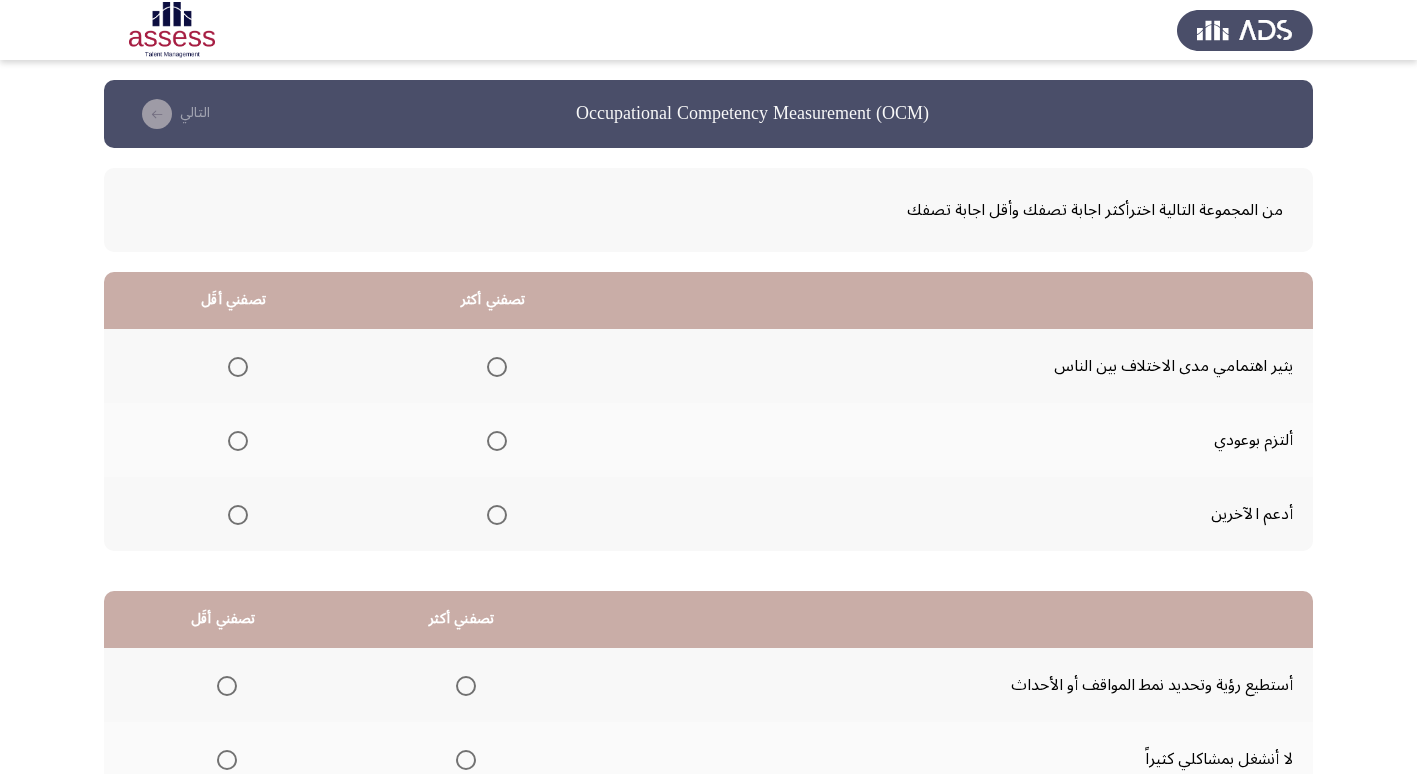 click at bounding box center (497, 441) 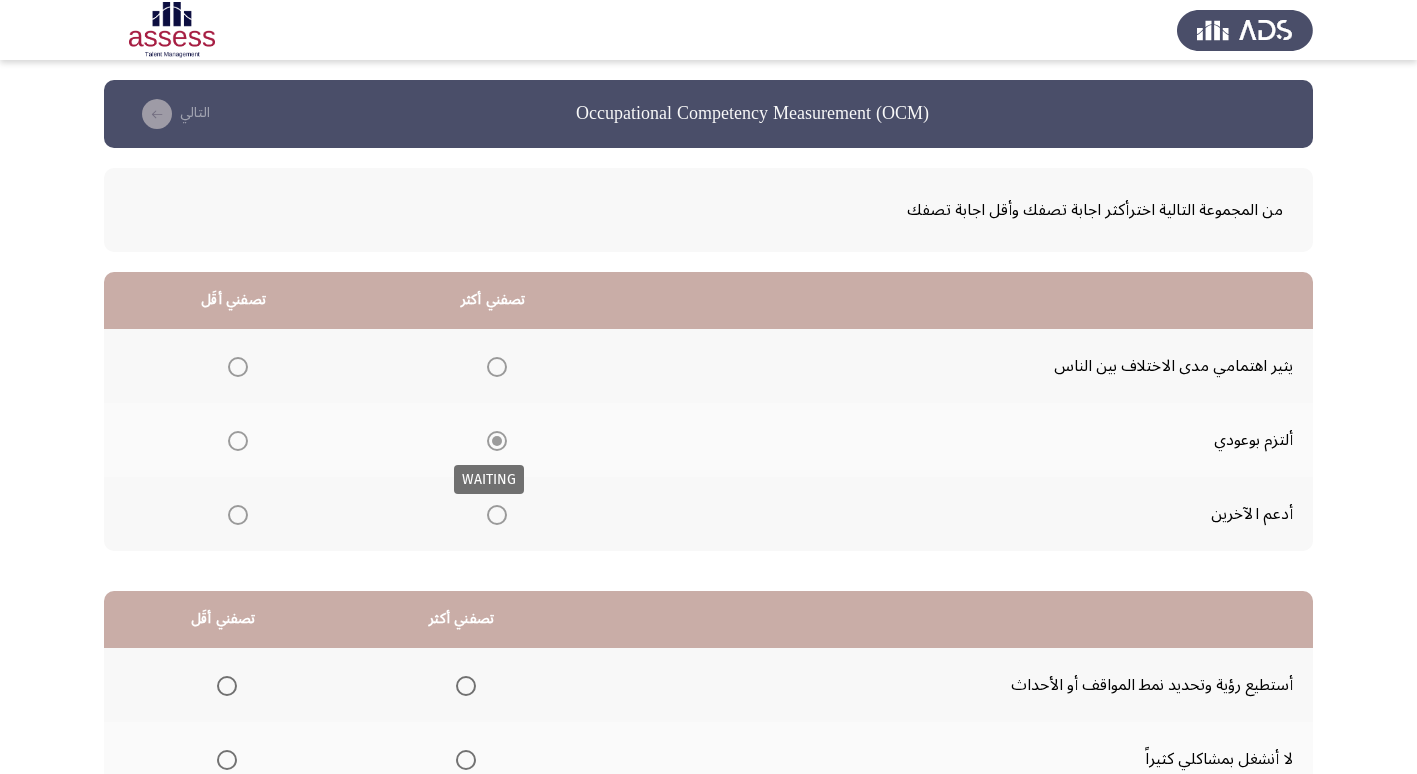 click at bounding box center [497, 441] 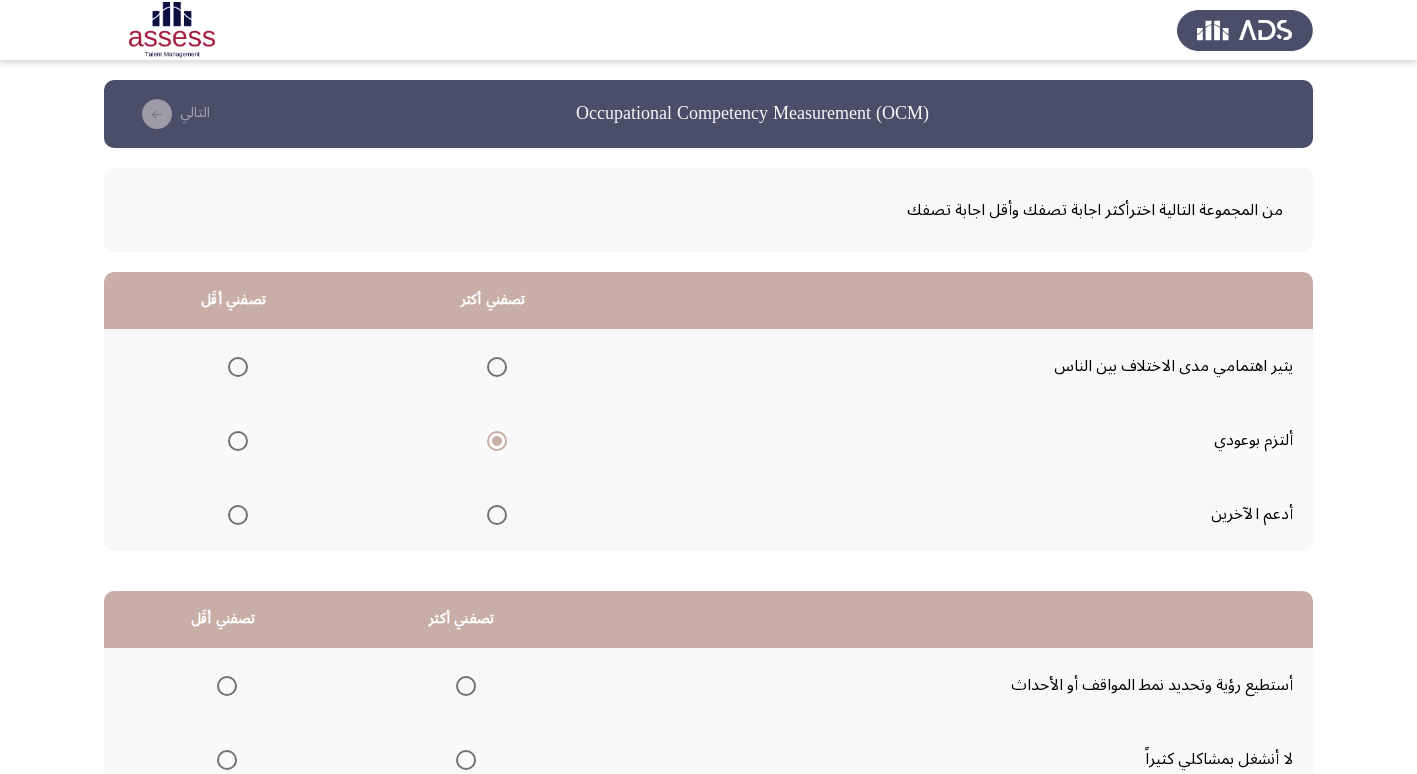 click at bounding box center (238, 367) 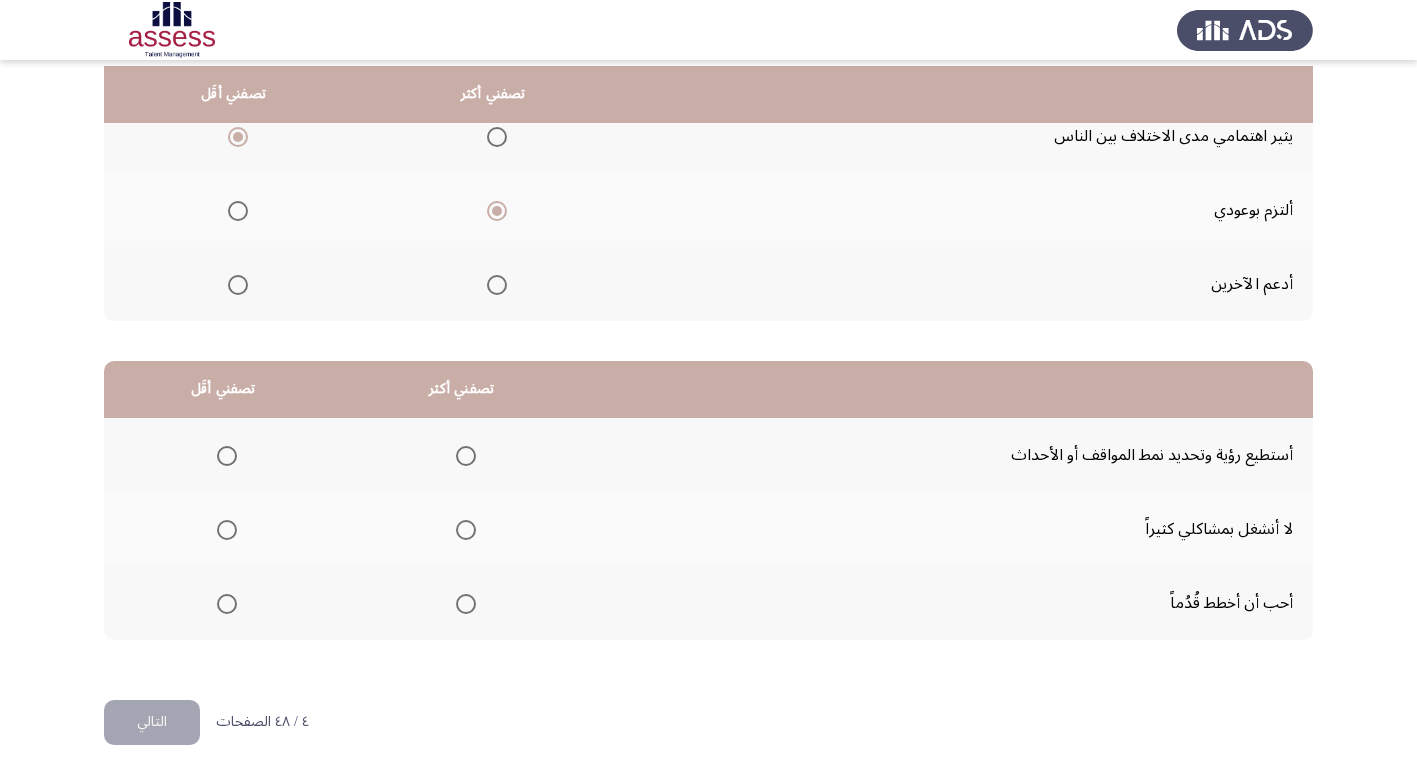 scroll, scrollTop: 236, scrollLeft: 0, axis: vertical 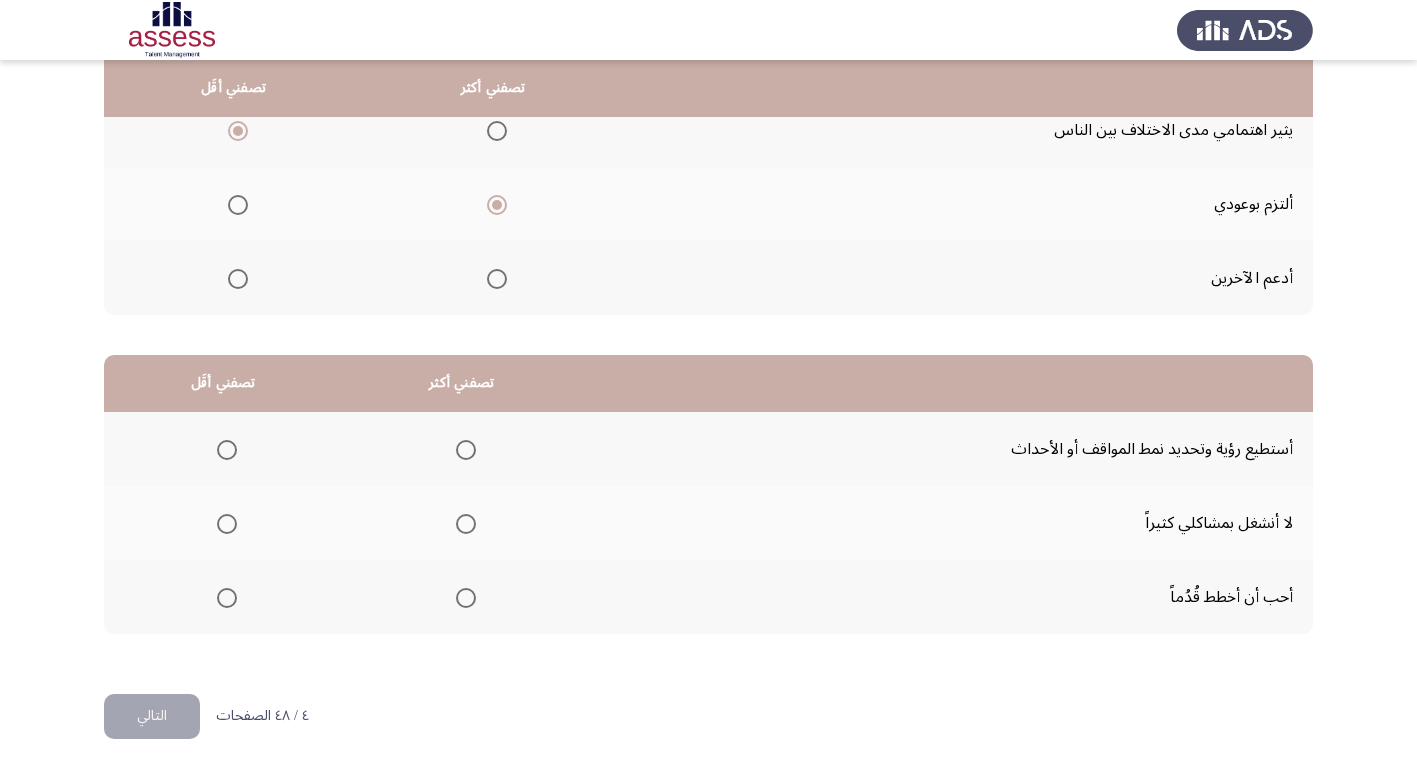 click at bounding box center [466, 450] 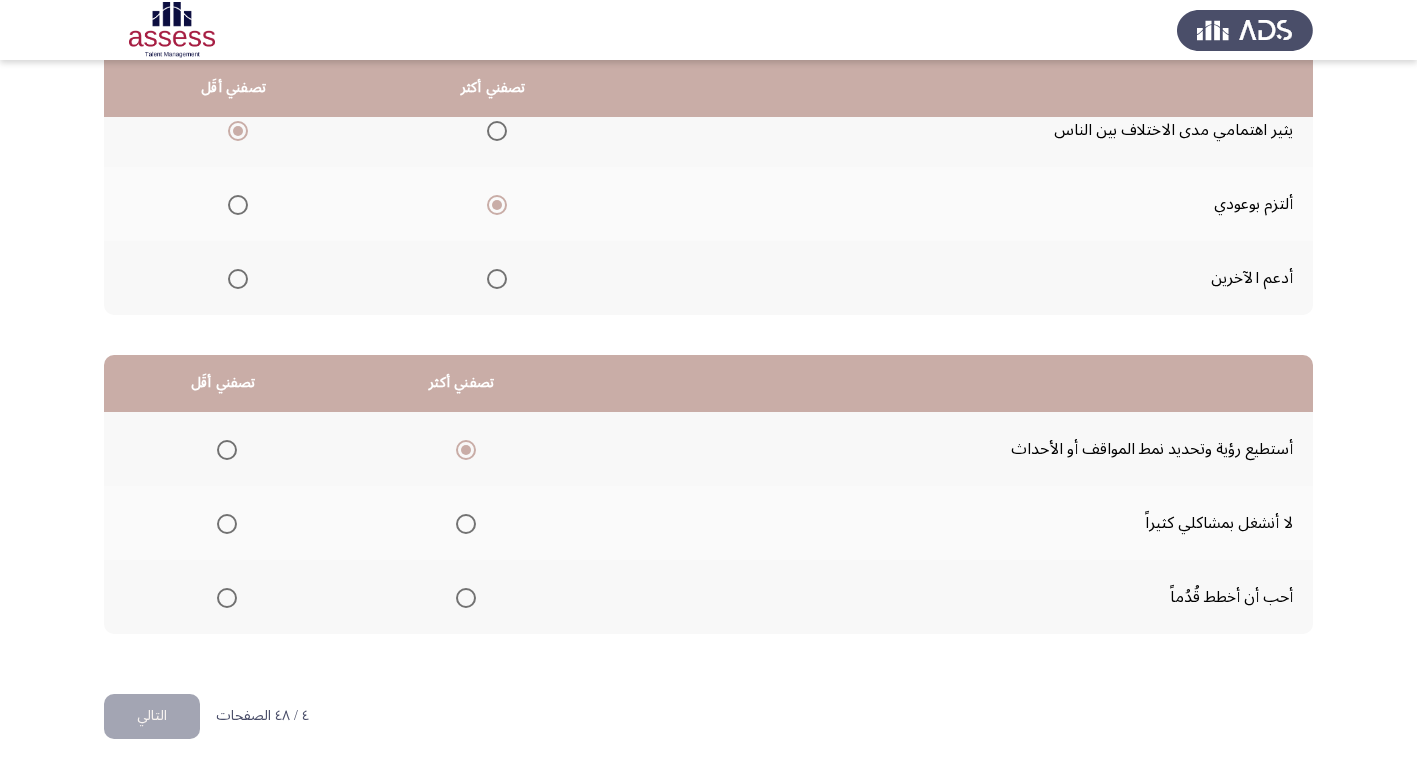 click at bounding box center (227, 524) 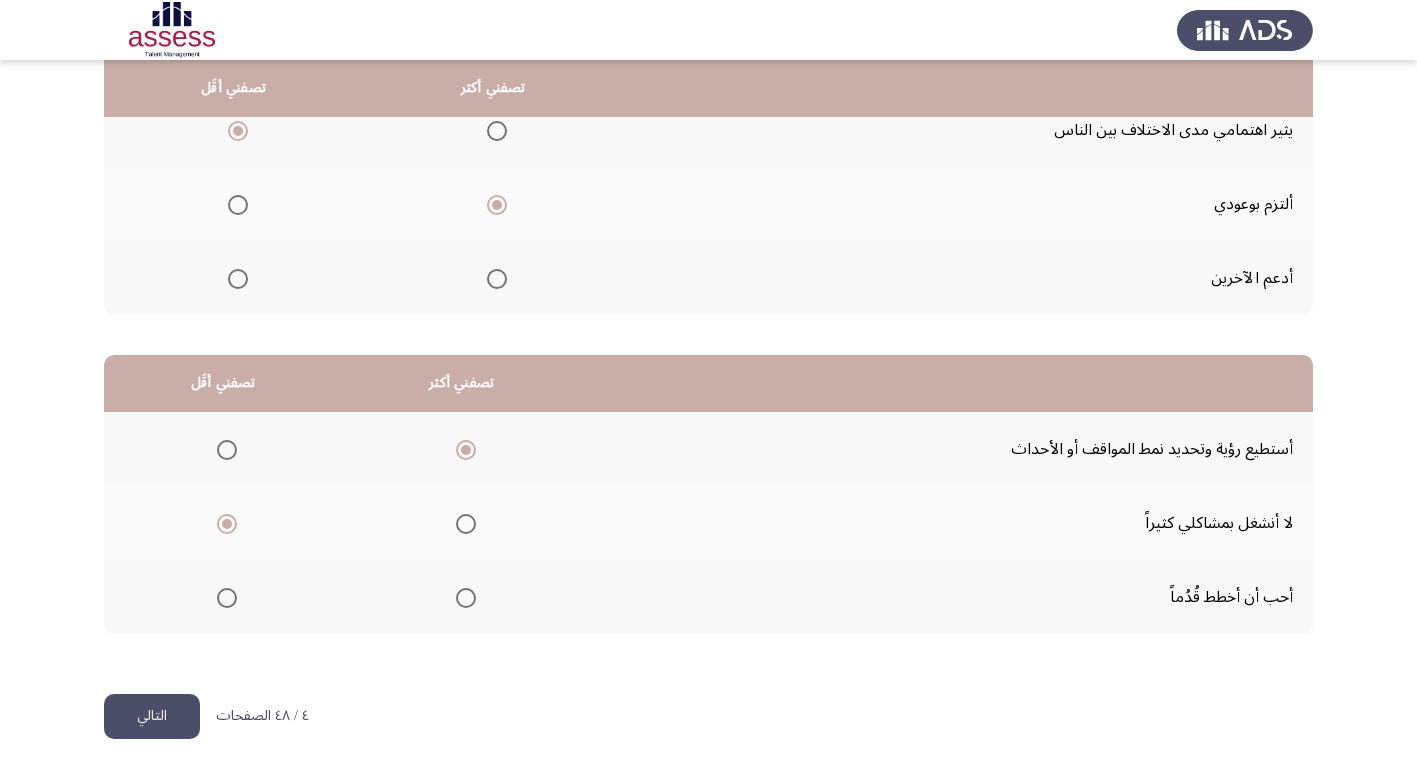 click on "التالي" 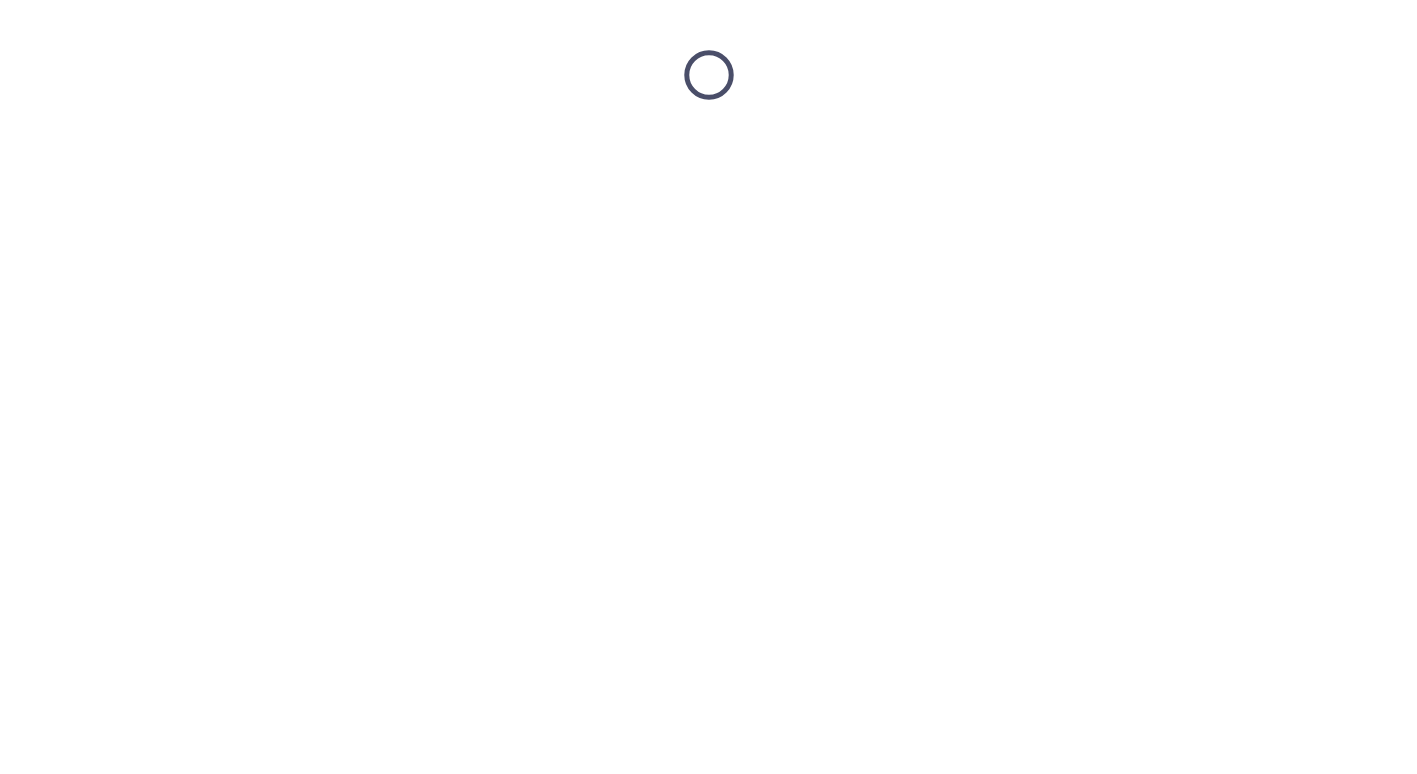 scroll, scrollTop: 0, scrollLeft: 0, axis: both 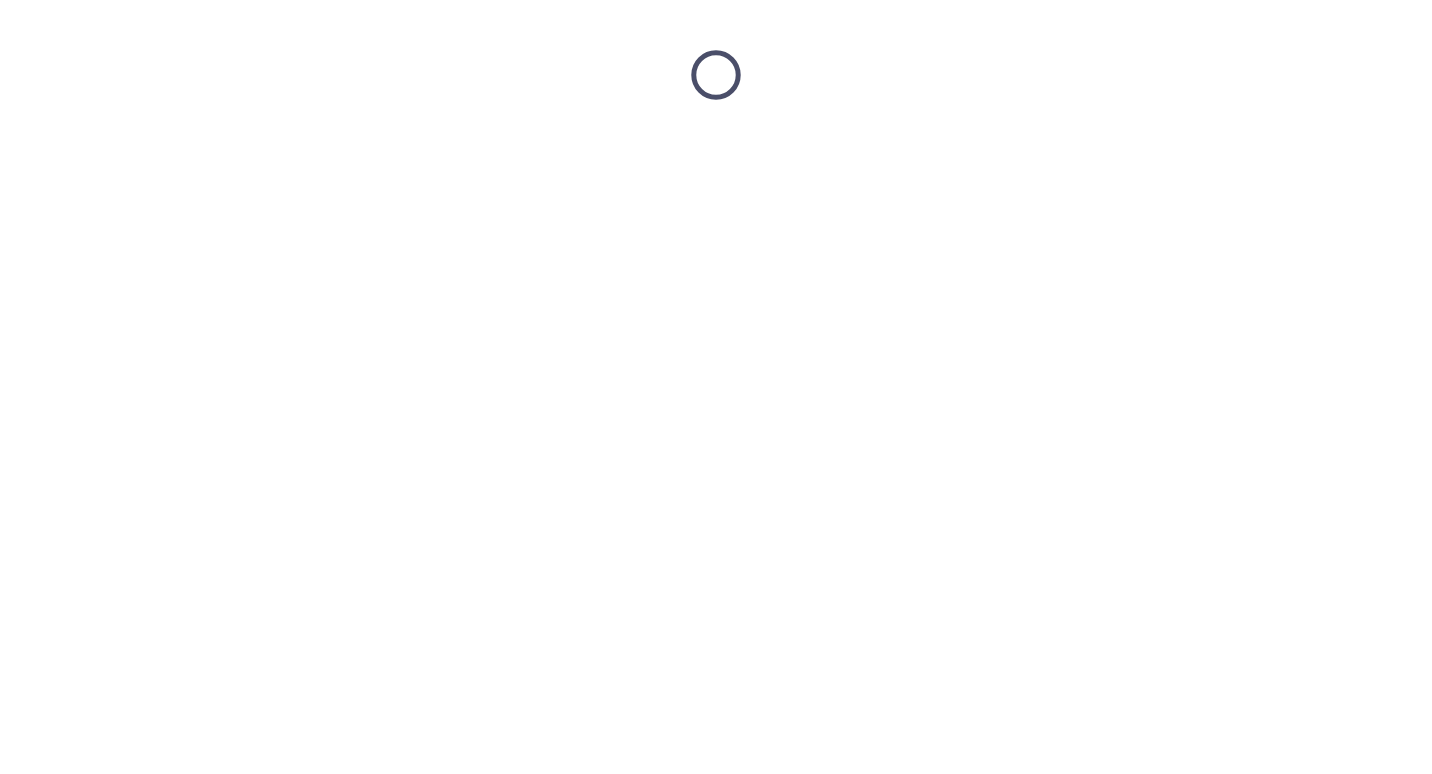 click at bounding box center [716, 75] 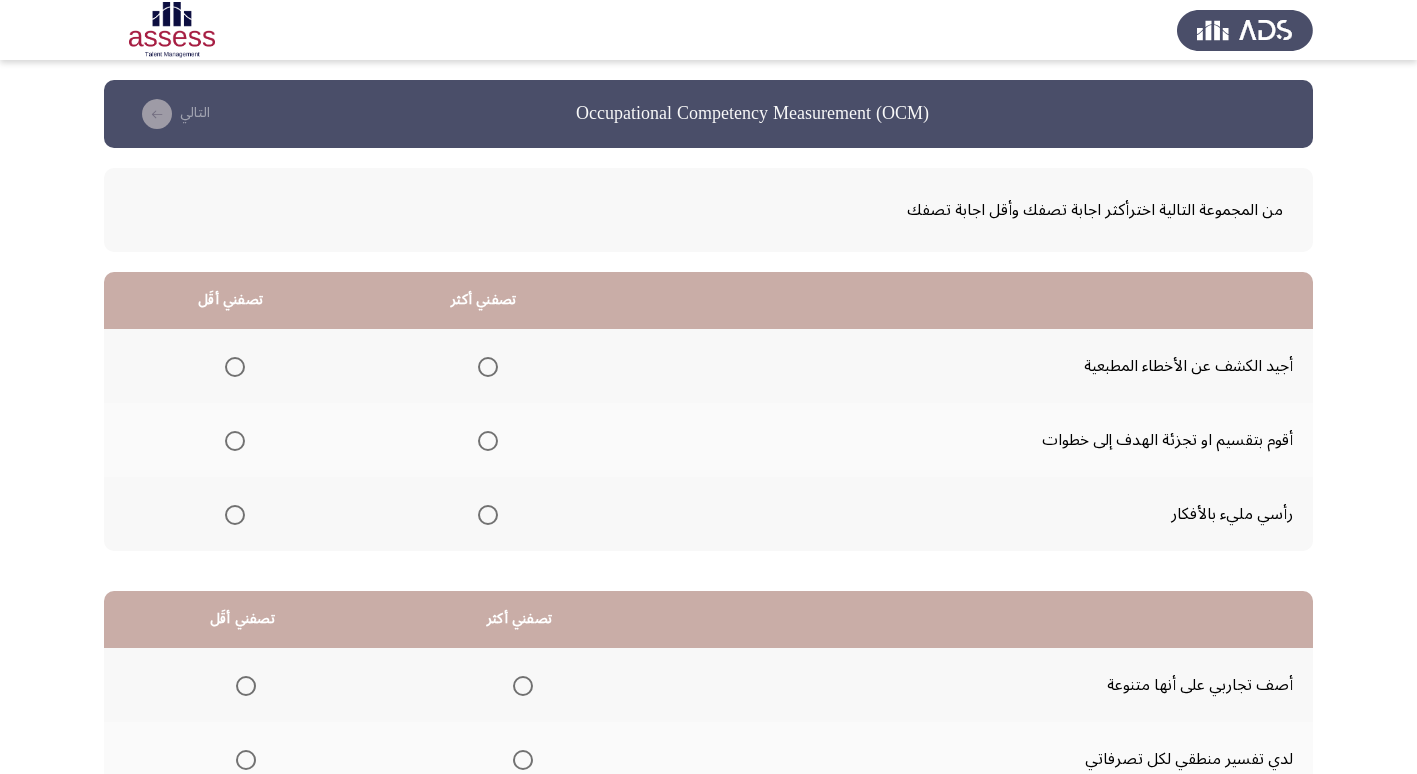 click at bounding box center (488, 515) 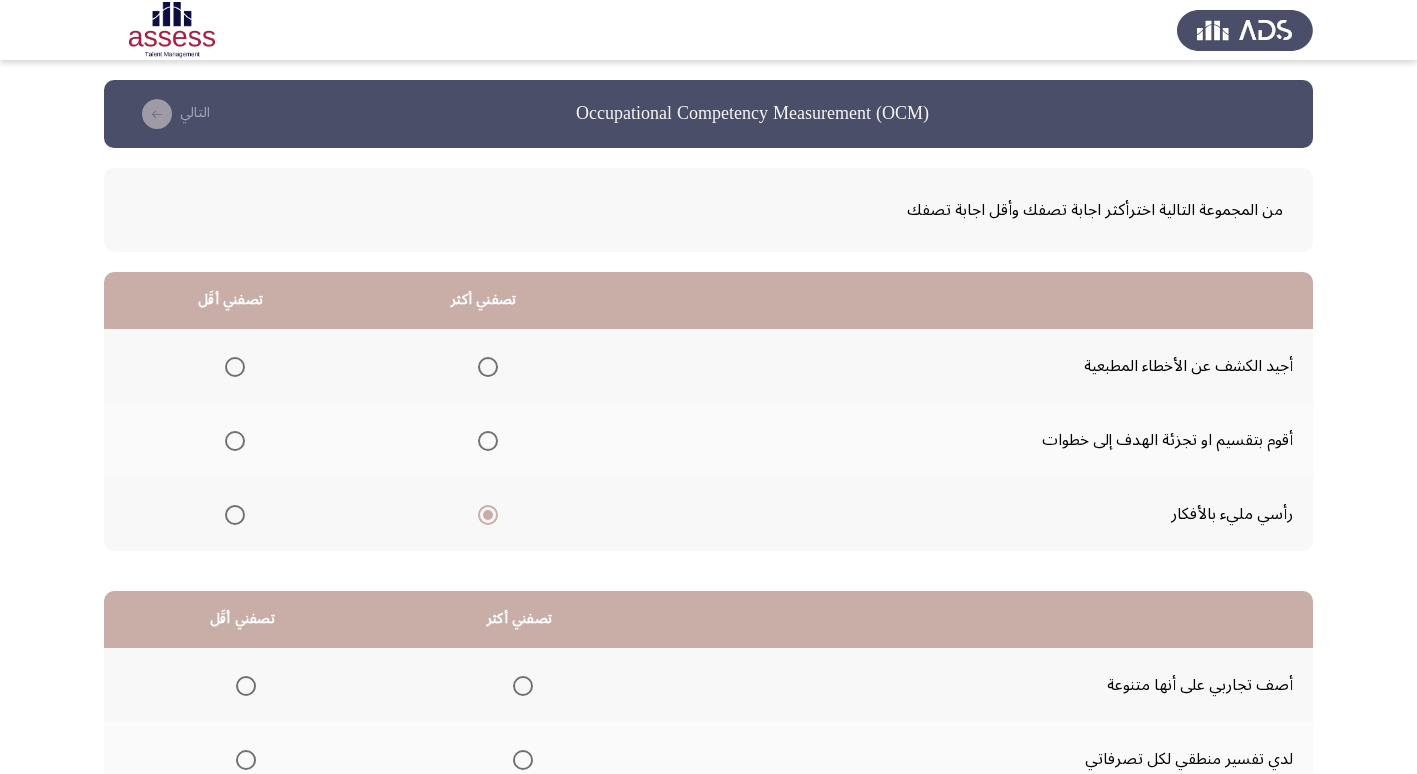 click at bounding box center [235, 441] 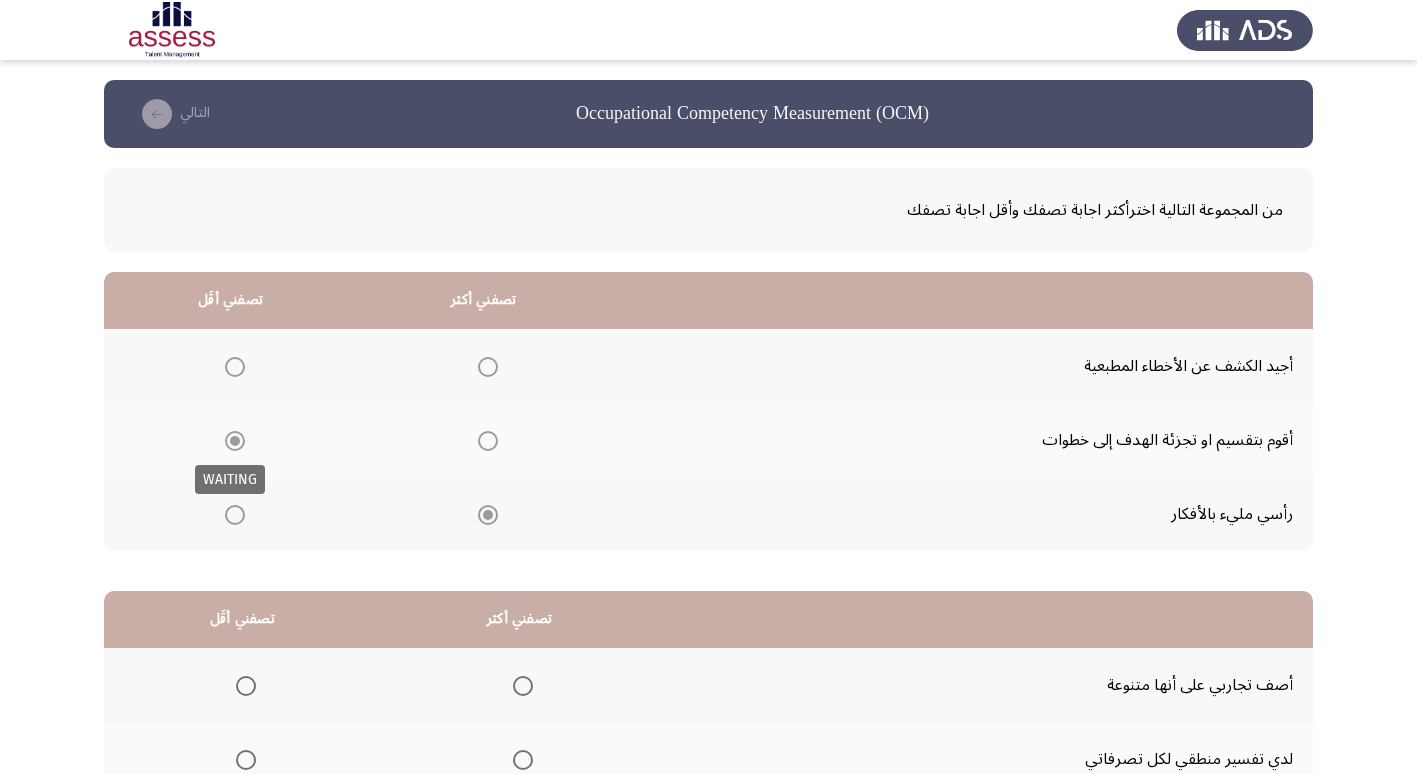 click at bounding box center [235, 441] 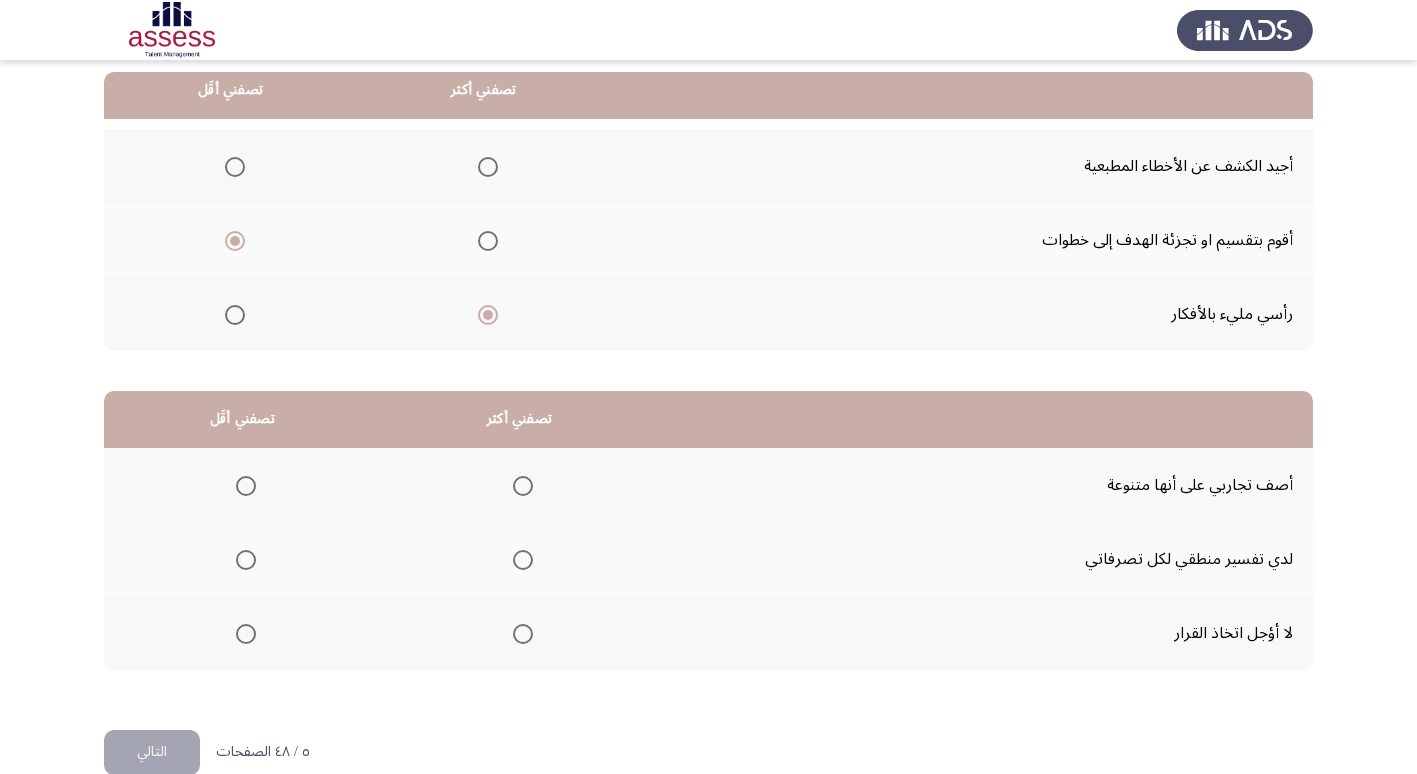 scroll, scrollTop: 236, scrollLeft: 0, axis: vertical 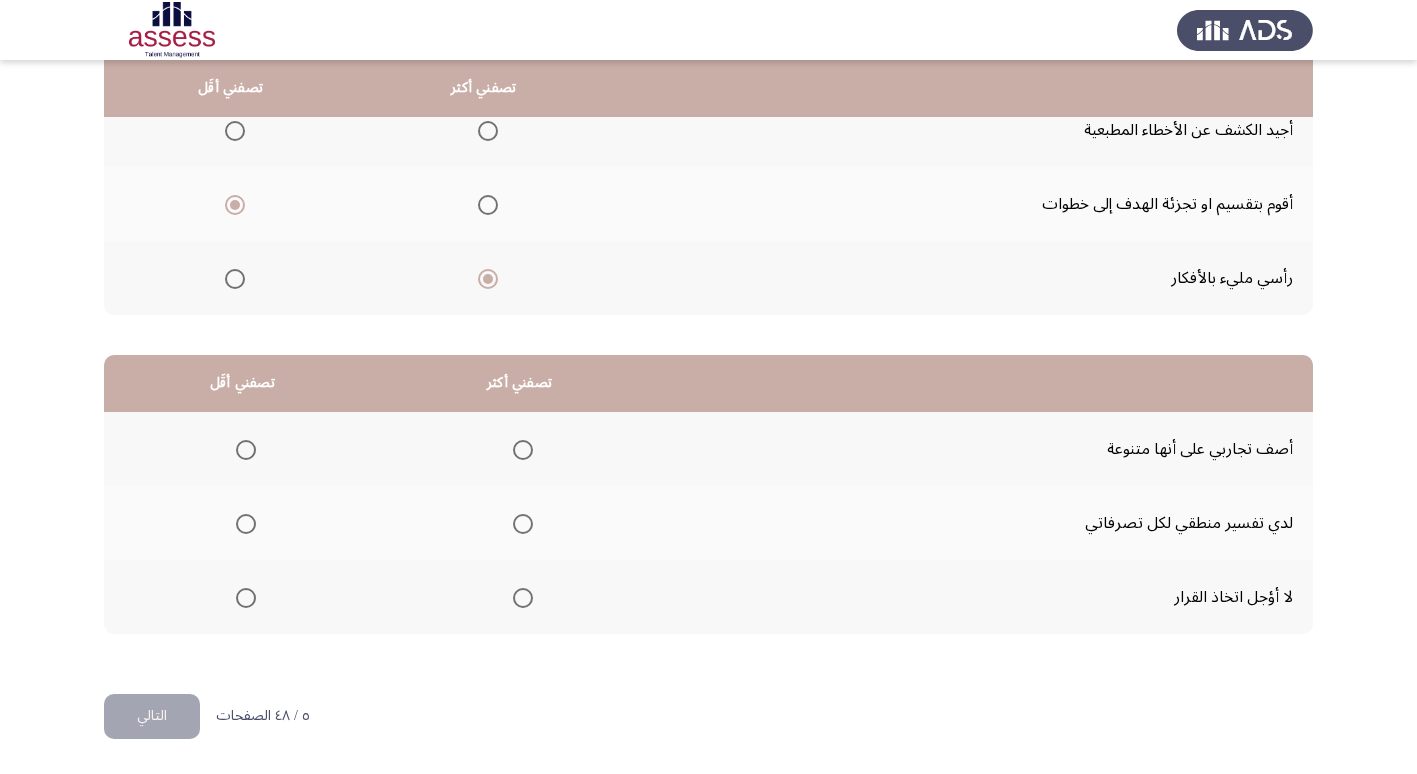 click at bounding box center [523, 598] 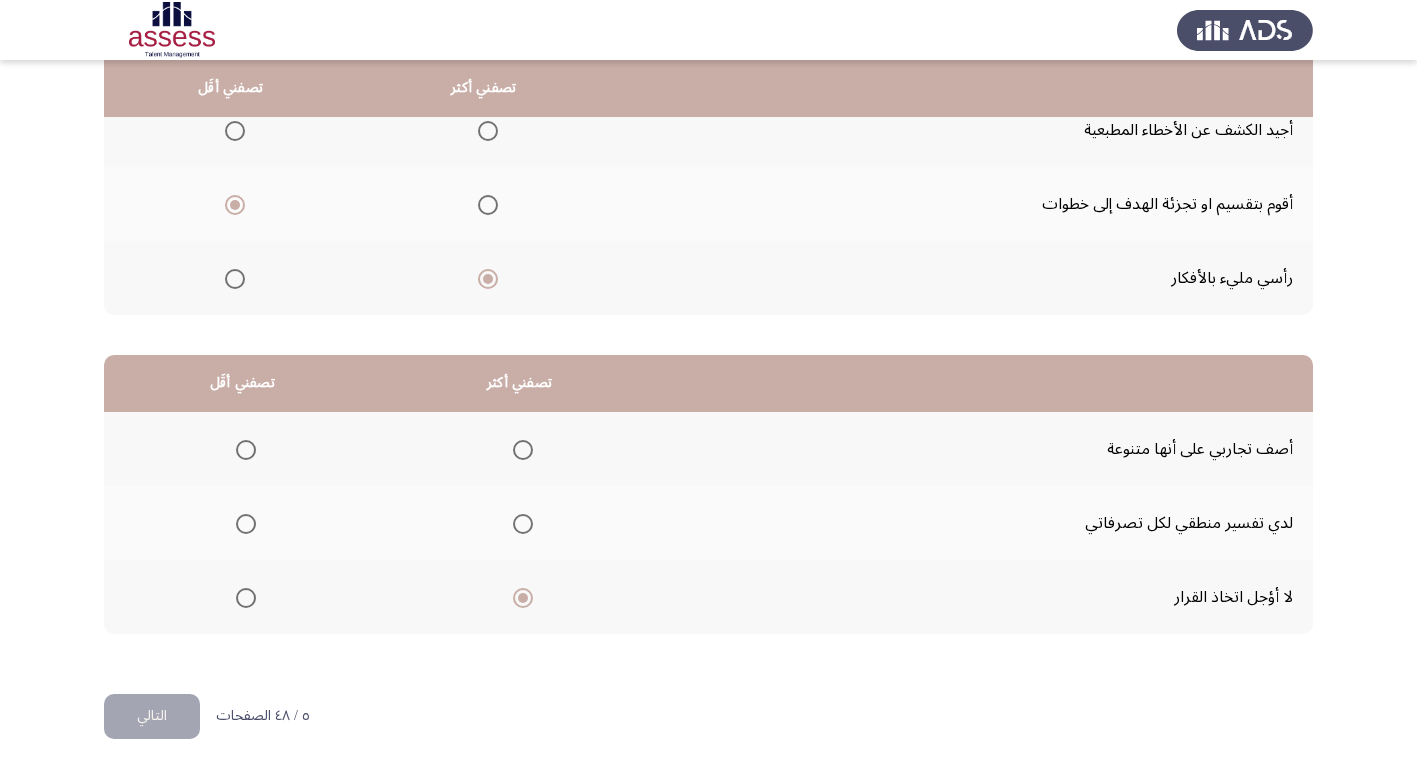 click at bounding box center [246, 450] 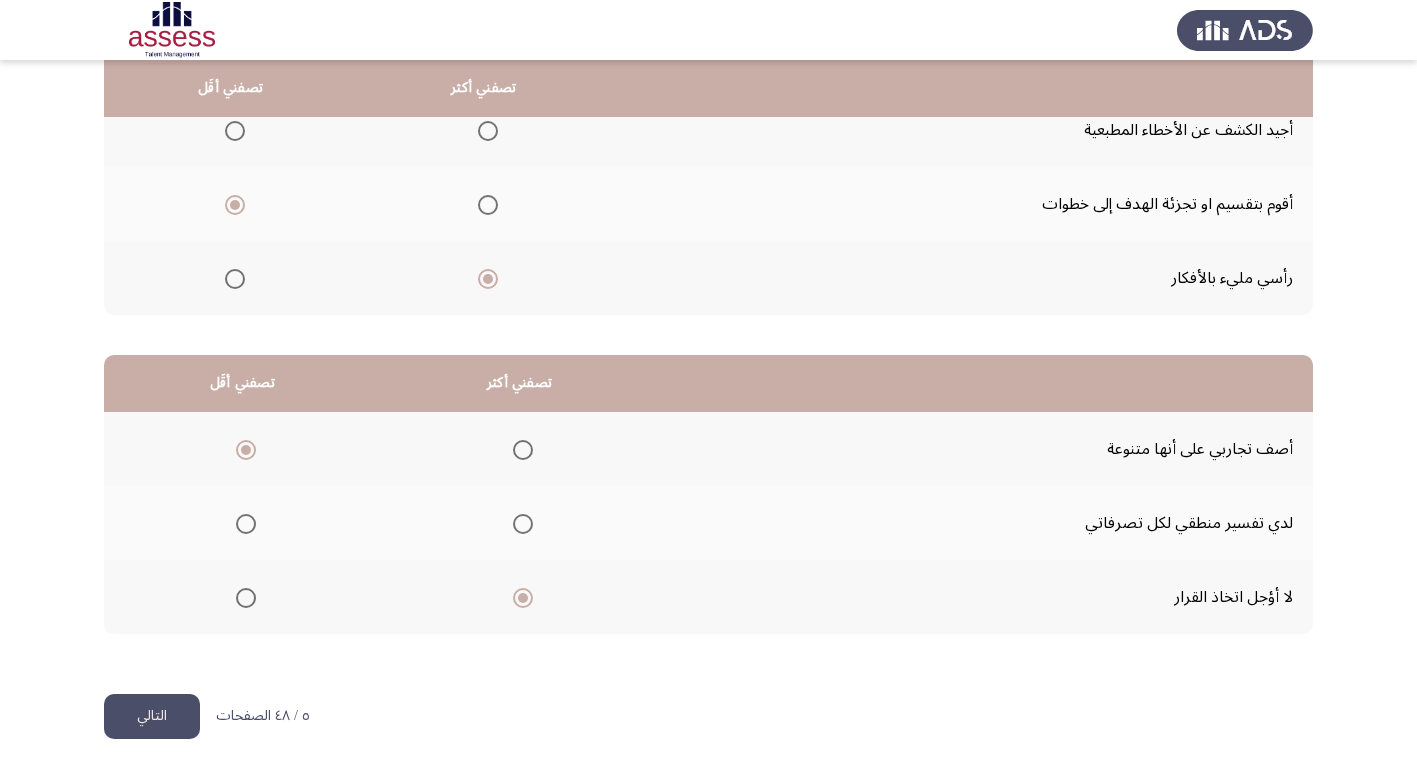 click on "التالي" 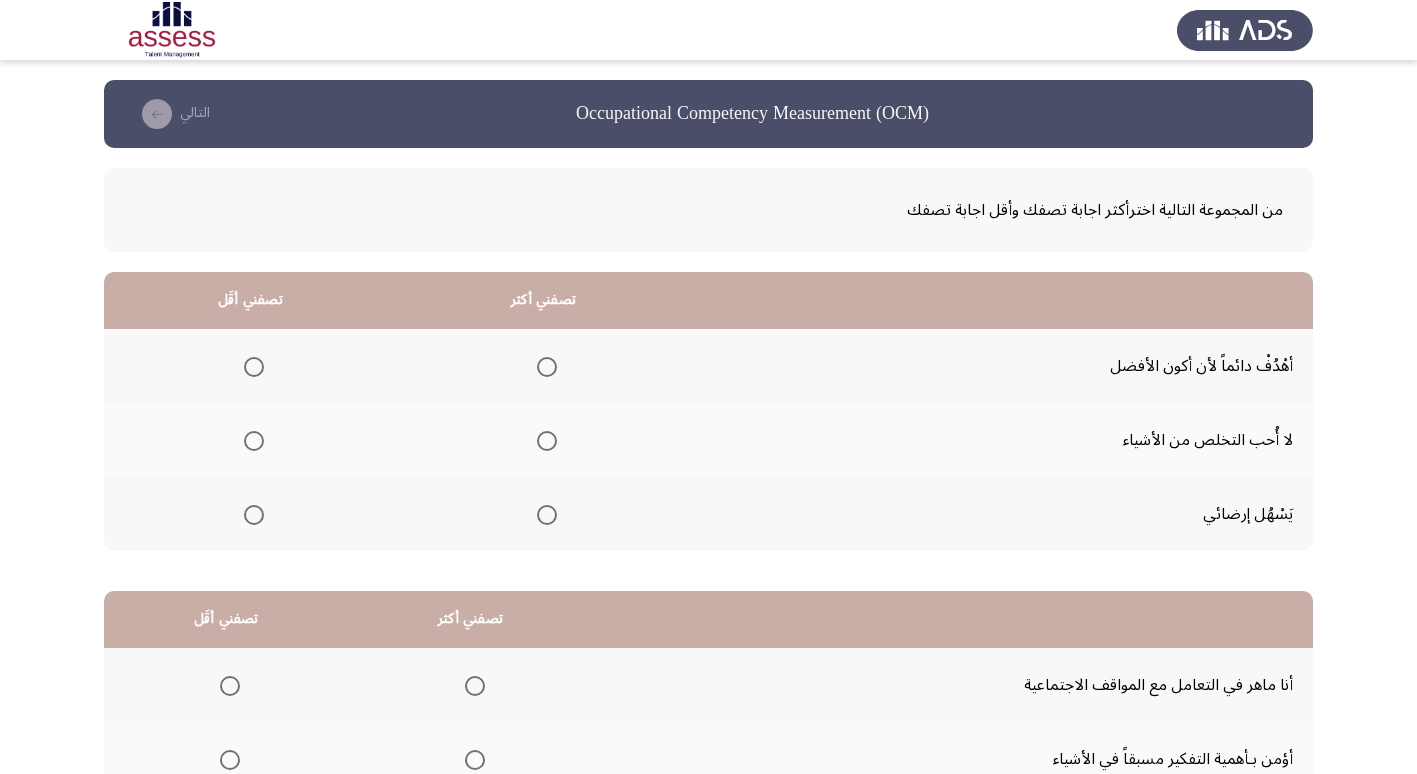 click at bounding box center (547, 367) 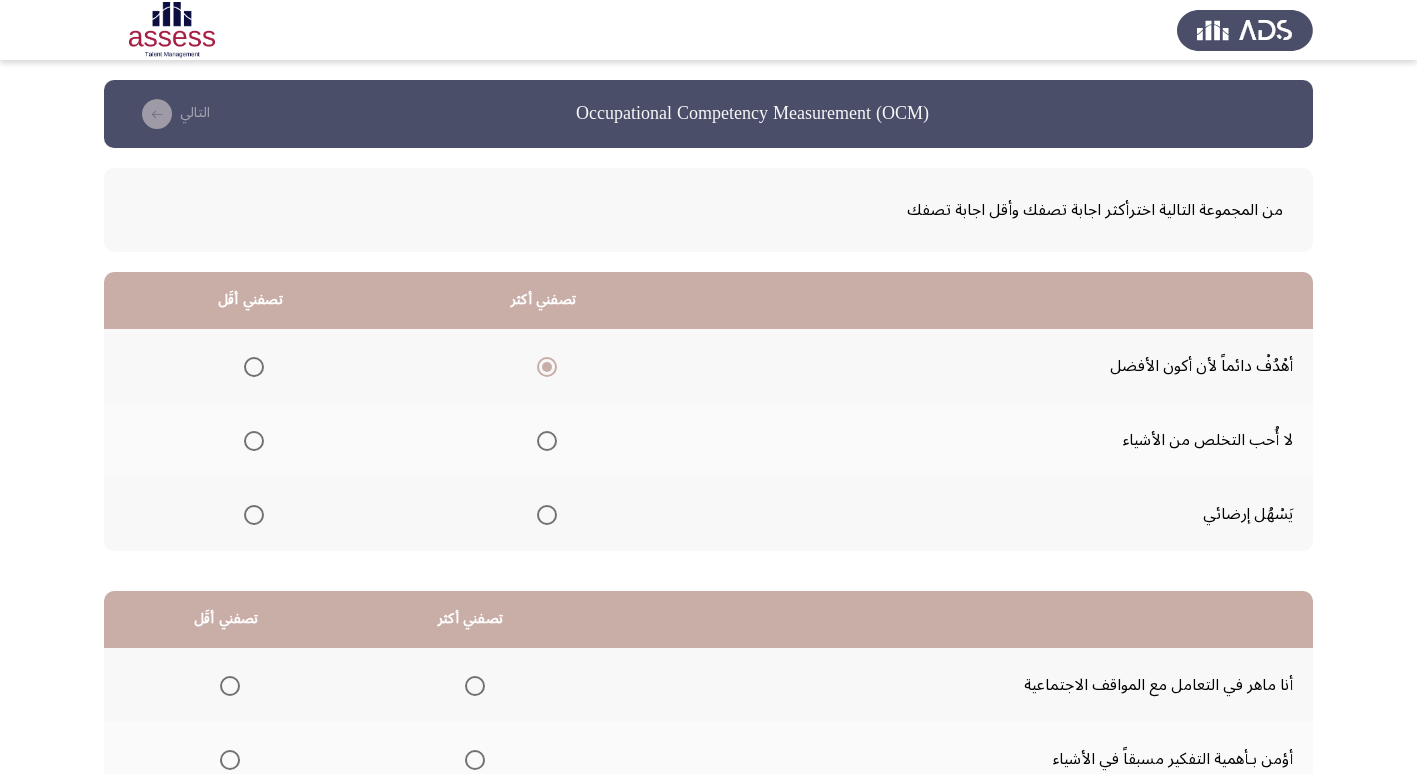 click at bounding box center (254, 515) 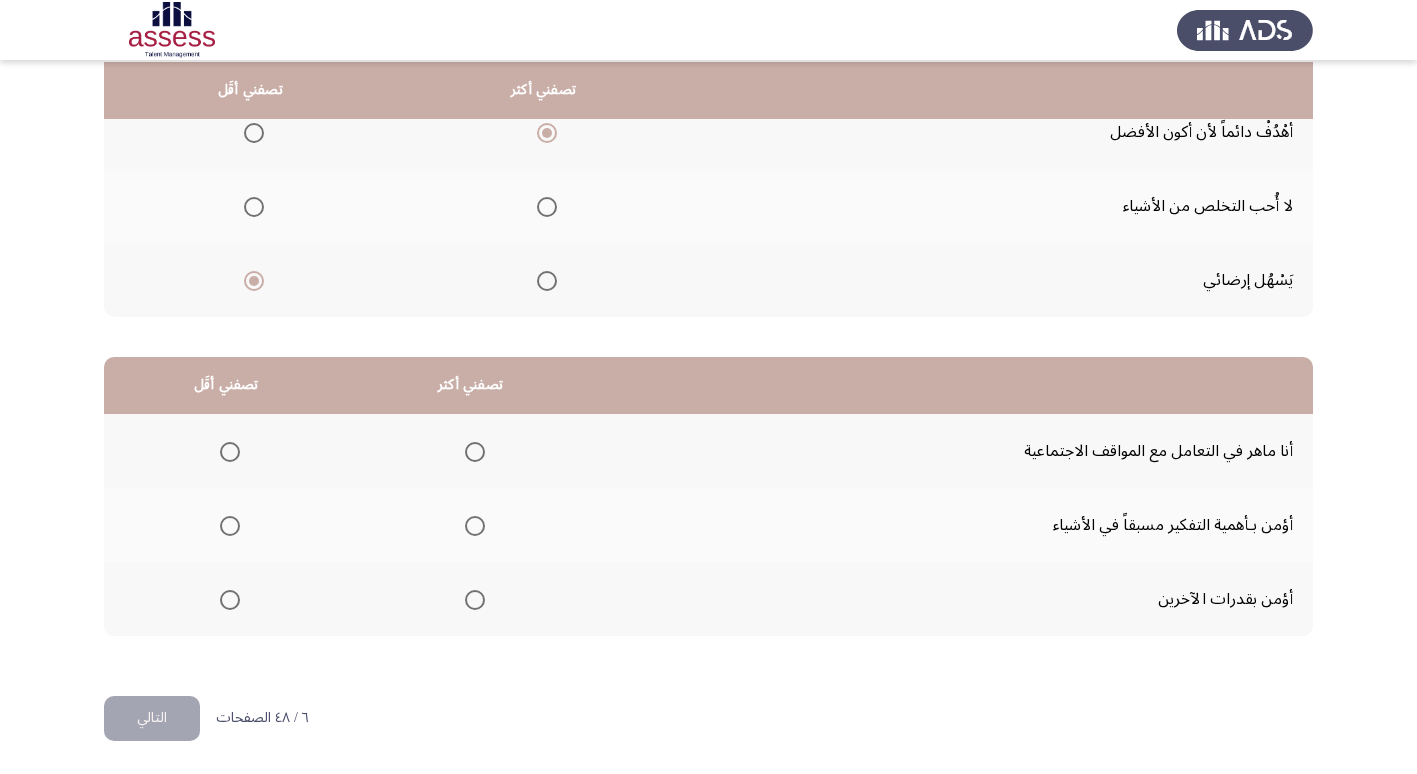 scroll, scrollTop: 236, scrollLeft: 0, axis: vertical 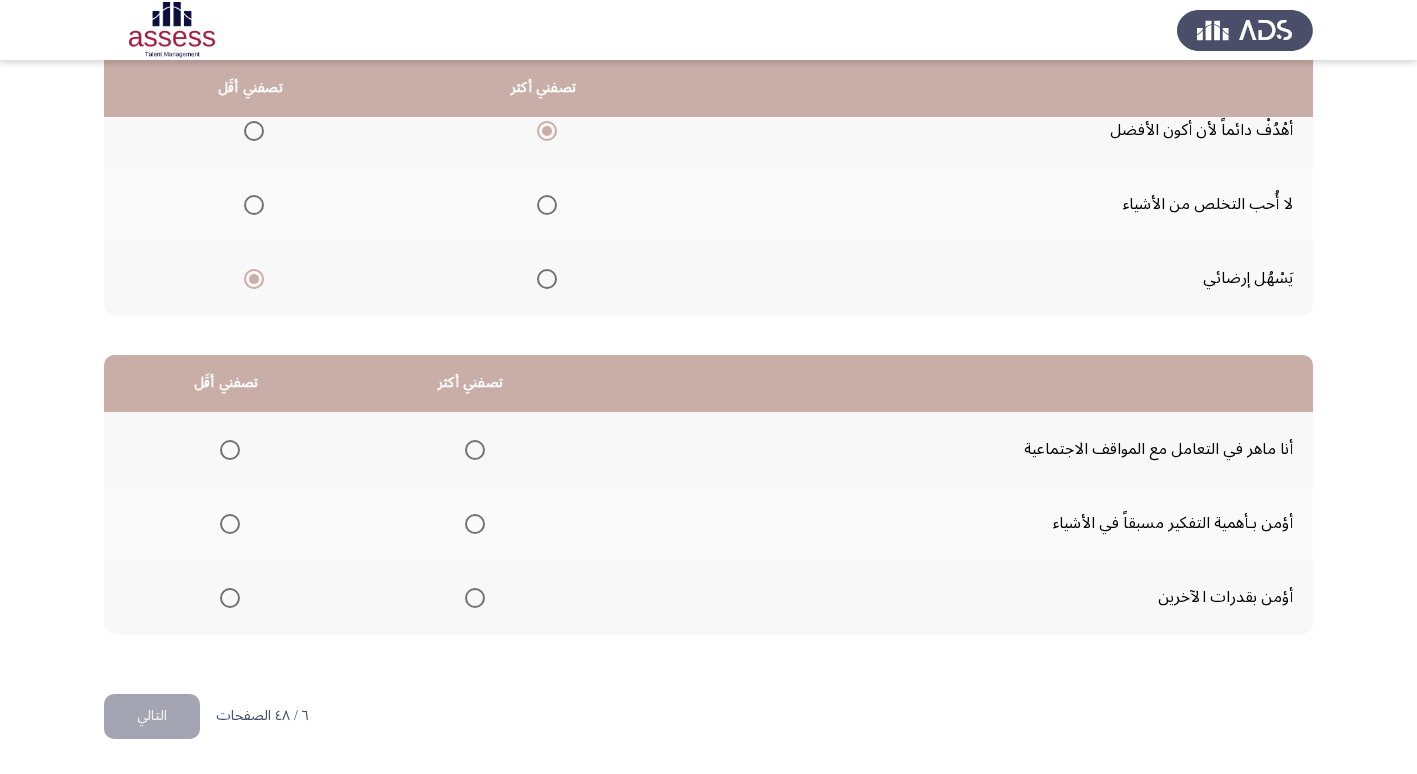 click at bounding box center [475, 450] 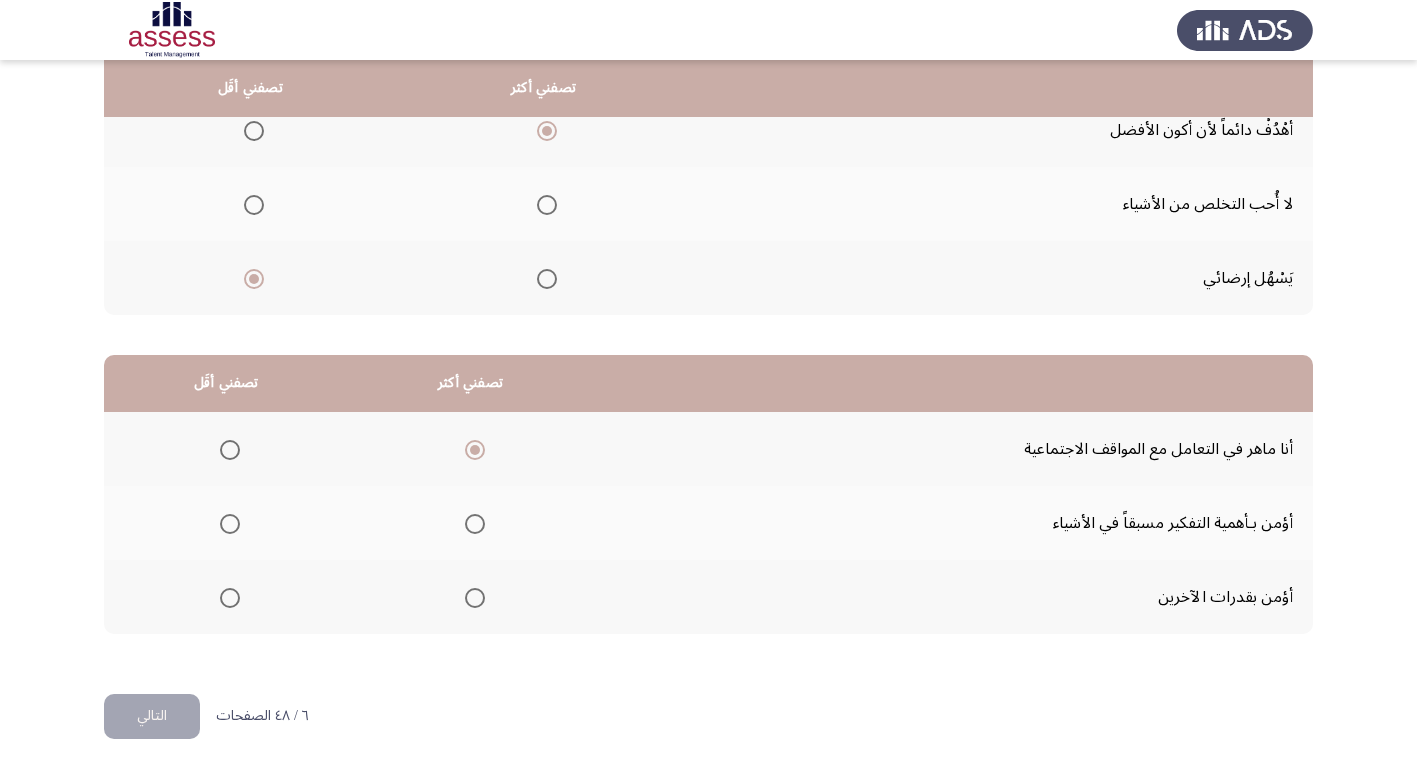 click at bounding box center [230, 524] 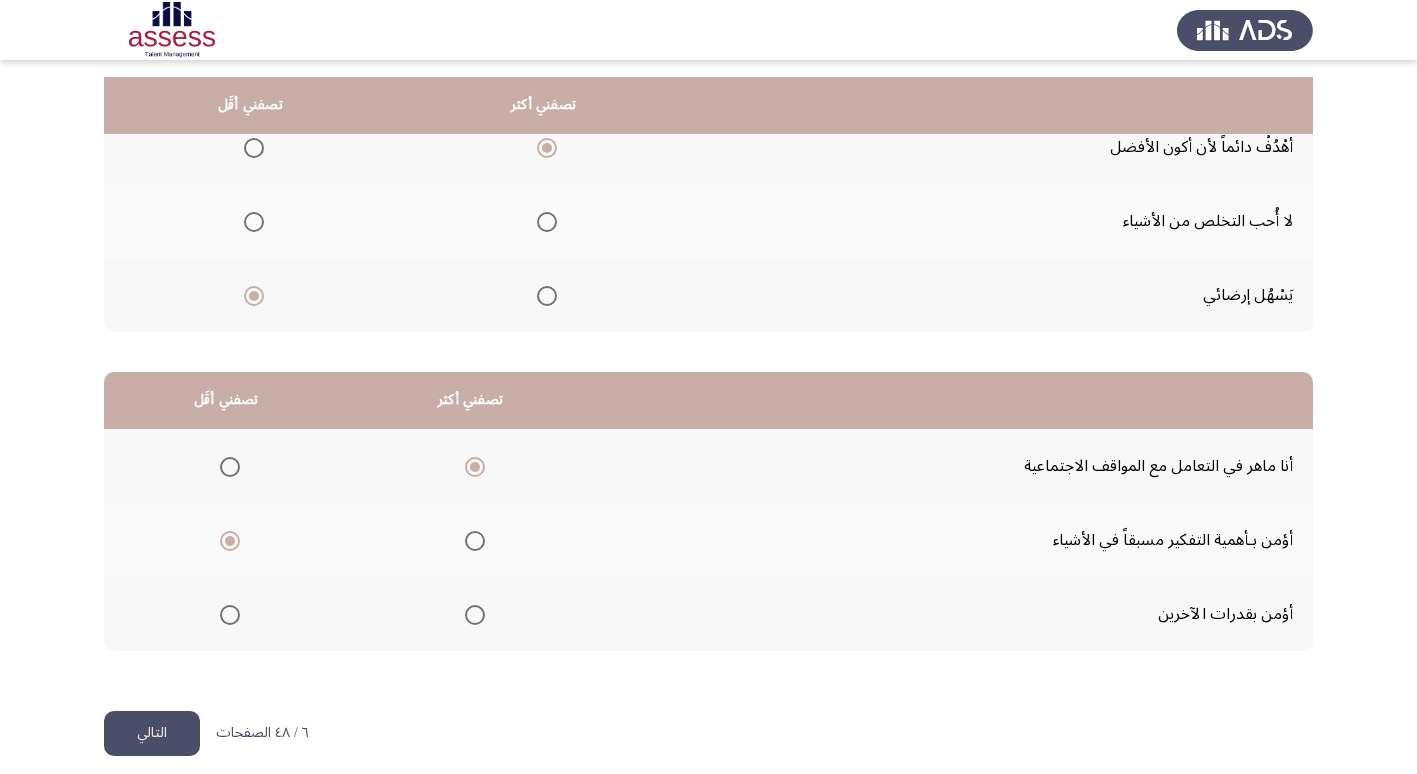 scroll, scrollTop: 236, scrollLeft: 0, axis: vertical 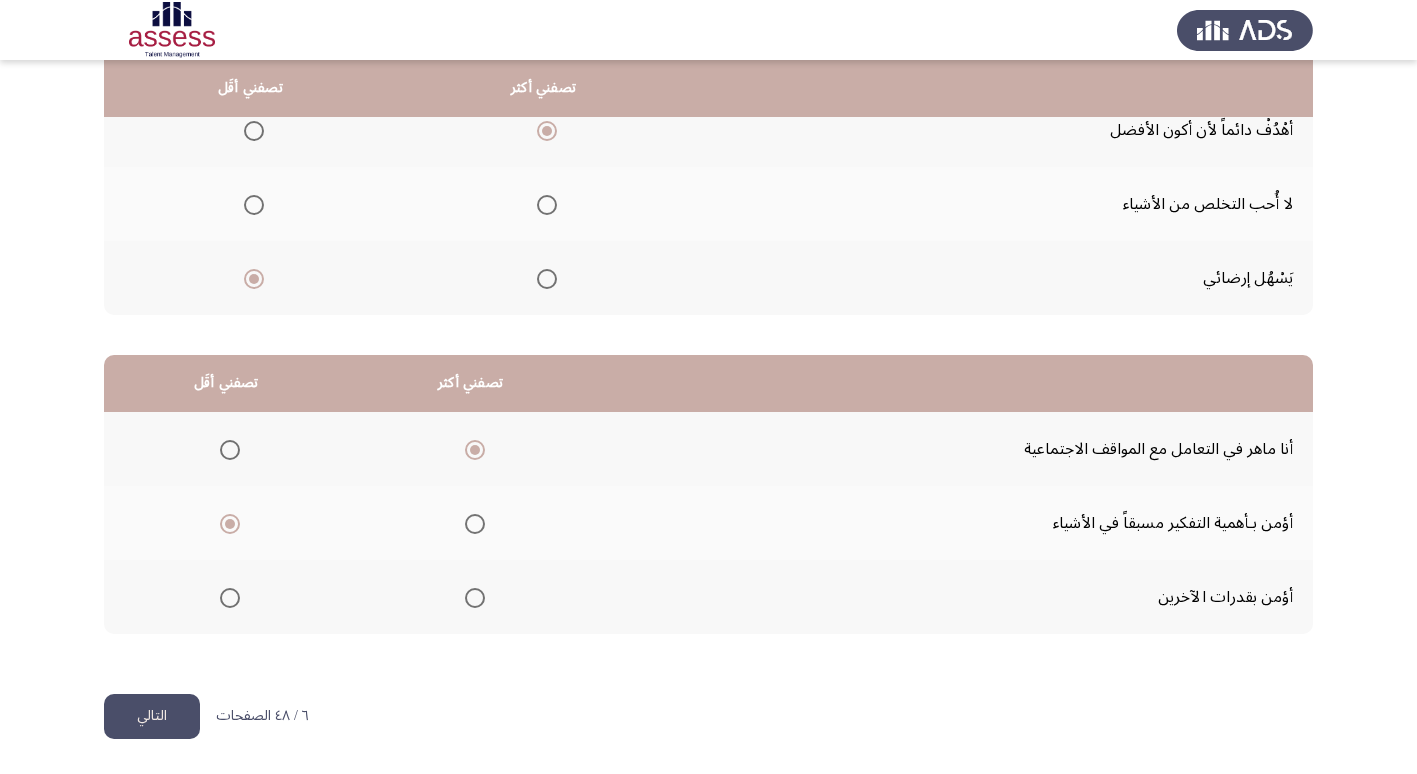 click on "التالي" 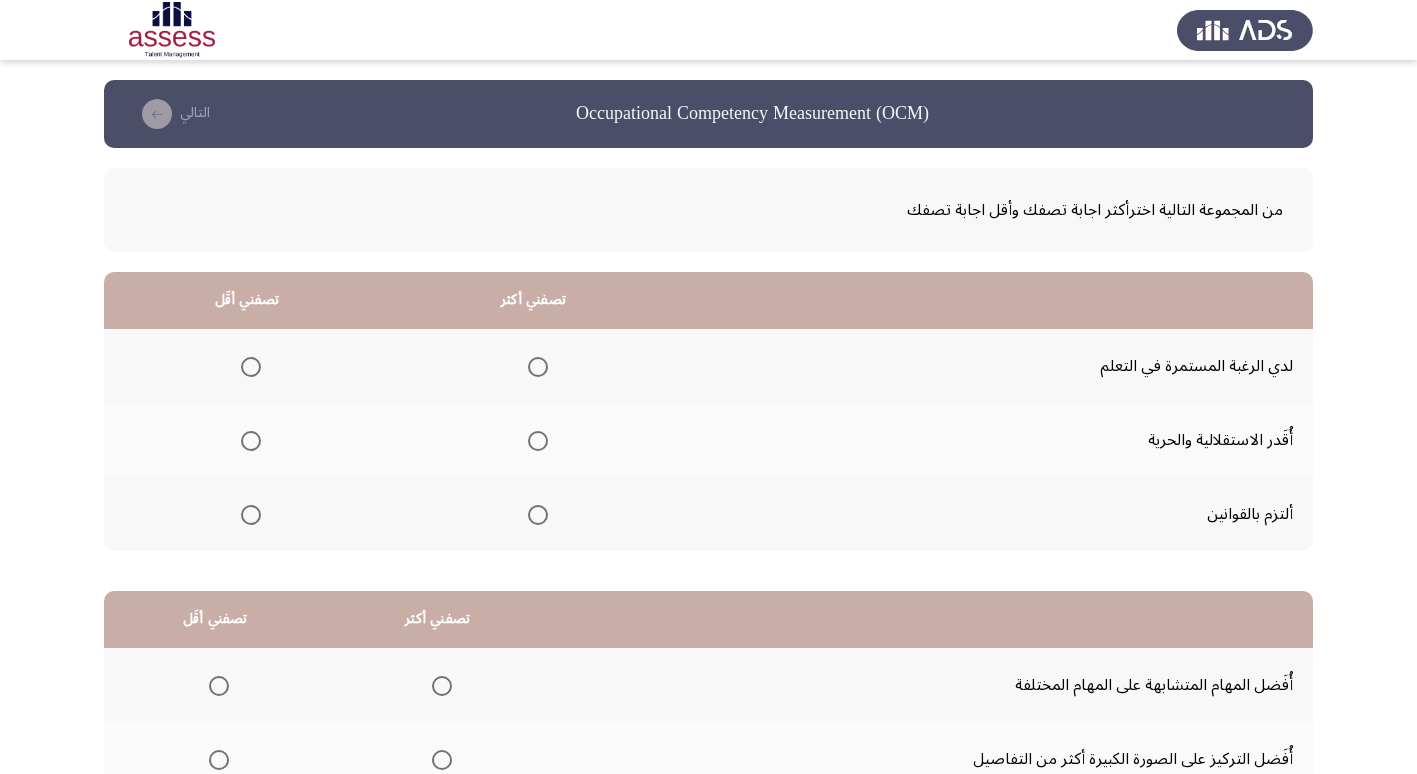 click at bounding box center [538, 367] 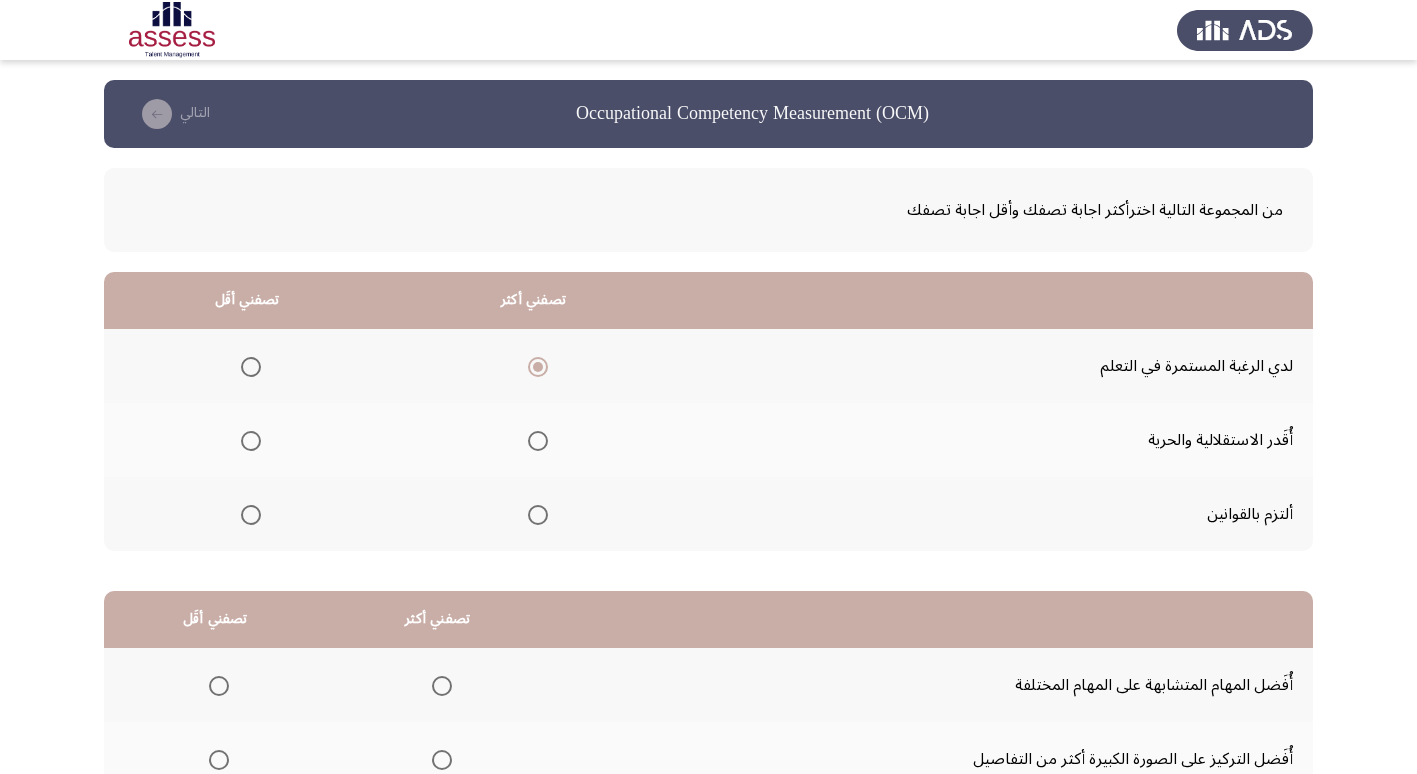 click at bounding box center (251, 441) 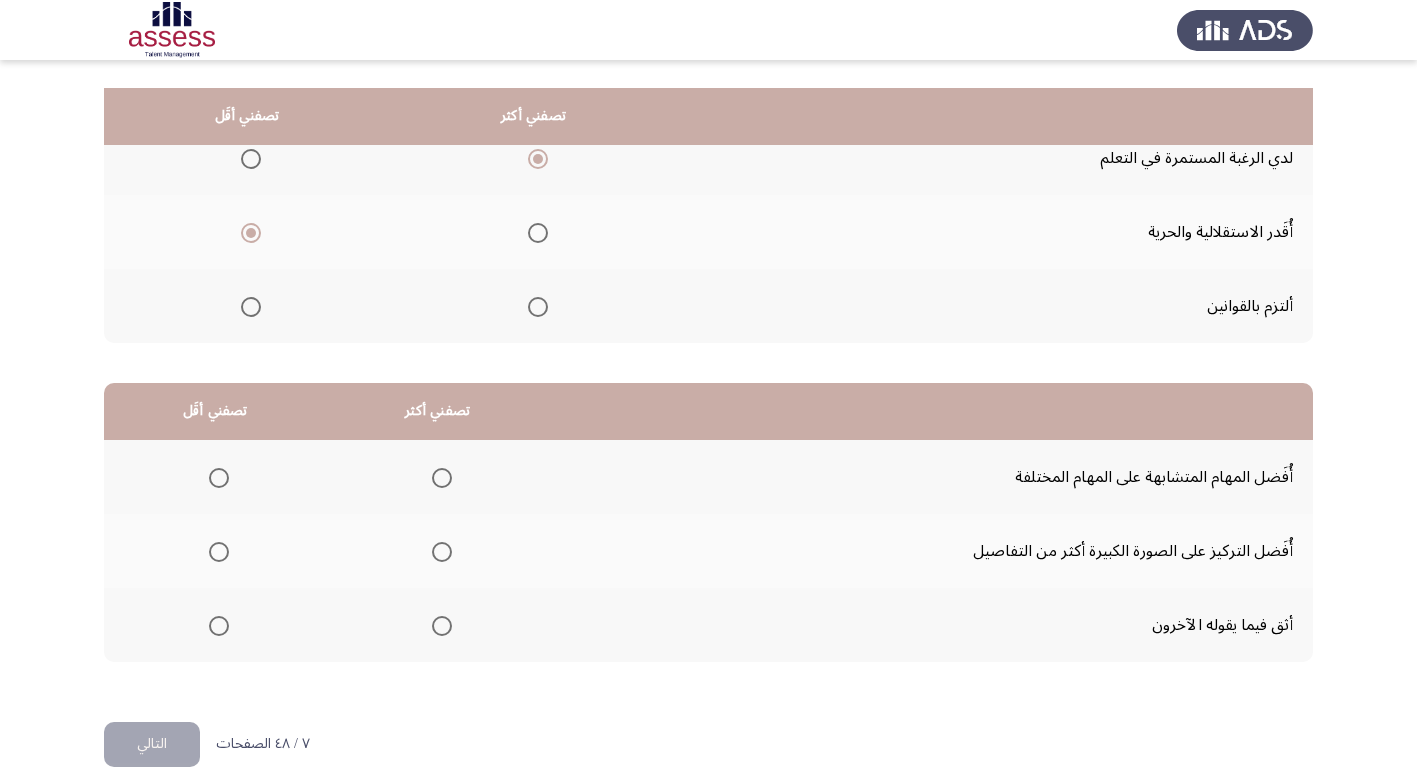 scroll, scrollTop: 236, scrollLeft: 0, axis: vertical 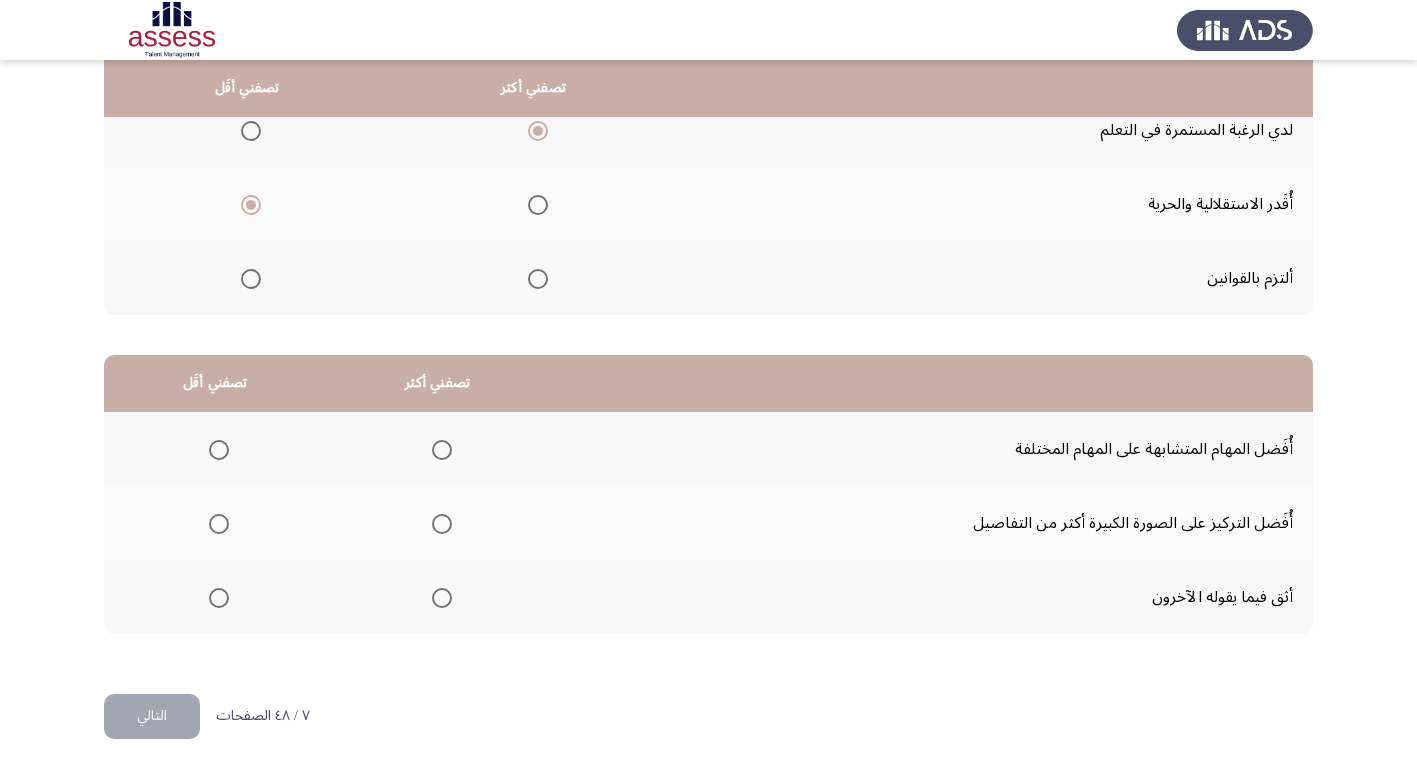 click at bounding box center (442, 450) 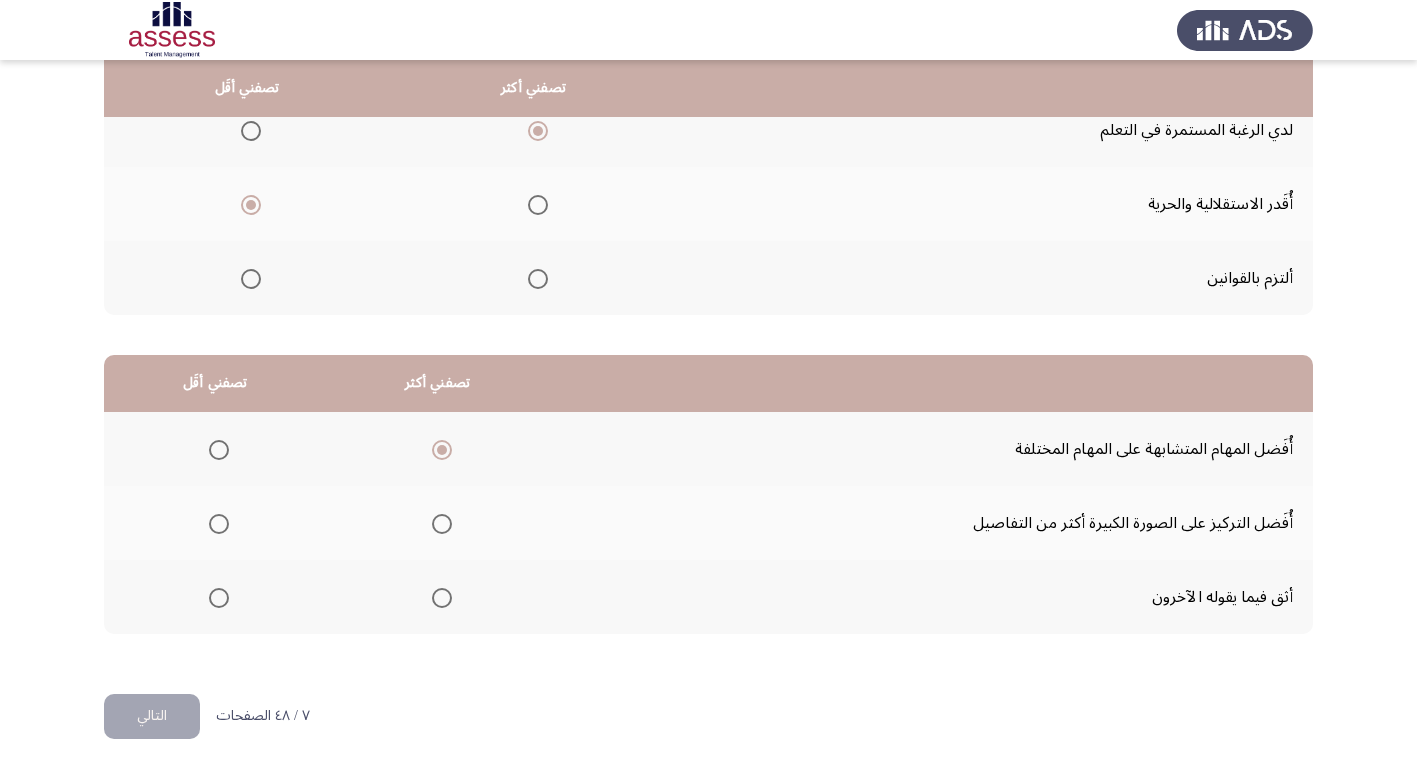 click at bounding box center [219, 598] 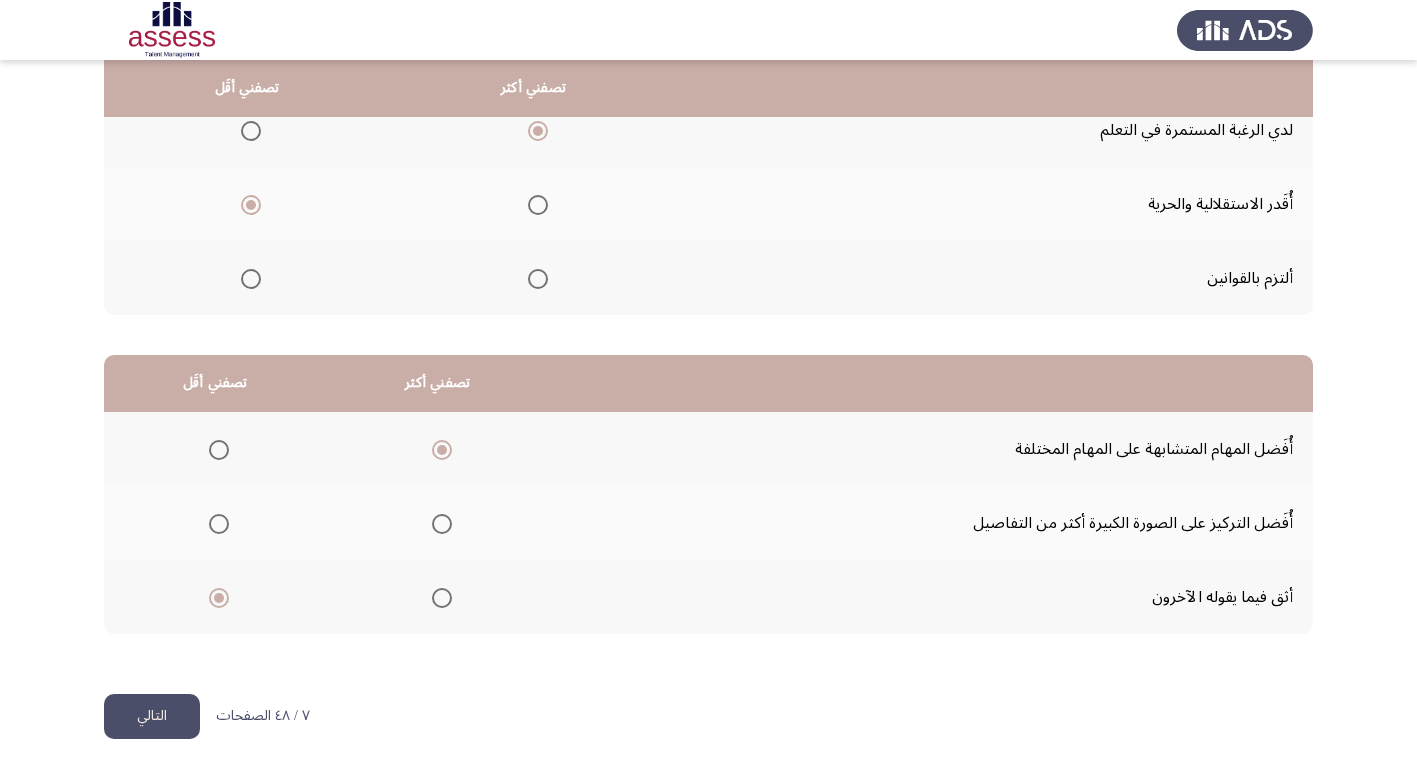 click on "التالي" 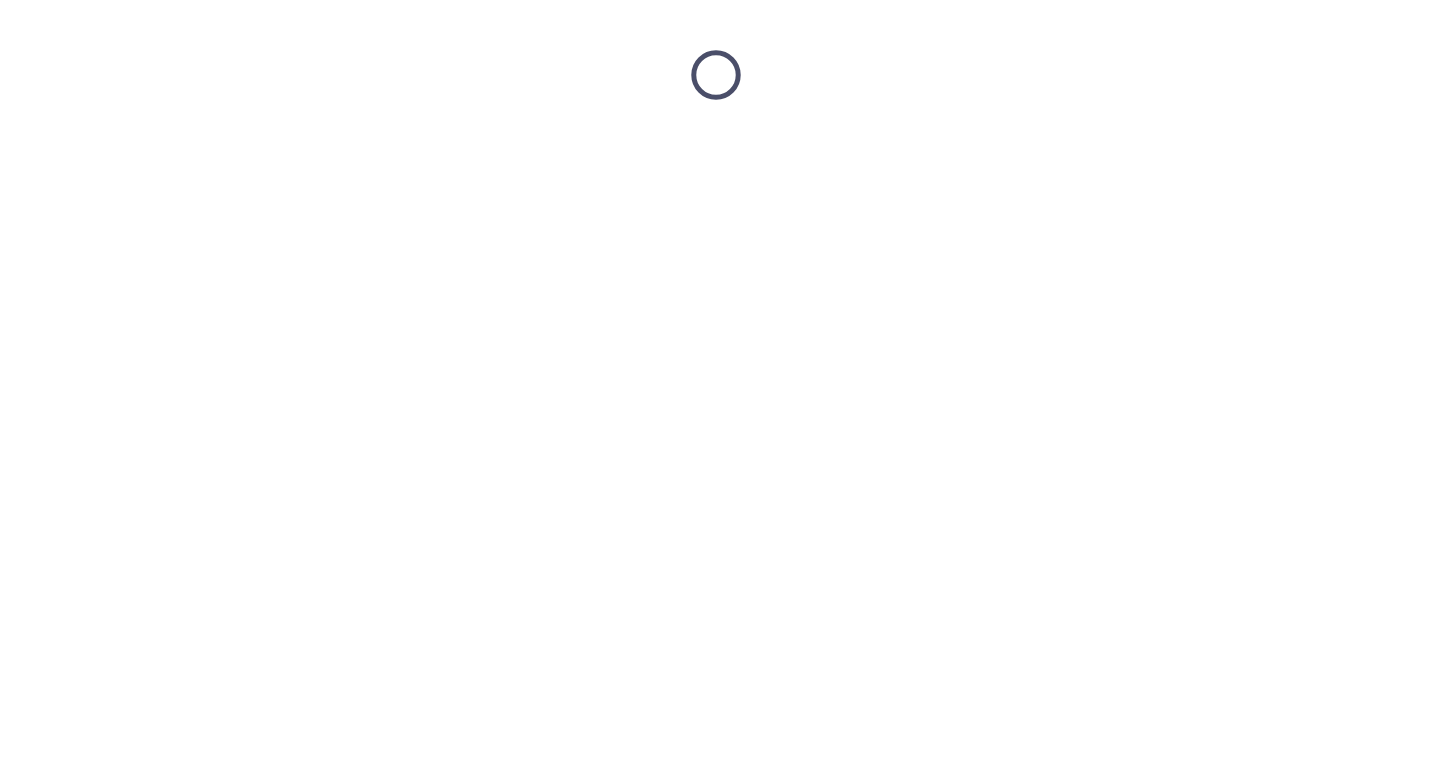 click at bounding box center (716, 75) 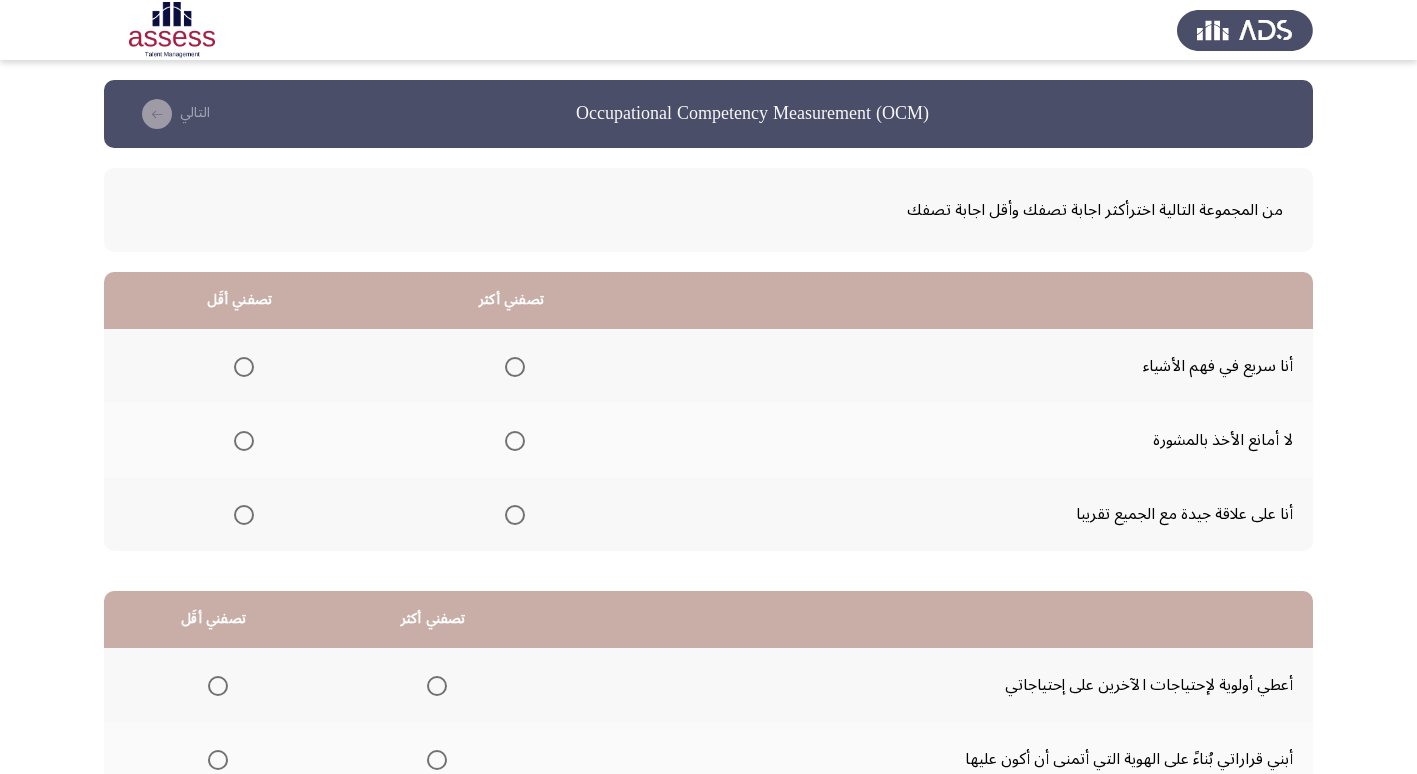 click at bounding box center [515, 441] 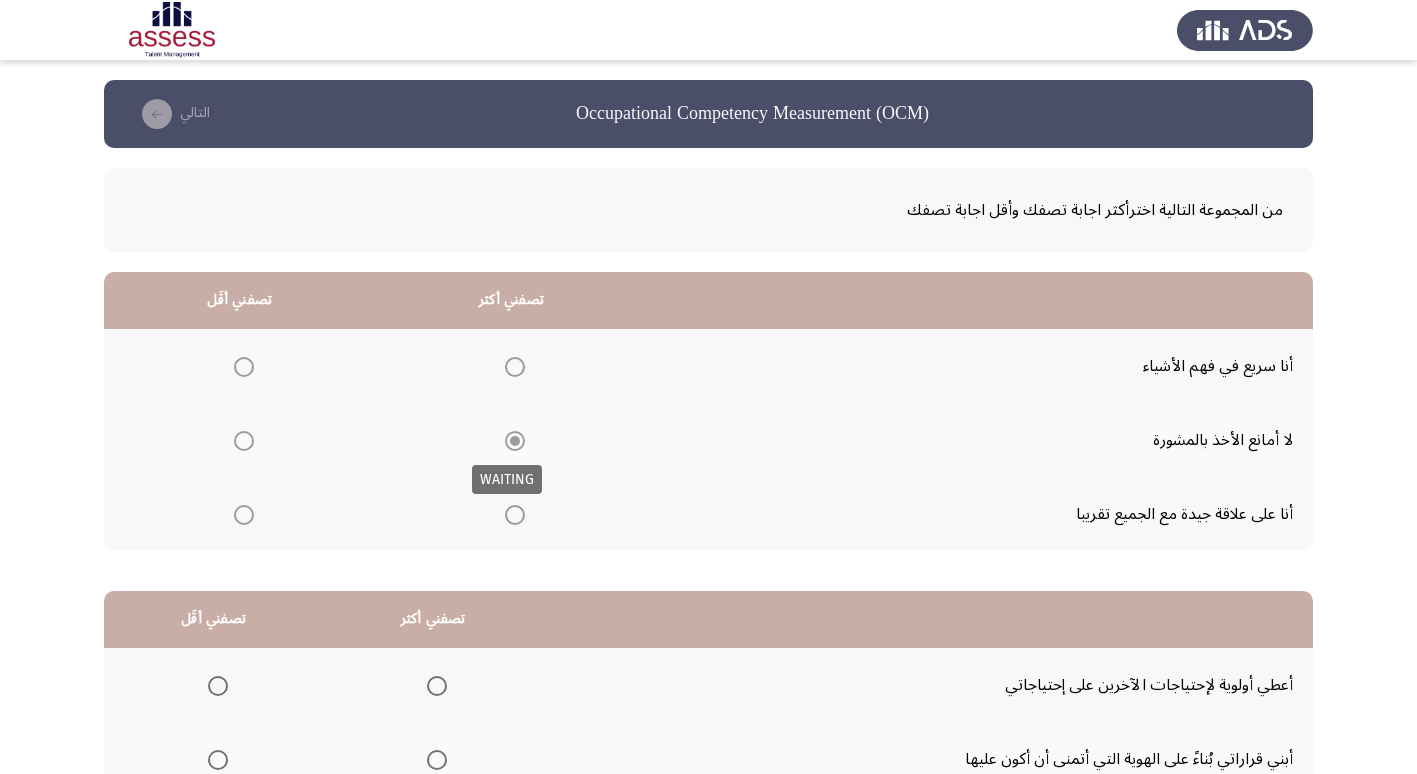 click at bounding box center (515, 441) 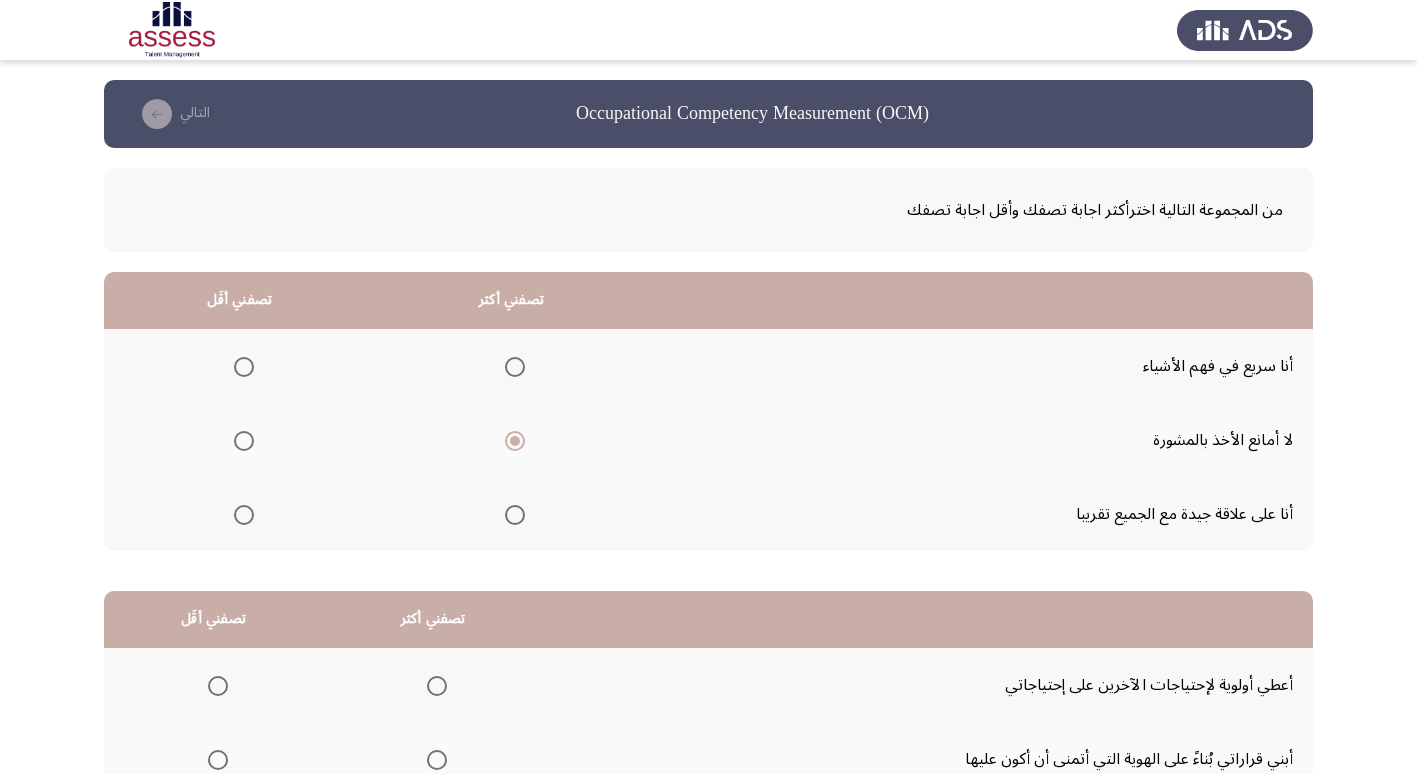 click at bounding box center (244, 367) 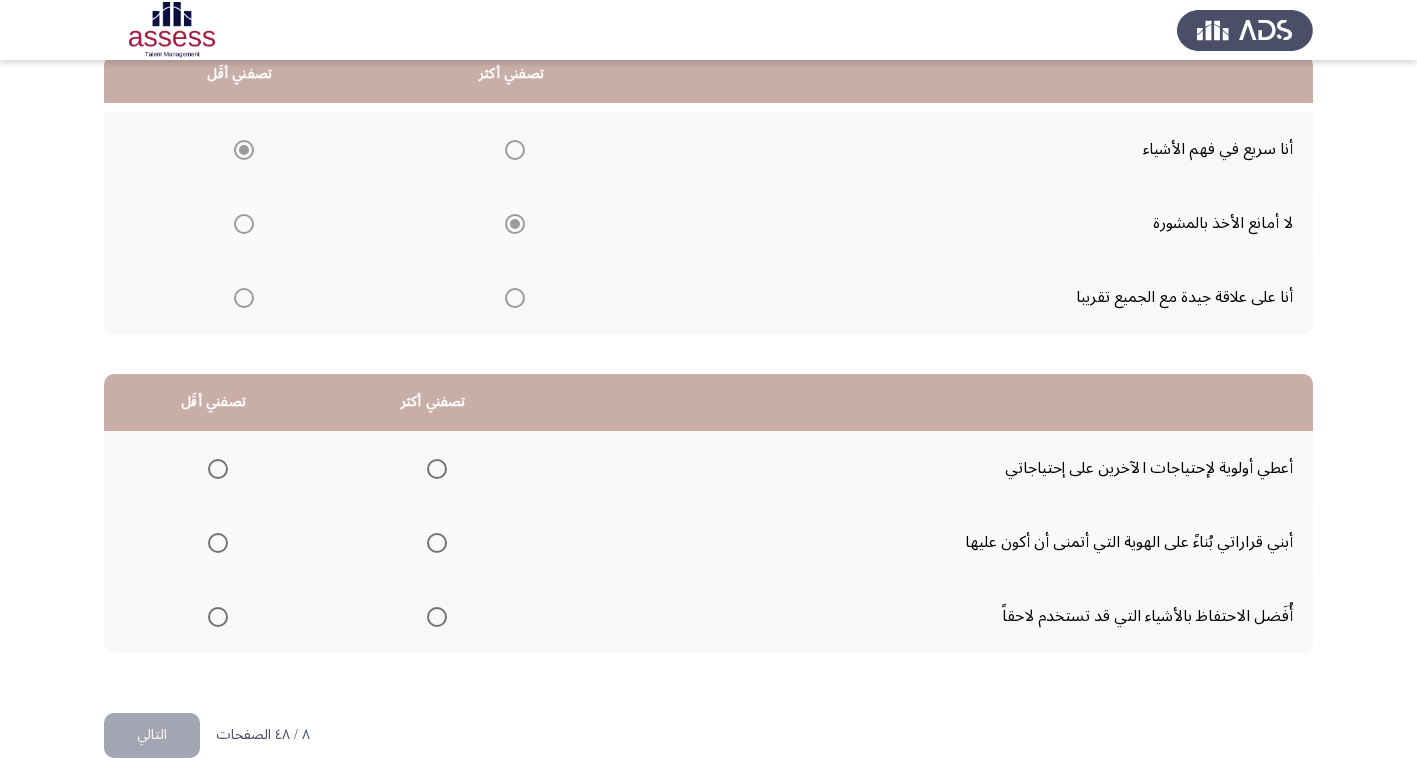 scroll, scrollTop: 236, scrollLeft: 0, axis: vertical 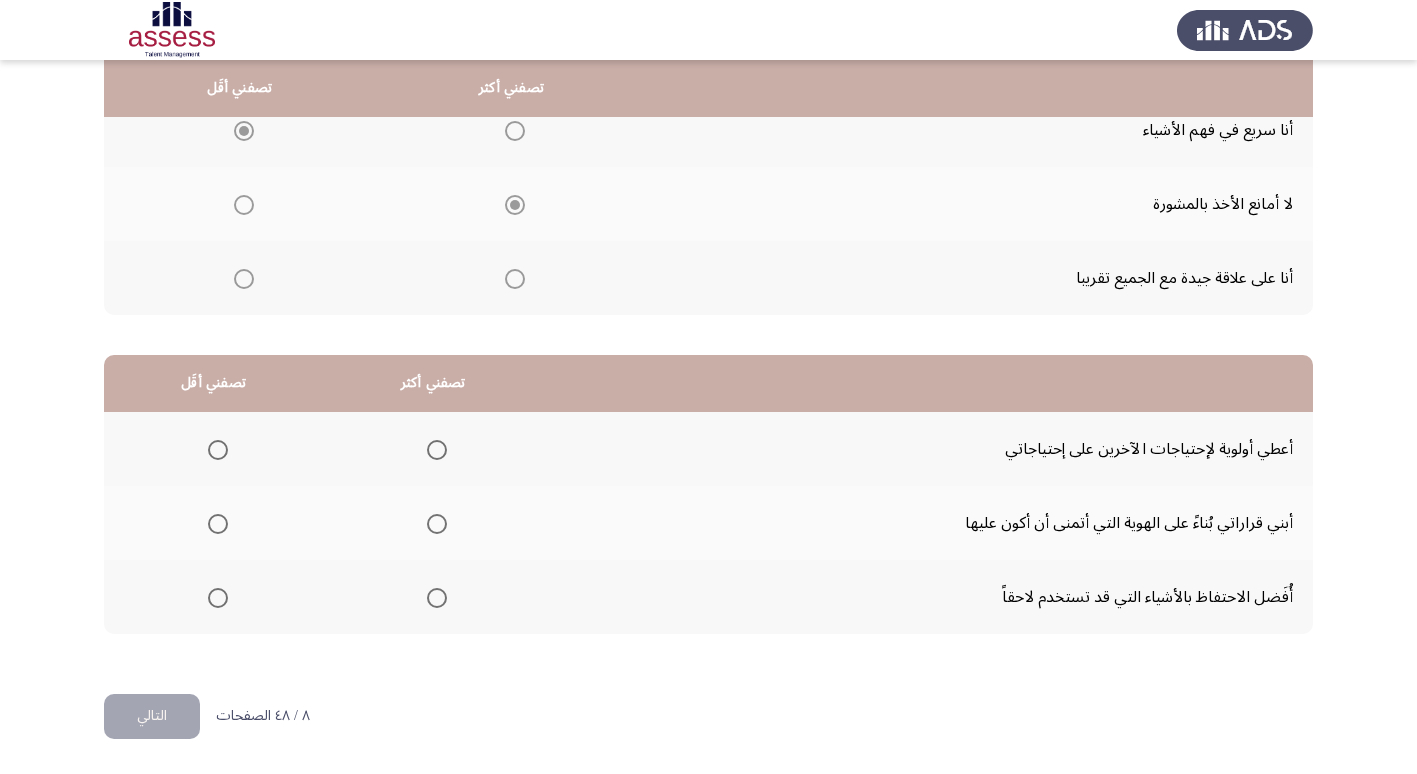 click at bounding box center [437, 598] 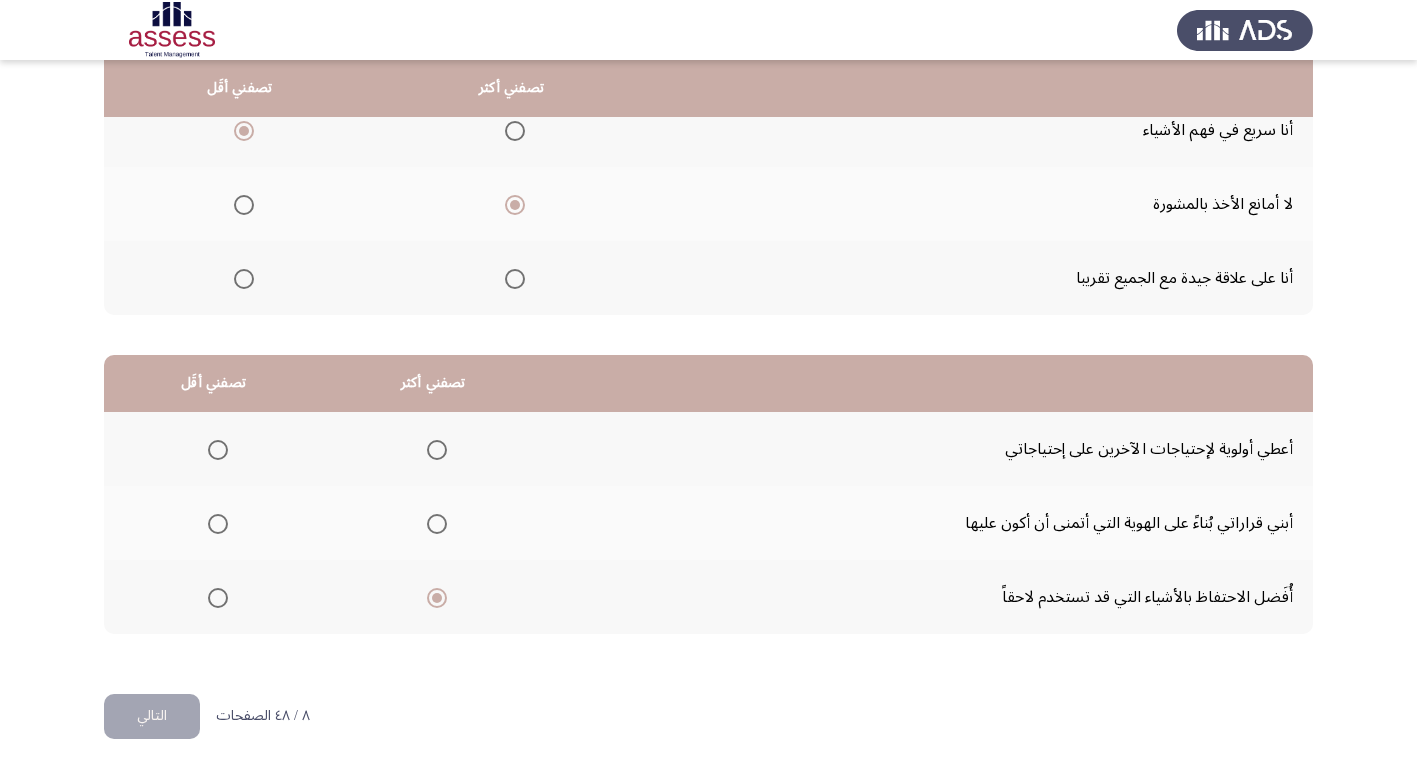 click at bounding box center [218, 450] 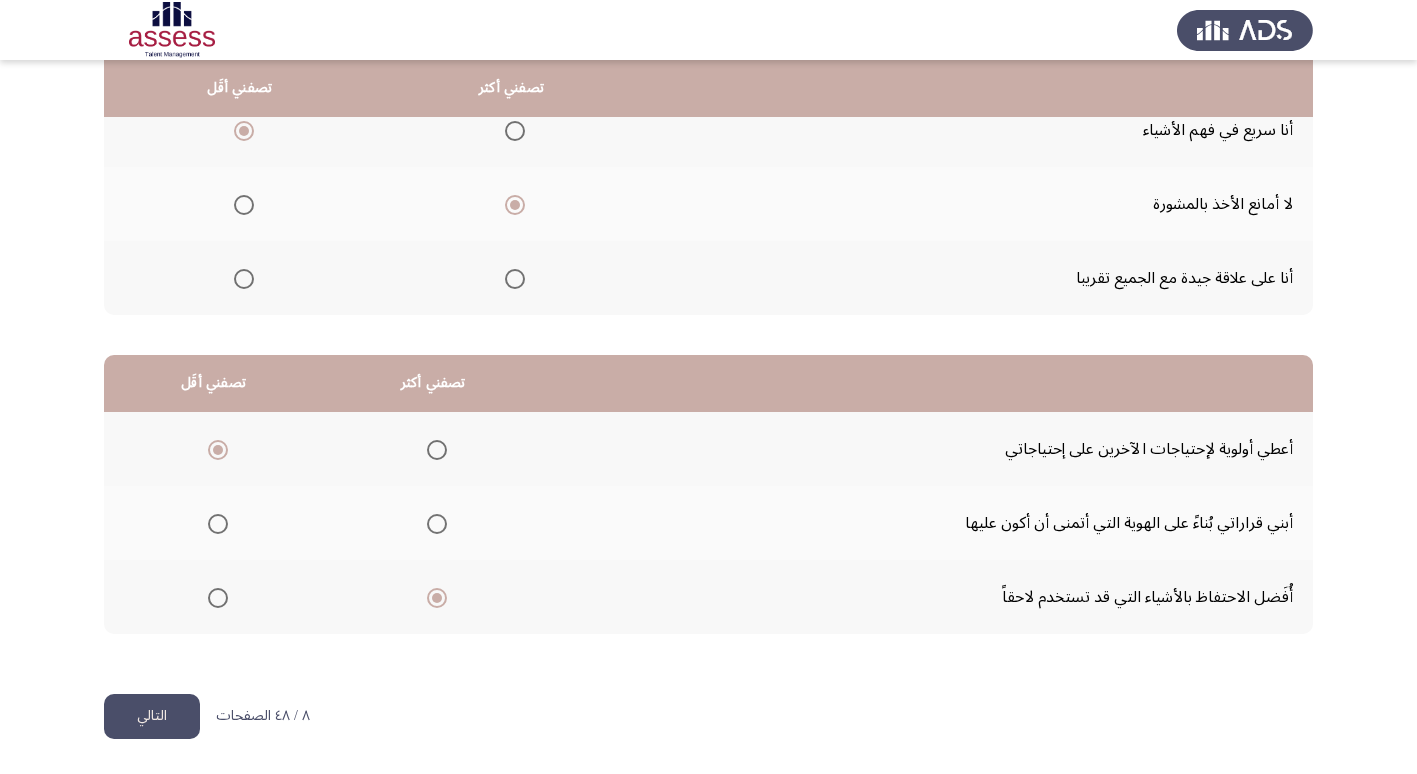 click on "التالي" 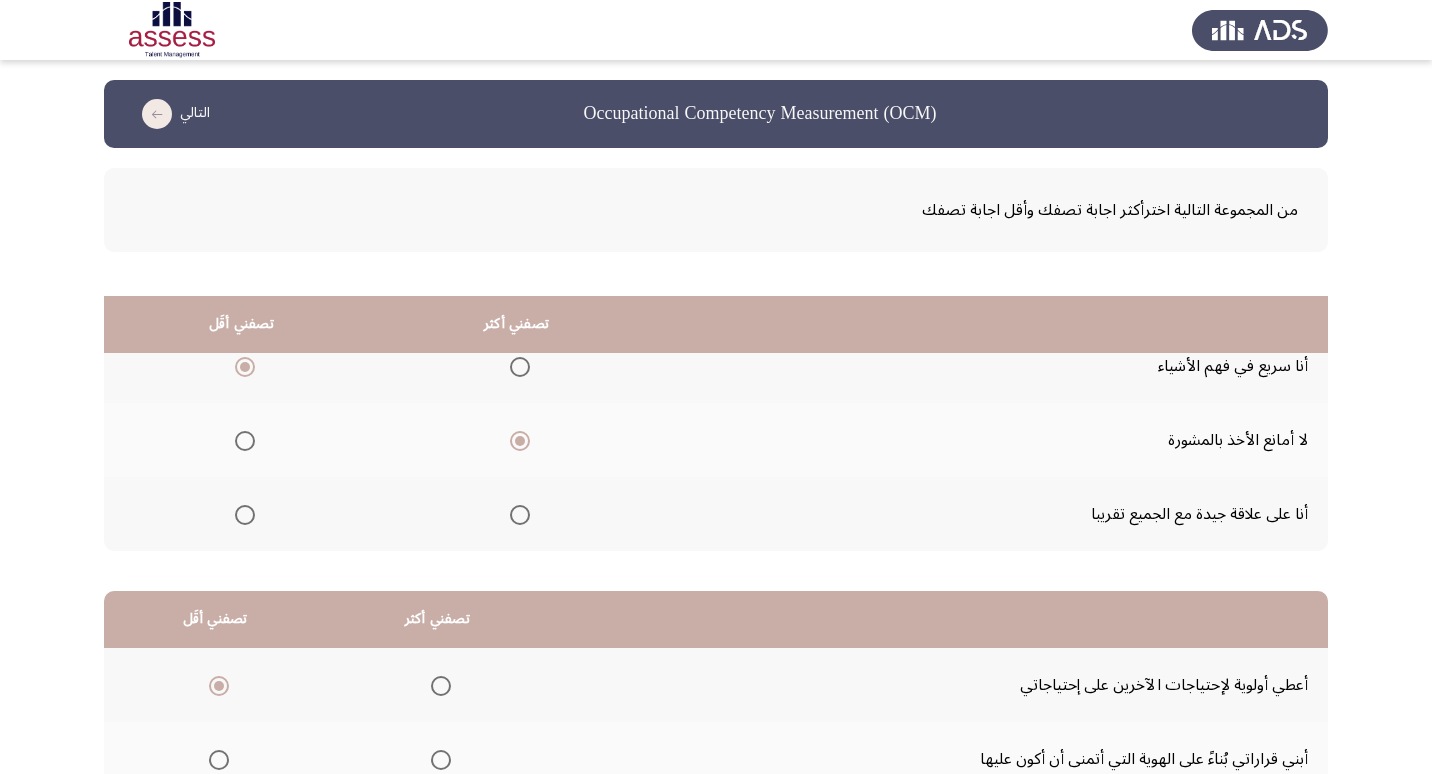 click on "Occupational Competency Measurement (OCM)   التالي  من المجموعة التالية اخترأكثر اجابة تصفك وأقل اجابة تصفك  تصفني أكثر   تصفني أقَل  أنا سريع في فهم الأشياء     لا أمانع الأخذ بالمشورة     أنا على علاقة جيدة مع الجميع تقريبا      تصفني أكثر   تصفني أقَل  أعطي أولوية لإحتياجات الآخرين على إحتياجاتي     أبني قراراتي بُناءً على الهوية التي أتمنى أن أكون عليها     أُفَضل الاحتفاظ بالأشياء التي قد تستخدم لاحقاً      ٨ / ٤٨ الصفحات   التالي
WAITING" at bounding box center (716, 505) 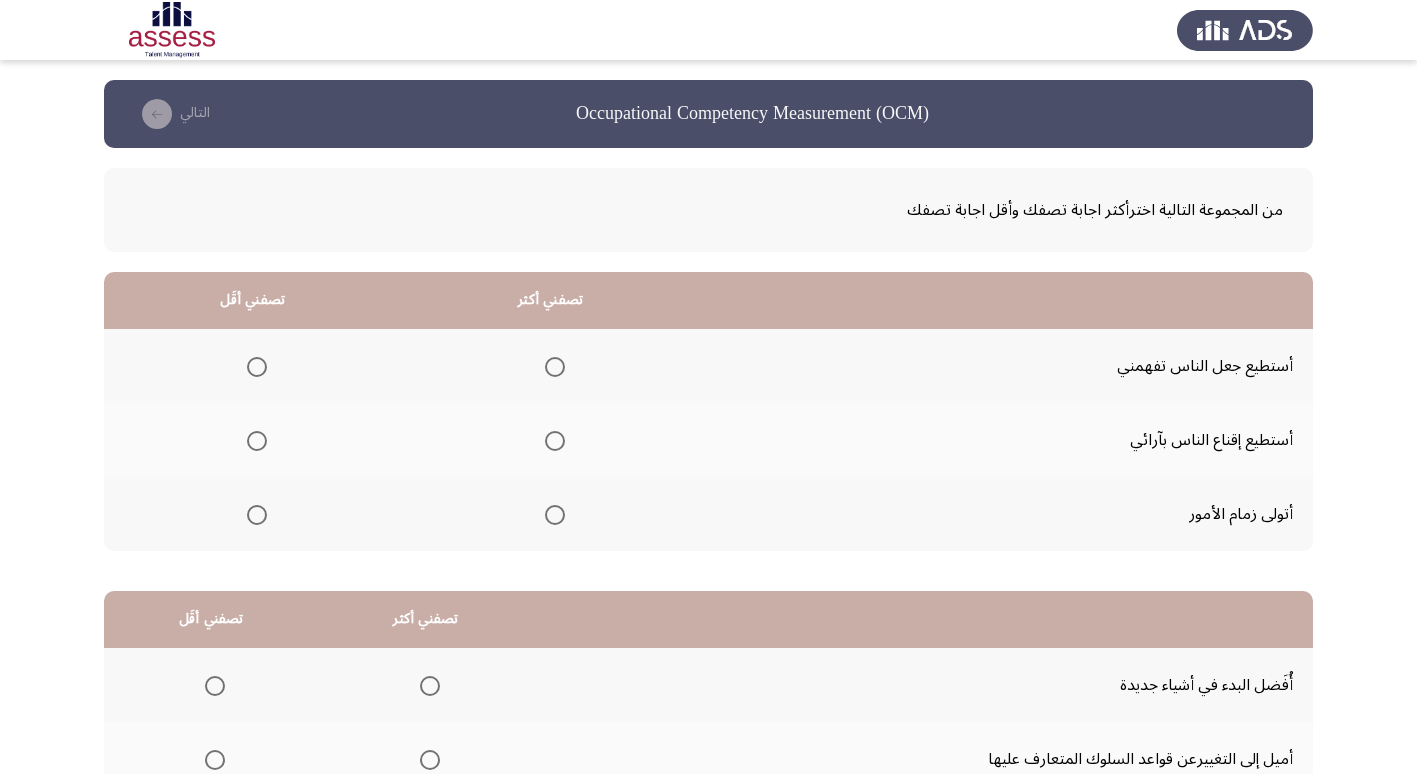 click at bounding box center [555, 367] 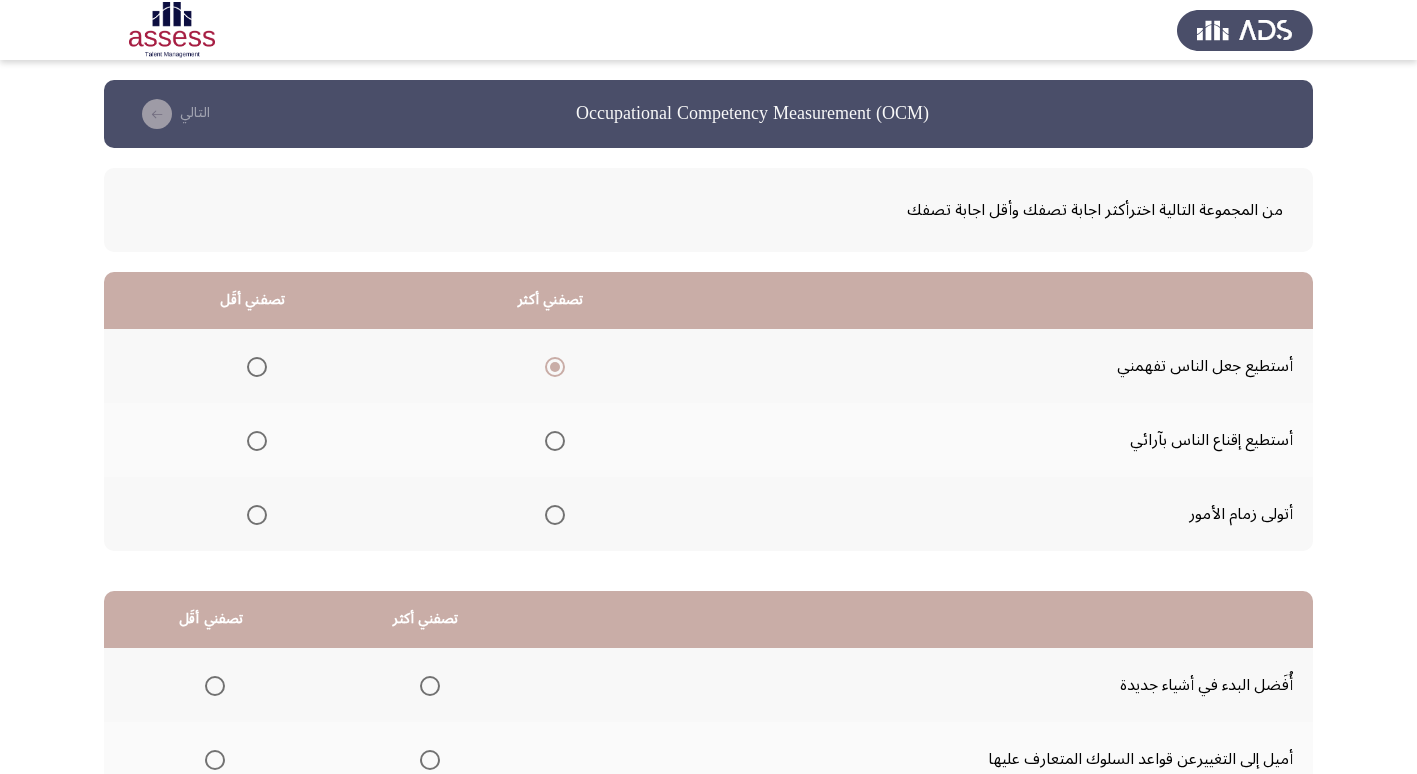 click at bounding box center (257, 441) 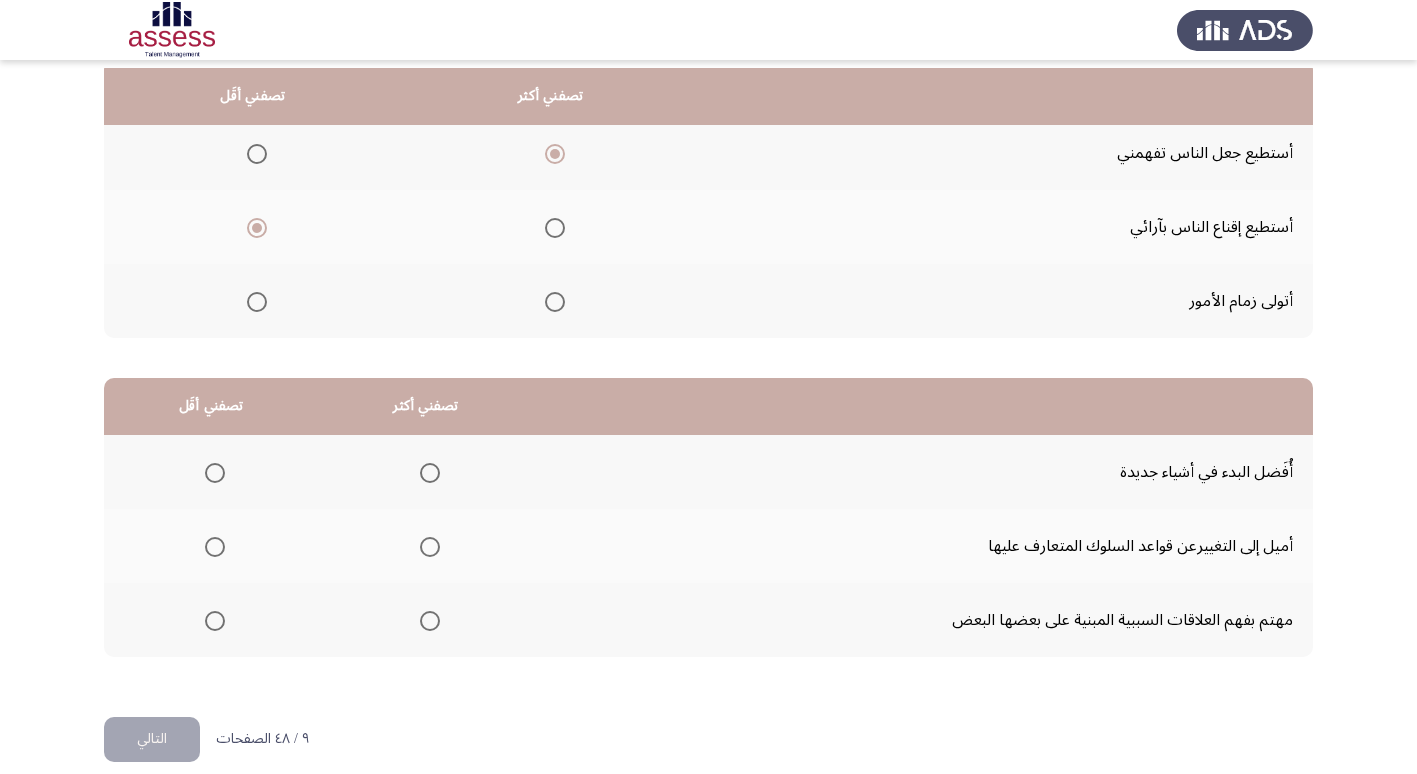 scroll, scrollTop: 236, scrollLeft: 0, axis: vertical 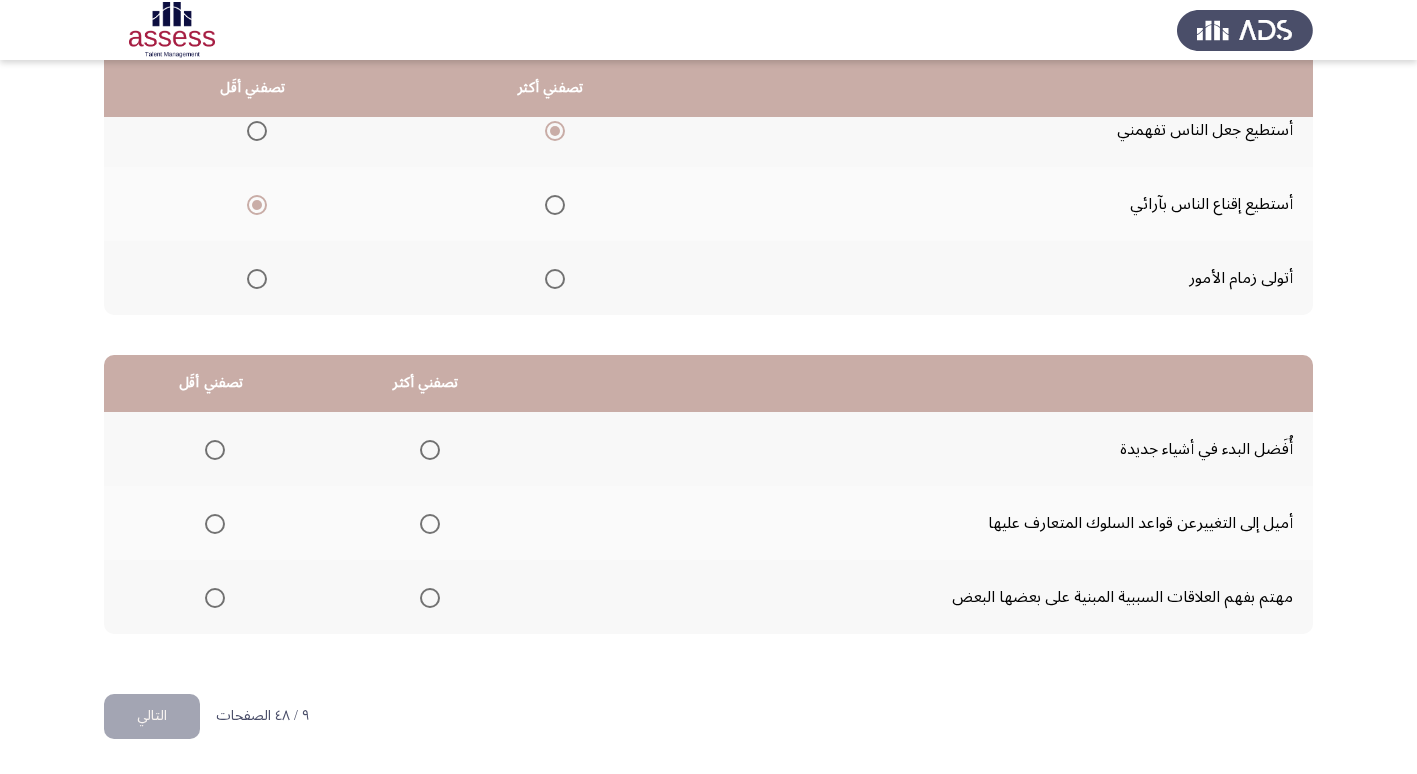 click at bounding box center [430, 450] 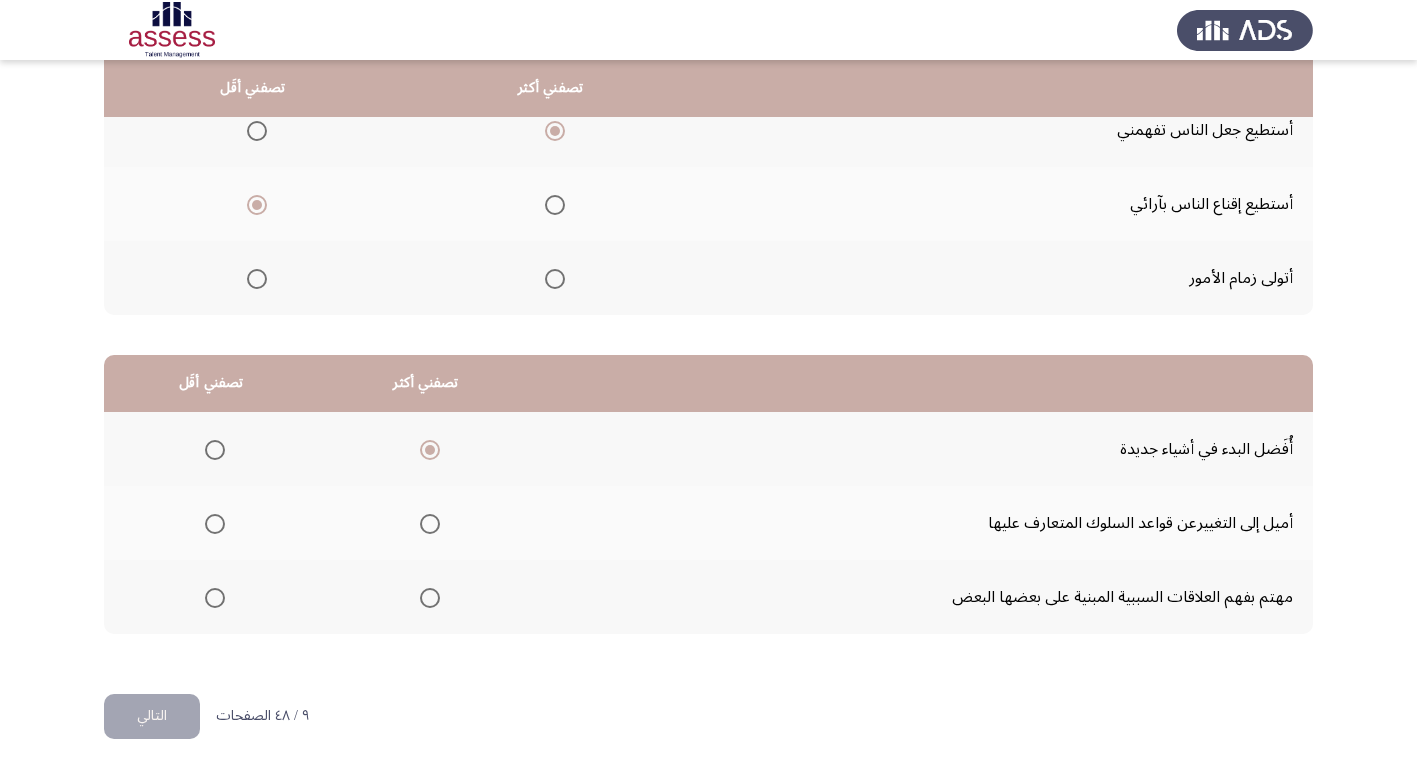 click at bounding box center (215, 598) 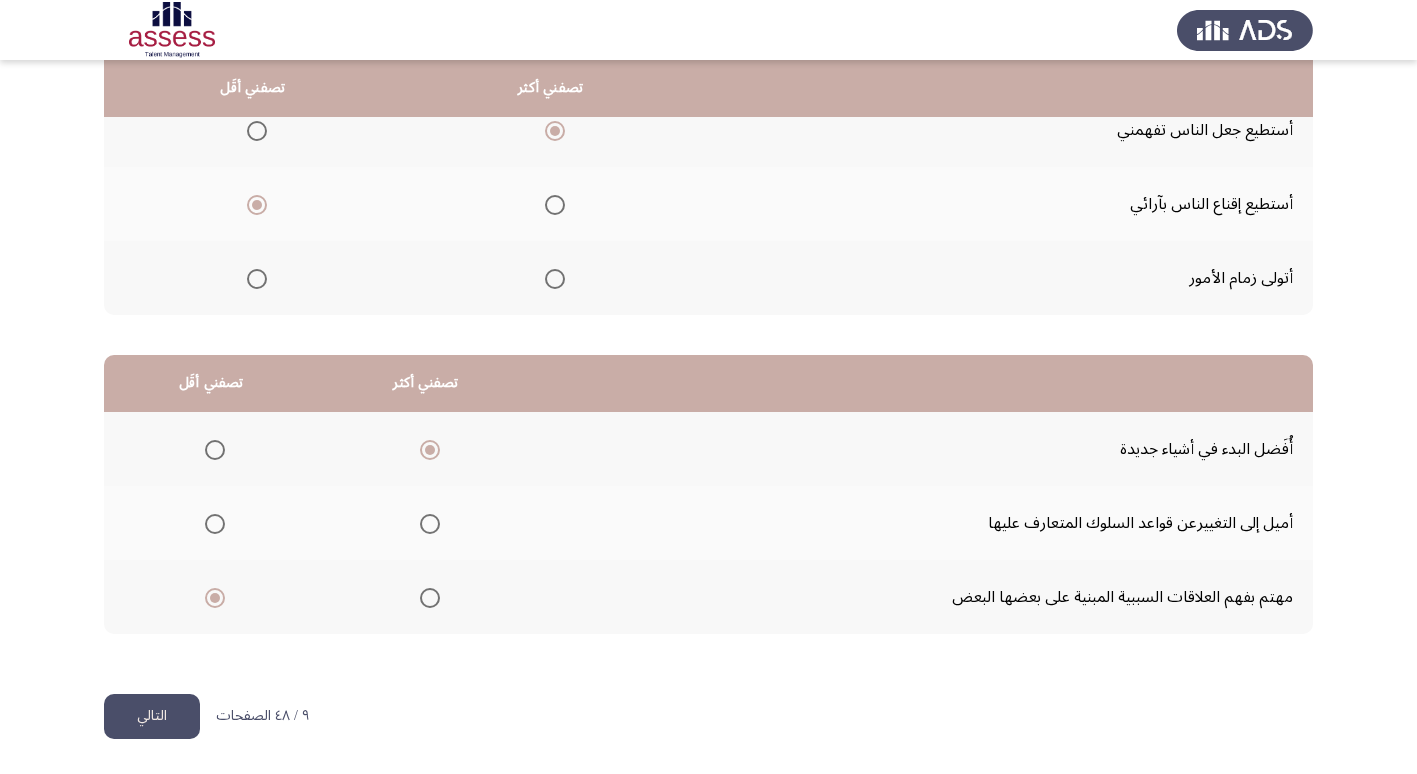 click on "التالي" 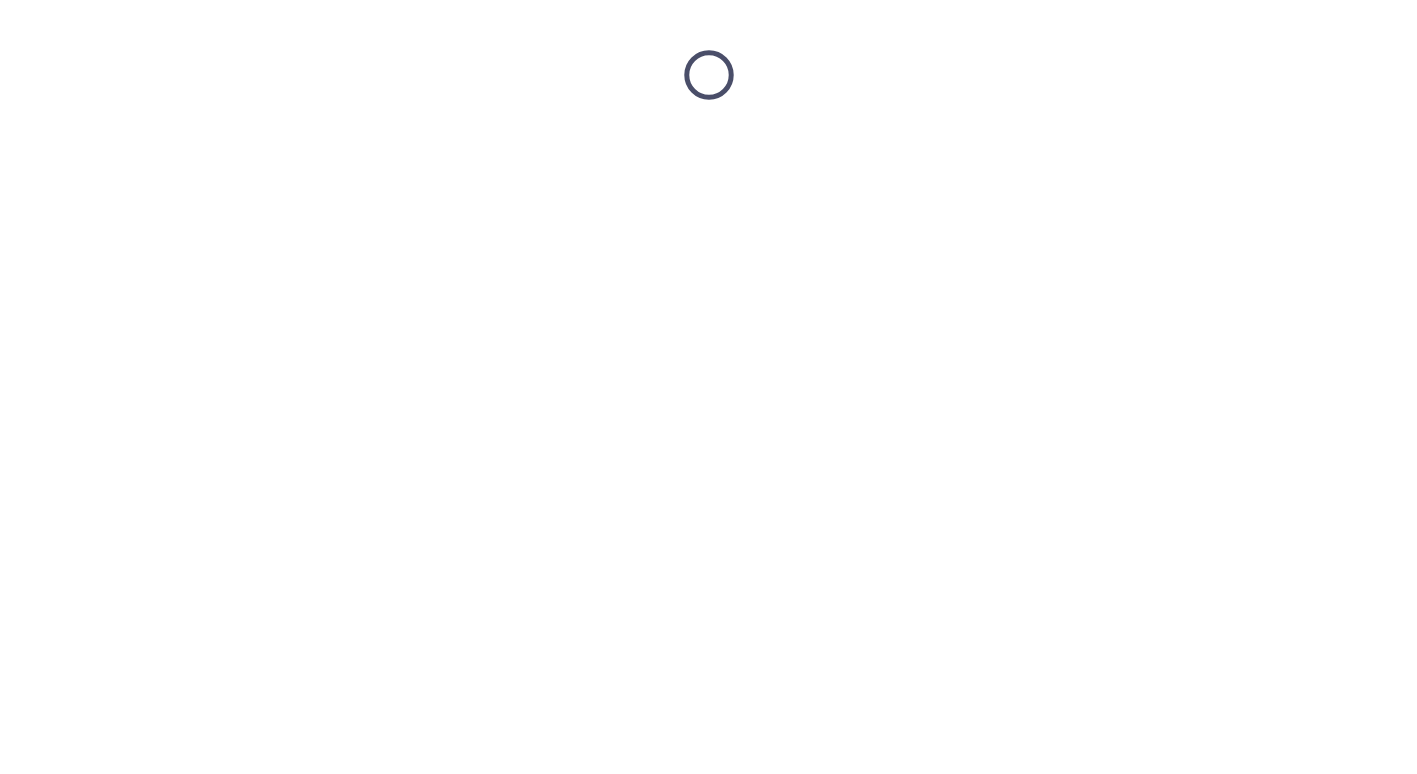 scroll, scrollTop: 0, scrollLeft: 0, axis: both 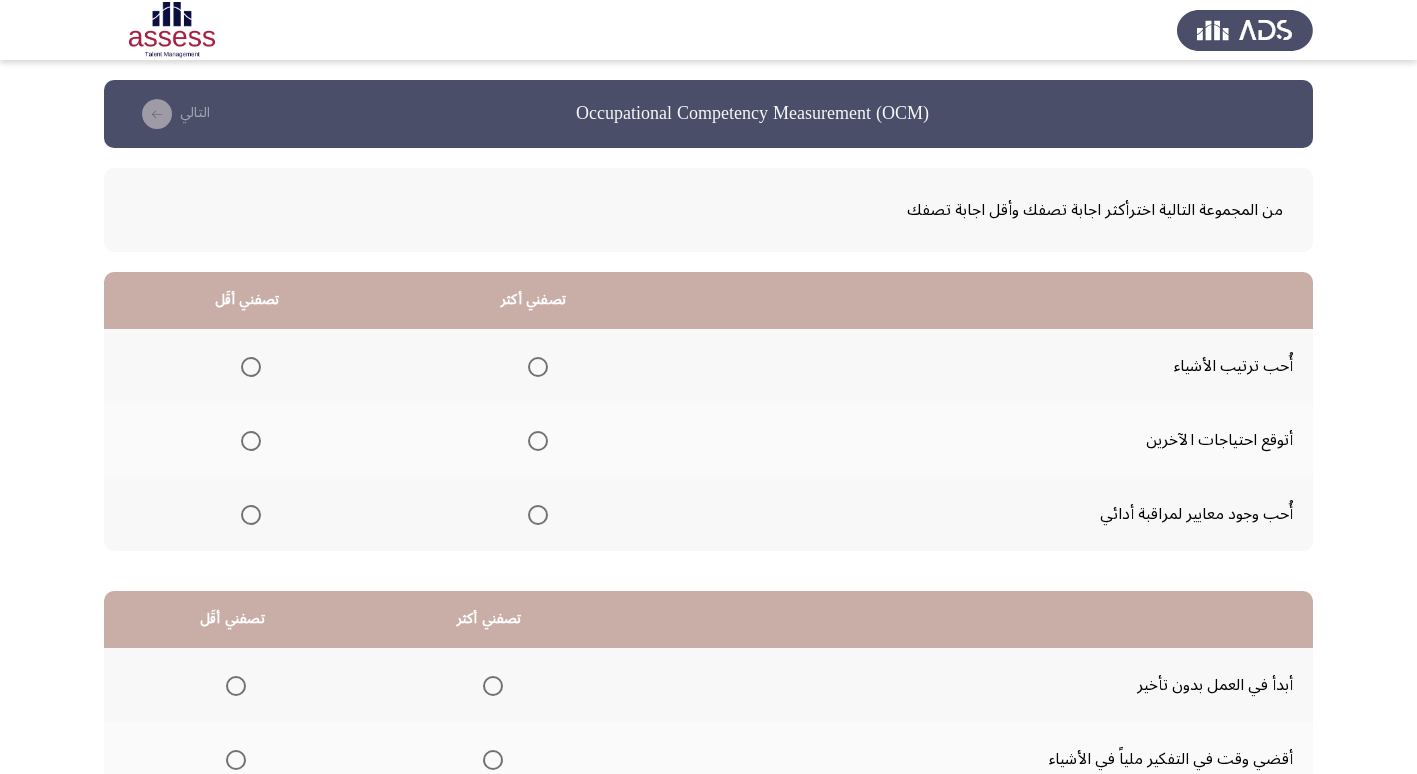 click at bounding box center [538, 367] 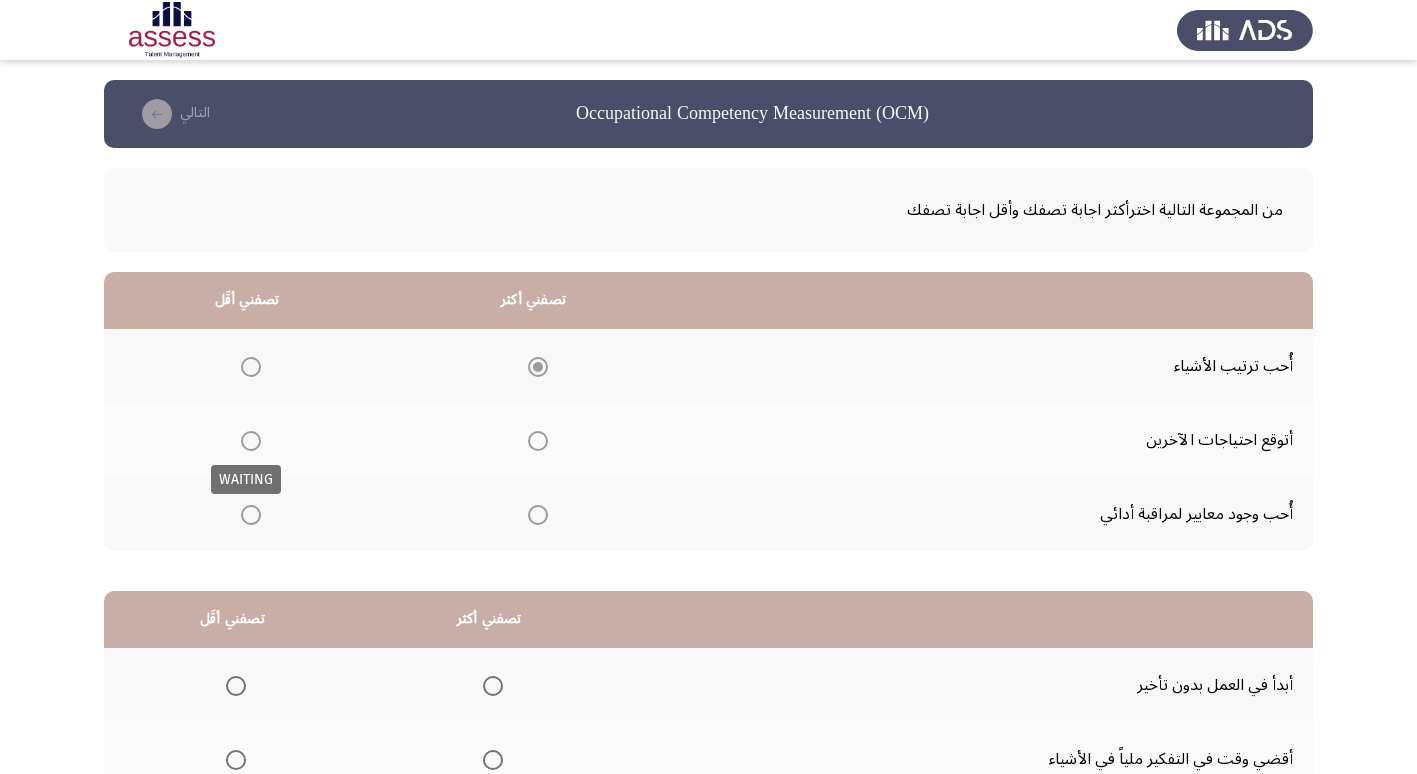 click at bounding box center [251, 441] 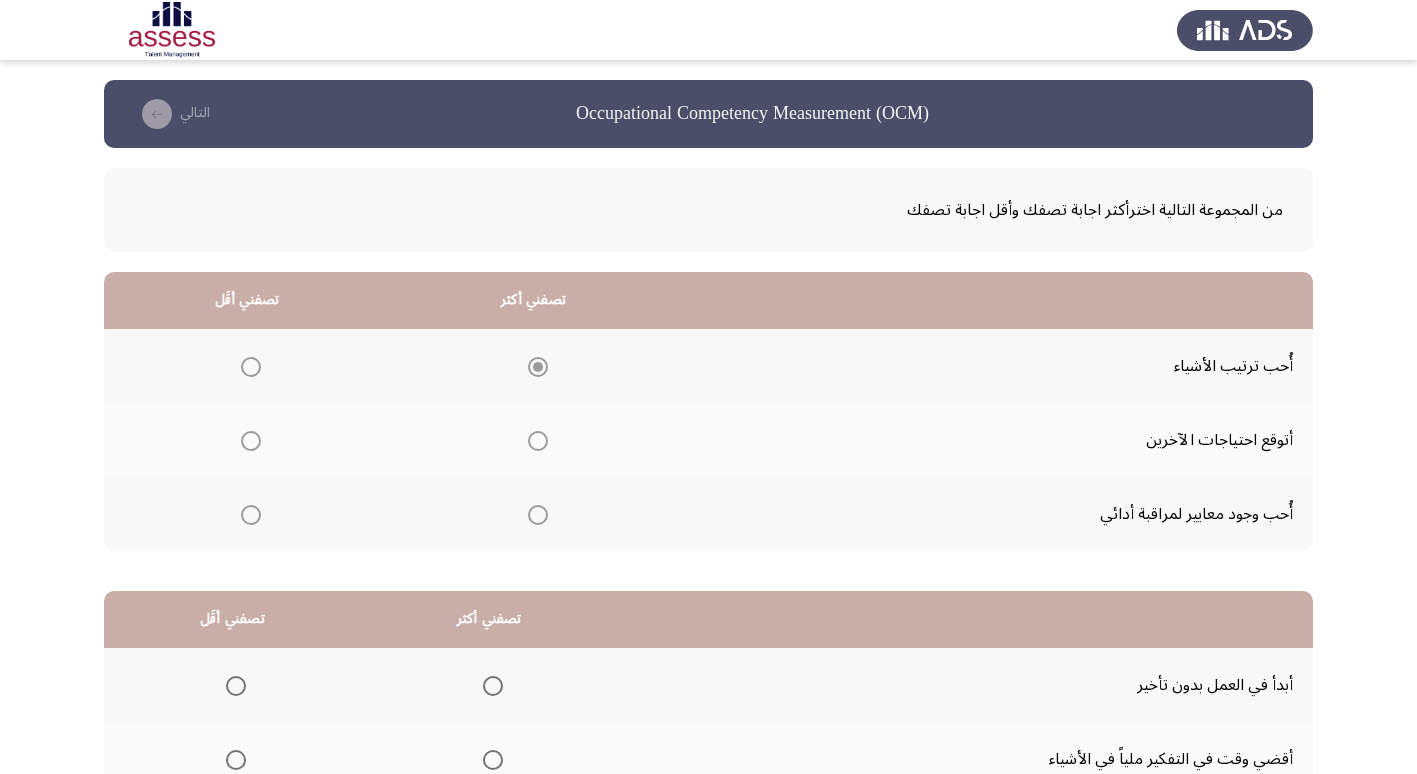 click at bounding box center [251, 441] 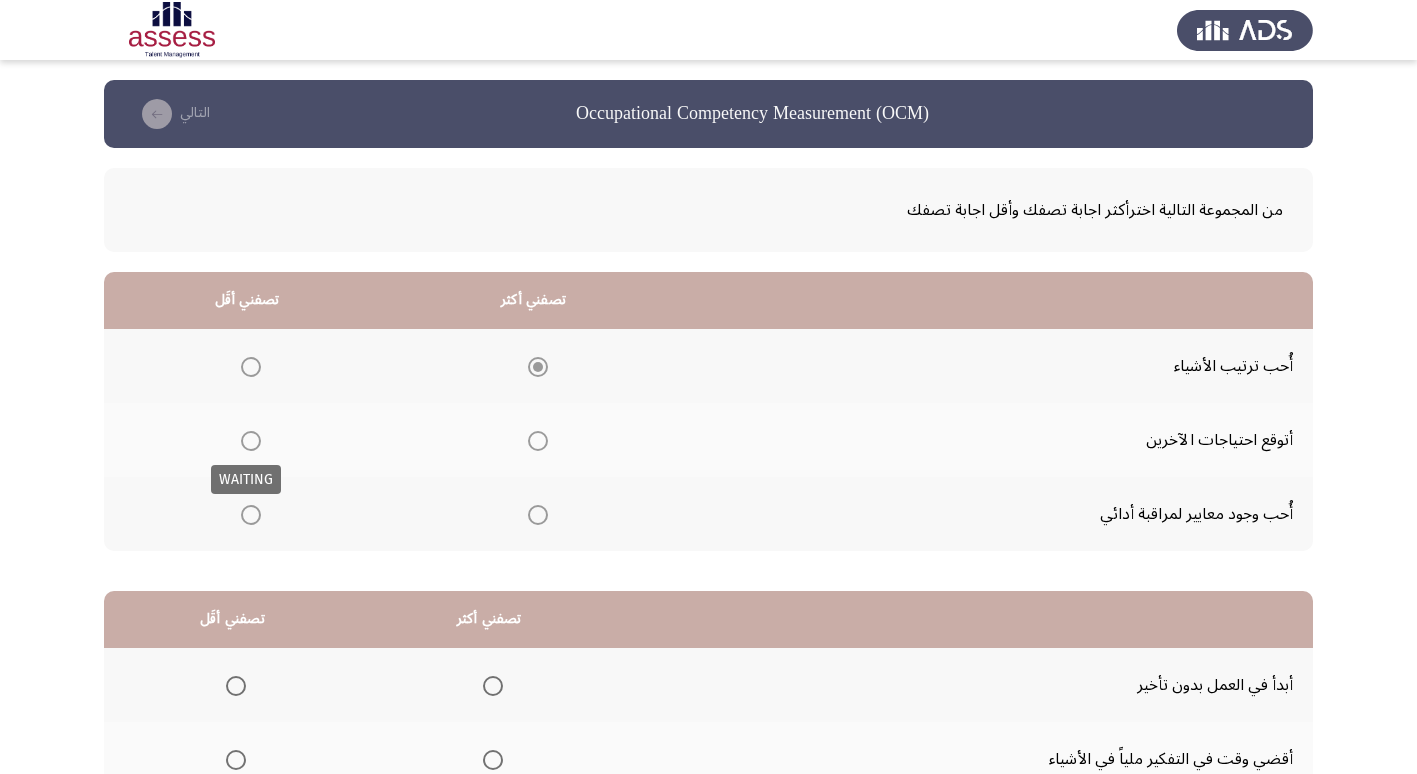 click at bounding box center (251, 441) 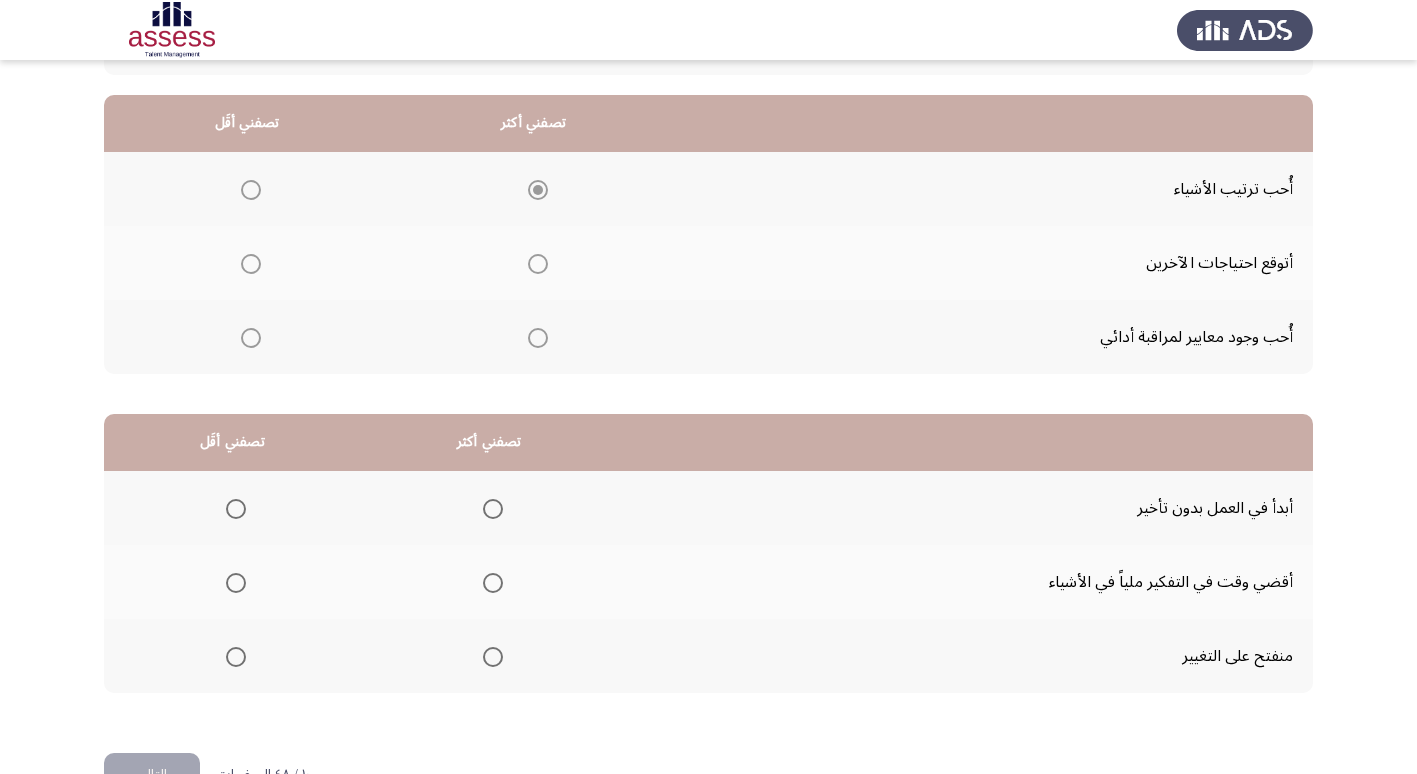 scroll, scrollTop: 200, scrollLeft: 0, axis: vertical 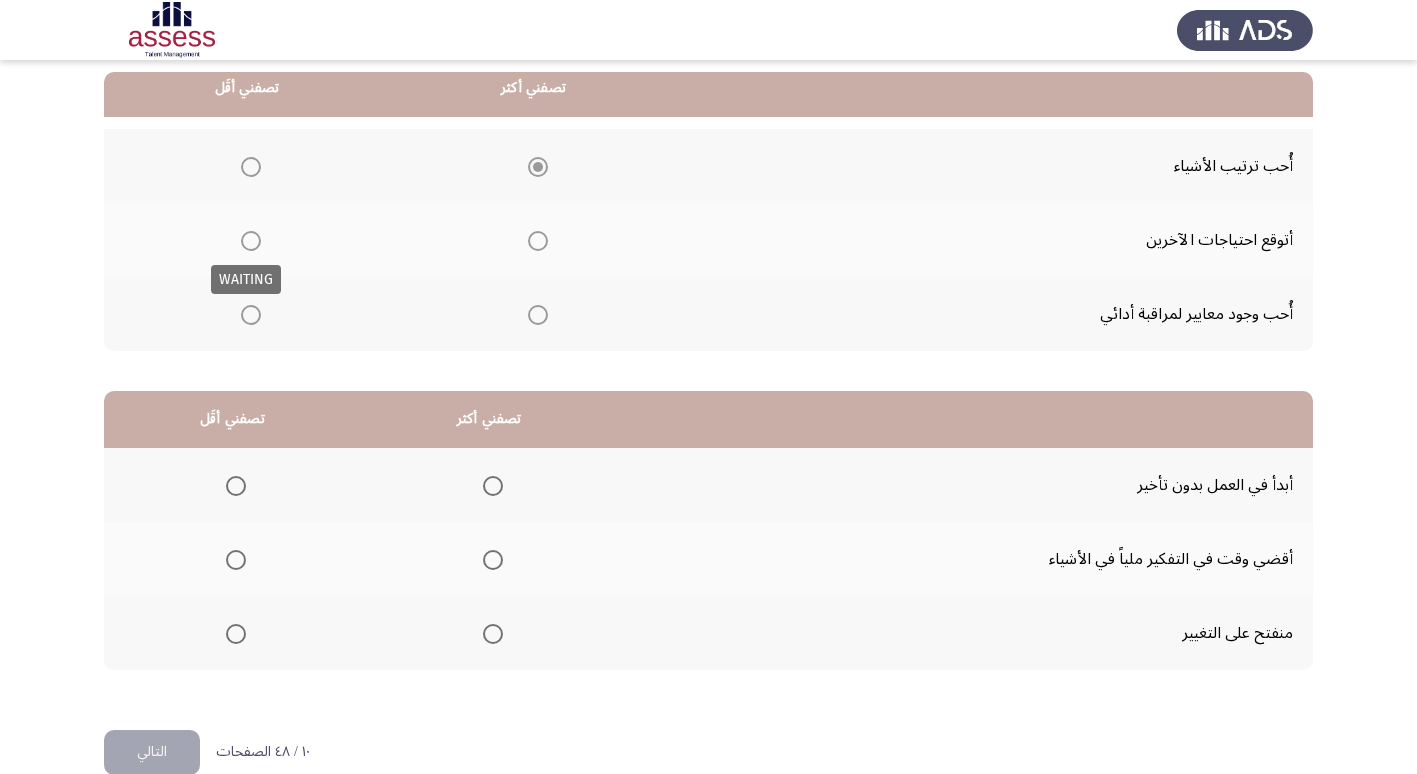 click on "WAITING" at bounding box center (246, 279) 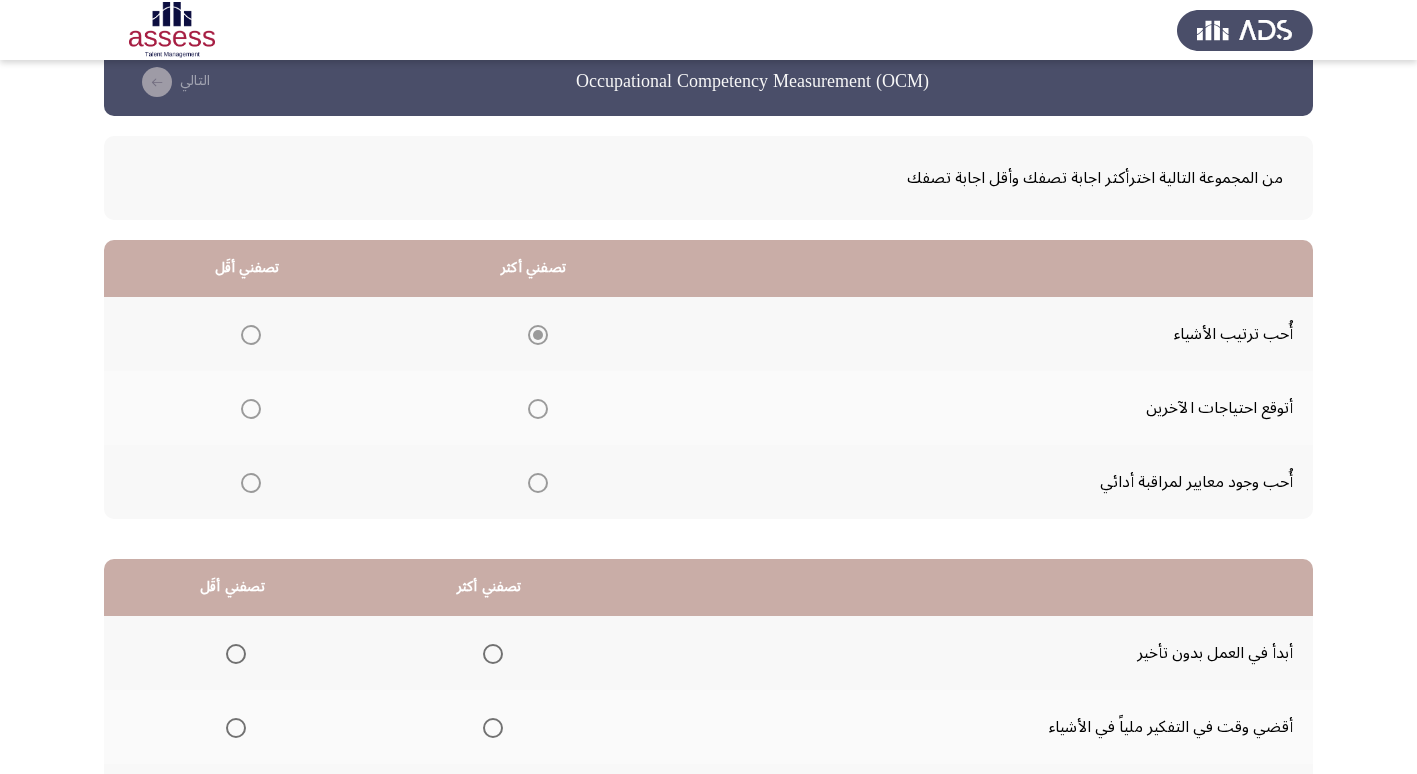 scroll, scrollTop: 0, scrollLeft: 0, axis: both 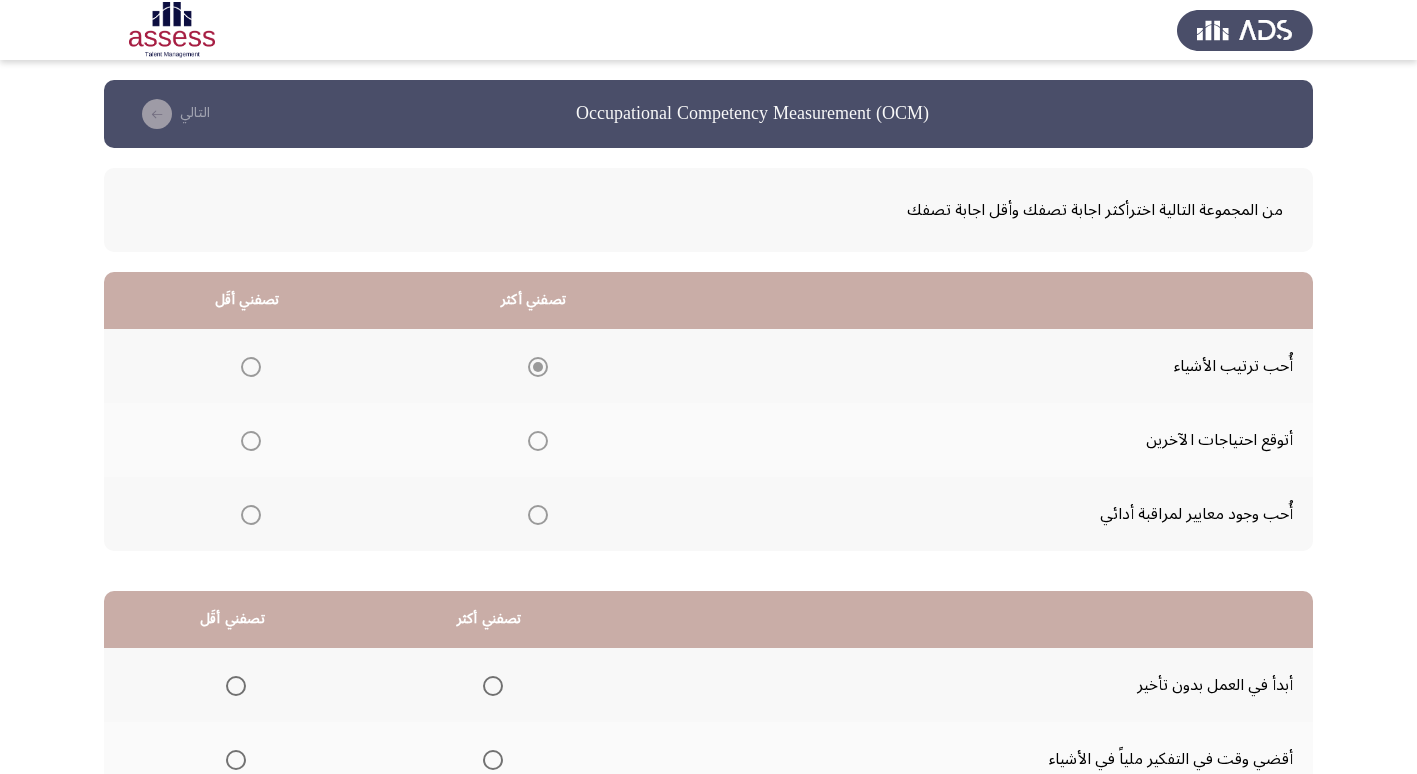click on "أتوقع احتياجات الآخرين" 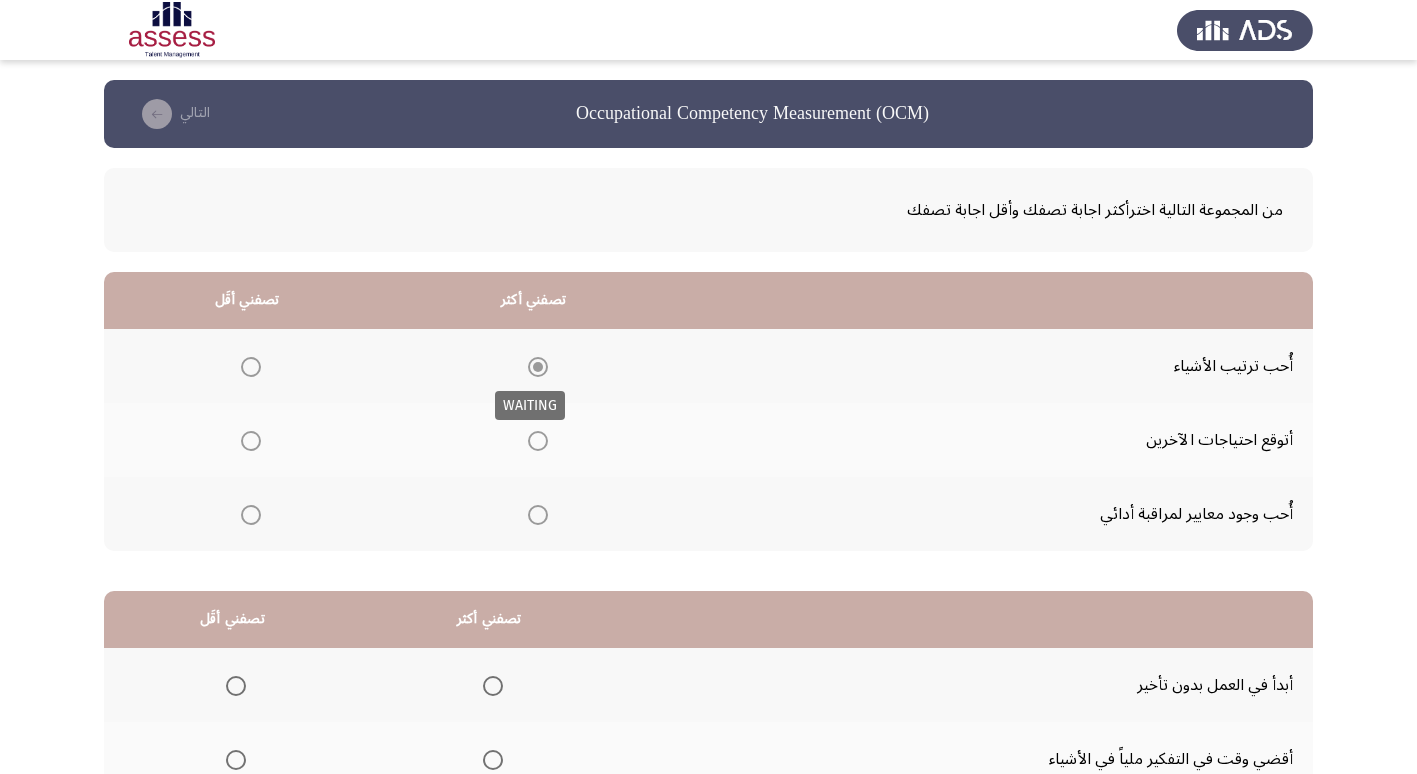 click at bounding box center (538, 367) 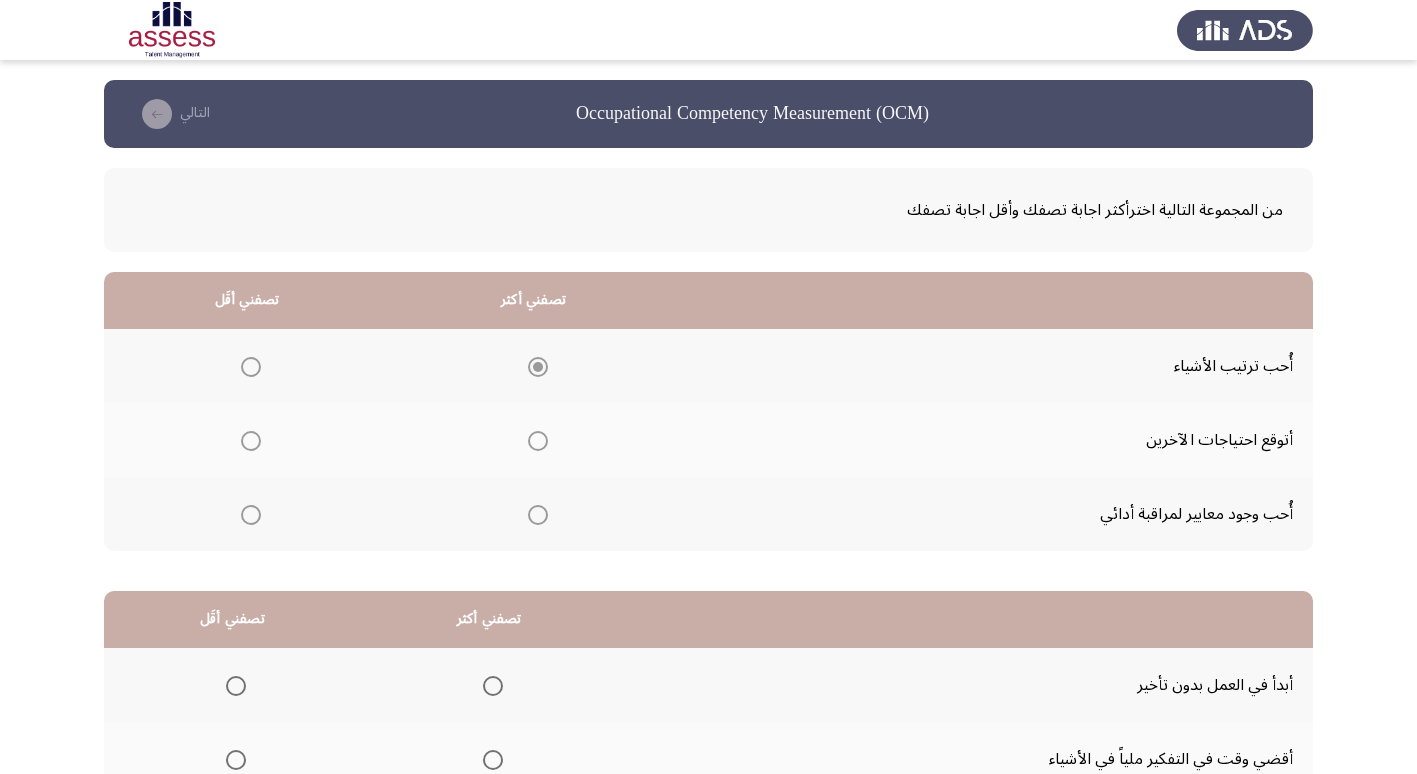 click 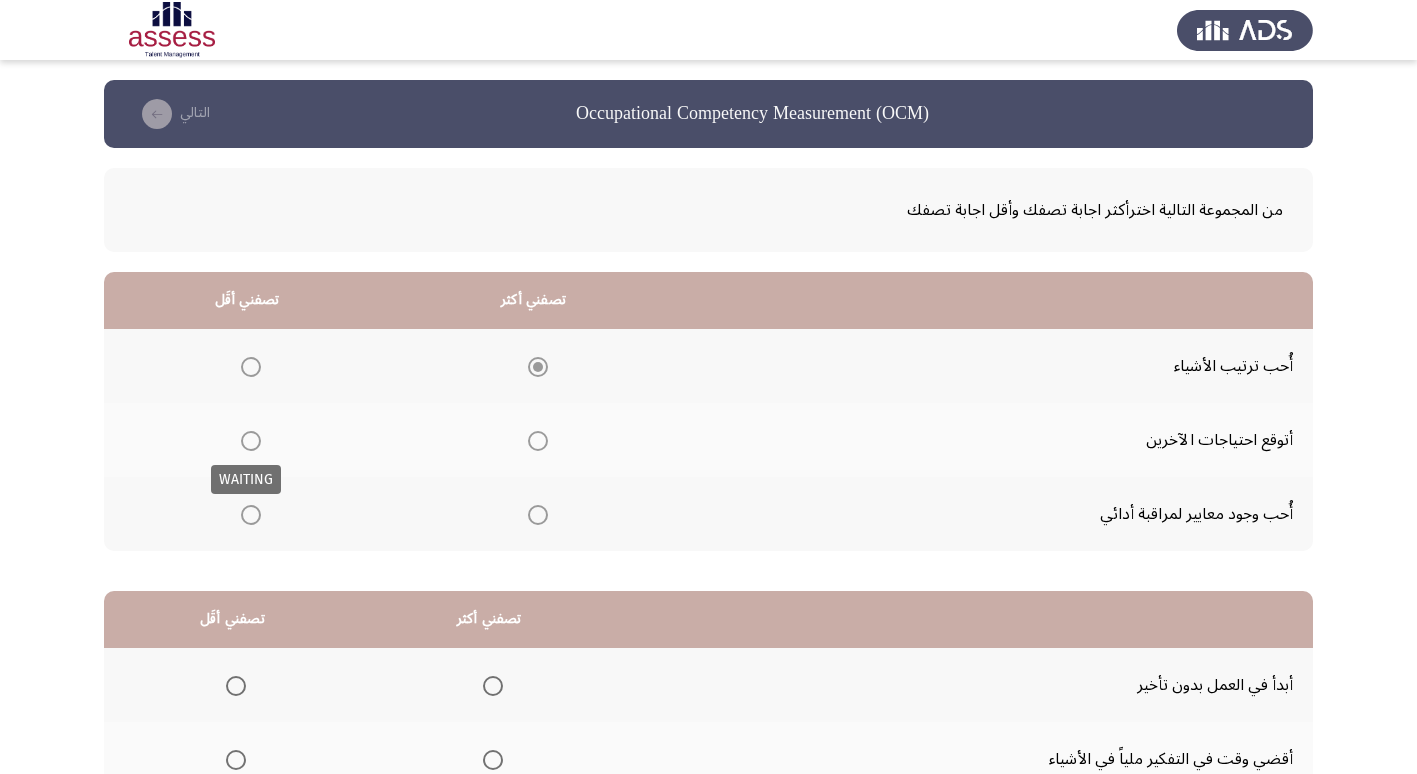 click at bounding box center [251, 441] 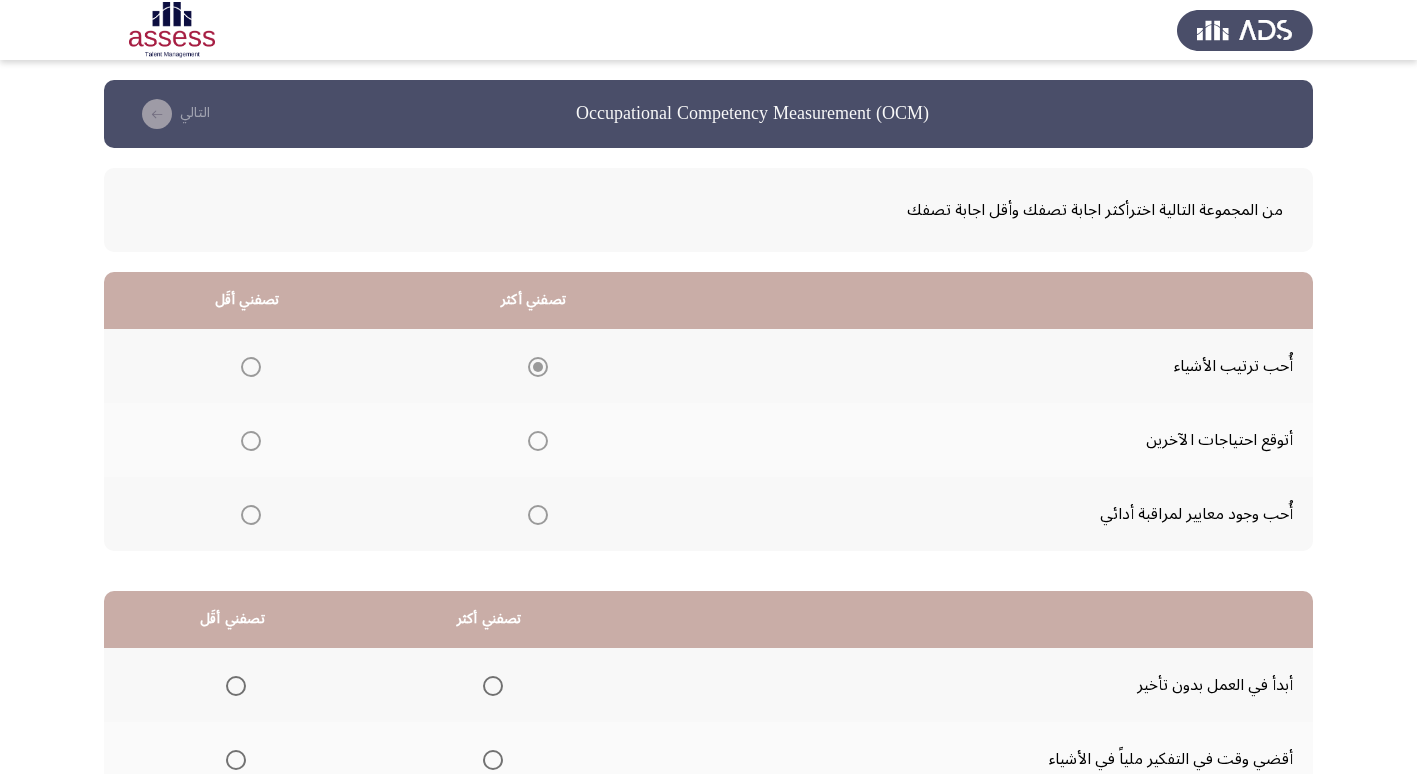 click at bounding box center (251, 441) 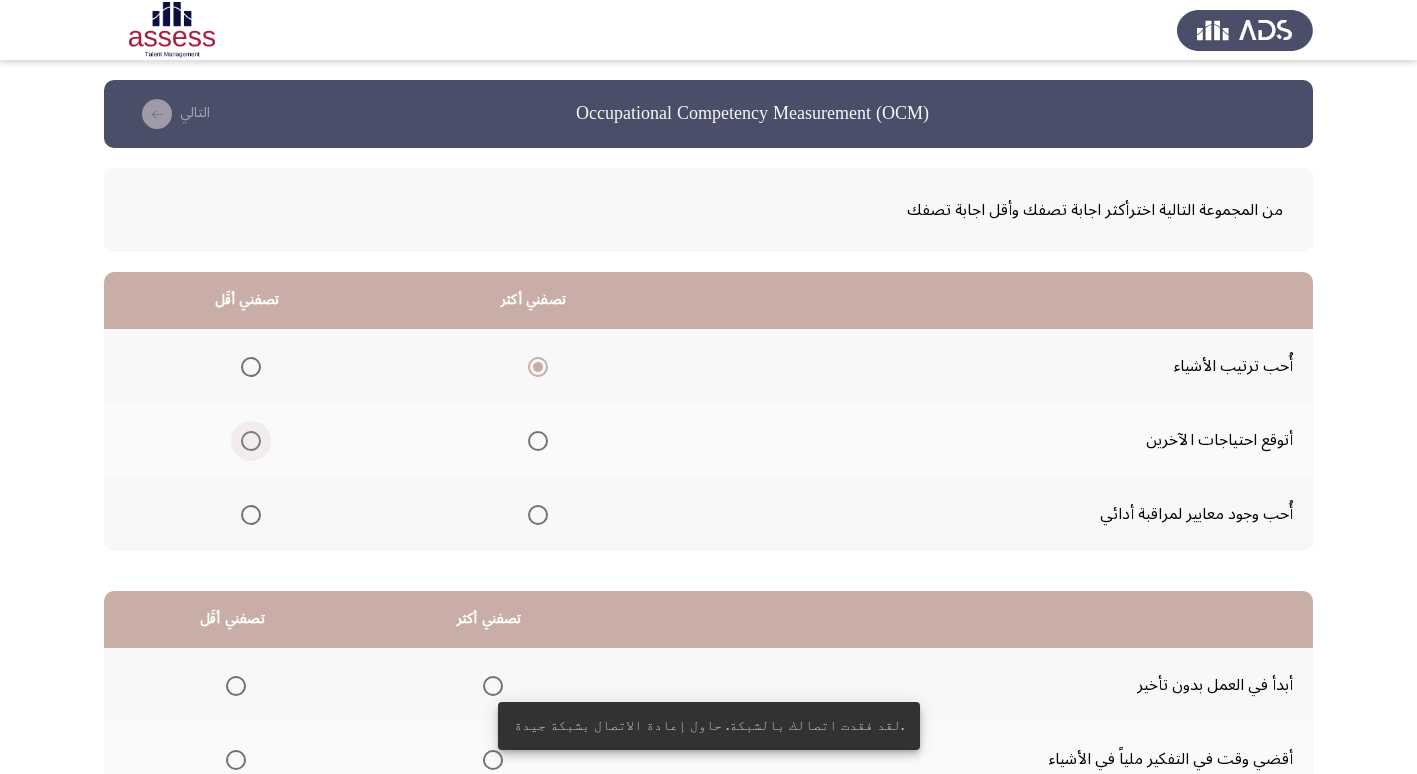 click at bounding box center [251, 441] 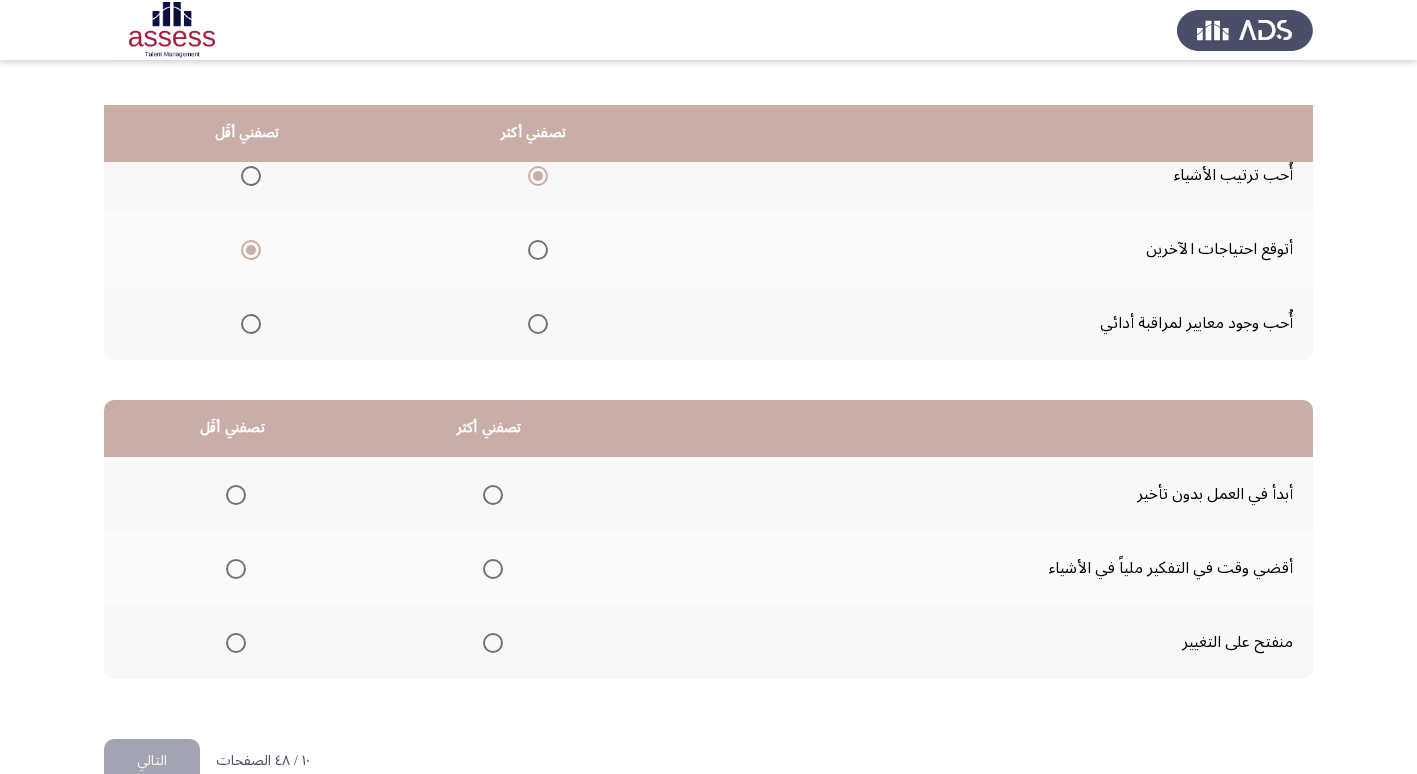 scroll, scrollTop: 236, scrollLeft: 0, axis: vertical 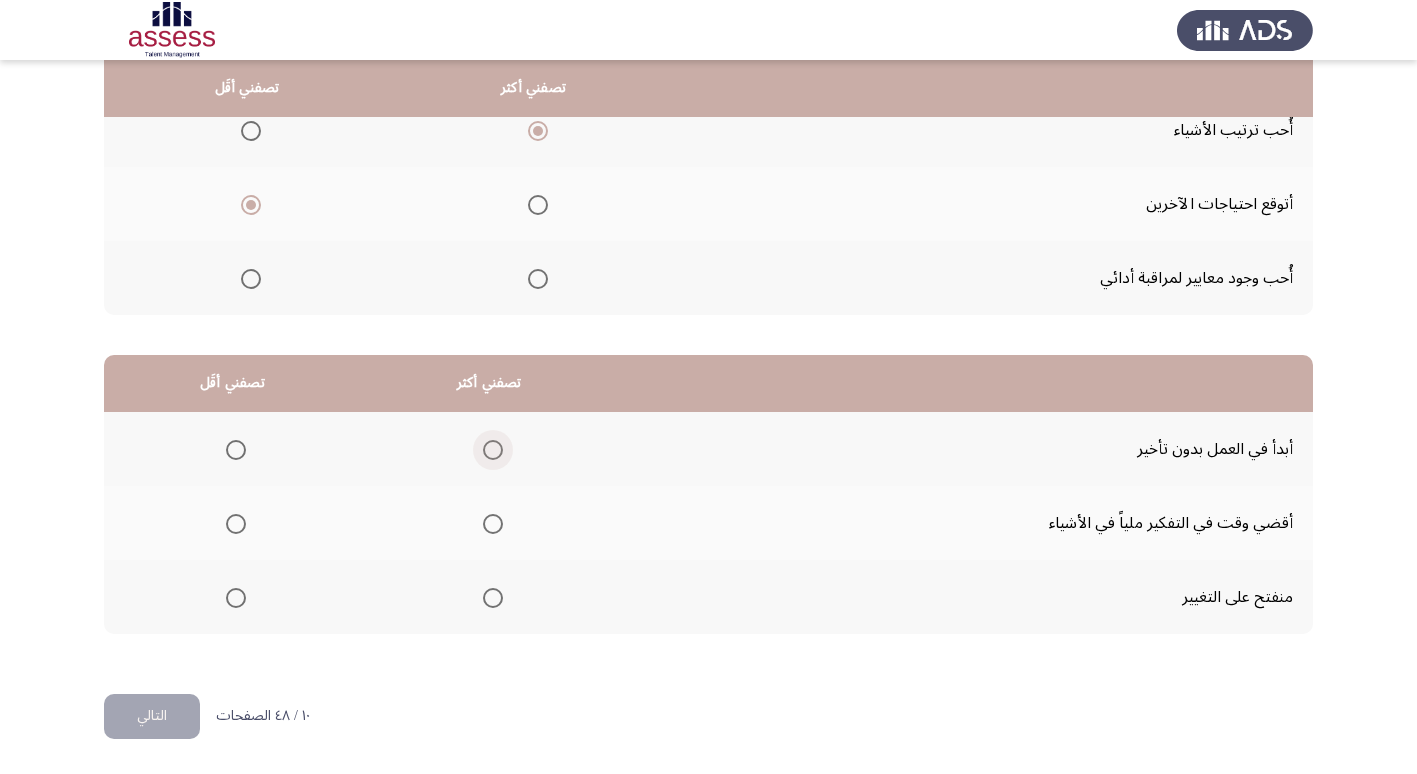 click at bounding box center [493, 450] 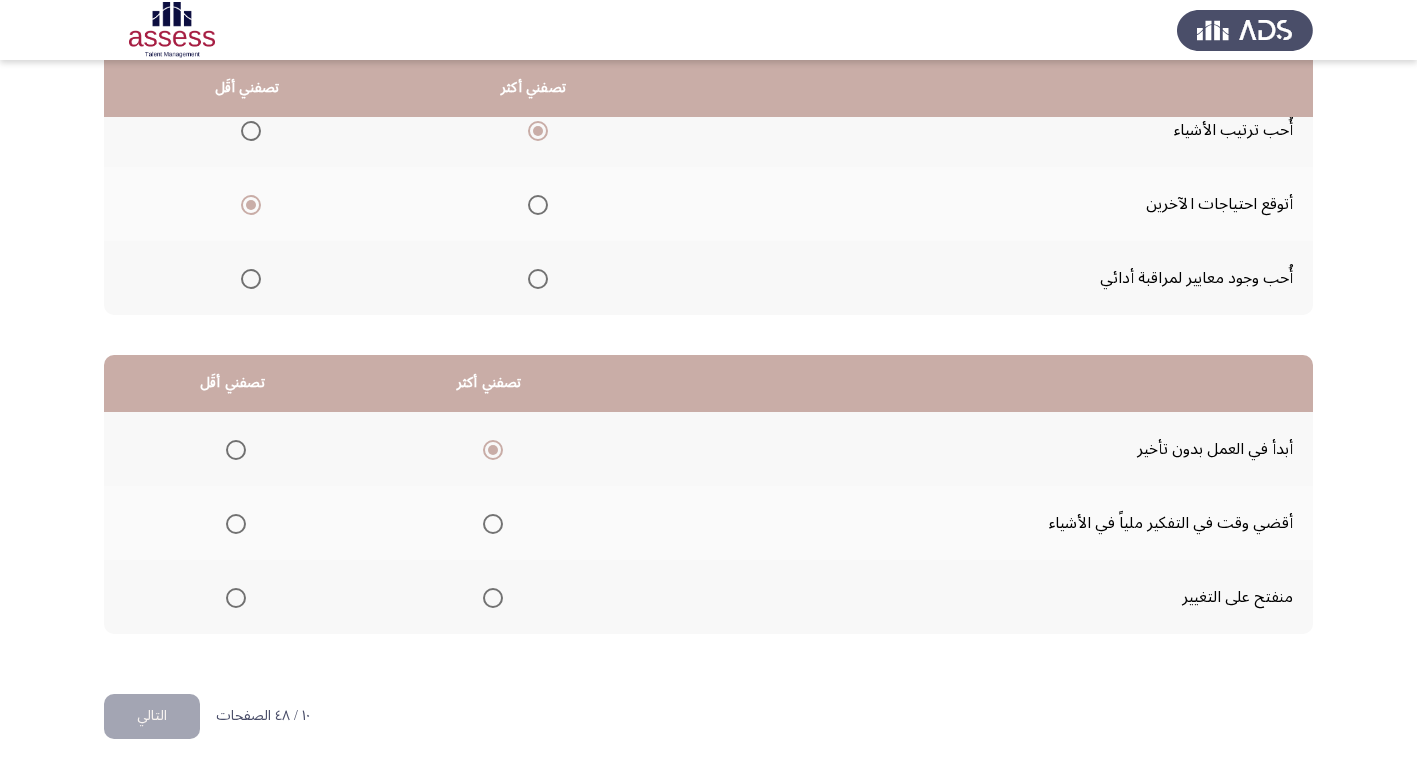 click at bounding box center (236, 524) 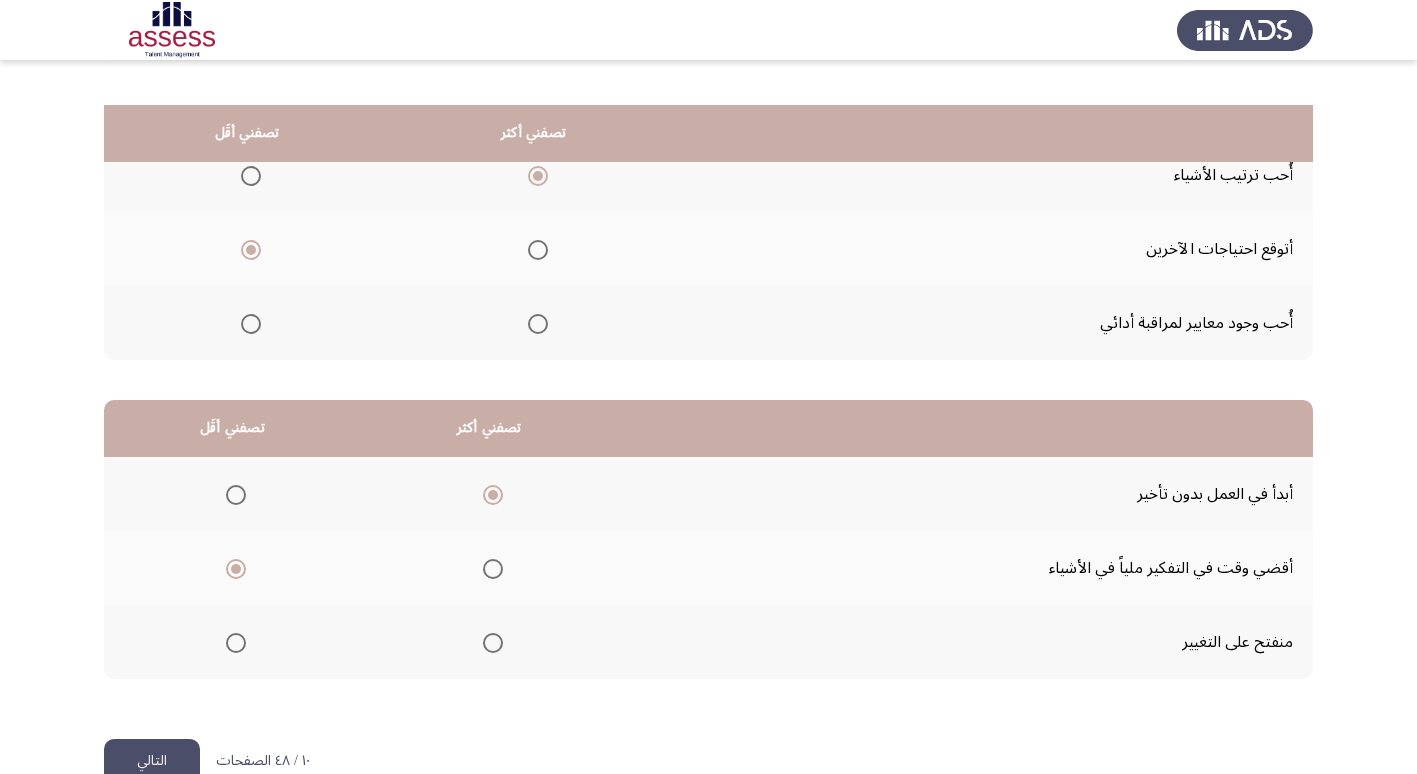 scroll, scrollTop: 236, scrollLeft: 0, axis: vertical 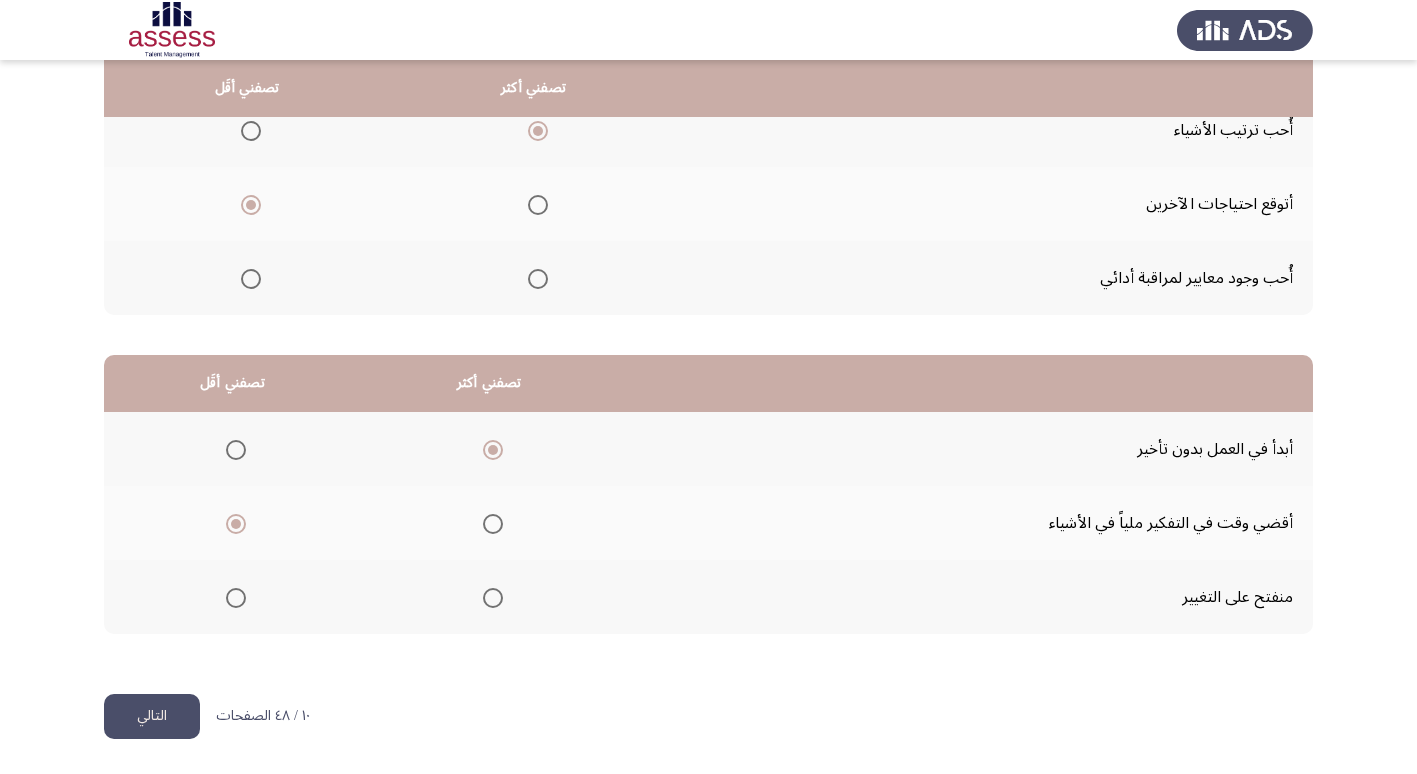 click on "التالي" 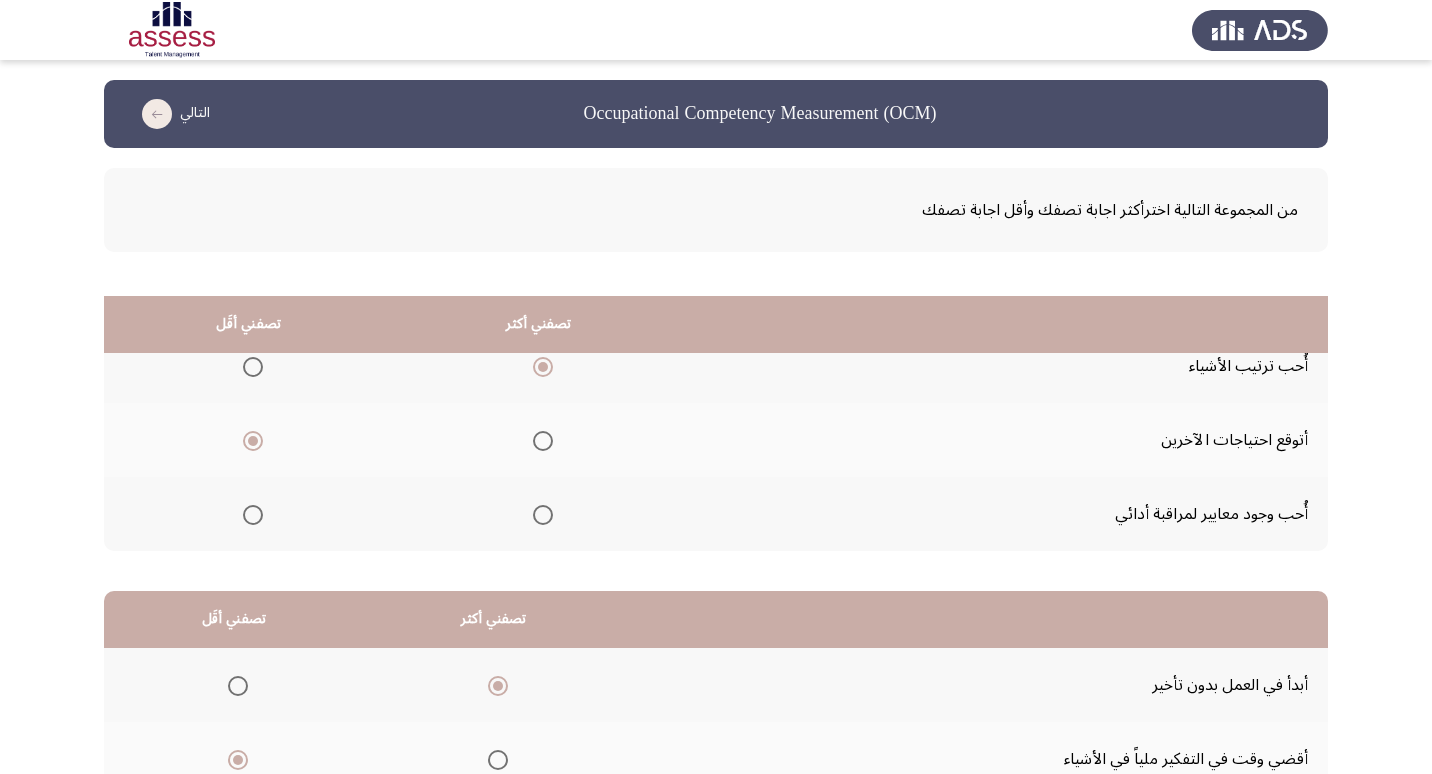 click on "Occupational Competency Measurement (OCM)   التالي  من المجموعة التالية اخترأكثر اجابة تصفك وأقل اجابة تصفك  تصفني أكثر   تصفني أقَل  أُحب ترتيب الأشياء     أتوقع احتياجات الآخرين     أُحب وجود معايير لمراقبة أدائي      تصفني أكثر   تصفني أقَل  أبدأ في العمل بدون تأخير     أقضي وقت في التفكير ملياً في الأشياء     منفتح على التغيير      ١٠ / ٤٨ الصفحات   التالي
WAITING" at bounding box center (716, 505) 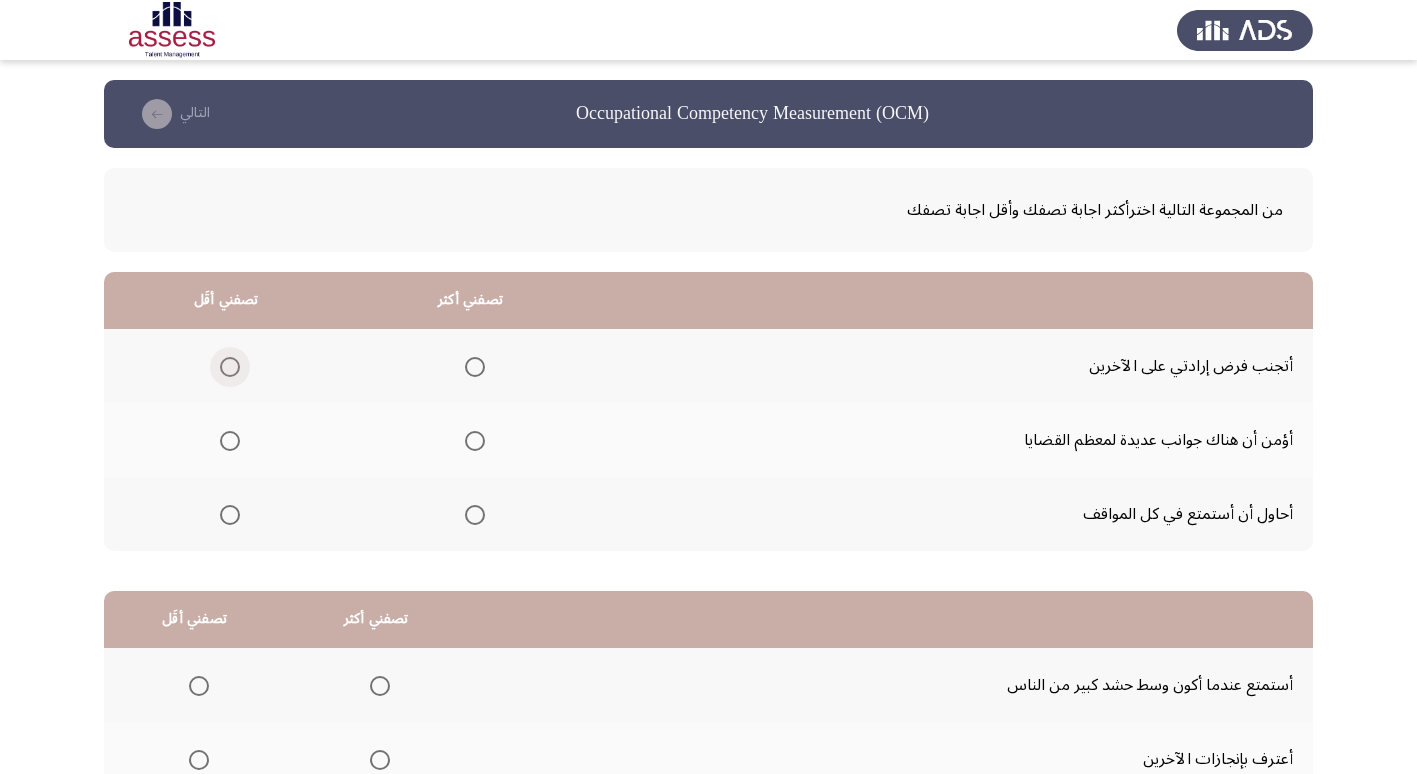 click at bounding box center (230, 367) 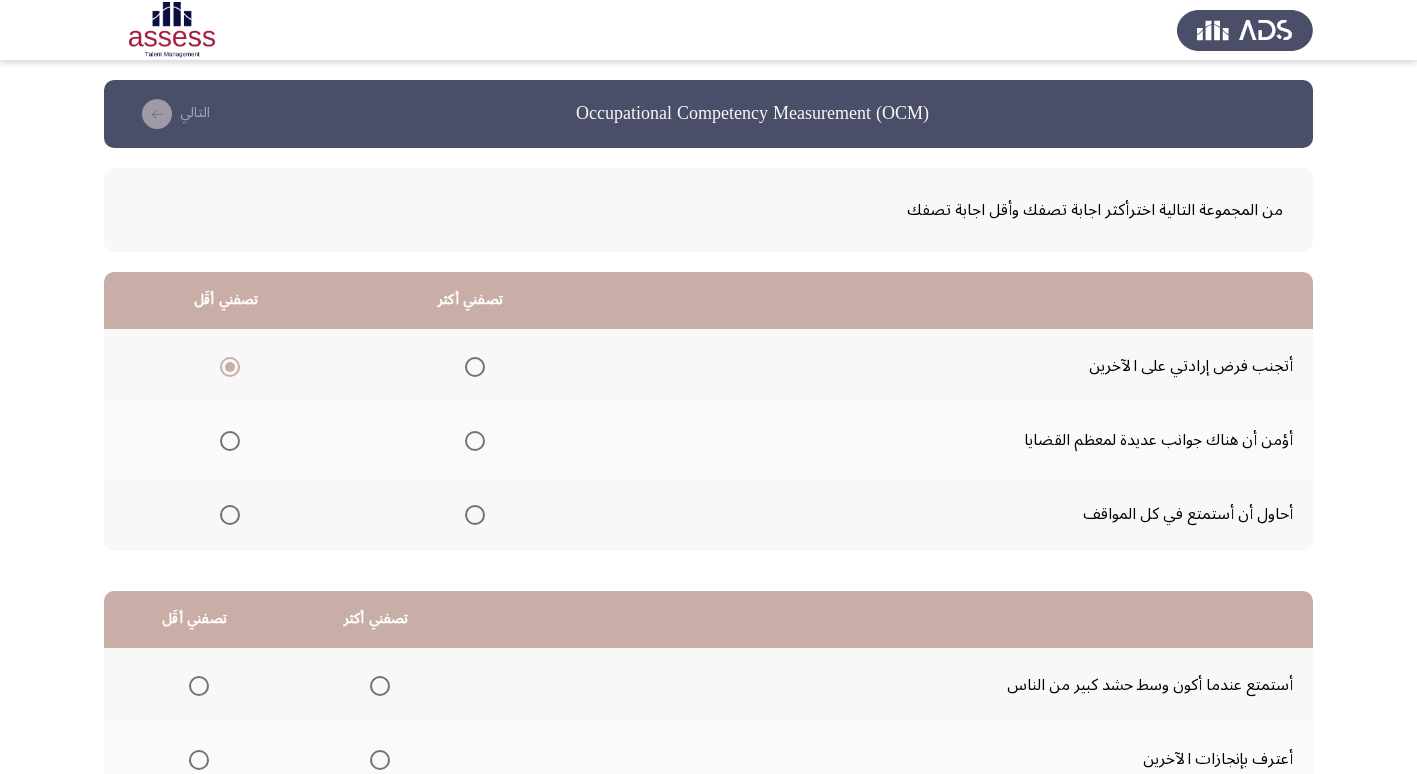 click at bounding box center (475, 441) 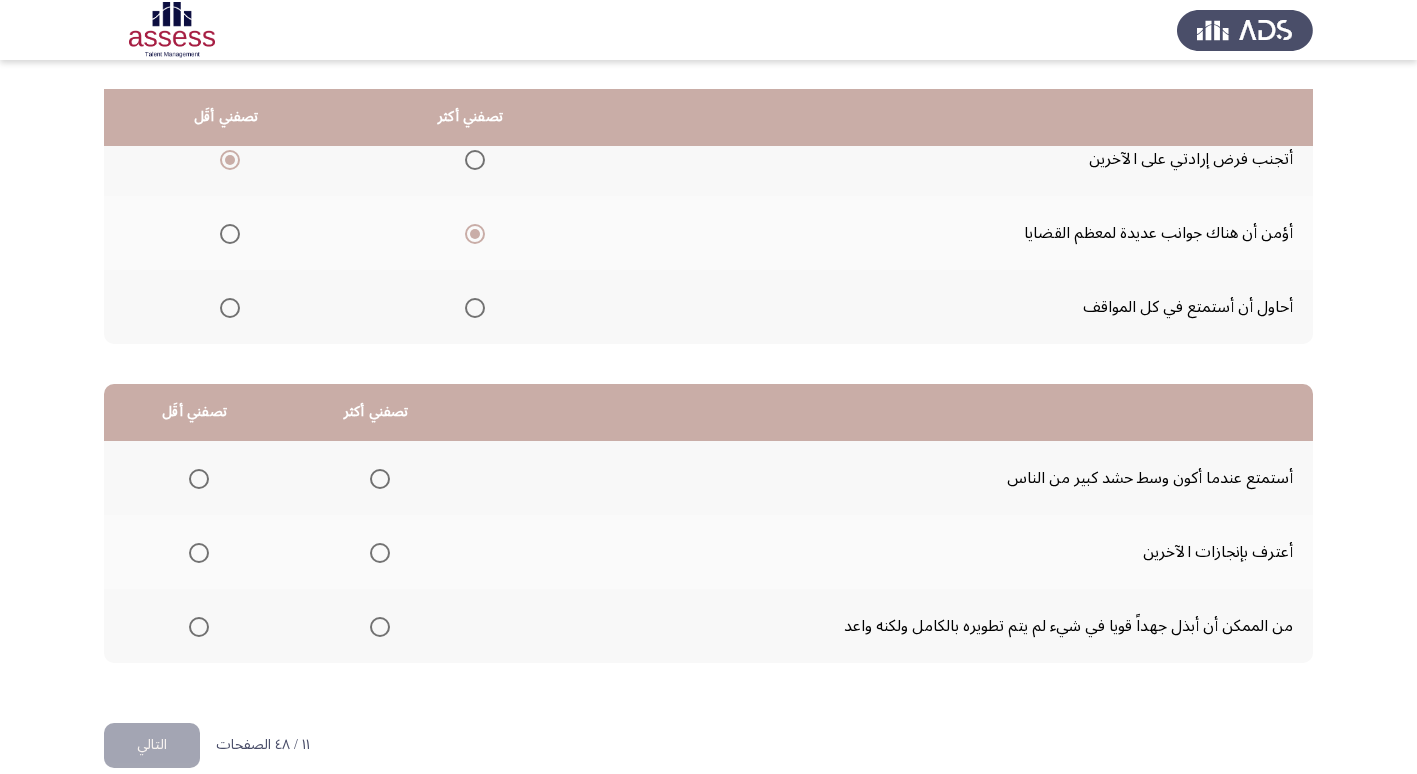 scroll, scrollTop: 236, scrollLeft: 0, axis: vertical 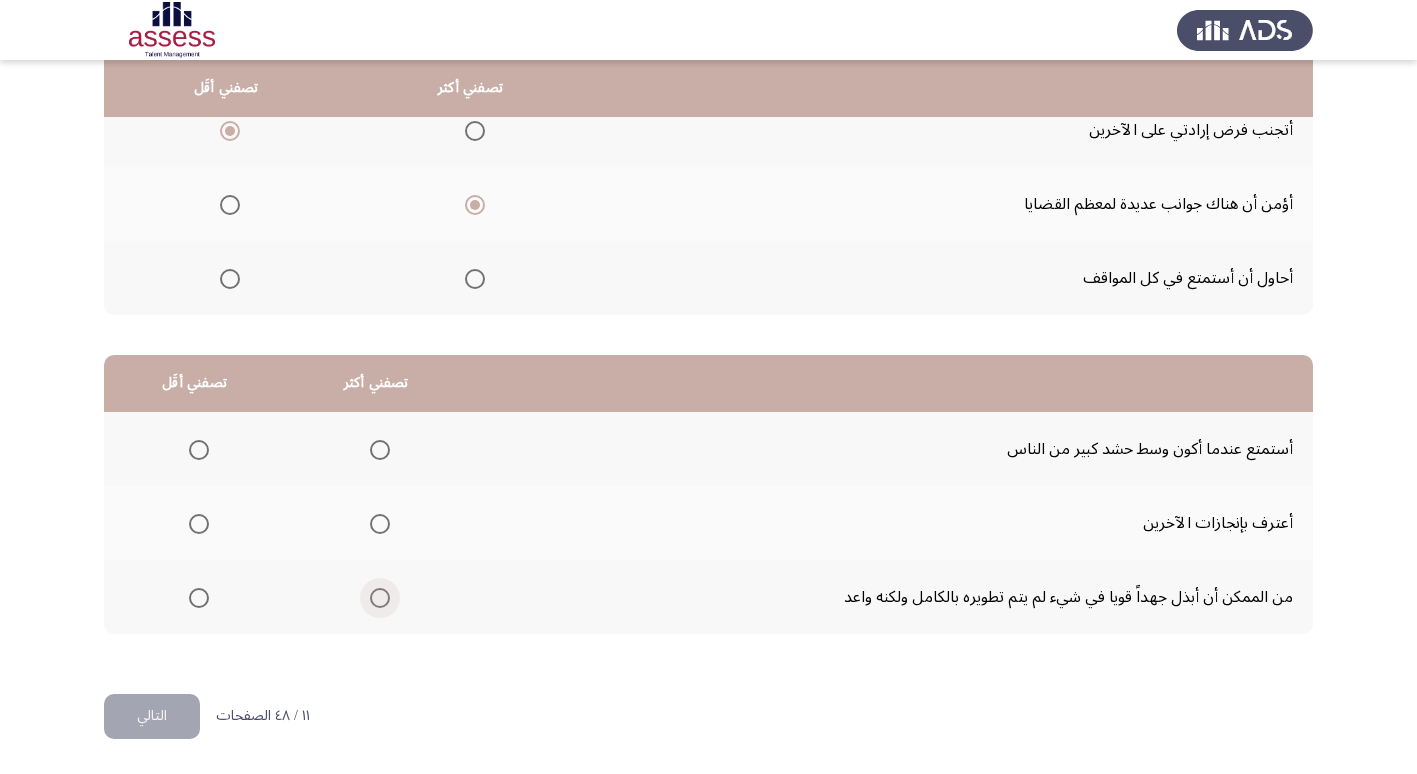 click at bounding box center (380, 598) 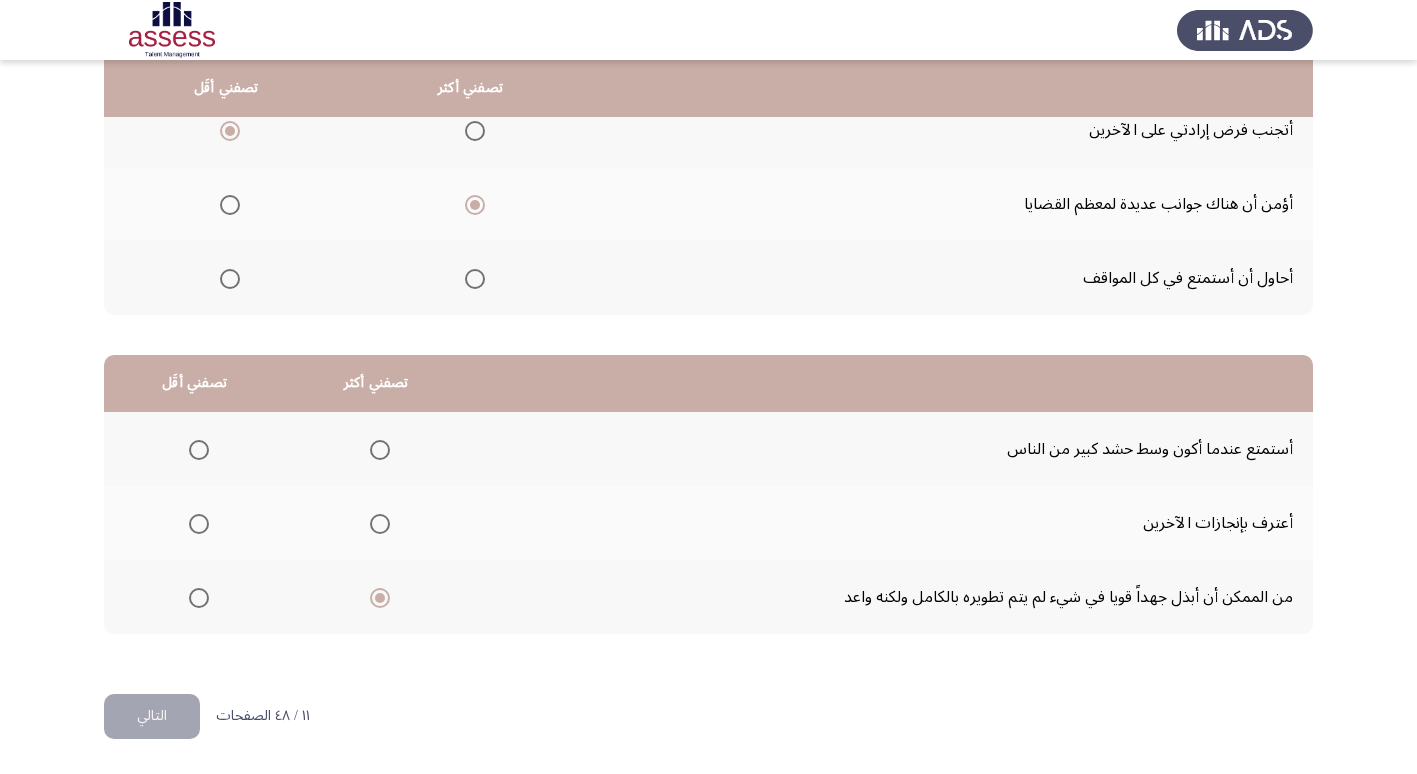 click at bounding box center (199, 450) 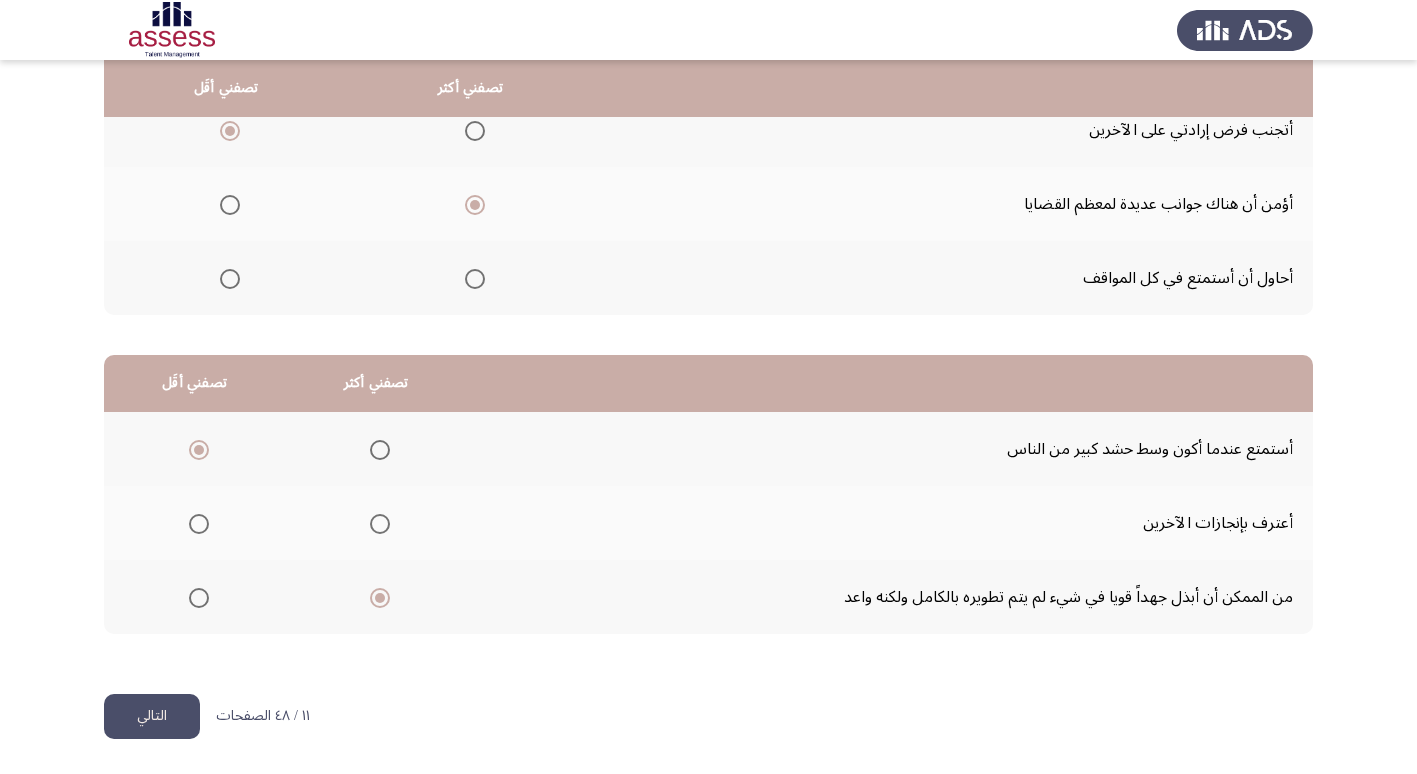 click on "التالي" 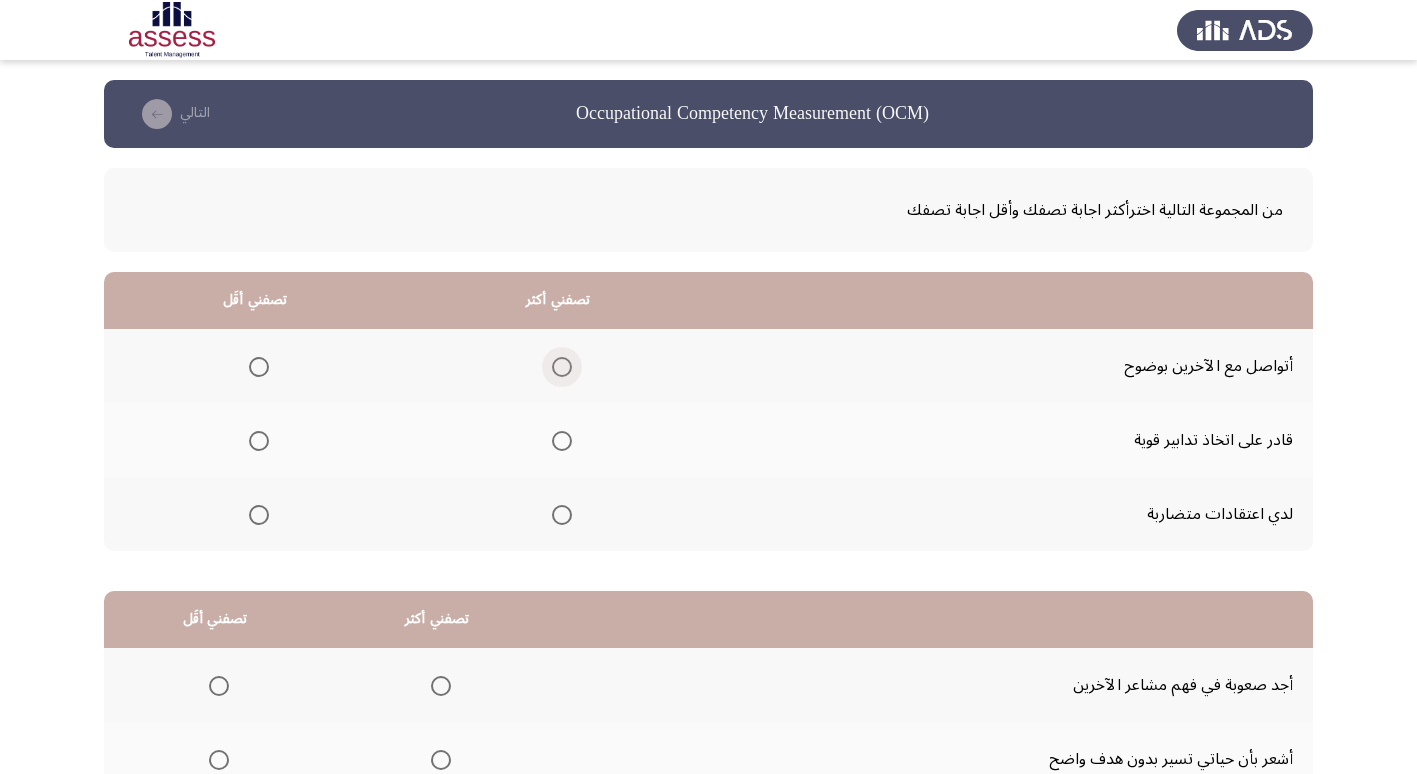 click at bounding box center (562, 367) 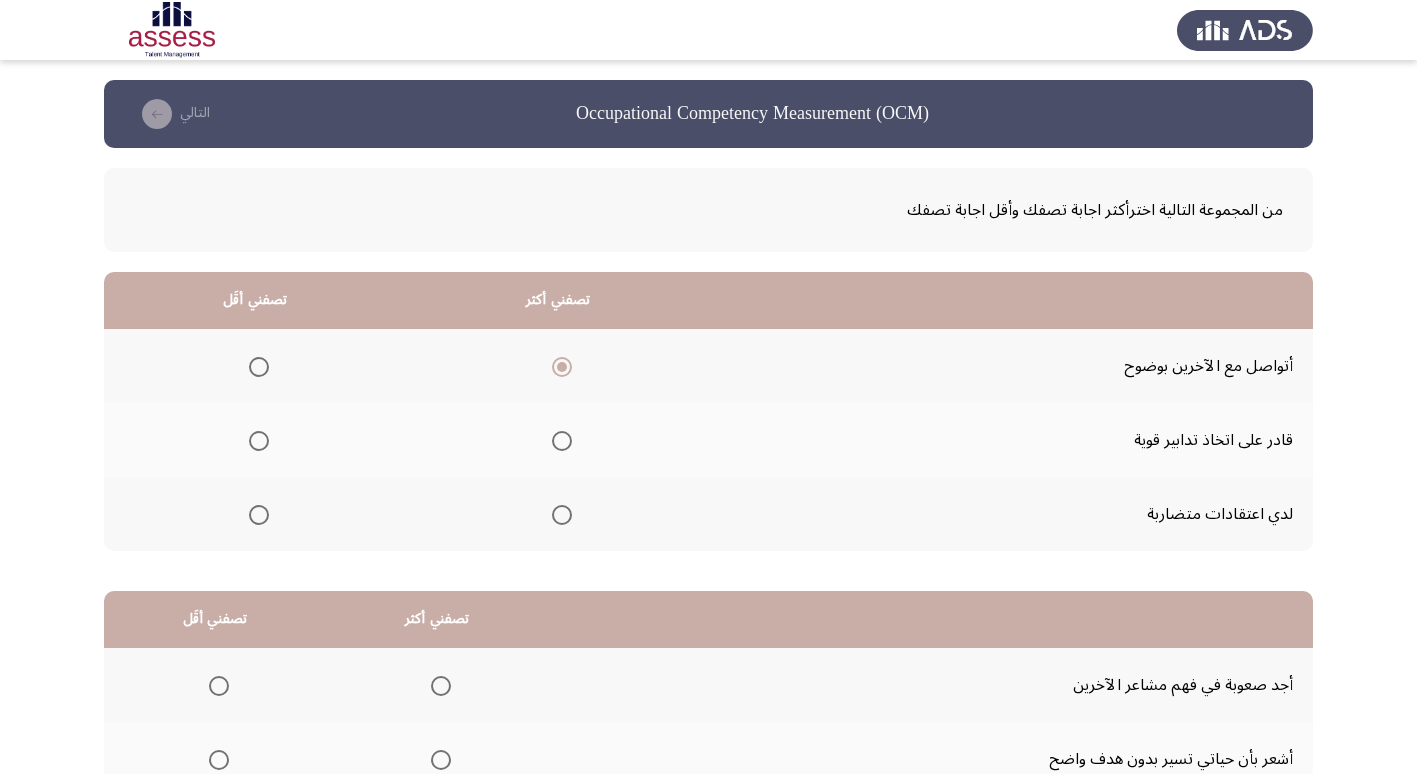 click at bounding box center [259, 515] 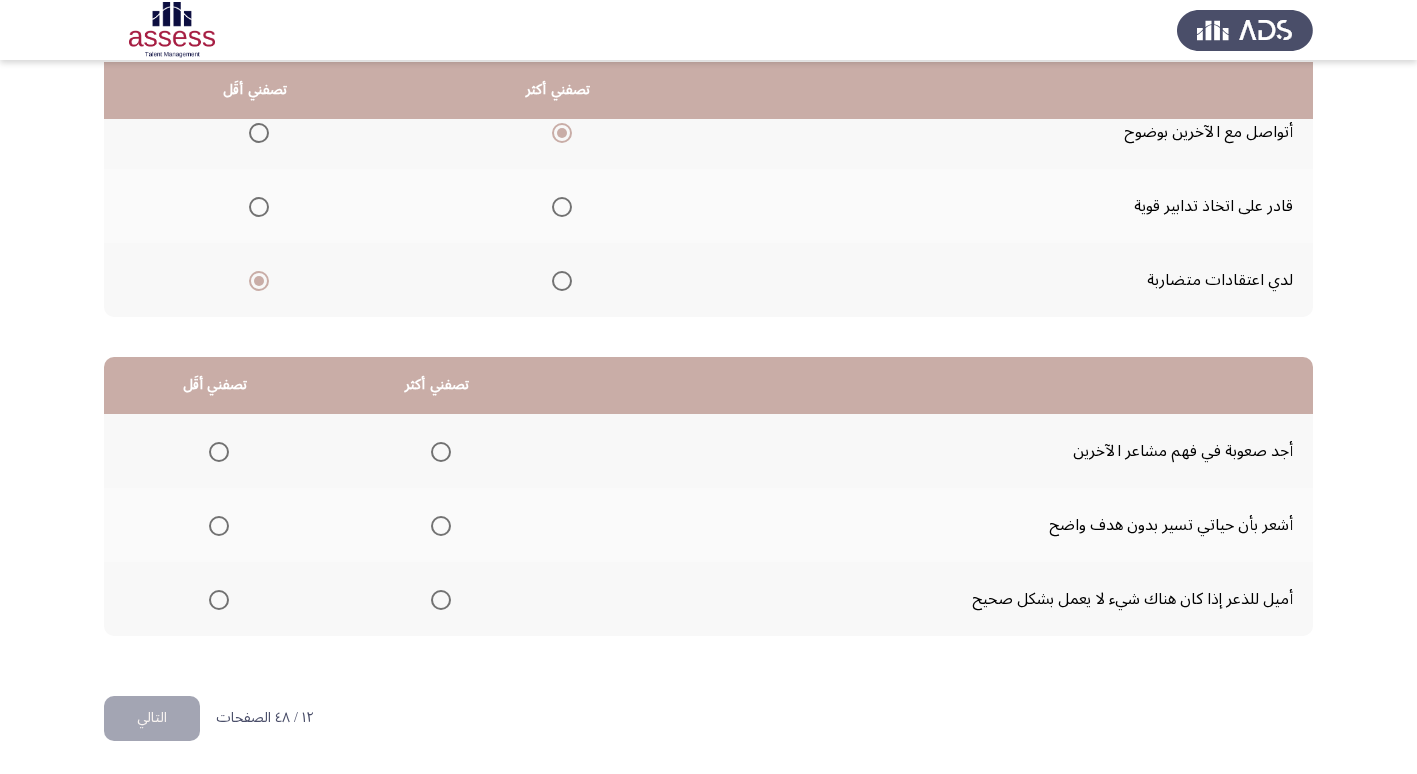 scroll, scrollTop: 236, scrollLeft: 0, axis: vertical 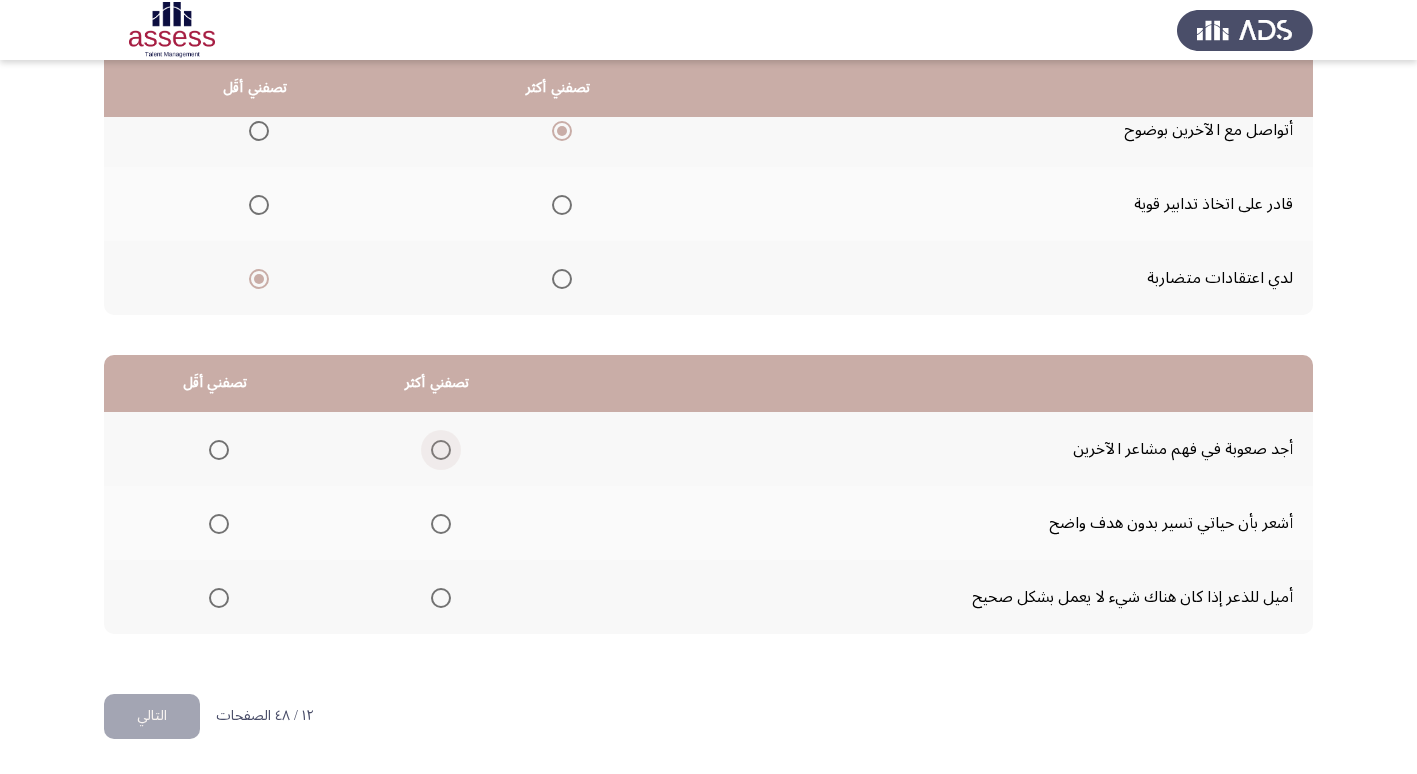 click at bounding box center [441, 450] 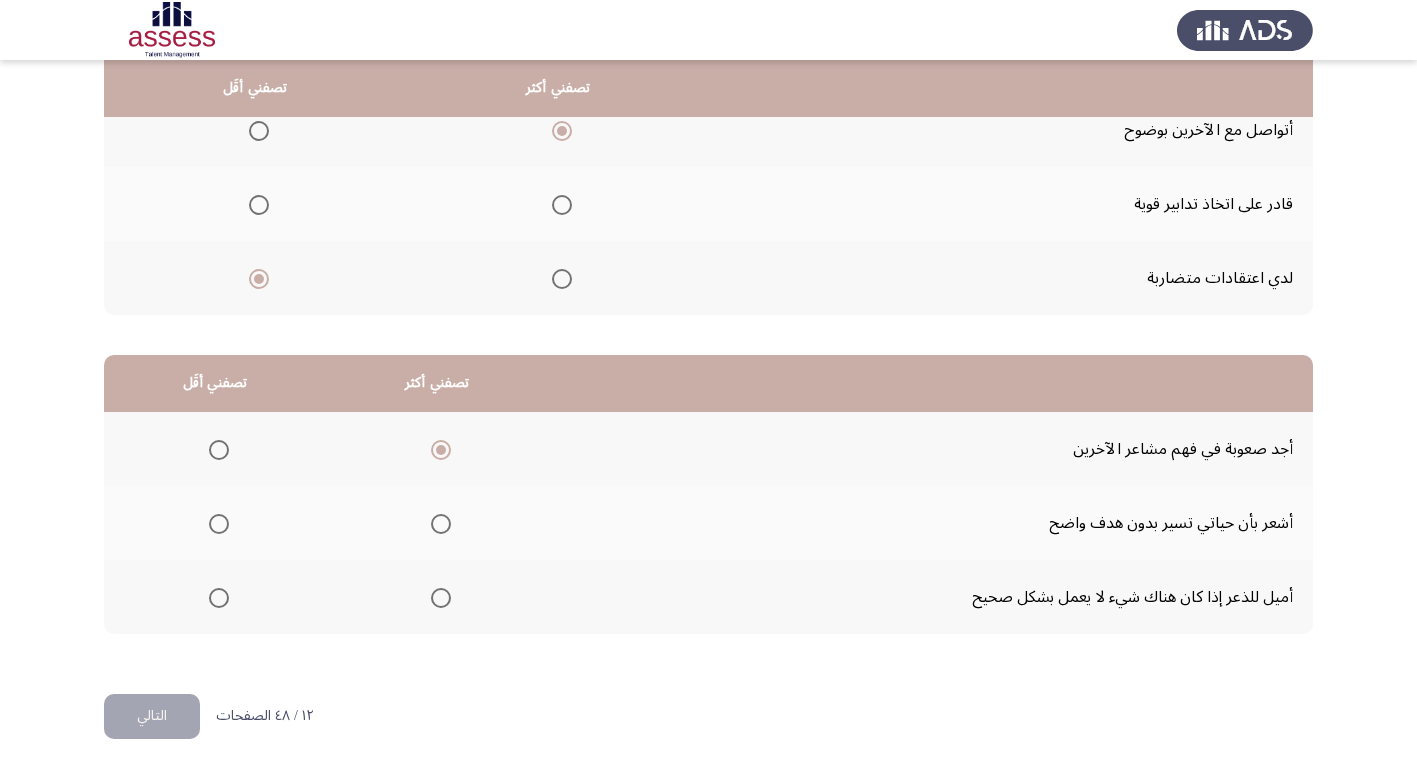 click at bounding box center (219, 524) 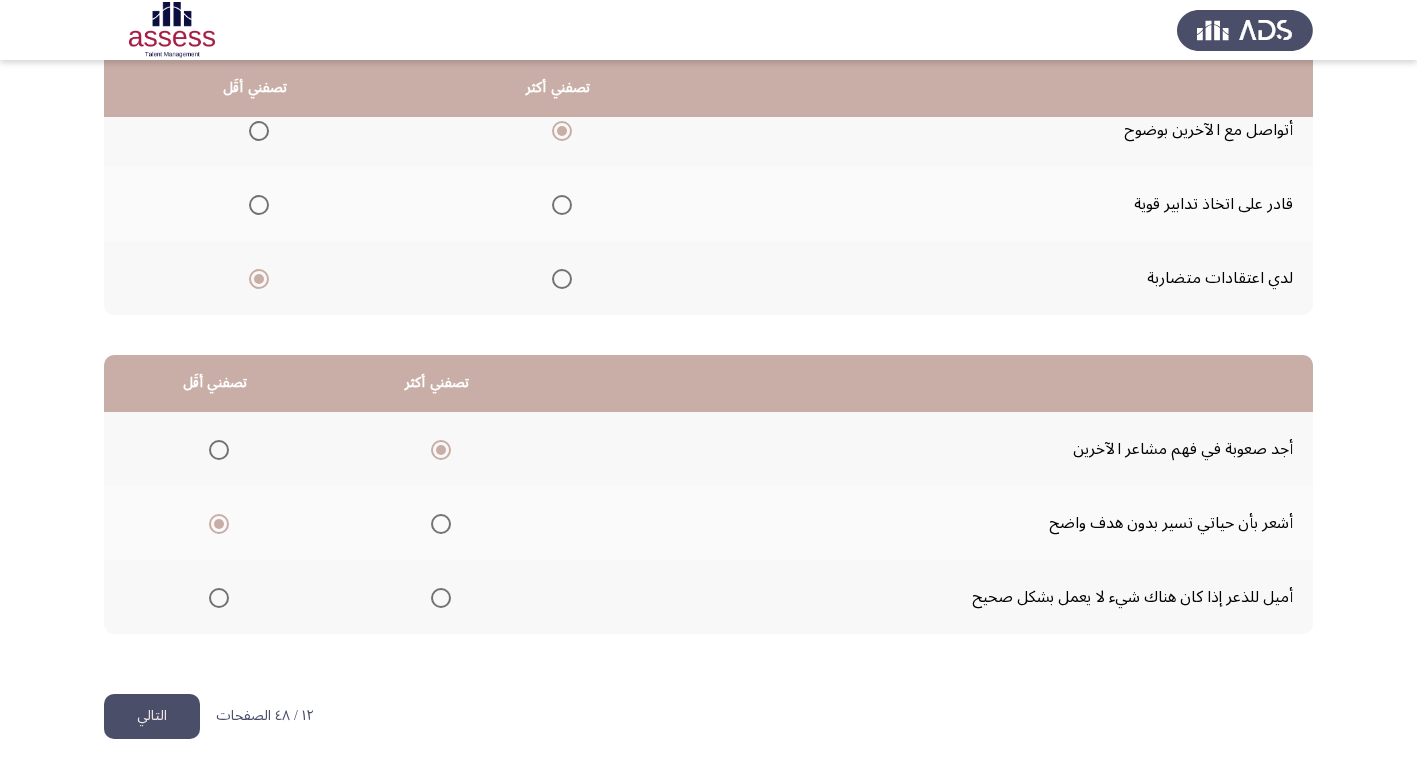 click on "التالي" 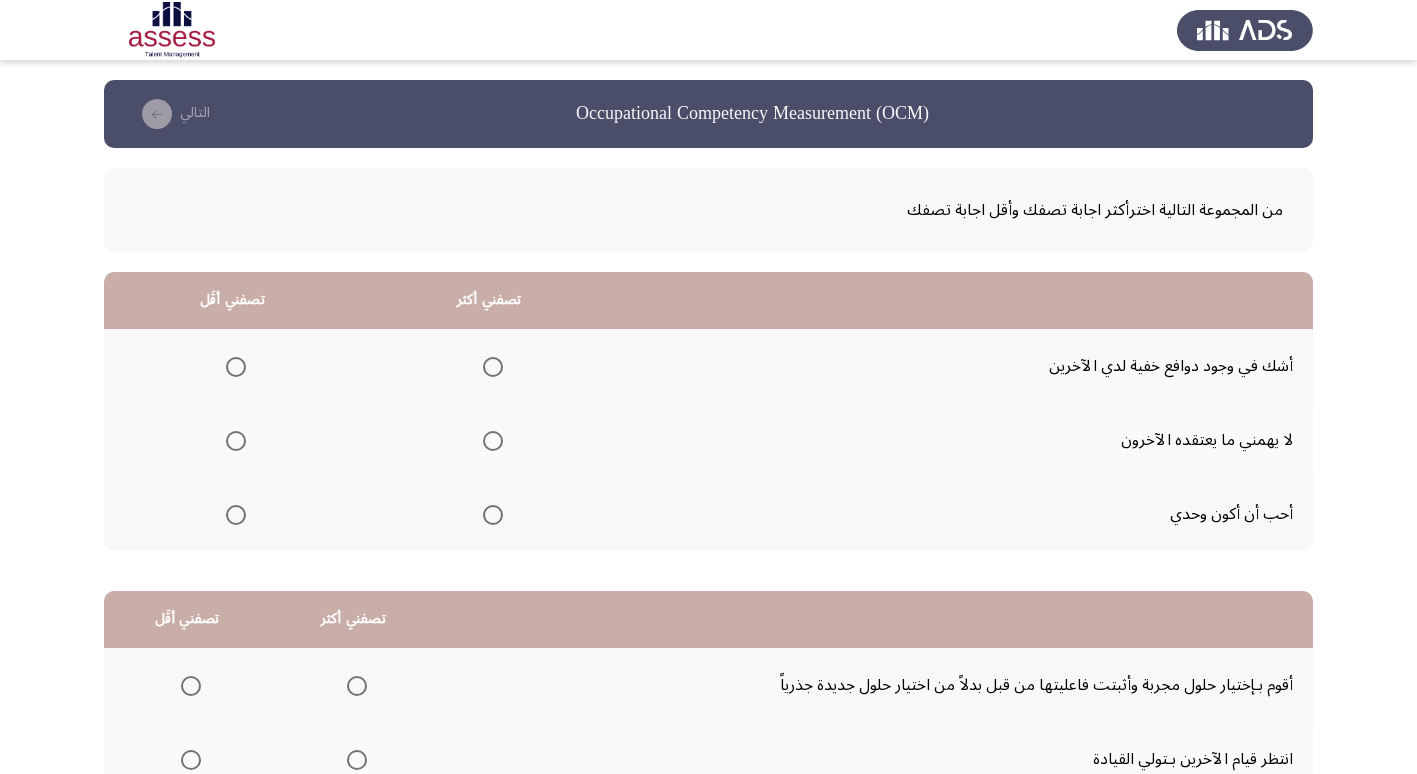 click at bounding box center [493, 515] 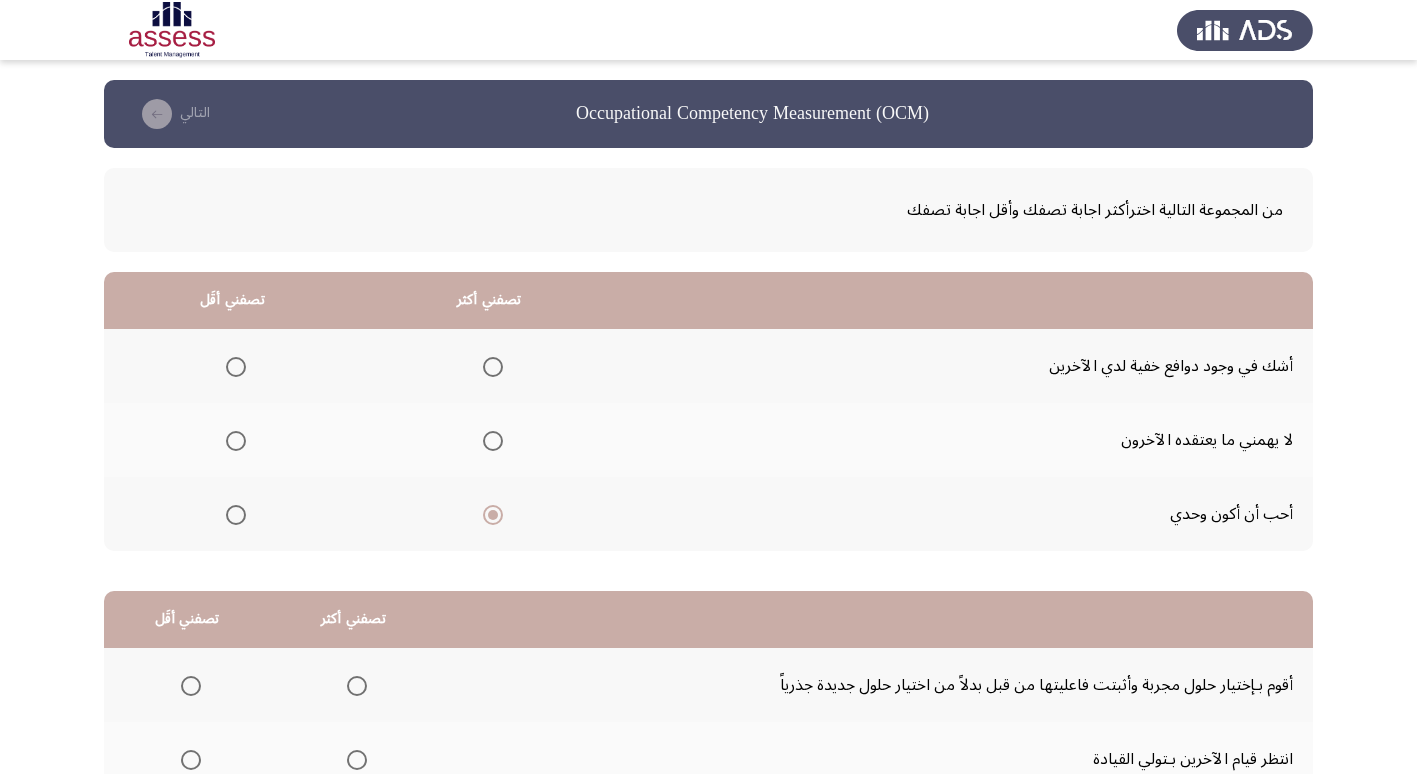 click at bounding box center (236, 441) 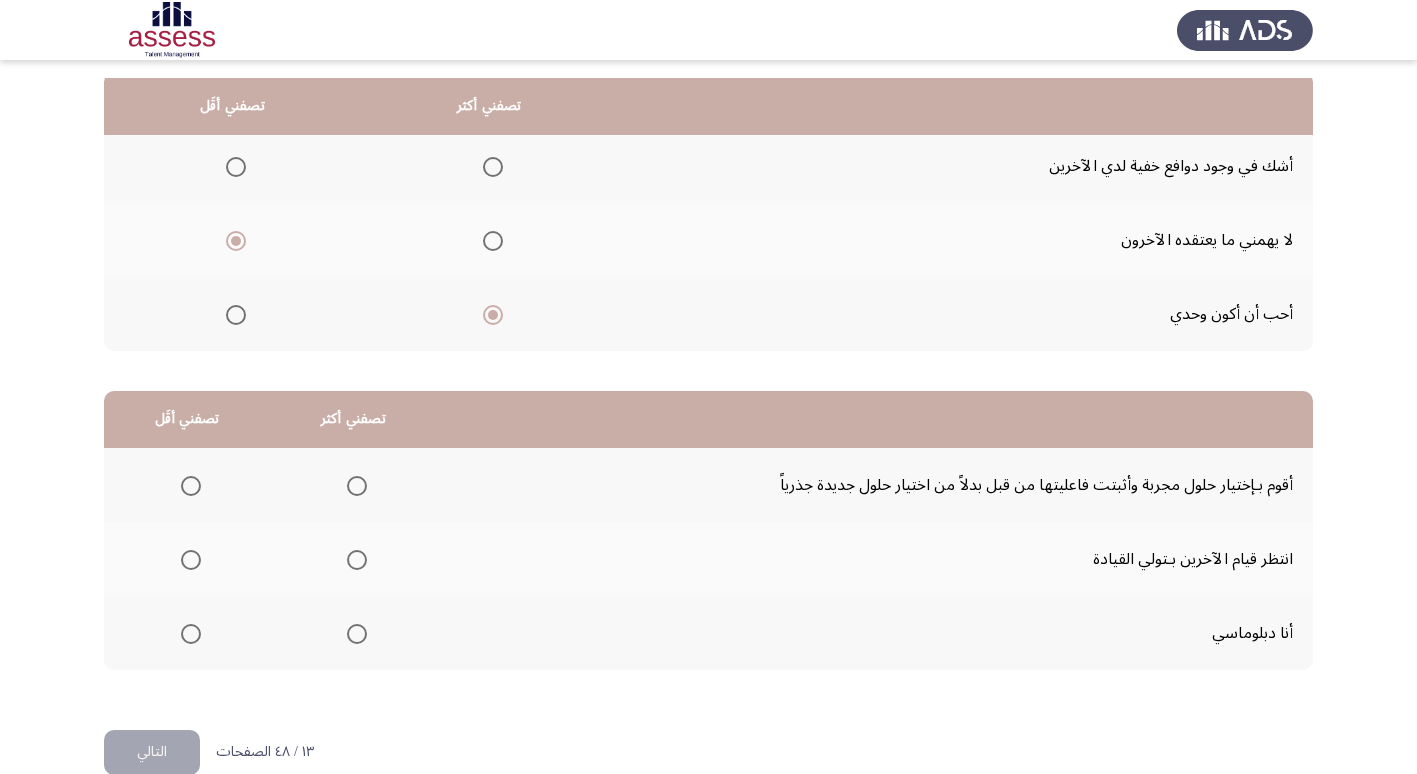 scroll, scrollTop: 236, scrollLeft: 0, axis: vertical 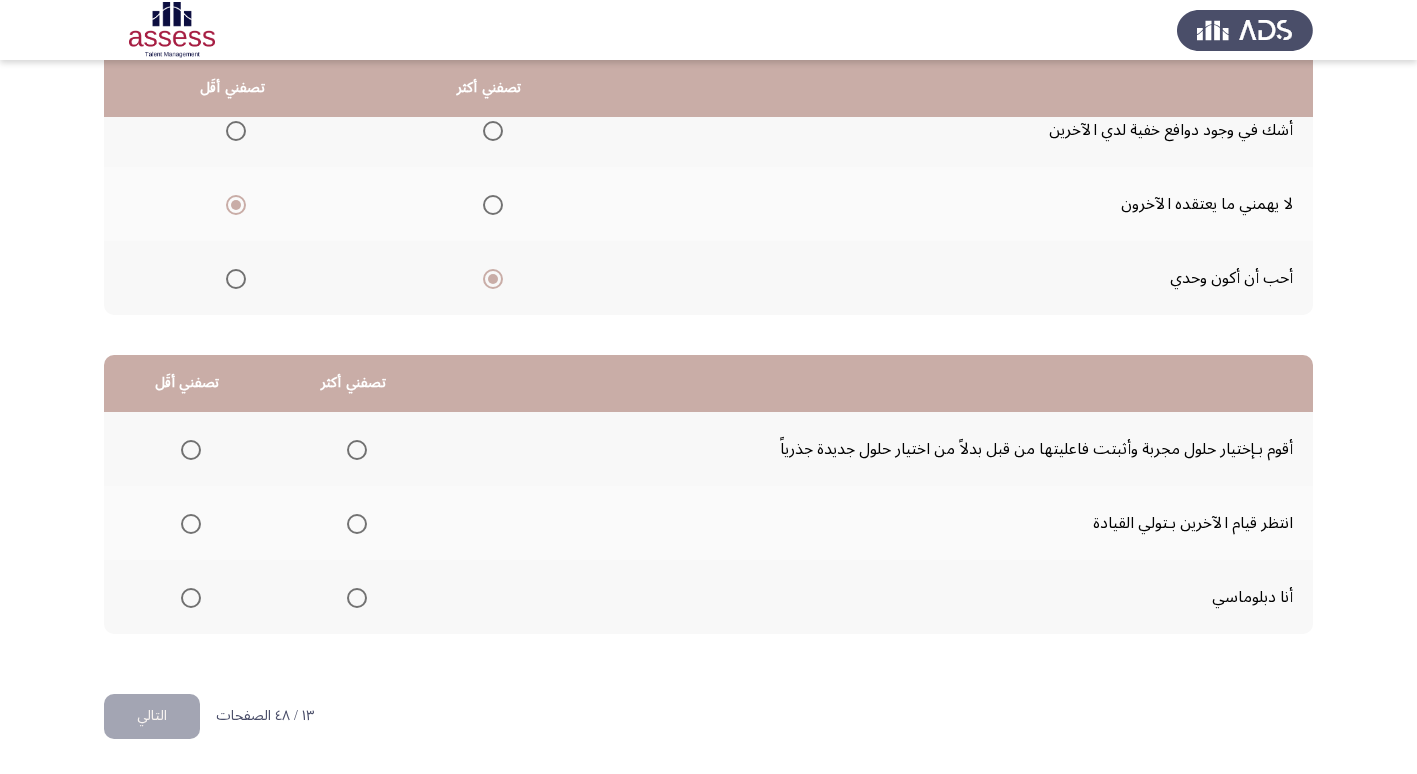 click at bounding box center [357, 598] 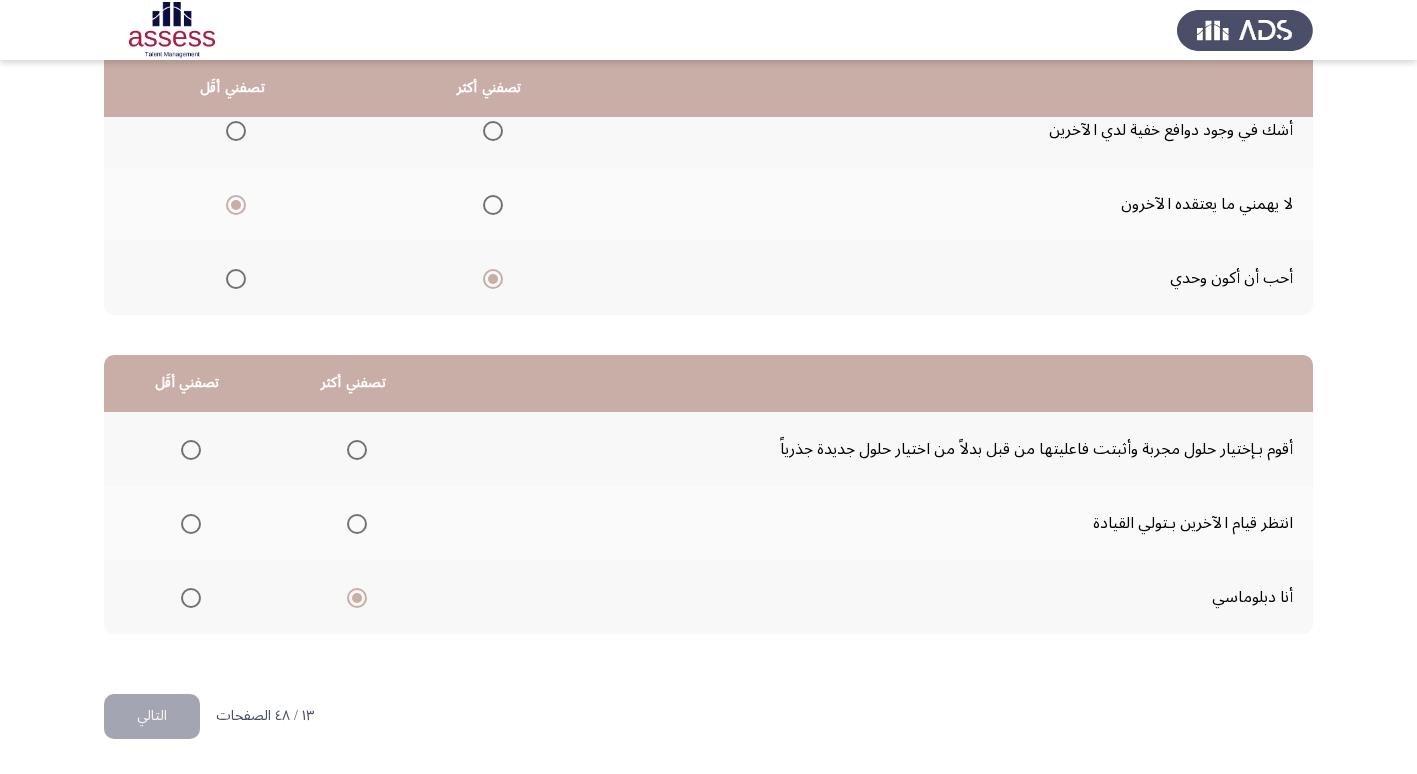click at bounding box center [191, 524] 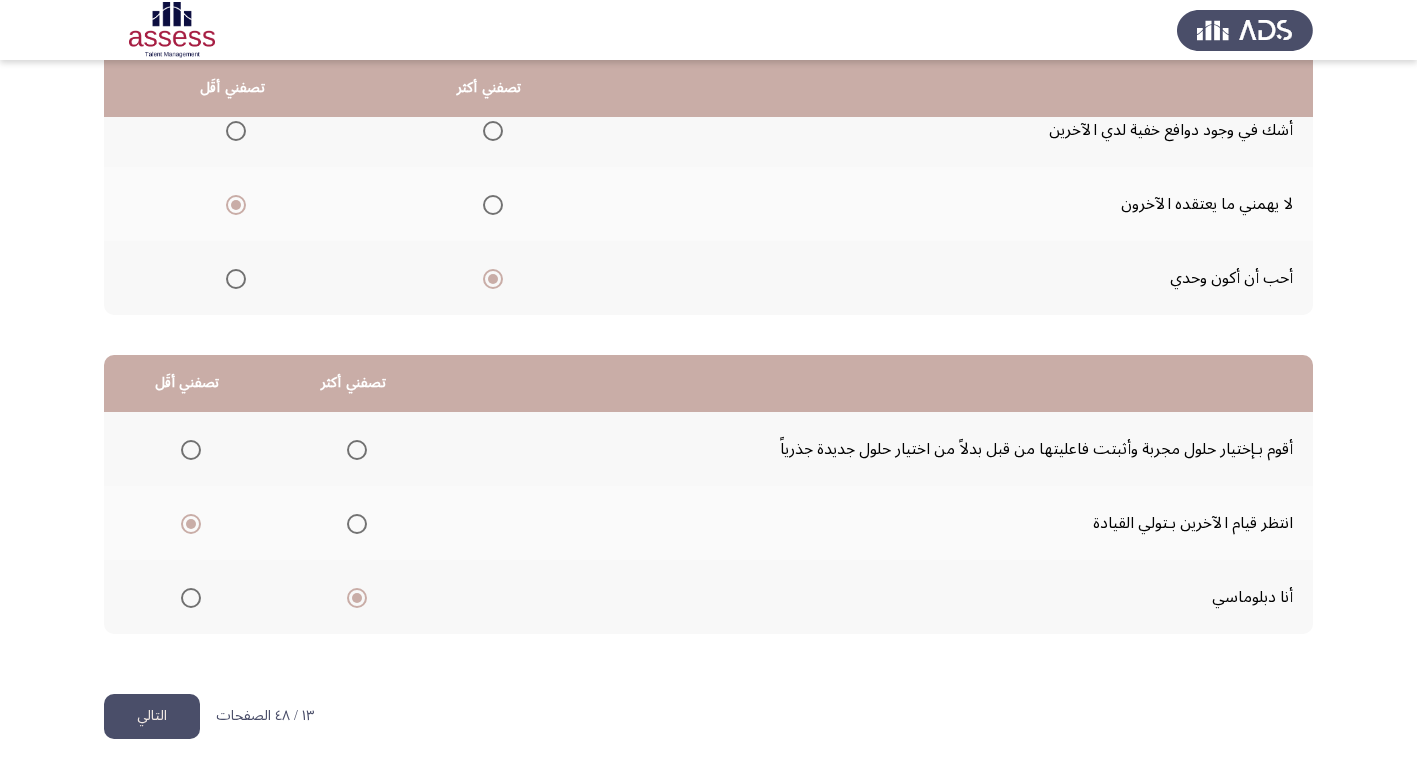 click on "التالي" 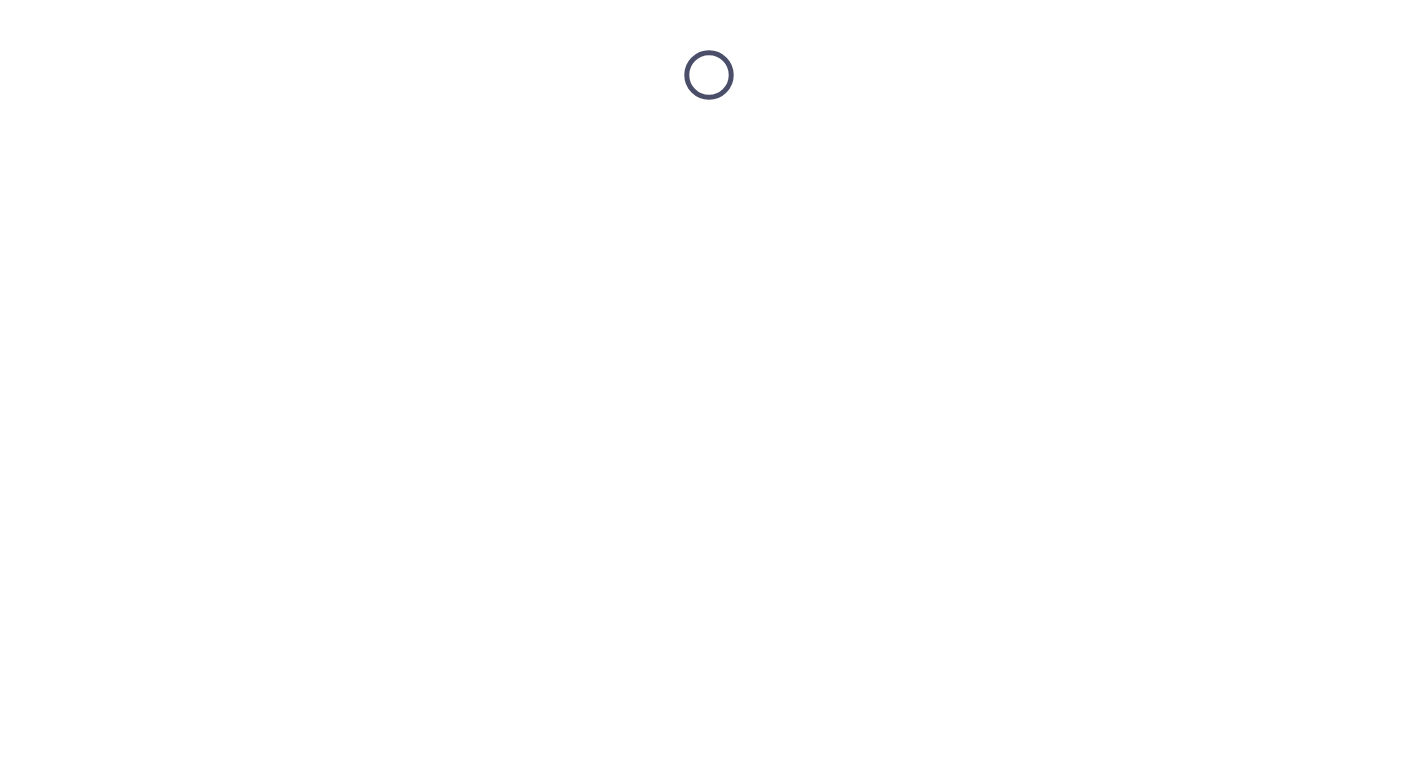 click at bounding box center [708, 75] 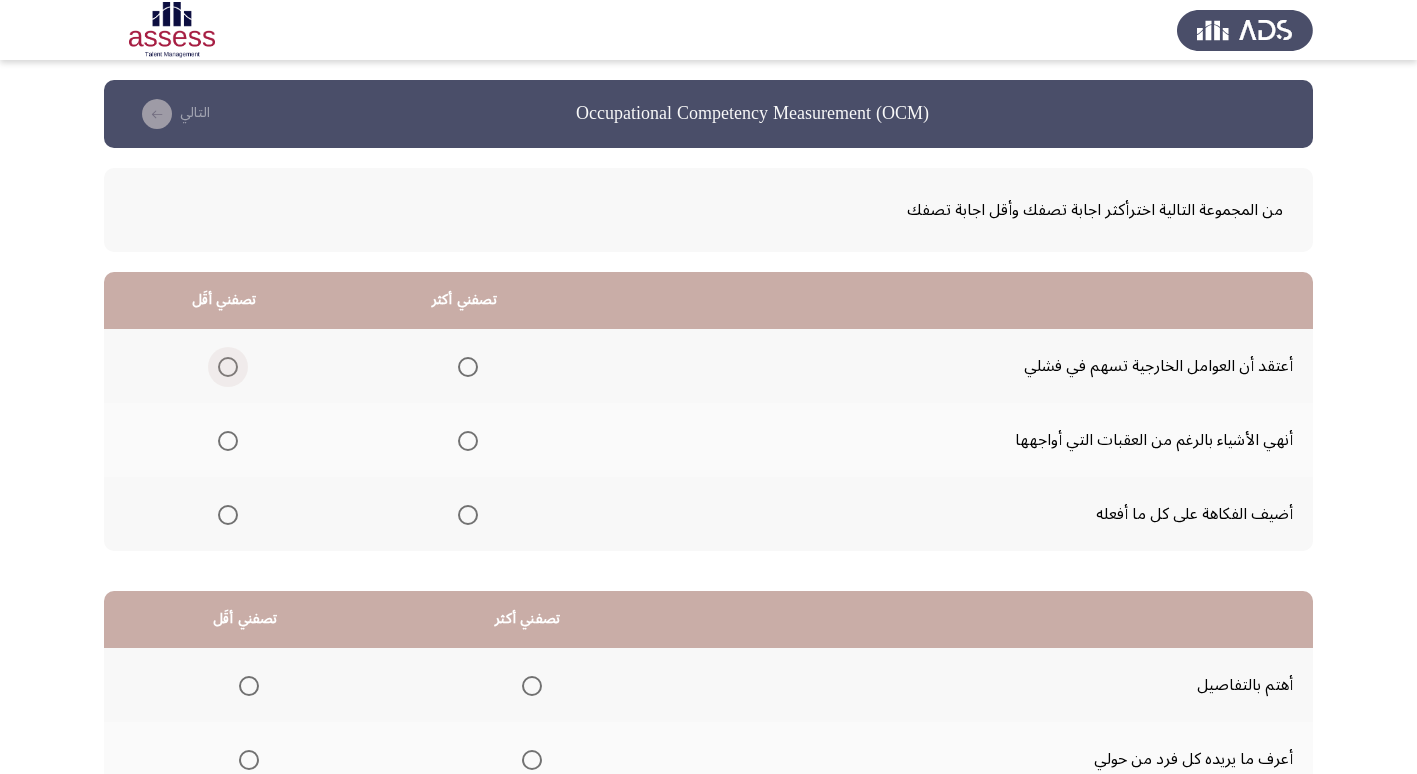 click at bounding box center [228, 367] 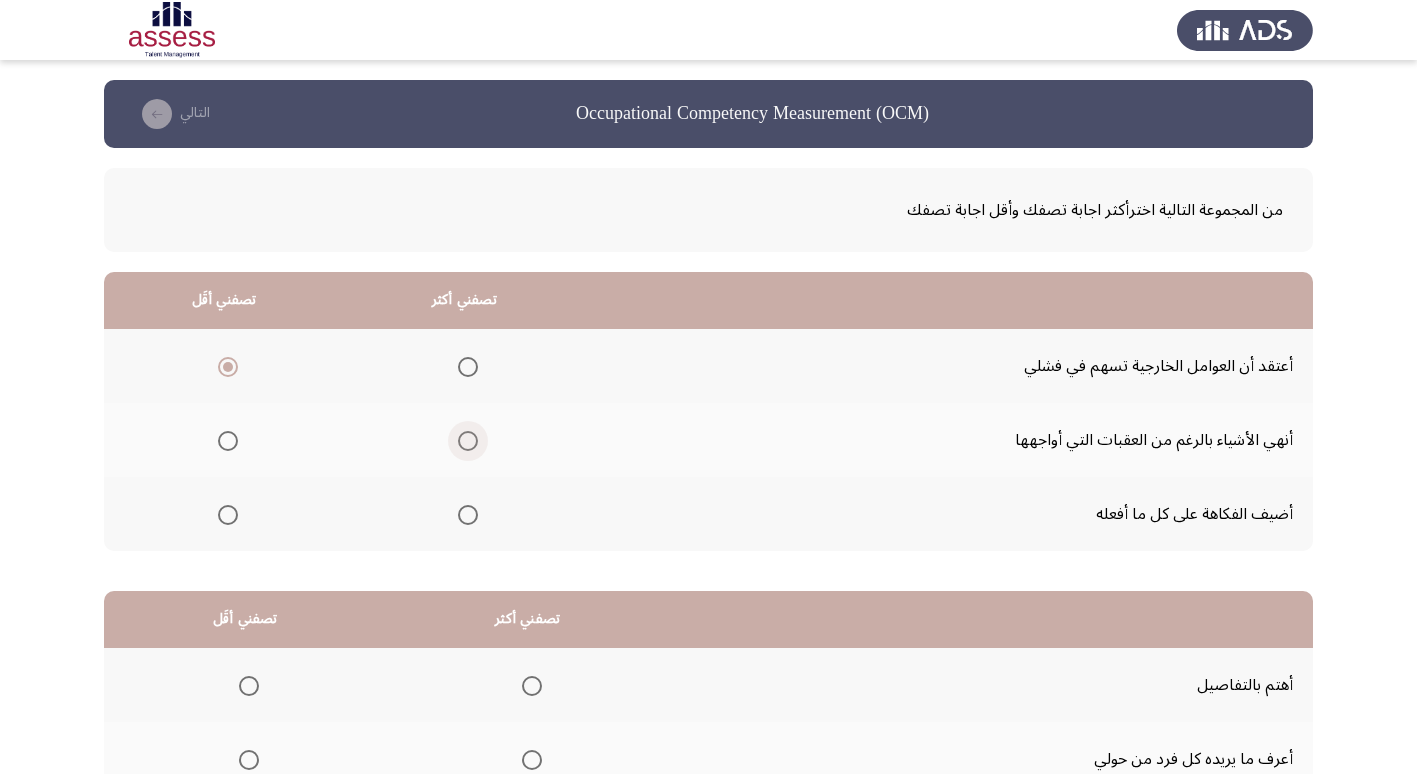 click at bounding box center (468, 441) 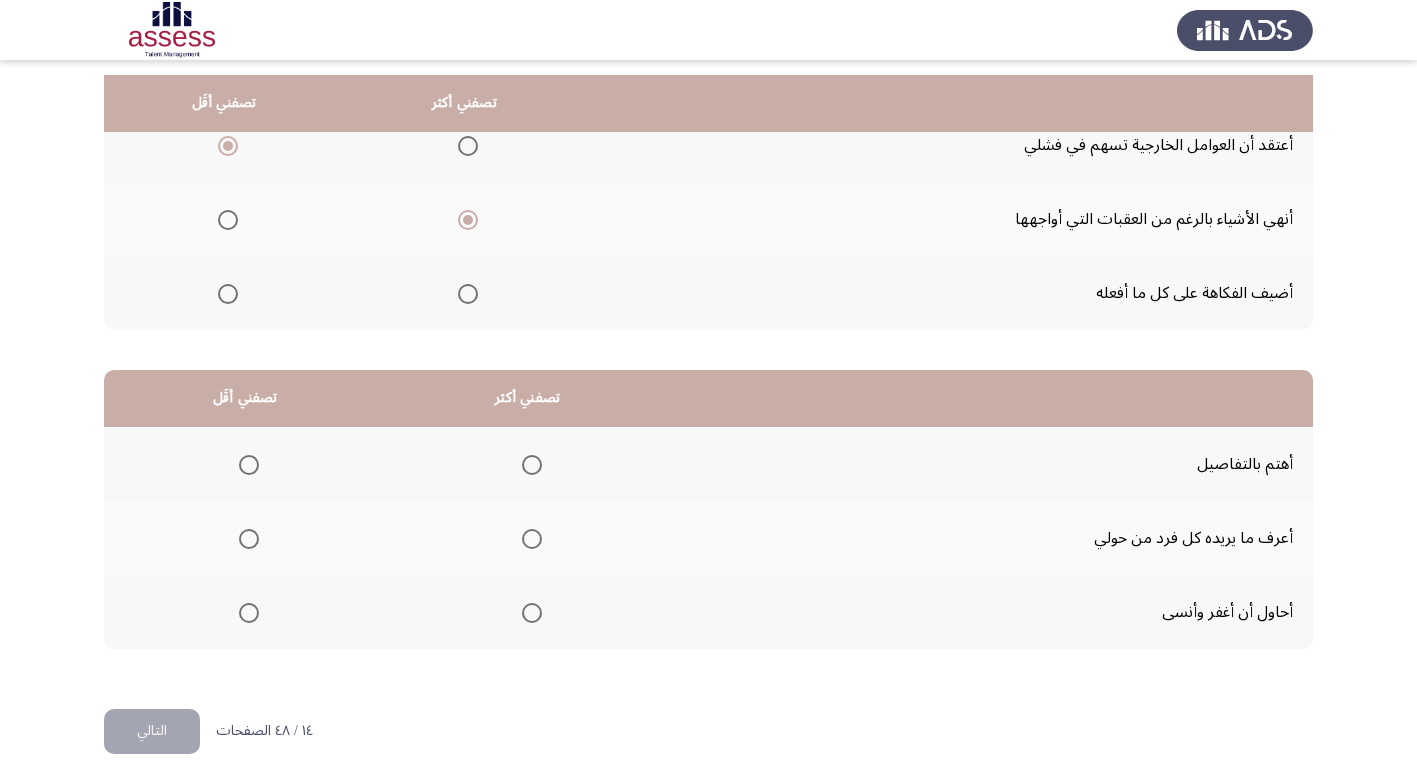 scroll, scrollTop: 236, scrollLeft: 0, axis: vertical 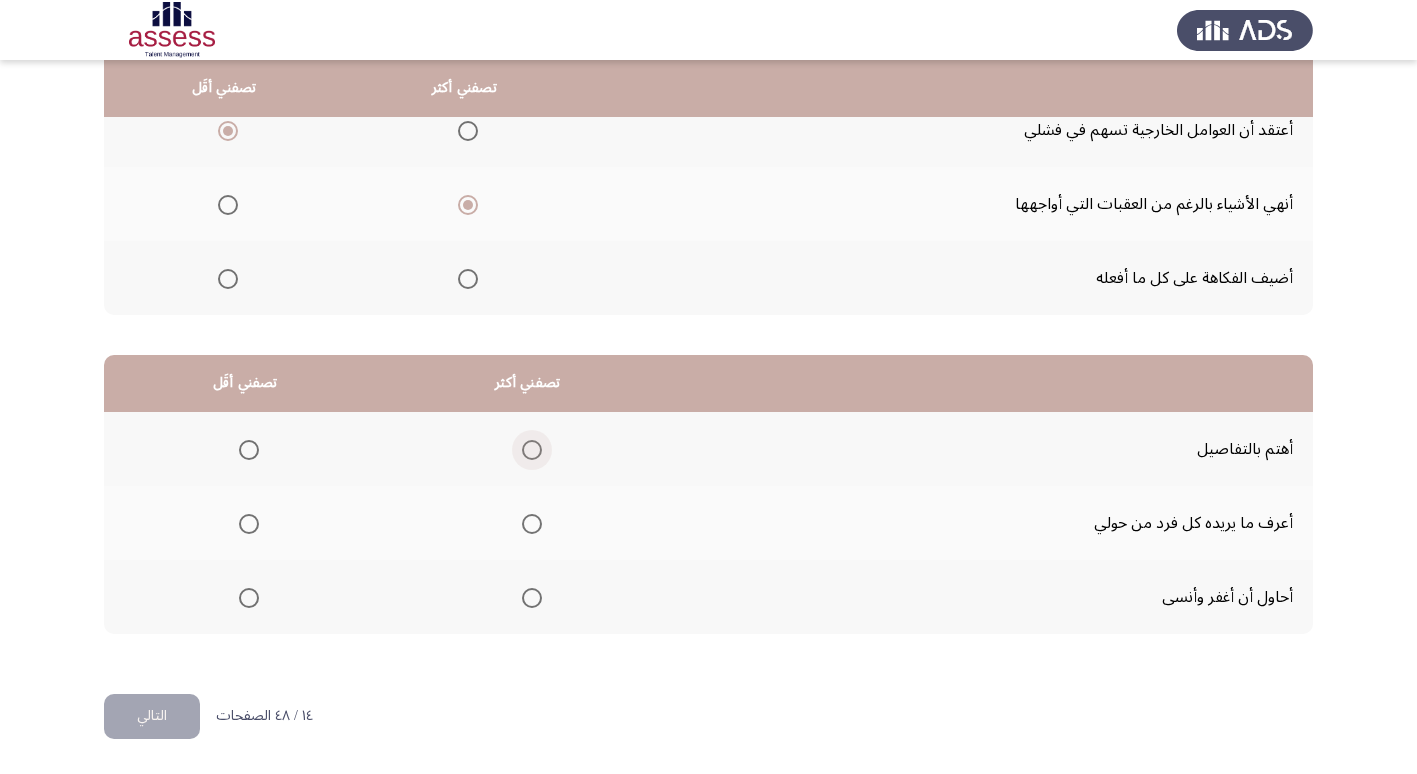 click at bounding box center [532, 450] 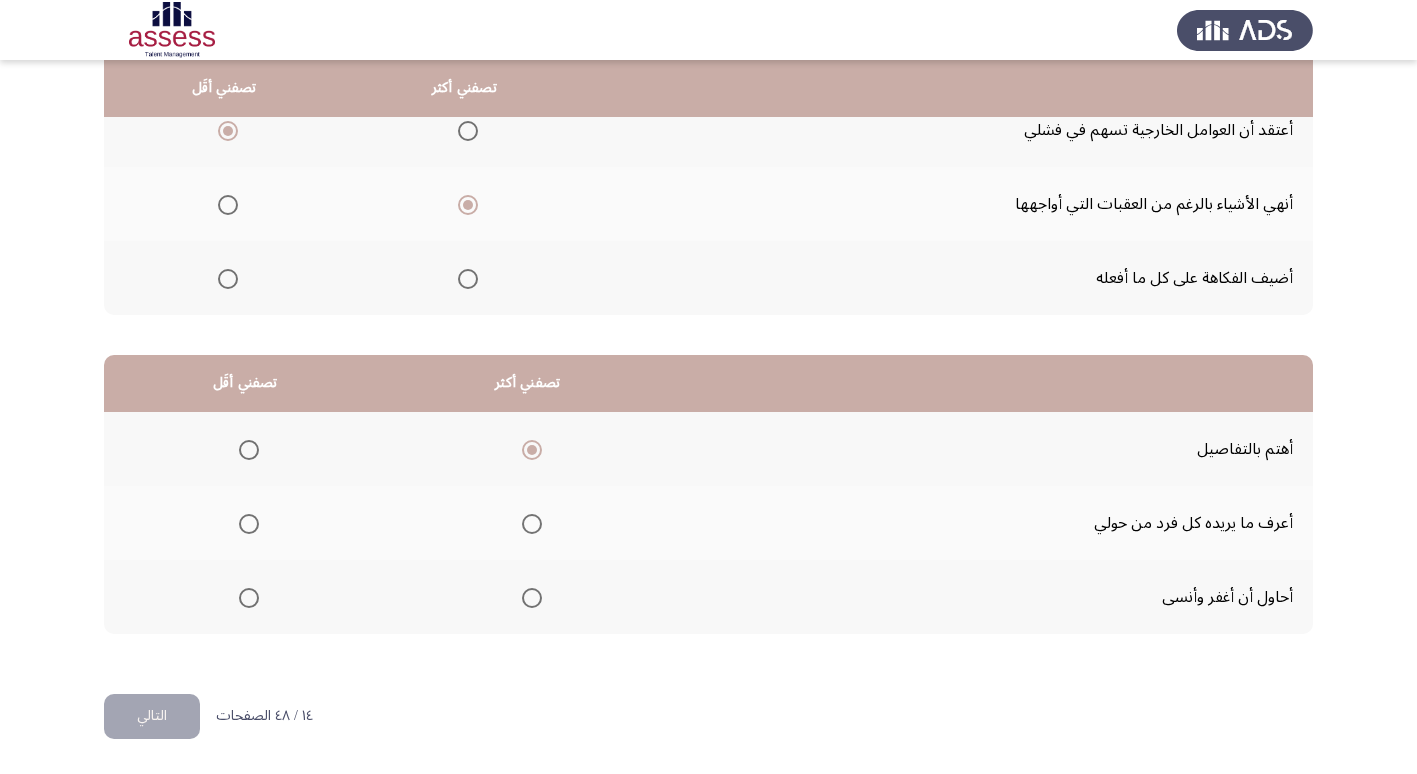 click at bounding box center (249, 524) 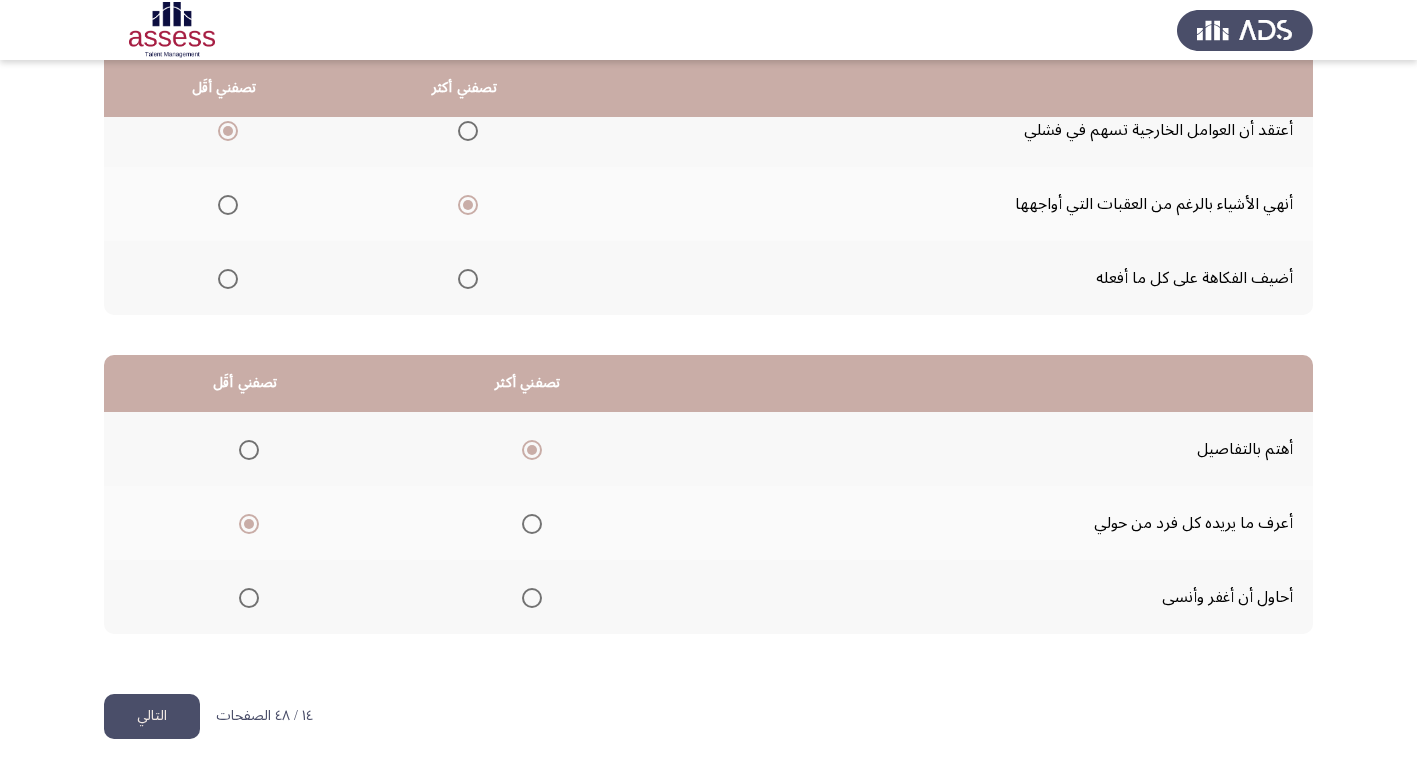 drag, startPoint x: 150, startPoint y: 713, endPoint x: 159, endPoint y: 708, distance: 10.29563 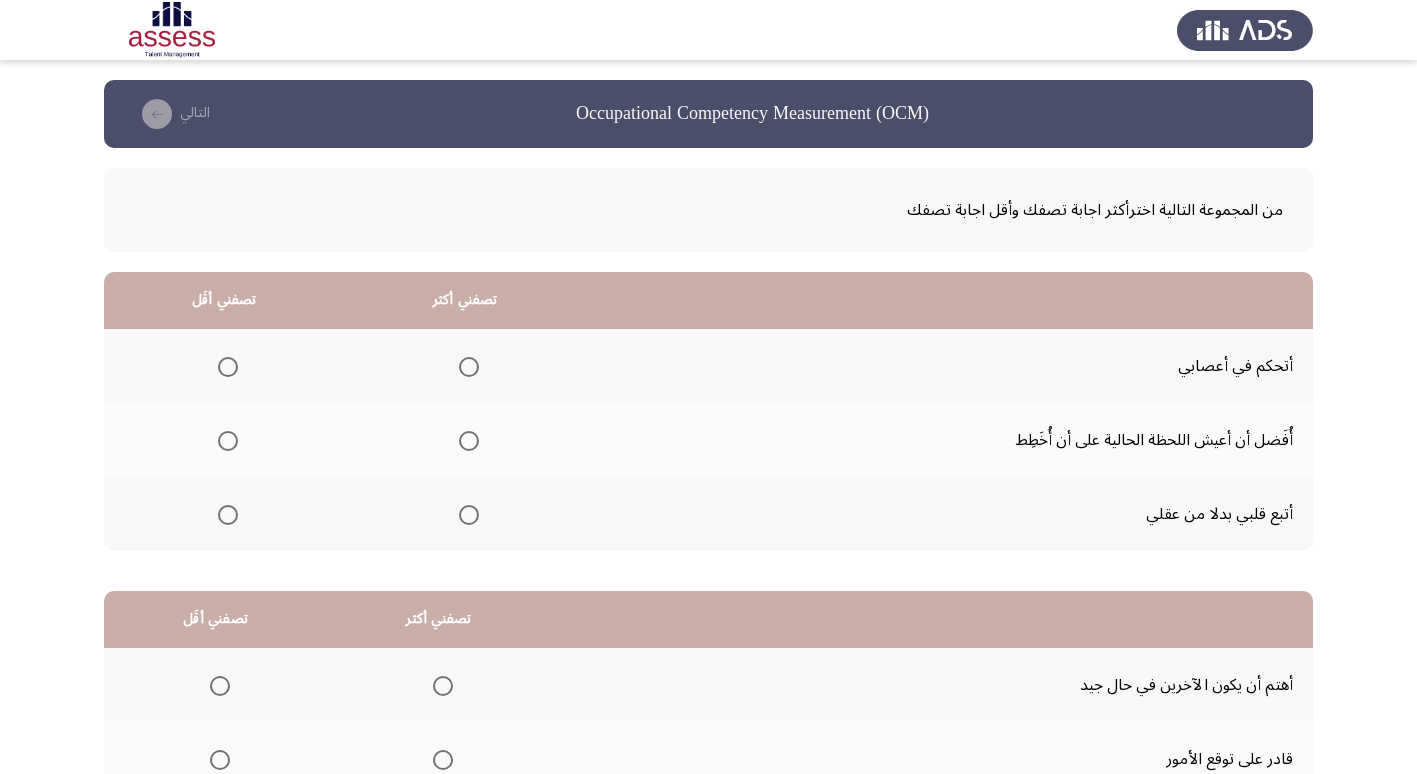 click at bounding box center [469, 367] 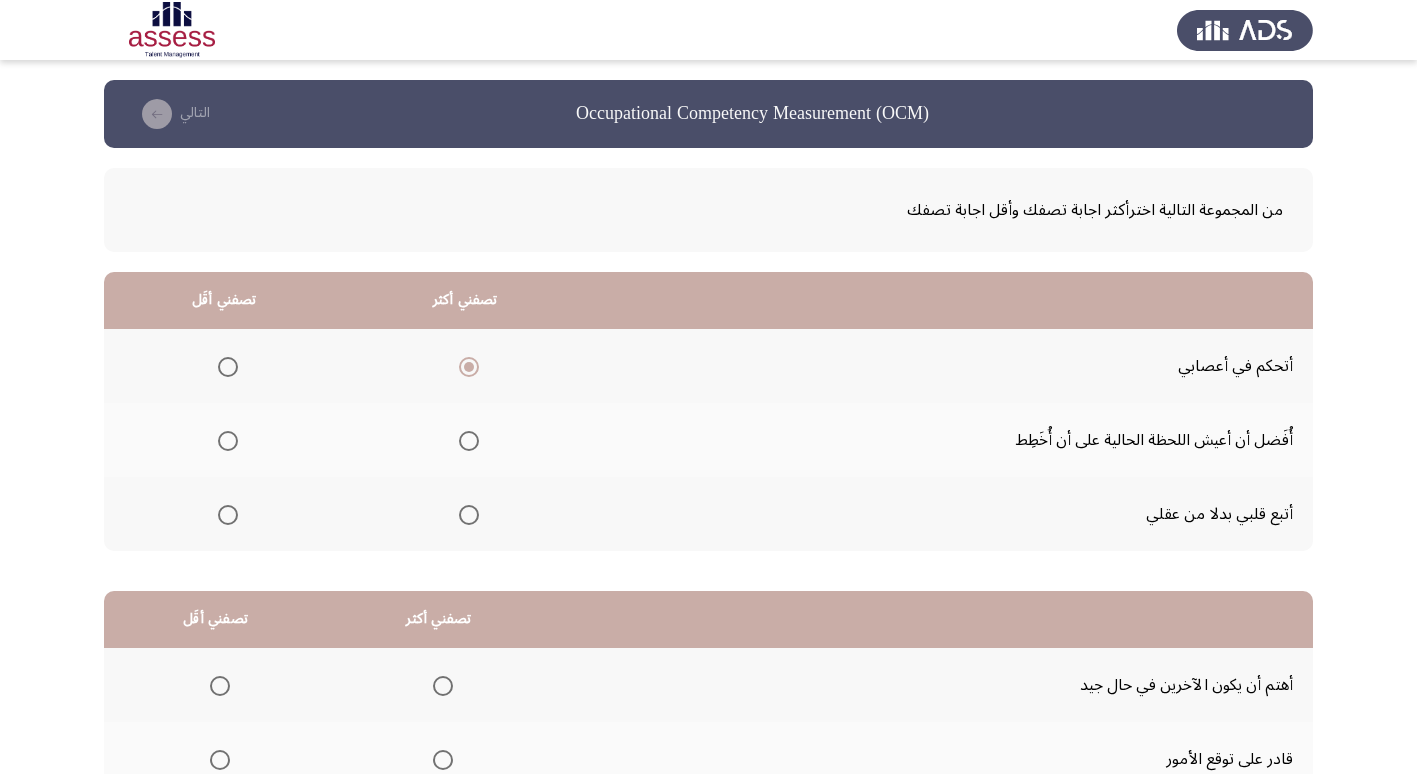 click at bounding box center (228, 515) 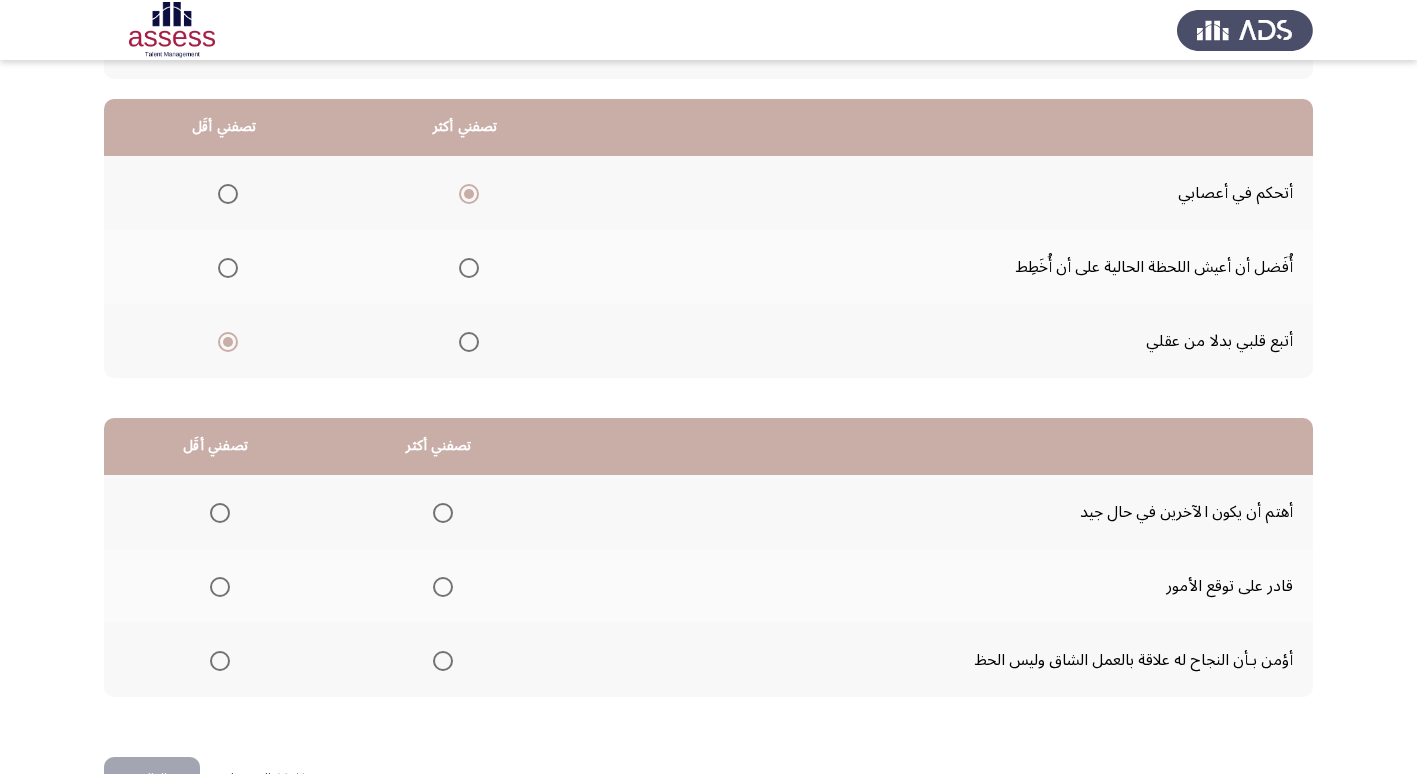 scroll, scrollTop: 200, scrollLeft: 0, axis: vertical 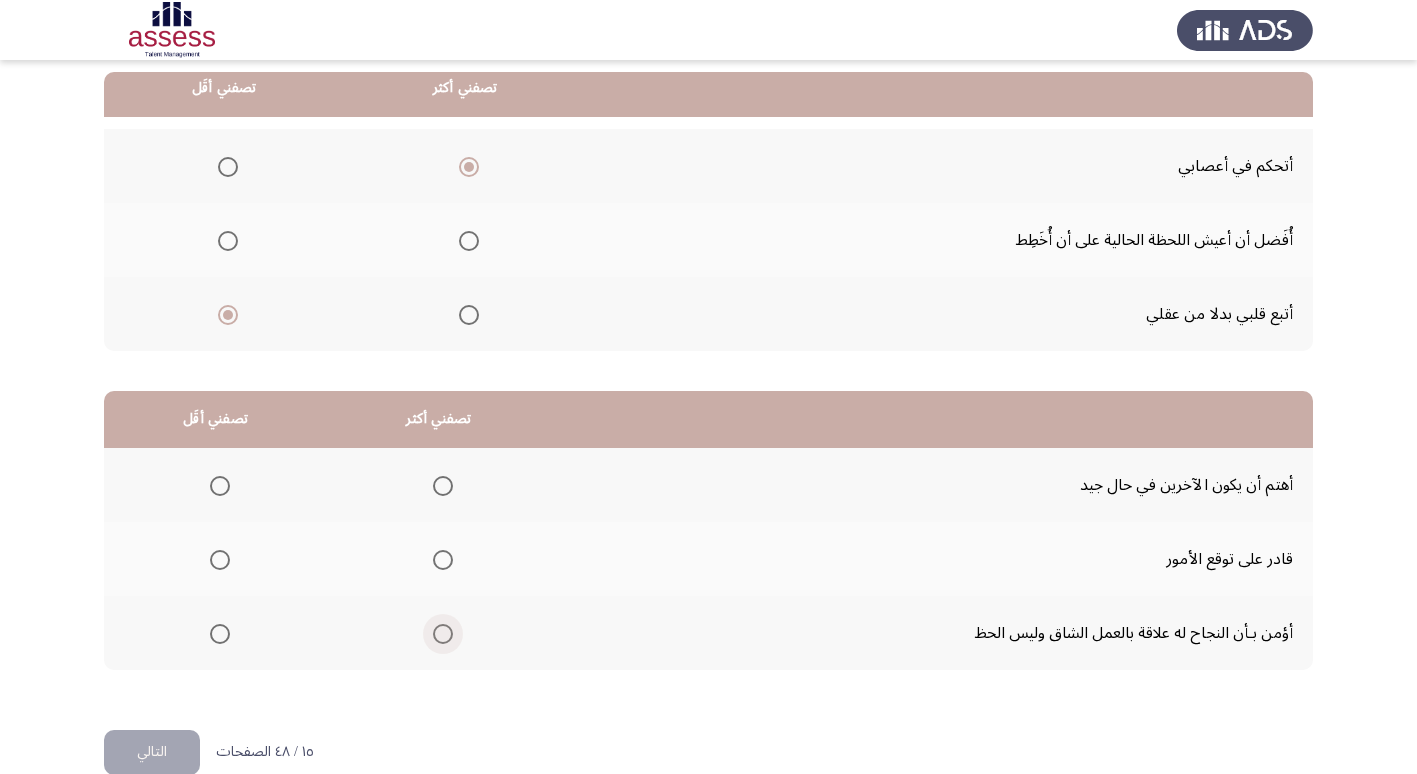 click at bounding box center (443, 634) 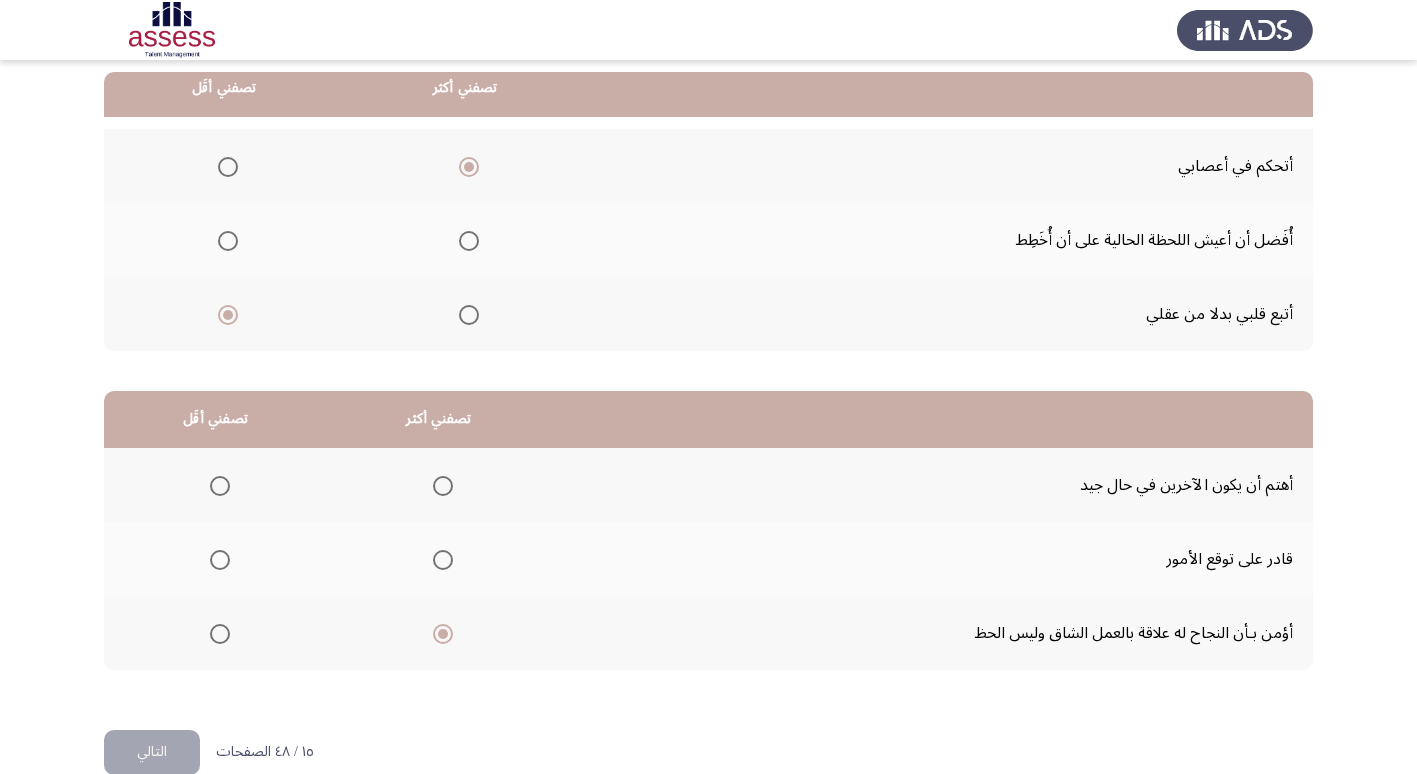 click at bounding box center (220, 560) 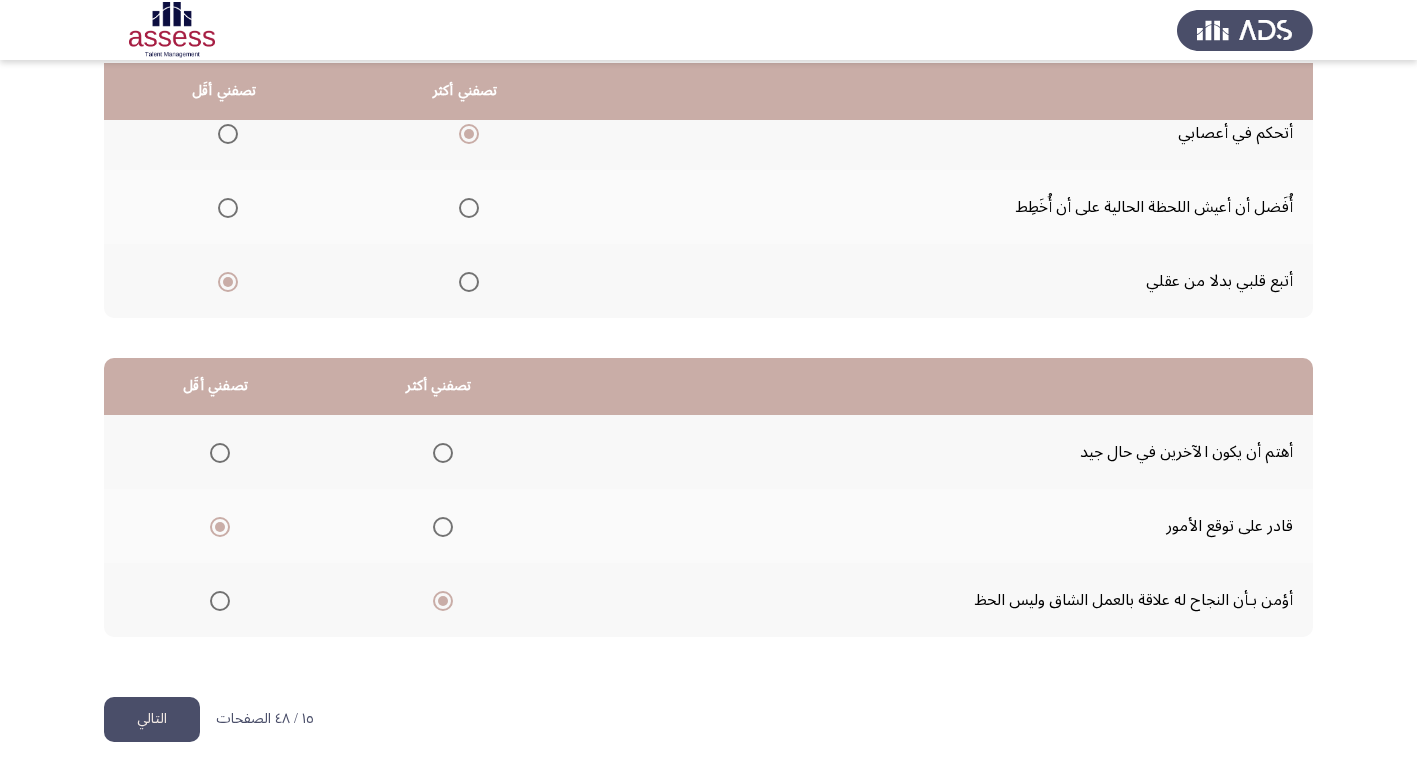 scroll, scrollTop: 236, scrollLeft: 0, axis: vertical 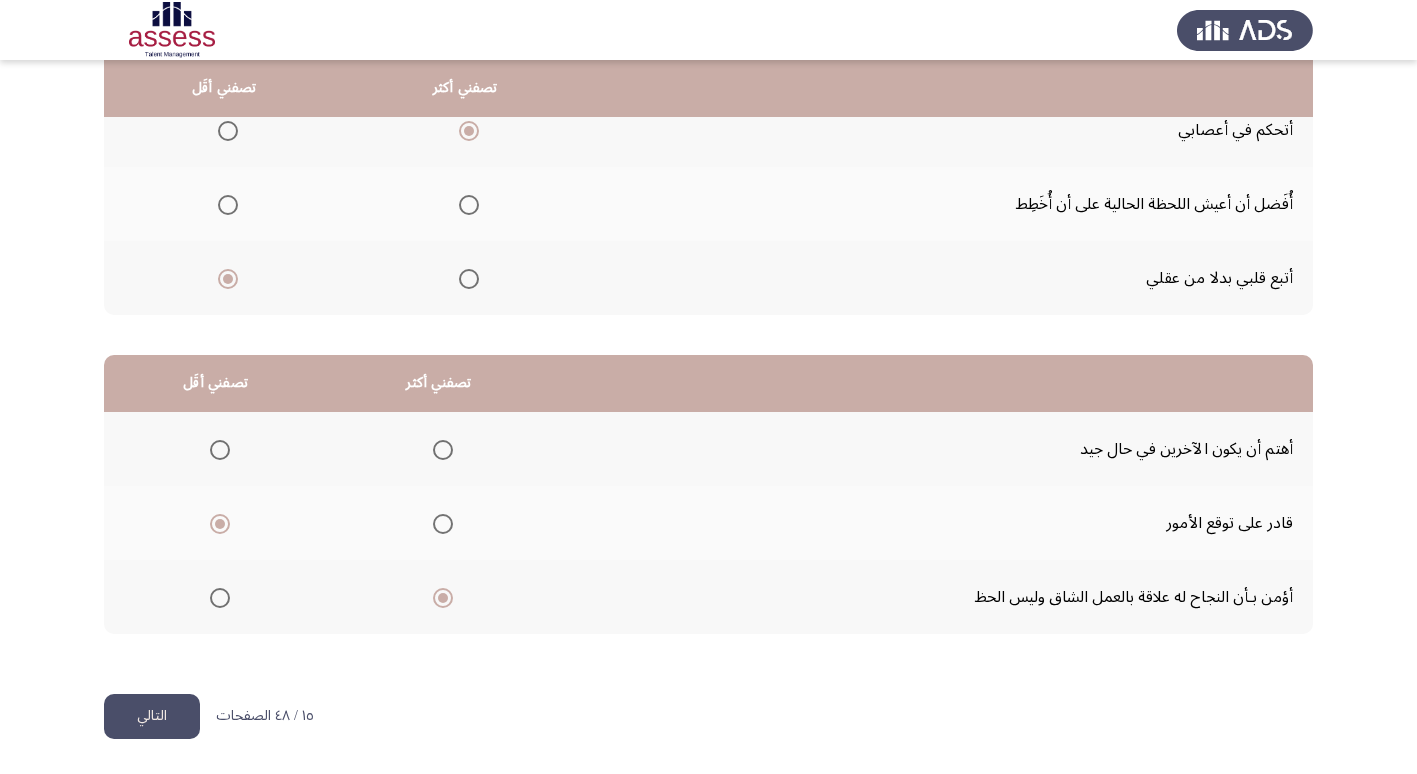 click on "التالي" 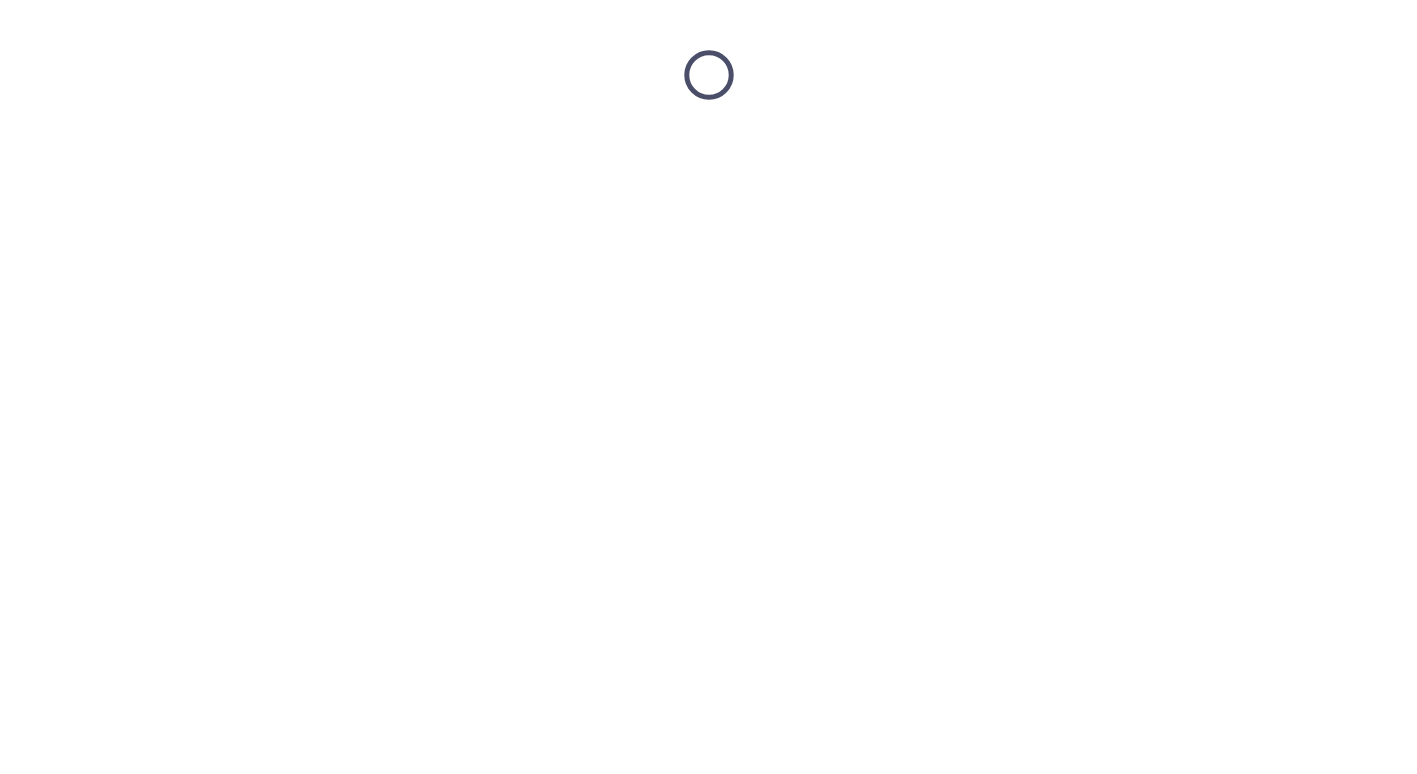 scroll, scrollTop: 0, scrollLeft: 0, axis: both 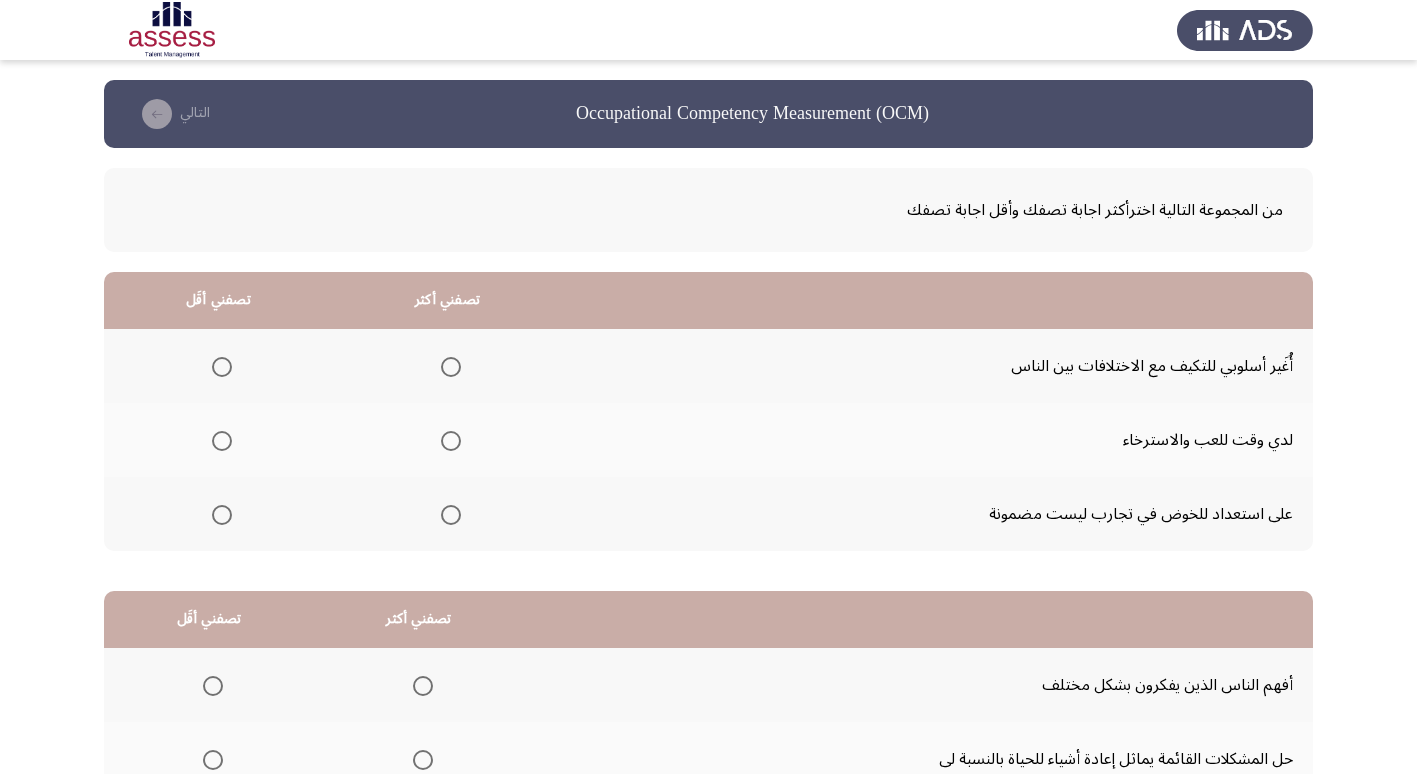 click at bounding box center (451, 367) 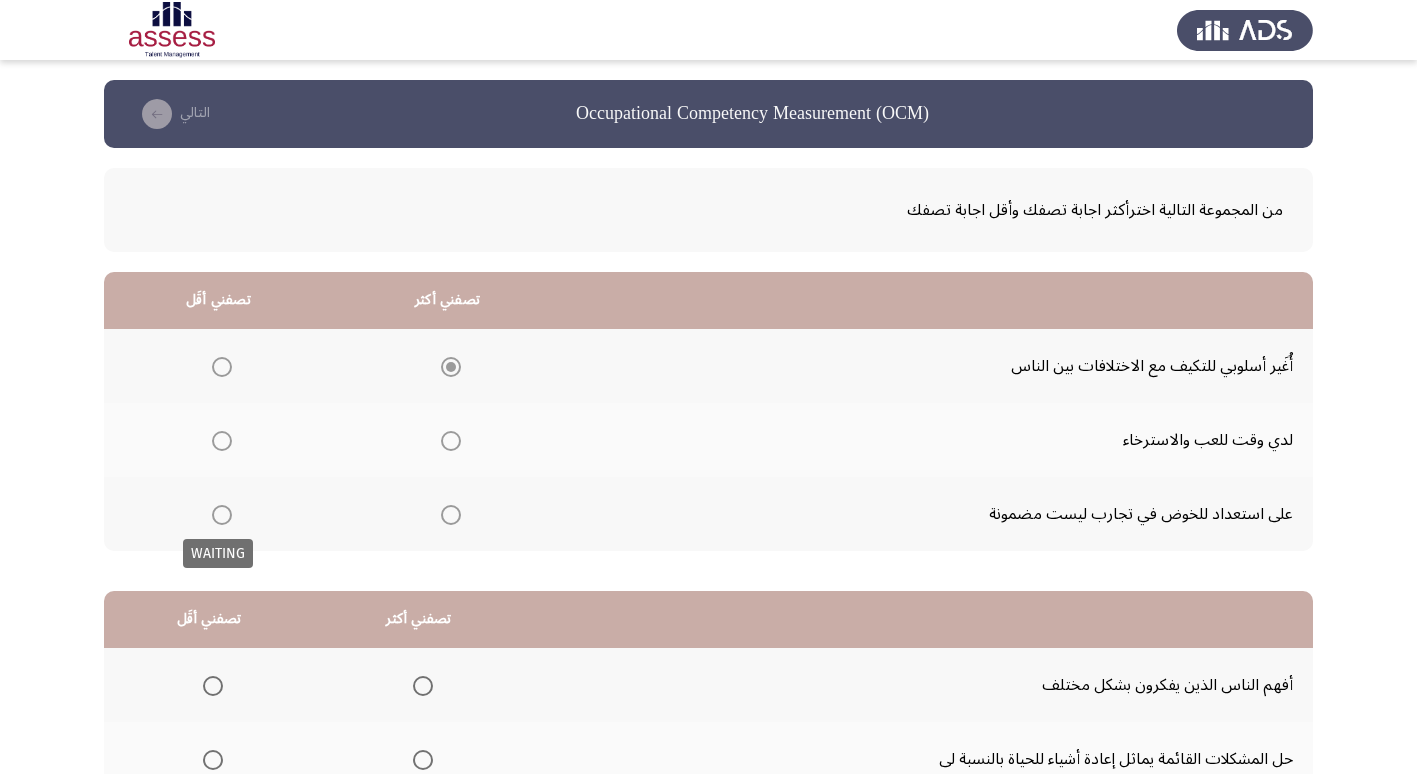 click at bounding box center [222, 515] 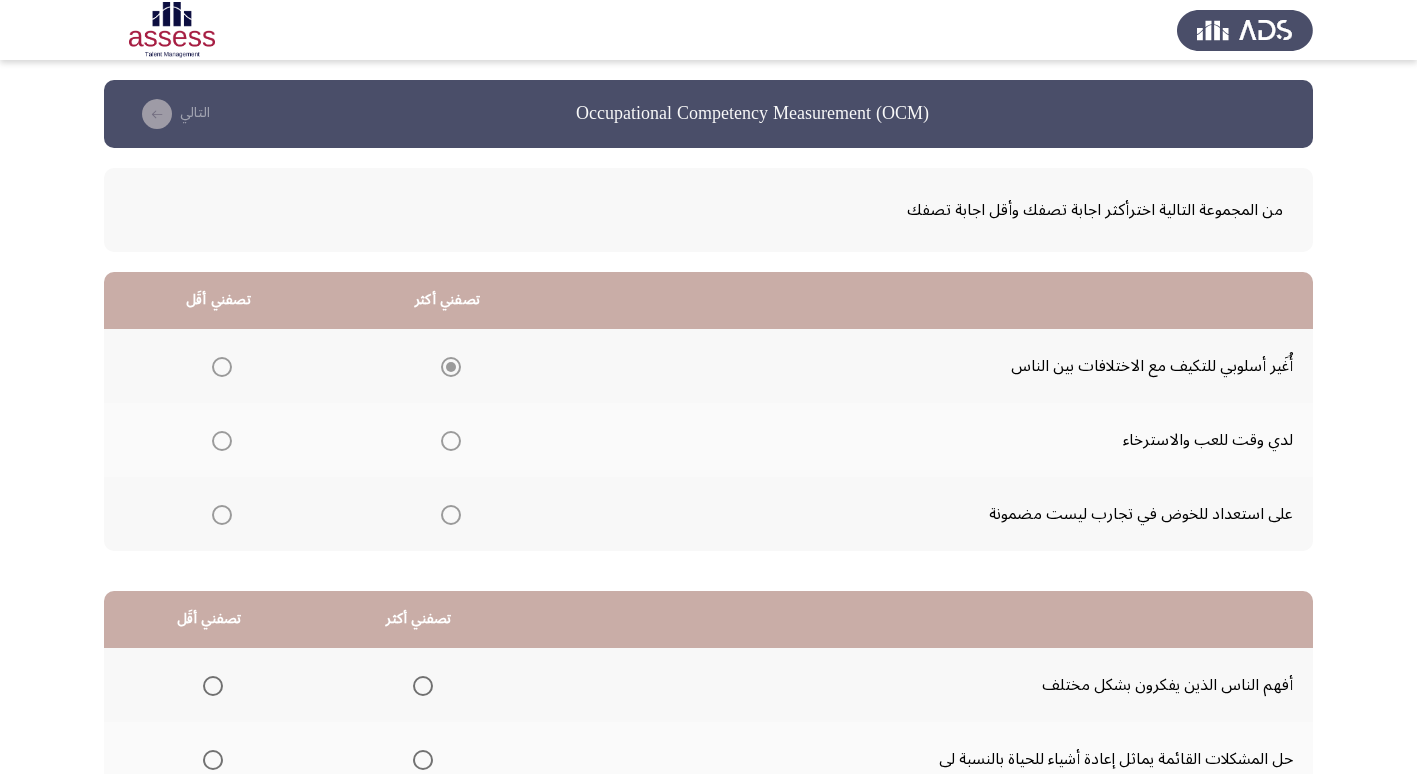 click at bounding box center [222, 515] 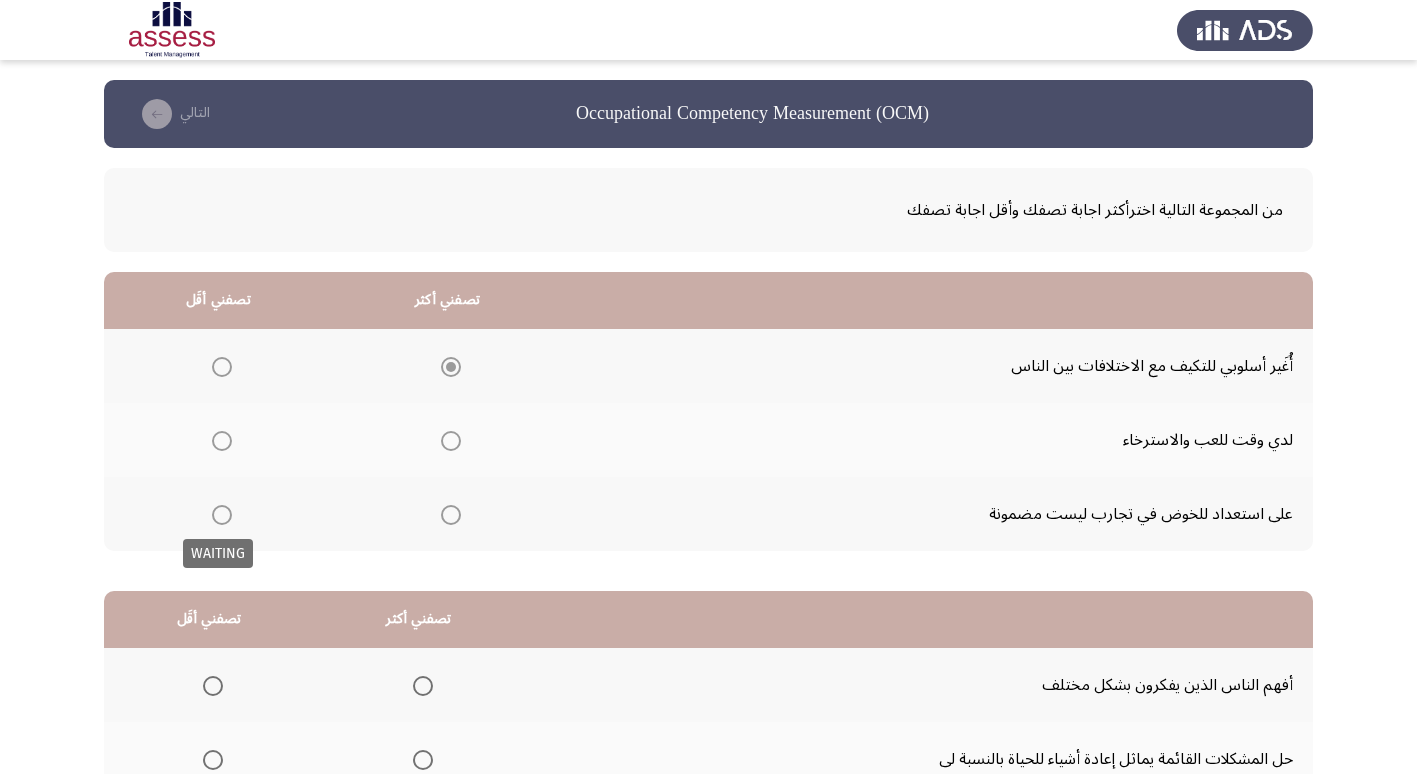 click at bounding box center (222, 515) 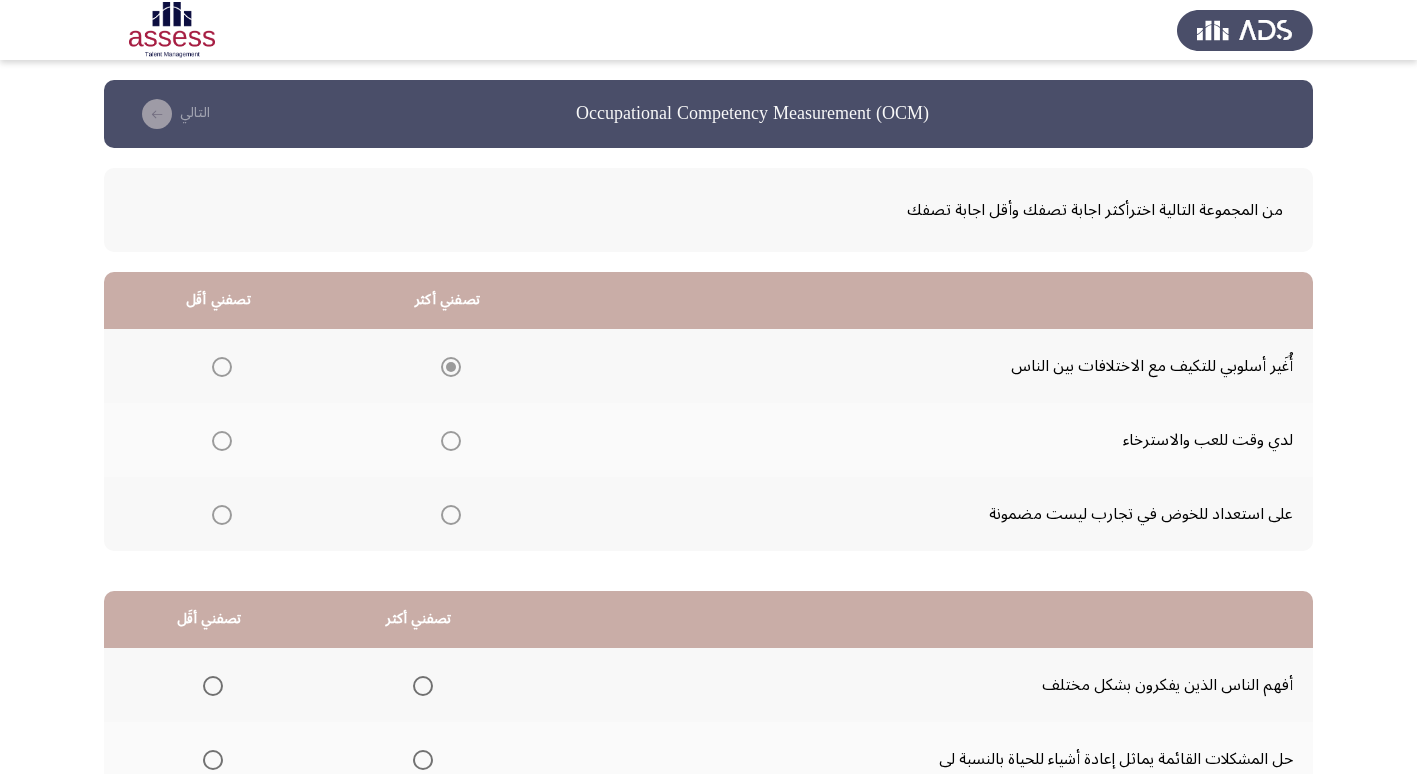 click at bounding box center [222, 515] 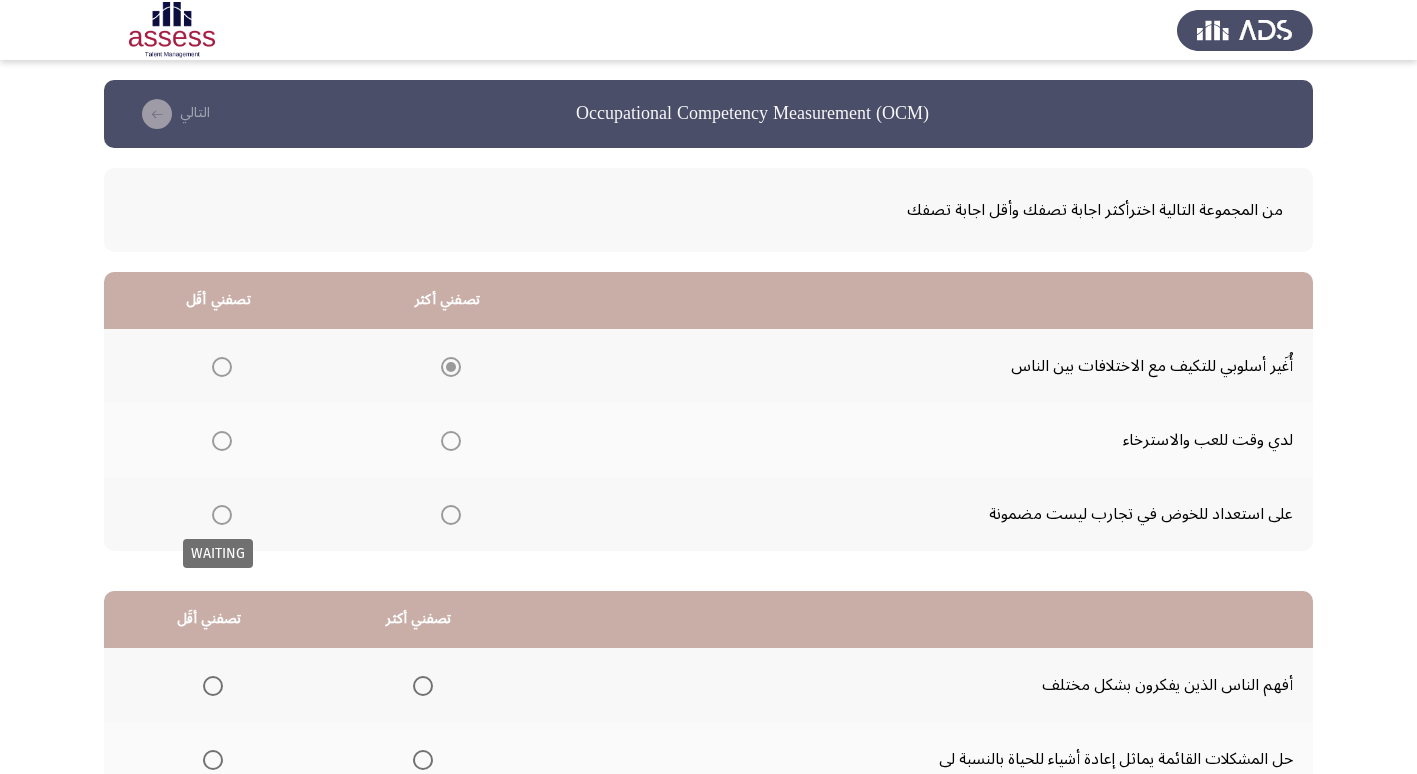 click at bounding box center [222, 515] 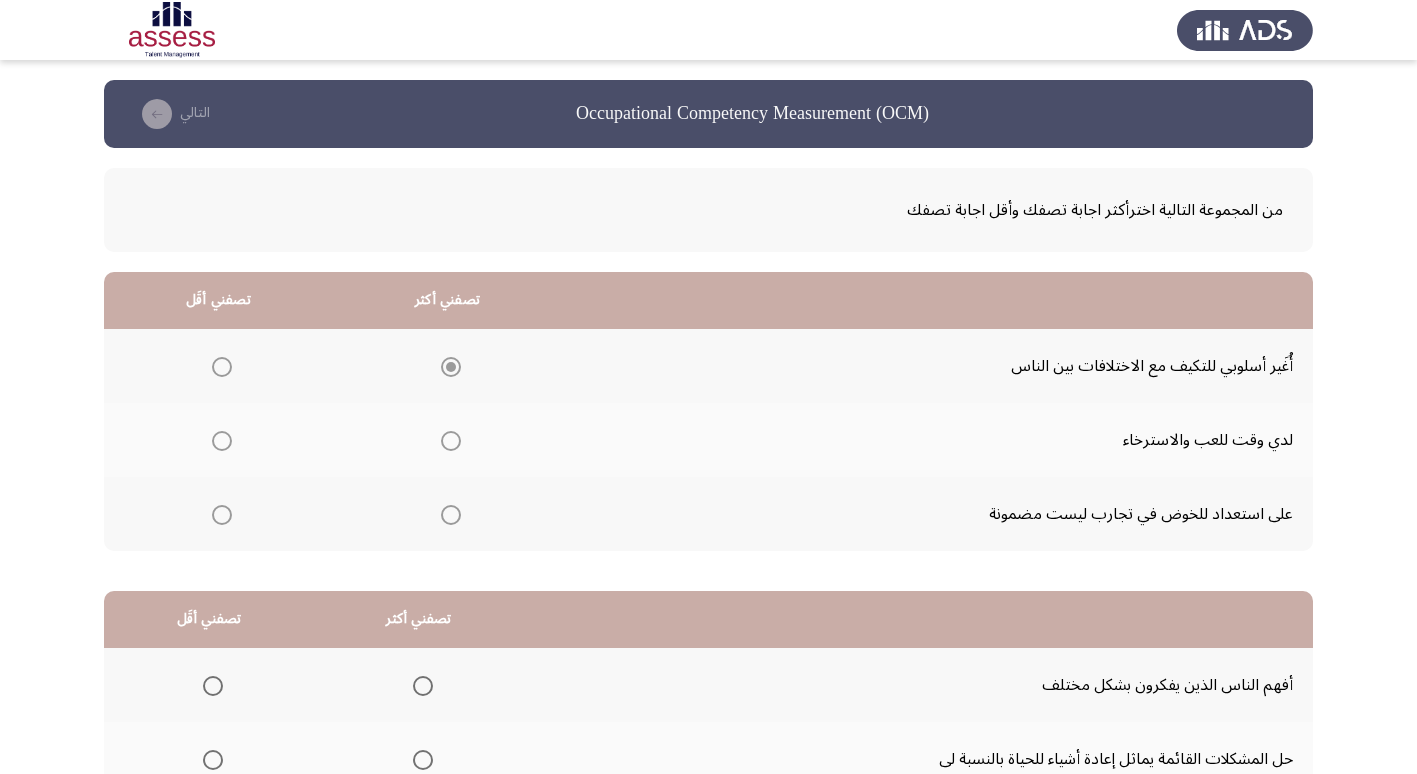 click at bounding box center [222, 515] 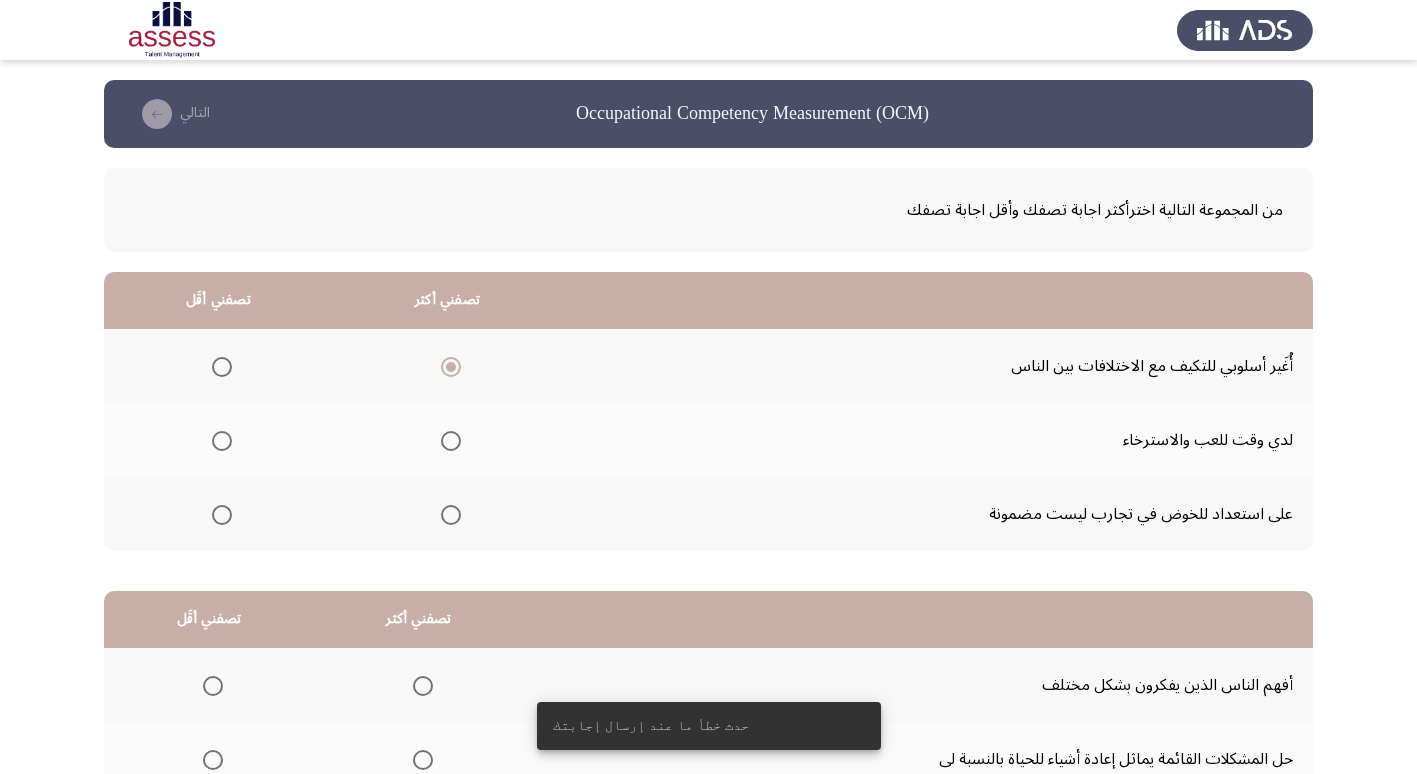 click at bounding box center [222, 515] 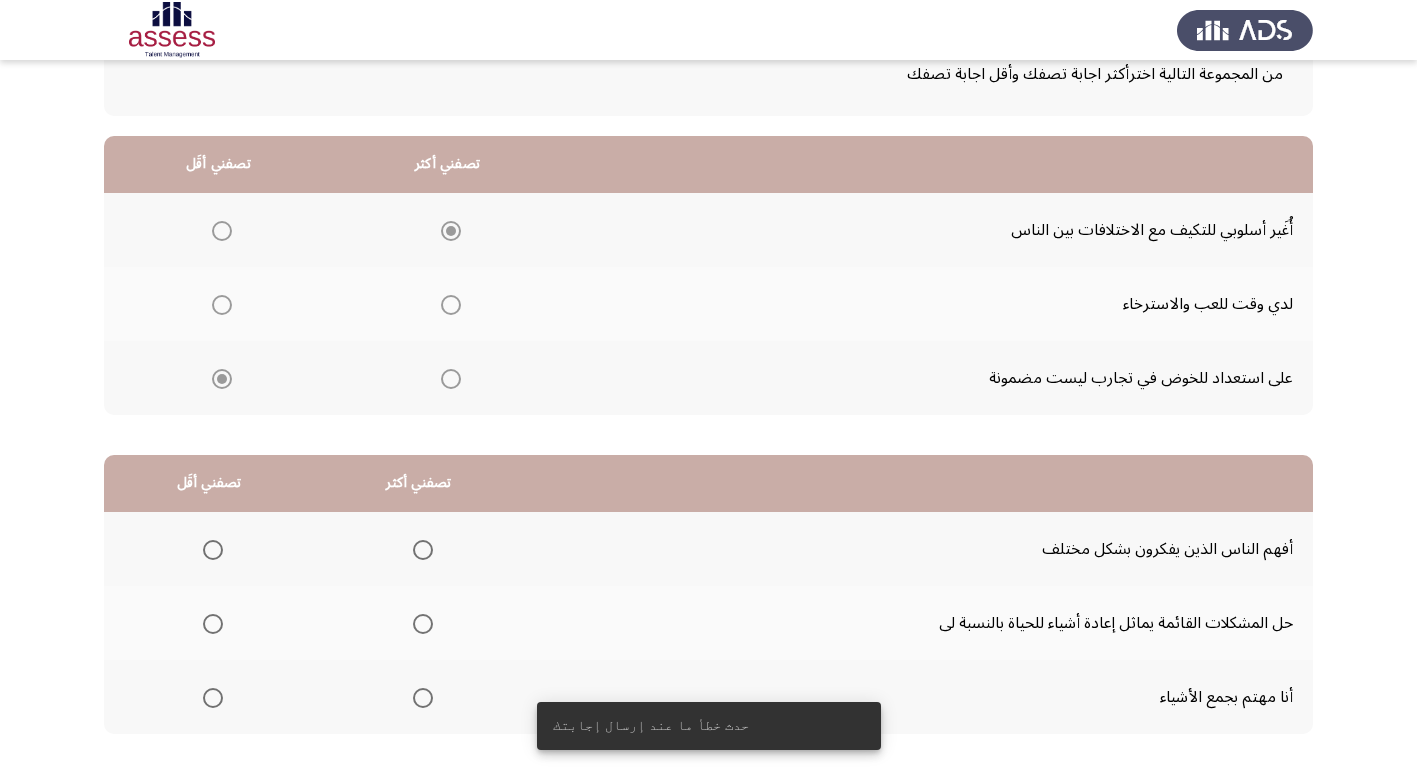 scroll, scrollTop: 236, scrollLeft: 0, axis: vertical 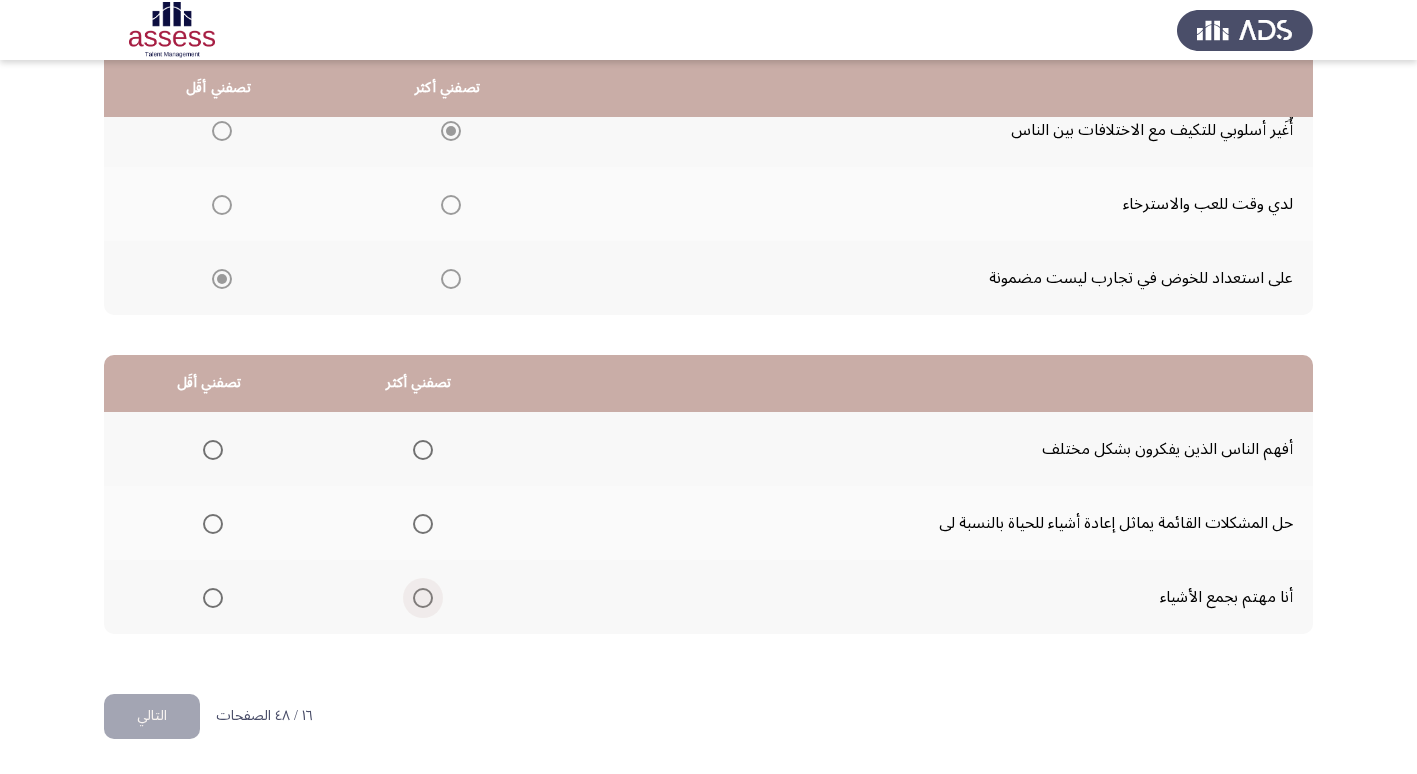 click at bounding box center [423, 598] 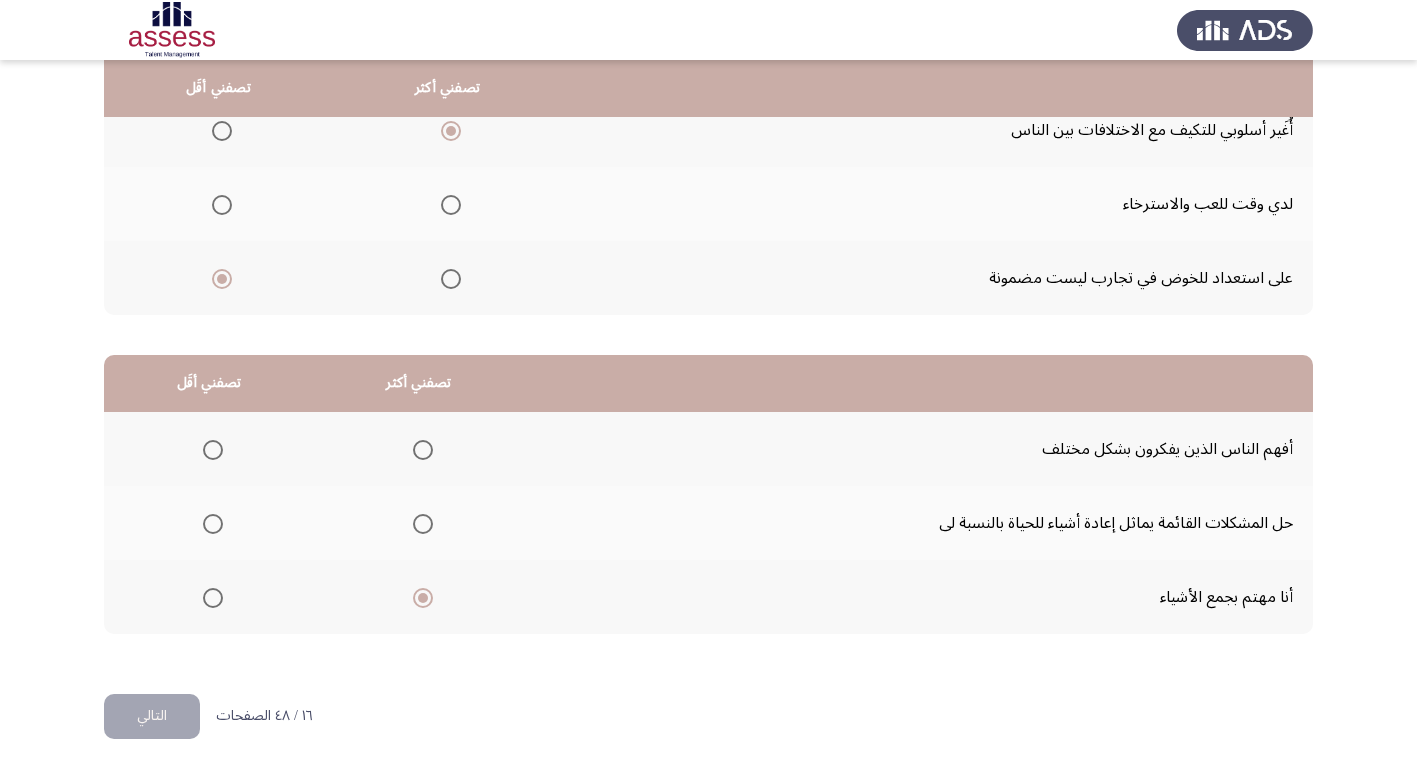 click at bounding box center (213, 450) 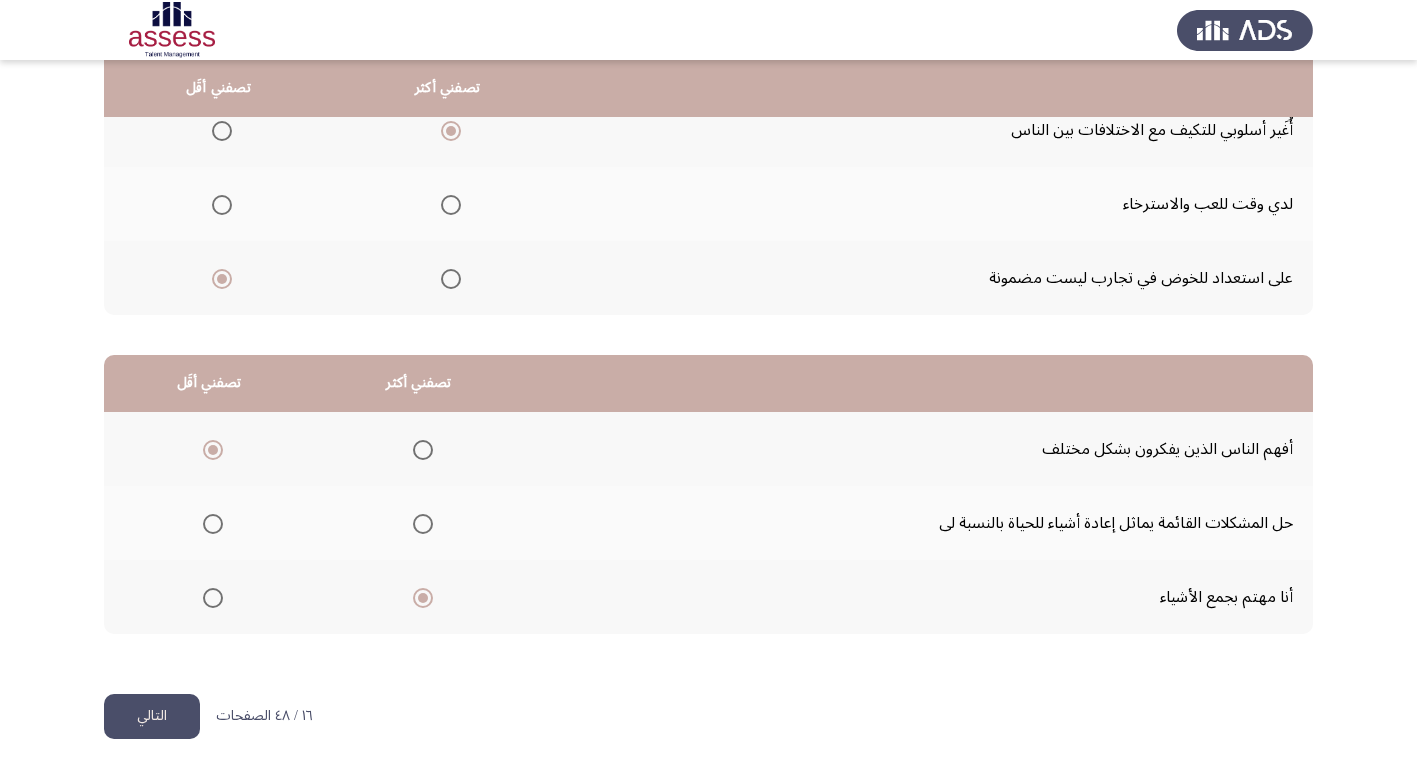 click on "حل المشكلات القائمة يماثل إعادة أشياء للحياة بالنسبة لى" 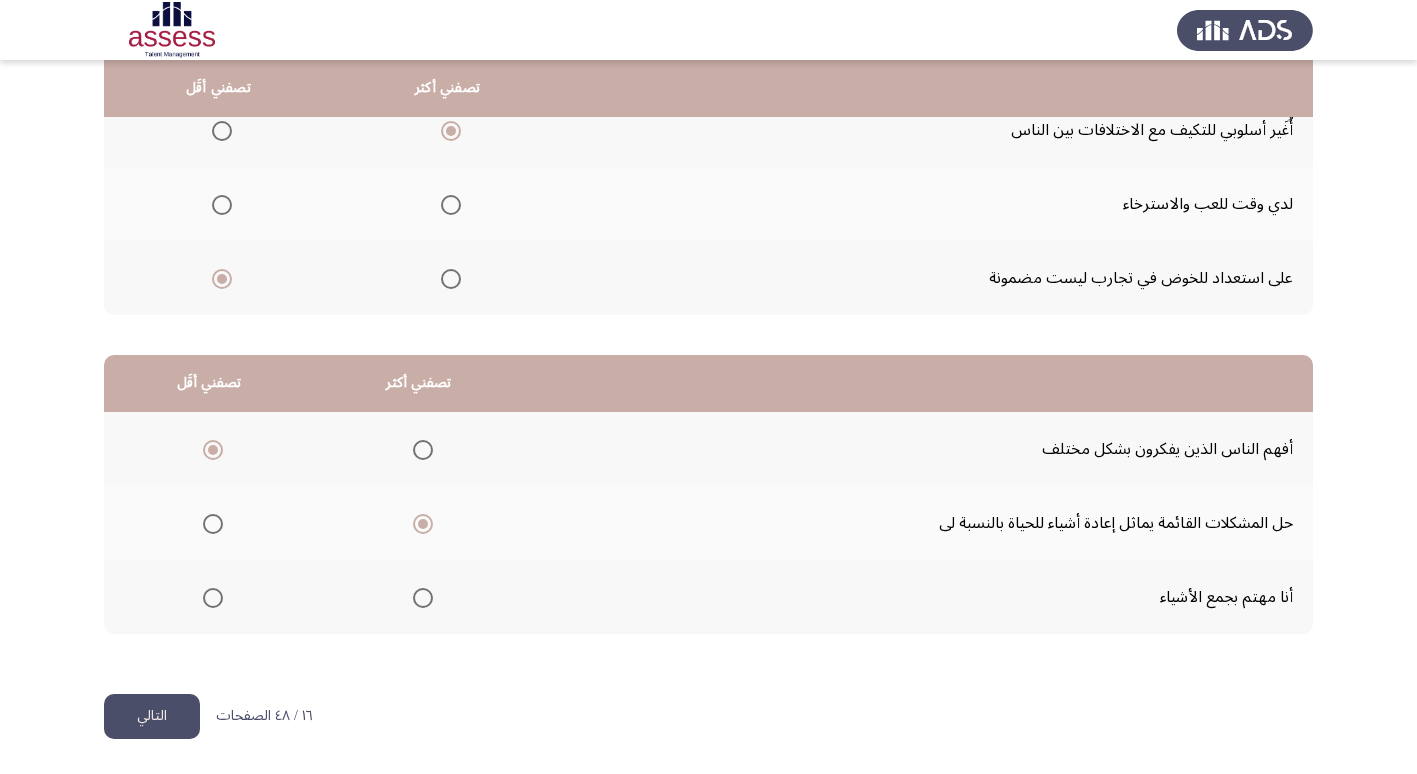 click at bounding box center [213, 598] 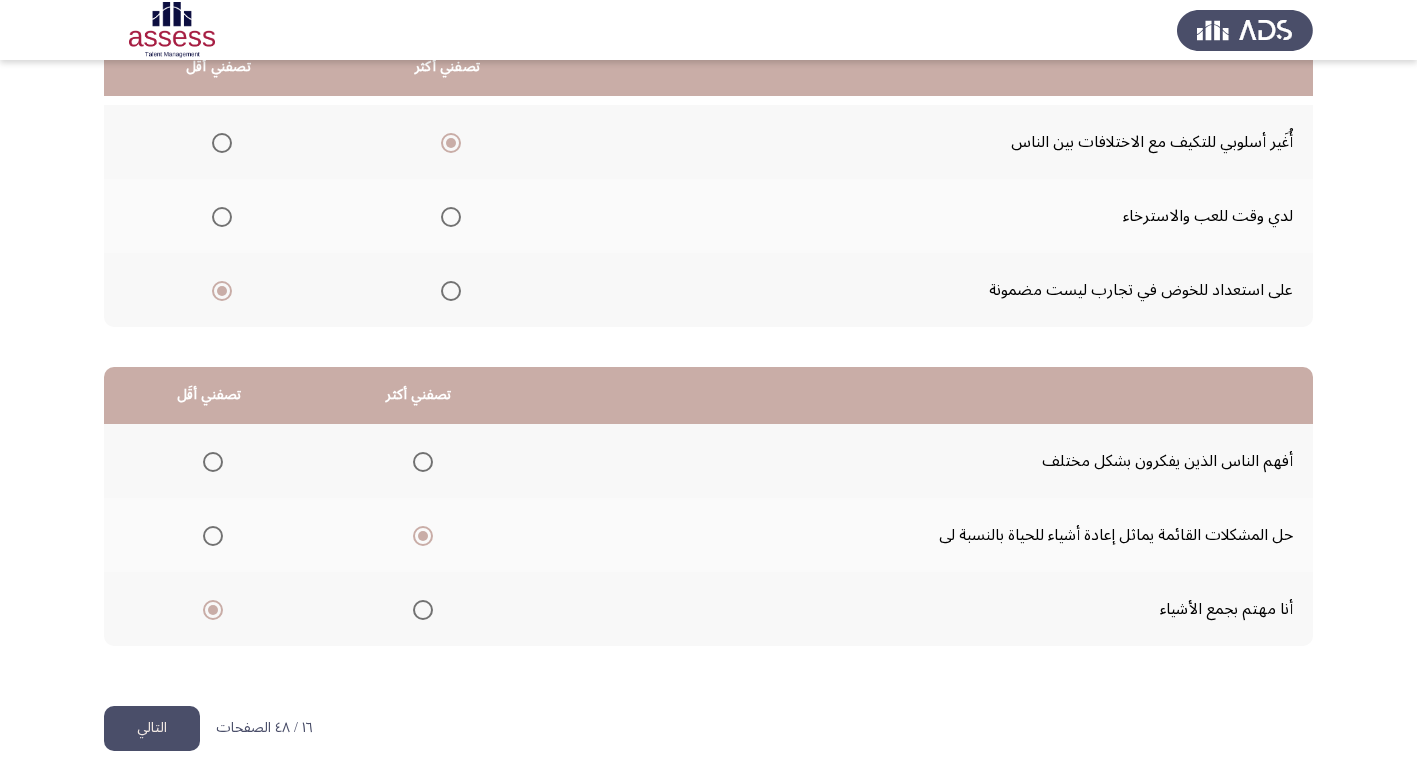 scroll, scrollTop: 236, scrollLeft: 0, axis: vertical 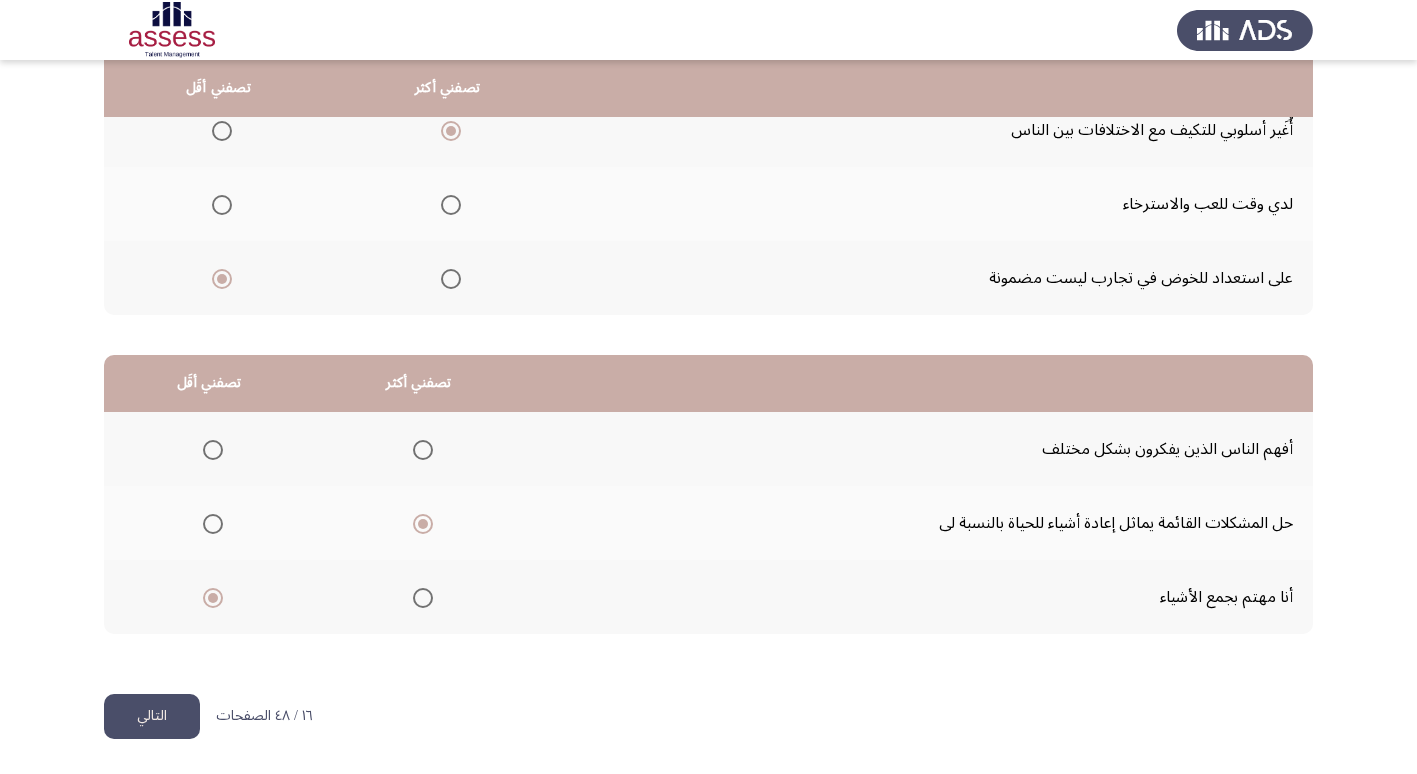 click on "التالي" 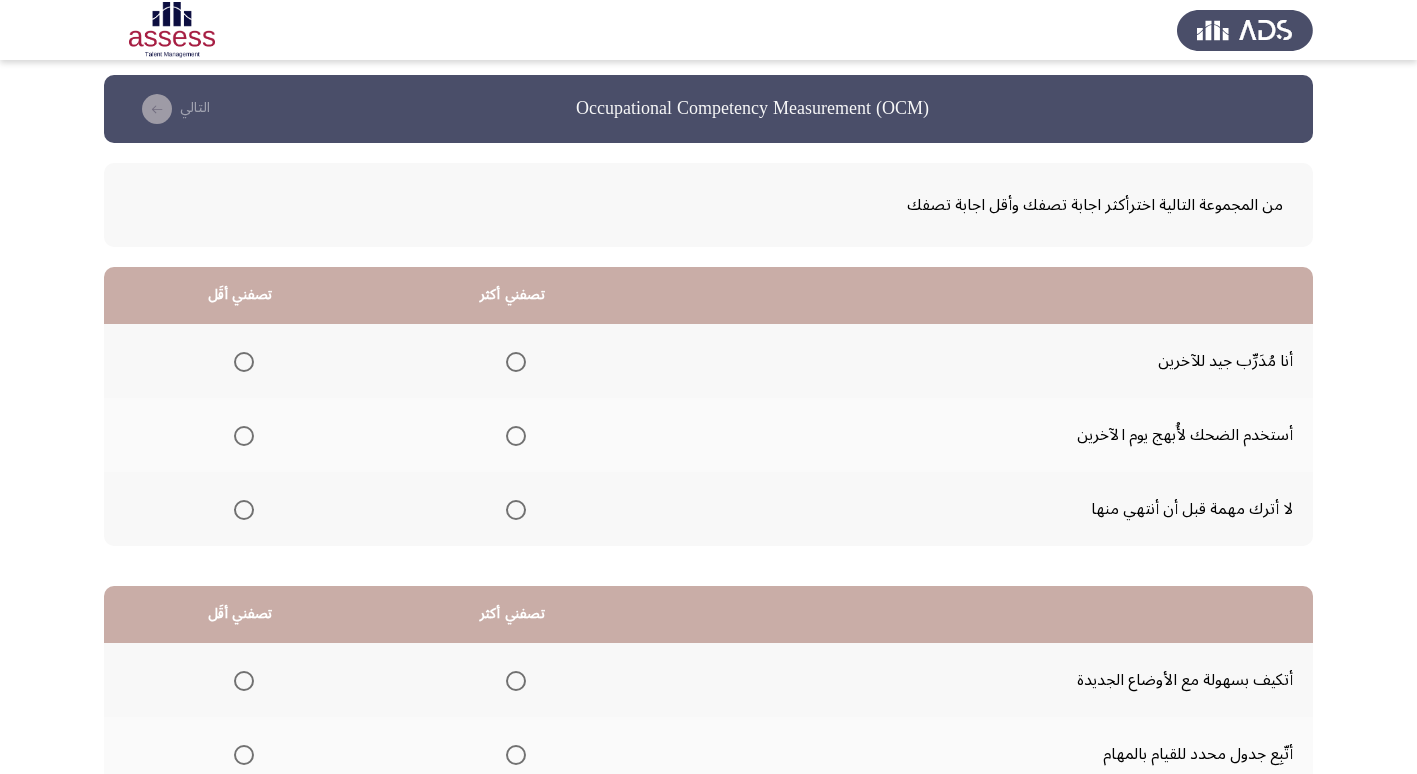 scroll, scrollTop: 0, scrollLeft: 0, axis: both 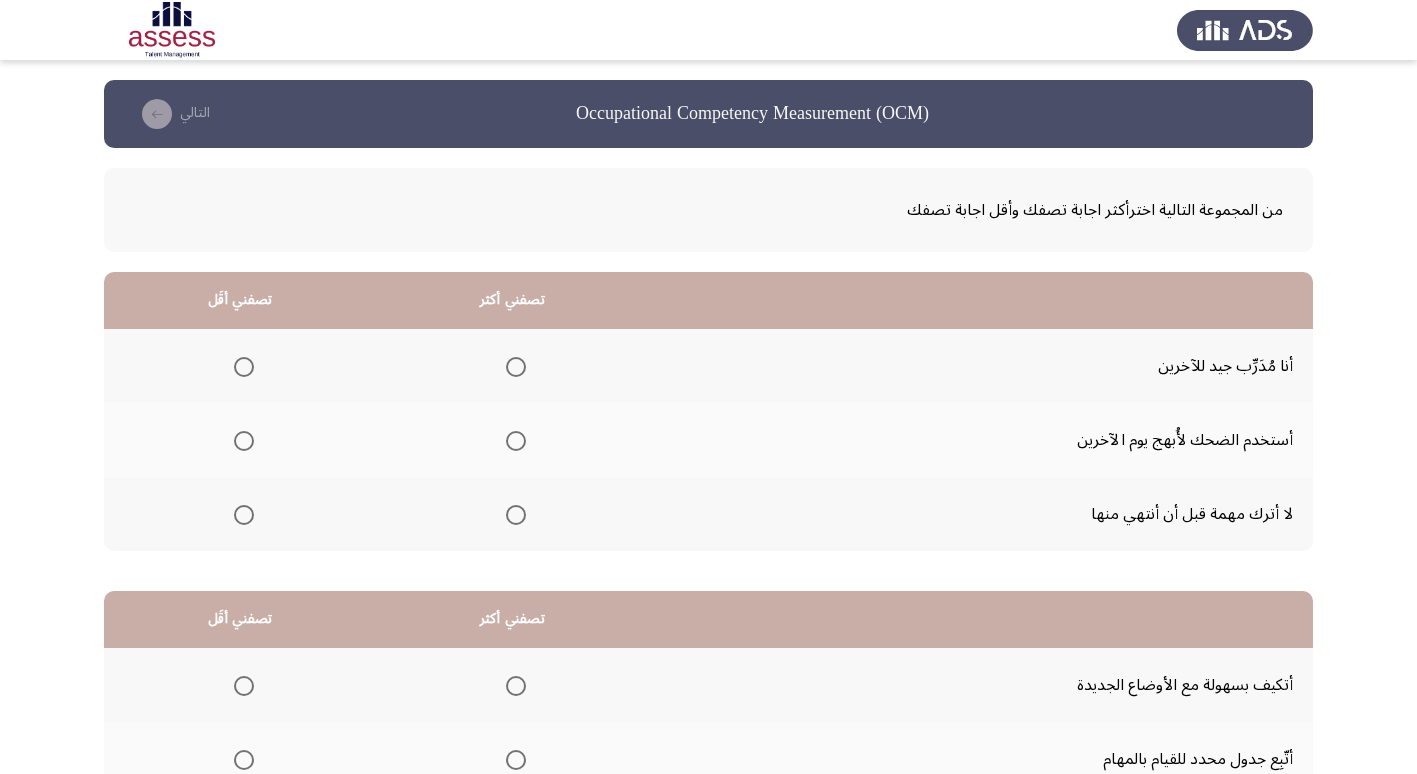 click at bounding box center [516, 515] 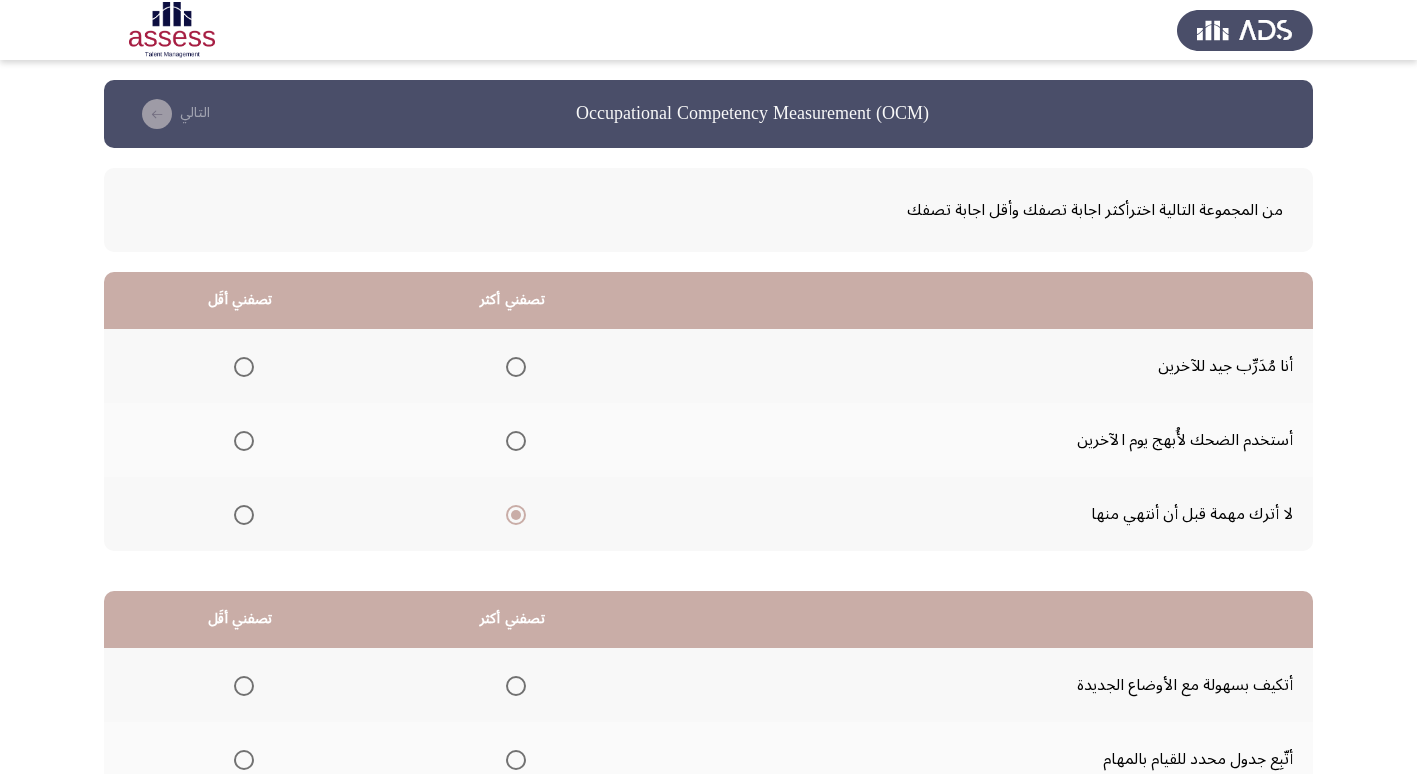 click at bounding box center [244, 441] 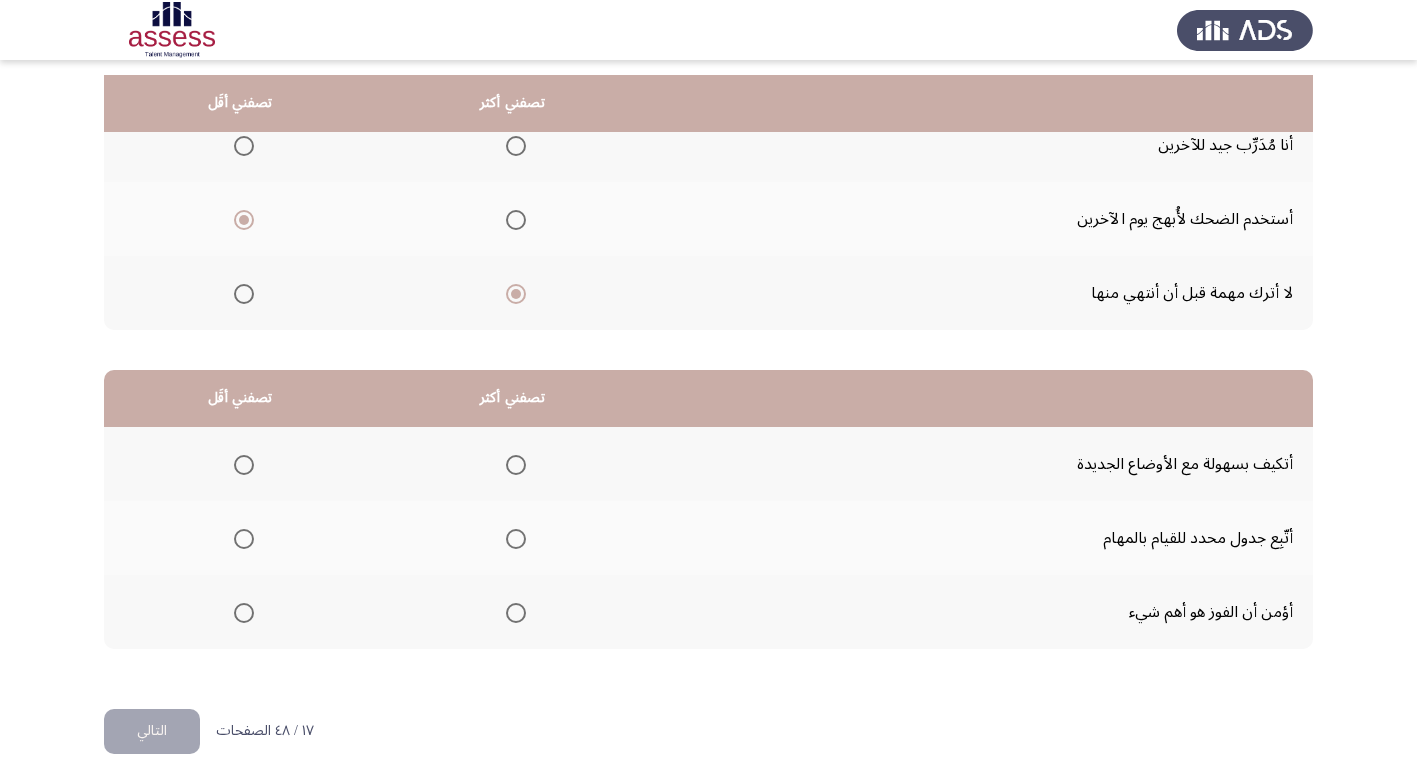 scroll, scrollTop: 236, scrollLeft: 0, axis: vertical 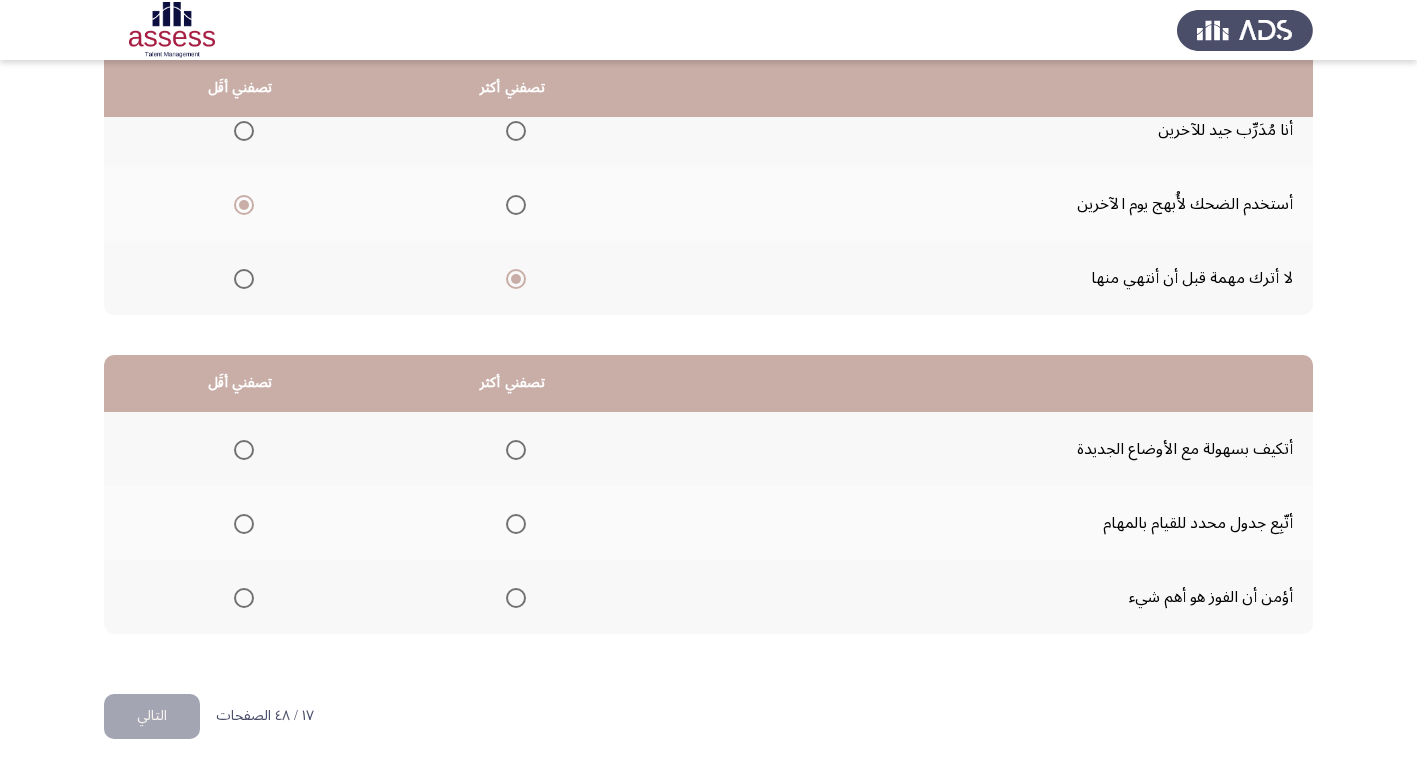 click at bounding box center (516, 450) 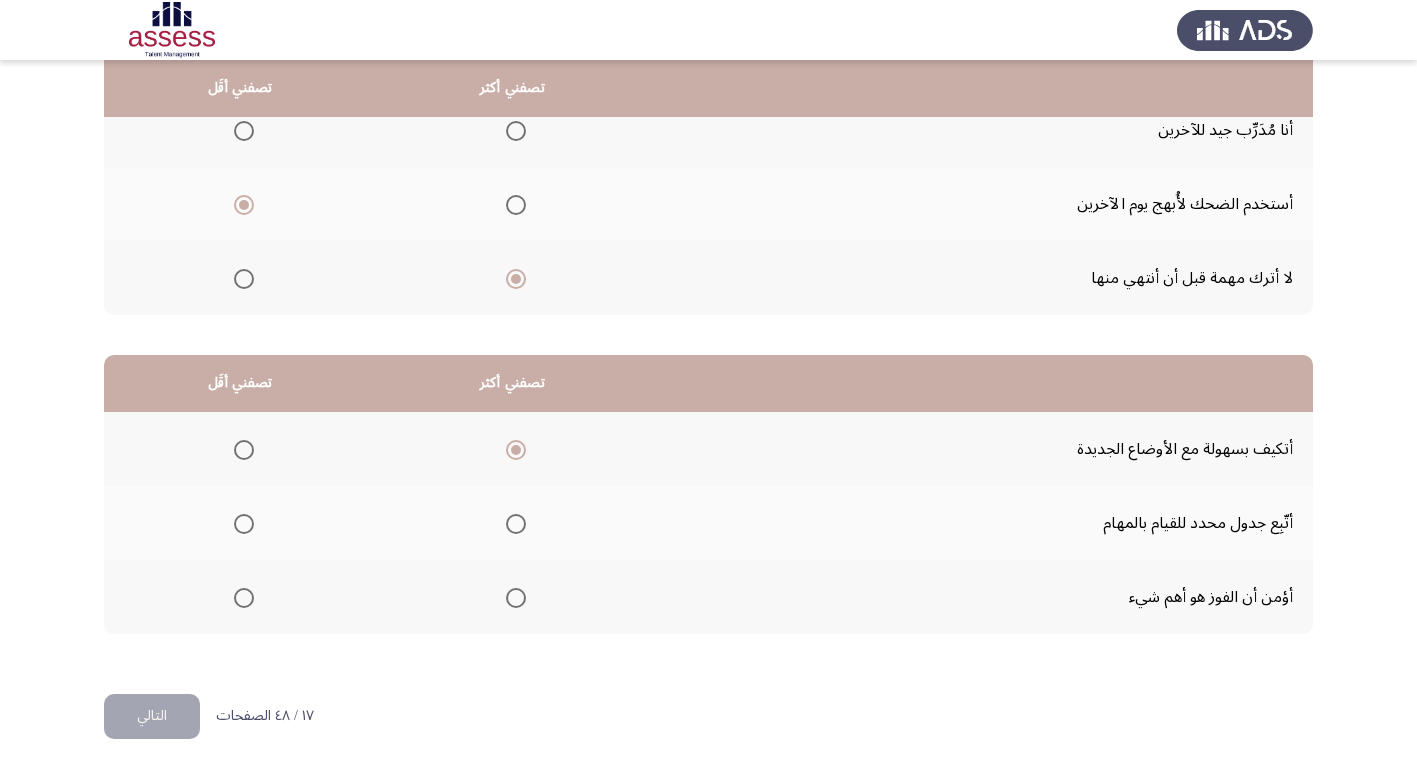 click at bounding box center (244, 598) 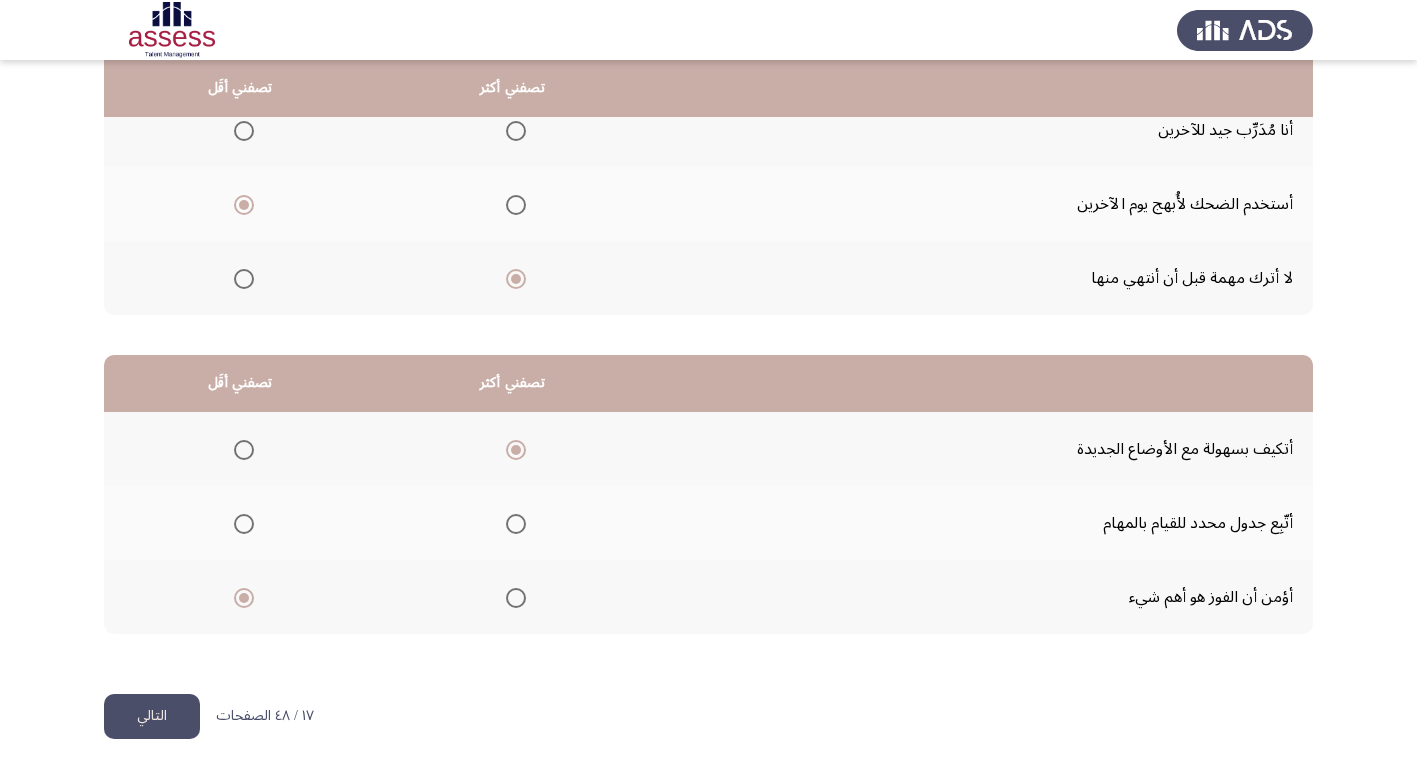click on "التالي" 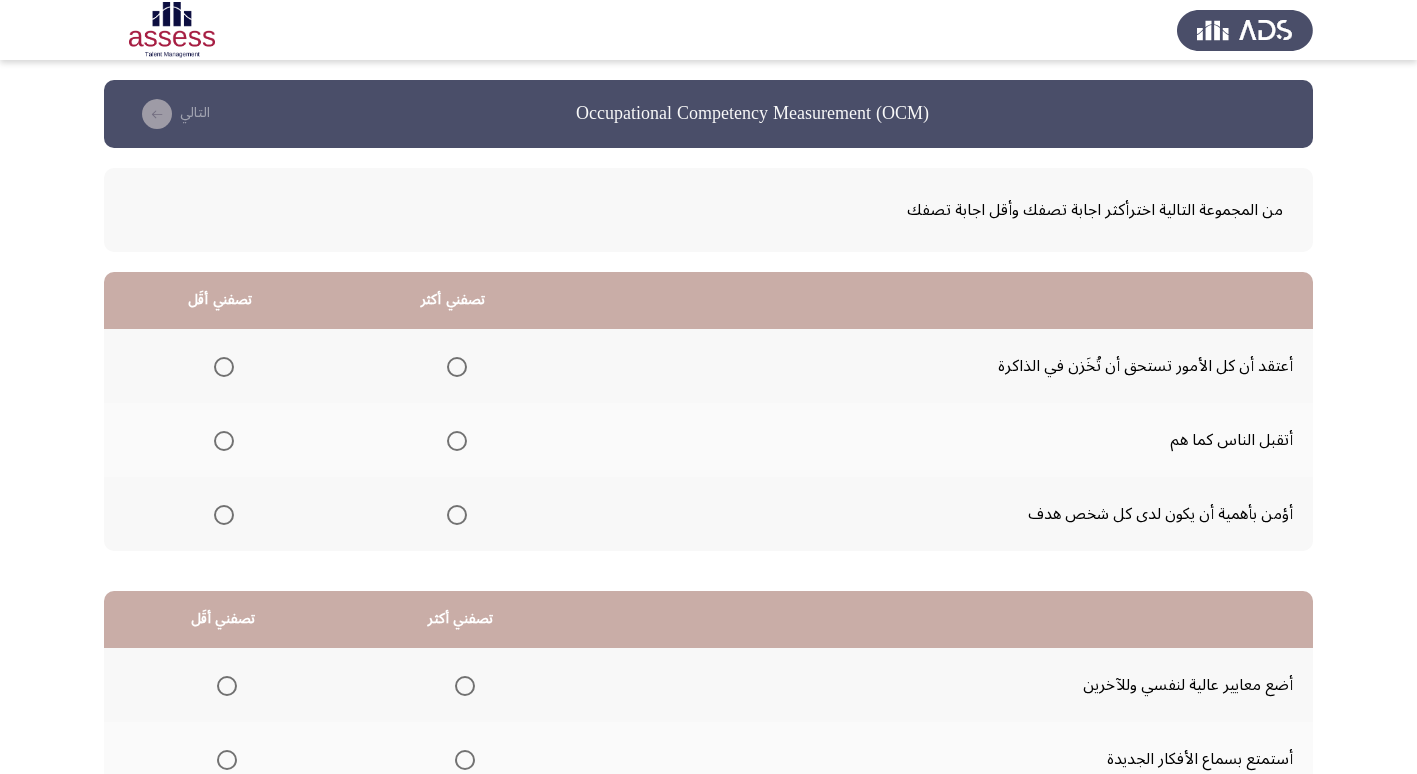 click at bounding box center (457, 441) 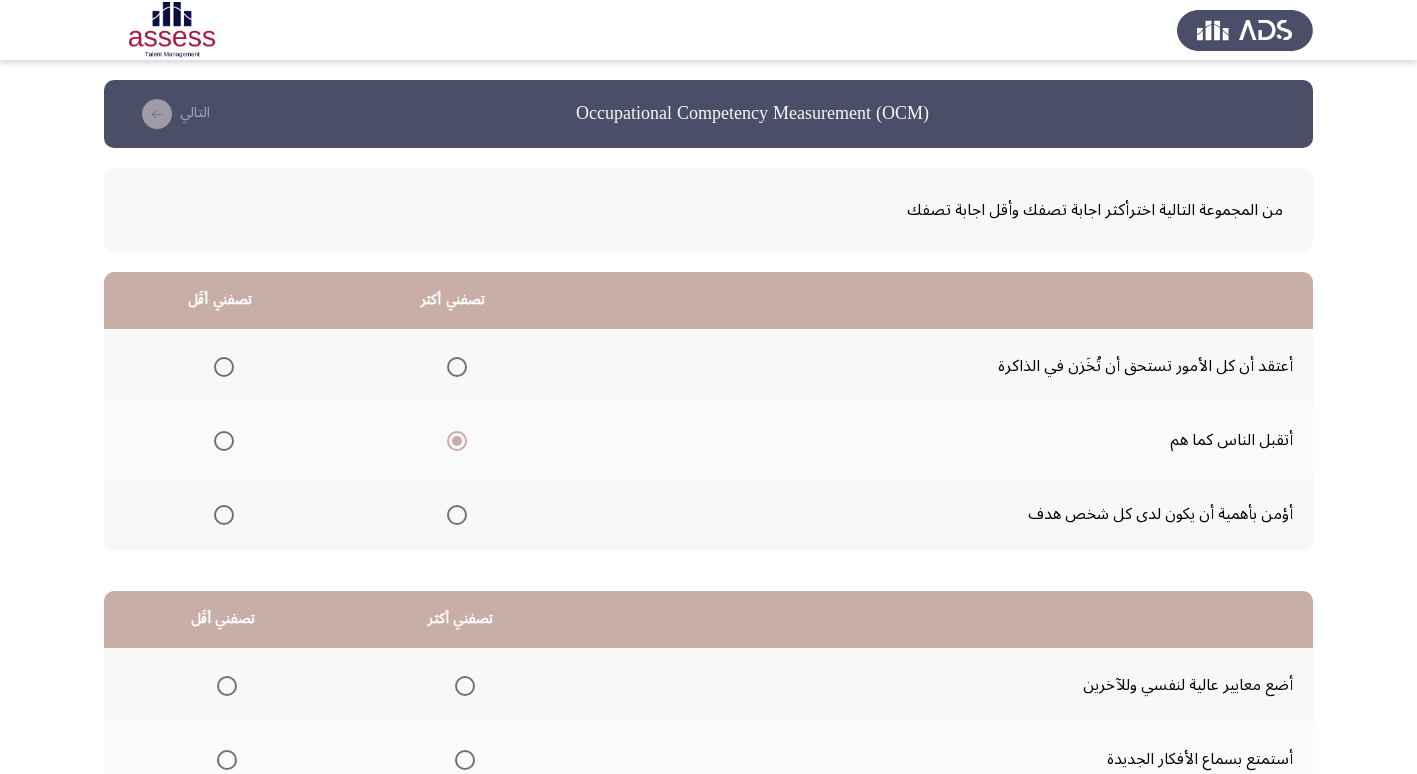click at bounding box center (224, 367) 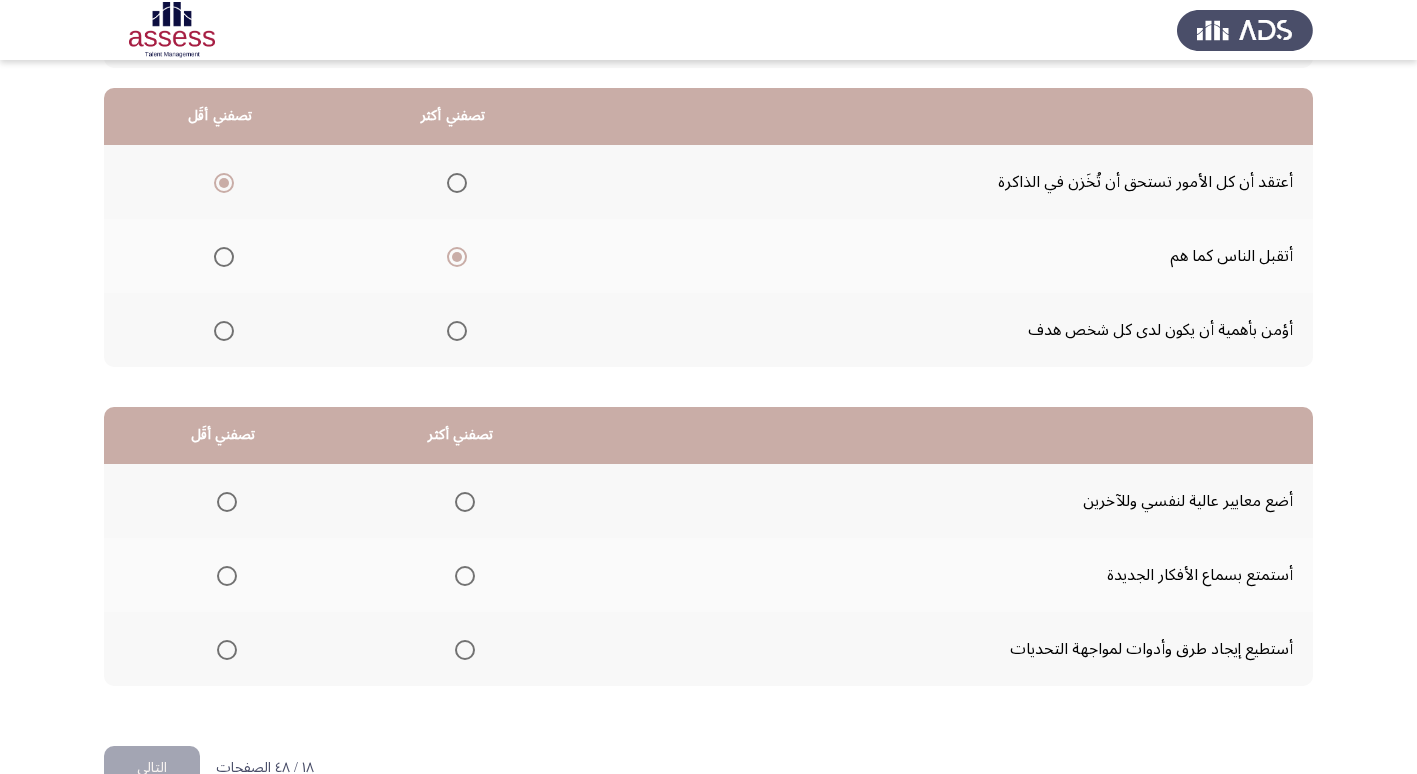 scroll, scrollTop: 200, scrollLeft: 0, axis: vertical 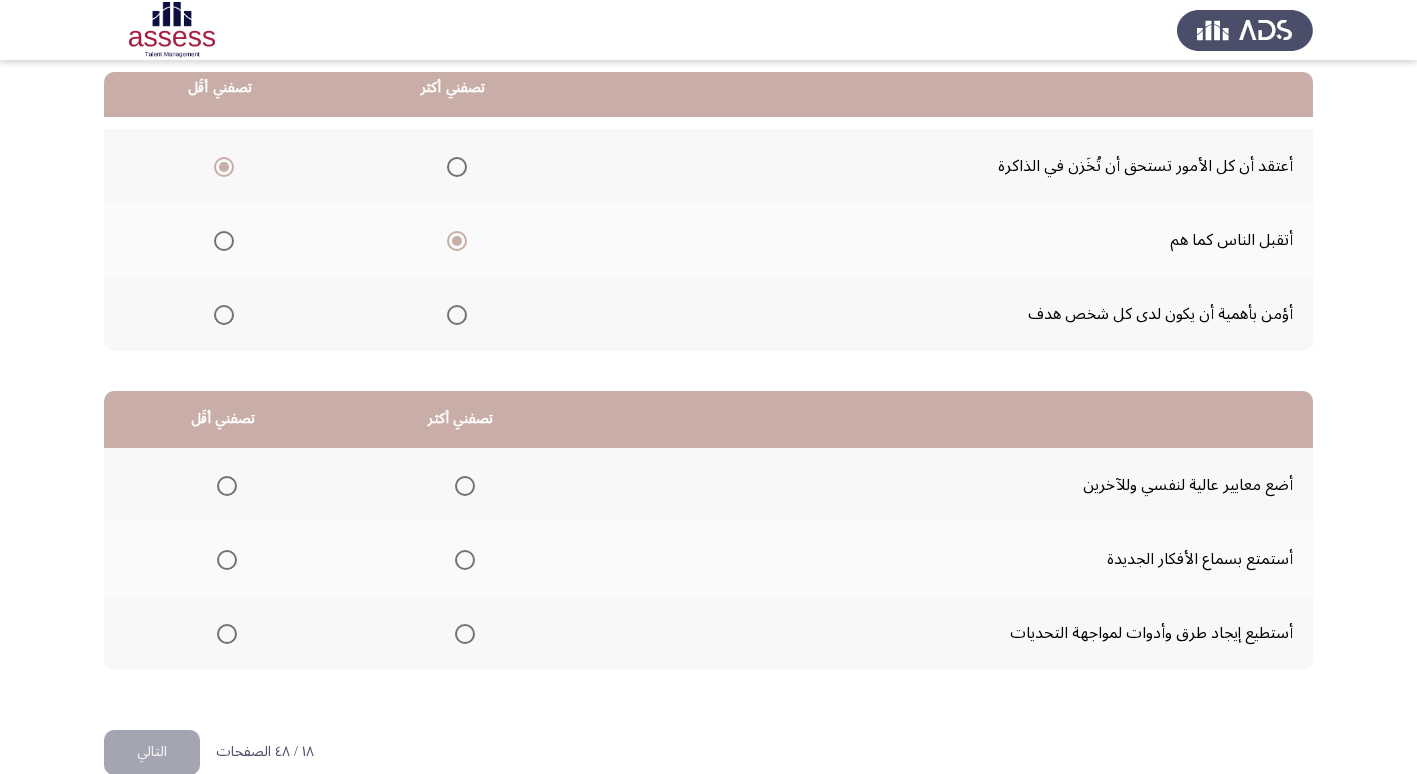click at bounding box center (465, 634) 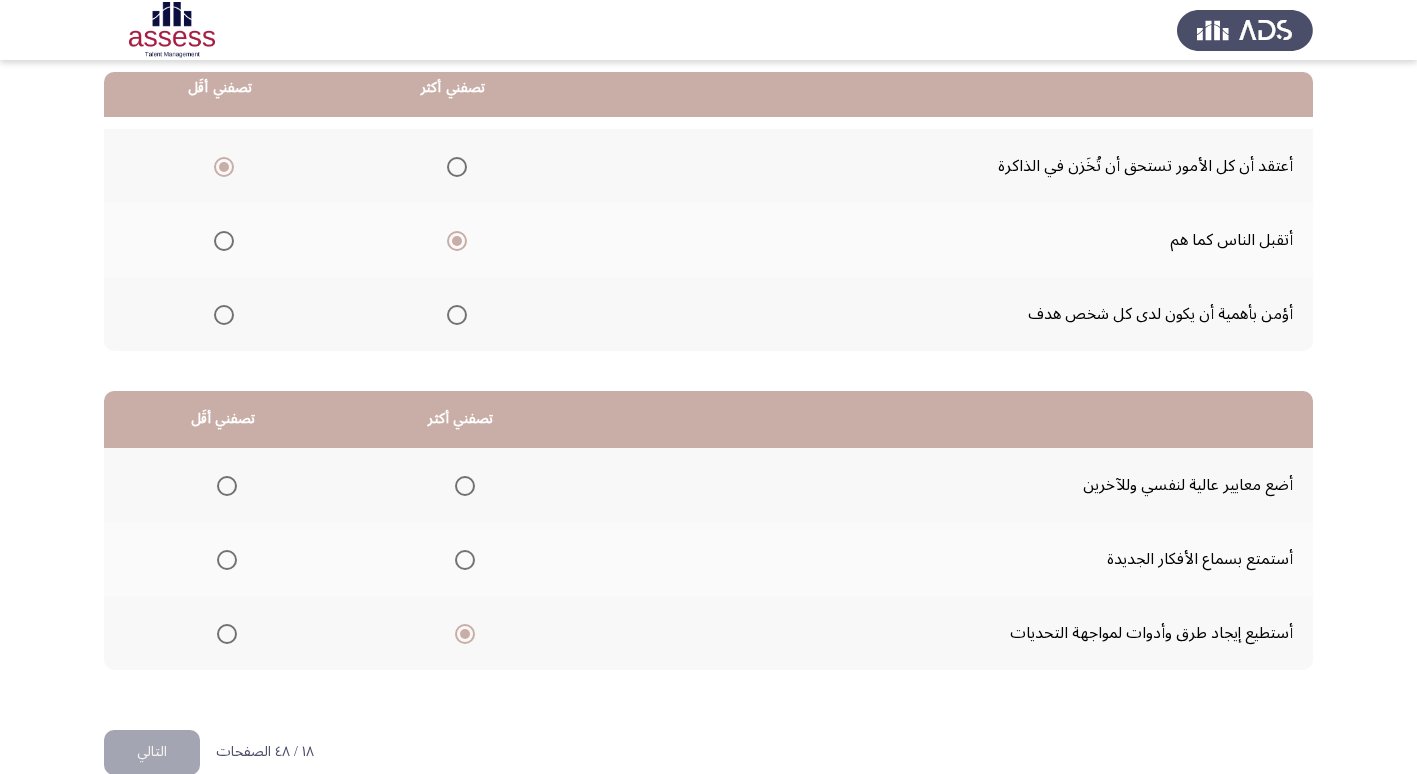 click at bounding box center [227, 486] 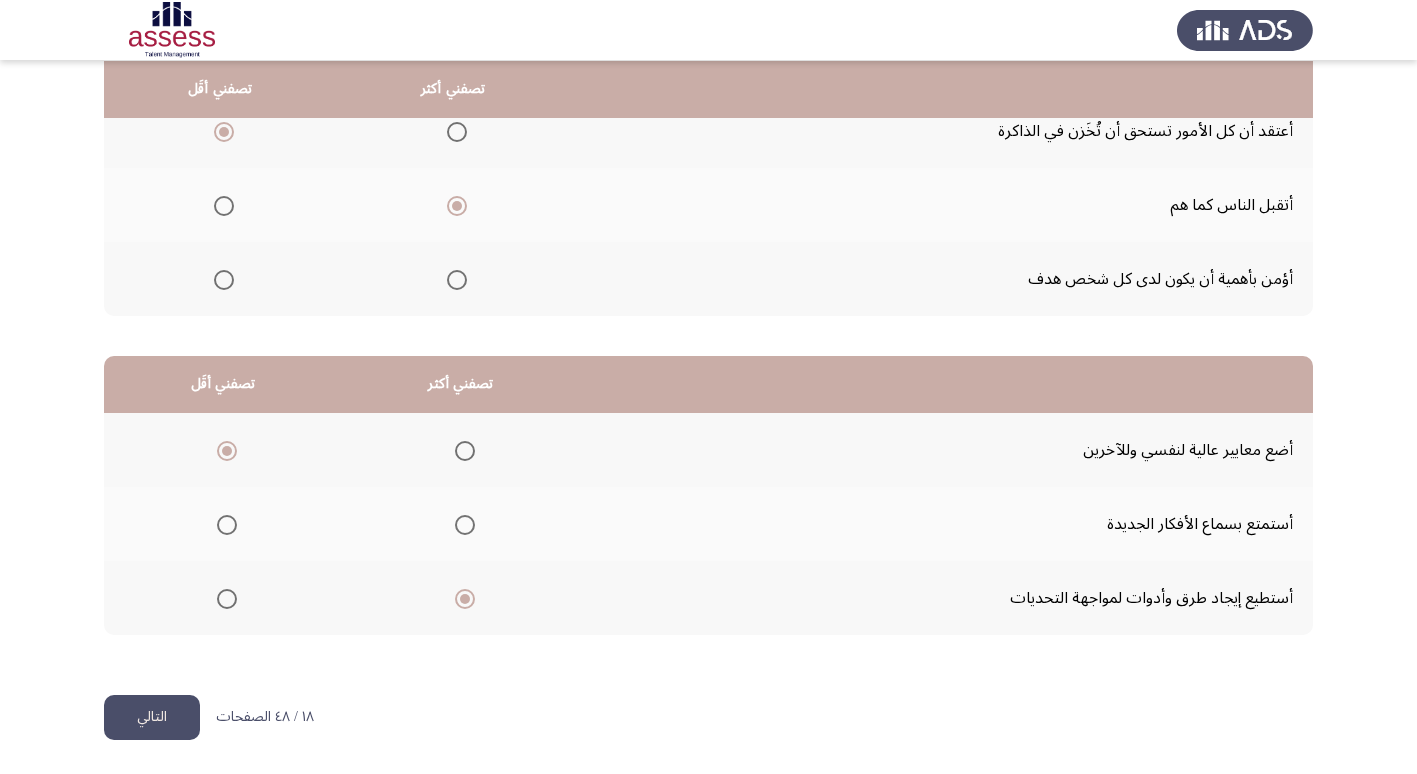 scroll, scrollTop: 236, scrollLeft: 0, axis: vertical 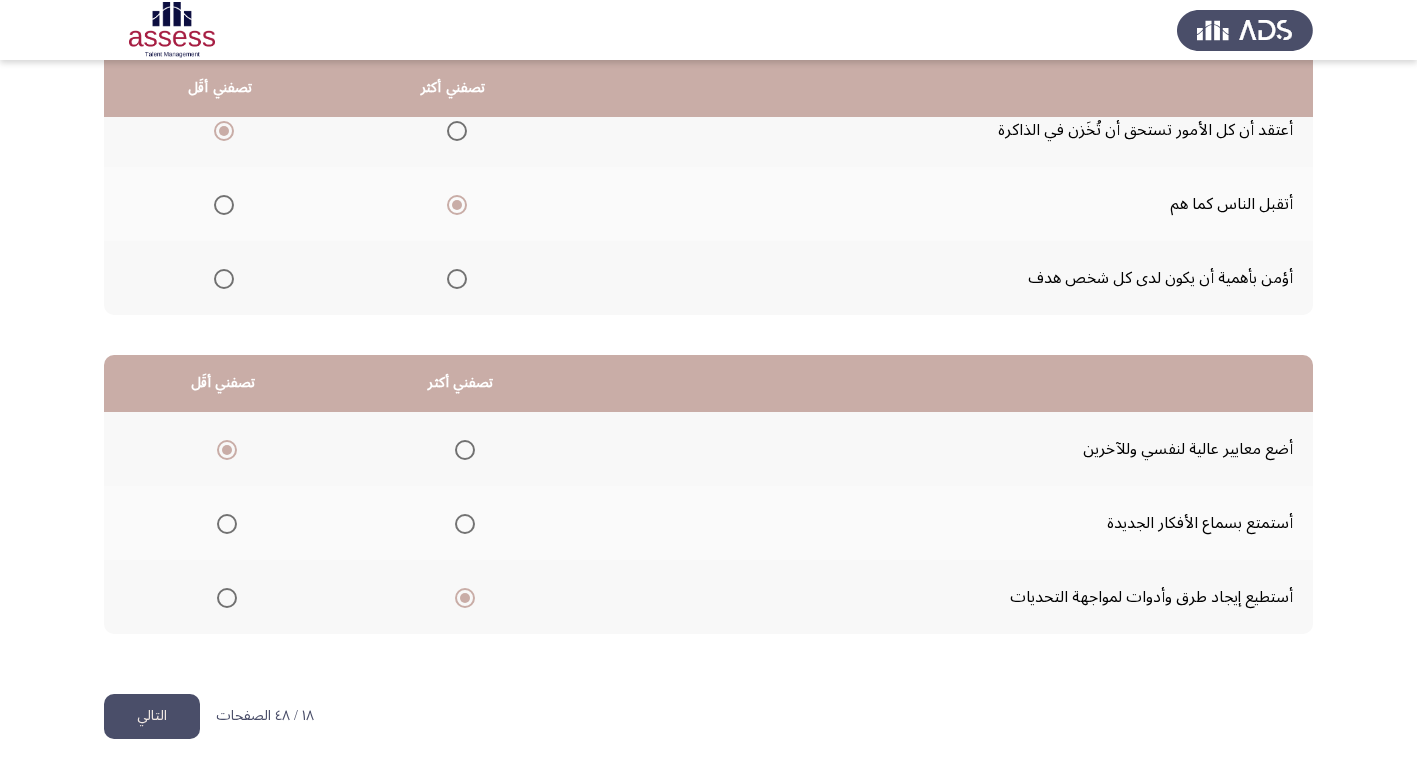 click on "التالي" 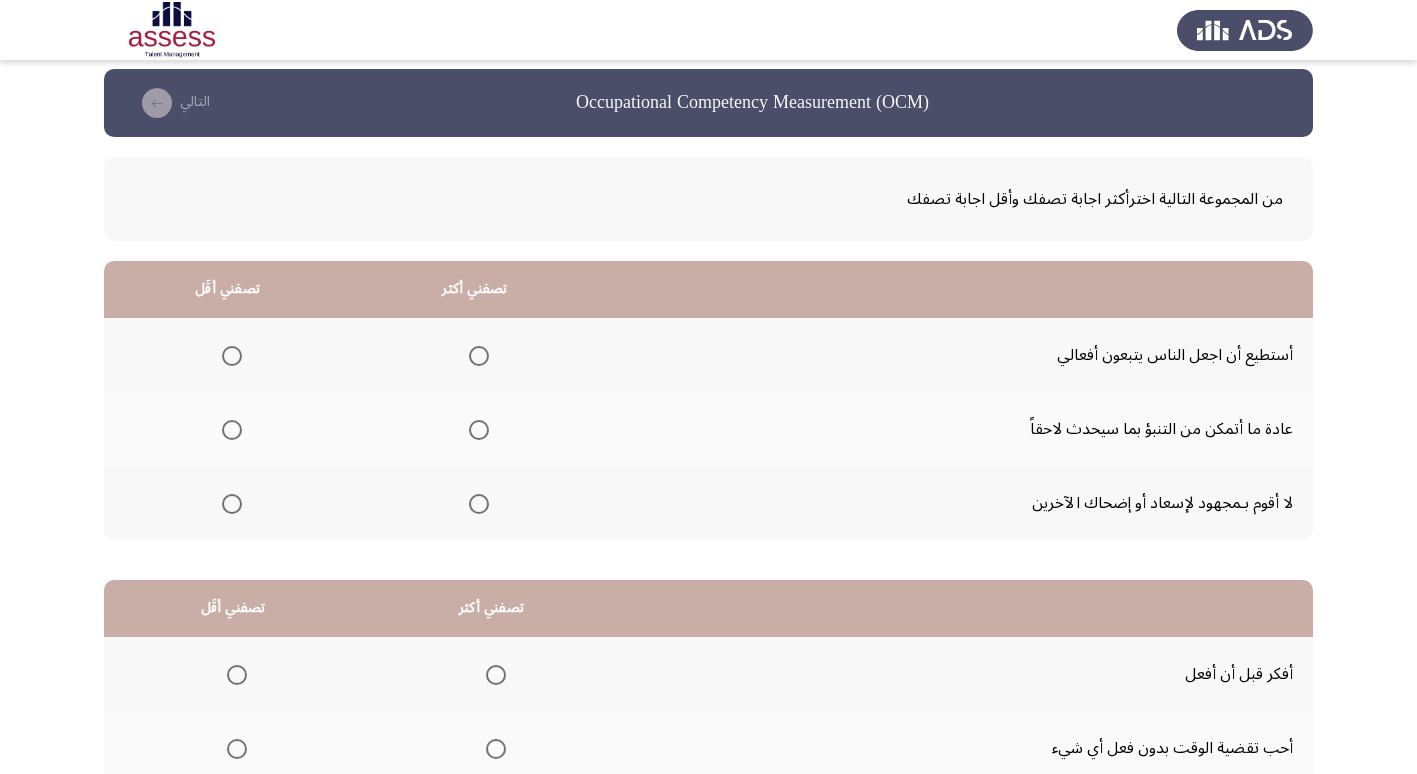 scroll, scrollTop: 0, scrollLeft: 0, axis: both 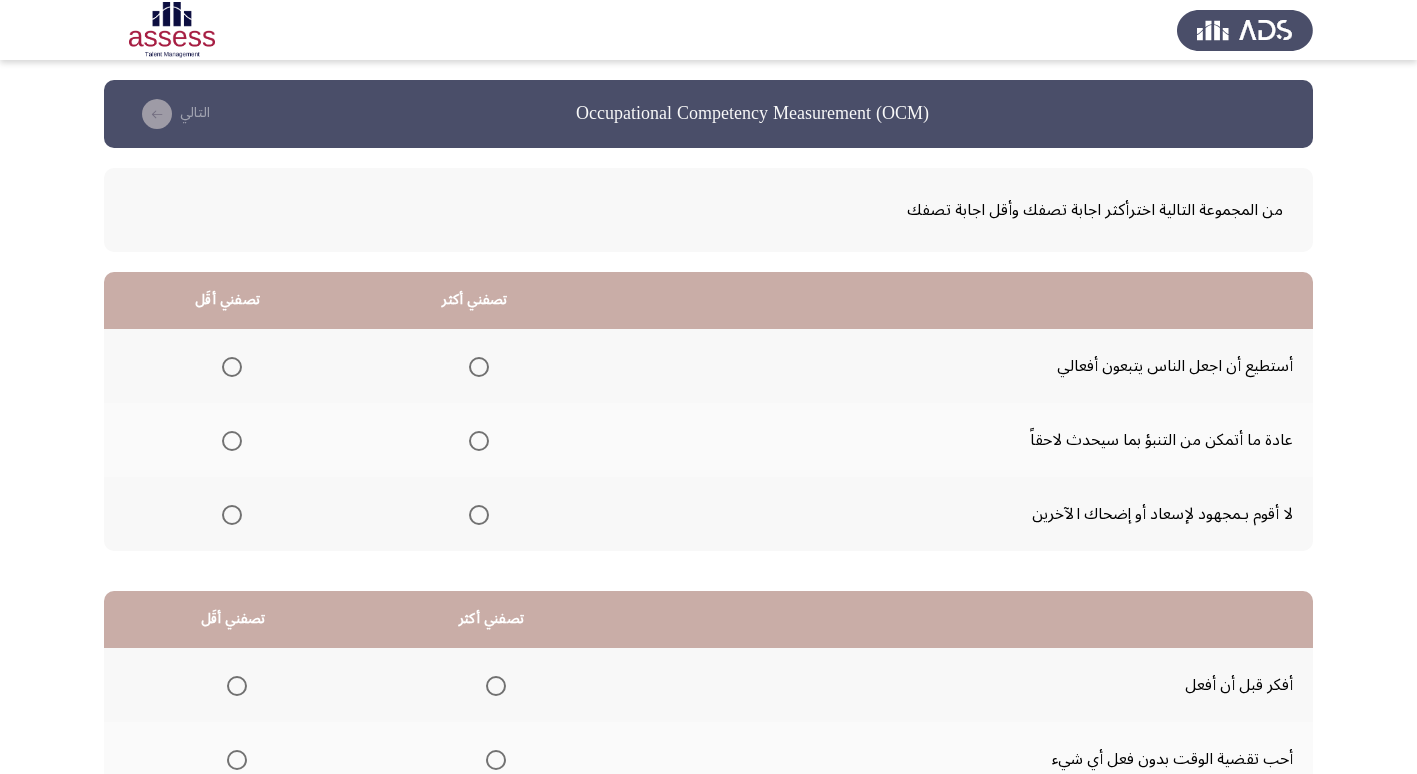 click at bounding box center (479, 441) 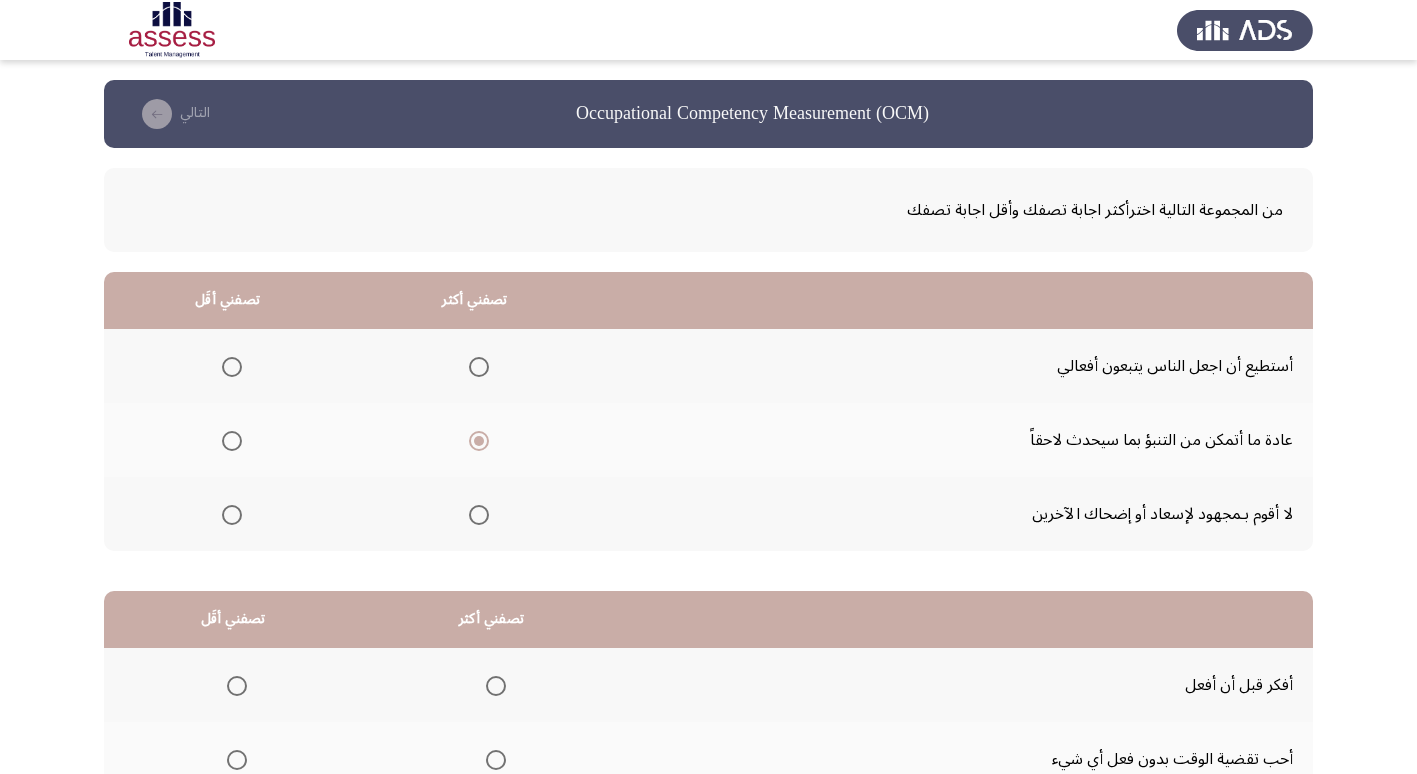 click at bounding box center (232, 515) 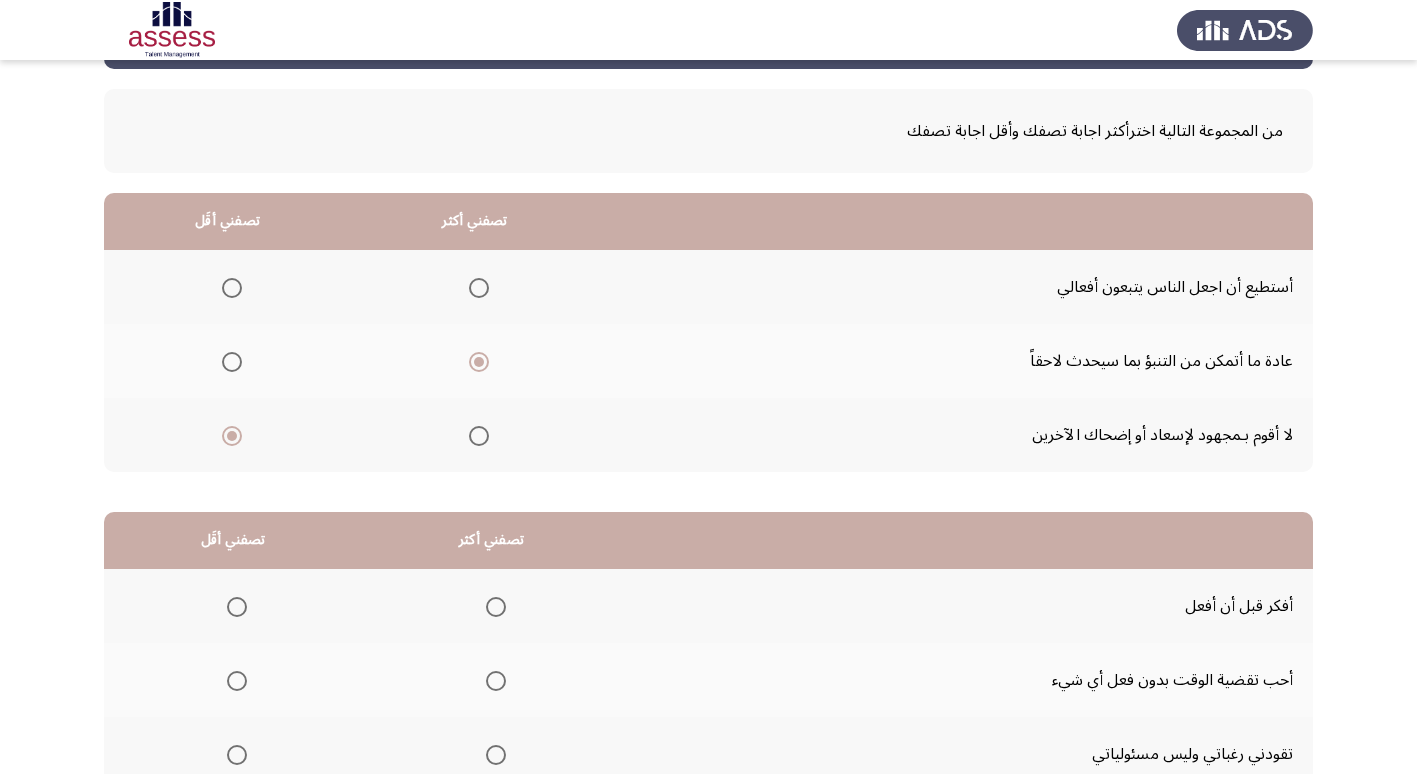 scroll, scrollTop: 236, scrollLeft: 0, axis: vertical 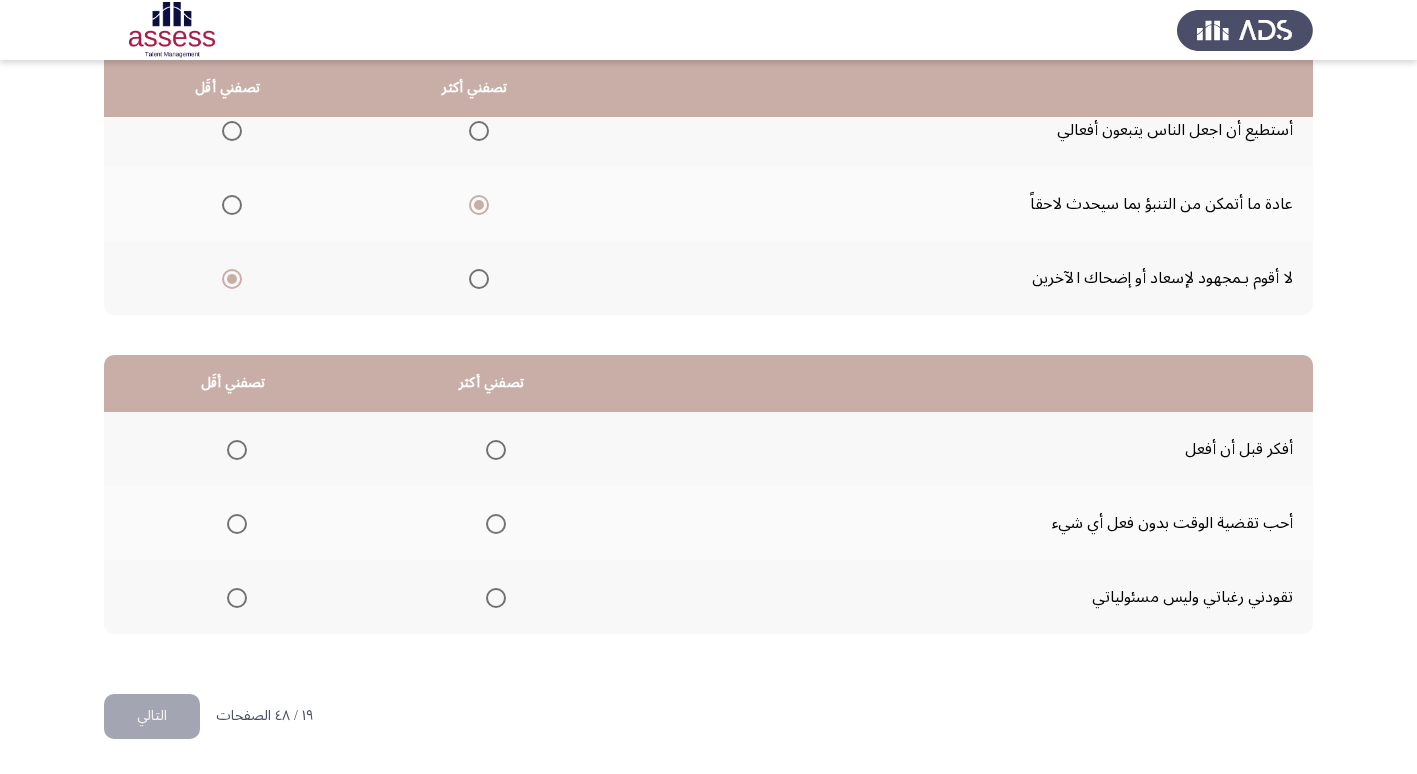 click at bounding box center [496, 450] 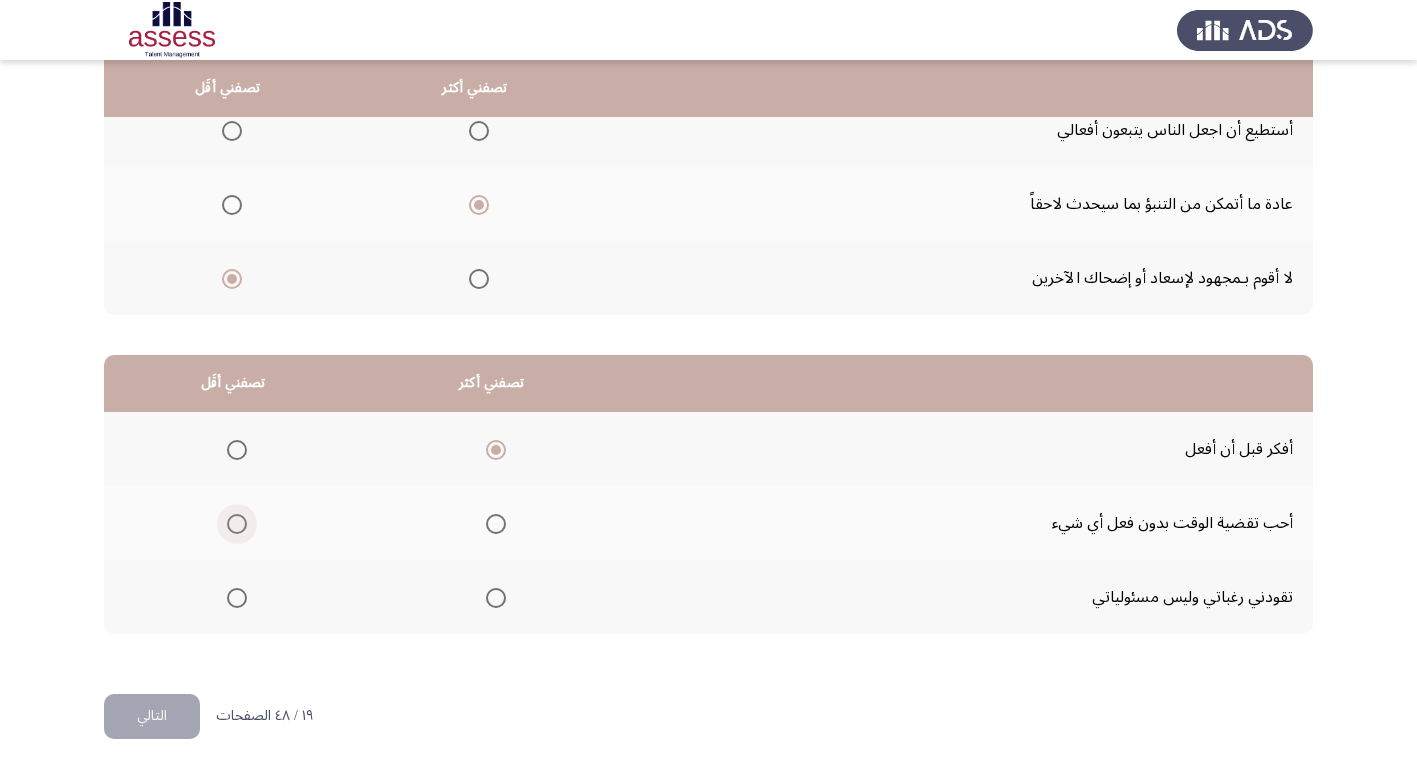 click at bounding box center (237, 524) 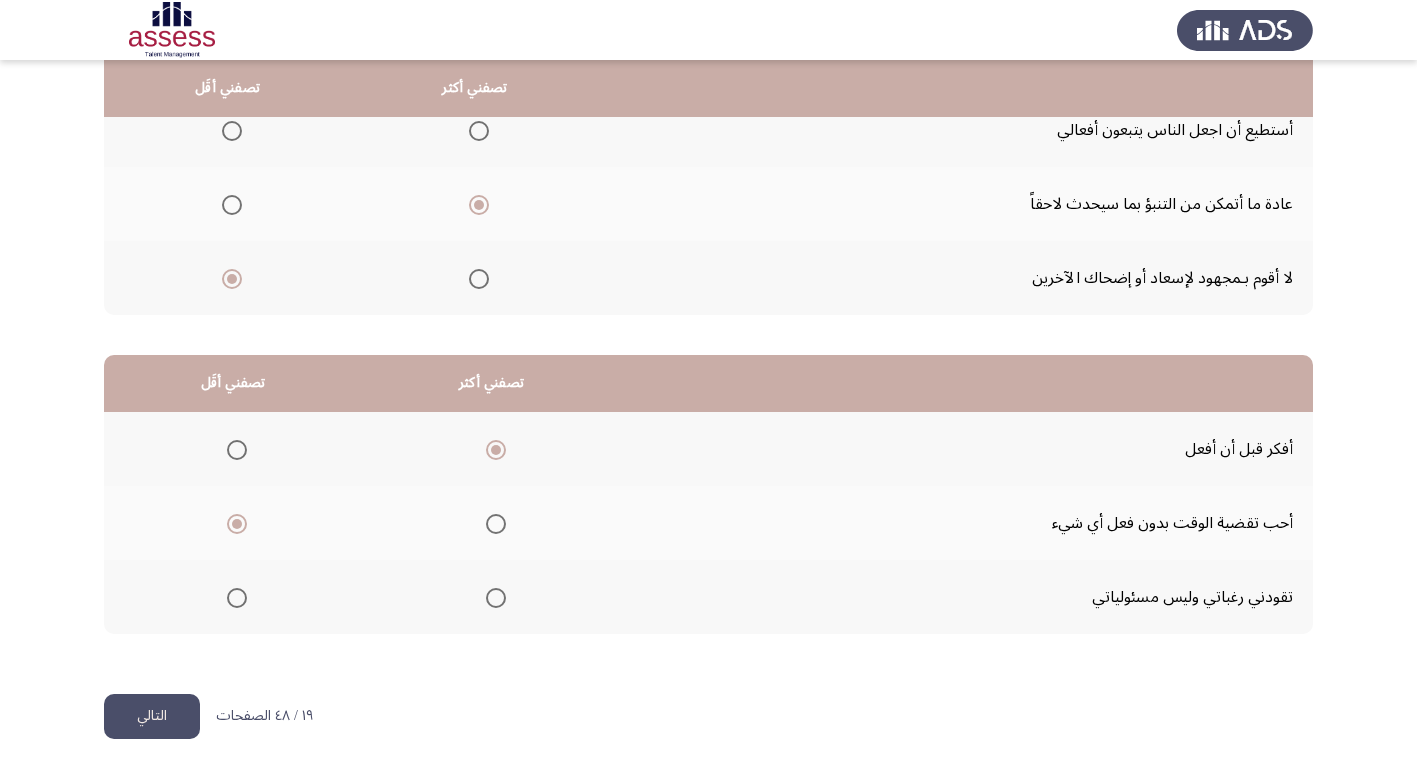 click on "التالي" 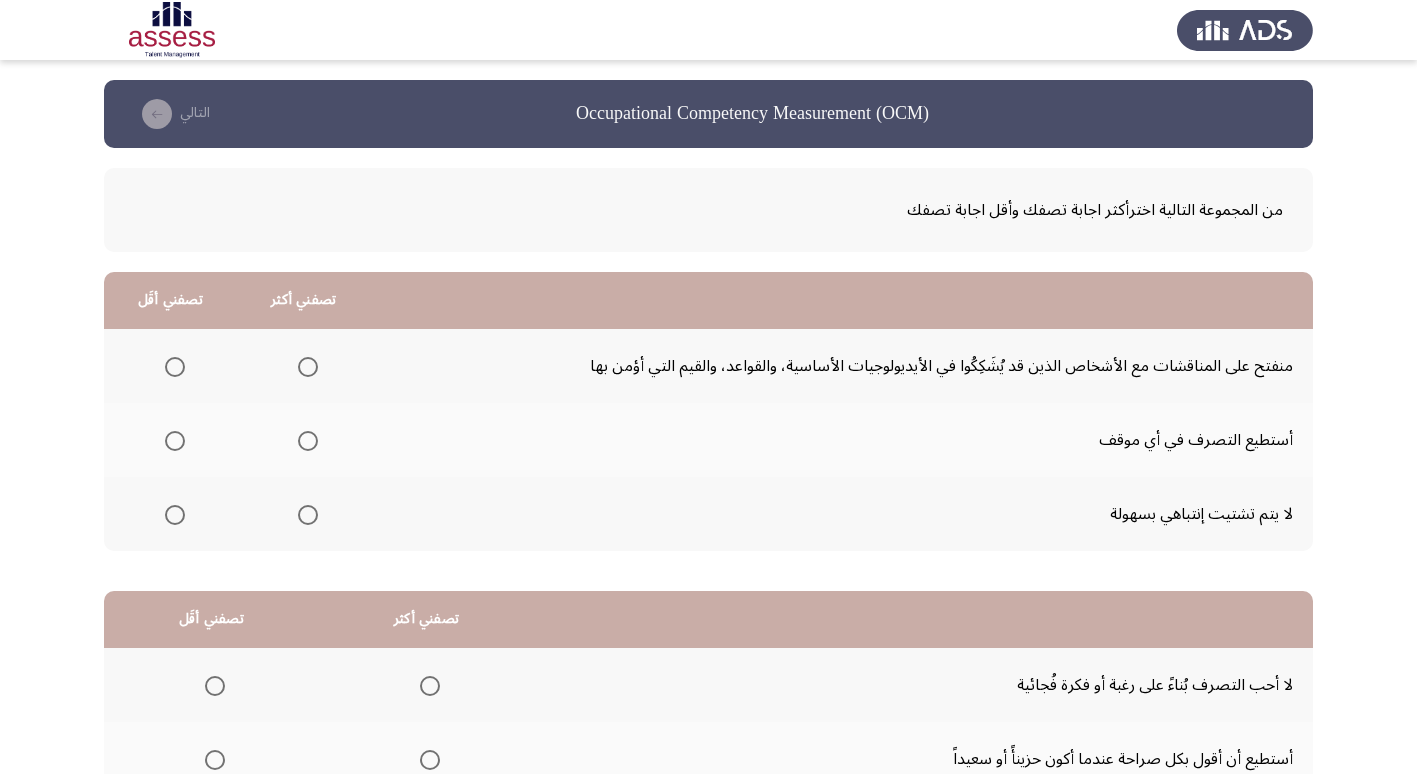 click at bounding box center (308, 515) 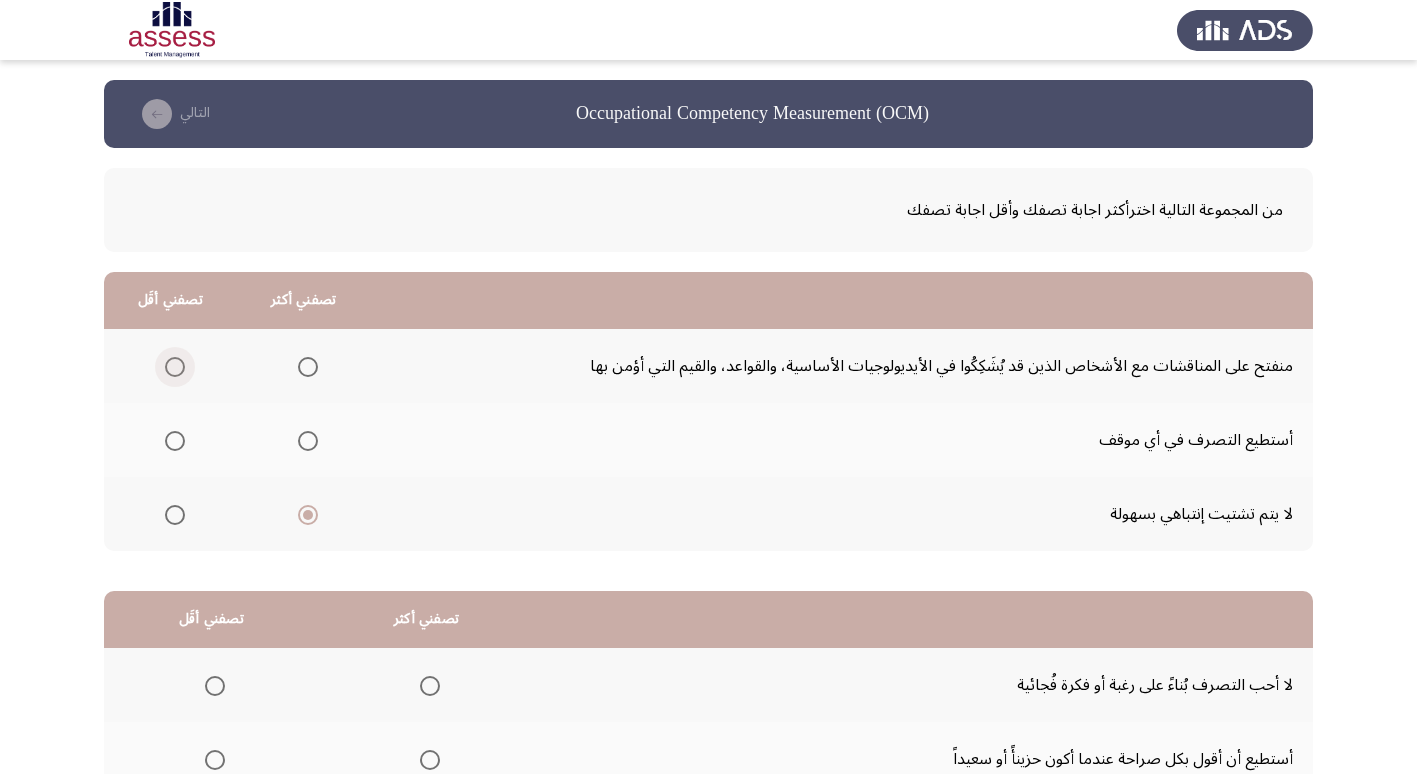 click at bounding box center [175, 367] 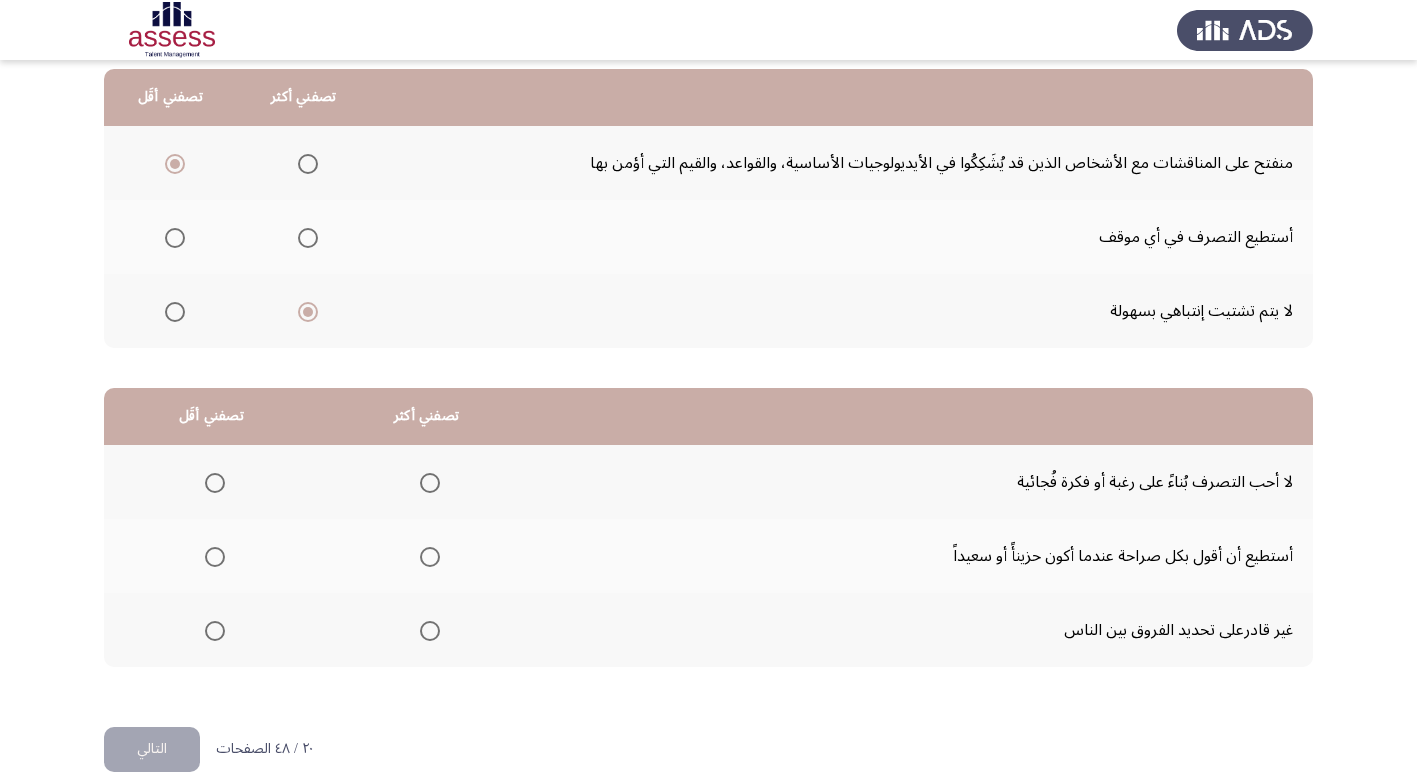 scroll, scrollTop: 236, scrollLeft: 0, axis: vertical 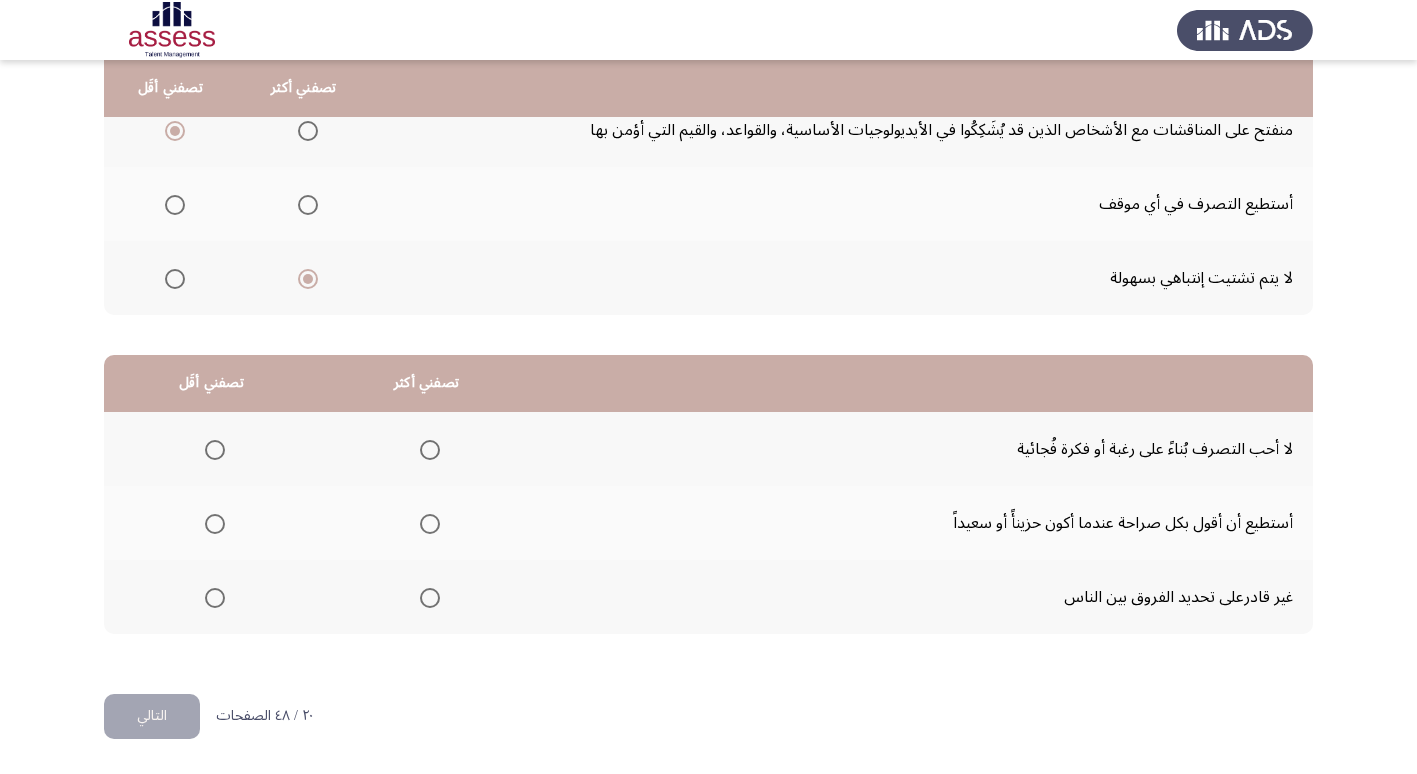 click at bounding box center (430, 524) 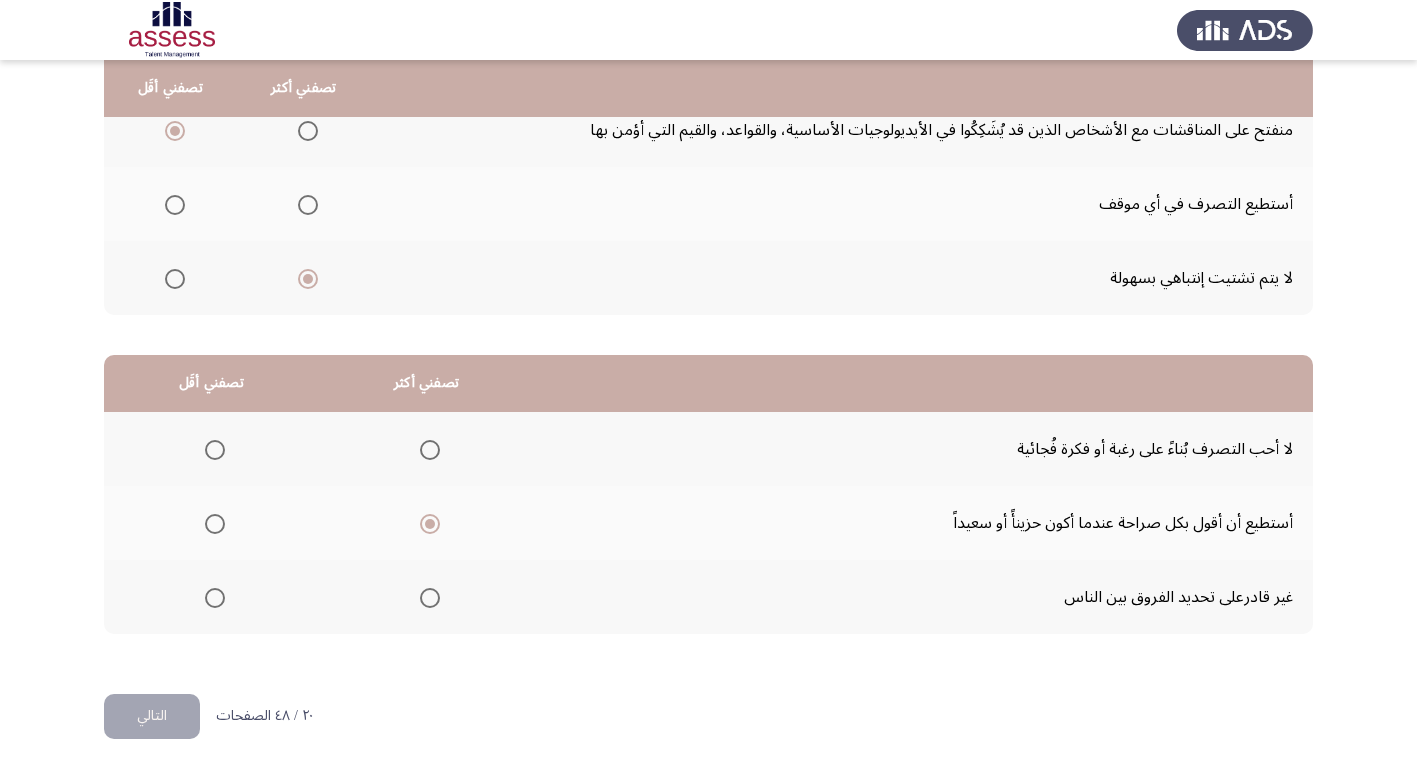 click at bounding box center (430, 450) 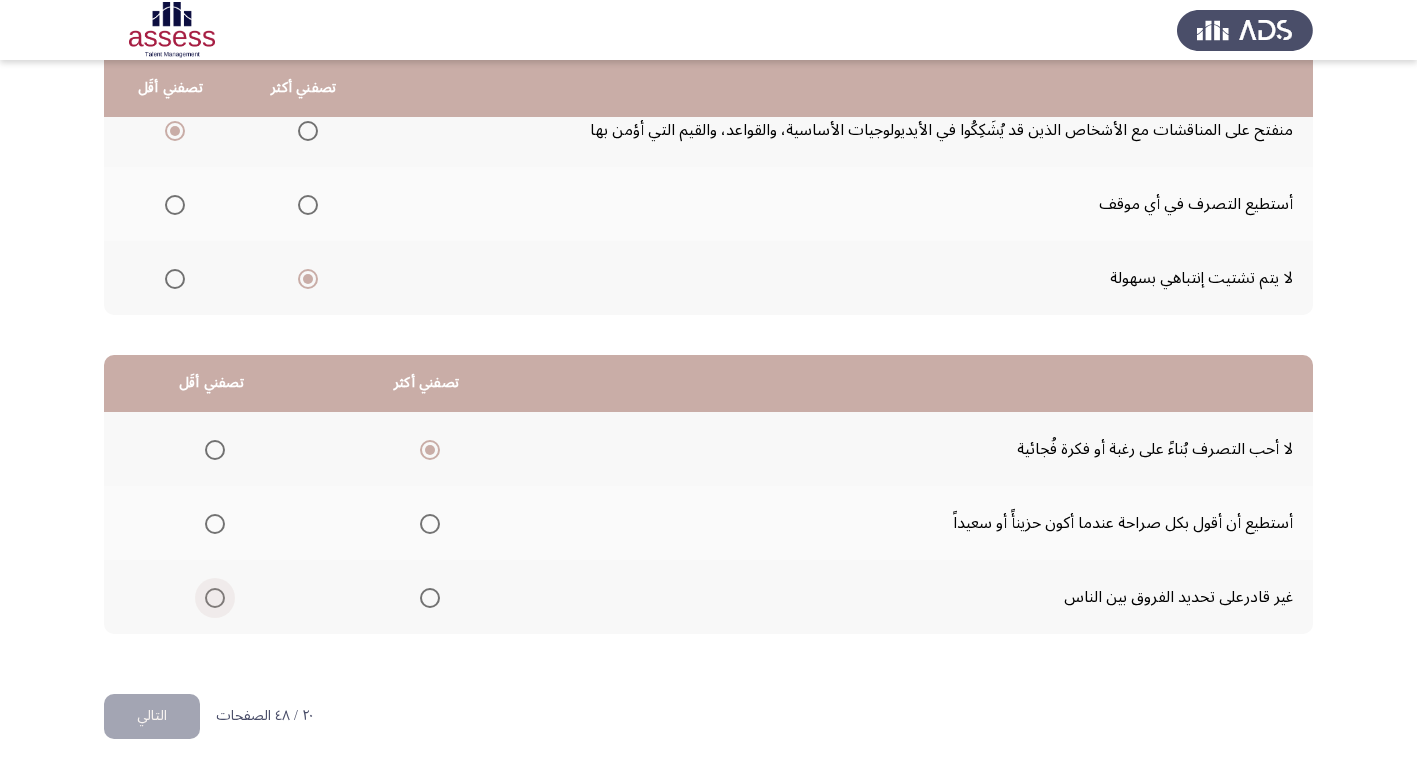click at bounding box center [215, 598] 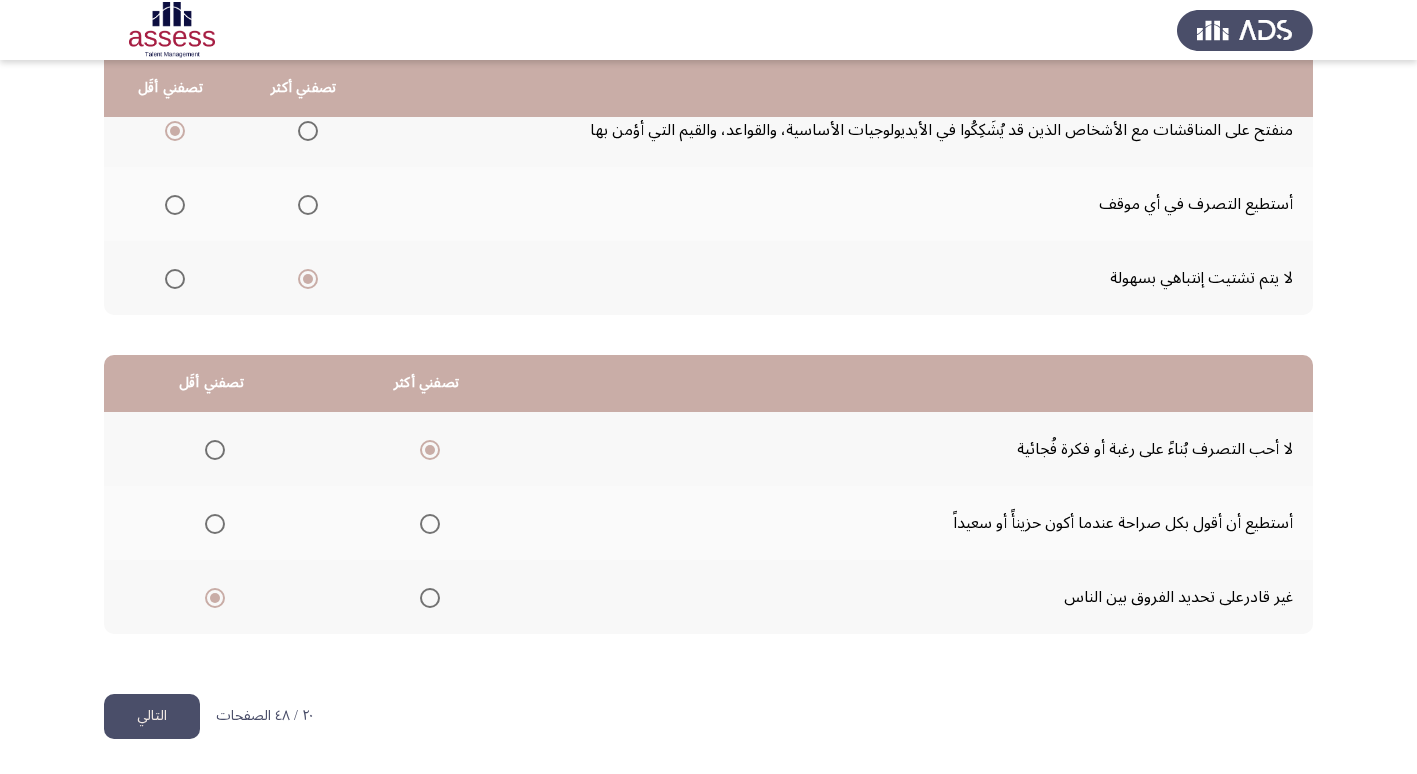 click on "التالي" 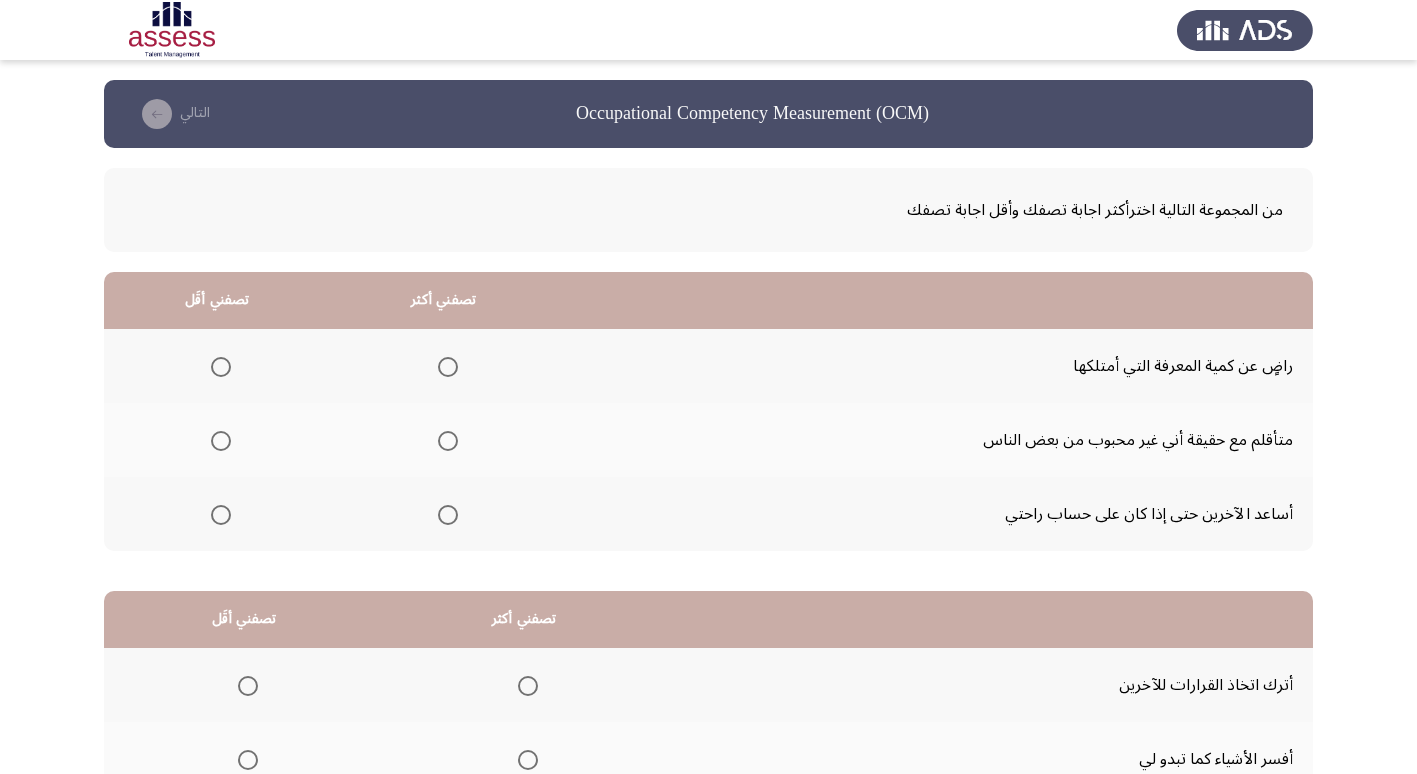 click at bounding box center (448, 367) 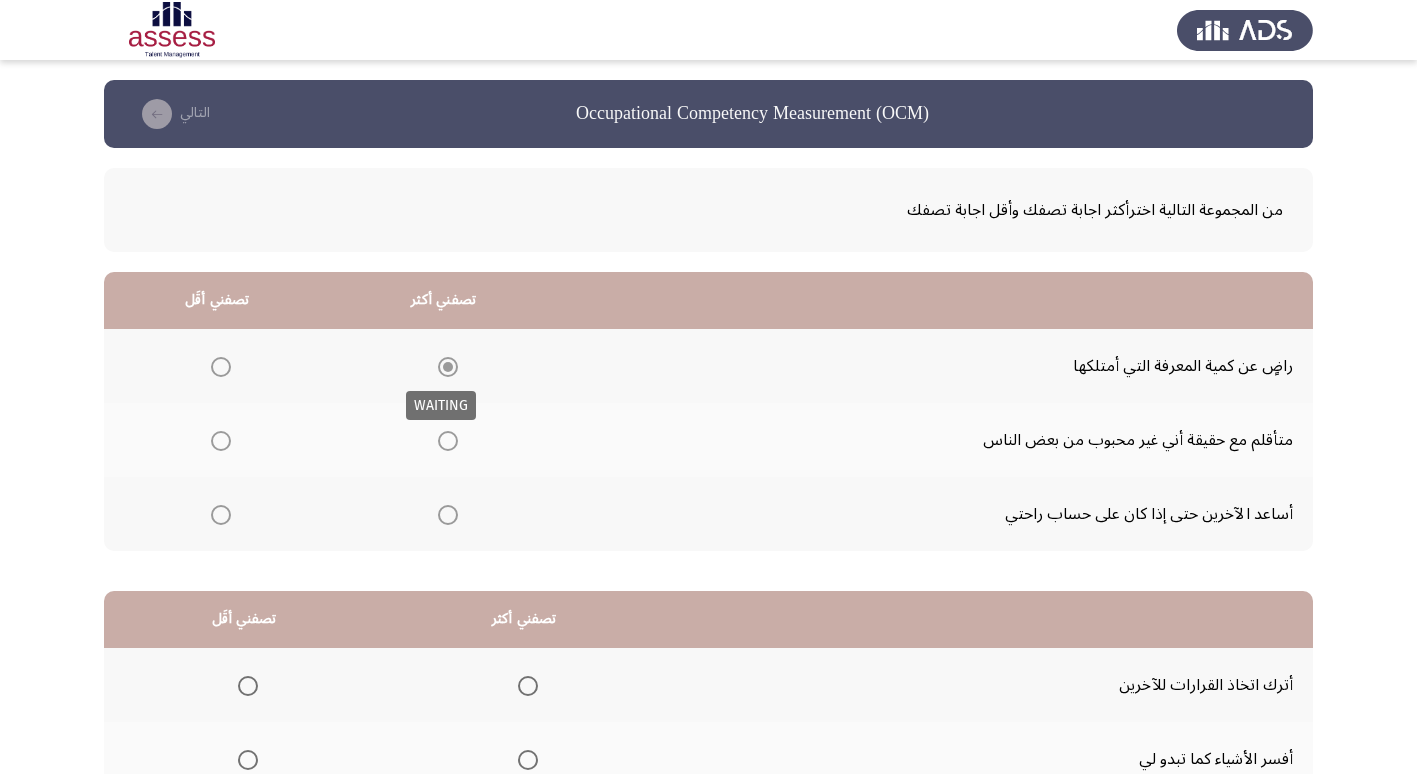 click at bounding box center (448, 367) 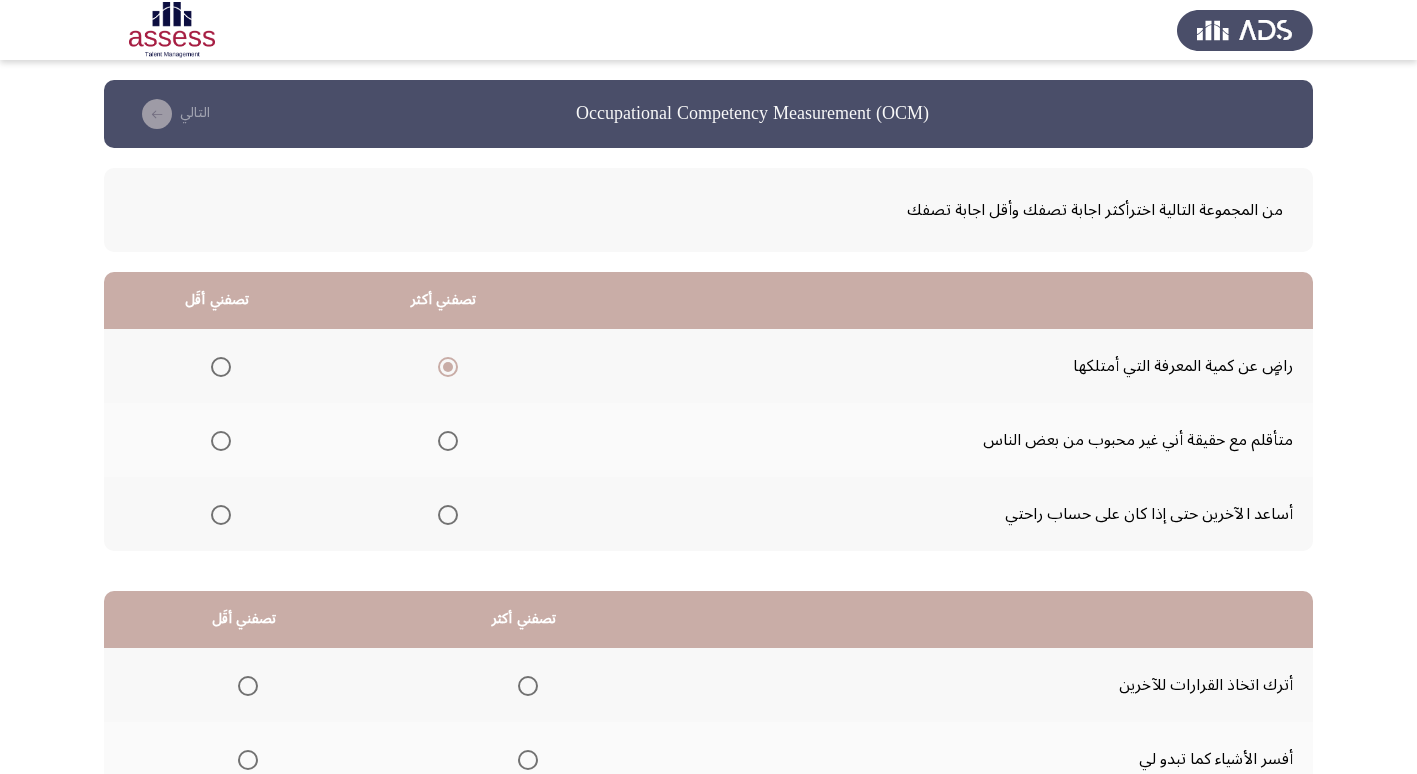 click at bounding box center [221, 441] 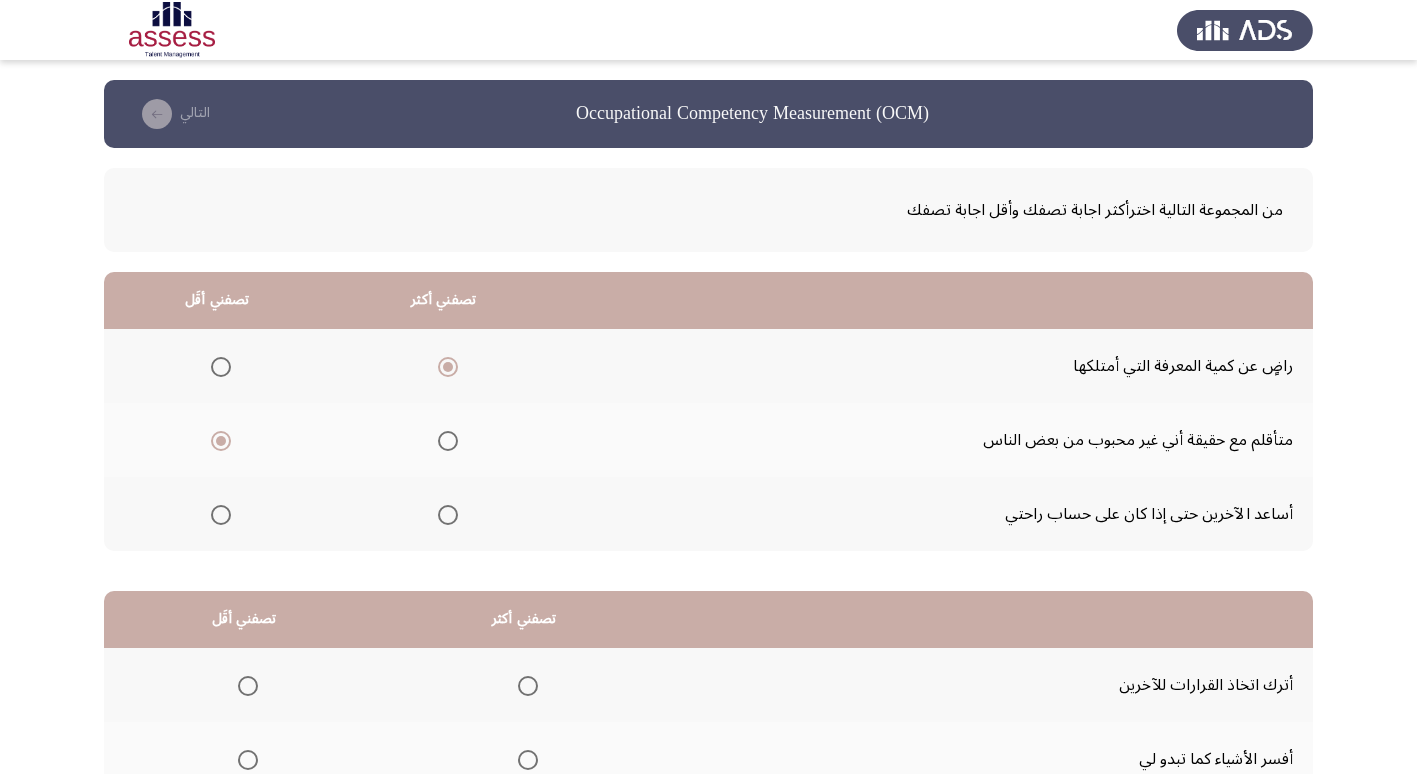 click at bounding box center (221, 441) 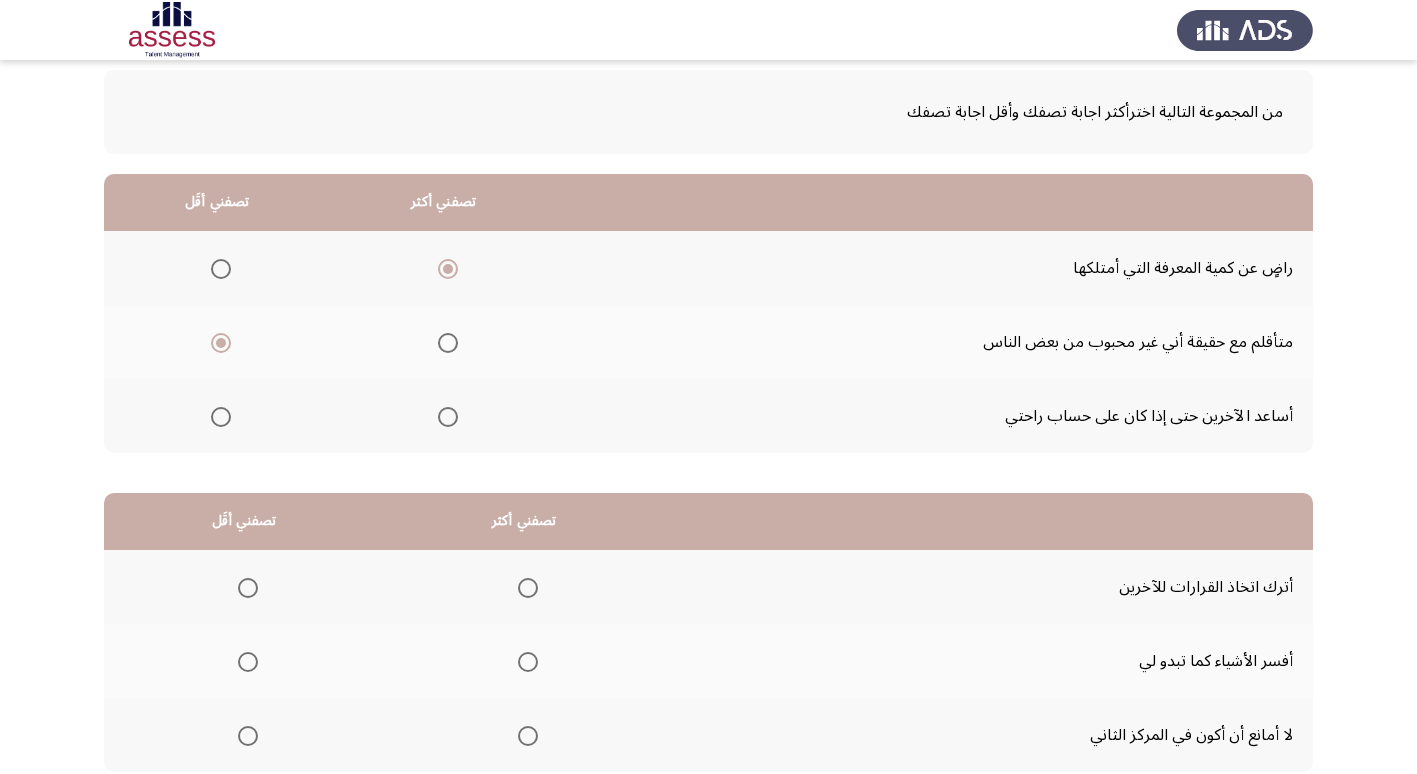 scroll, scrollTop: 236, scrollLeft: 0, axis: vertical 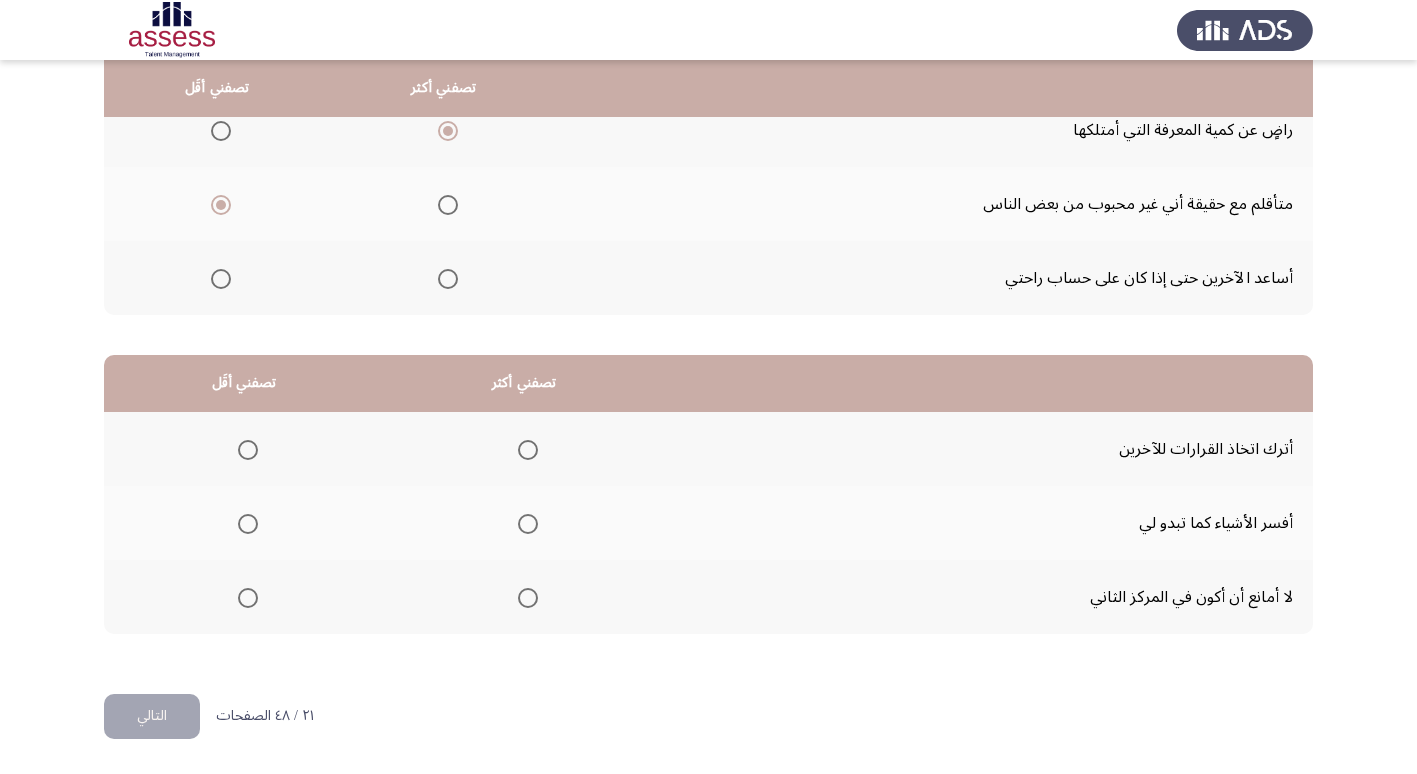 click at bounding box center (528, 450) 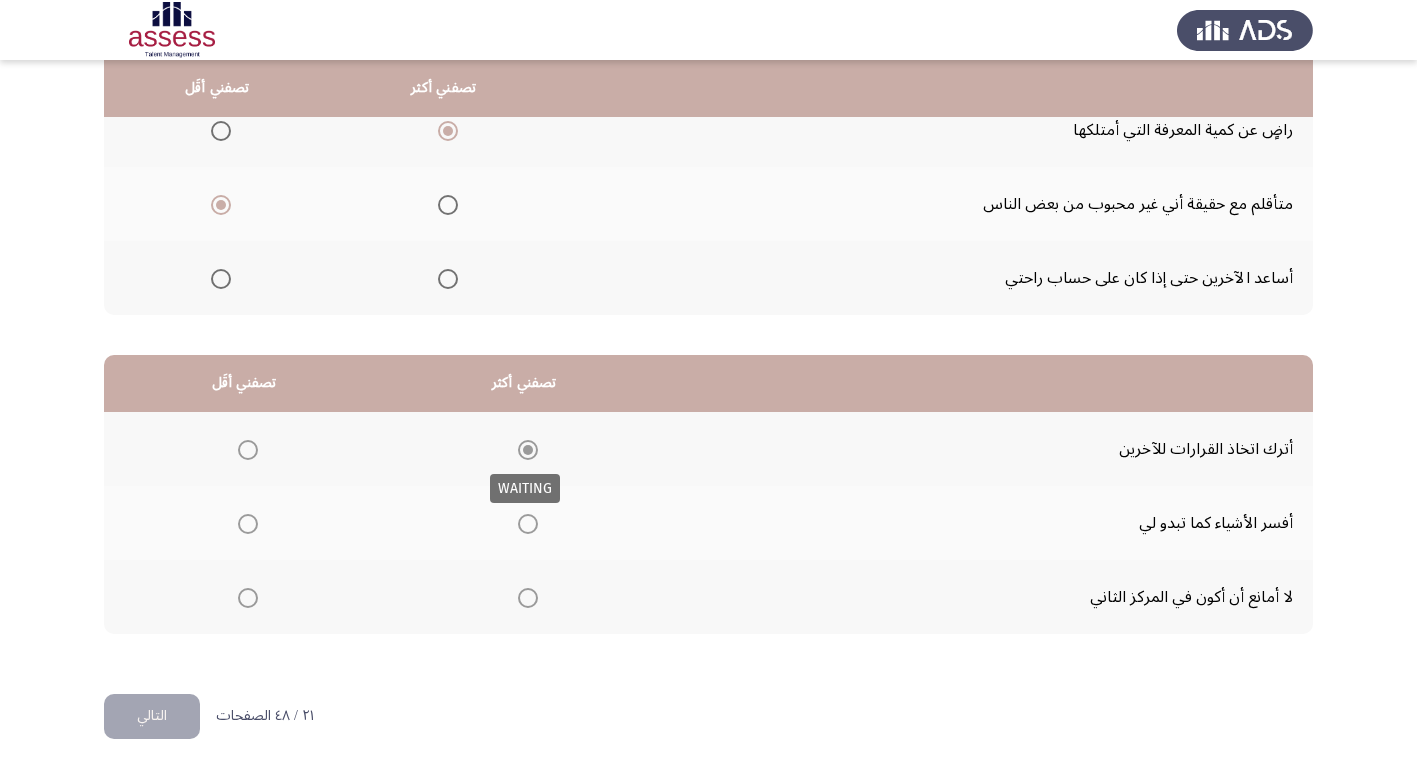 click at bounding box center [528, 450] 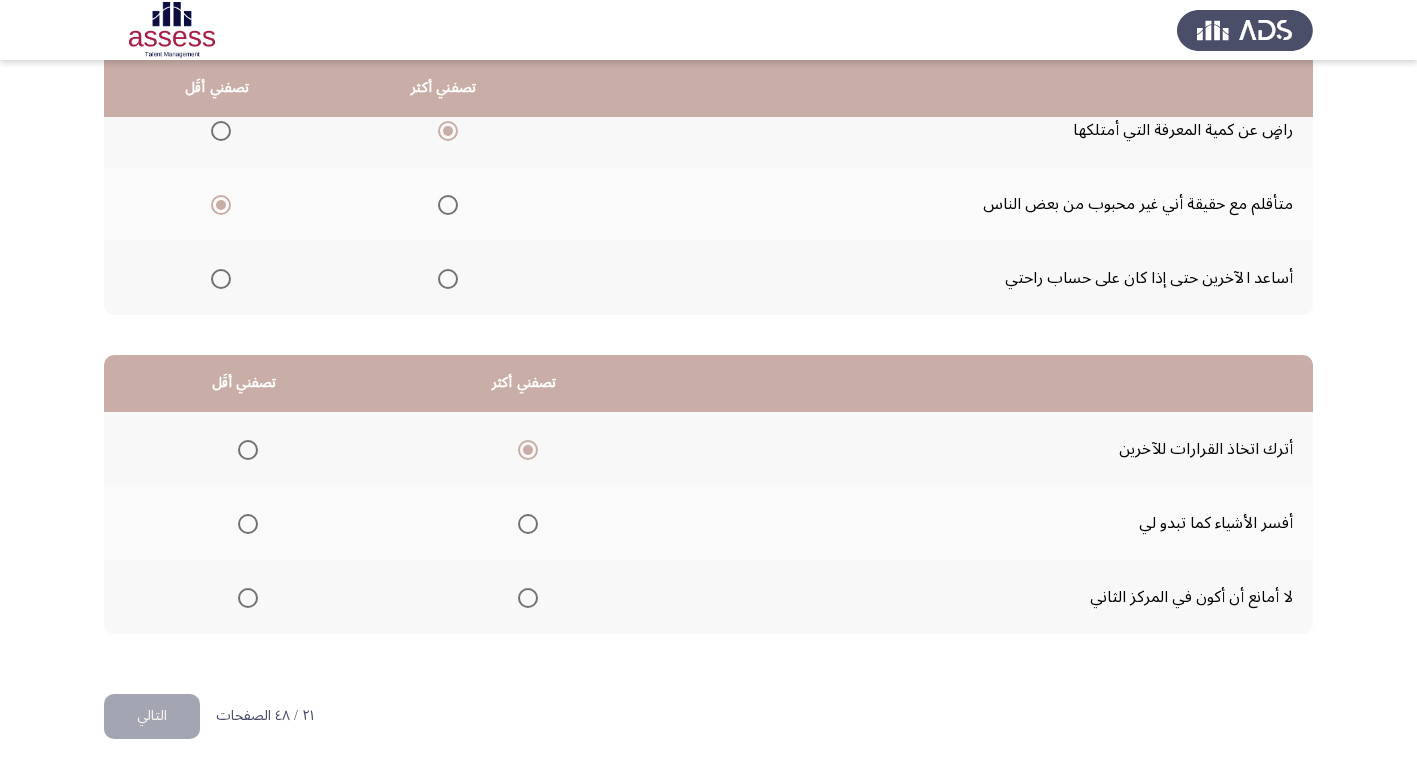 click at bounding box center (528, 450) 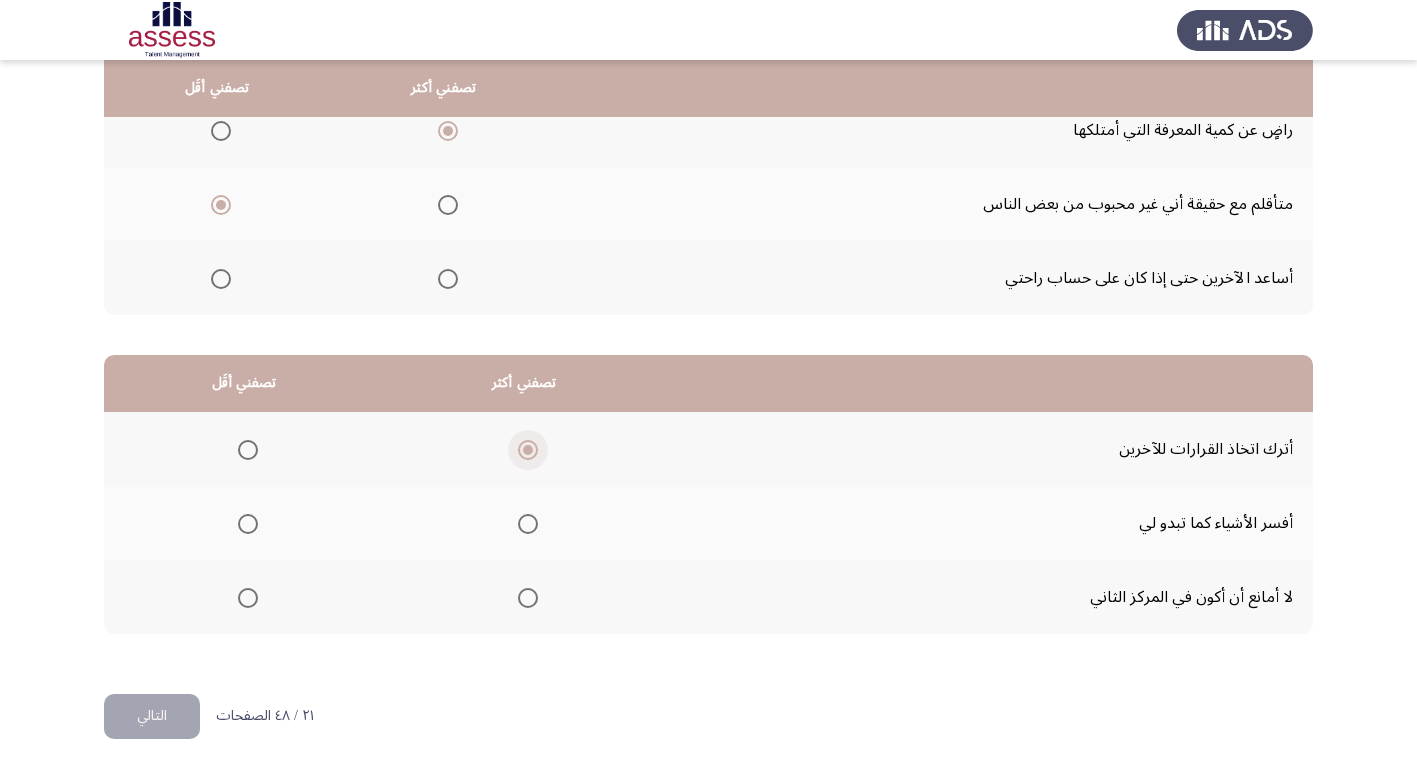 click at bounding box center (528, 450) 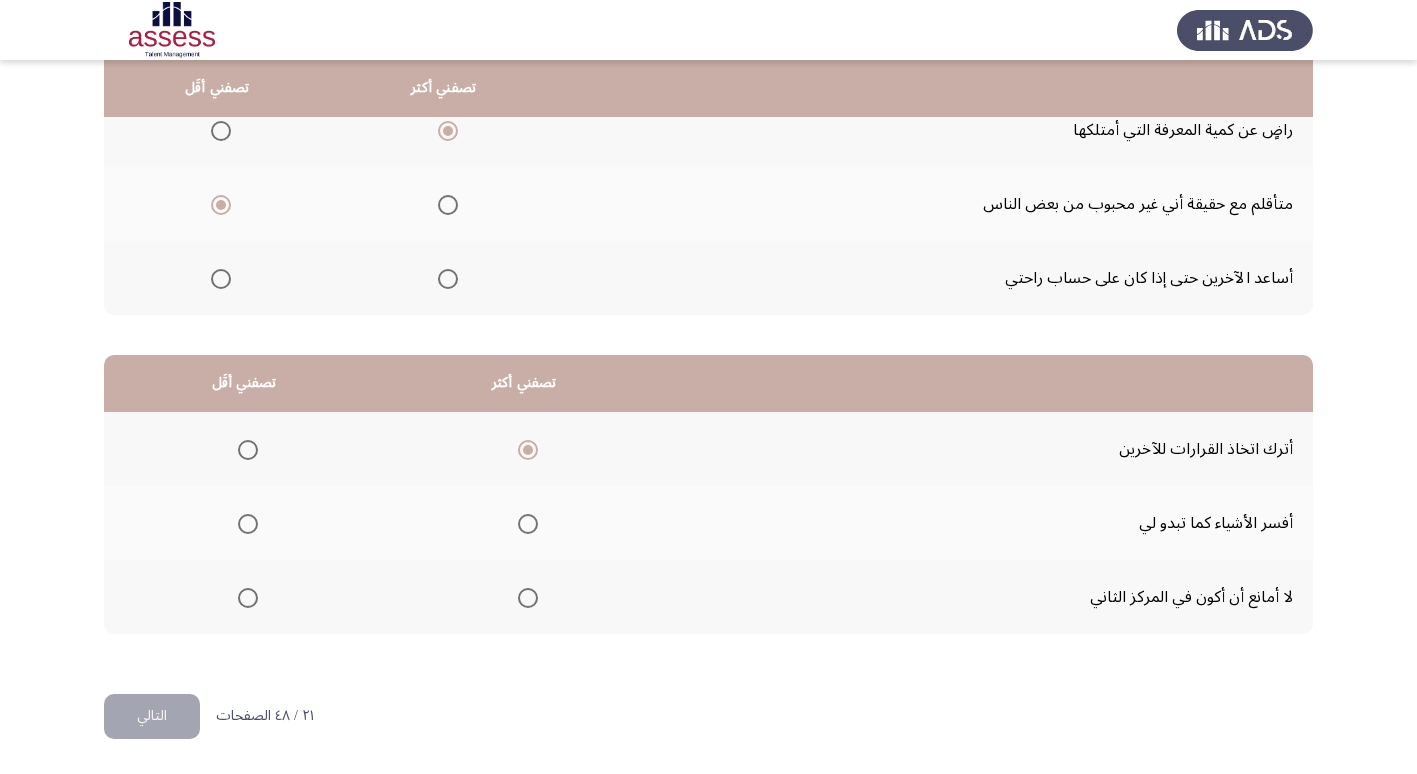 click at bounding box center (248, 450) 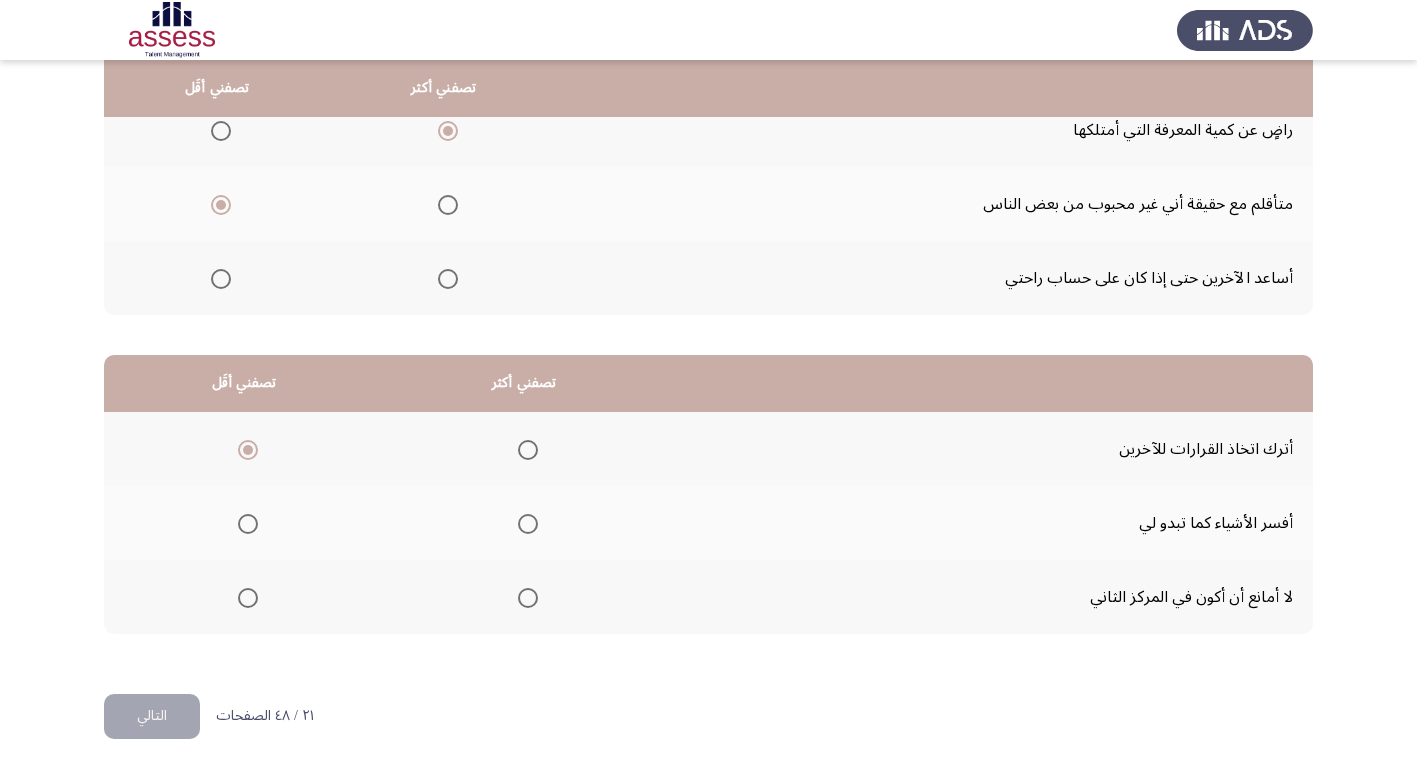 click at bounding box center (528, 598) 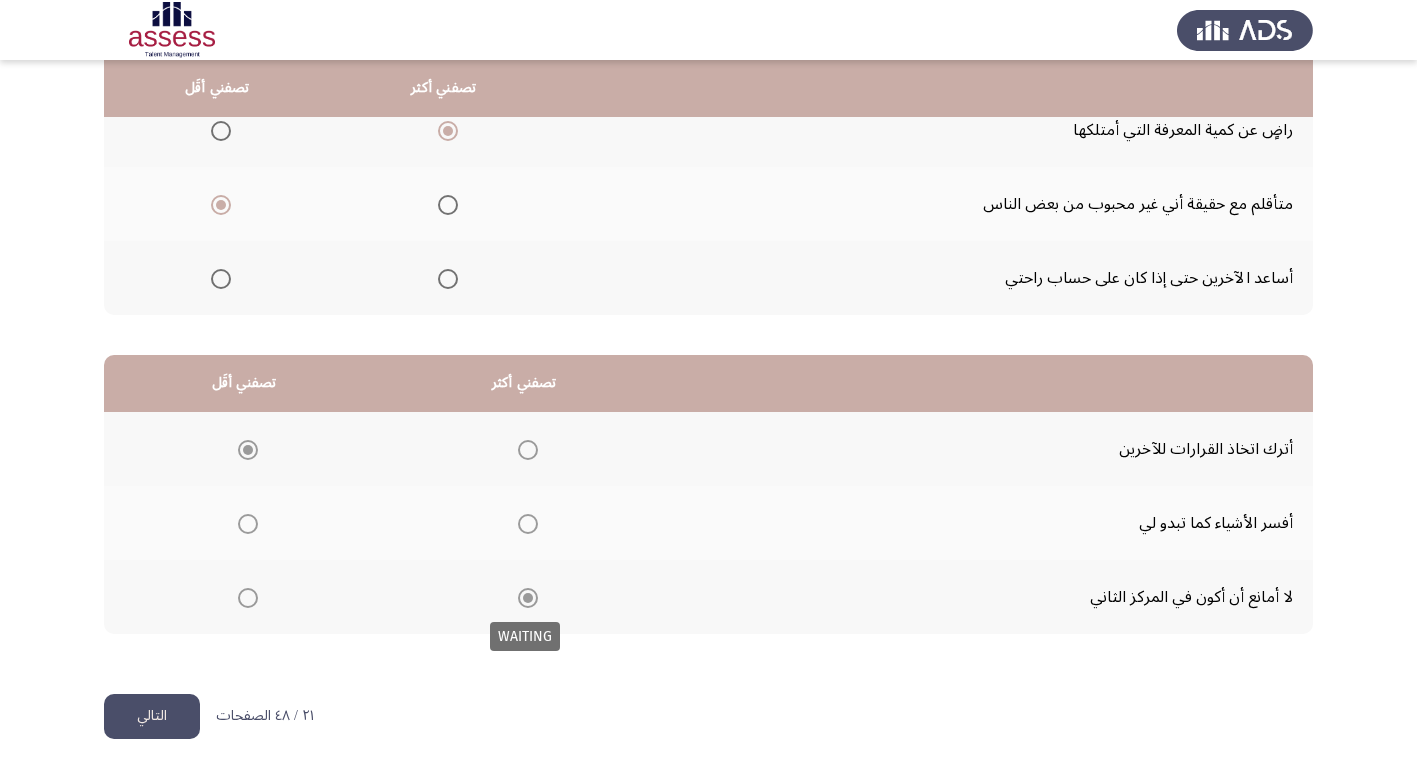 click at bounding box center [528, 598] 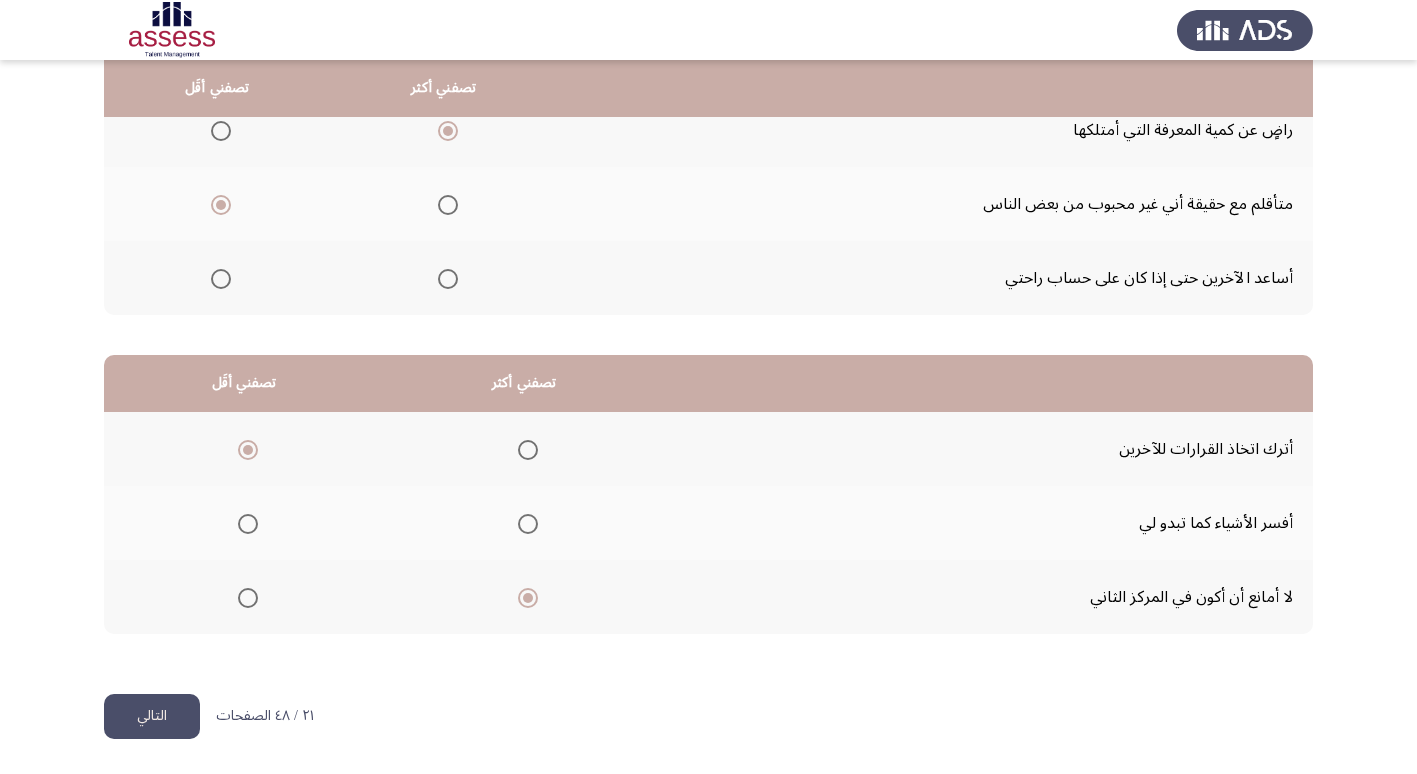 click on "التالي" 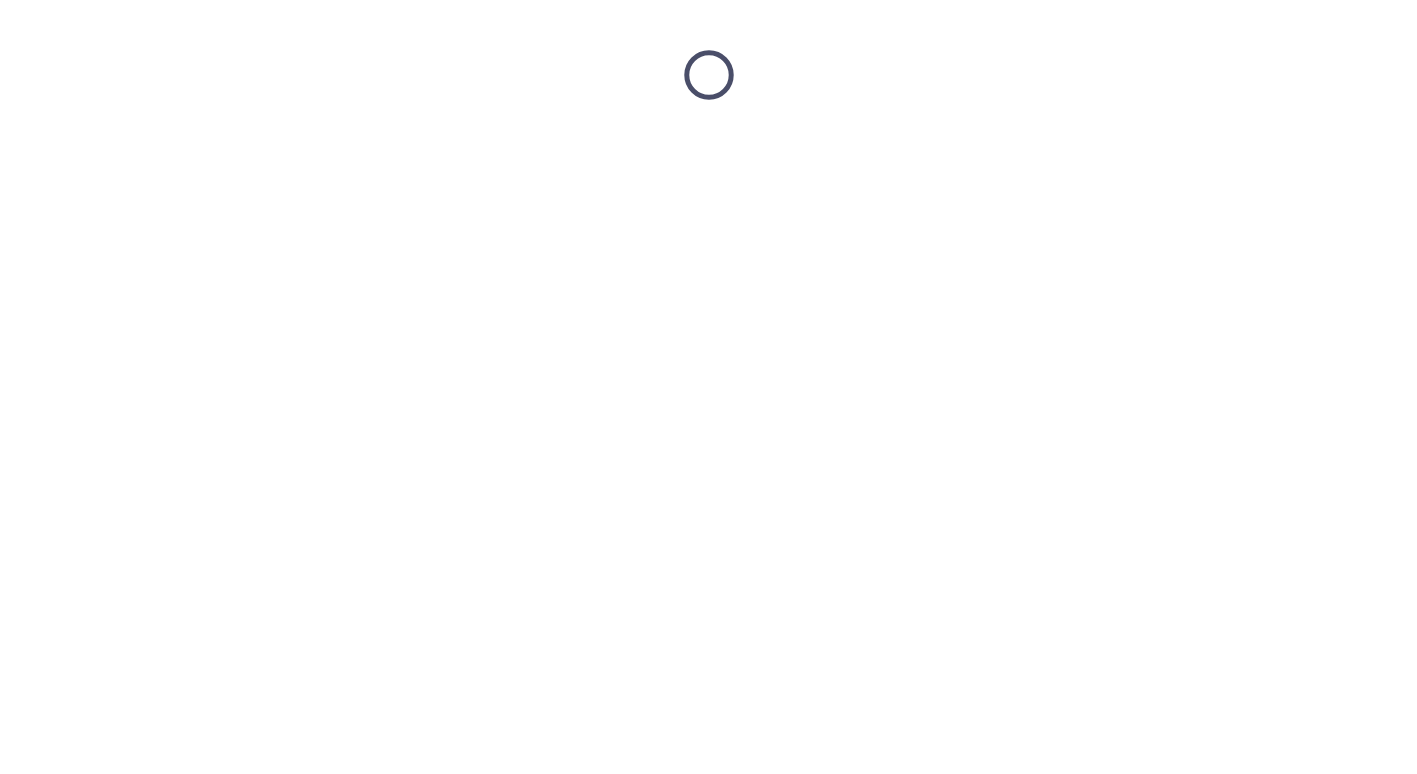 scroll, scrollTop: 0, scrollLeft: 0, axis: both 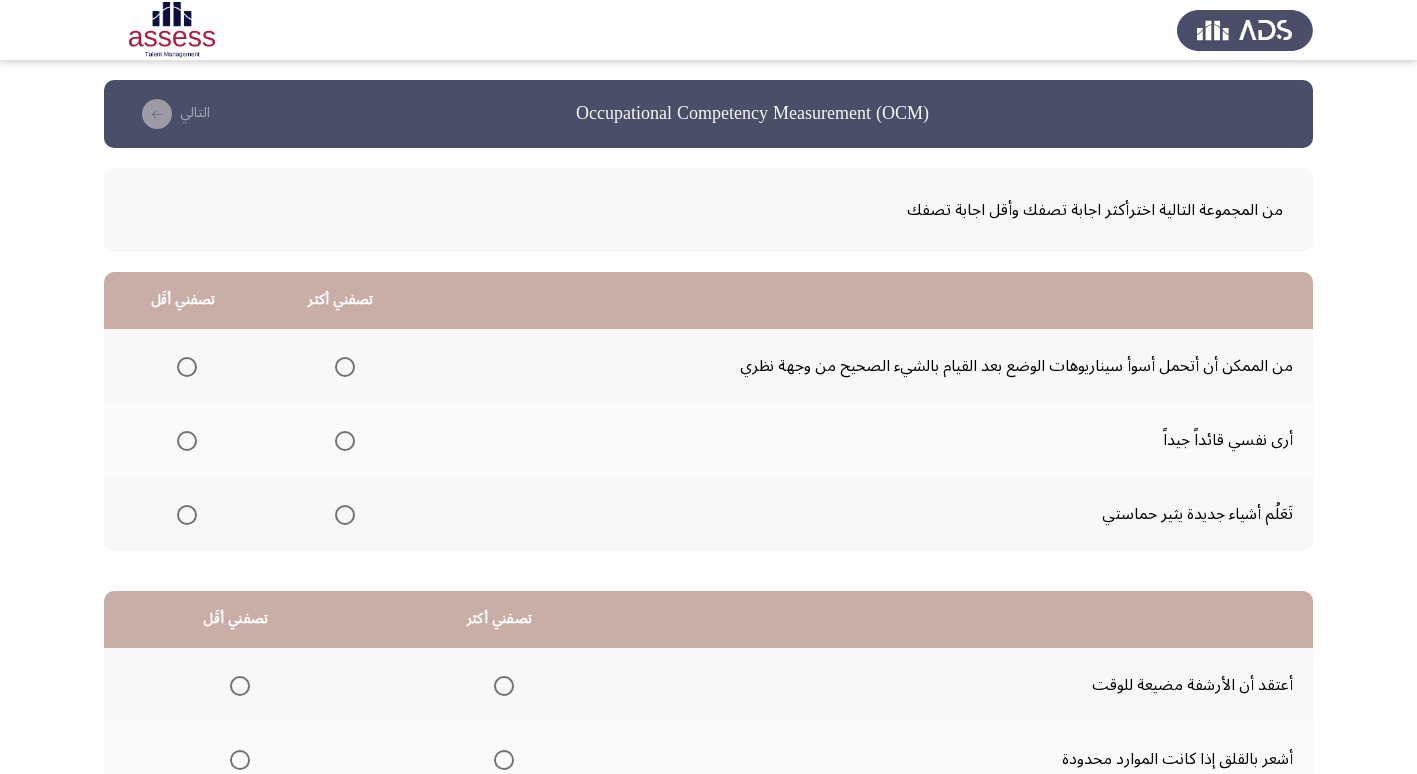 click at bounding box center [345, 441] 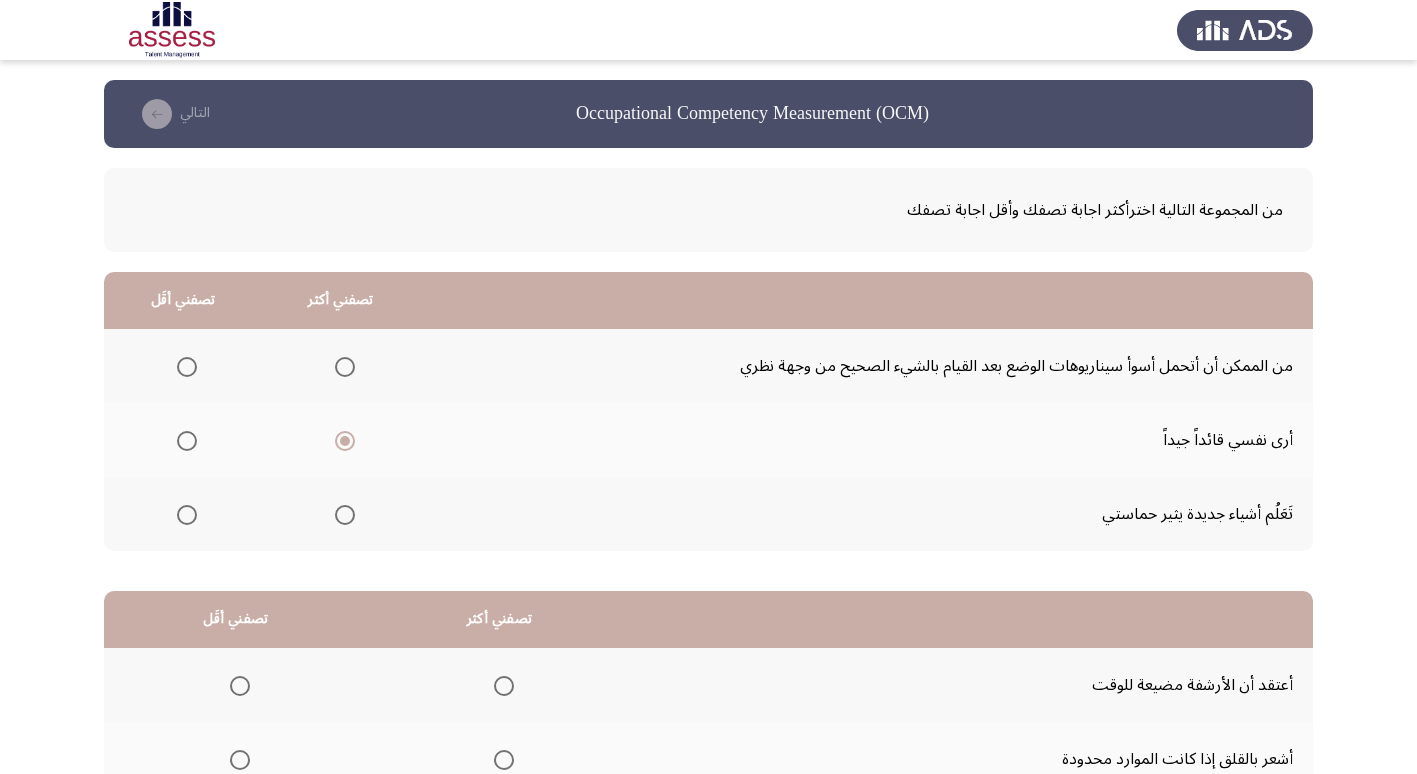 click at bounding box center [187, 367] 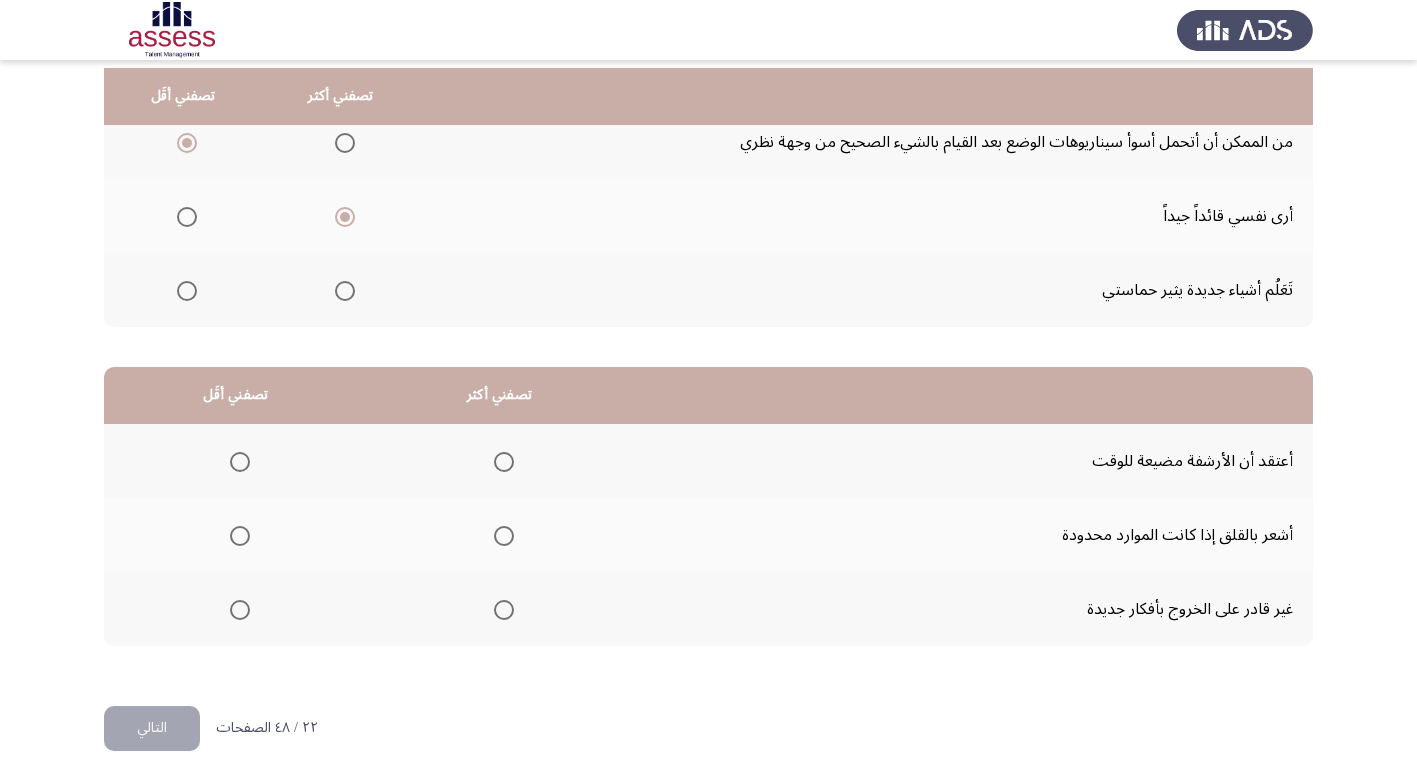 scroll, scrollTop: 236, scrollLeft: 0, axis: vertical 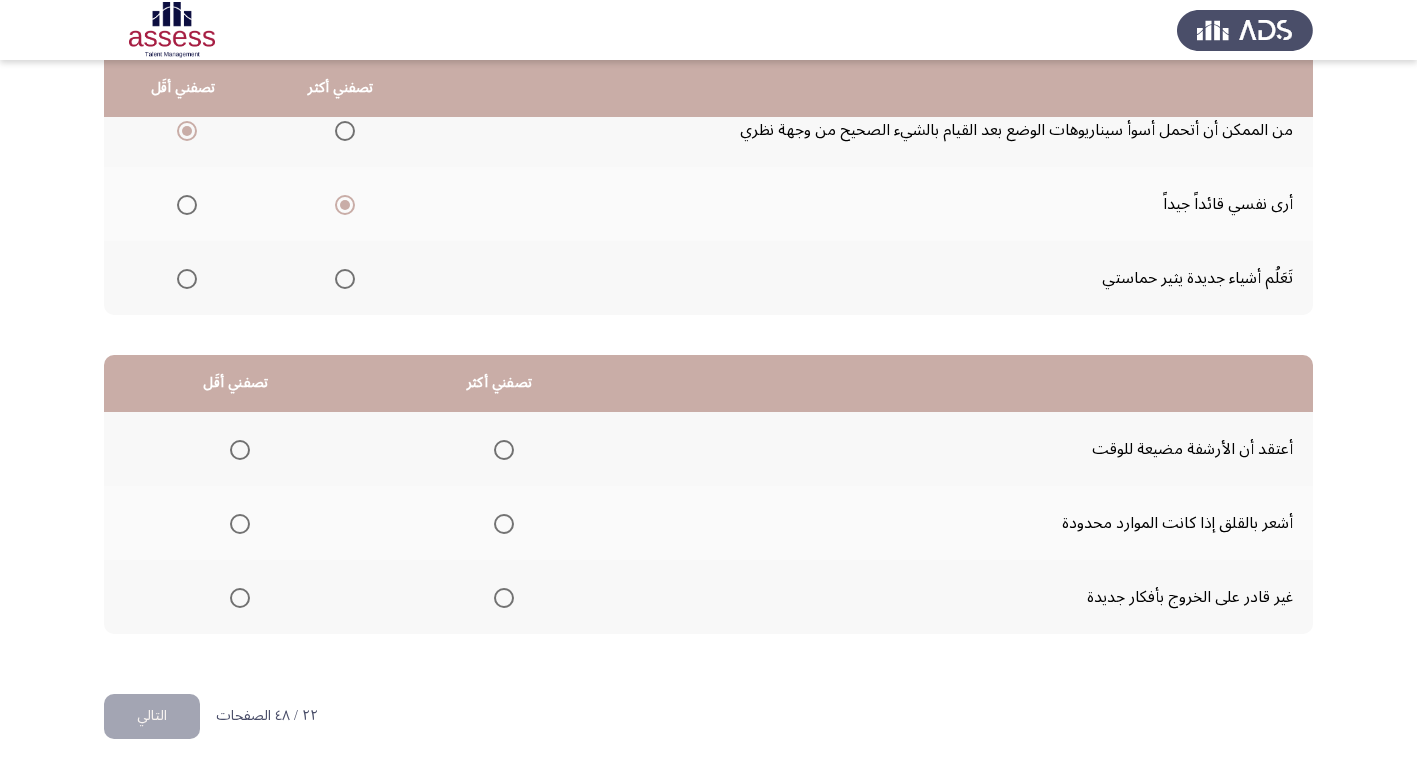 click at bounding box center (504, 524) 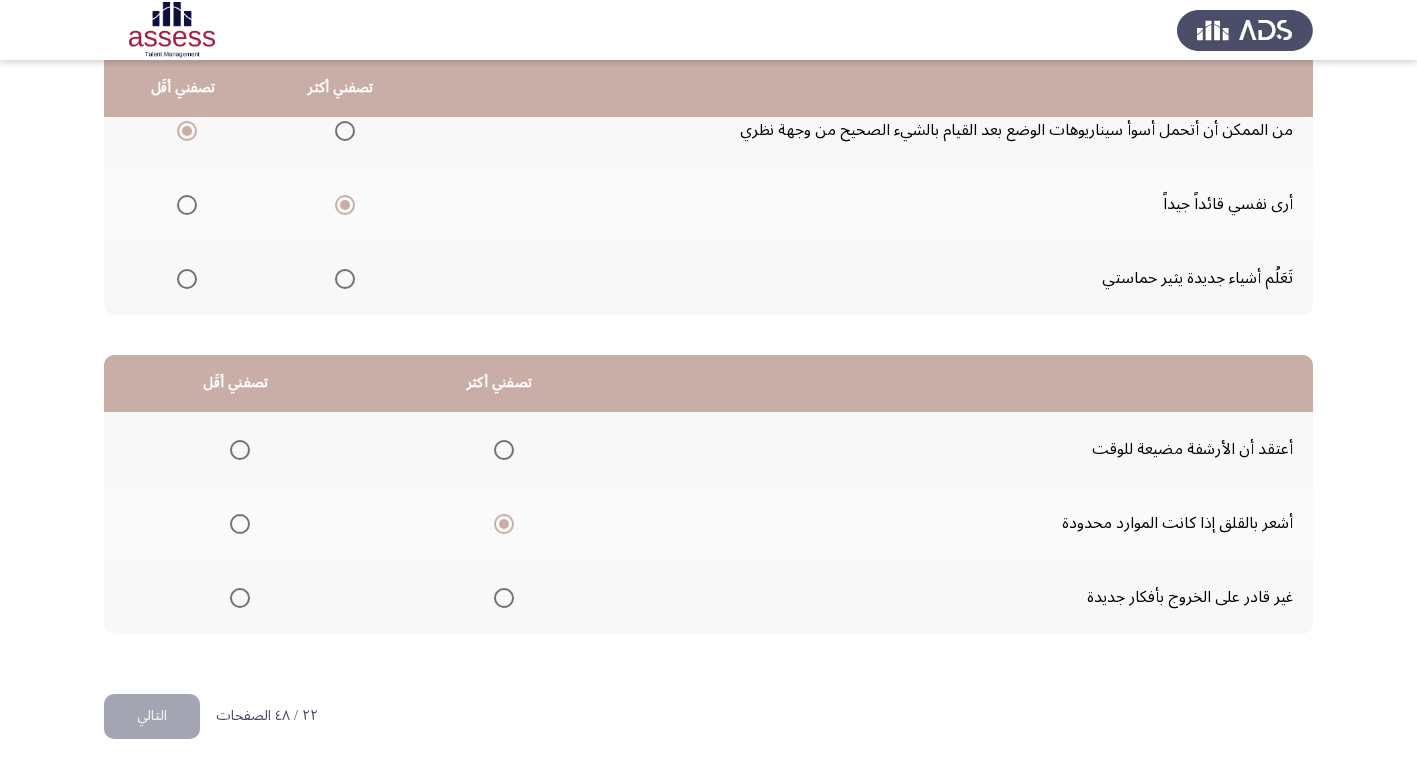 click at bounding box center [240, 598] 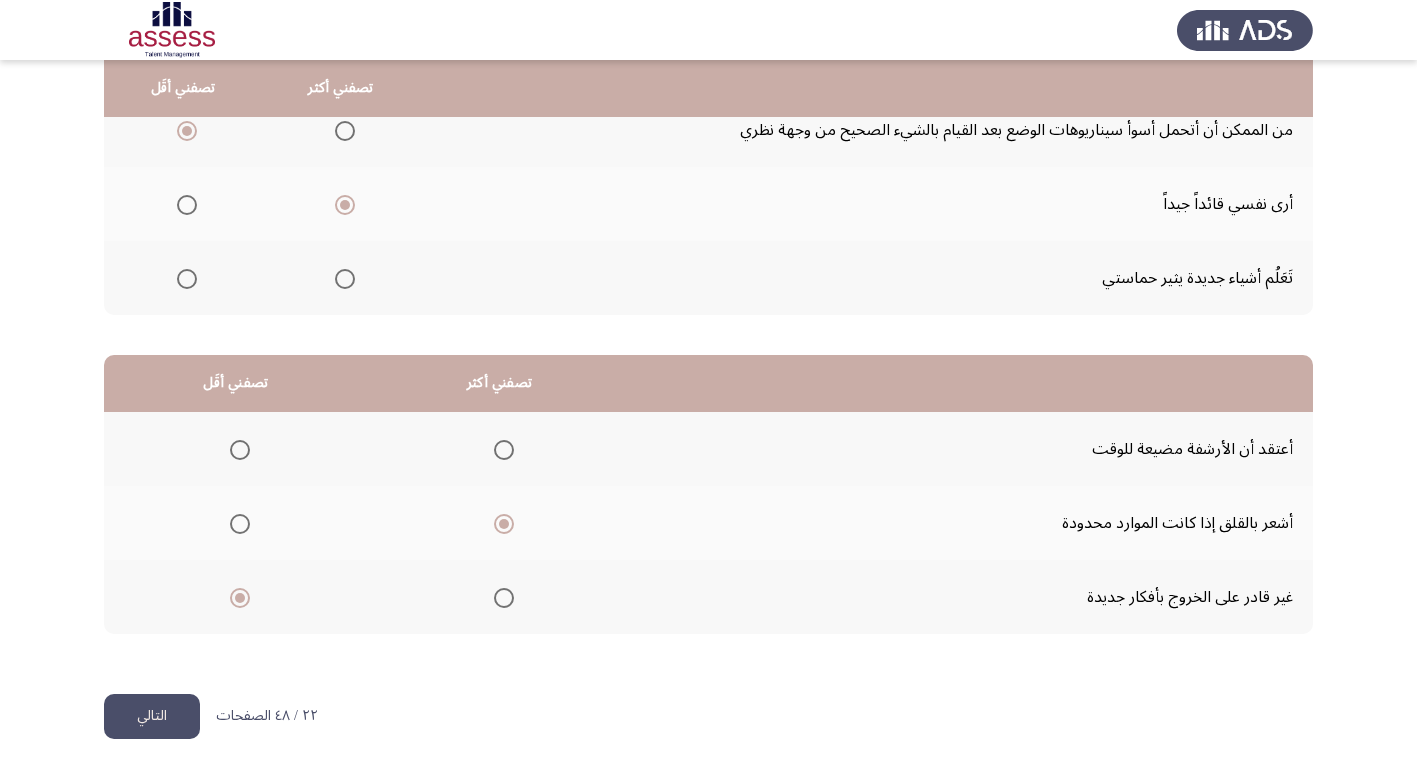 click on "التالي" 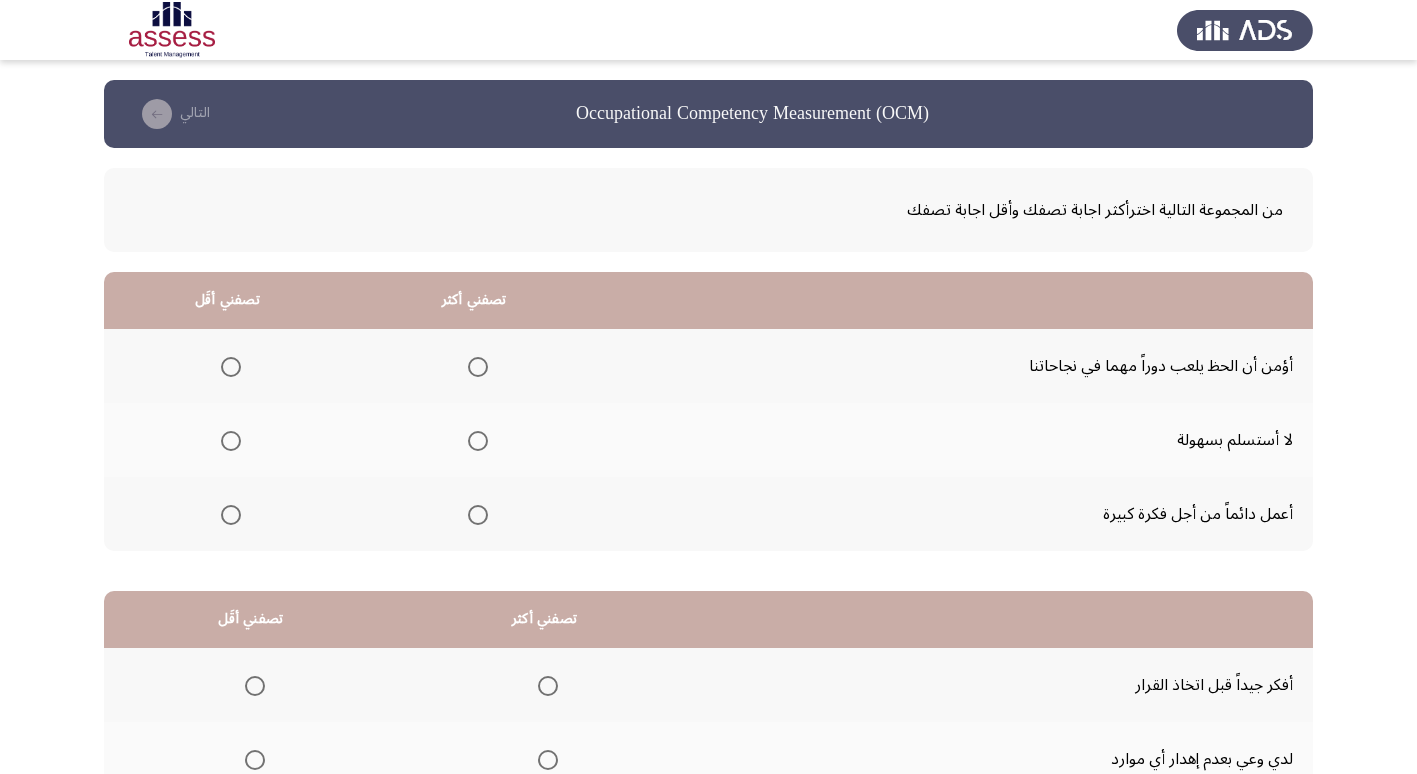 click at bounding box center (478, 441) 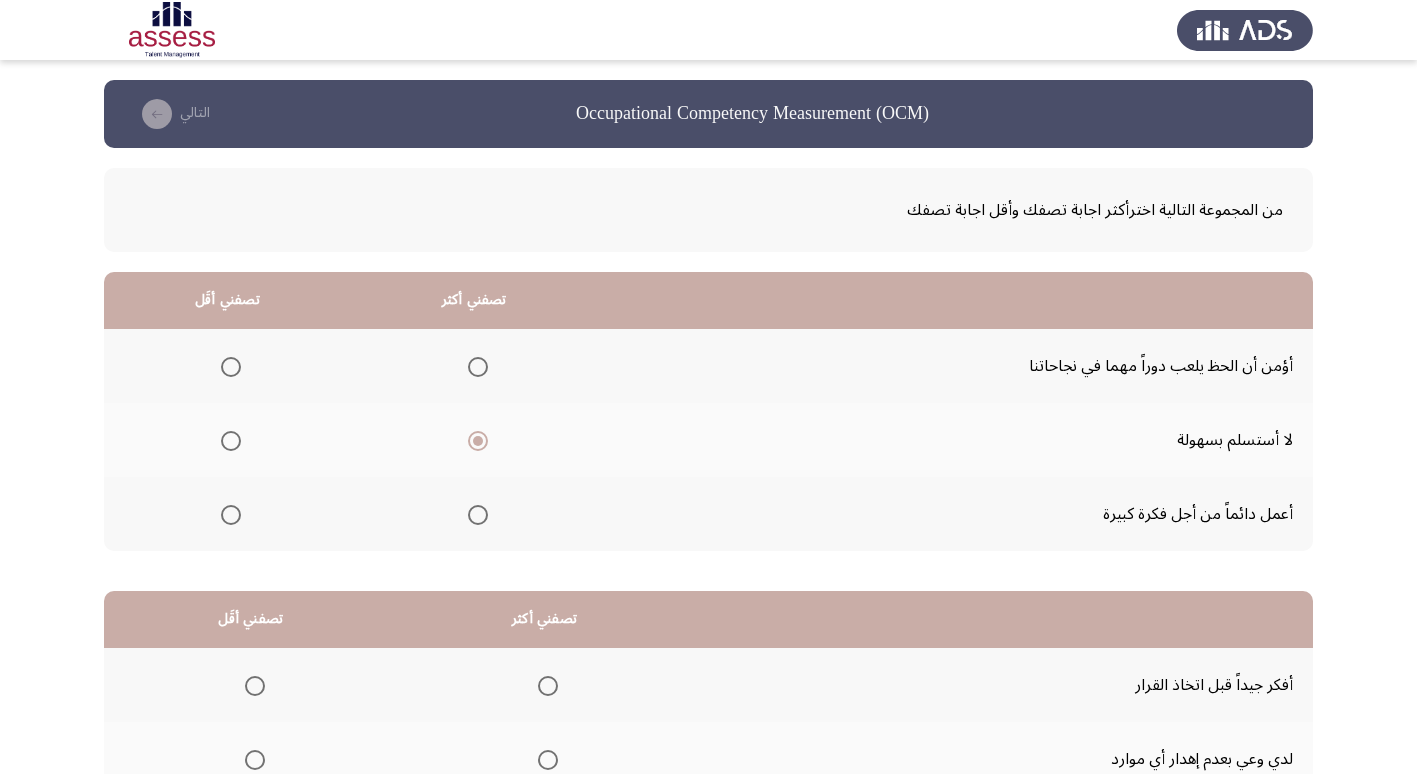 click at bounding box center [231, 367] 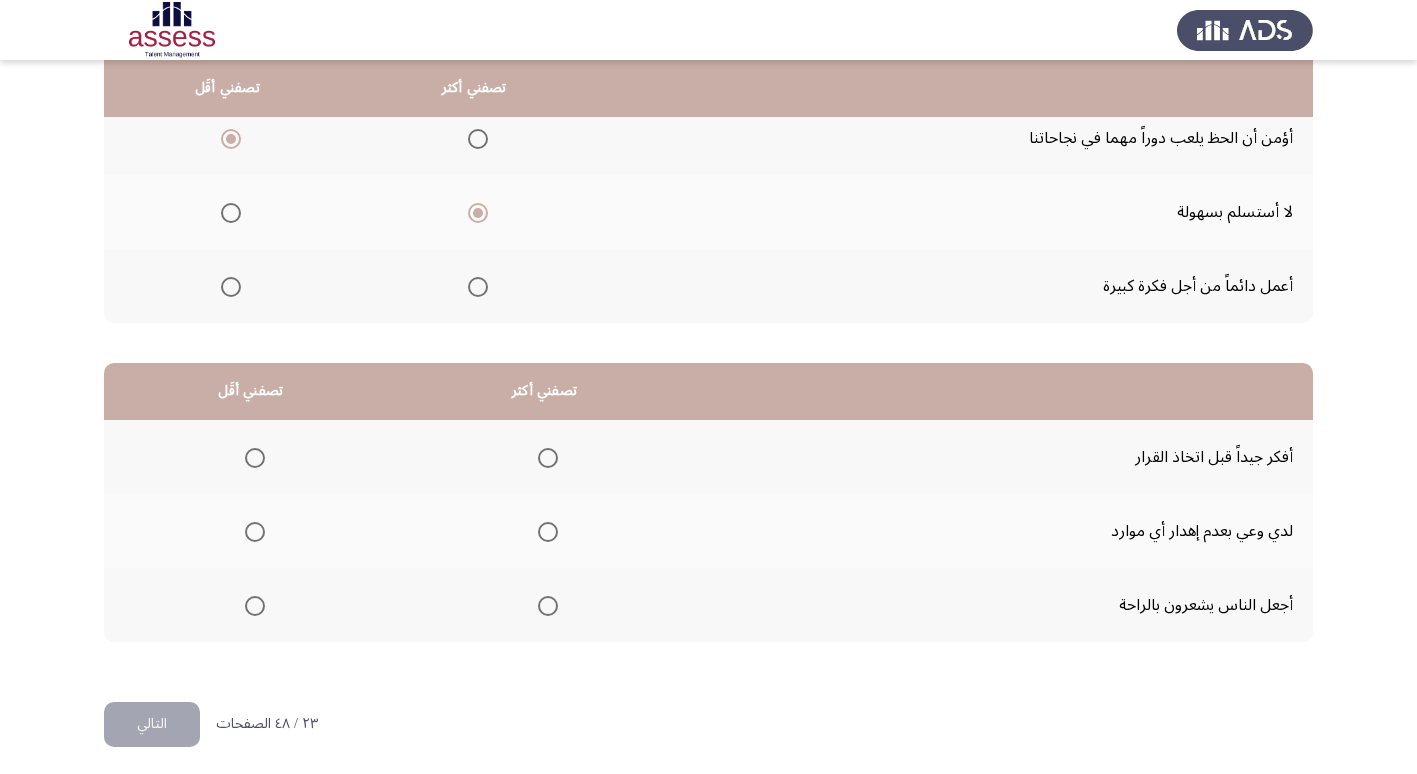 scroll, scrollTop: 236, scrollLeft: 0, axis: vertical 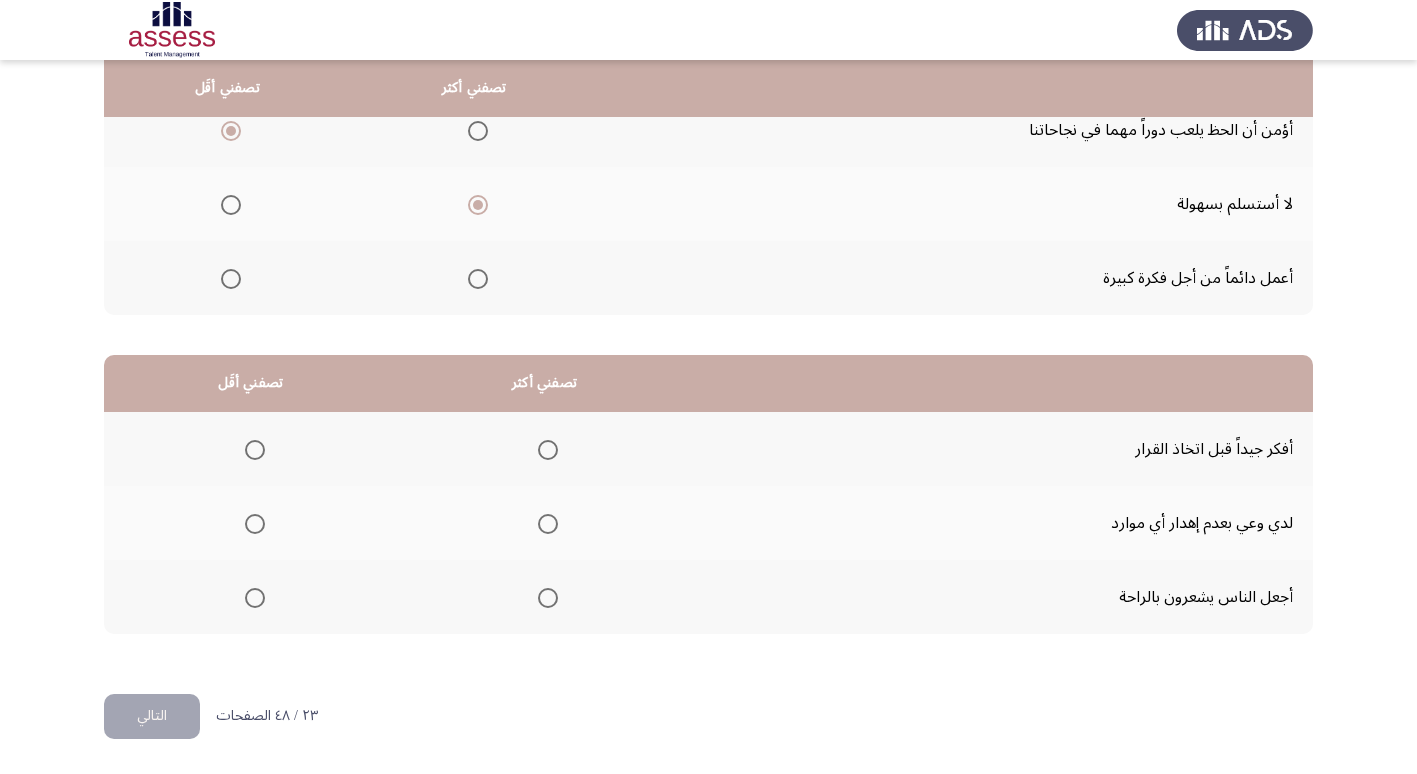 click at bounding box center (548, 450) 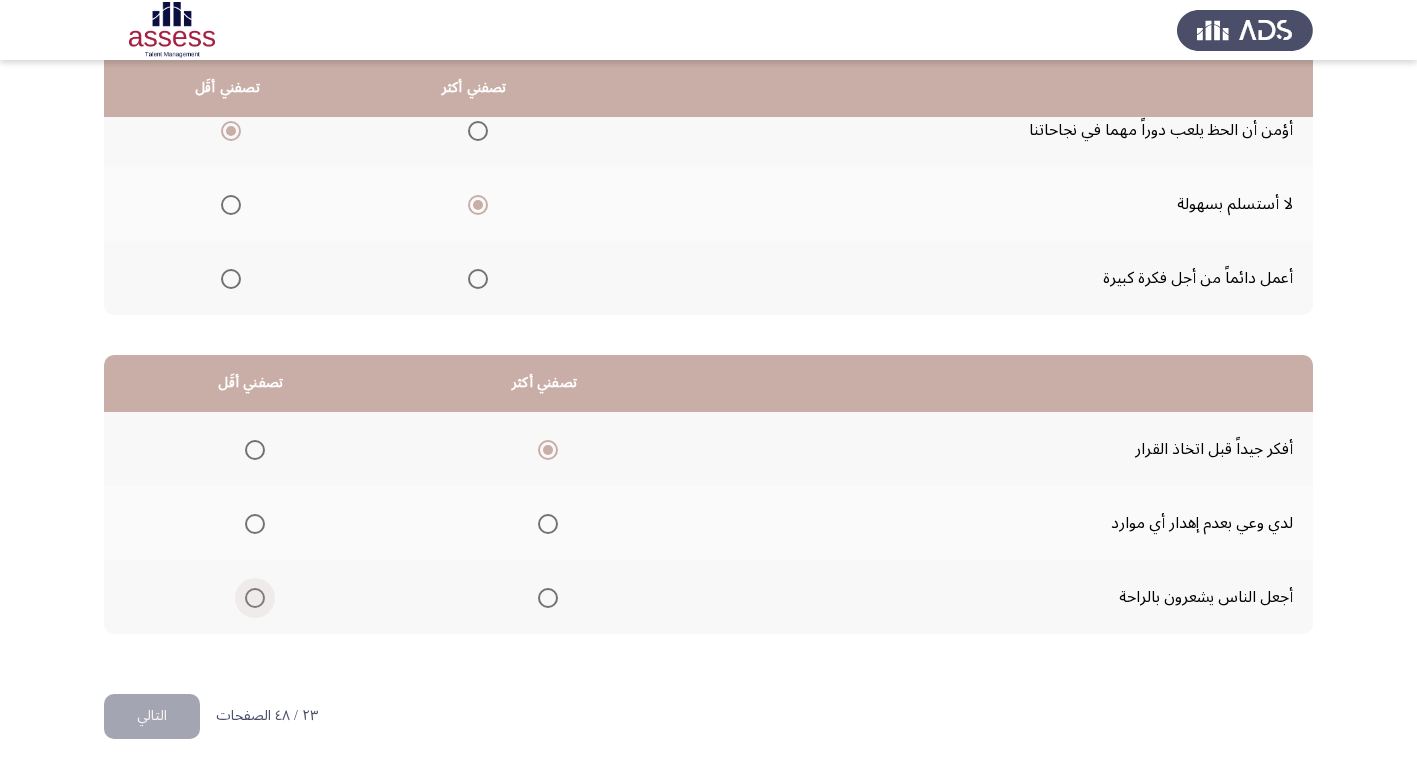 click at bounding box center [255, 598] 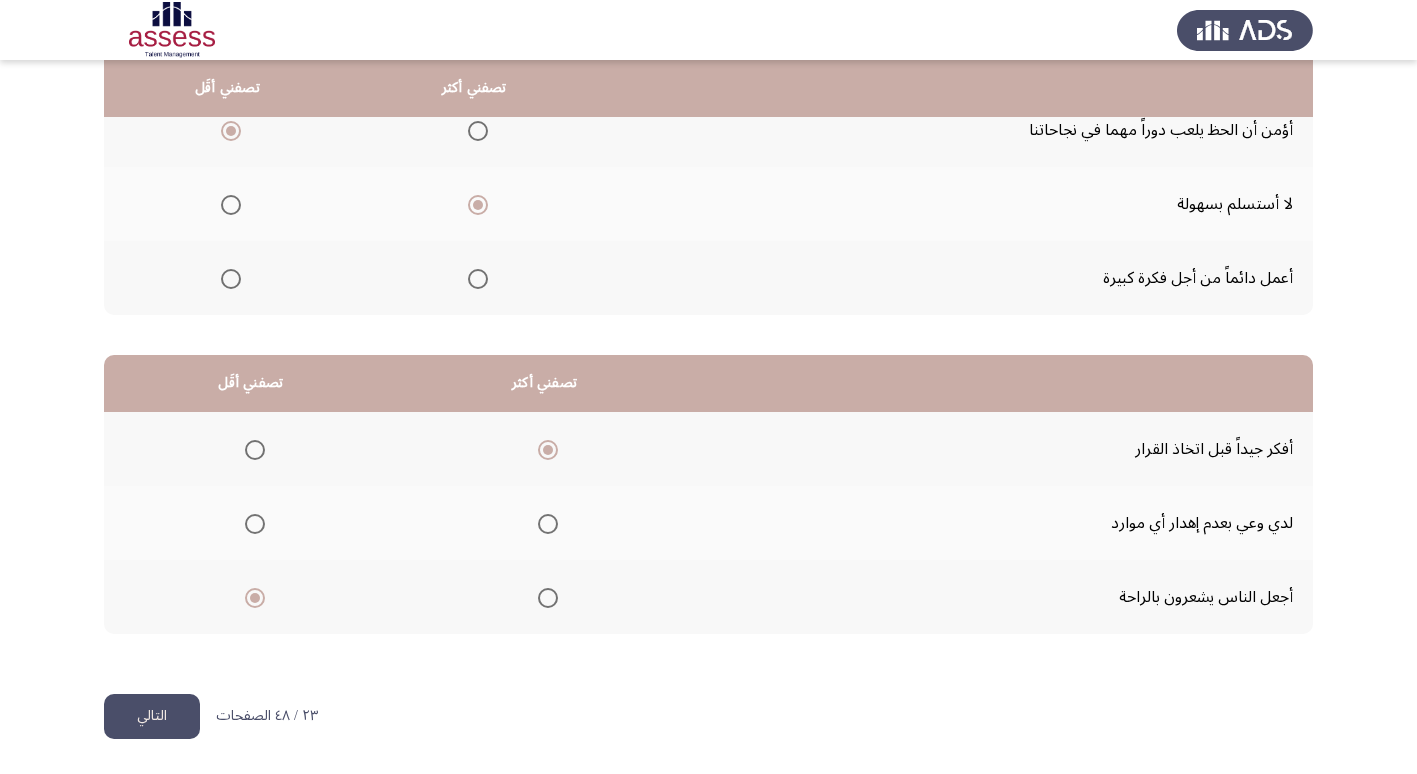 click on "التالي" 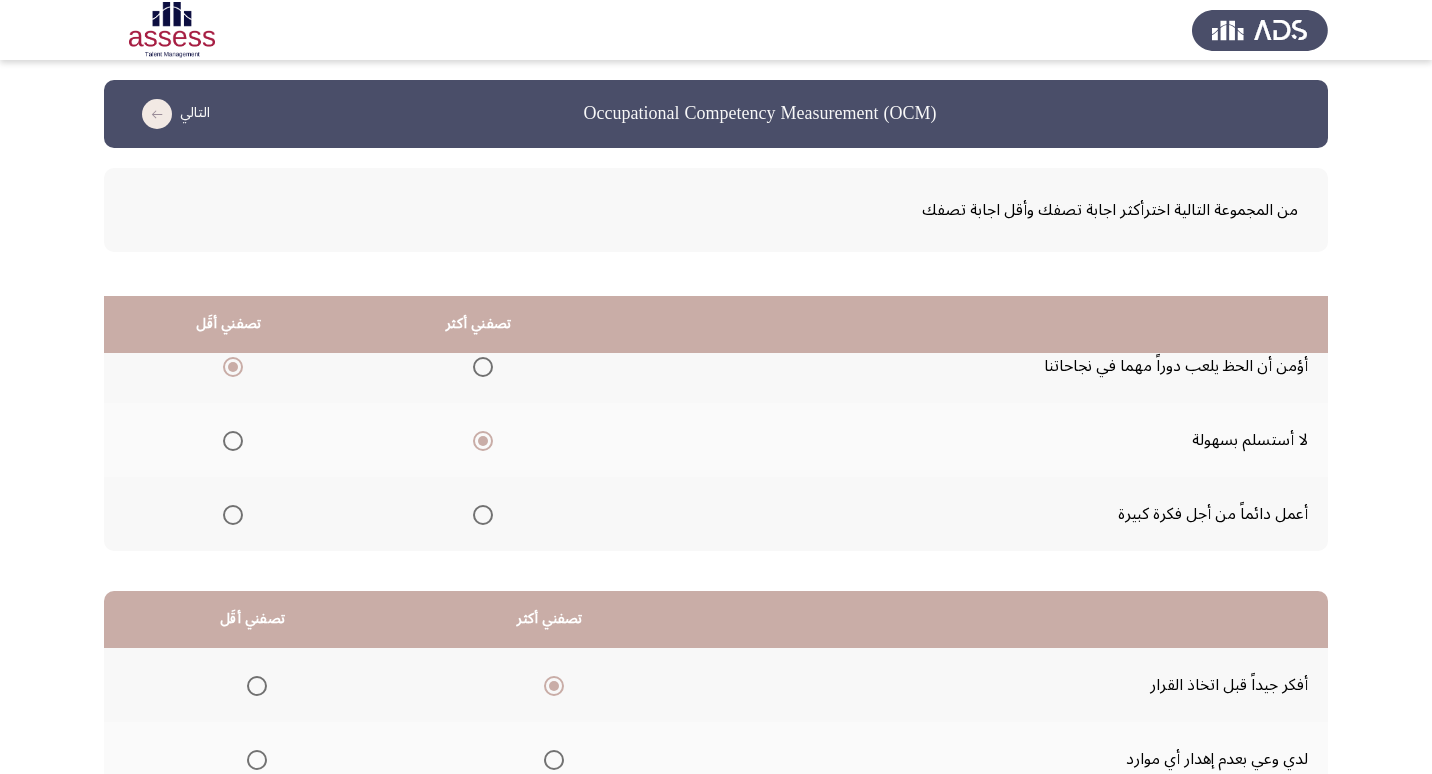 click on "Occupational Competency Measurement (OCM)   التالي  من المجموعة التالية اخترأكثر اجابة تصفك وأقل اجابة تصفك  تصفني أكثر   تصفني أقَل  أؤمن أن الحظ يلعب دوراً مهما في نجاحاتنا     لا أستسلم بسهولة     أعمل دائماً من أجل فكرة كبيرة      تصفني أكثر   تصفني أقَل  أفكر جيداً قبل اتخاذ القرار     لدي وعي بعدم إهدار أي موارد     أجعل الناس يشعرون بالراحة      ٢٣ / ٤٨ الصفحات   التالي
WAITING" at bounding box center (716, 505) 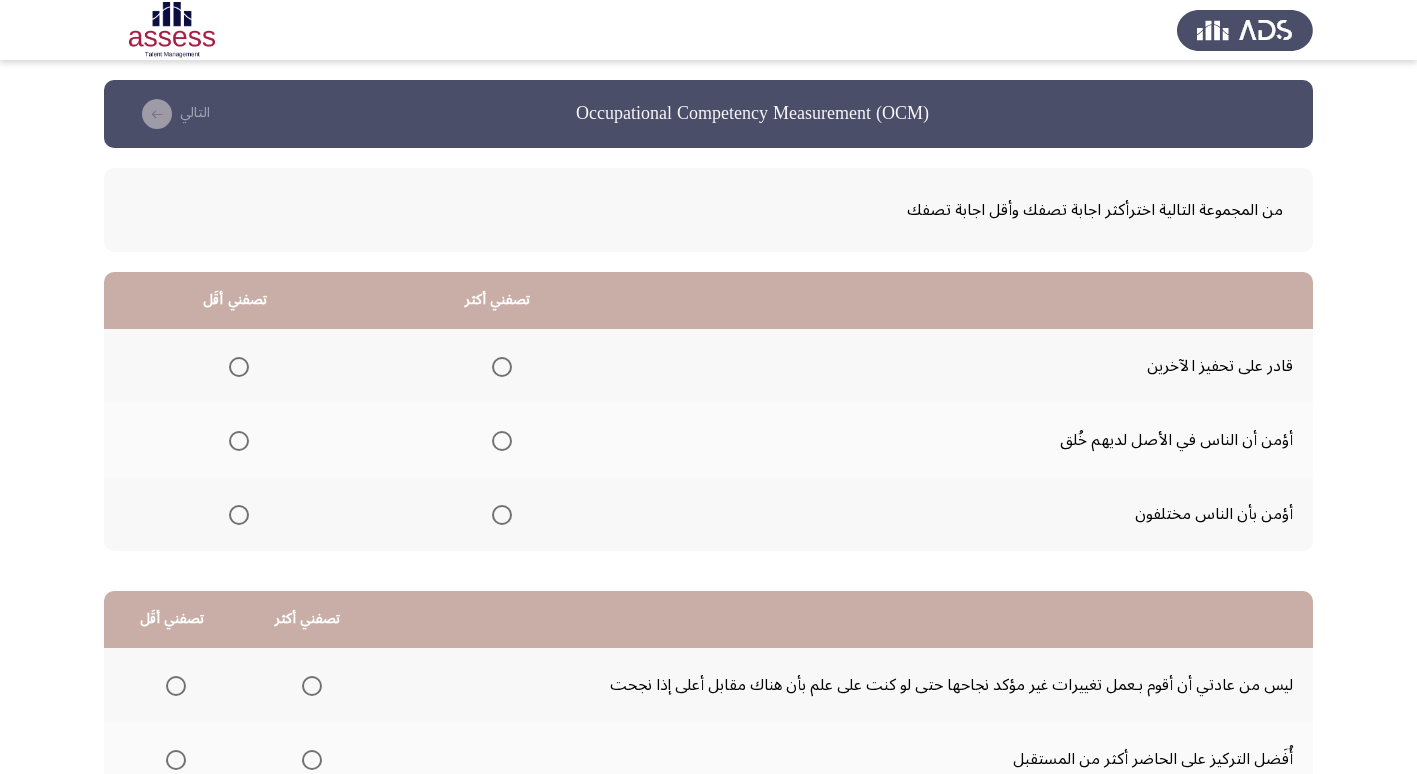 click at bounding box center [502, 367] 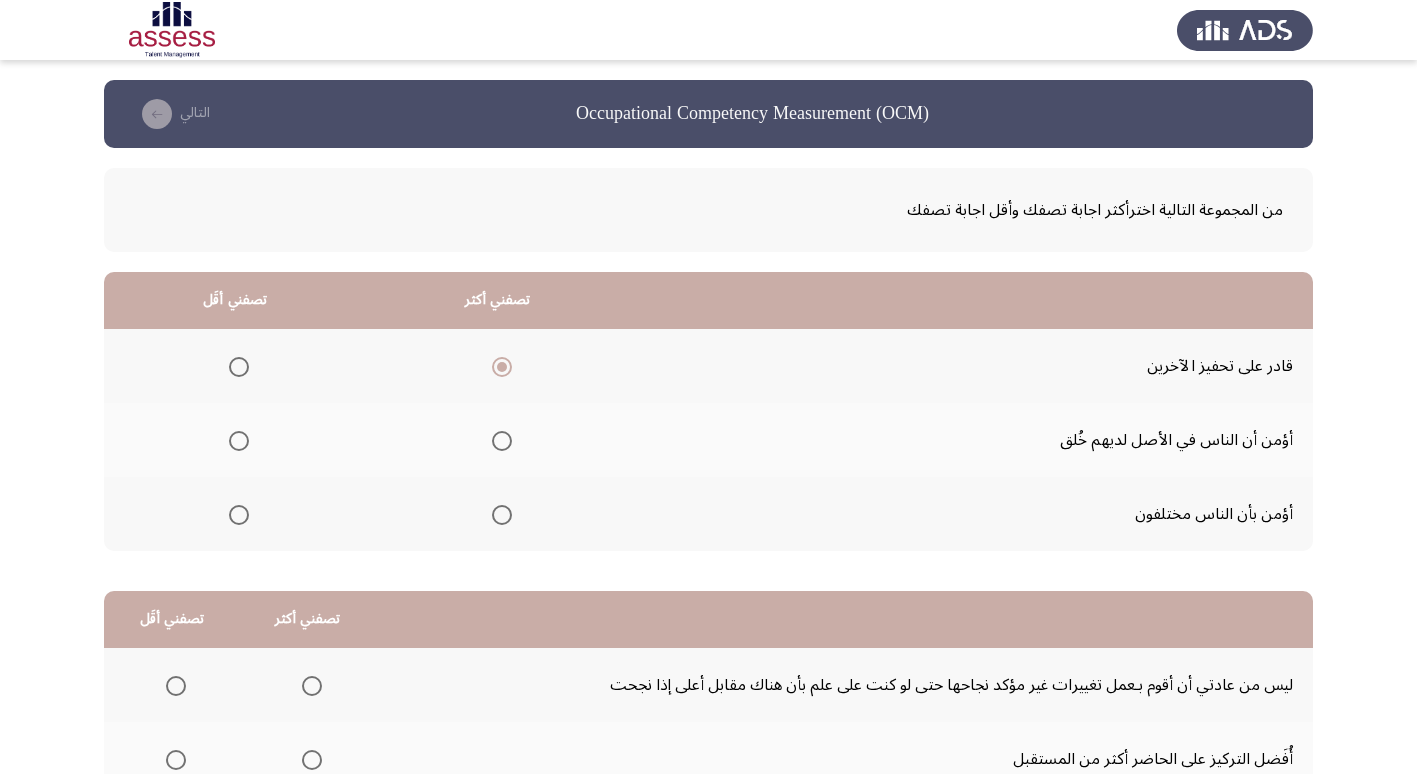 click at bounding box center [239, 441] 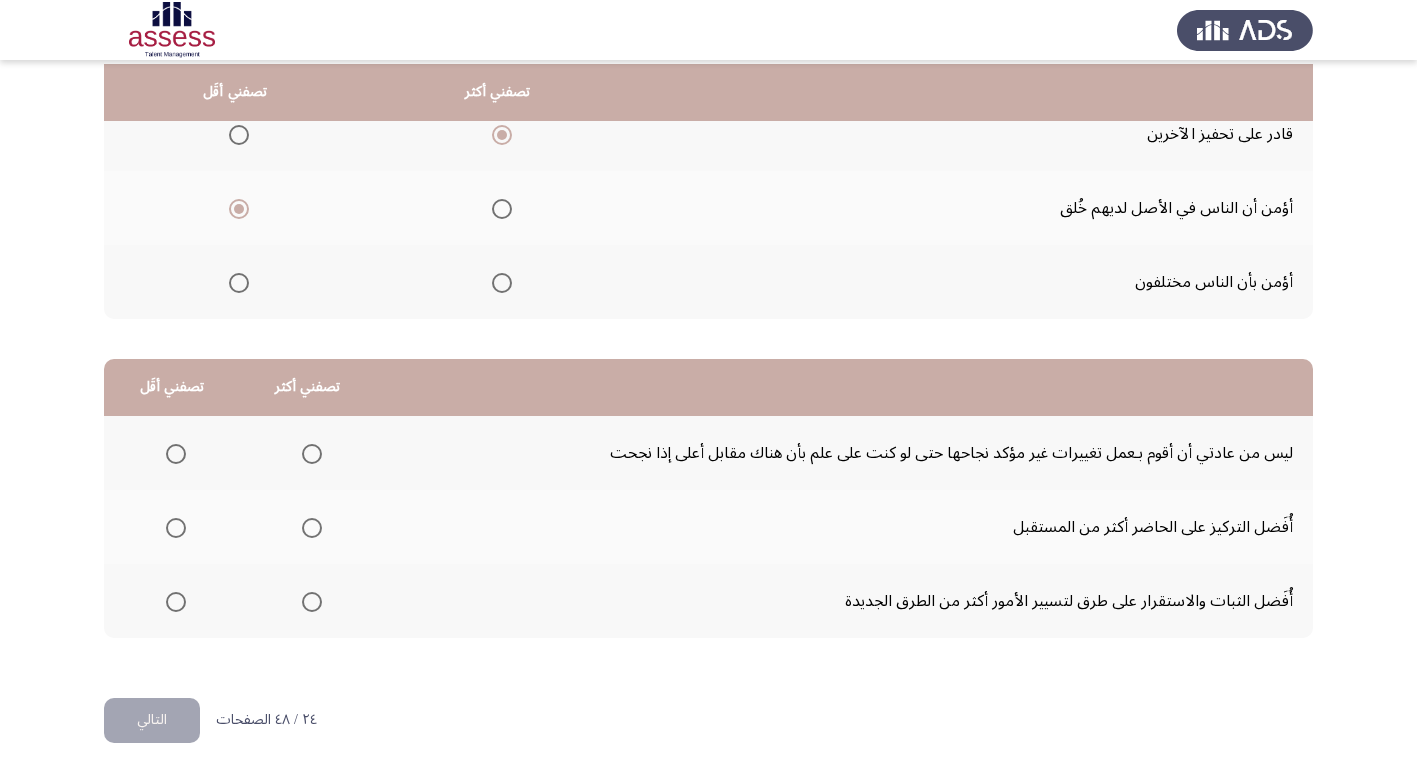 scroll, scrollTop: 236, scrollLeft: 0, axis: vertical 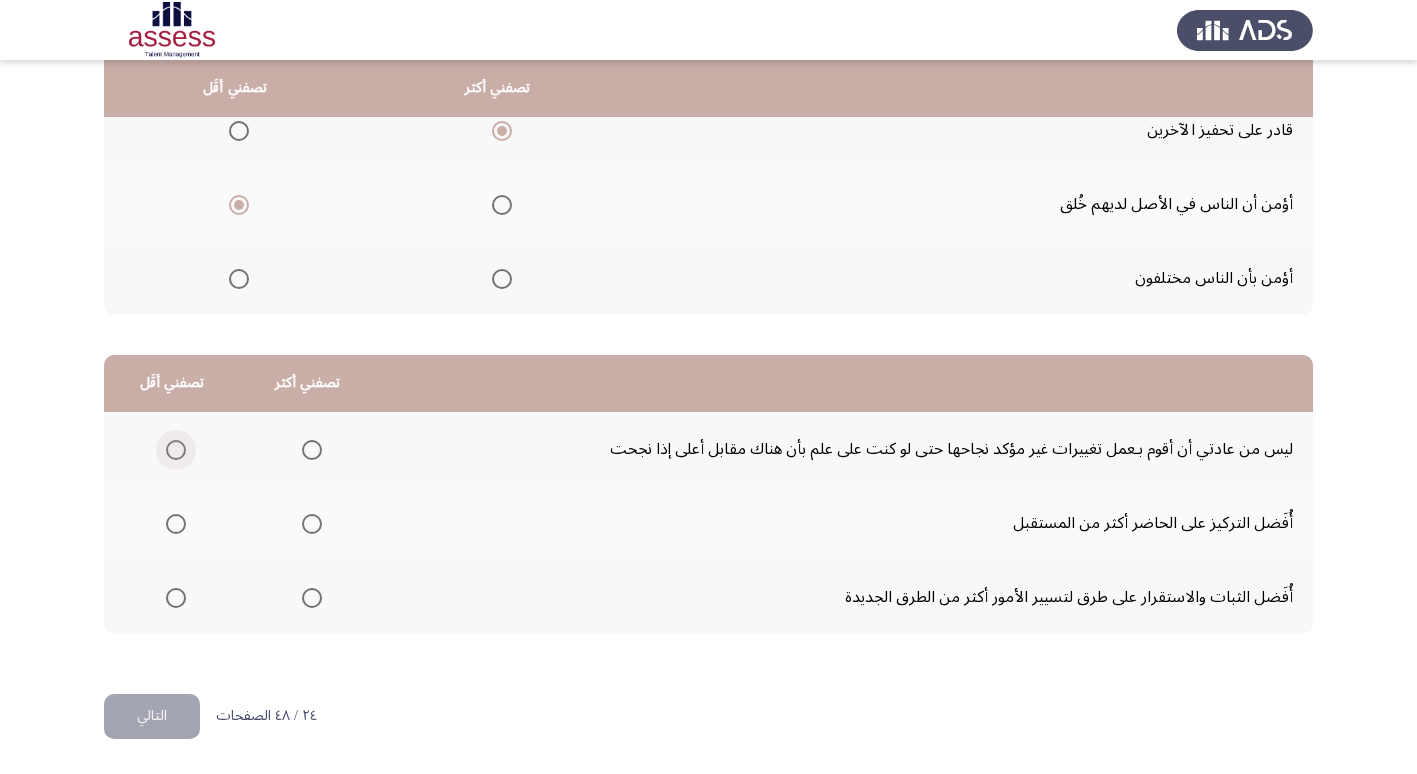 click at bounding box center (176, 450) 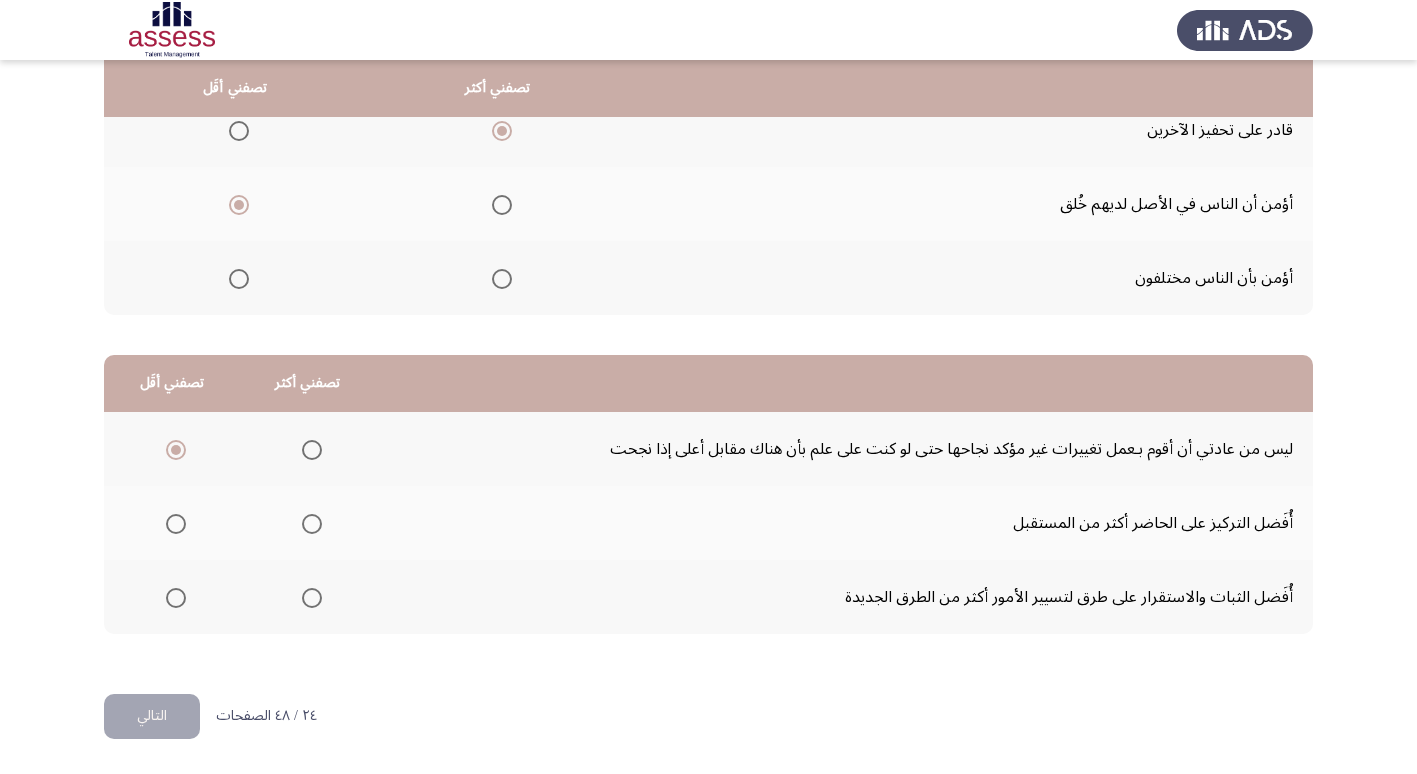click at bounding box center (312, 598) 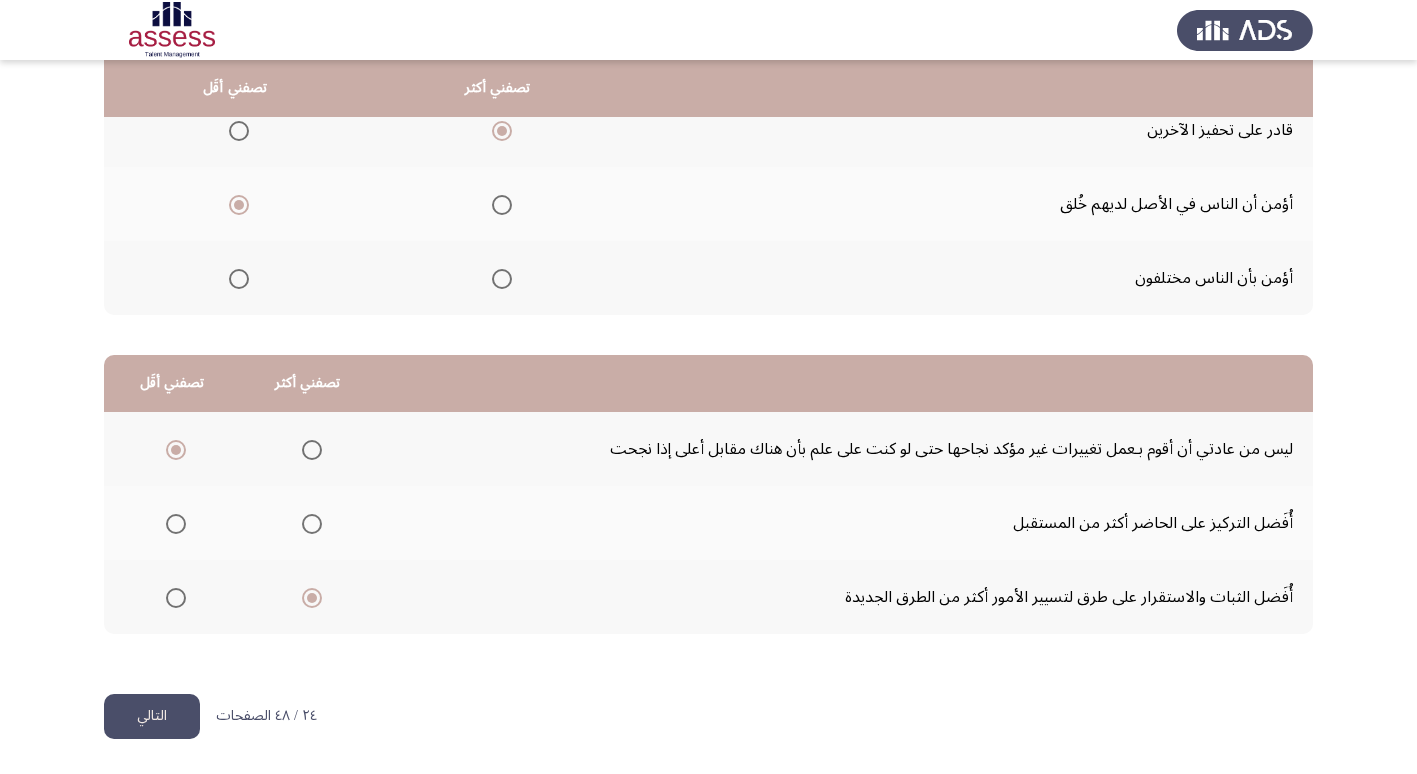click on "Occupational Competency Measurement (OCM)   التالي  من المجموعة التالية اخترأكثر اجابة تصفك وأقل اجابة تصفك  تصفني أكثر   تصفني أقَل  قادر على تحفيز الآخرين     أؤمن أن الناس في الأصل لديهم خُلق     أؤمن بأن الناس مختلفون      تصفني أكثر   تصفني أقَل  ليس من عادتي أن أقوم بـعمل تغييرات غير مؤكد نجاحها حتى لو كنت على علم بأن هناك مقابل أعلى إذا نجحت     أُفَضل التركيز على الحاضر أكثر من المستقبل     أُفَضل الثبات والاستقرار على طرق لتسيير الأمور أكثر من الطرق الجديدة      ٢٤ / ٤٨ الصفحات   التالي
WAITING" at bounding box center [708, 269] 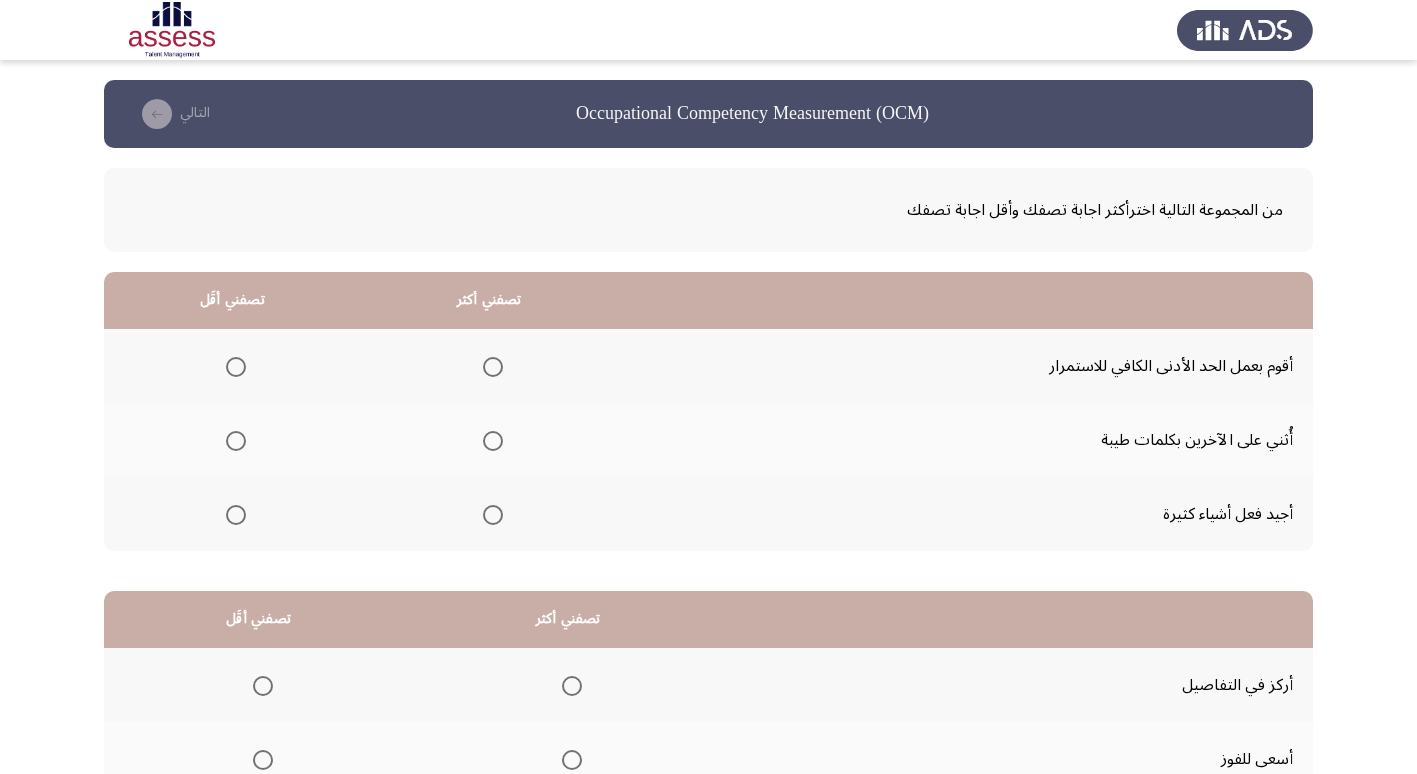 scroll, scrollTop: 100, scrollLeft: 0, axis: vertical 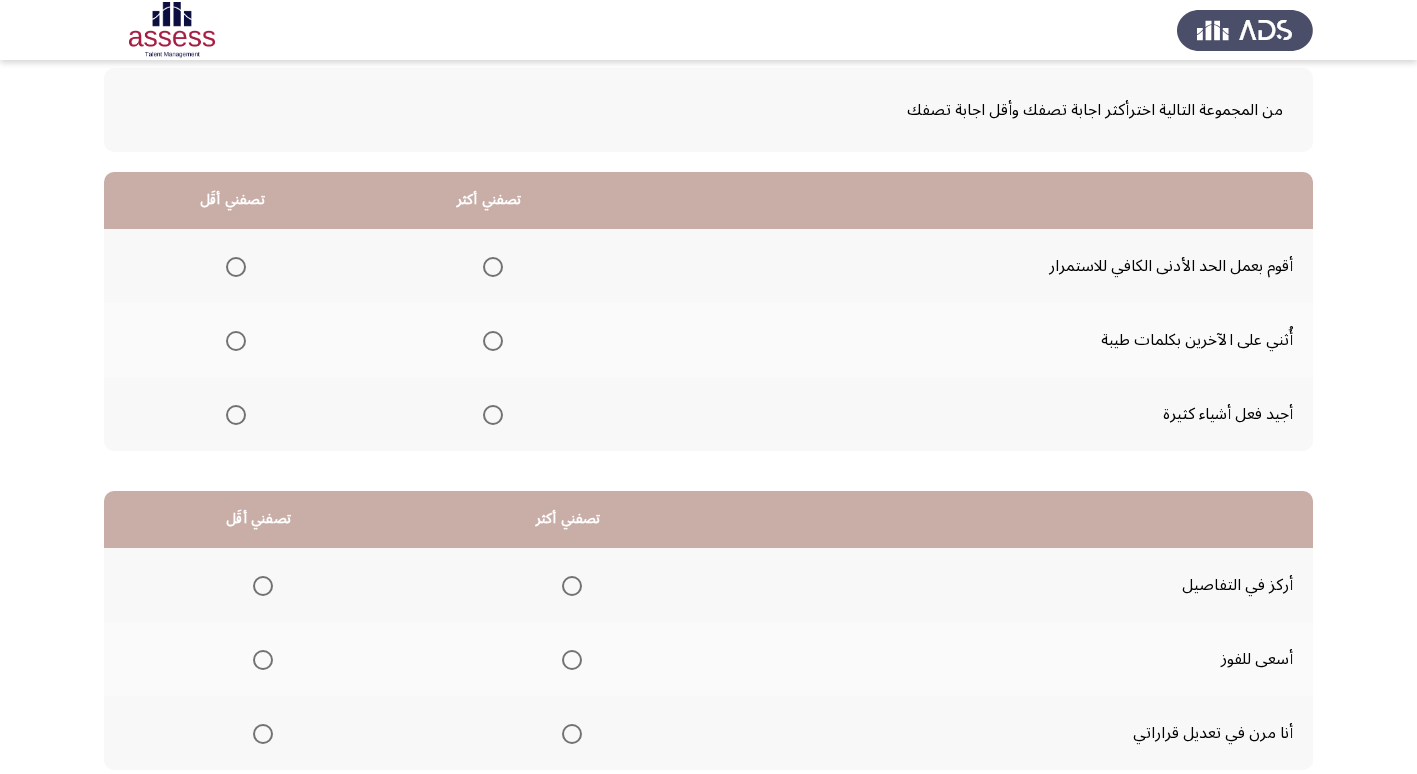 click at bounding box center [493, 415] 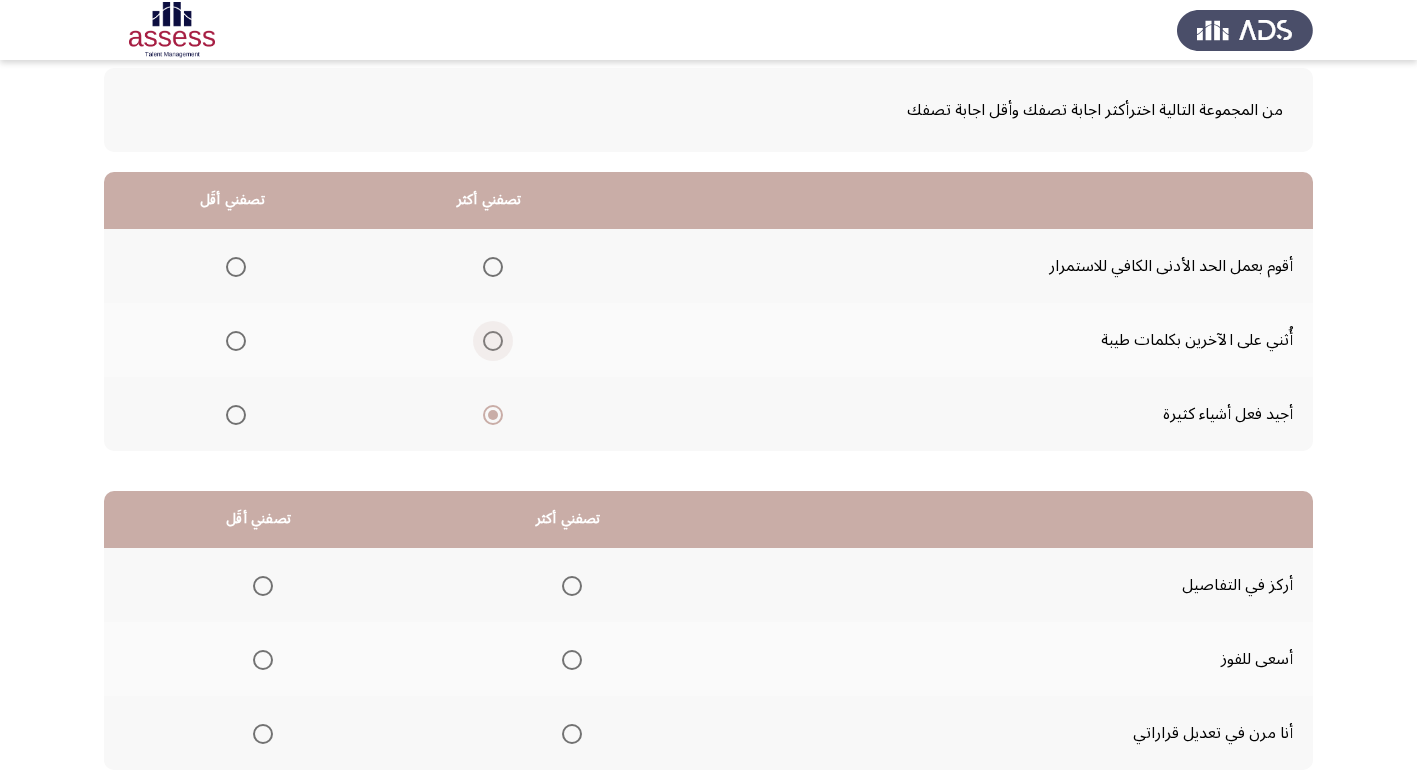 click at bounding box center (493, 341) 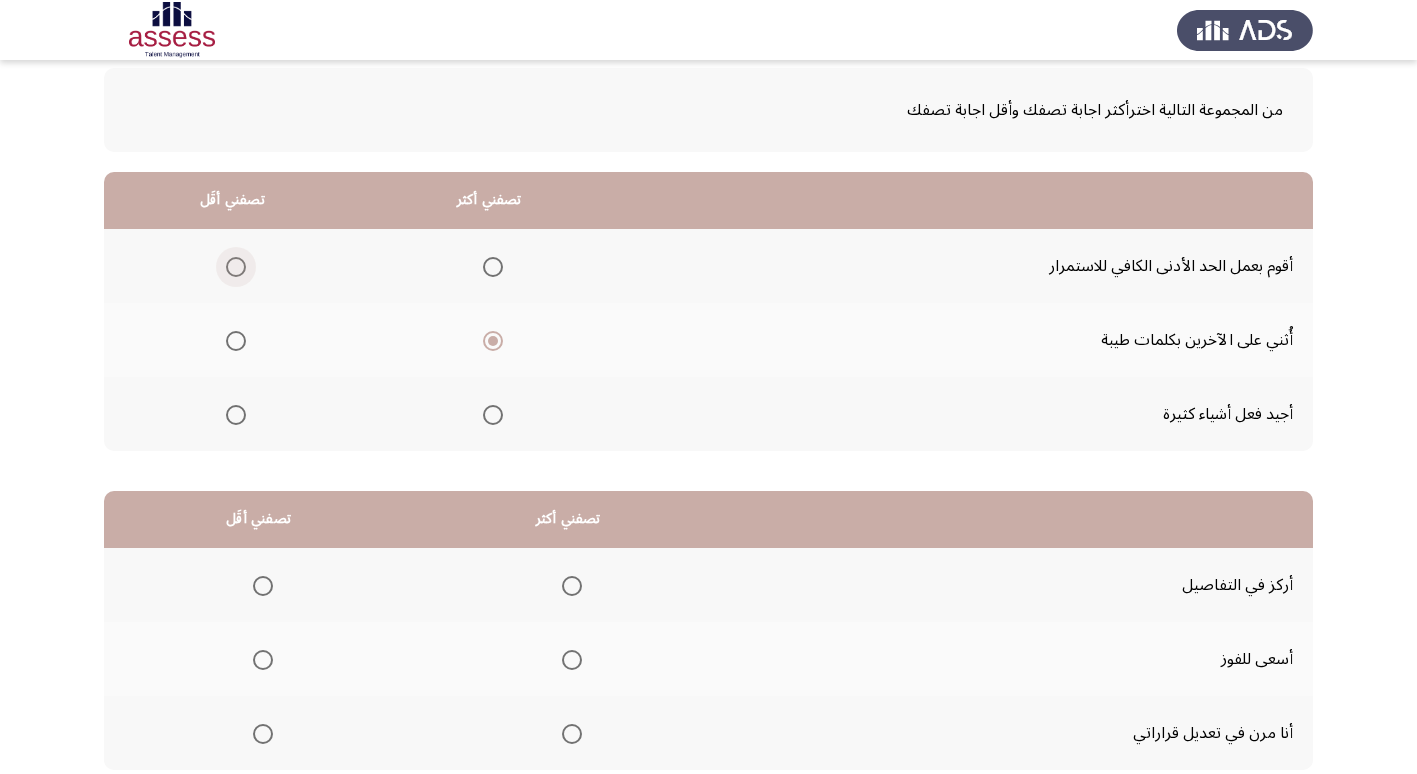 click at bounding box center [236, 267] 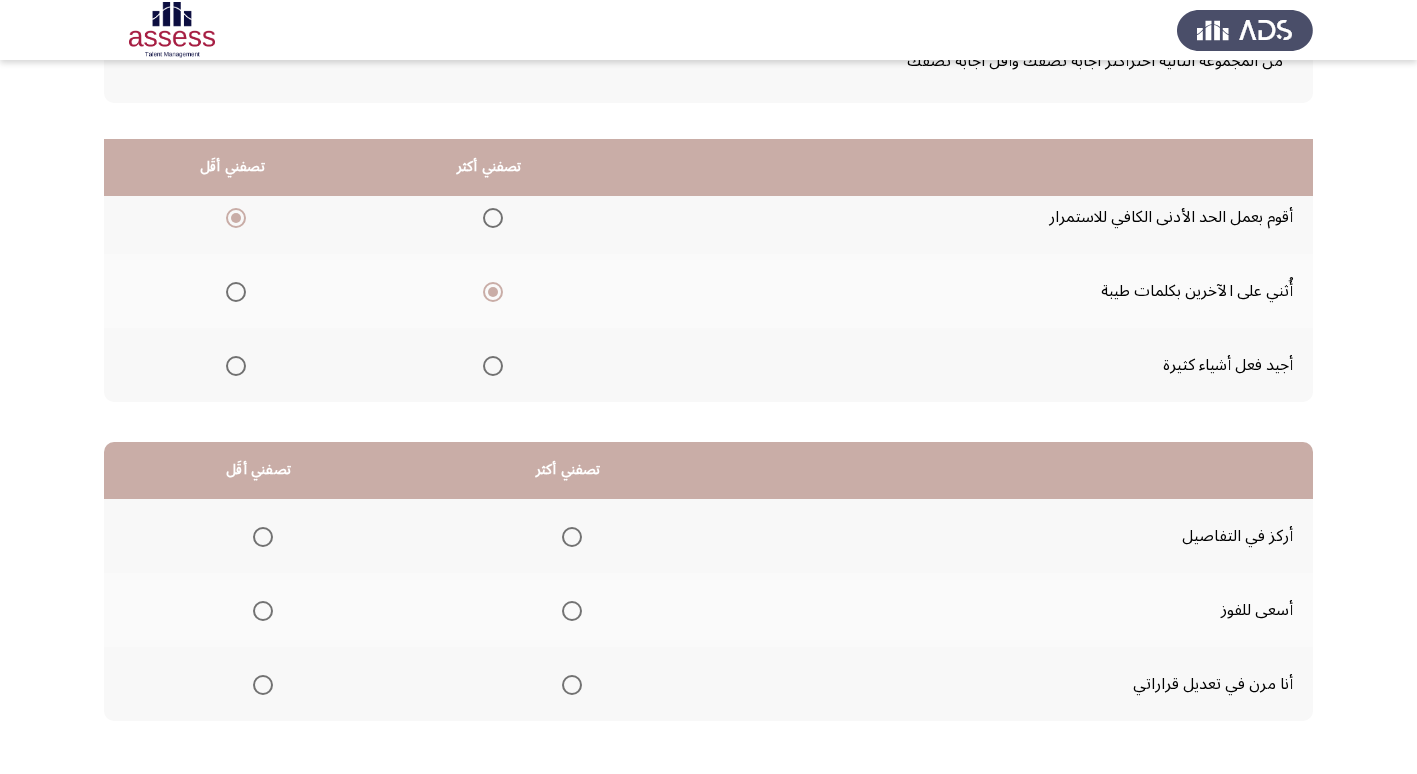 scroll, scrollTop: 236, scrollLeft: 0, axis: vertical 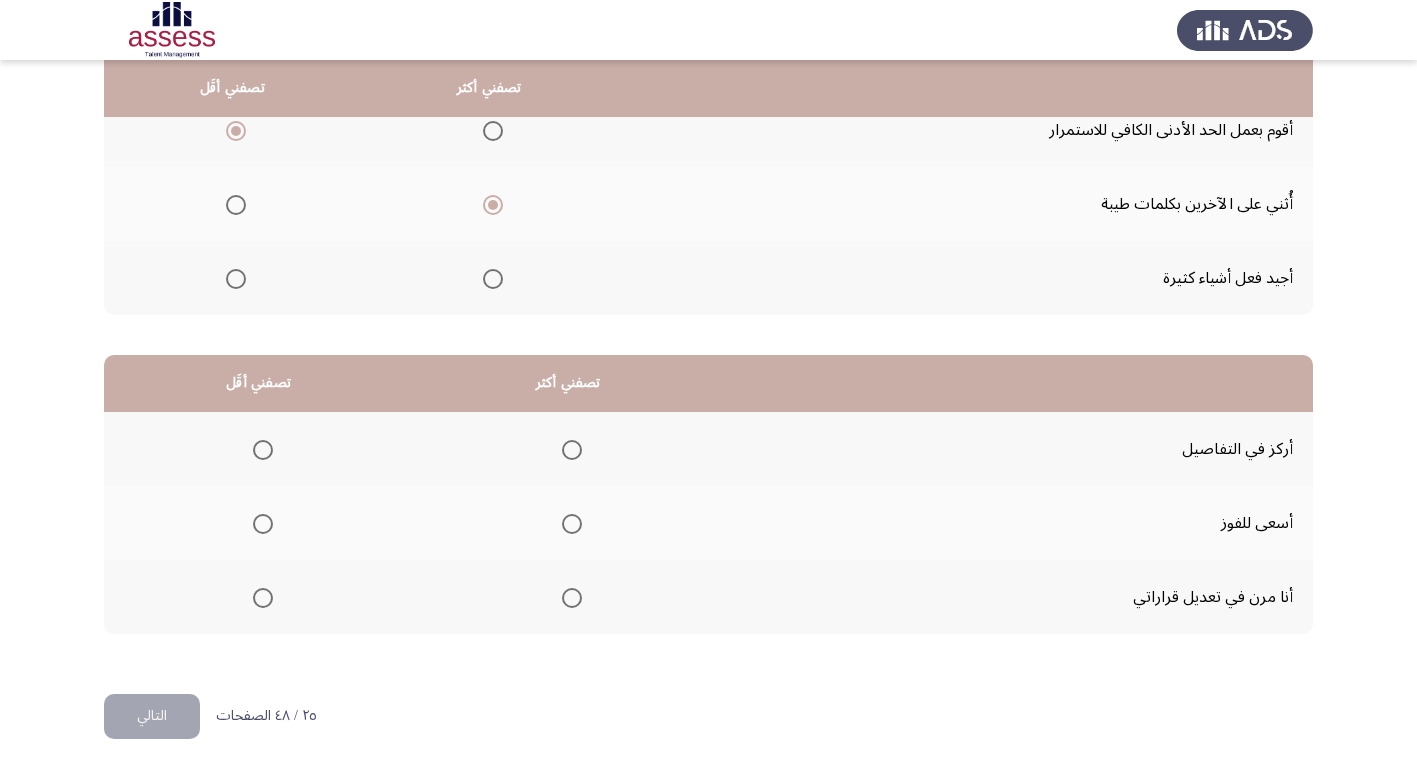 click at bounding box center (572, 524) 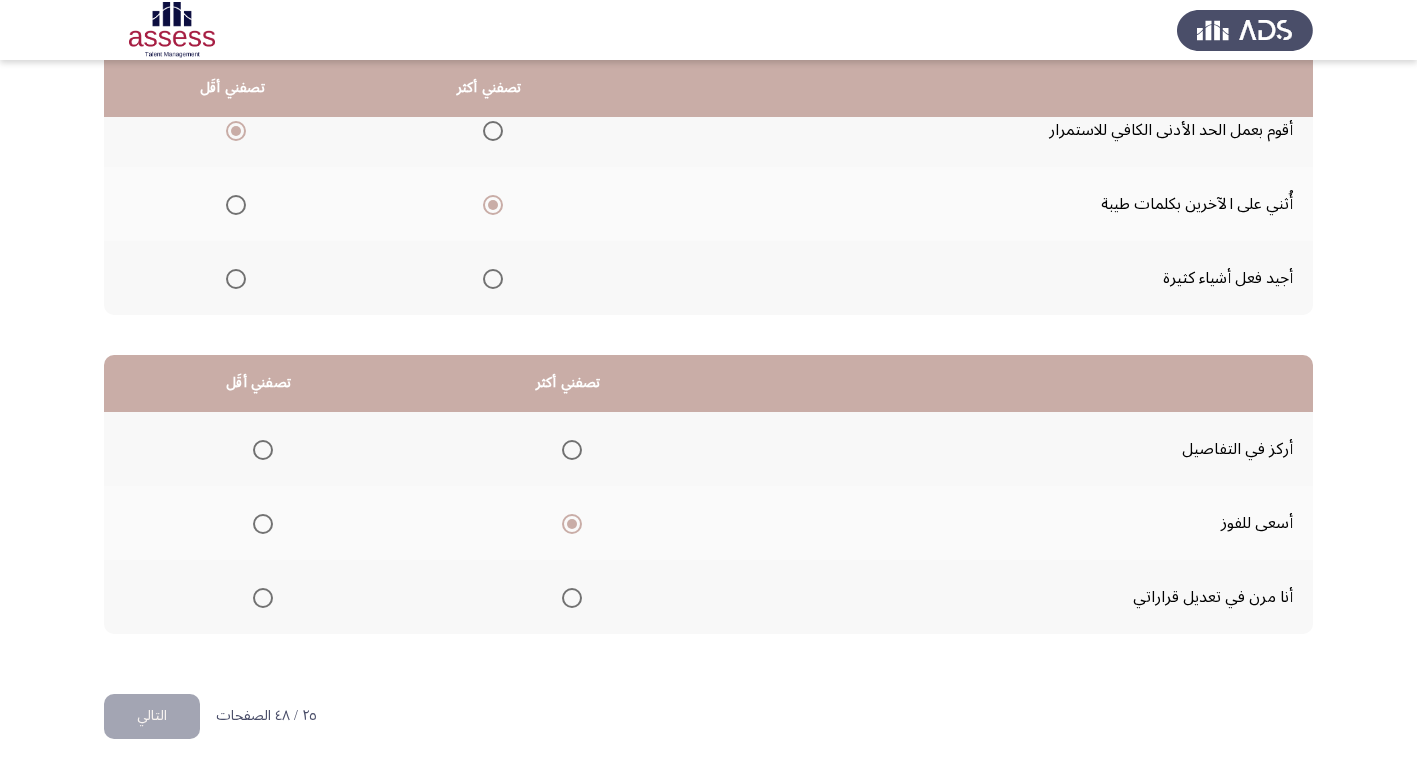 click at bounding box center (263, 450) 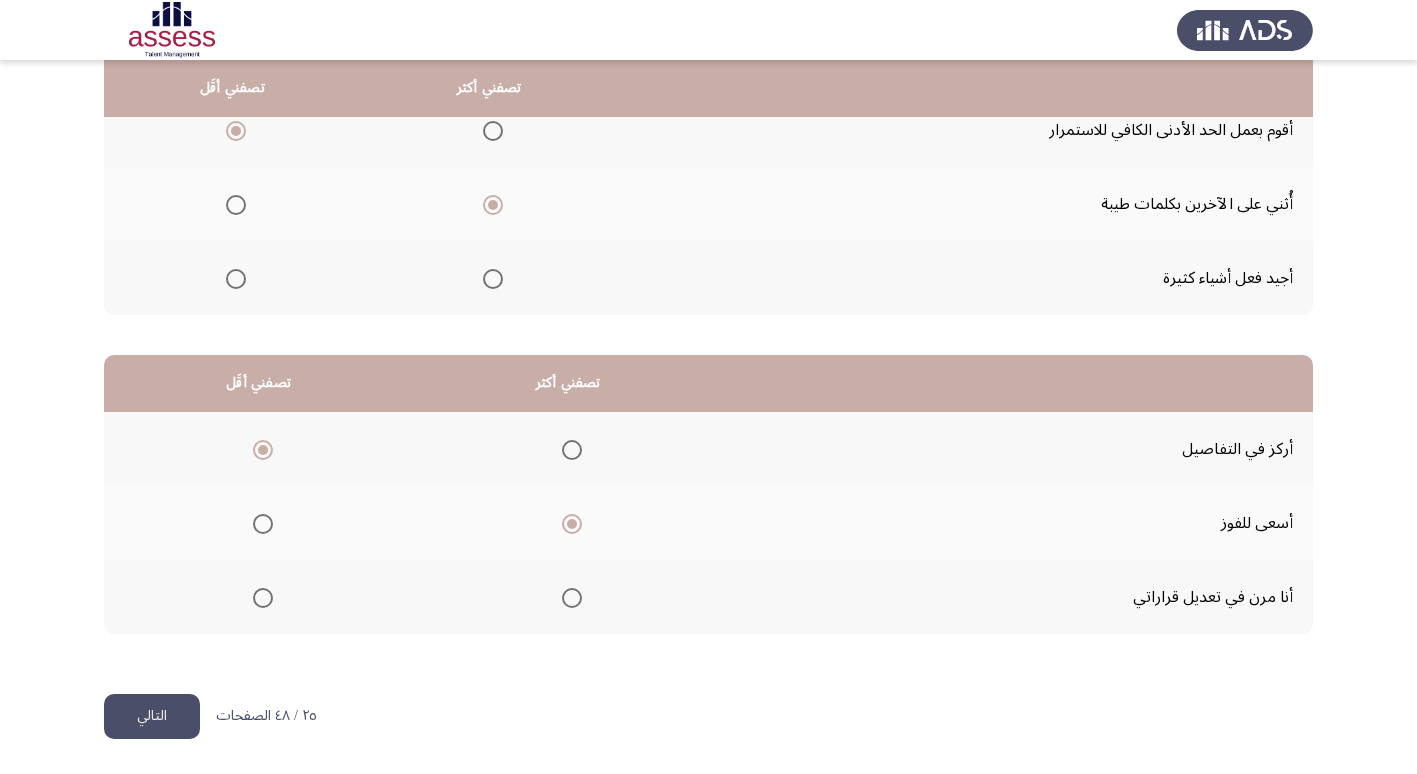 drag, startPoint x: 148, startPoint y: 704, endPoint x: 144, endPoint y: 740, distance: 36.221542 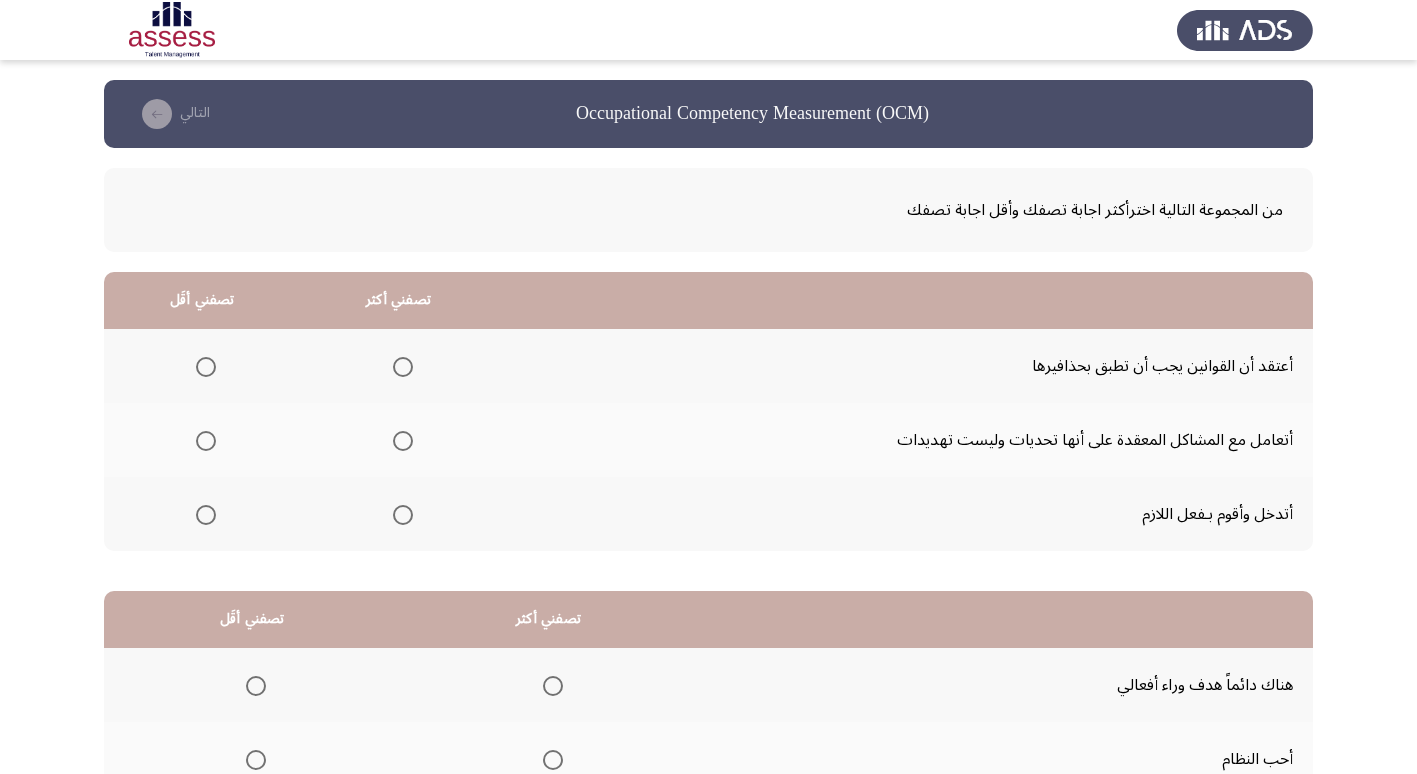 click at bounding box center (403, 367) 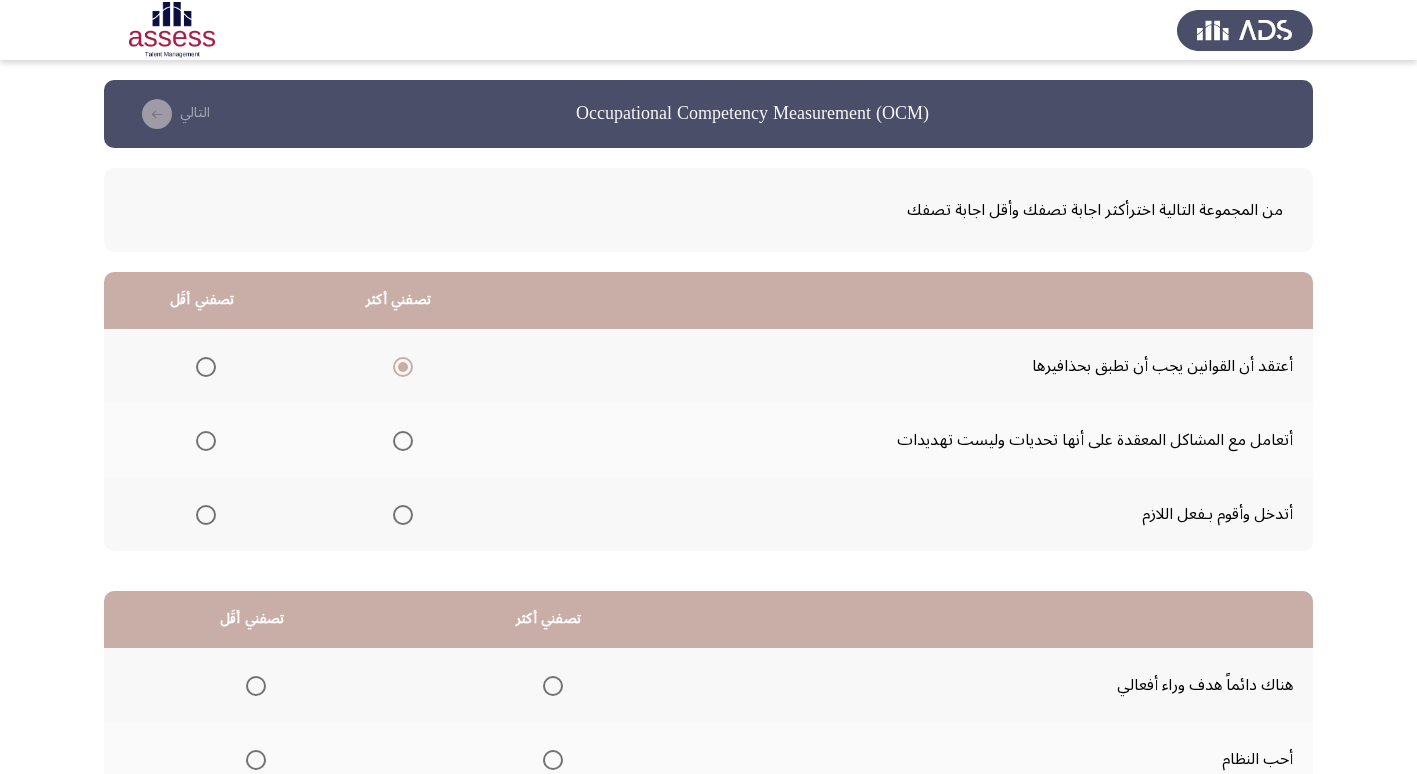 click at bounding box center (206, 515) 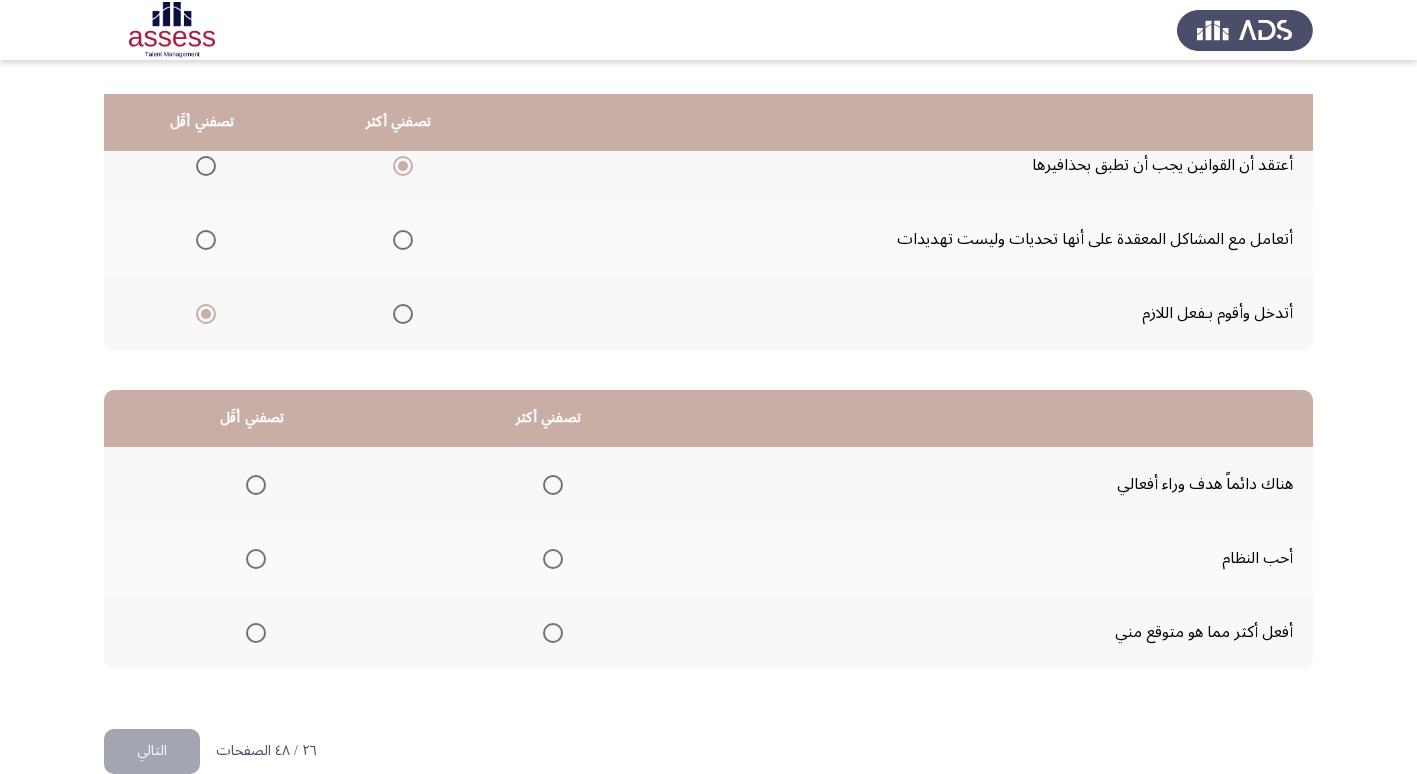 scroll, scrollTop: 236, scrollLeft: 0, axis: vertical 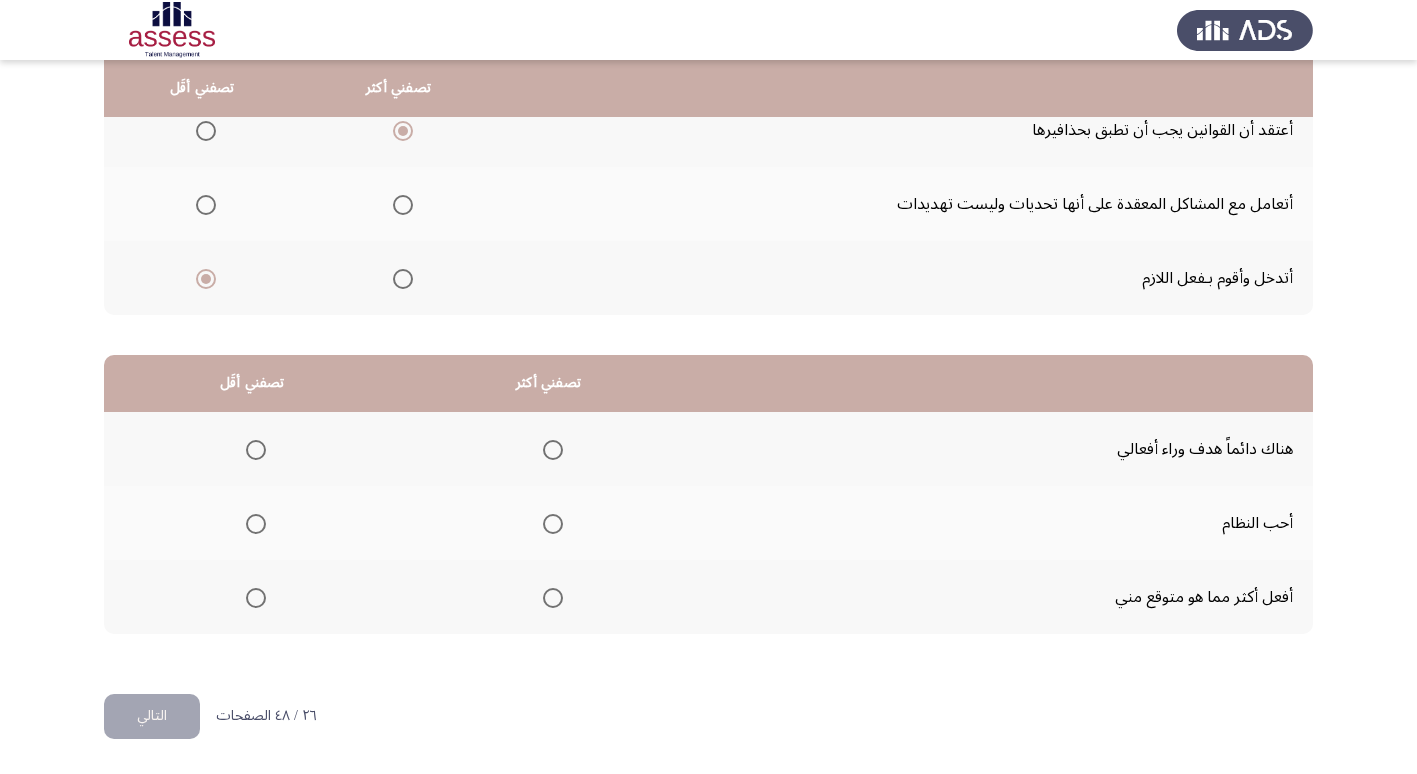 click at bounding box center [553, 524] 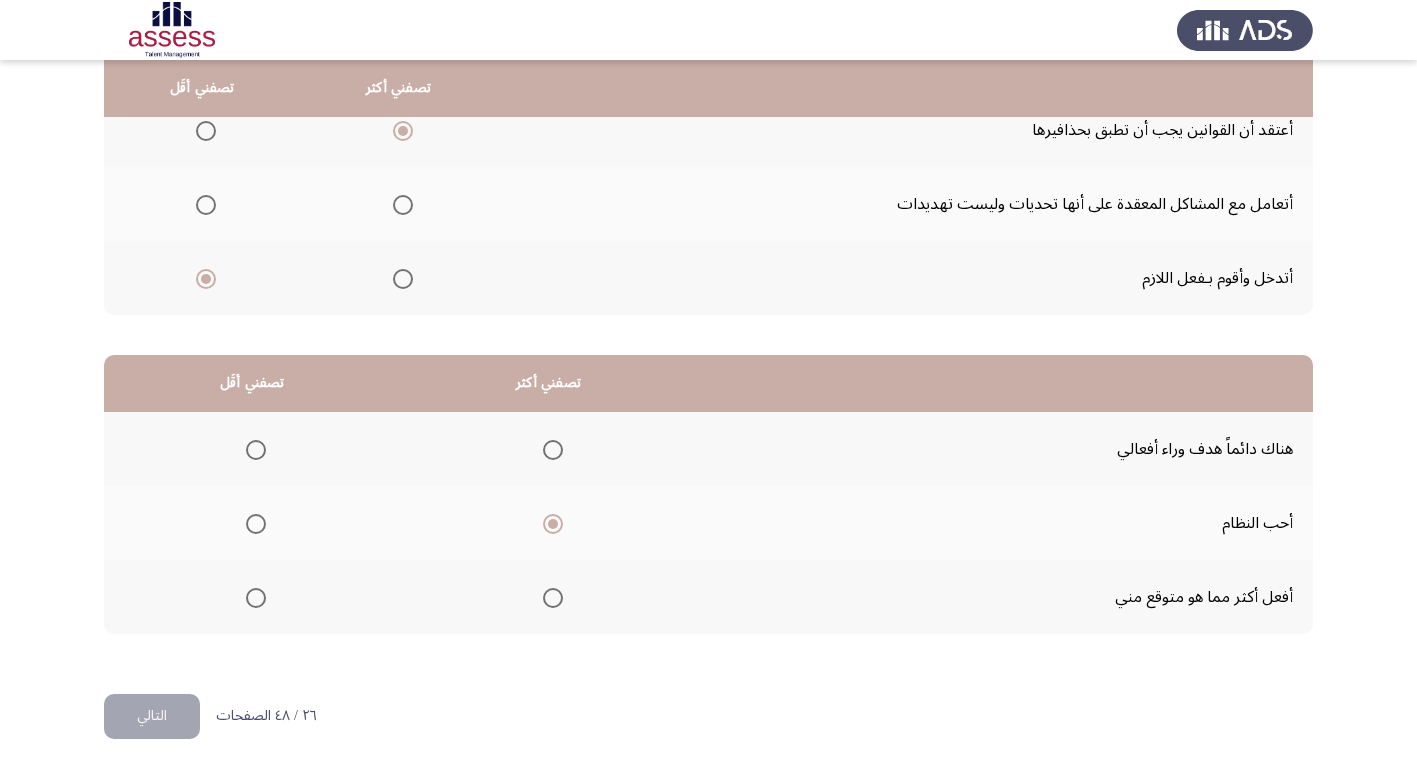 click at bounding box center [256, 450] 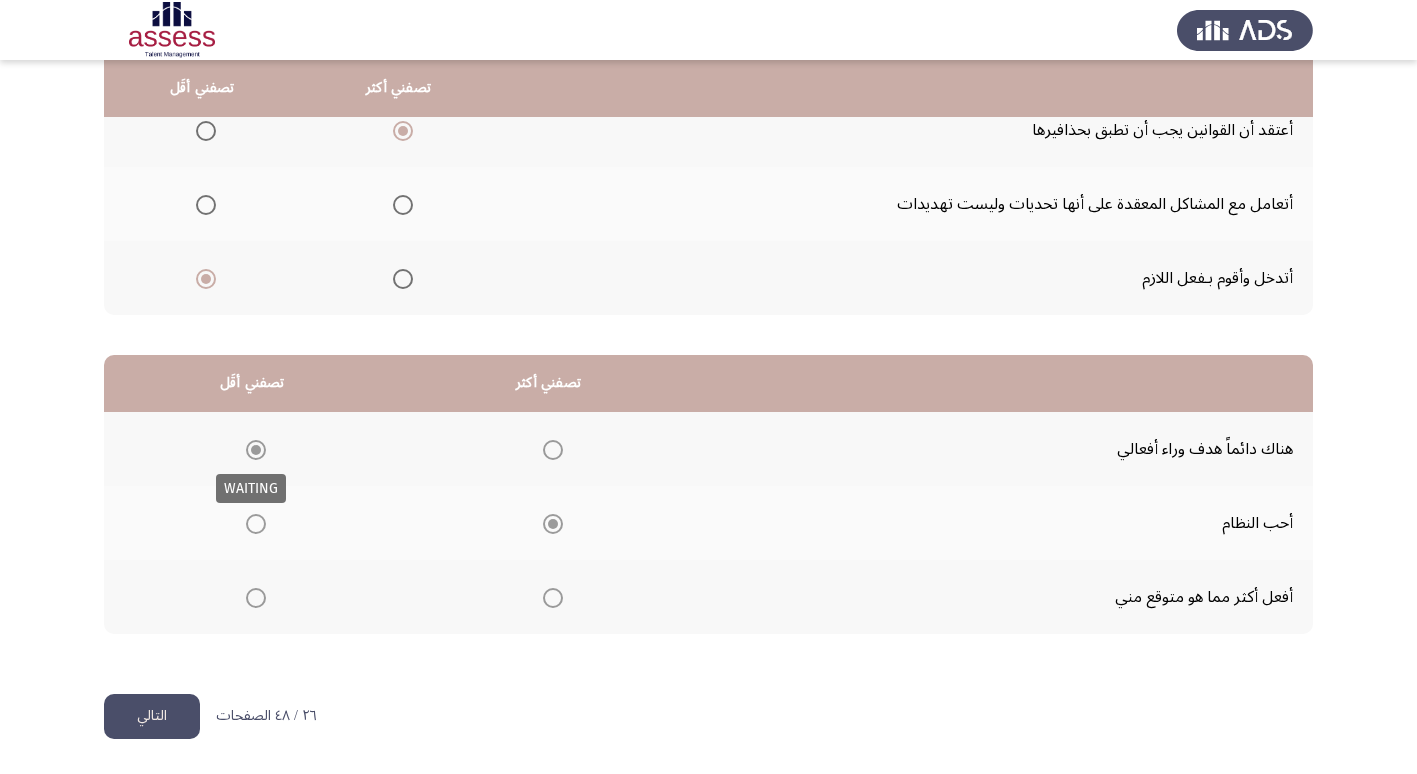 click at bounding box center [256, 450] 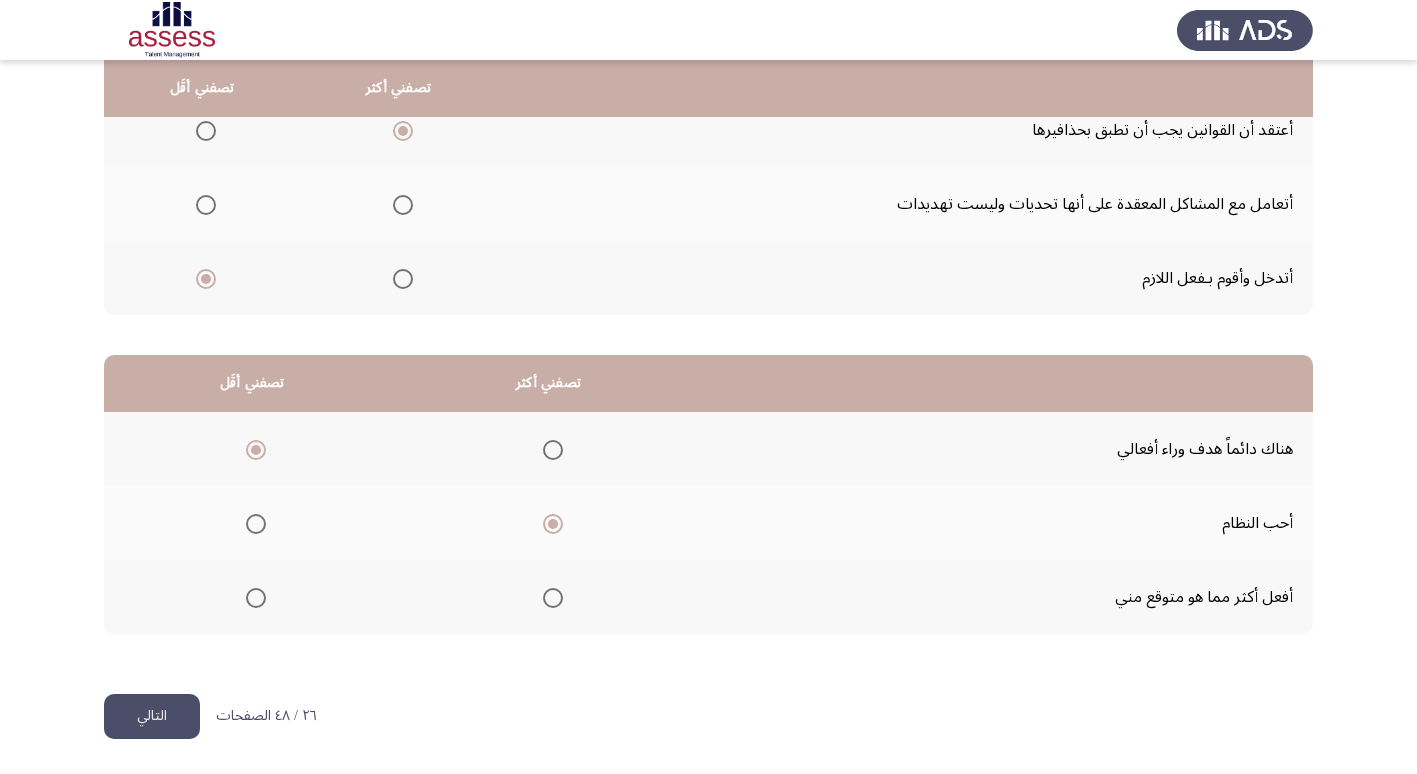 click on "التالي" 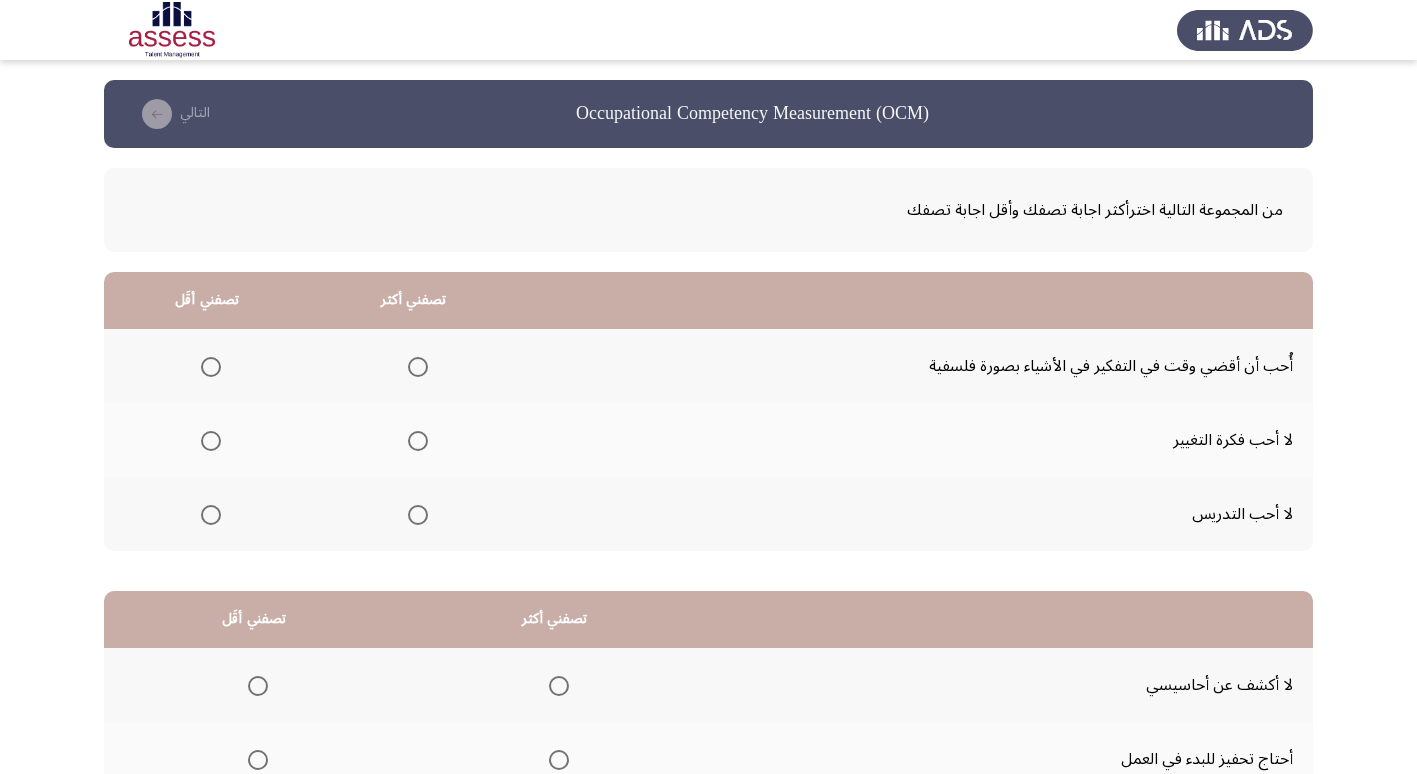 click at bounding box center (418, 441) 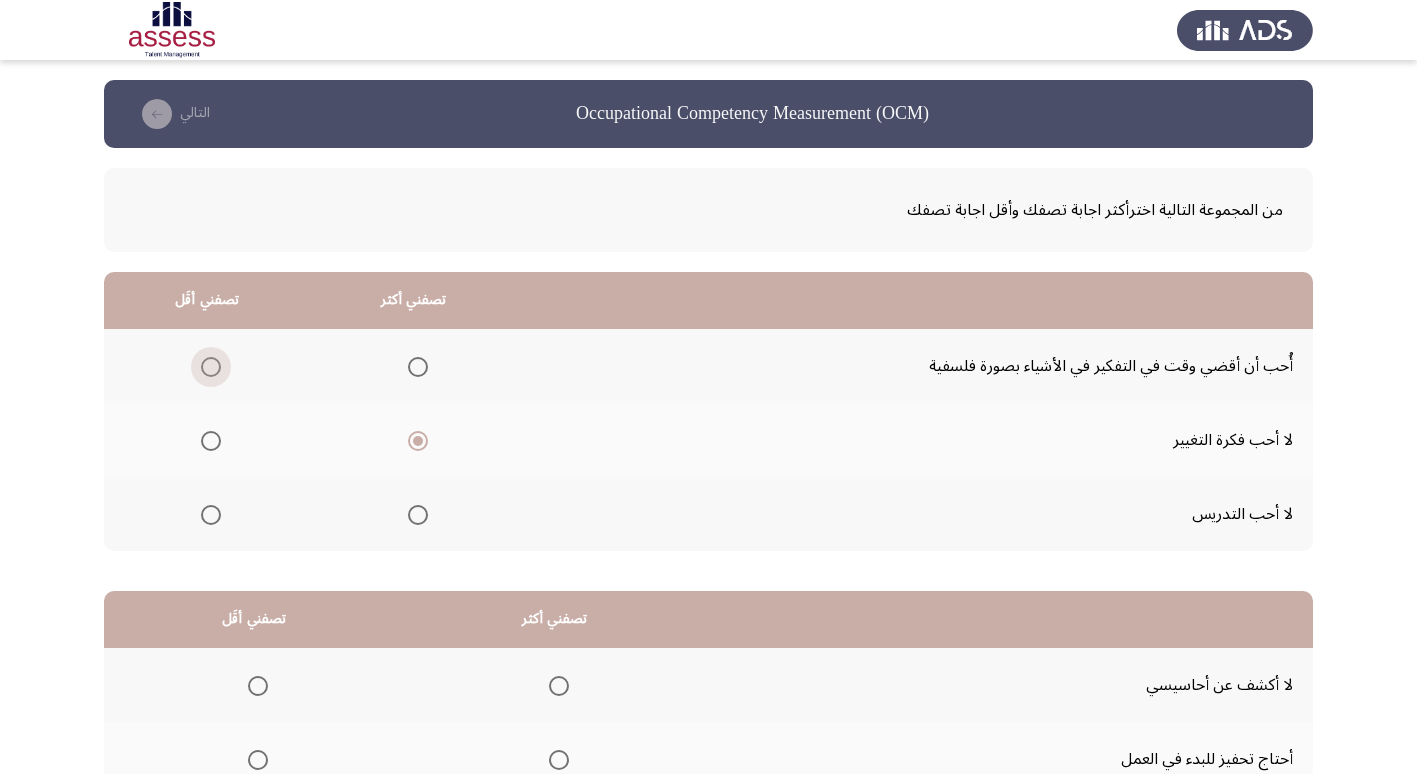 click at bounding box center (211, 367) 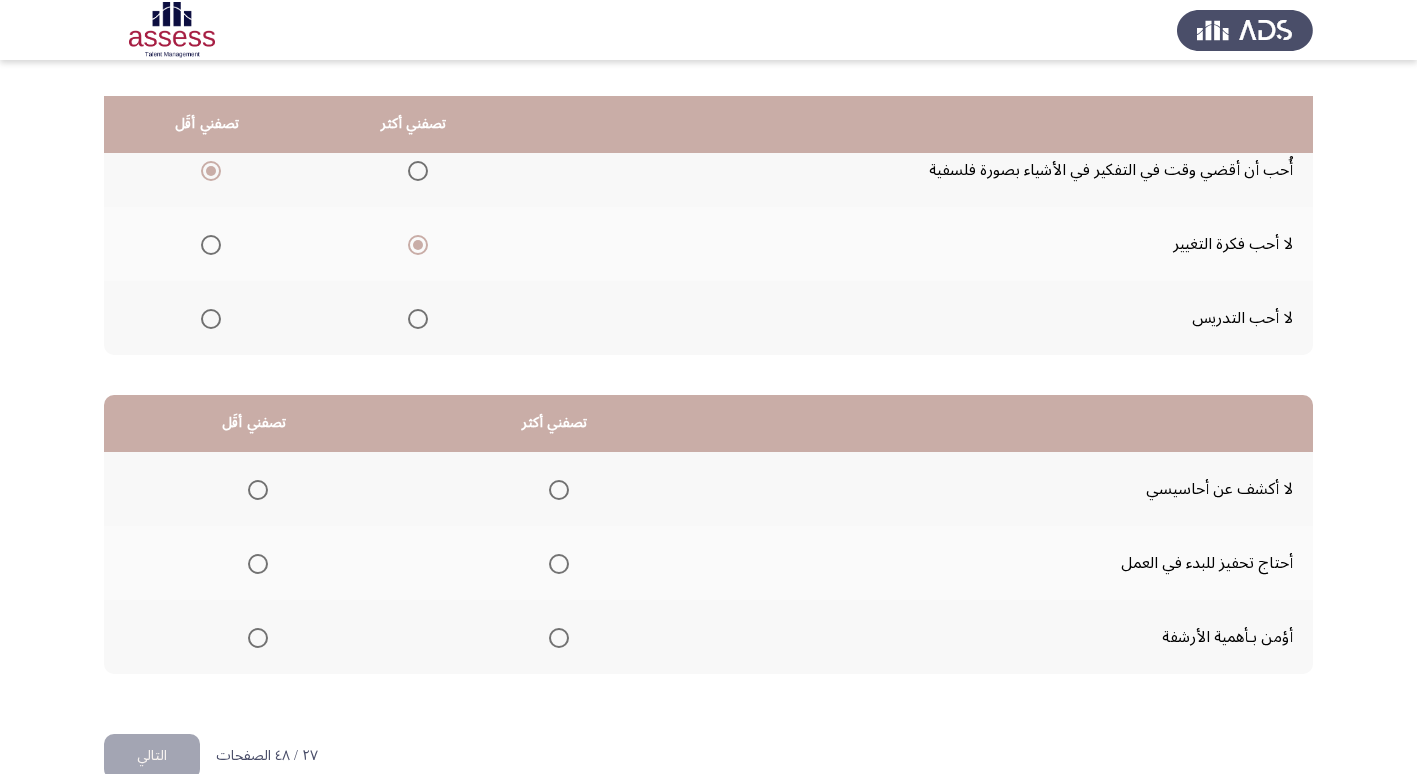 scroll, scrollTop: 236, scrollLeft: 0, axis: vertical 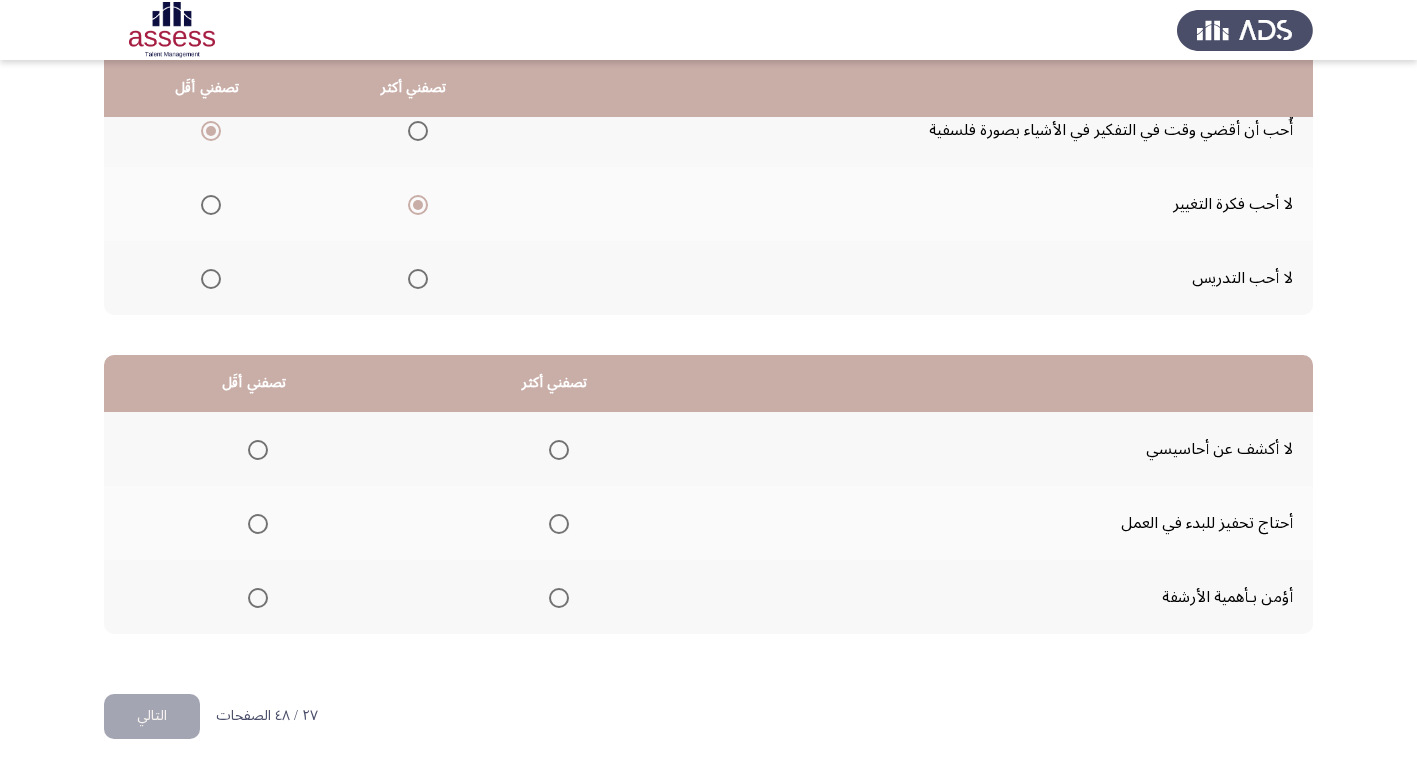click at bounding box center [559, 450] 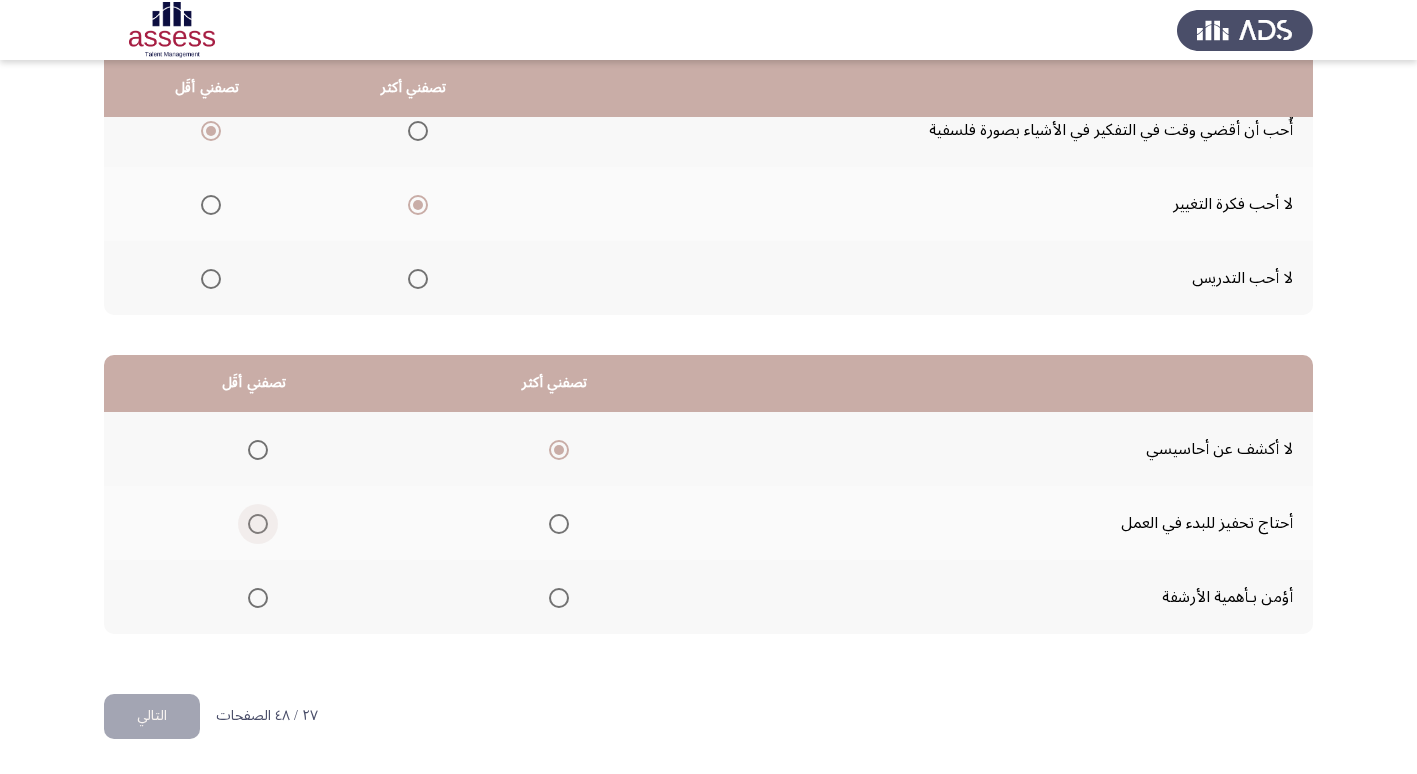 click at bounding box center (258, 524) 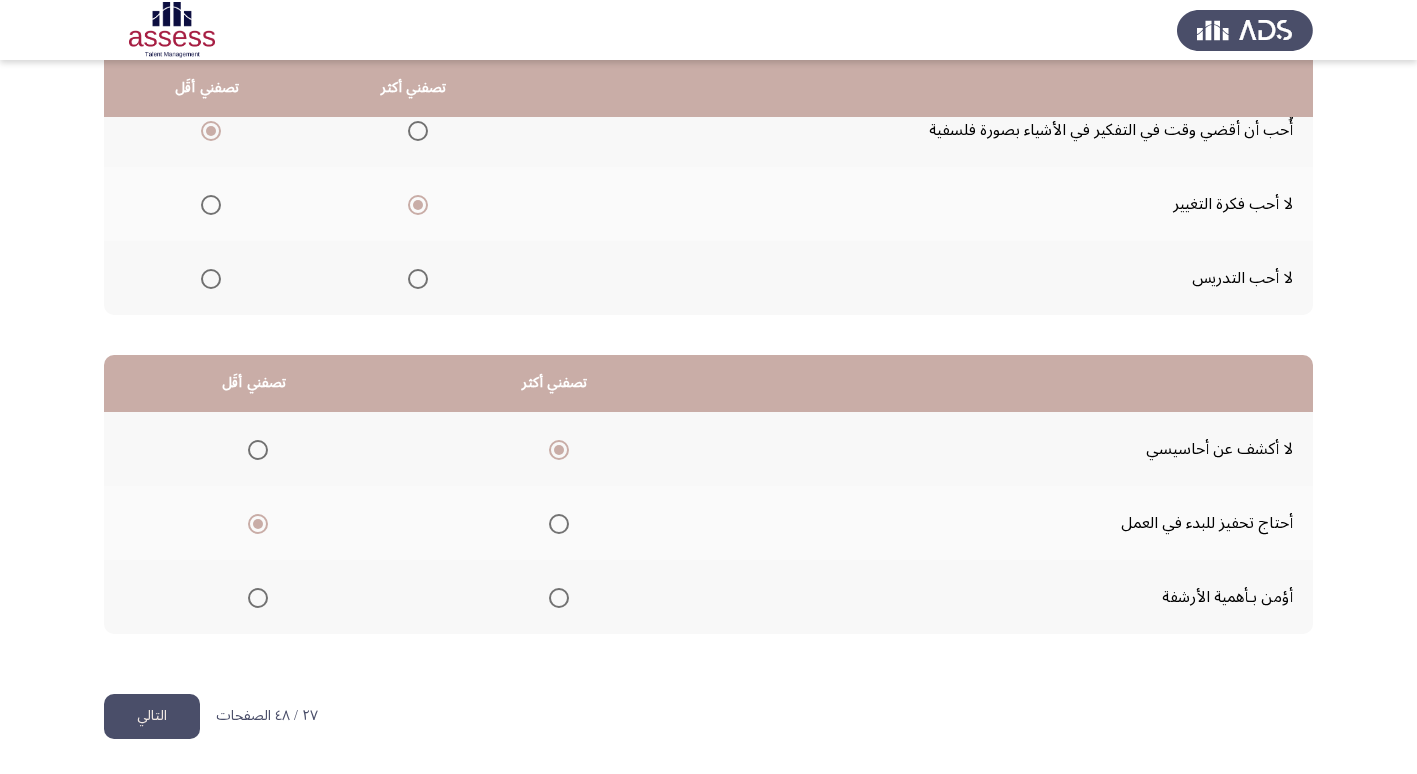 click on "التالي" 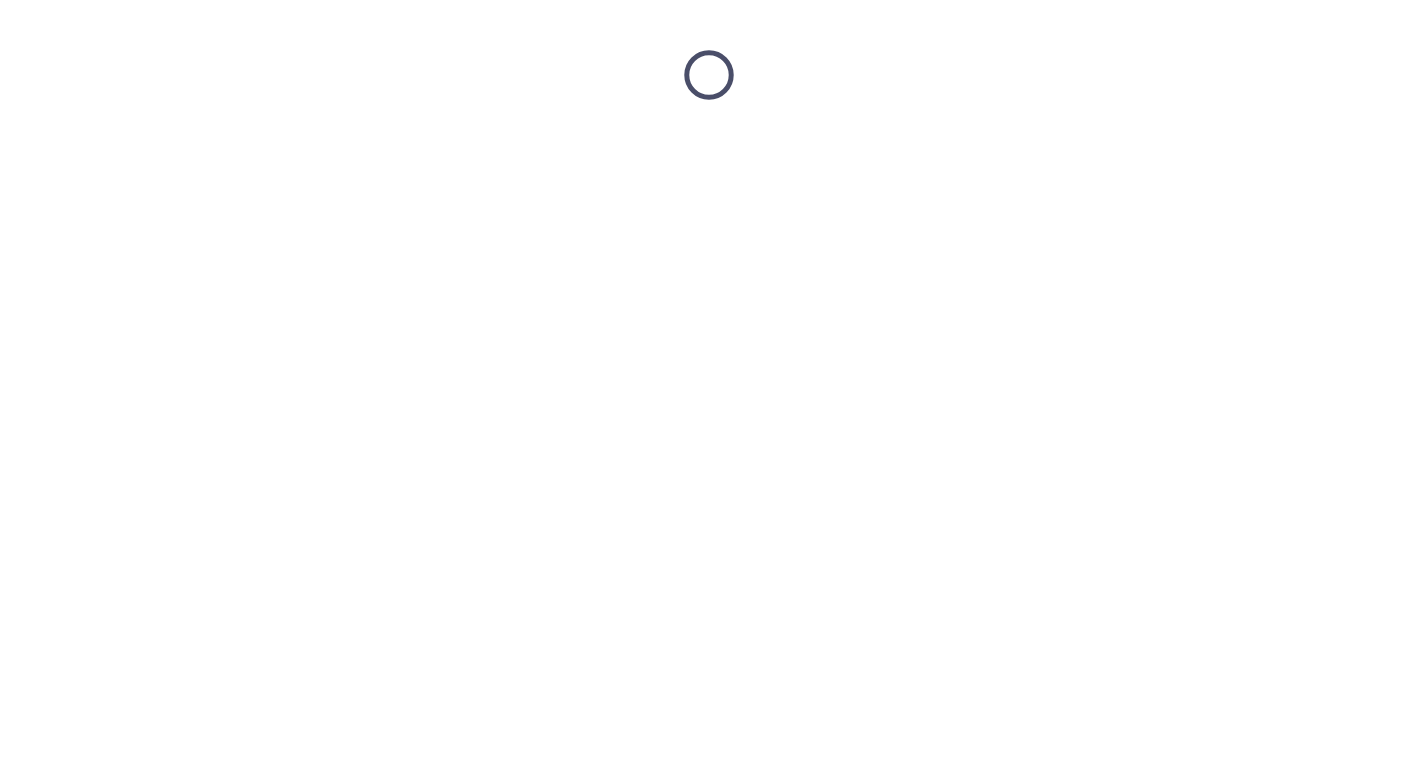 scroll, scrollTop: 0, scrollLeft: 0, axis: both 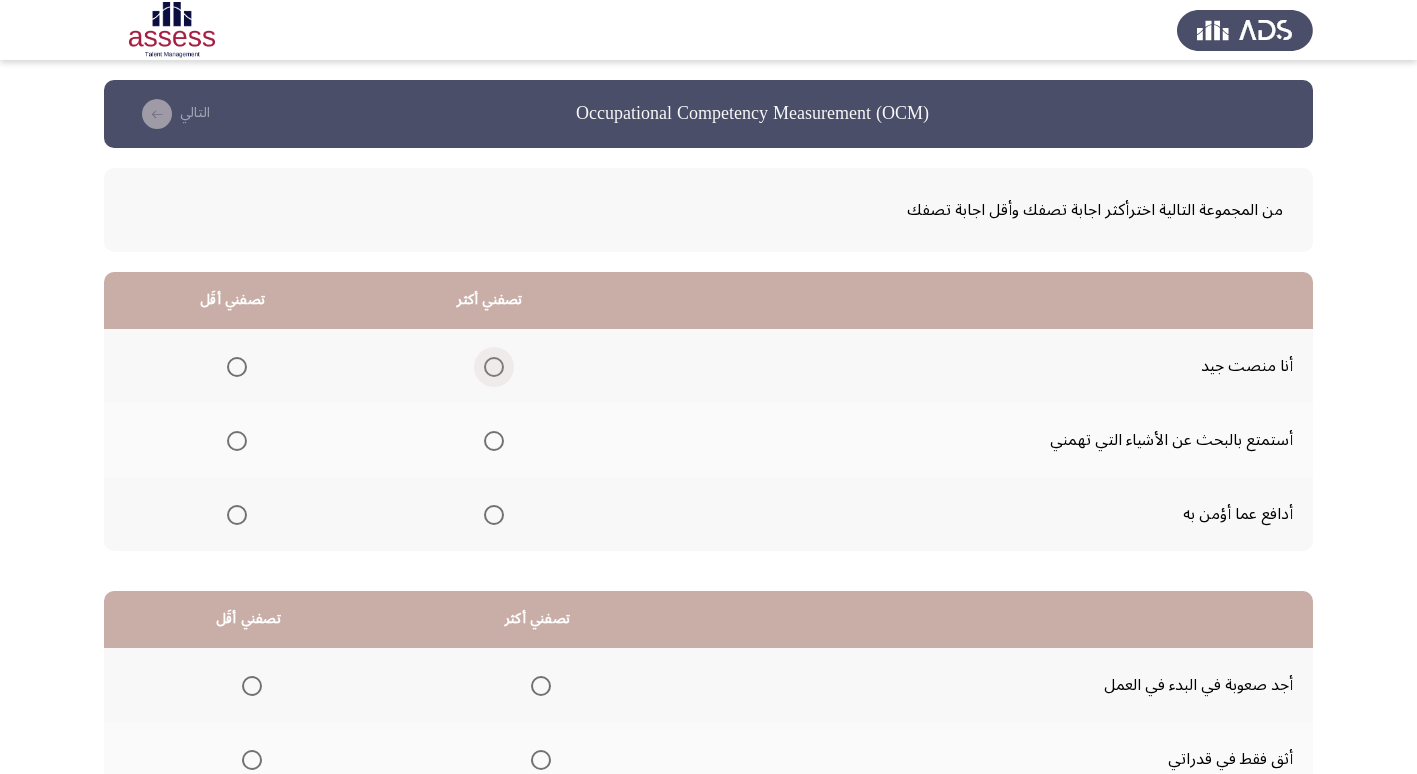 click at bounding box center [494, 367] 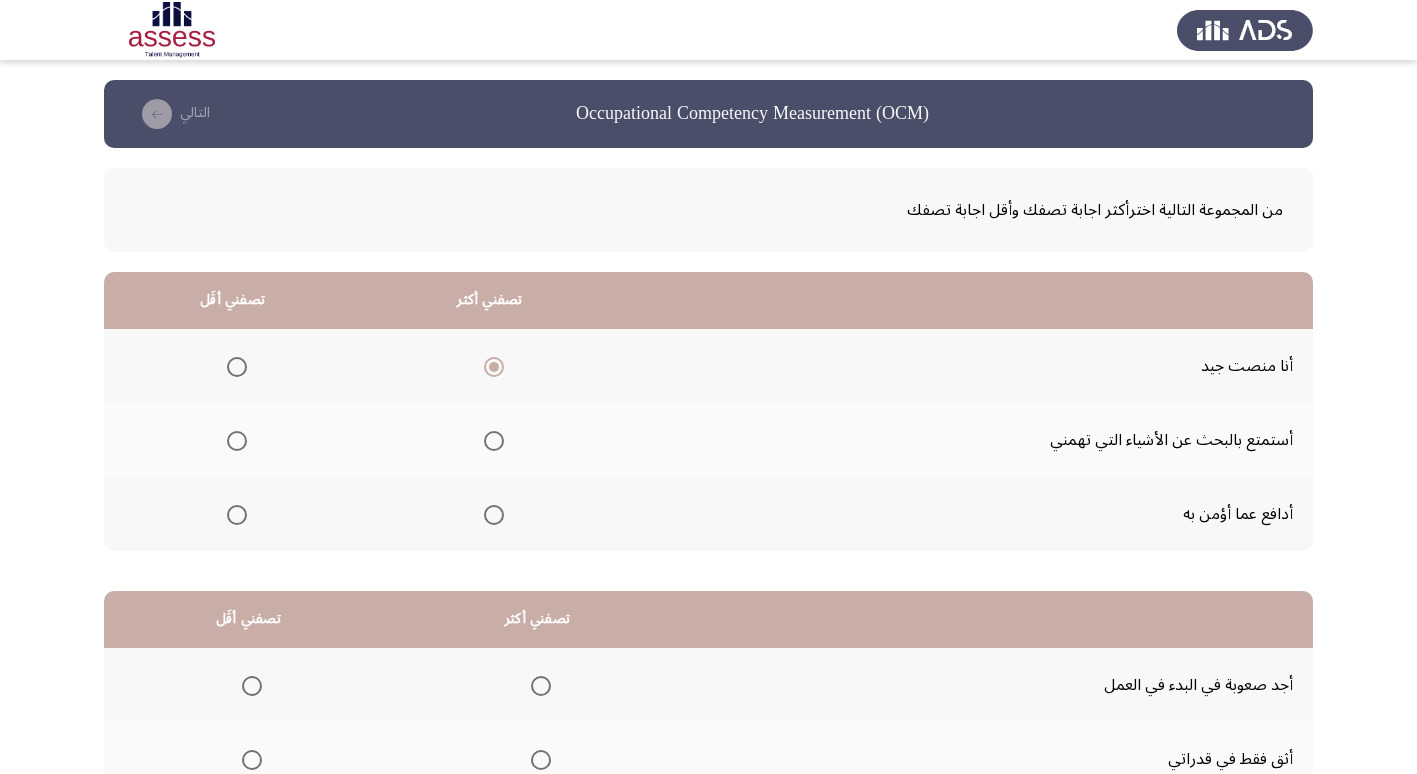 click at bounding box center [237, 441] 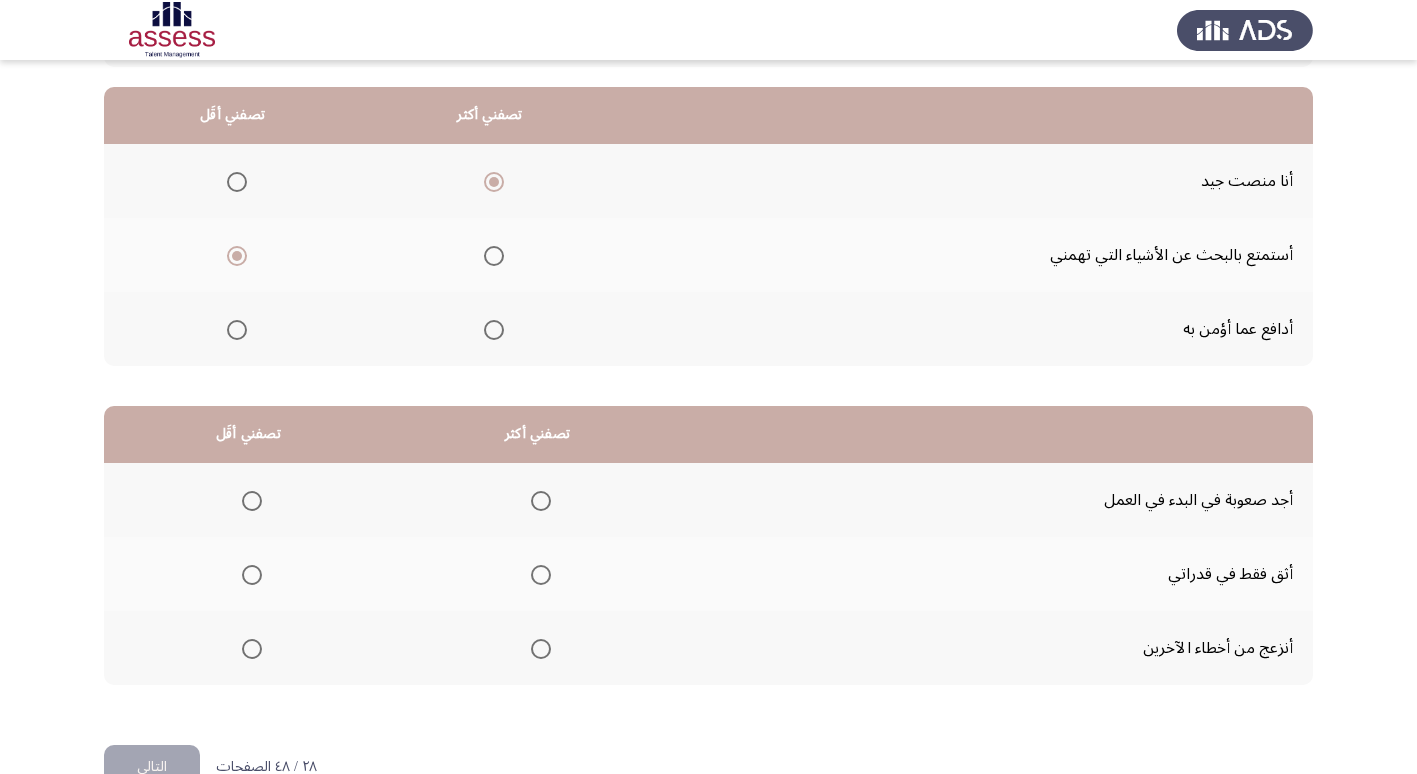 scroll, scrollTop: 236, scrollLeft: 0, axis: vertical 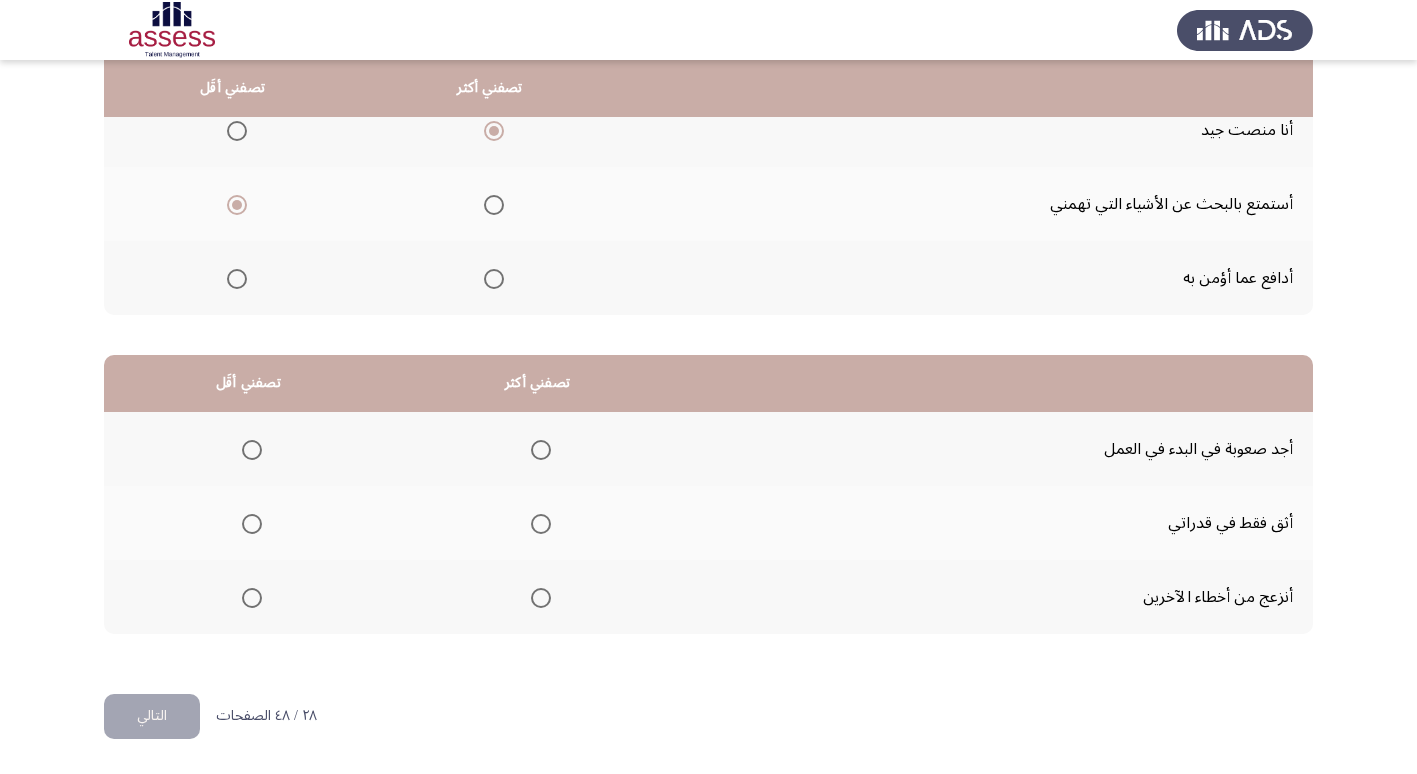 click at bounding box center (541, 598) 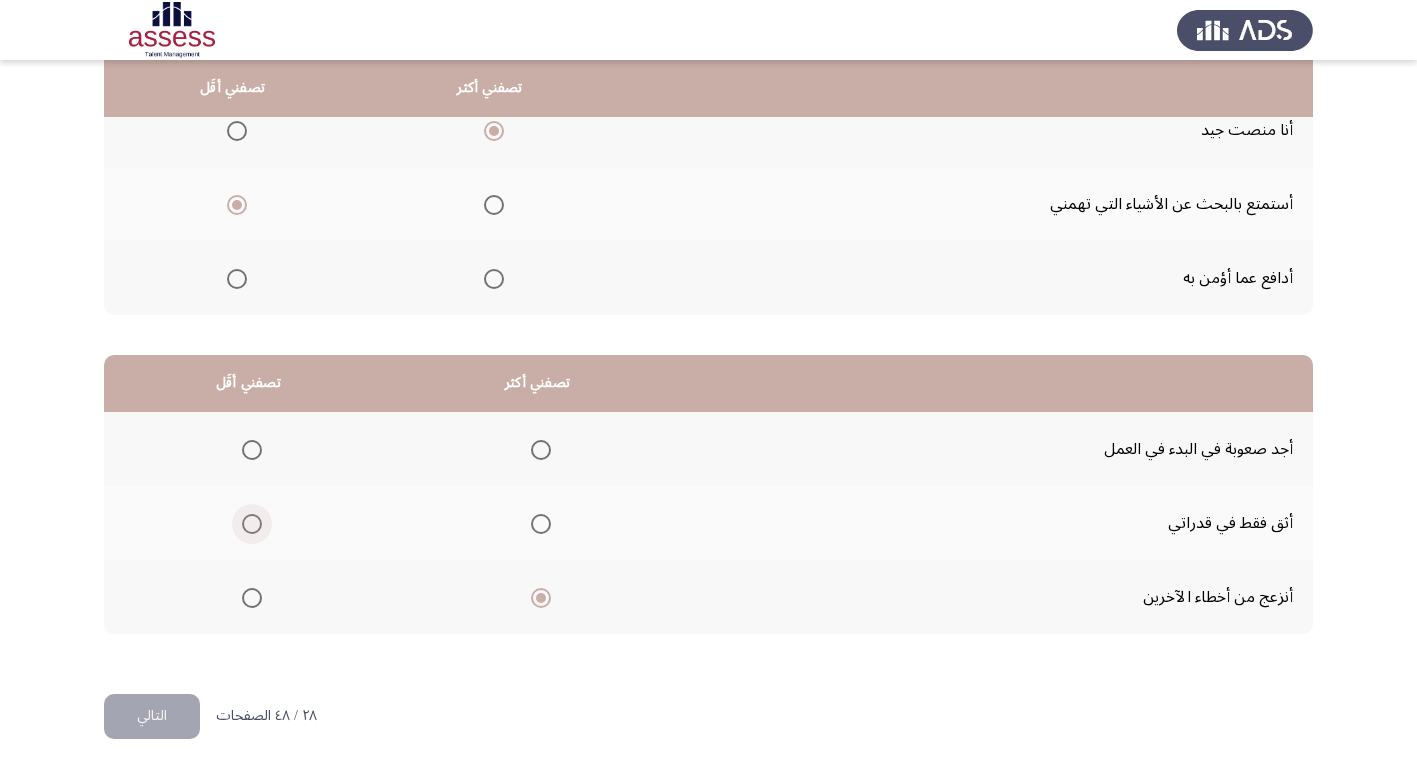 click at bounding box center (252, 524) 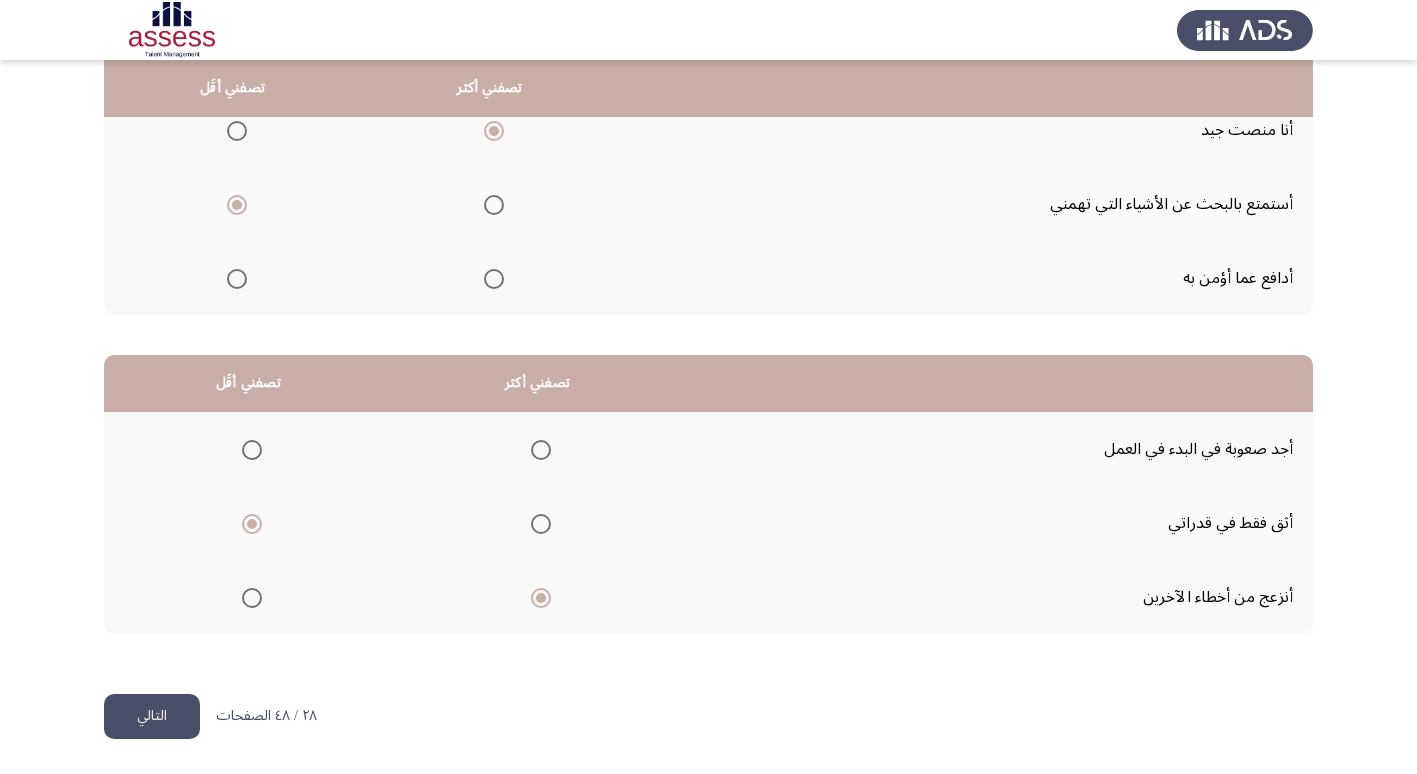 click on "التالي" 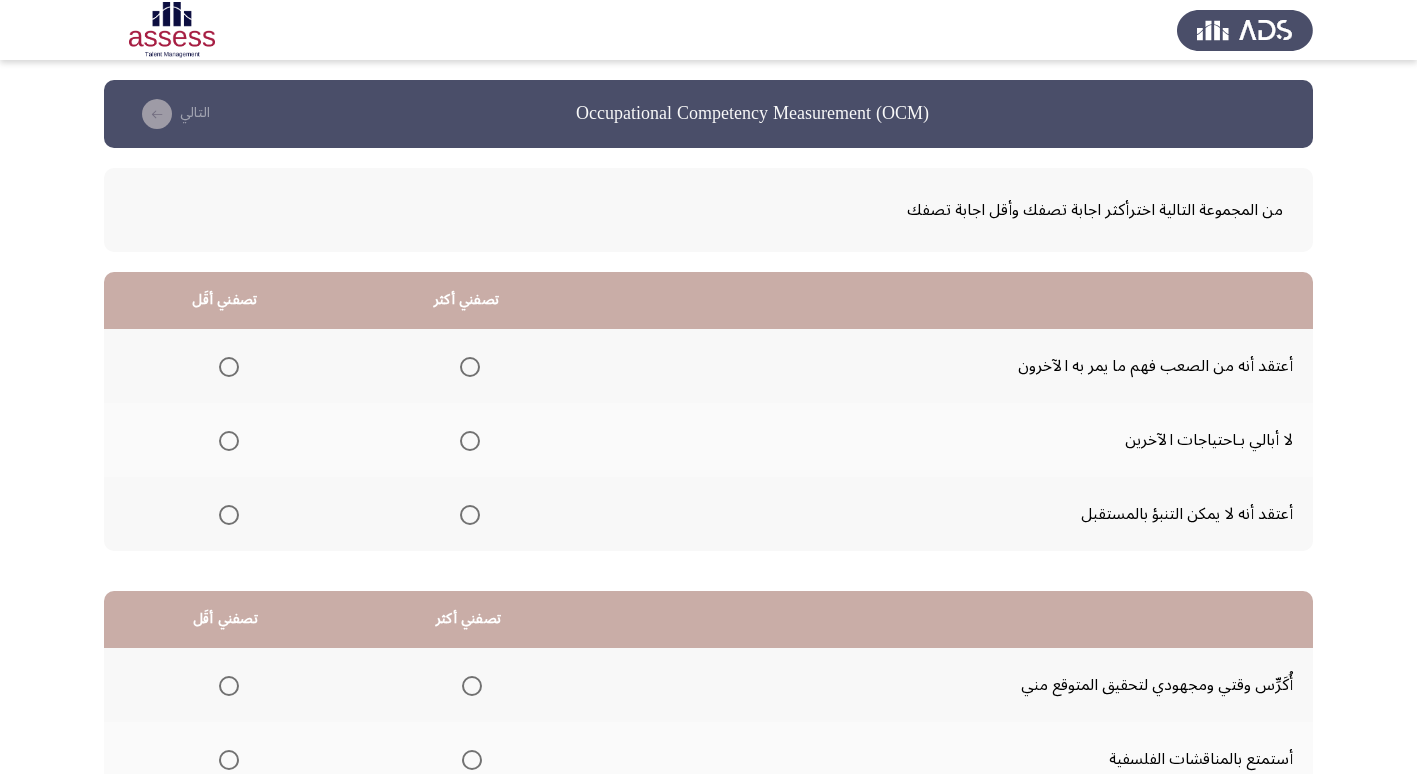 click at bounding box center (229, 515) 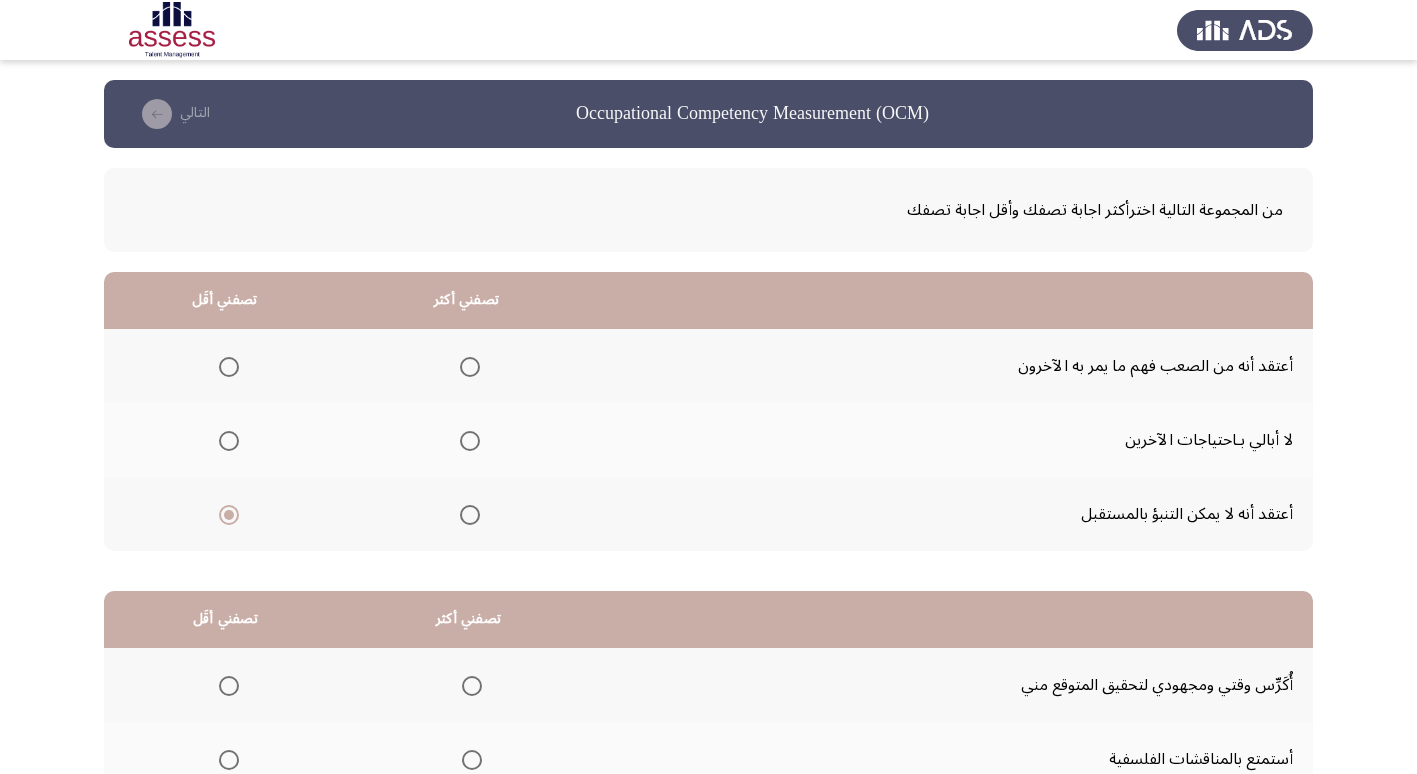 click at bounding box center [470, 367] 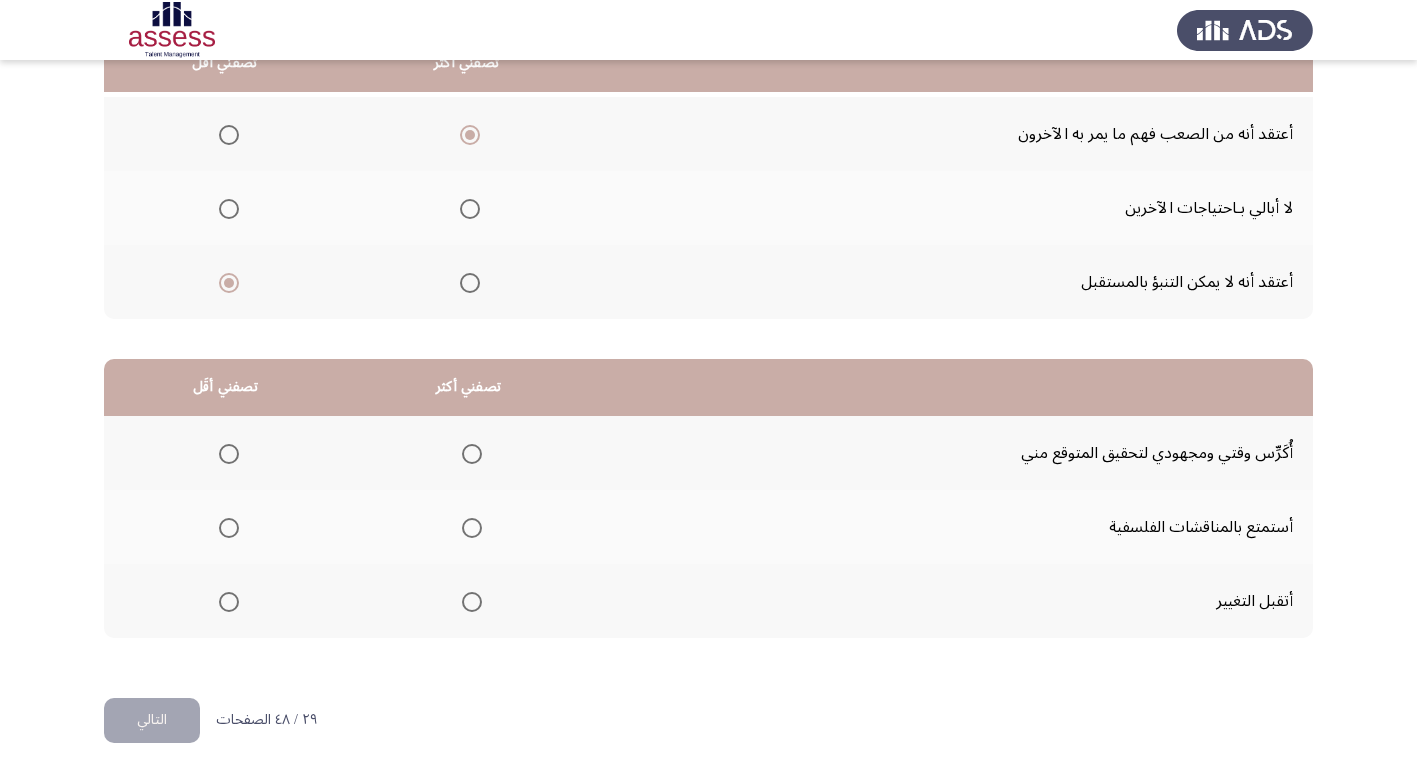 scroll, scrollTop: 236, scrollLeft: 0, axis: vertical 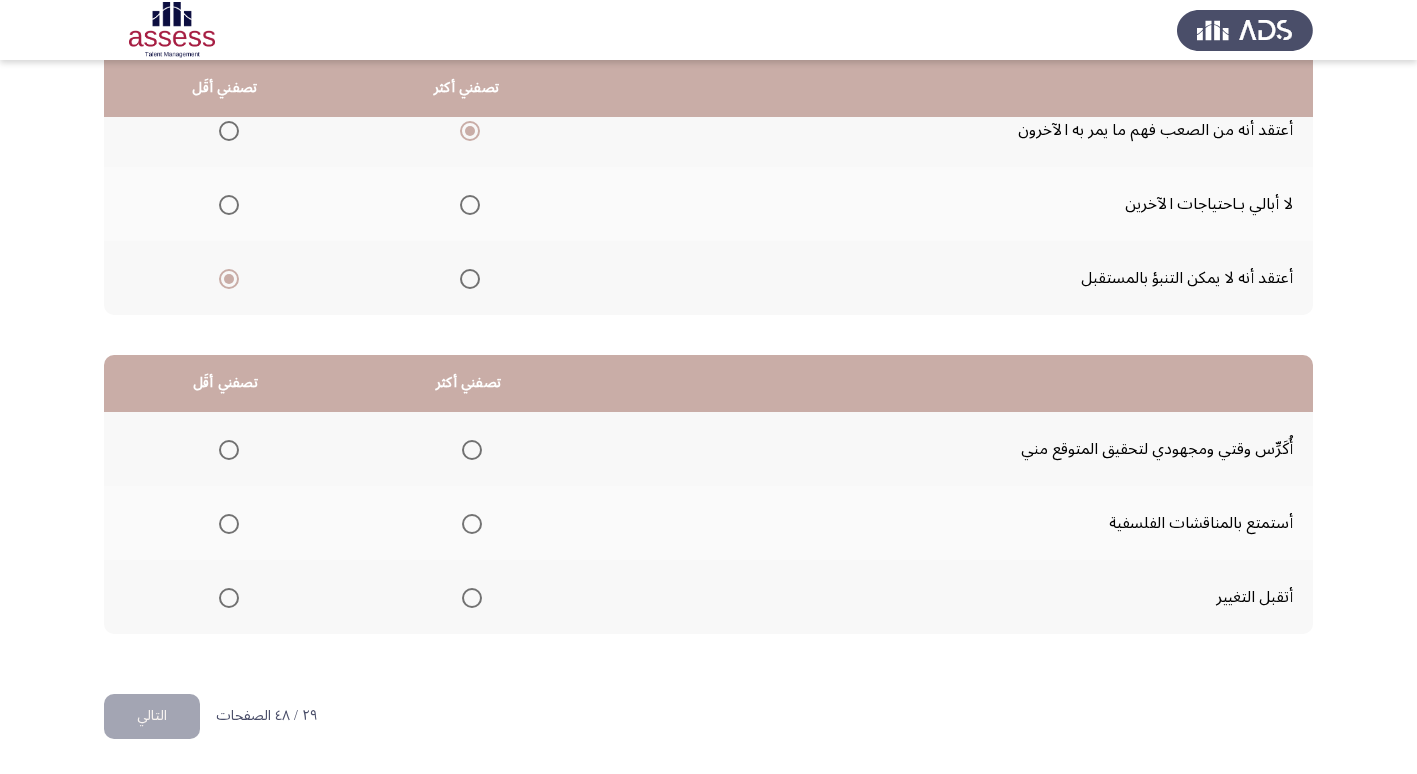 click at bounding box center [472, 450] 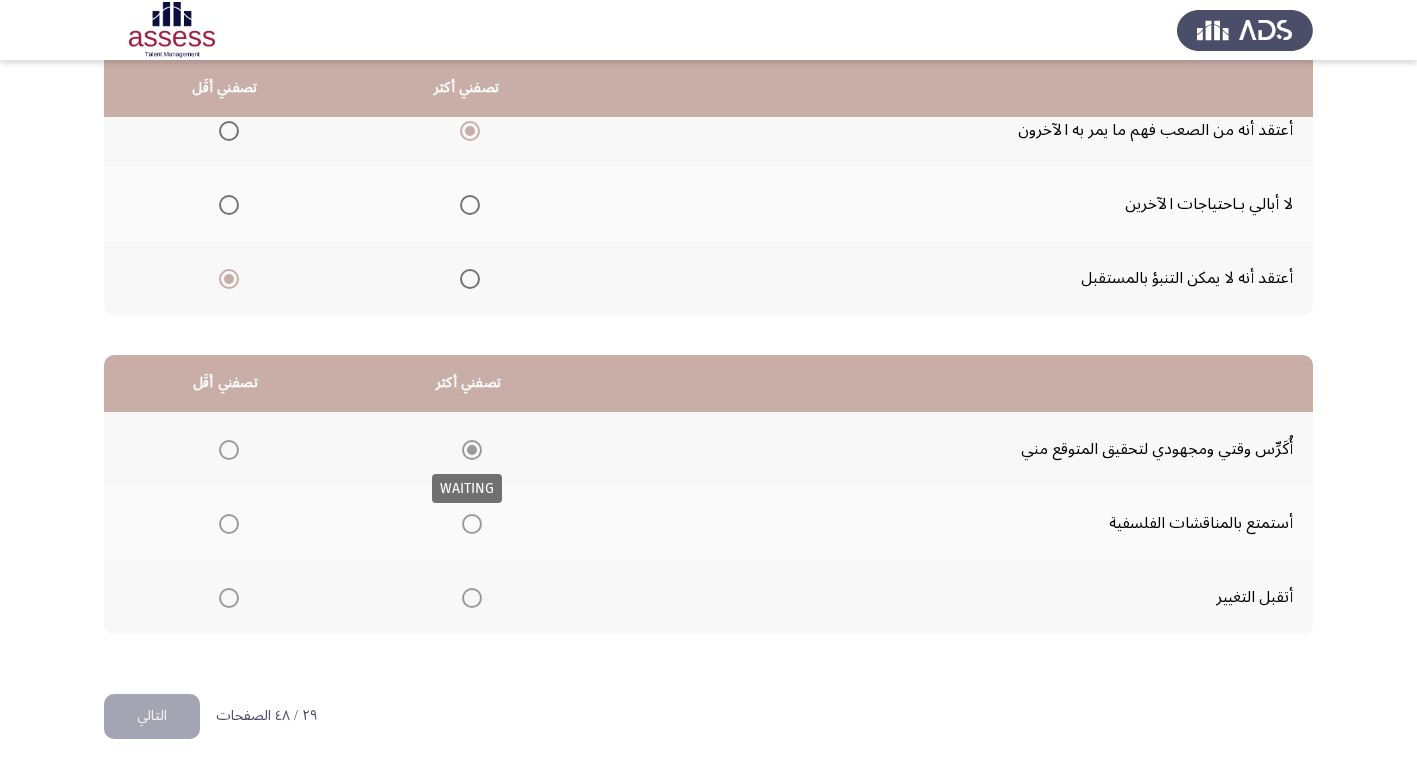 click at bounding box center (472, 450) 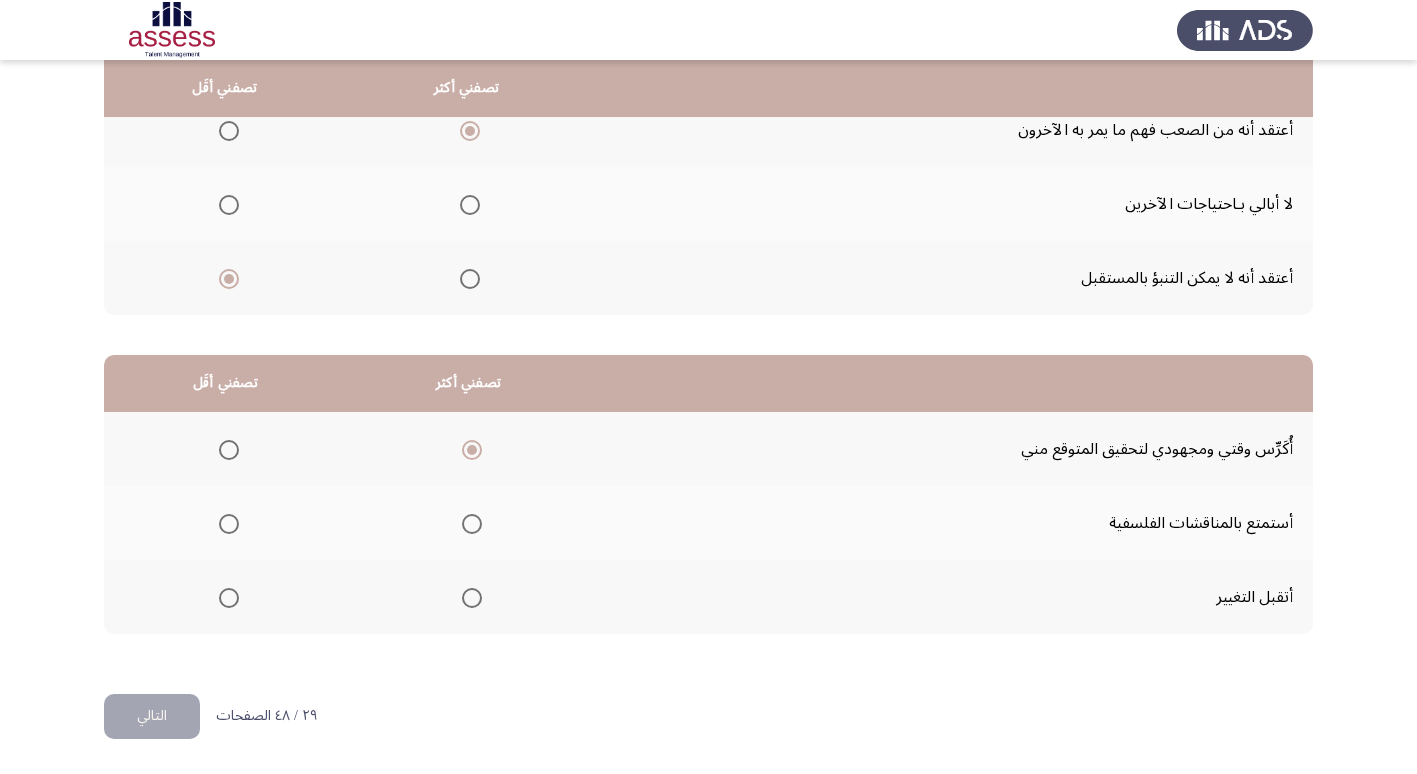 click at bounding box center [229, 524] 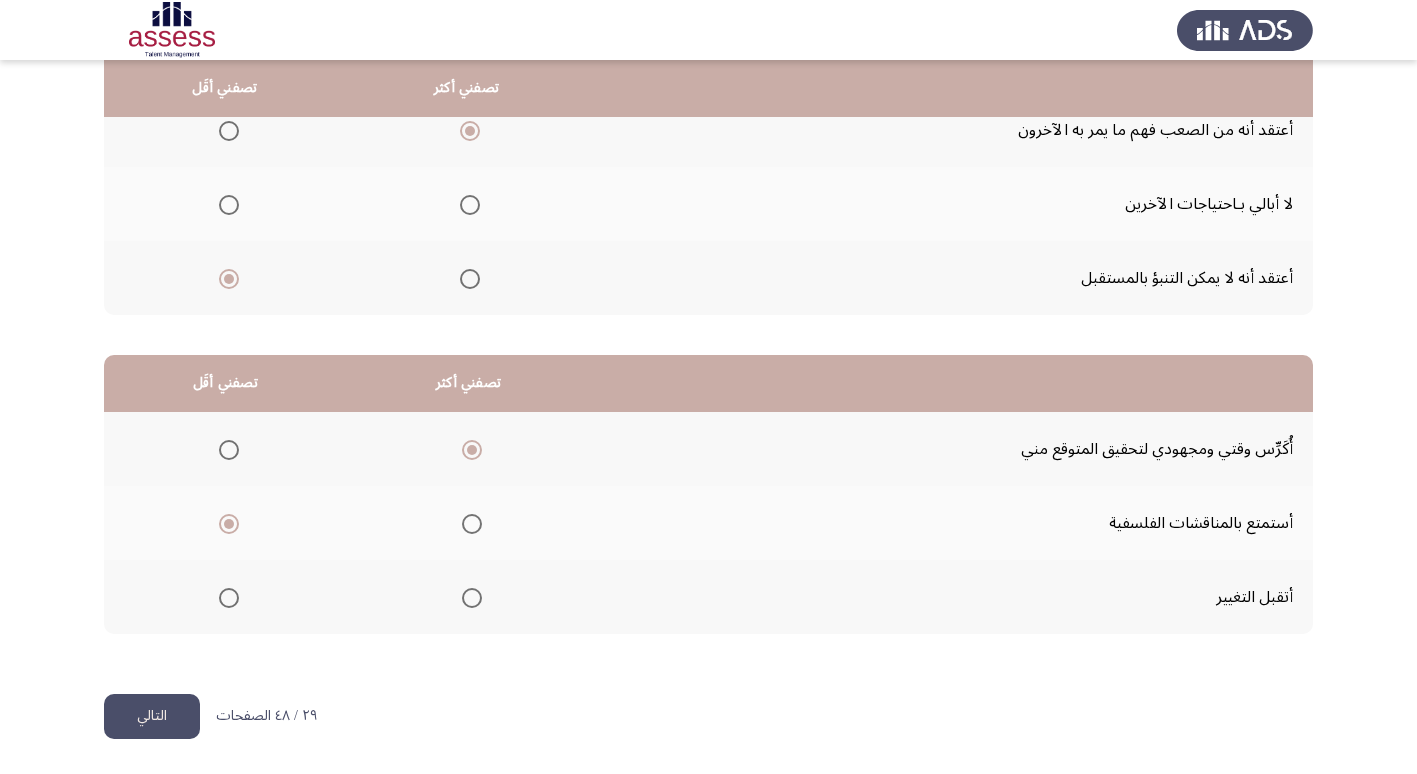 click on "التالي" 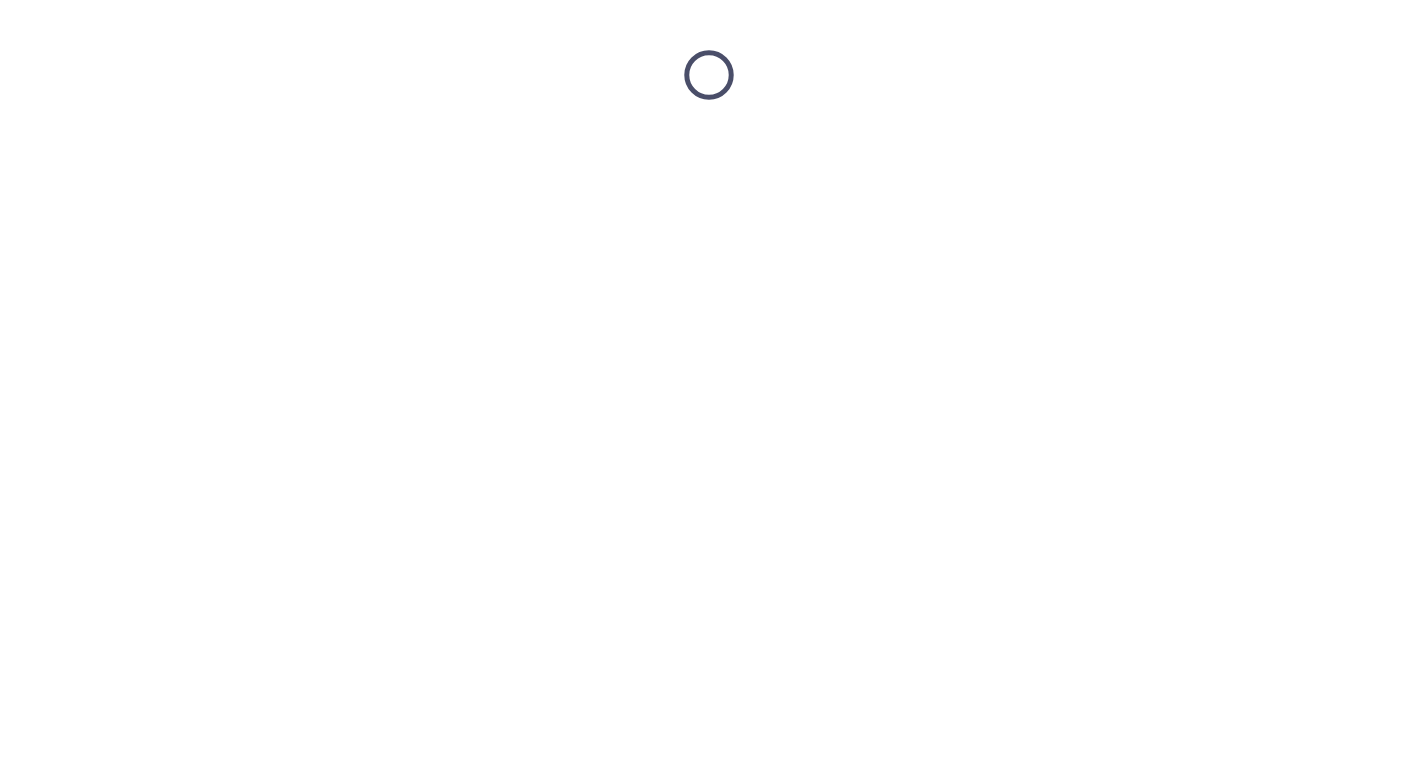 scroll, scrollTop: 0, scrollLeft: 0, axis: both 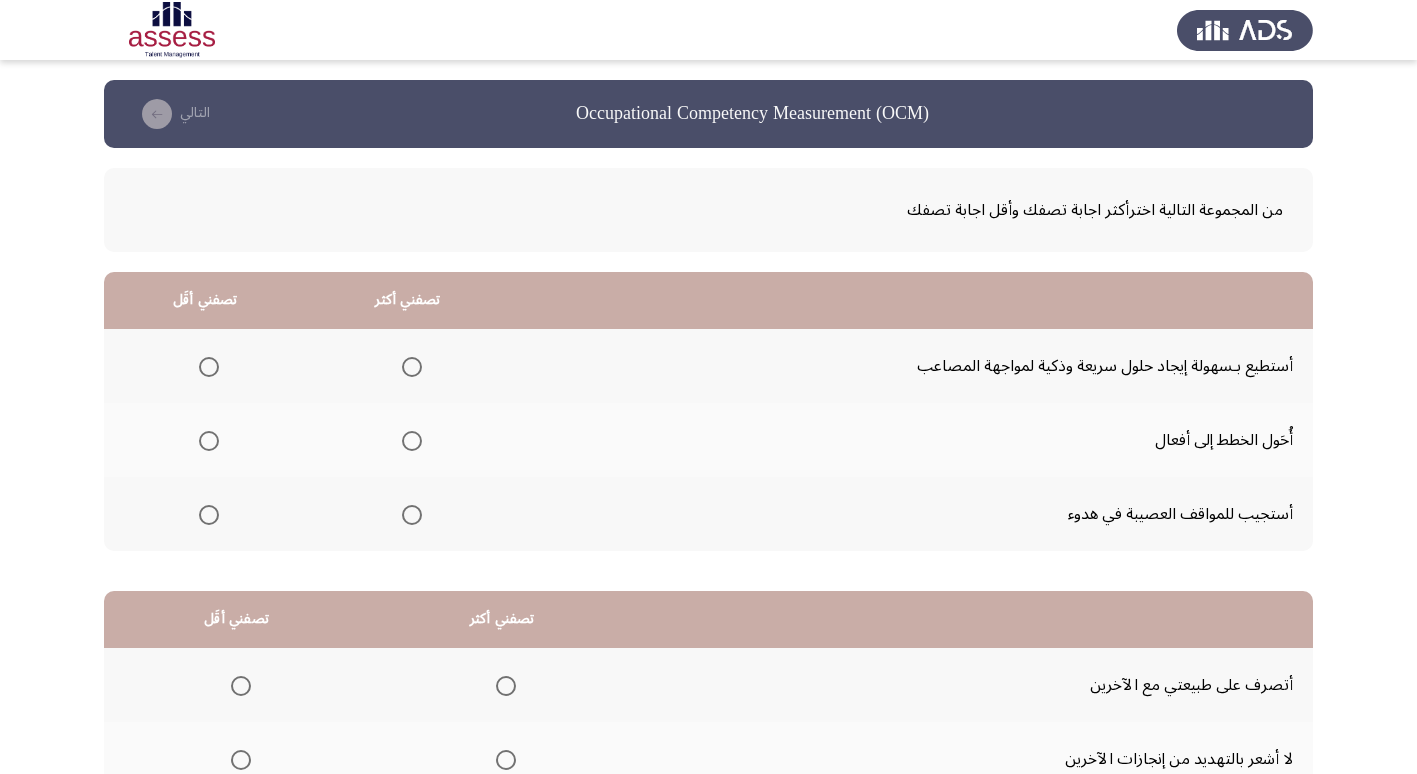 click at bounding box center (412, 367) 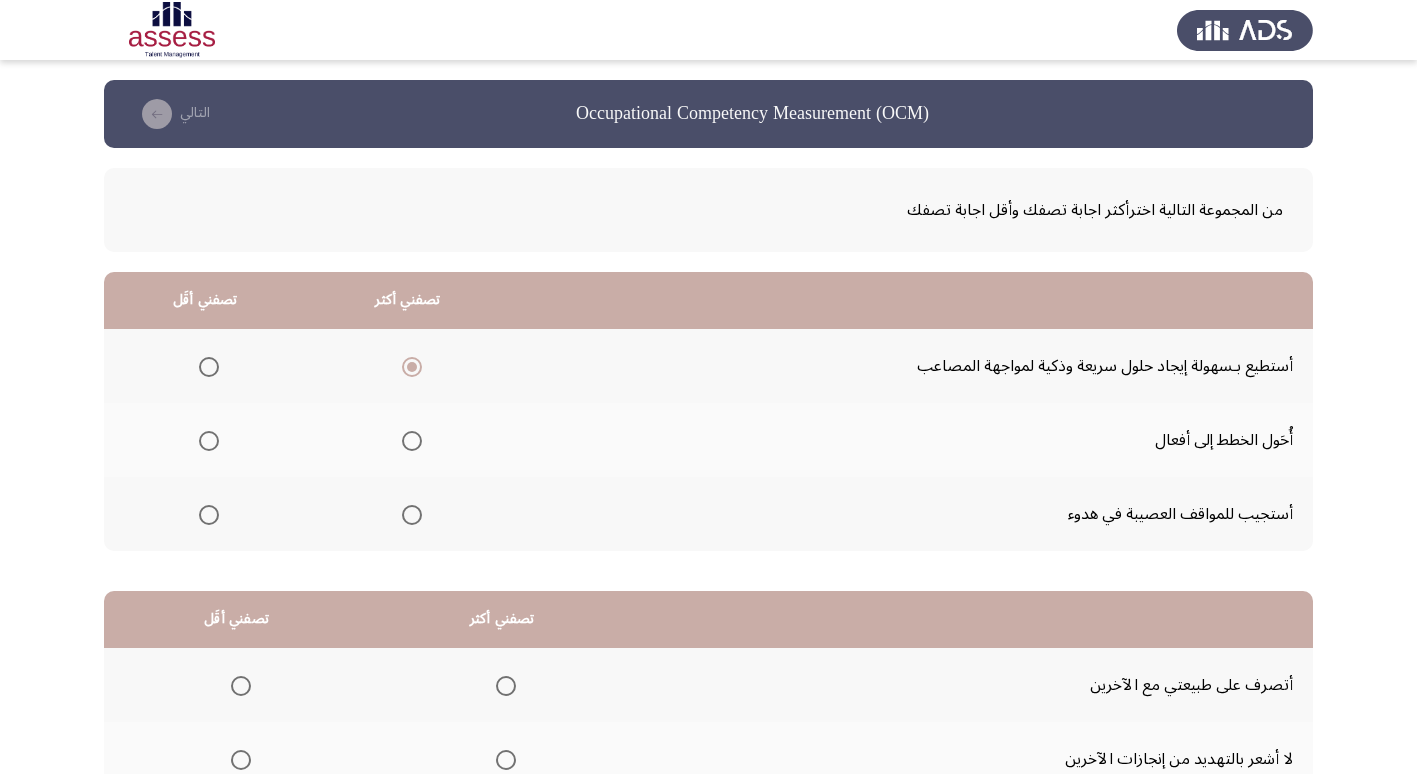 click at bounding box center [209, 441] 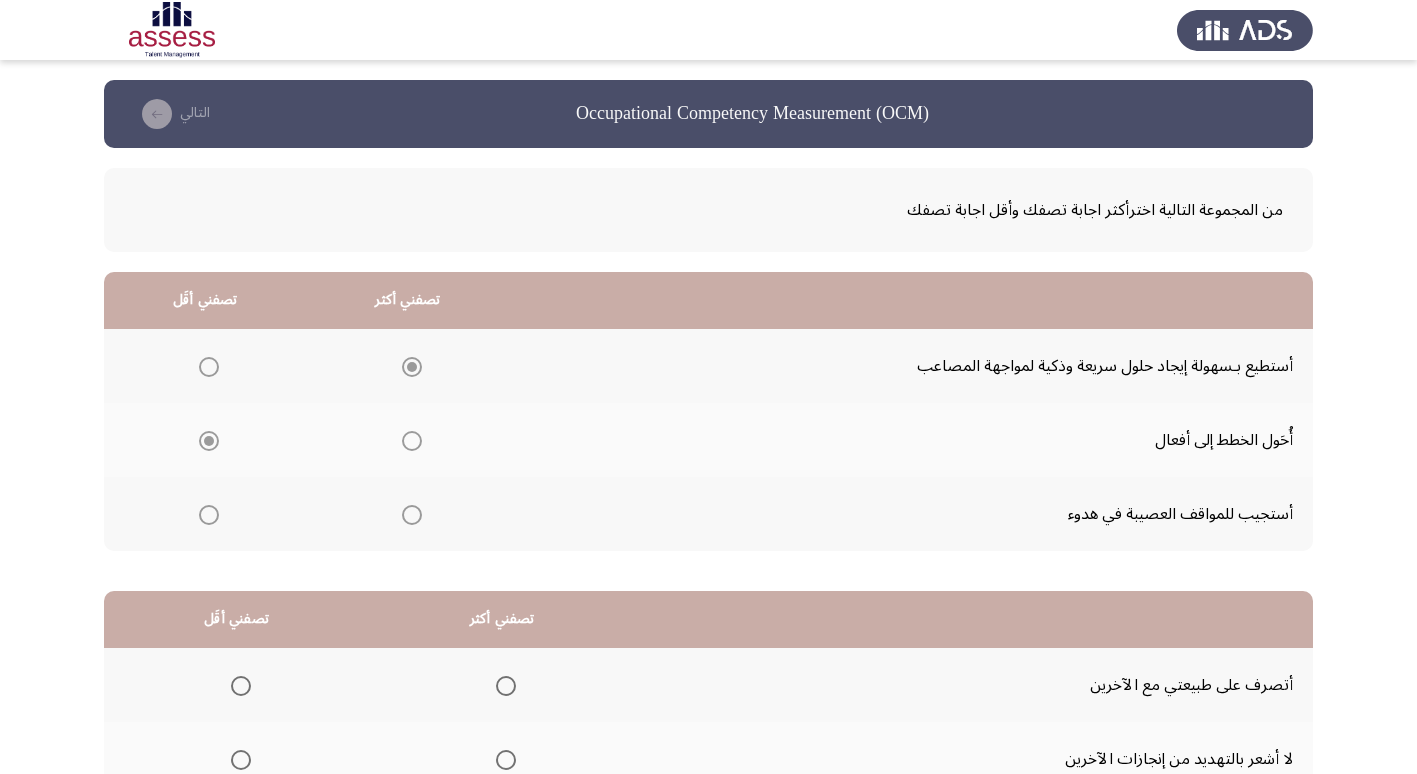 click at bounding box center (209, 441) 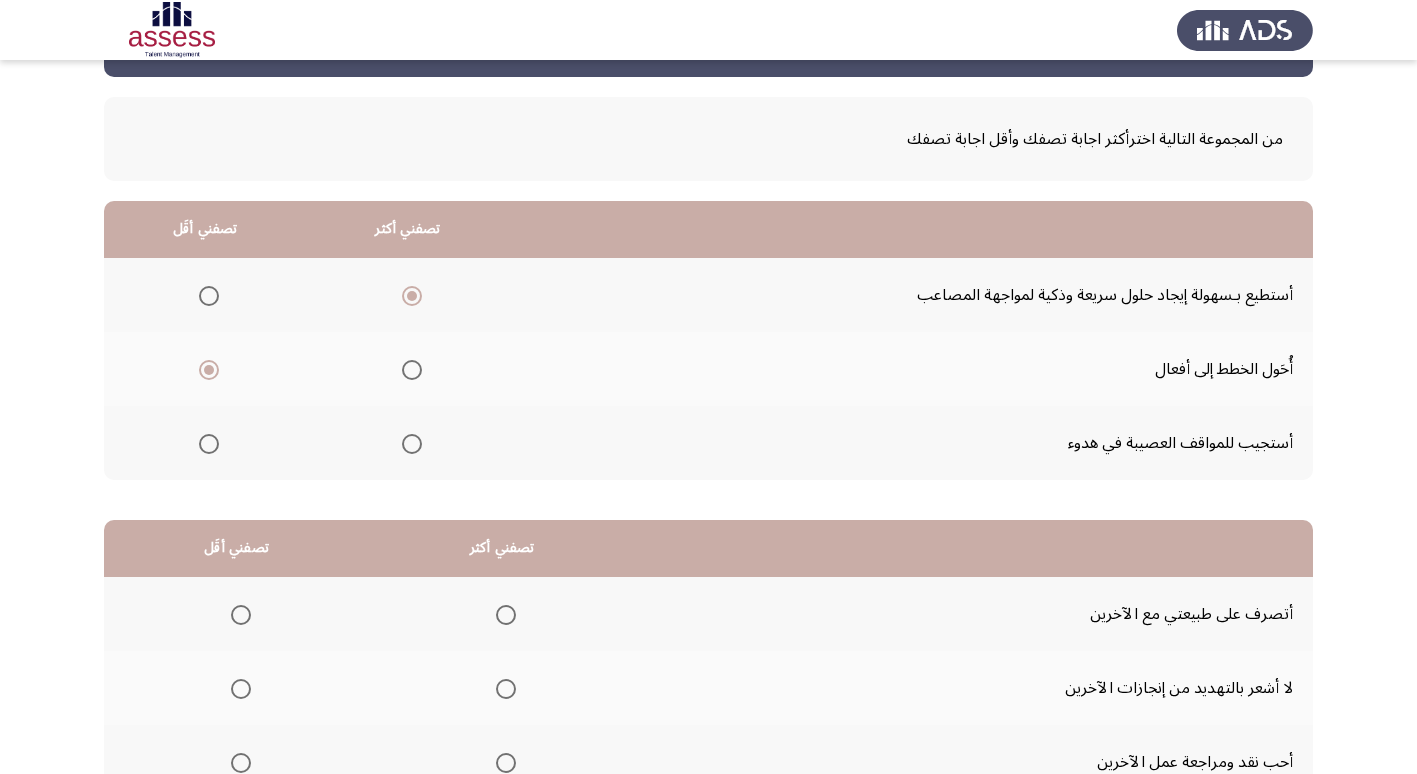 scroll, scrollTop: 0, scrollLeft: 0, axis: both 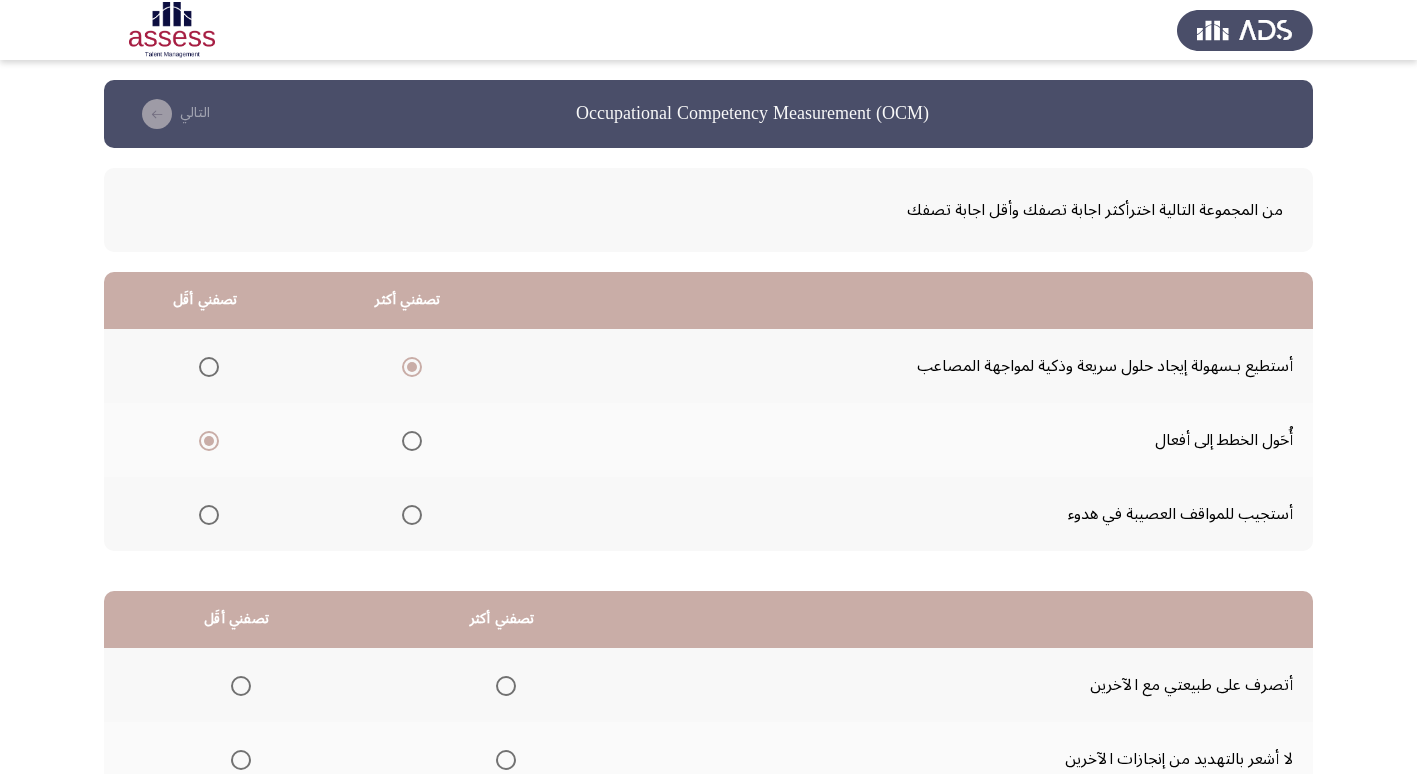 click at bounding box center [412, 441] 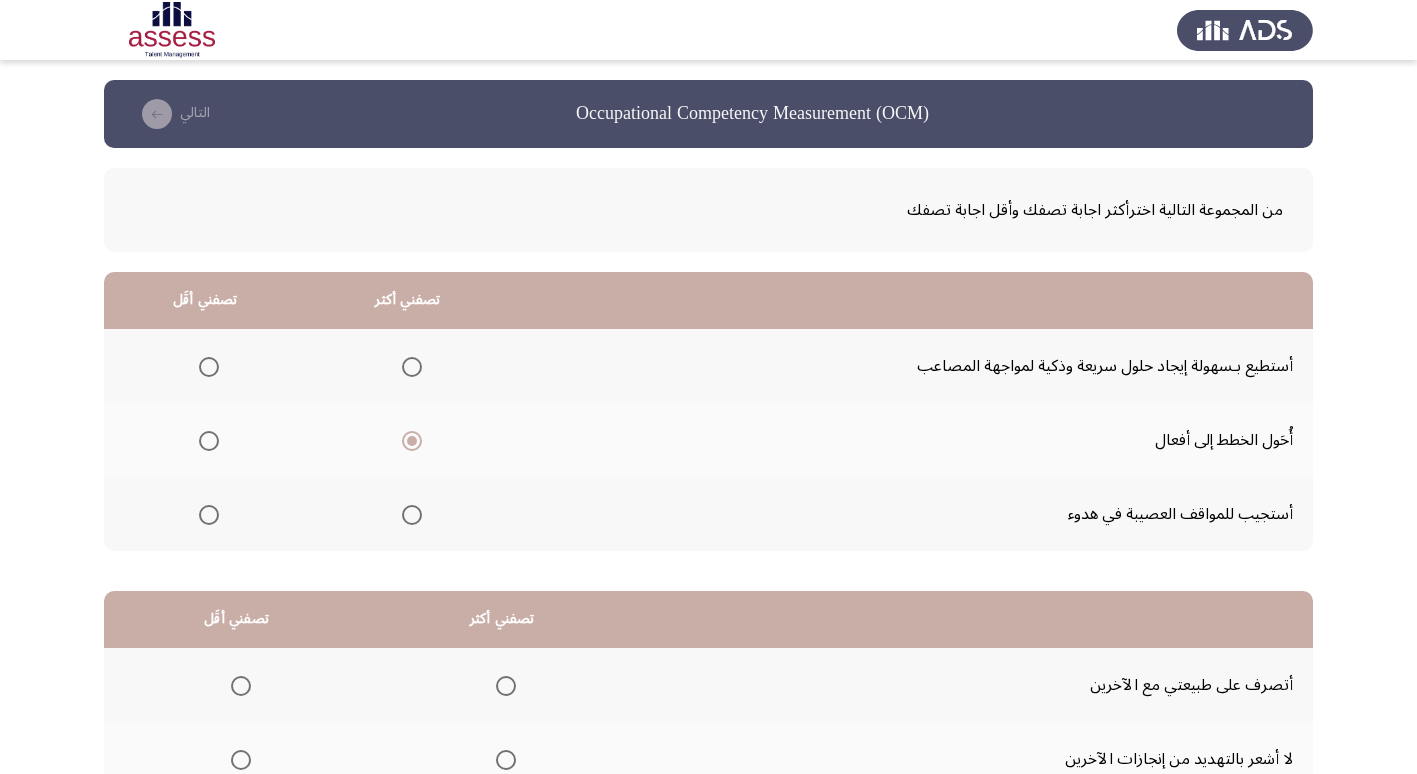 click at bounding box center [205, 367] 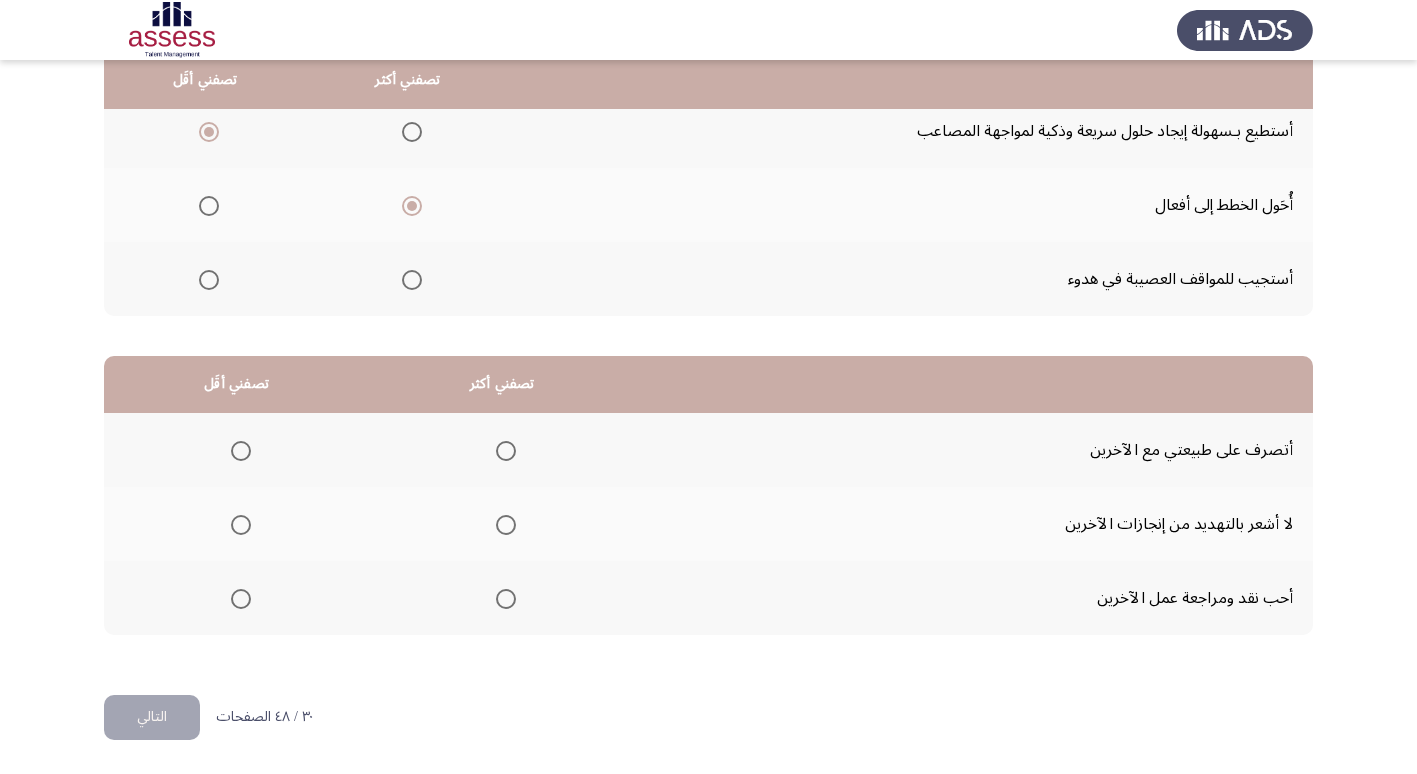 scroll, scrollTop: 236, scrollLeft: 0, axis: vertical 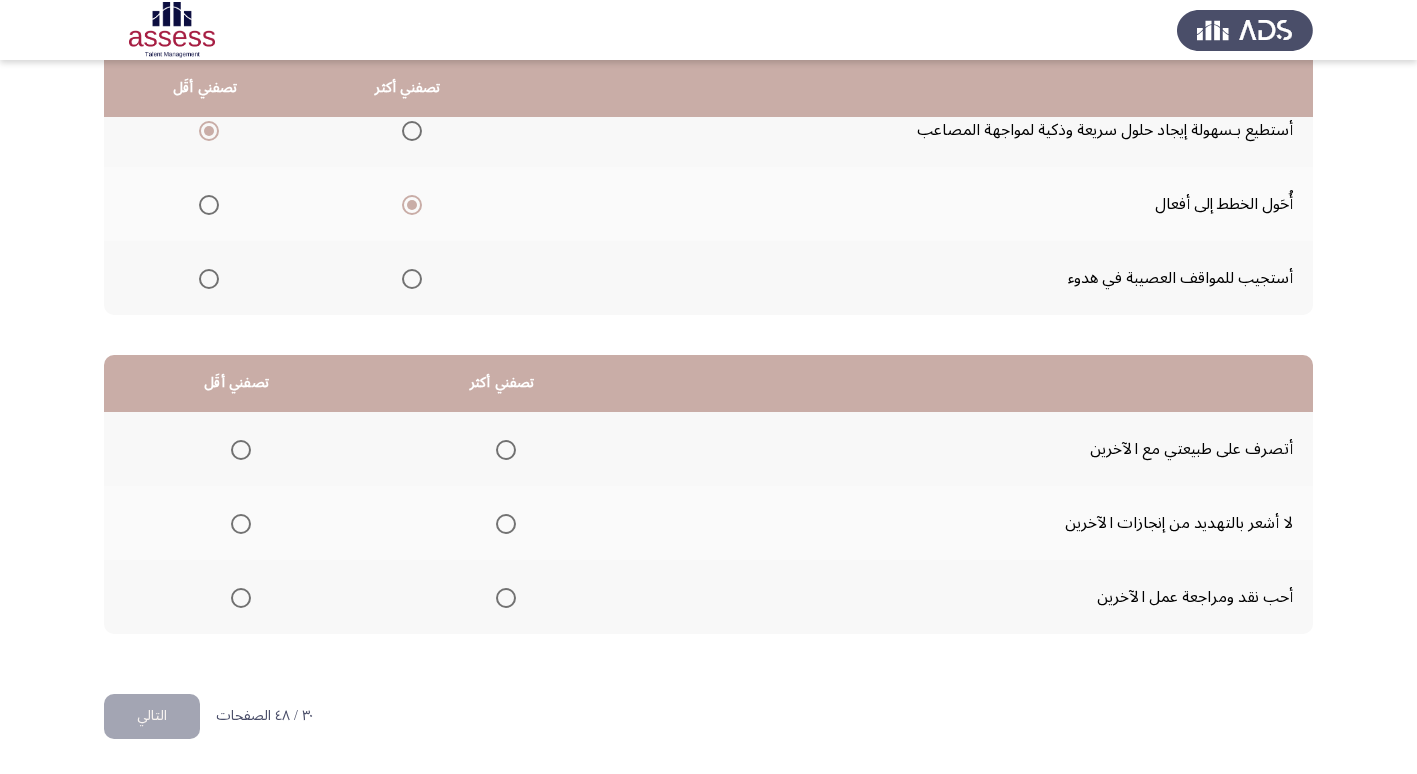 click at bounding box center (506, 524) 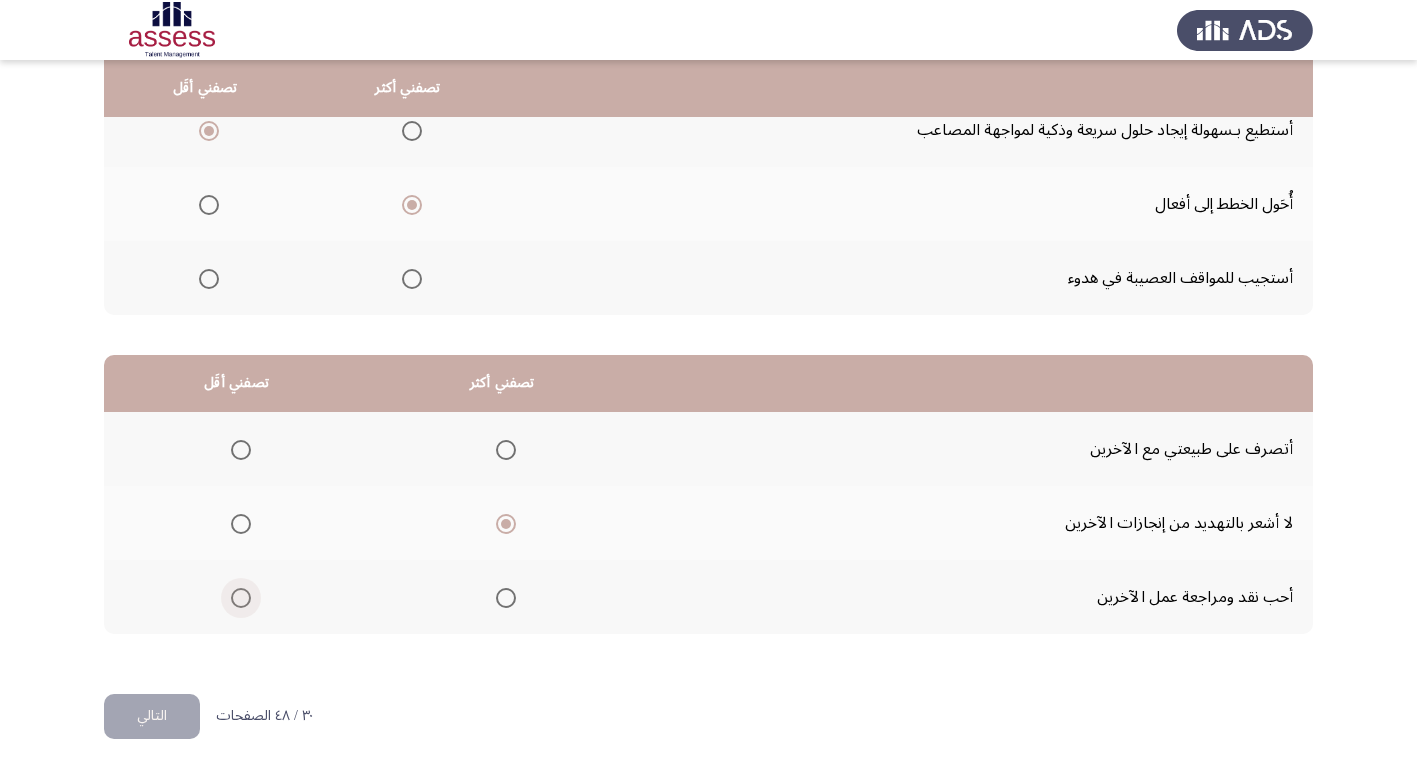 click at bounding box center (241, 598) 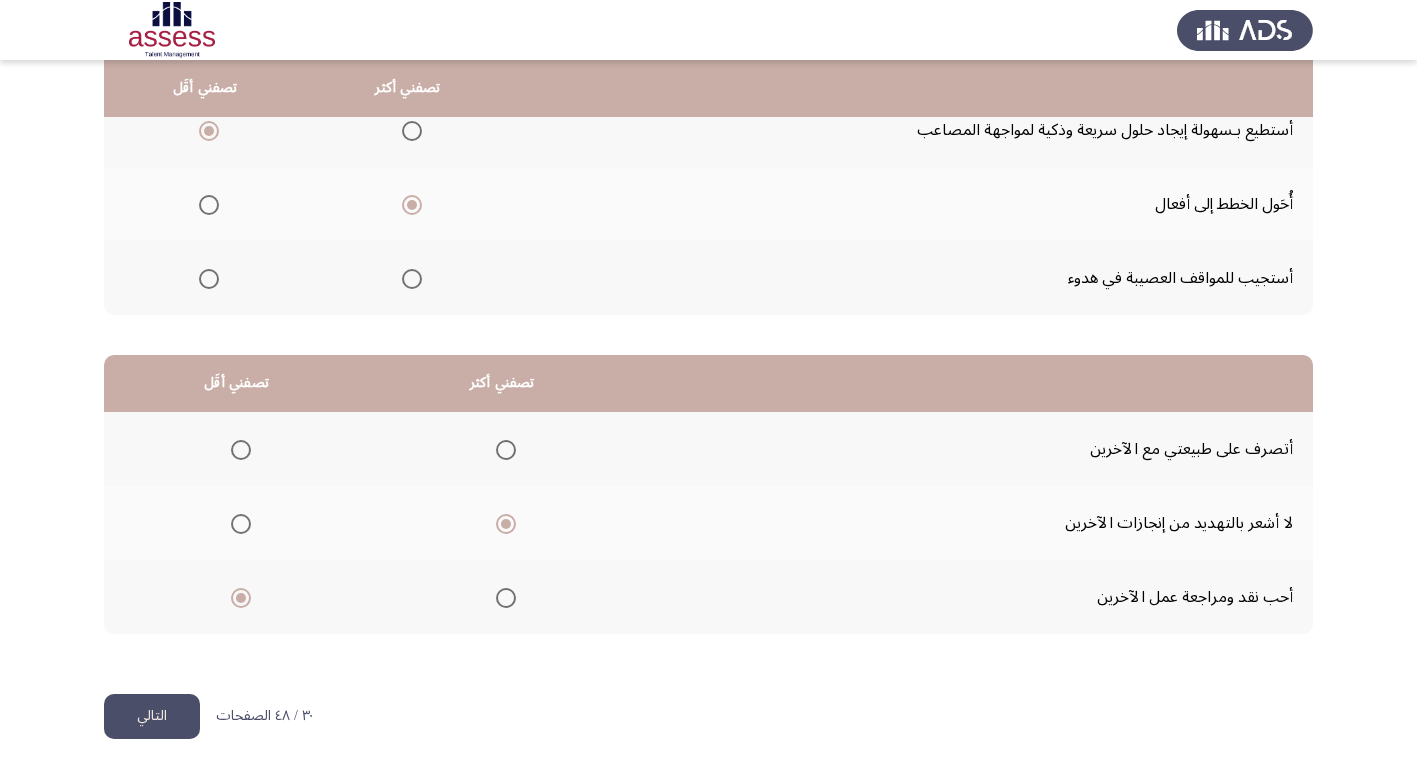 click on "التالي" 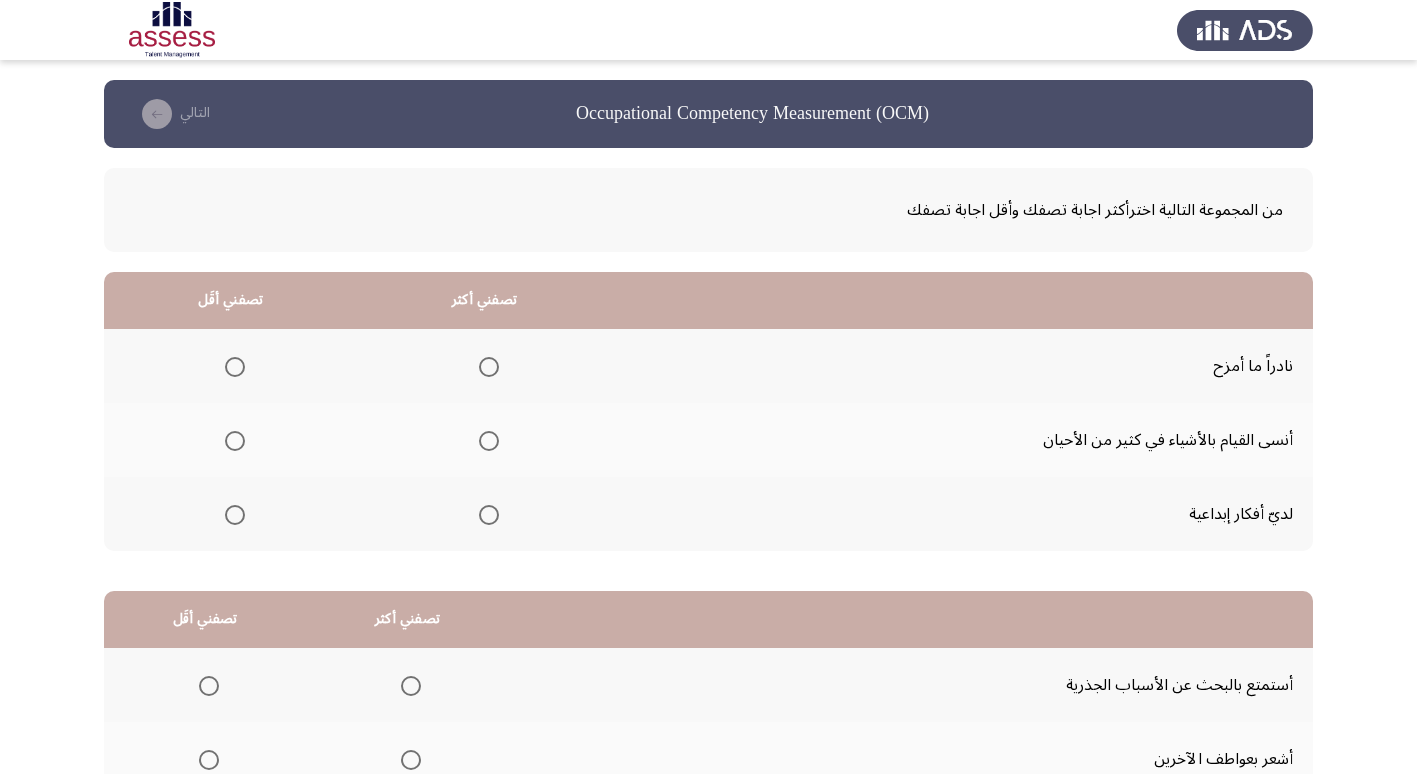 click at bounding box center [489, 515] 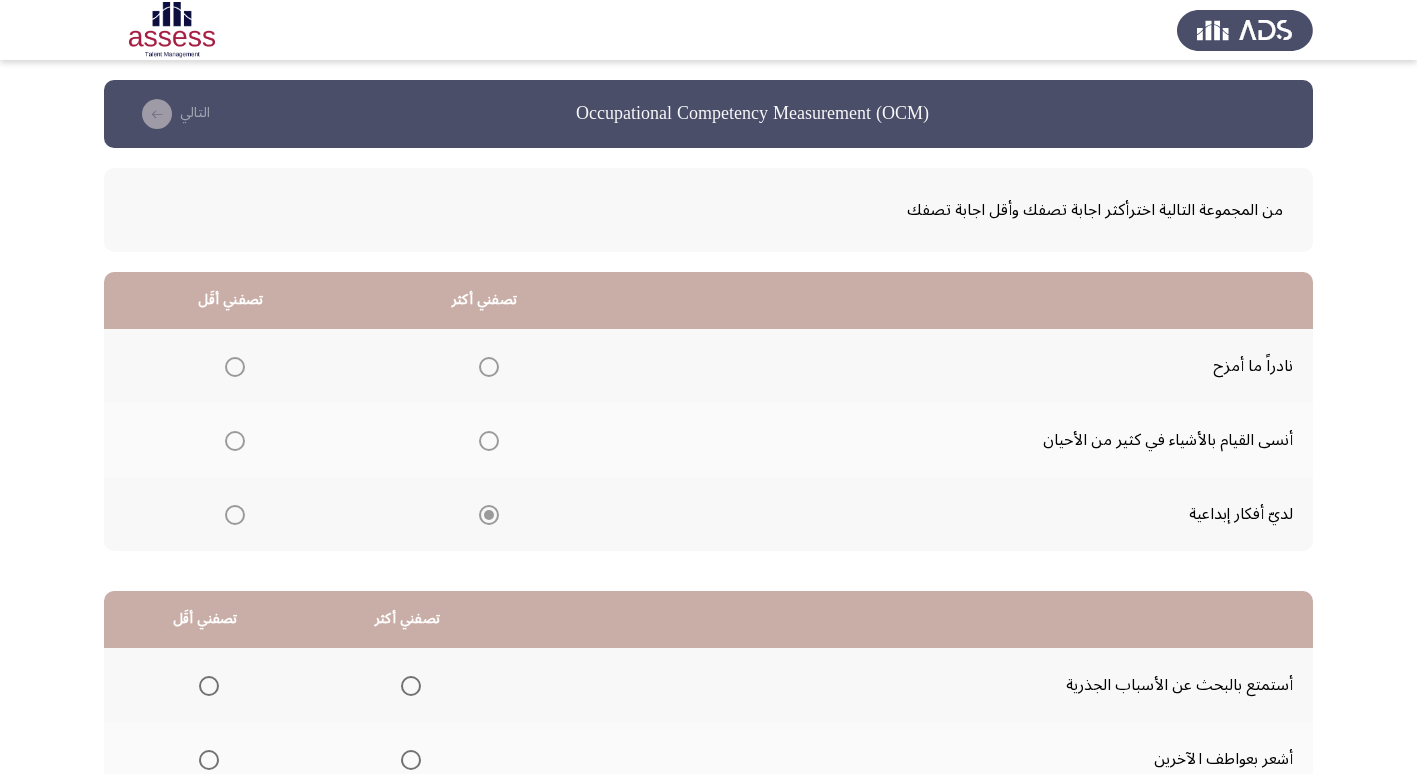 click at bounding box center (489, 515) 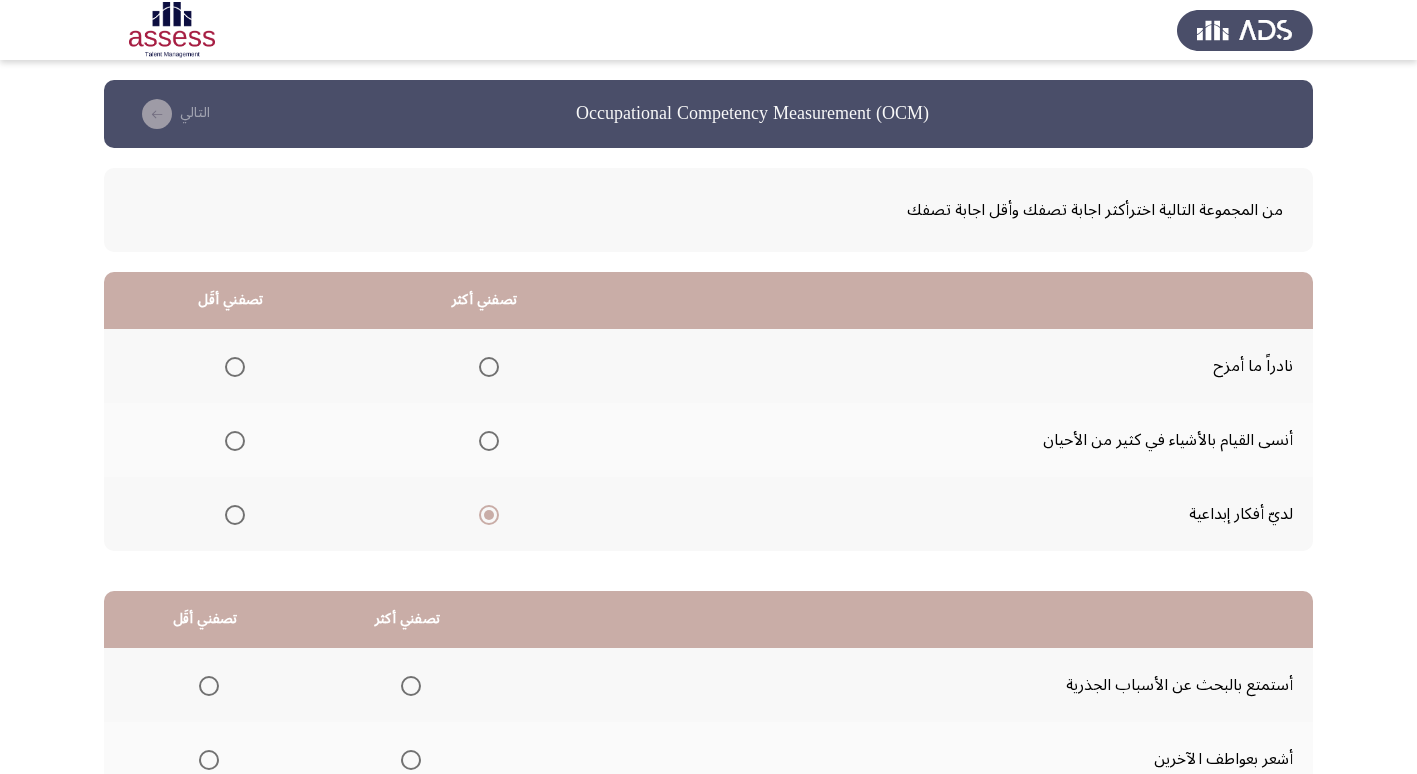 click at bounding box center [235, 367] 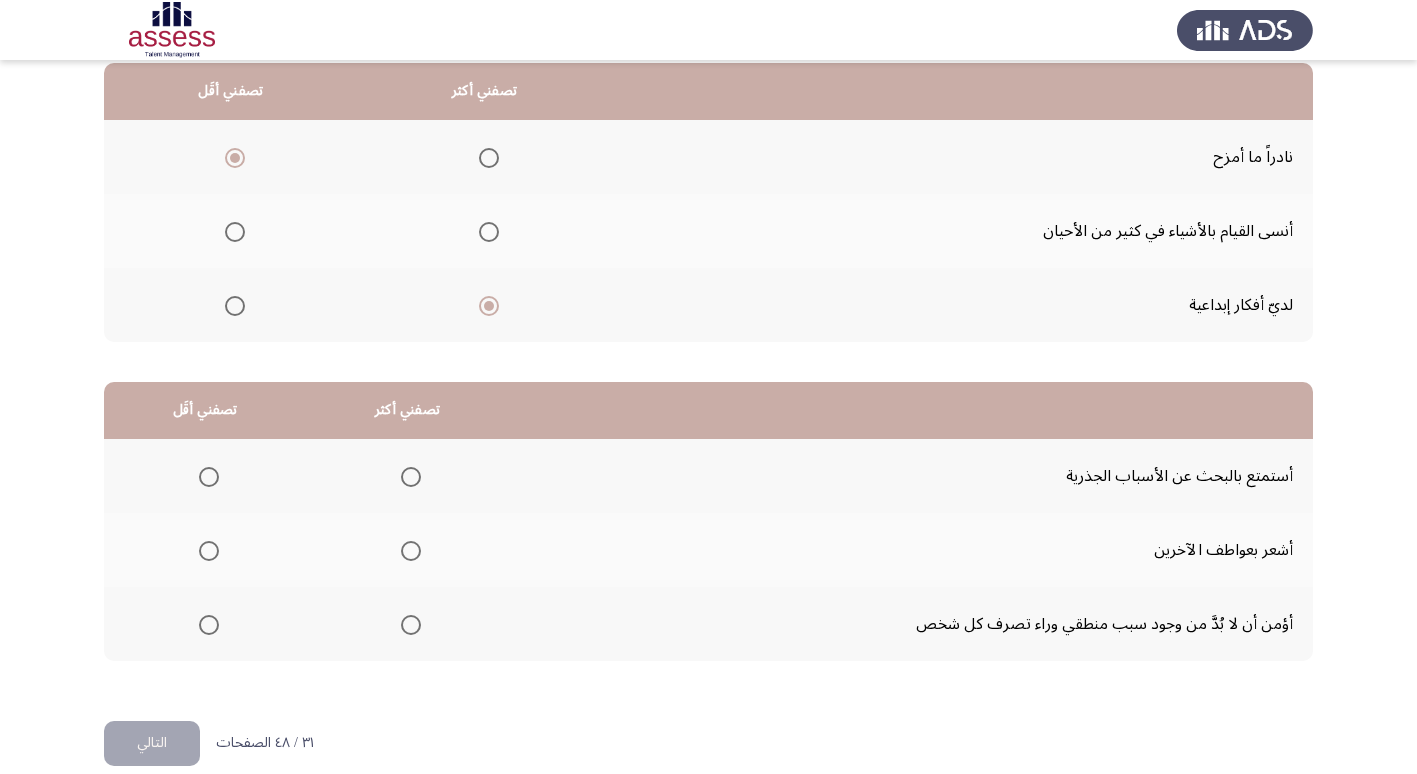 scroll, scrollTop: 236, scrollLeft: 0, axis: vertical 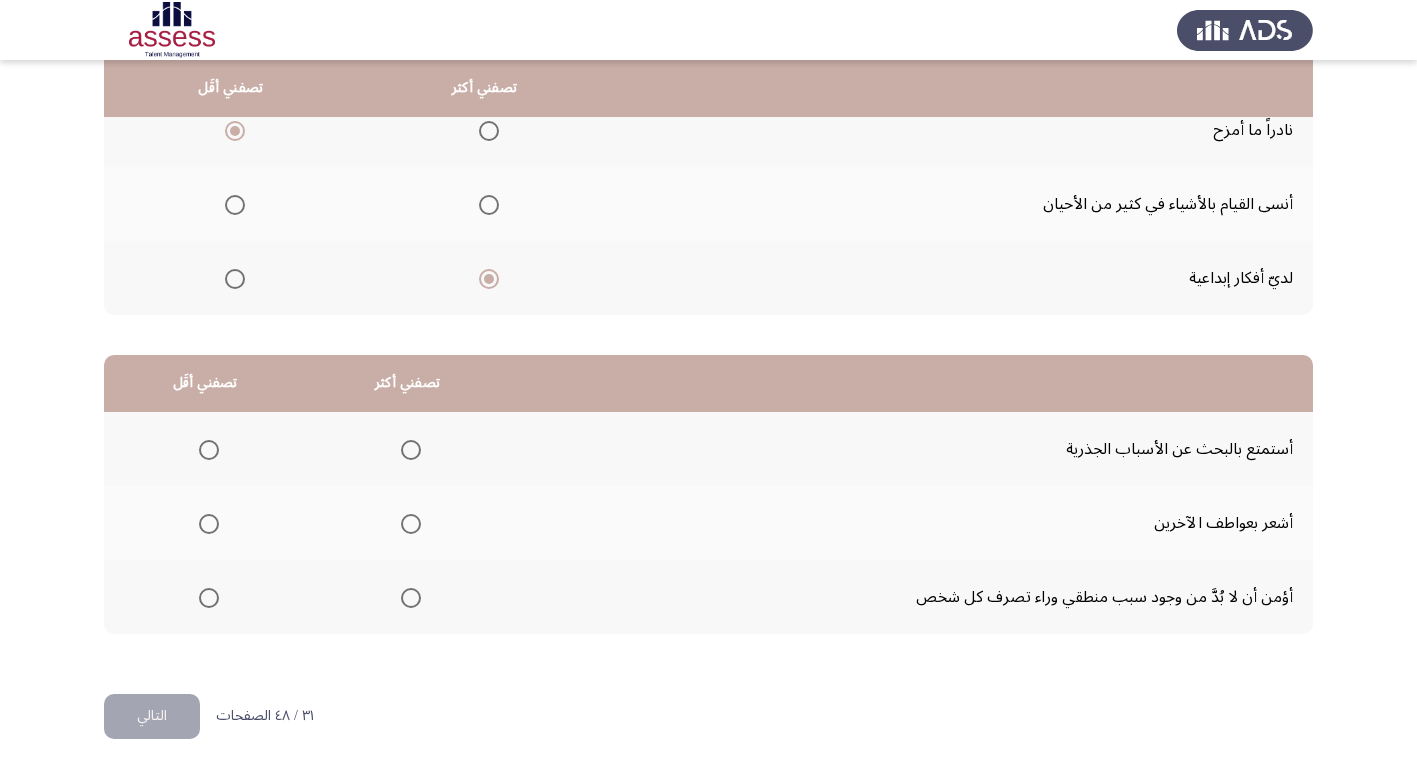 click at bounding box center (411, 598) 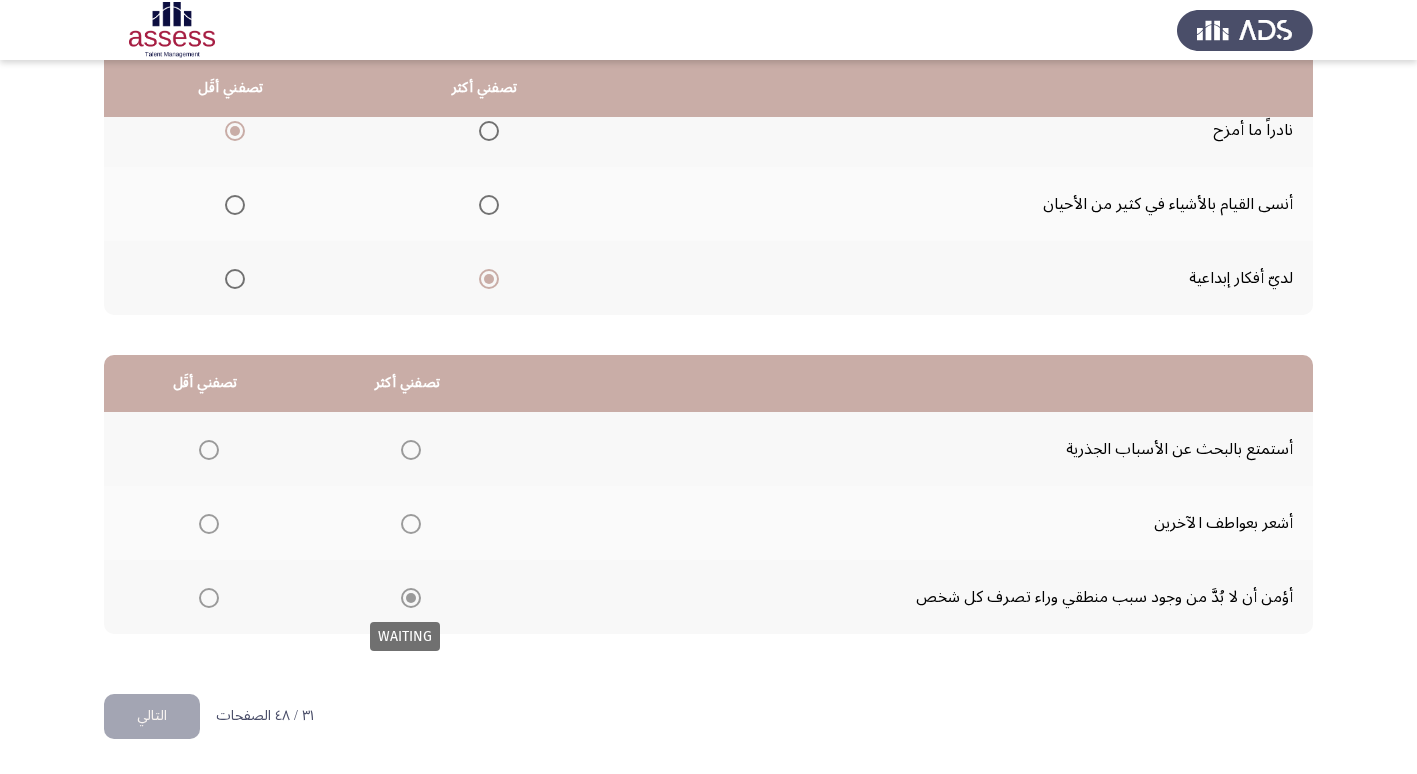 click at bounding box center (411, 598) 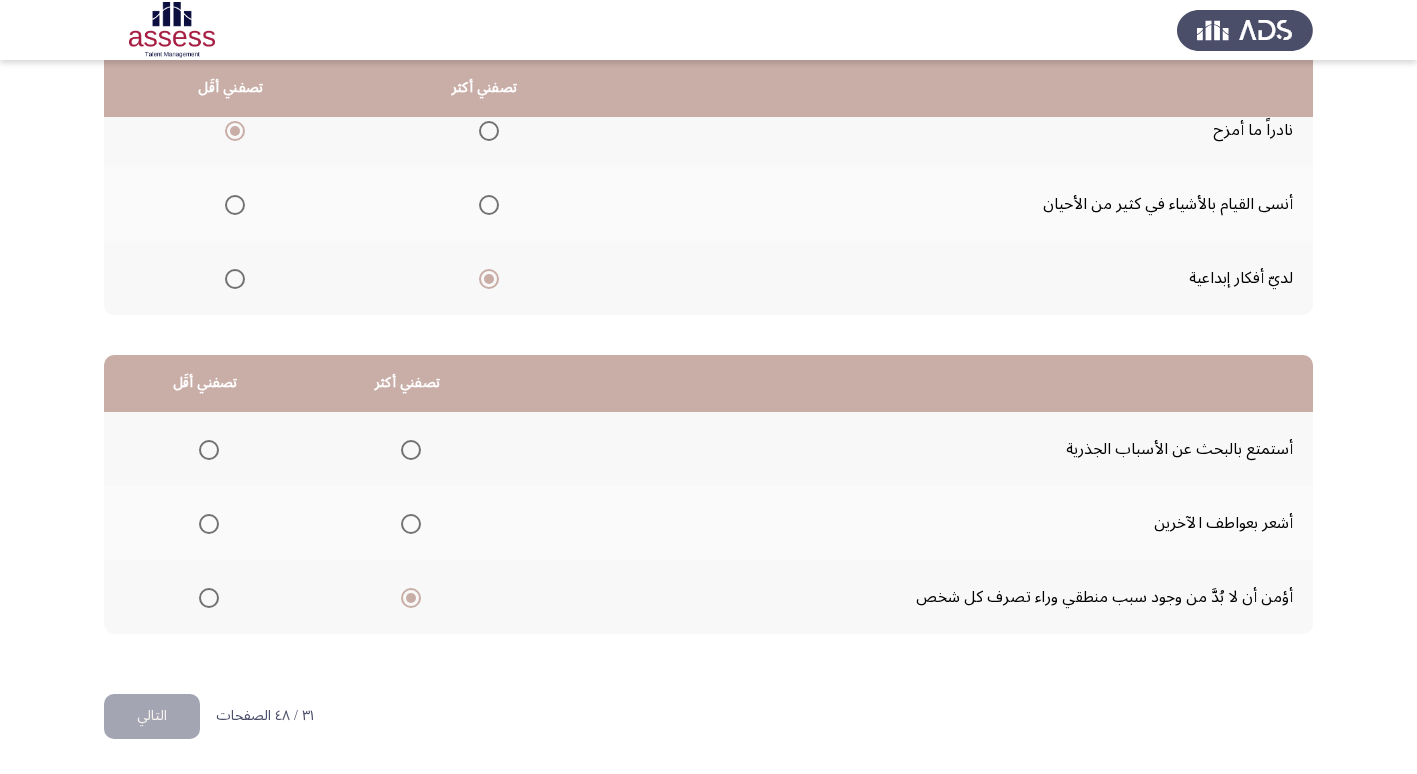 click at bounding box center (209, 450) 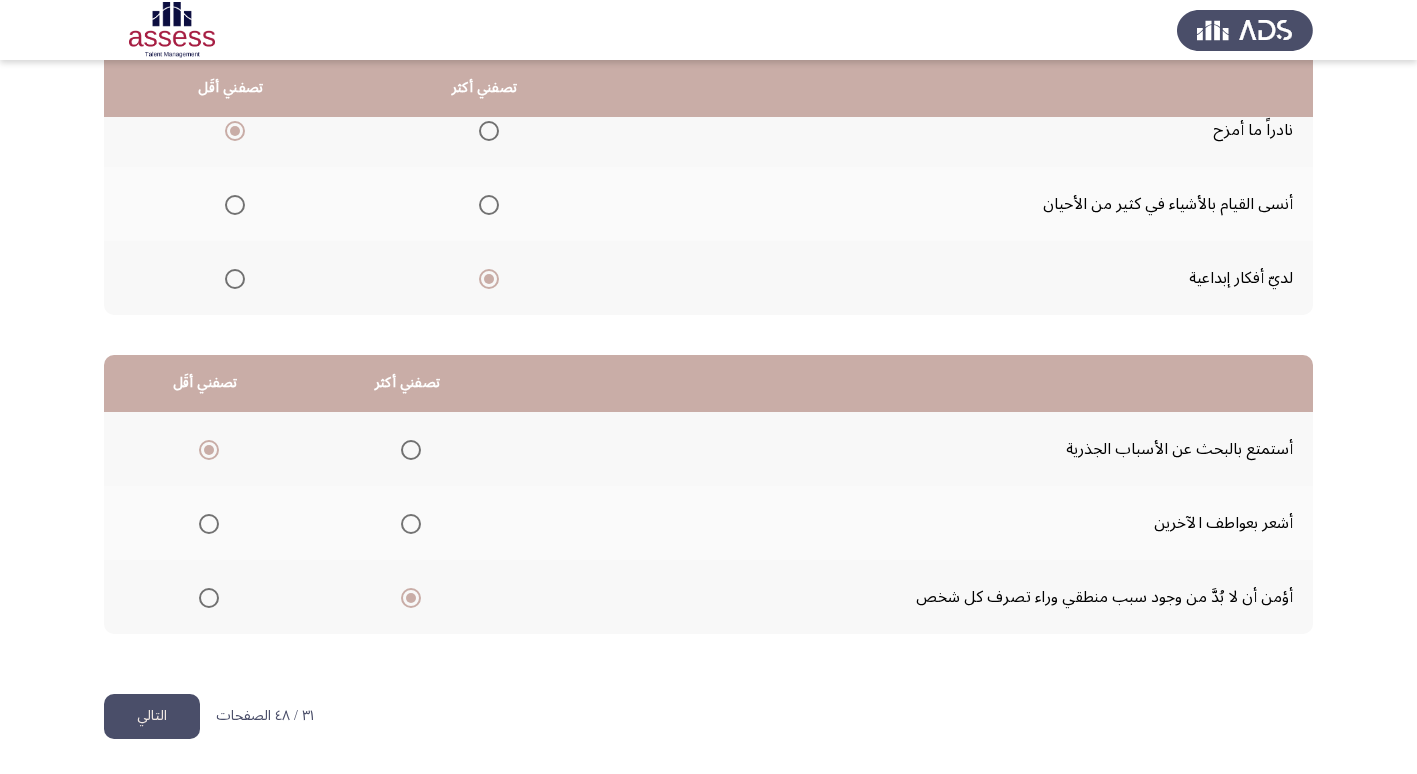 click on "التالي" 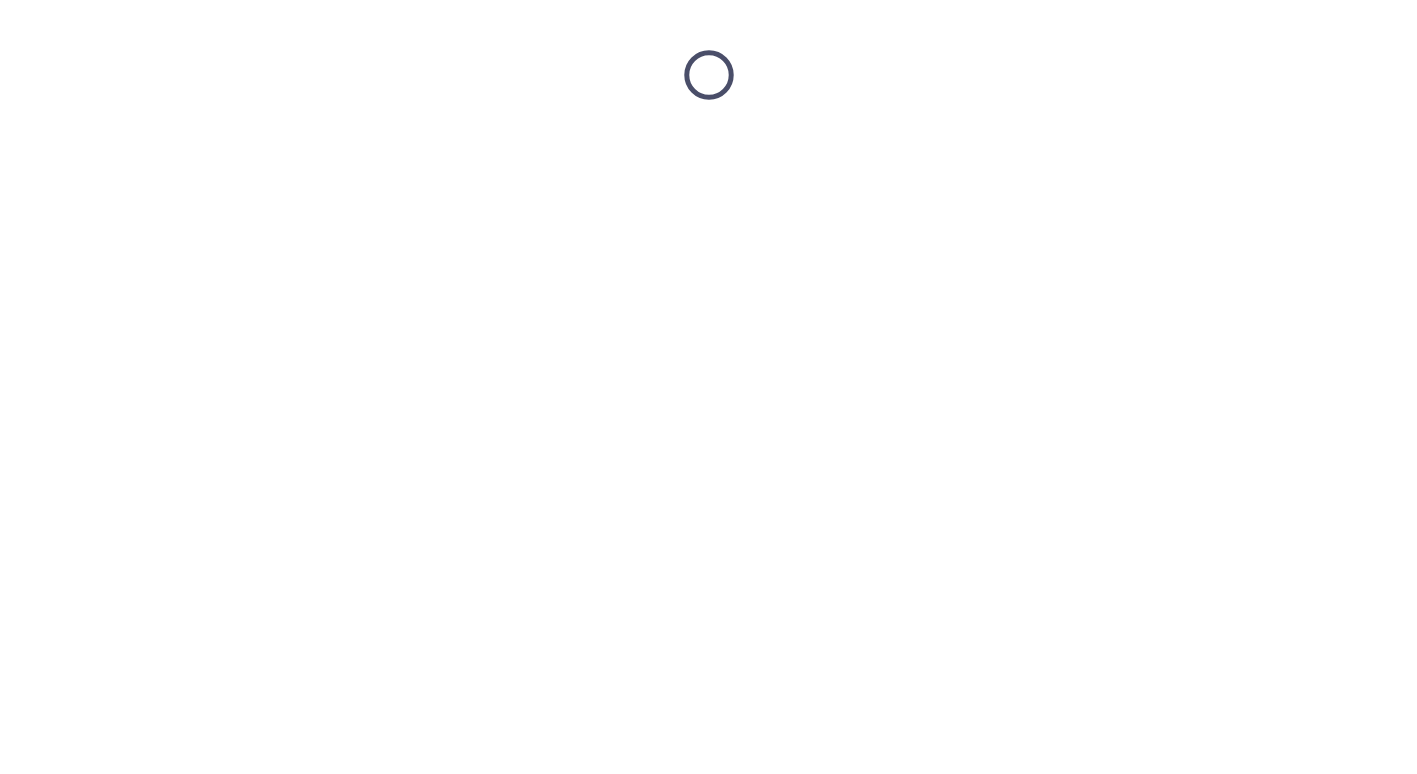scroll, scrollTop: 0, scrollLeft: 0, axis: both 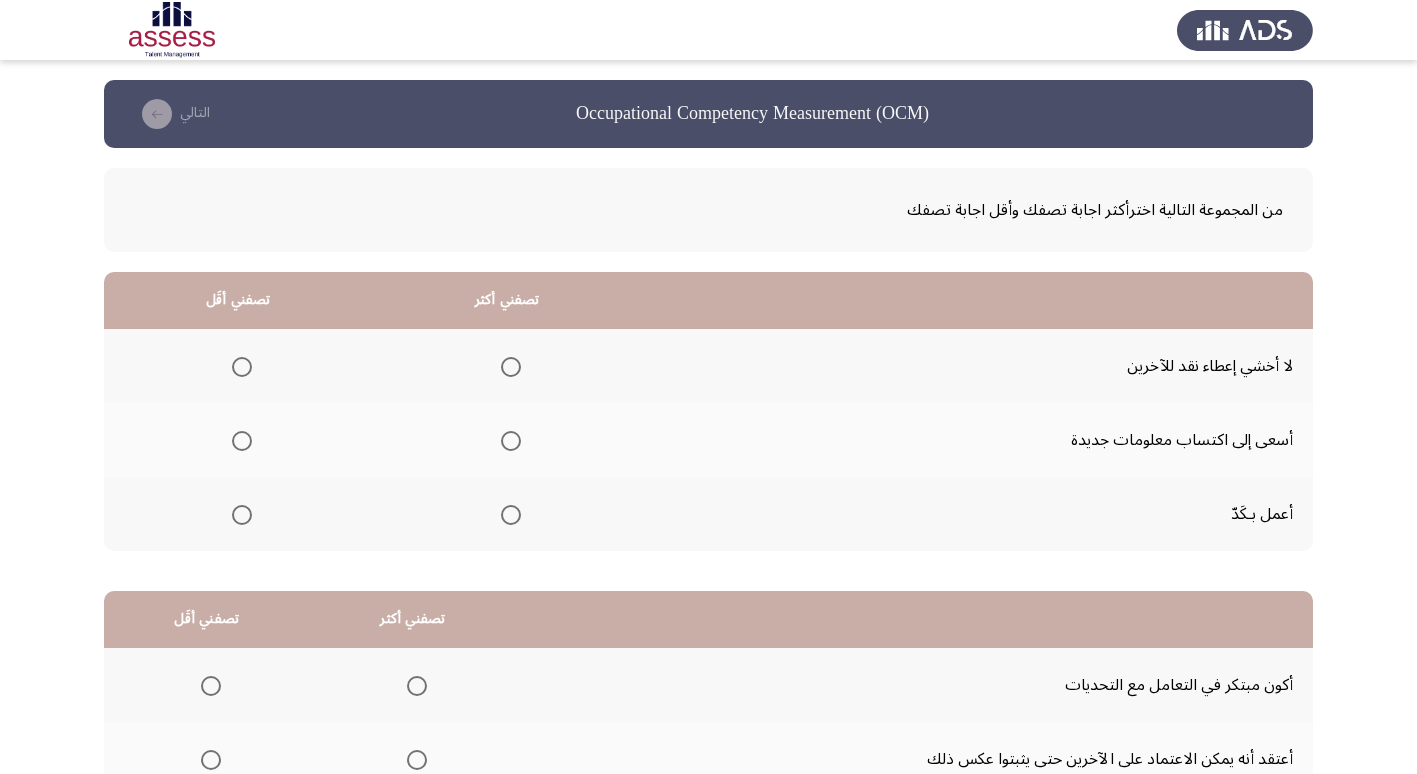 click at bounding box center [511, 441] 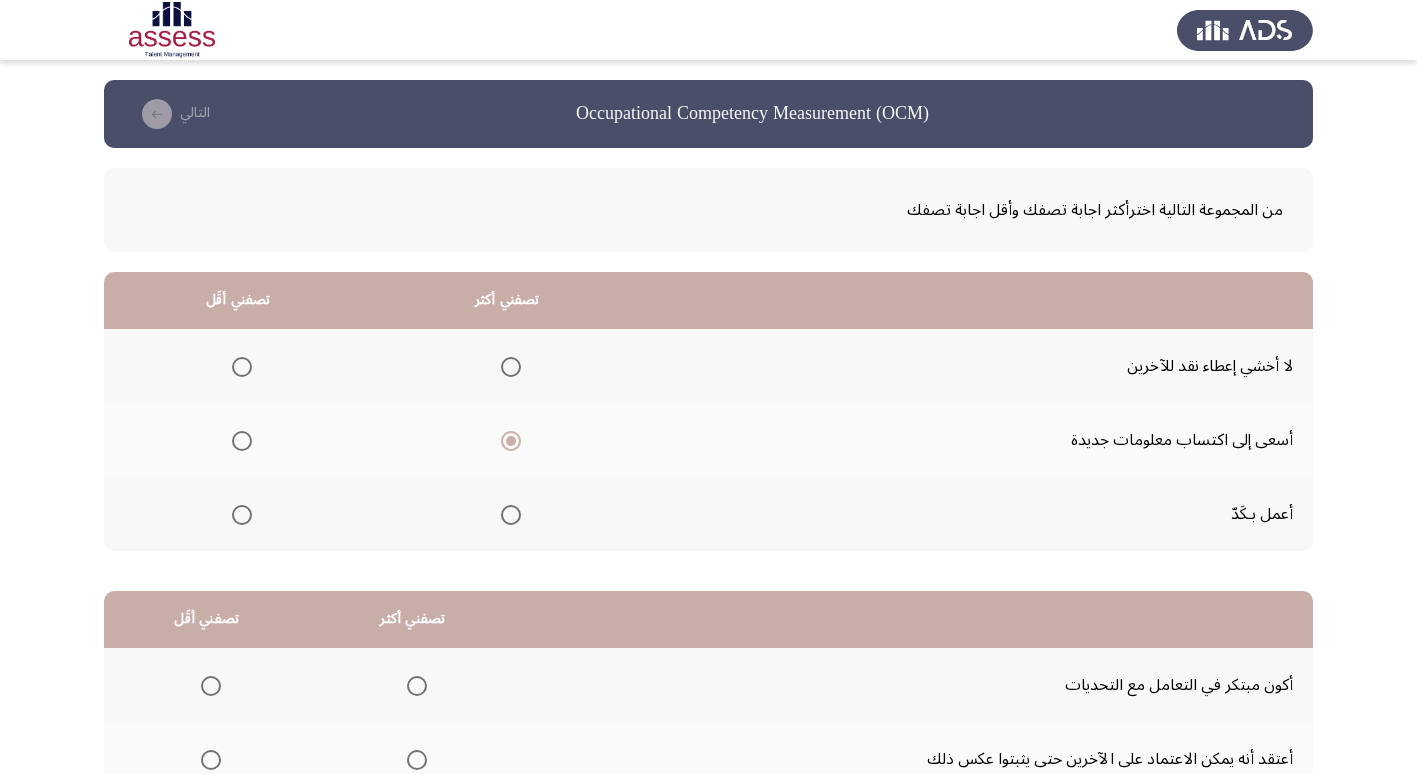 click 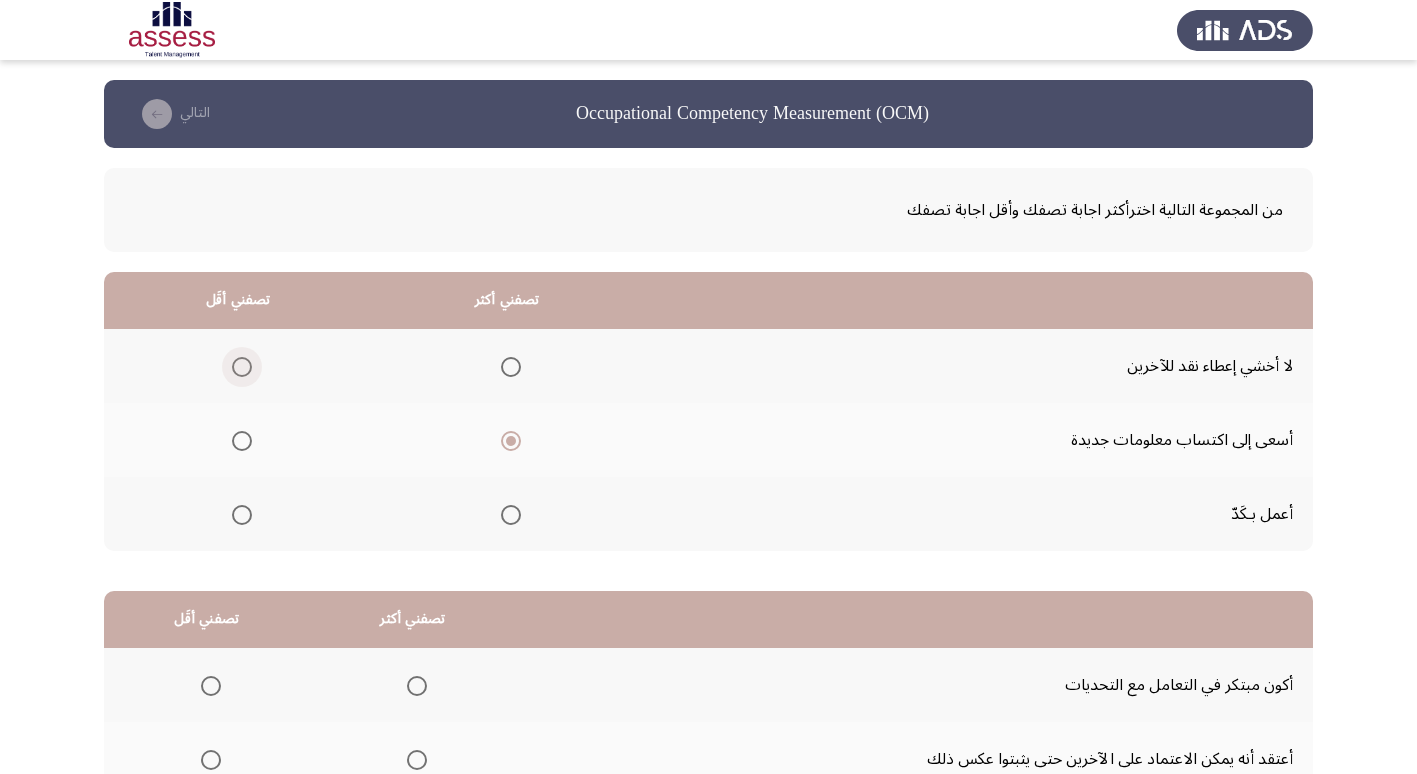 click at bounding box center [242, 367] 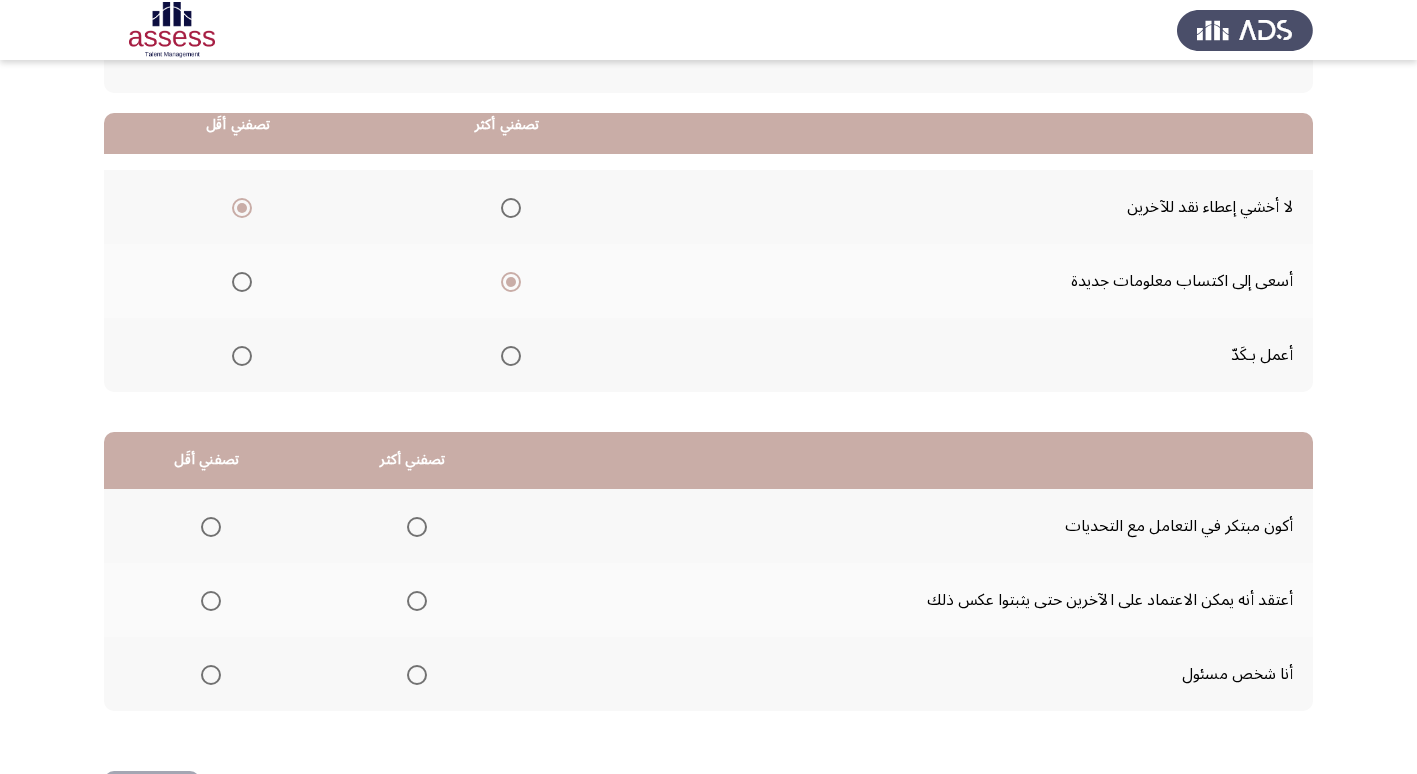 scroll, scrollTop: 236, scrollLeft: 0, axis: vertical 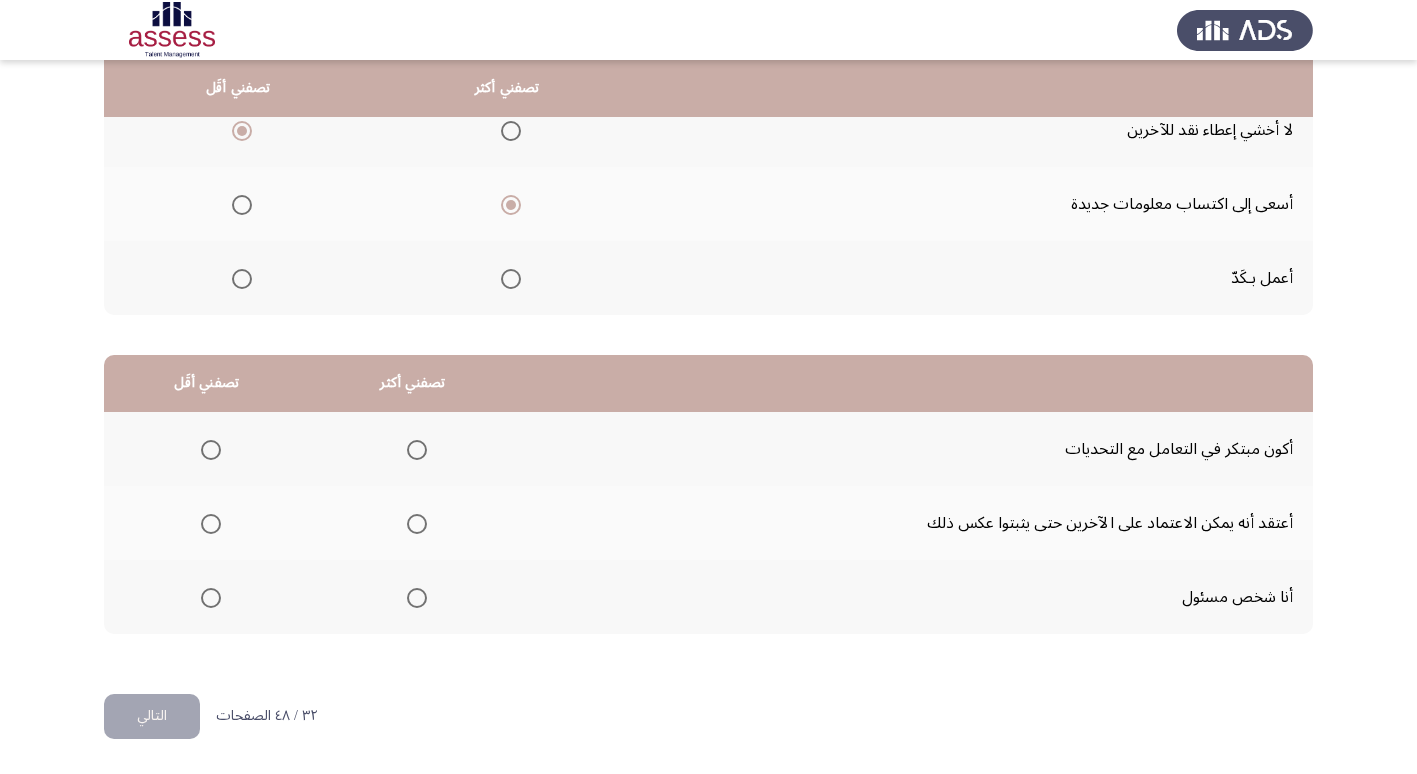 click at bounding box center [417, 598] 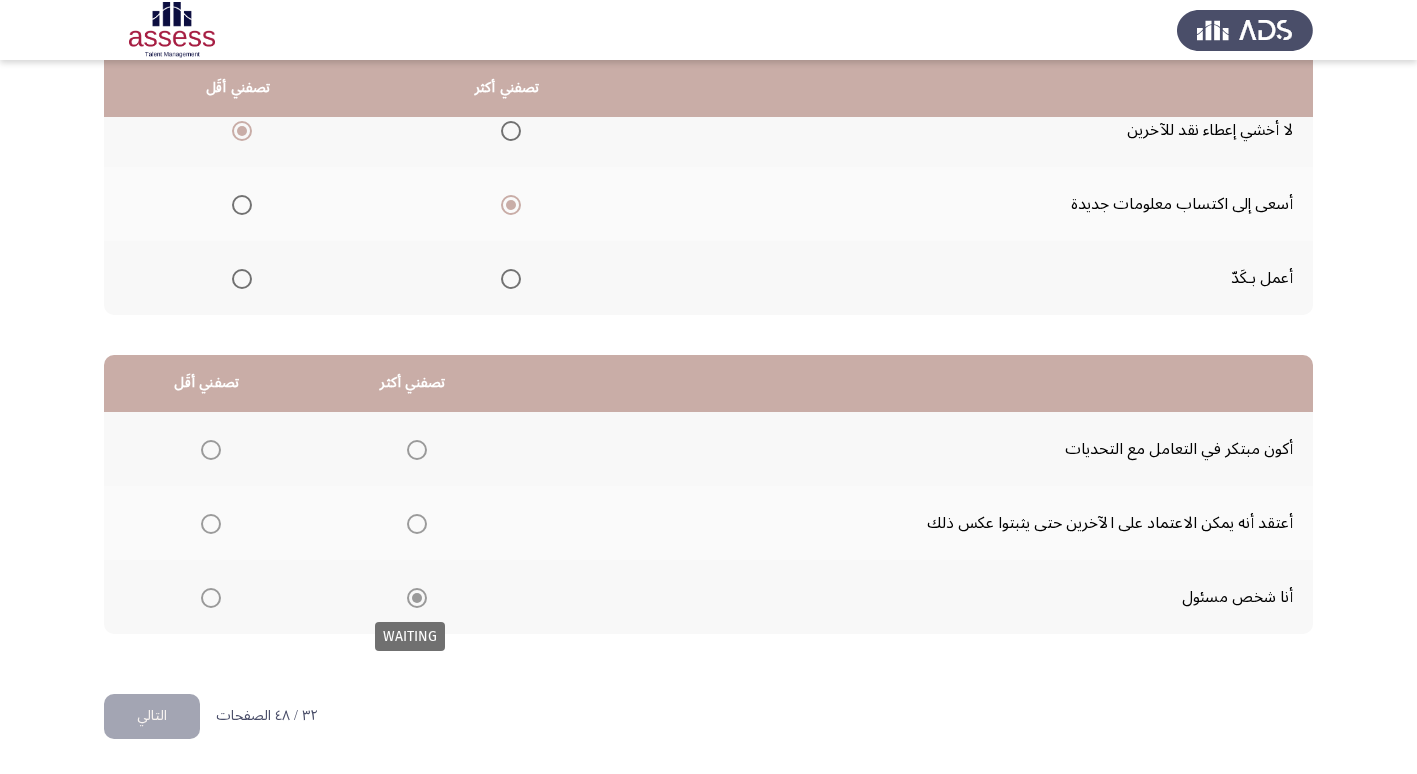 click at bounding box center [417, 598] 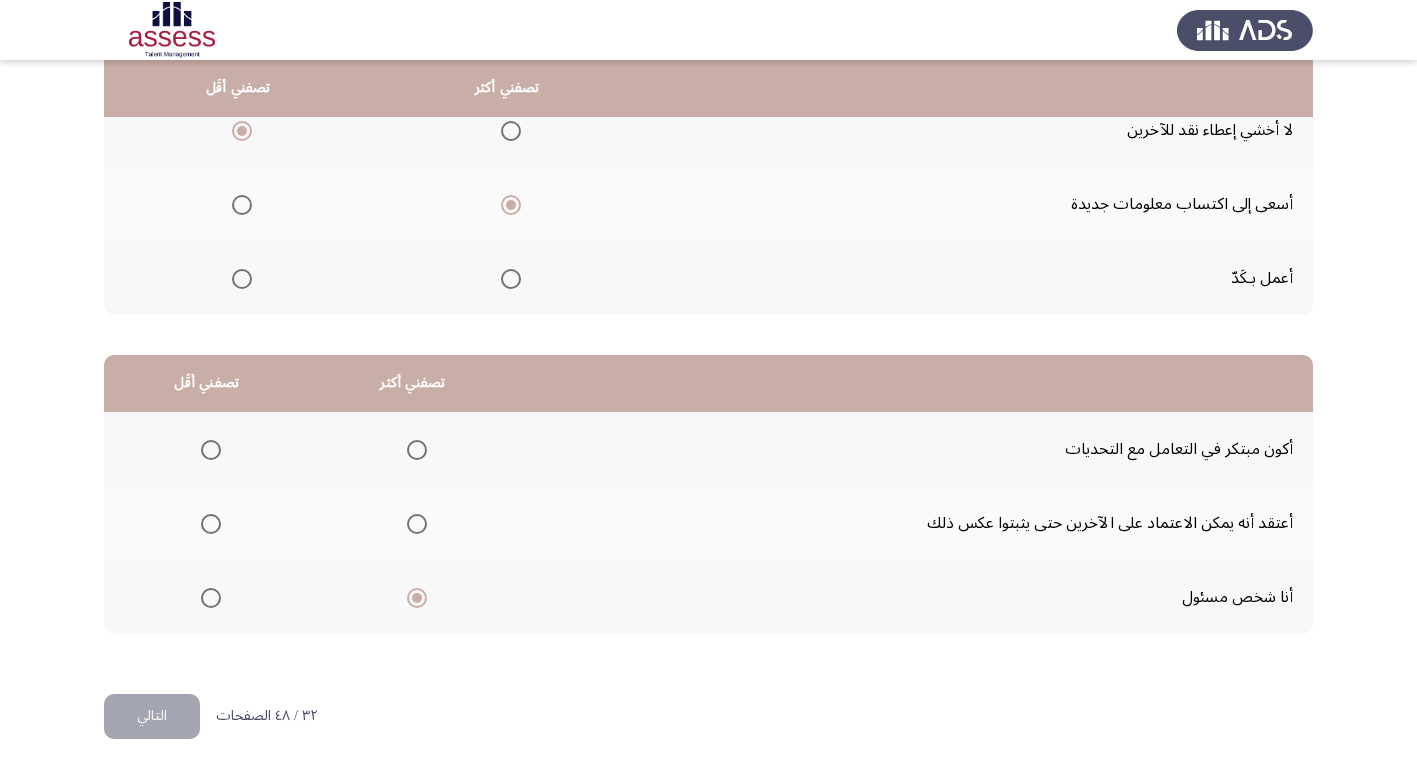 click at bounding box center [207, 524] 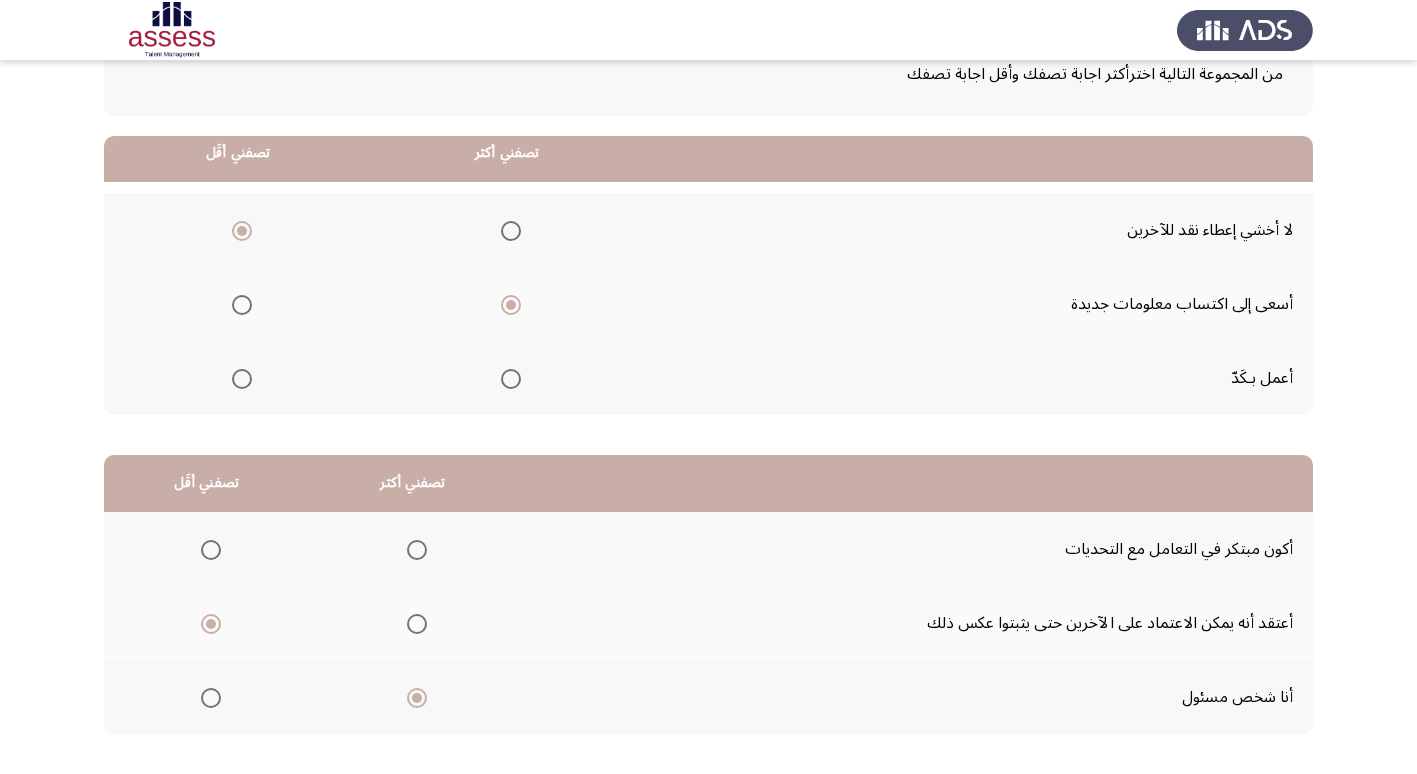 scroll, scrollTop: 236, scrollLeft: 0, axis: vertical 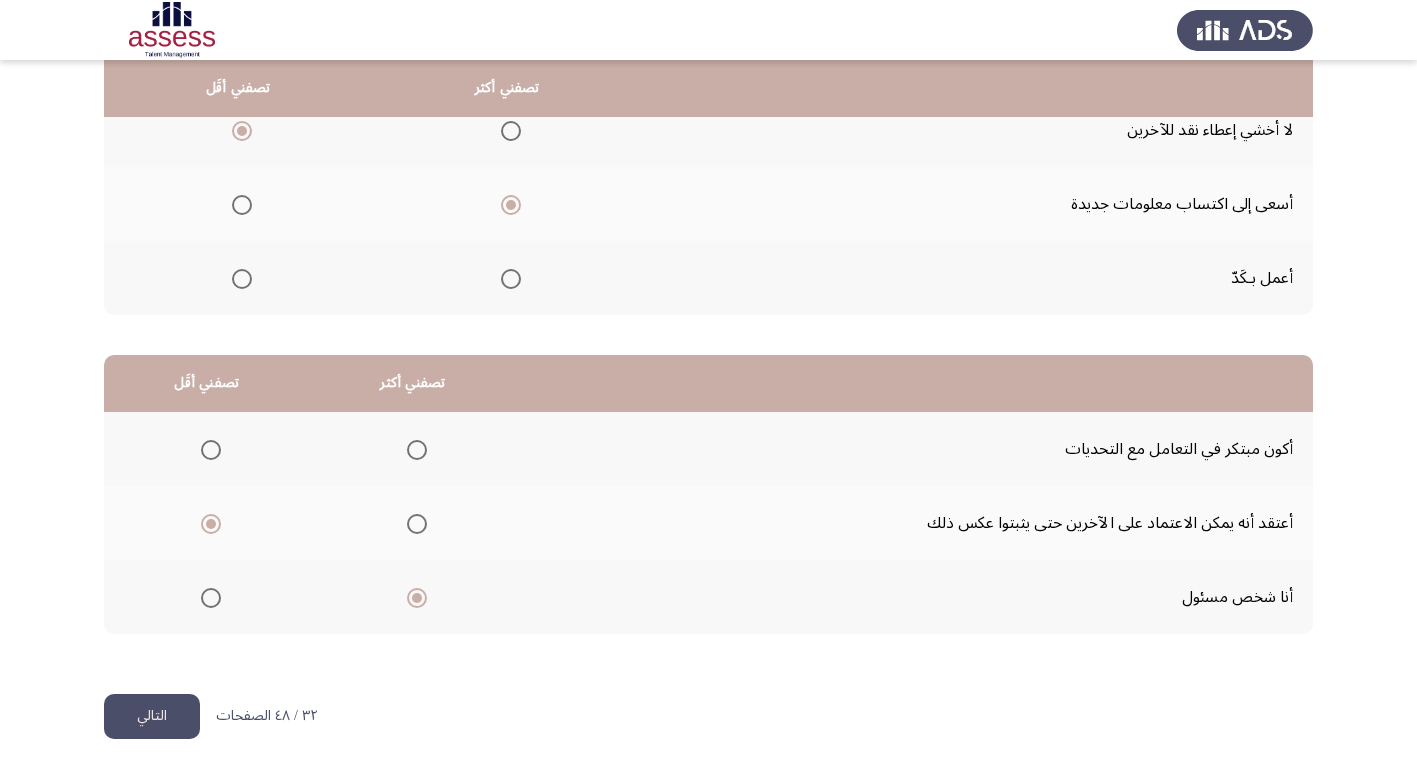 click on "التالي" 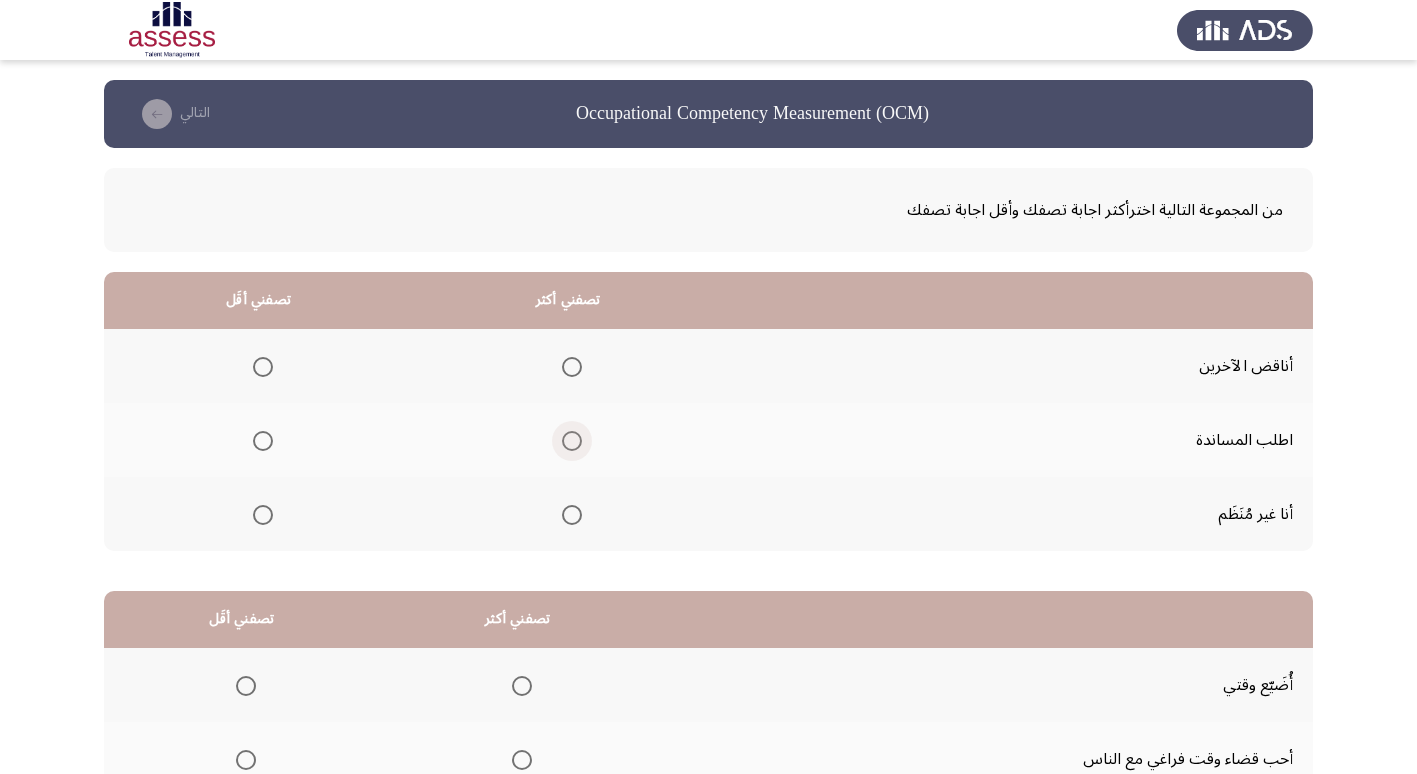 click at bounding box center [572, 441] 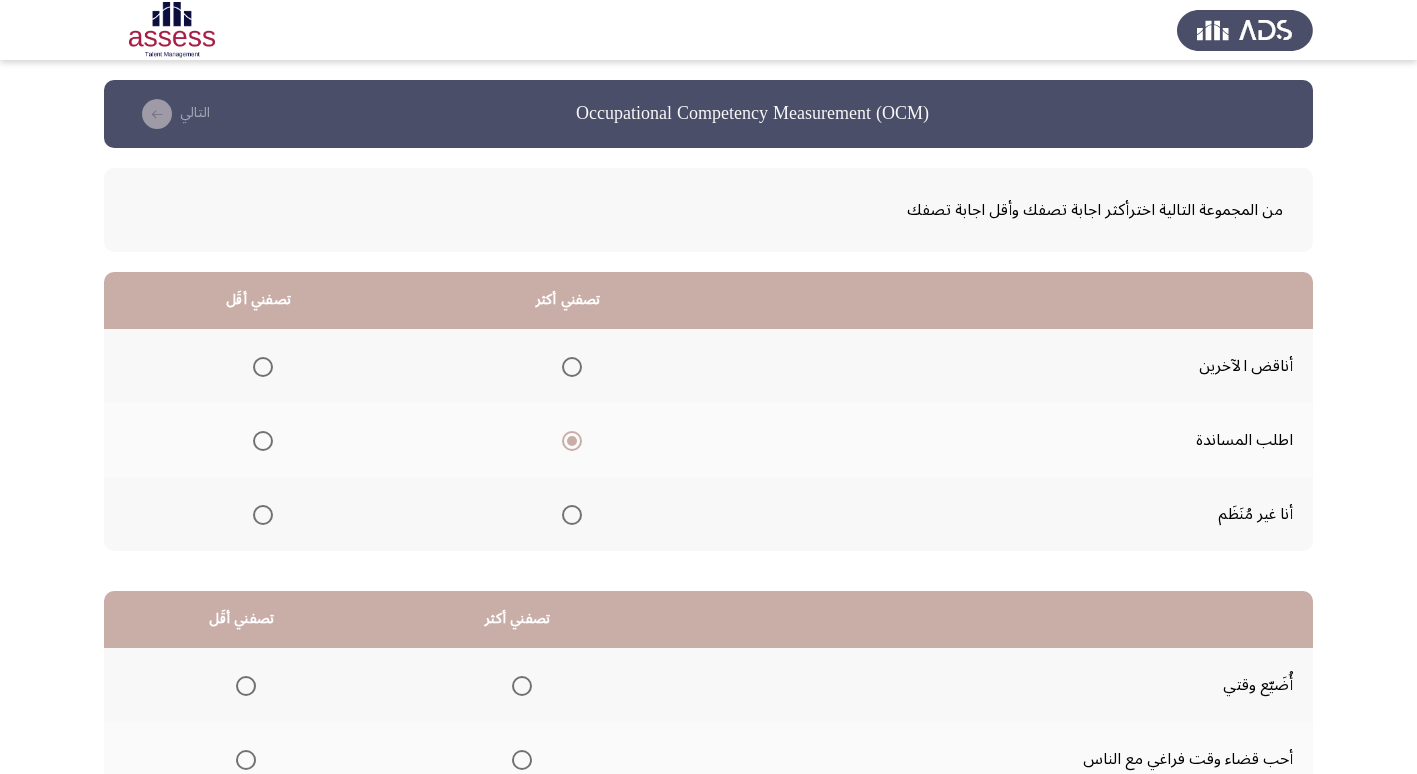 click at bounding box center (263, 367) 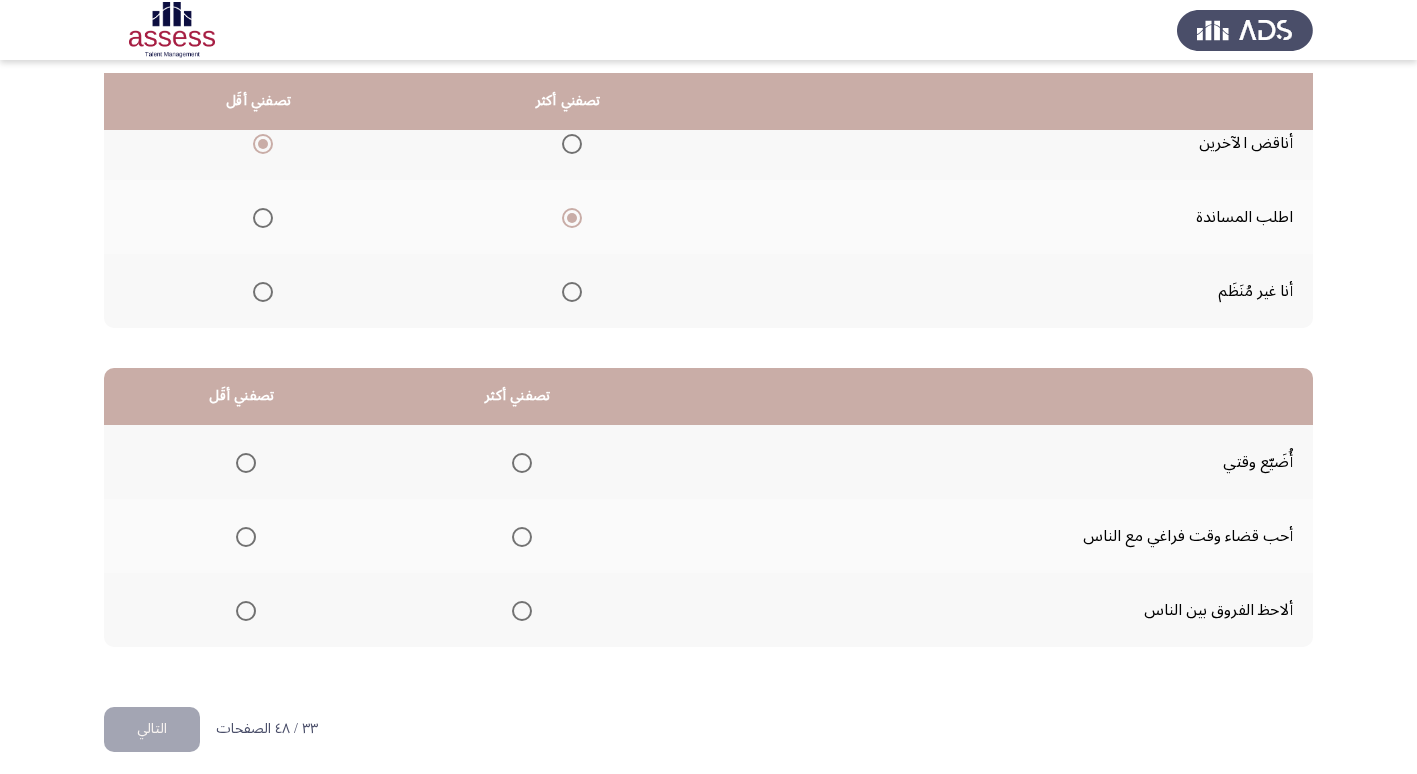 scroll, scrollTop: 236, scrollLeft: 0, axis: vertical 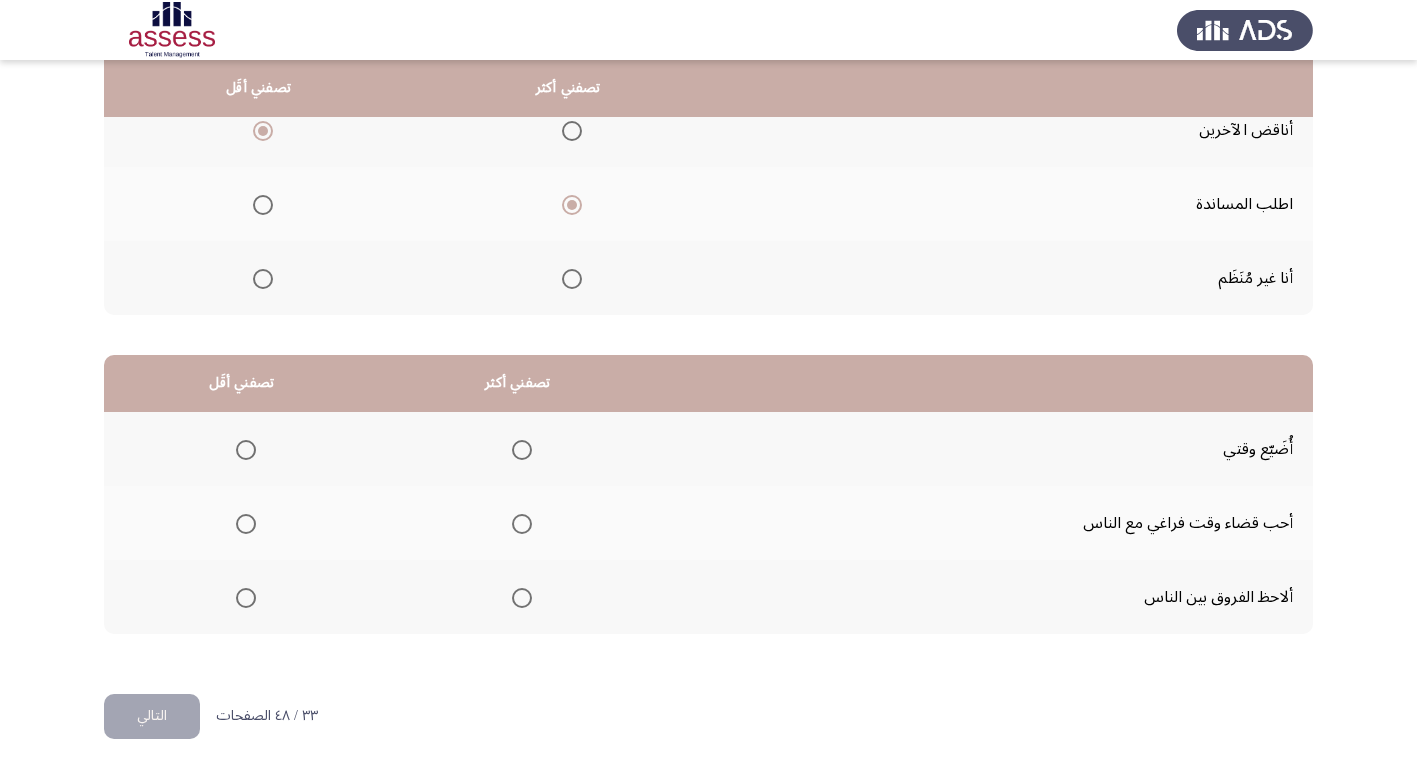 click at bounding box center [246, 450] 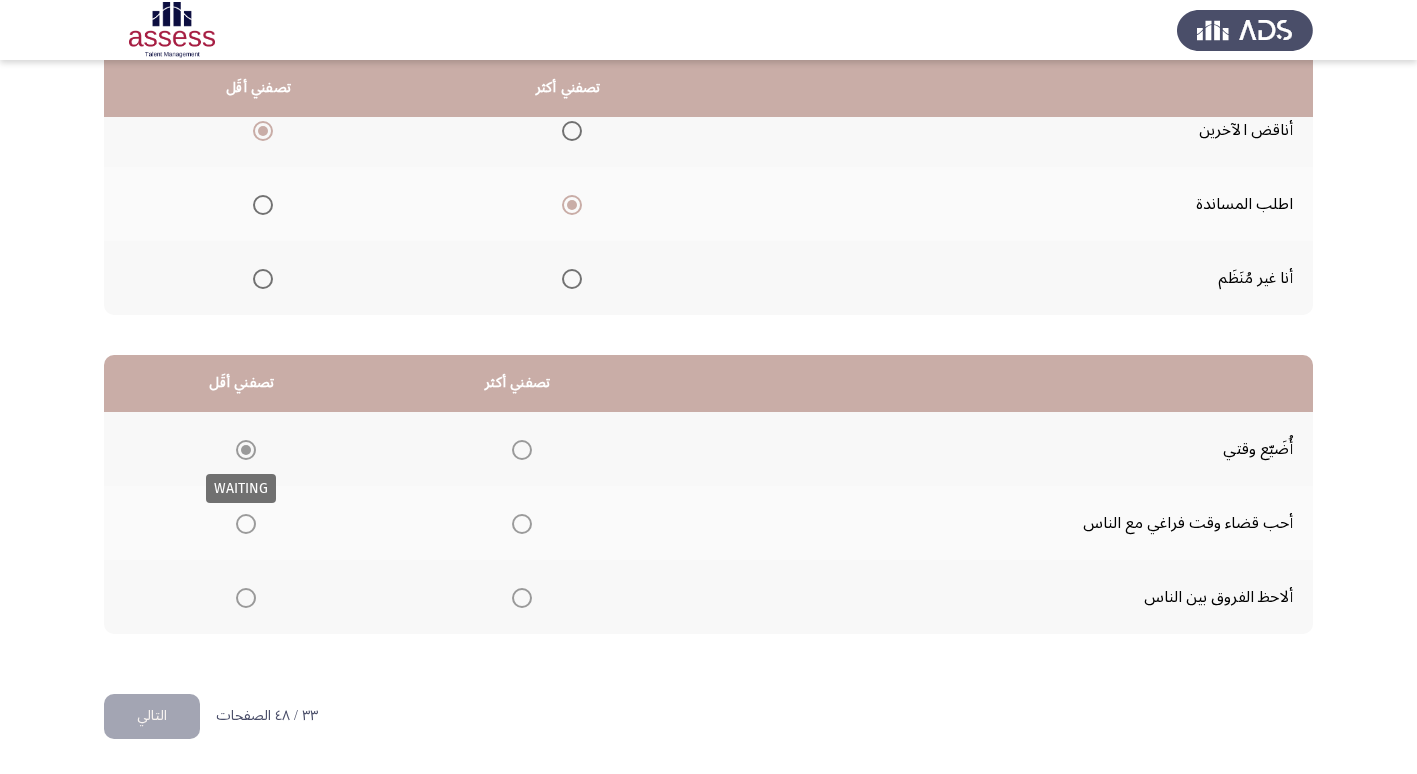 click at bounding box center [246, 450] 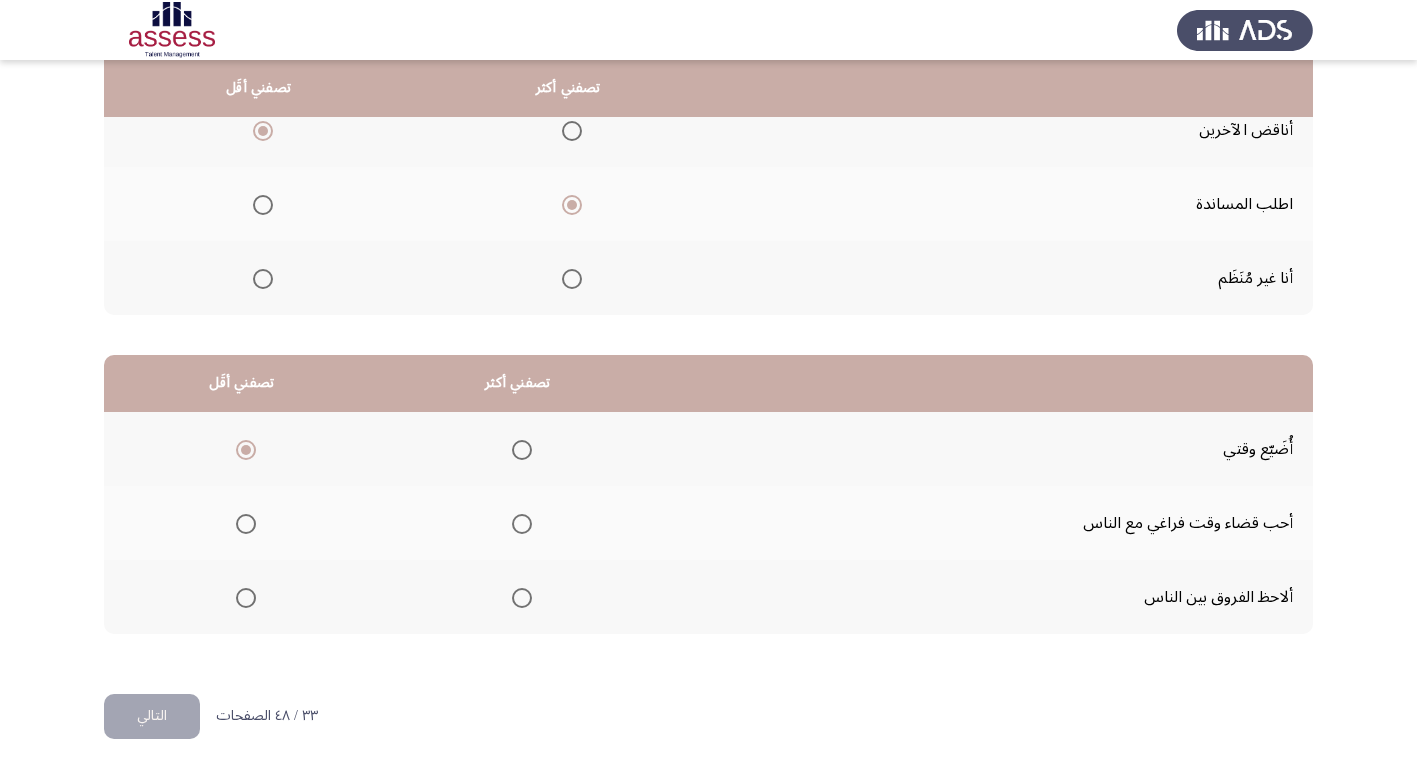 click at bounding box center [522, 598] 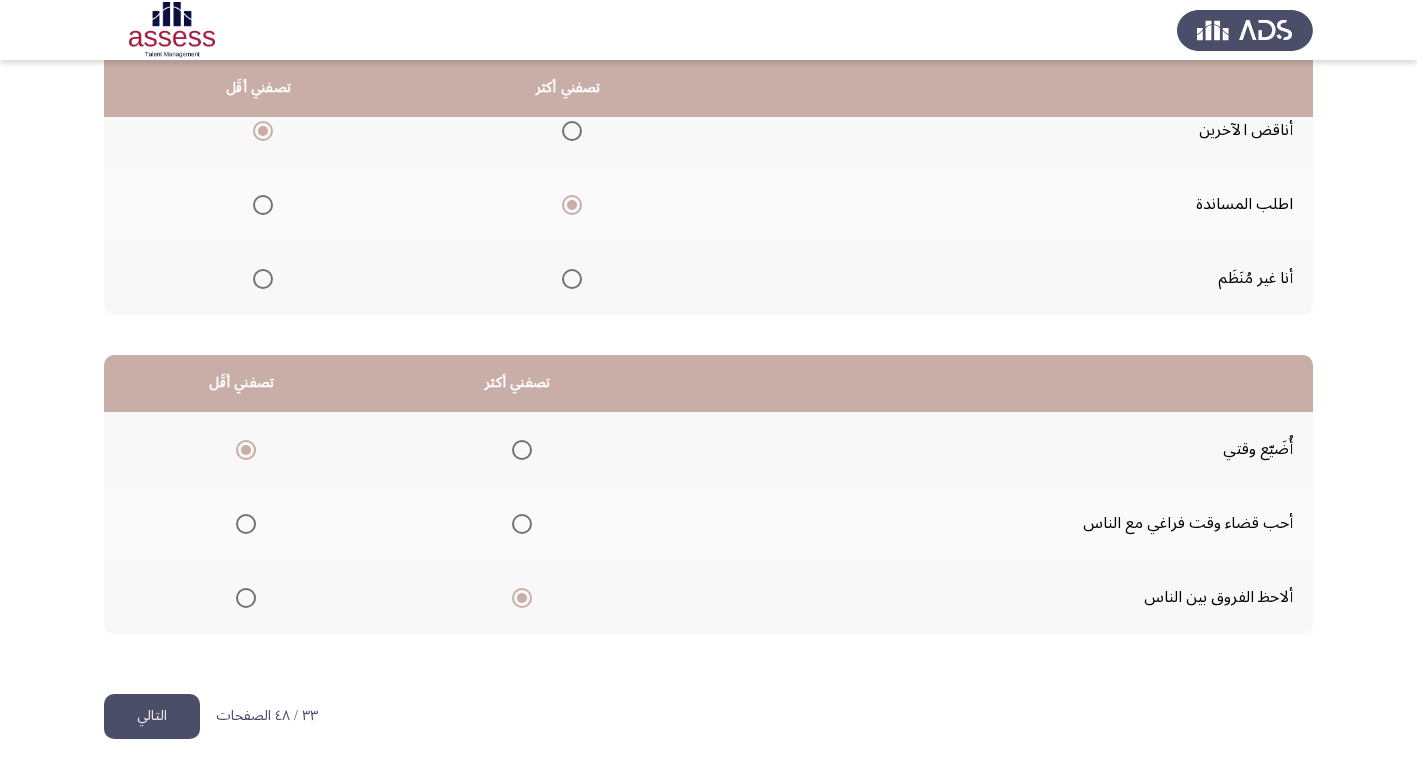 click on "التالي" 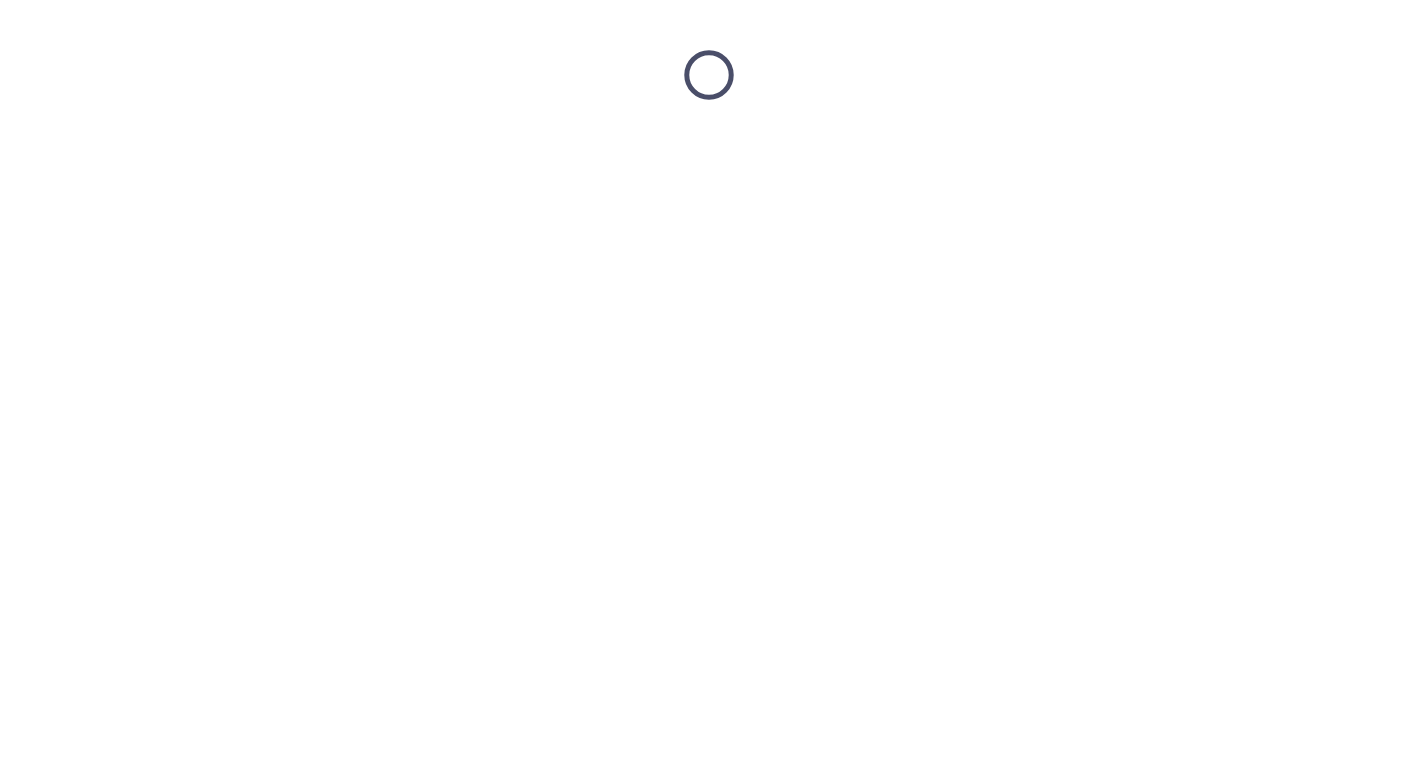 scroll, scrollTop: 0, scrollLeft: 0, axis: both 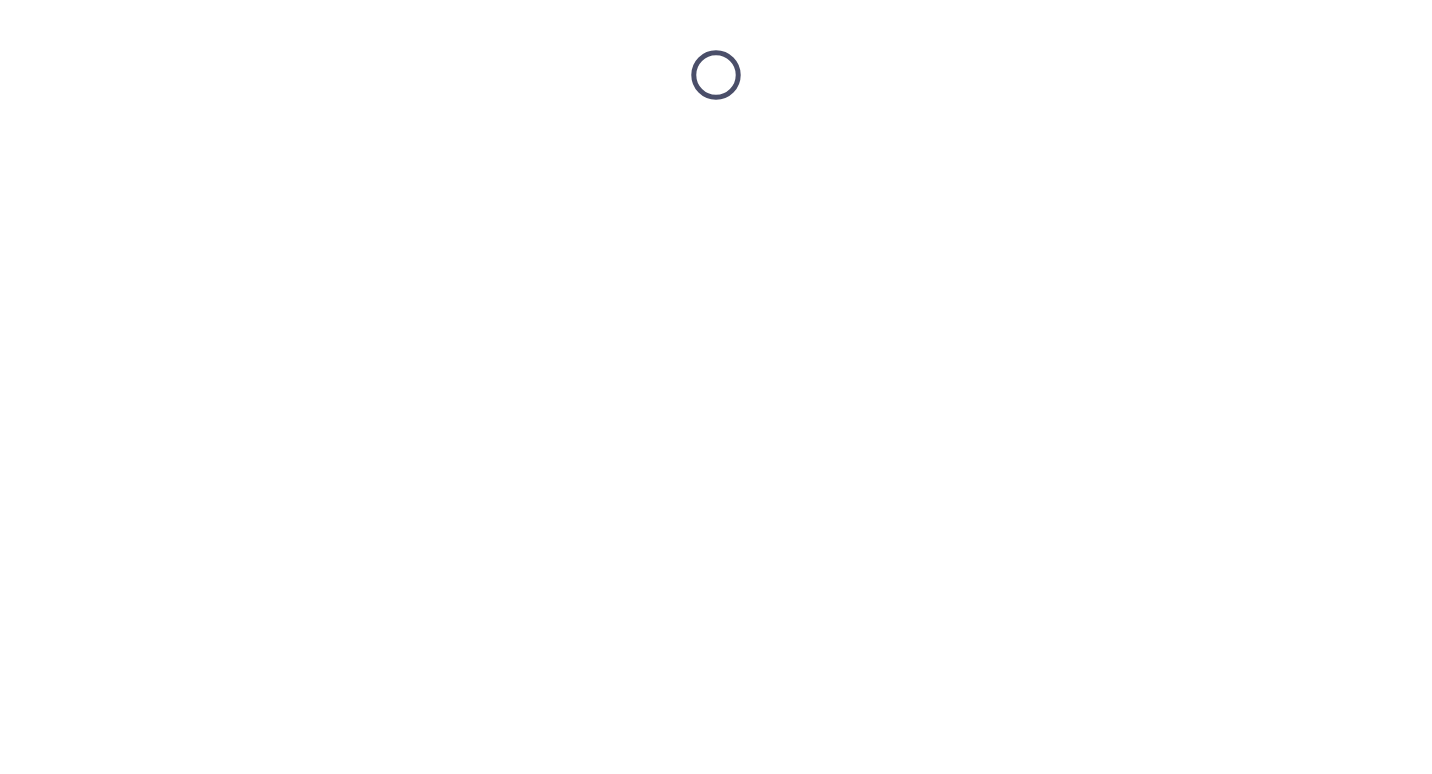 click at bounding box center (716, 75) 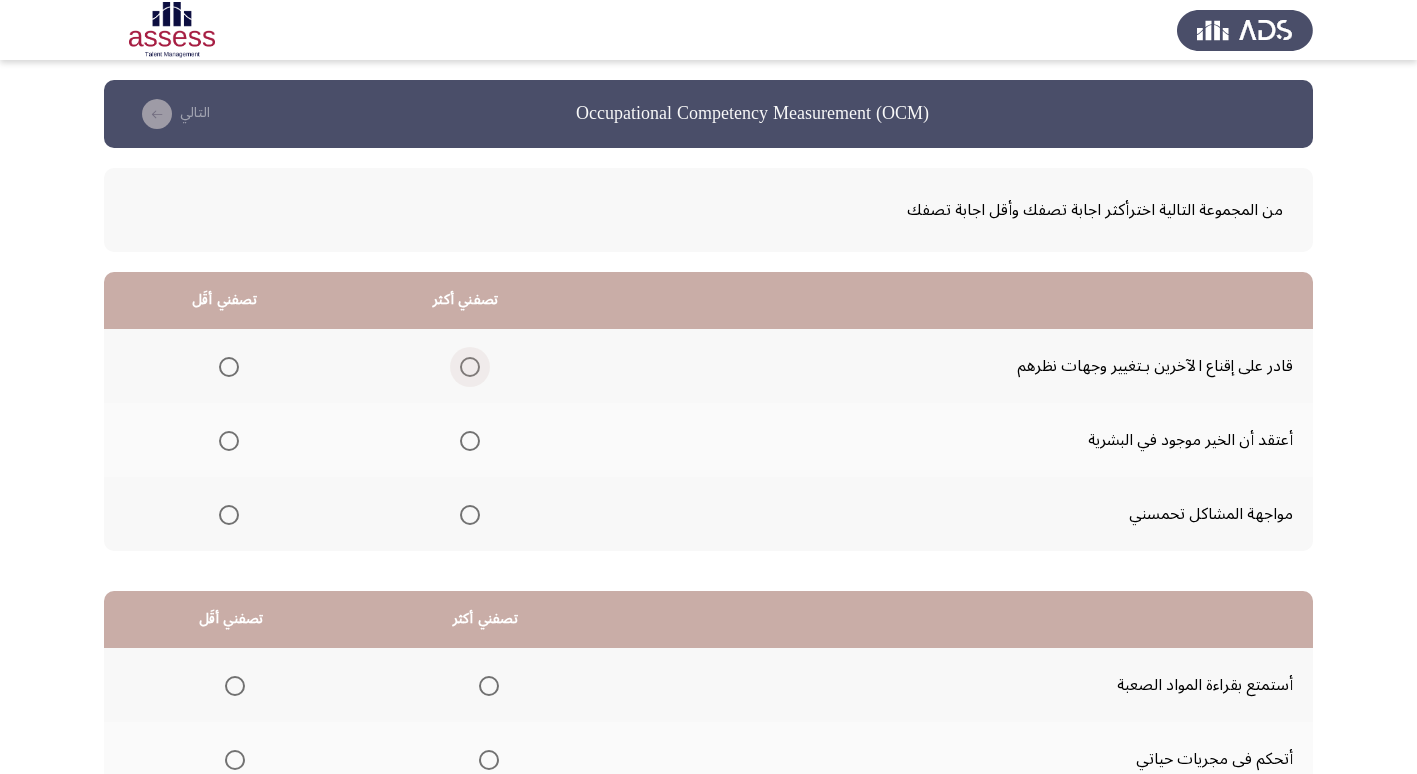 click at bounding box center (470, 367) 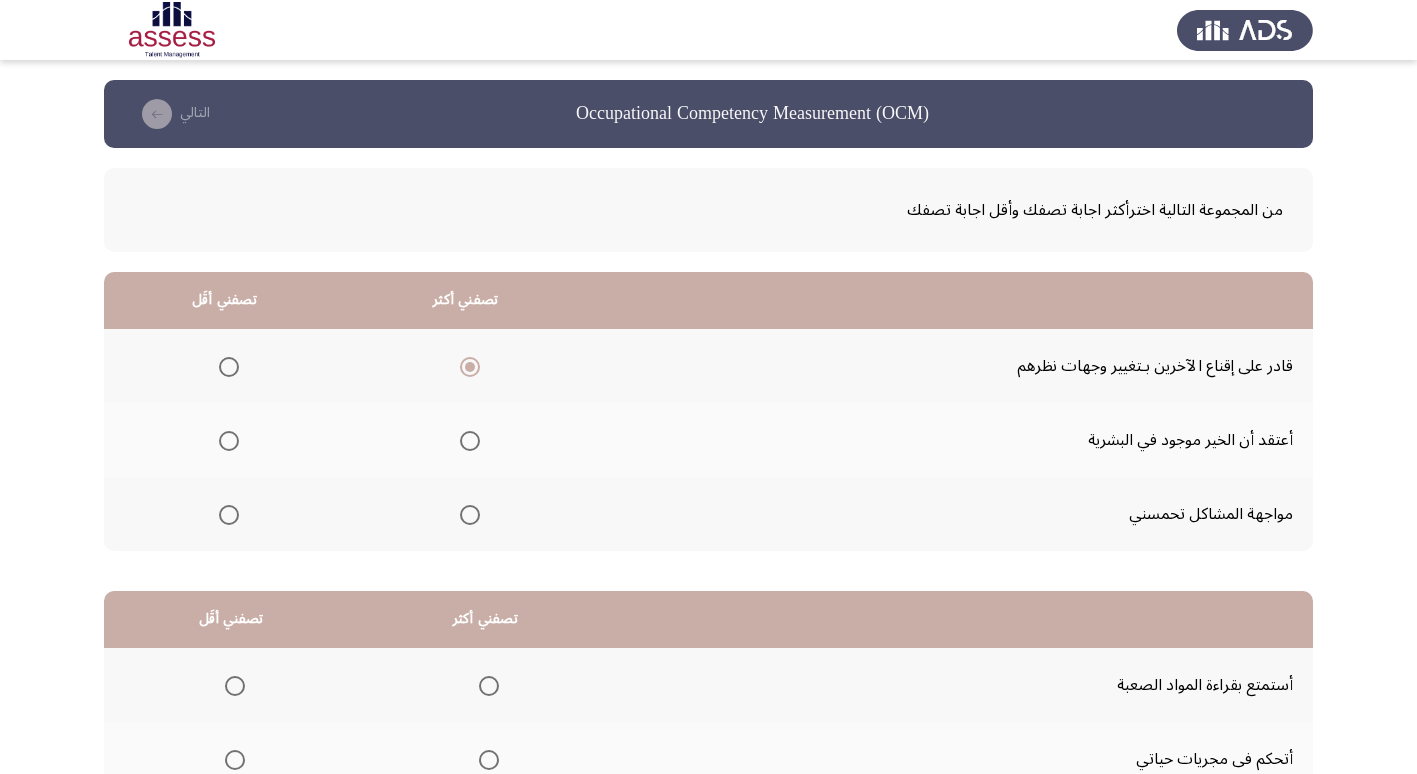 click at bounding box center [228, 367] 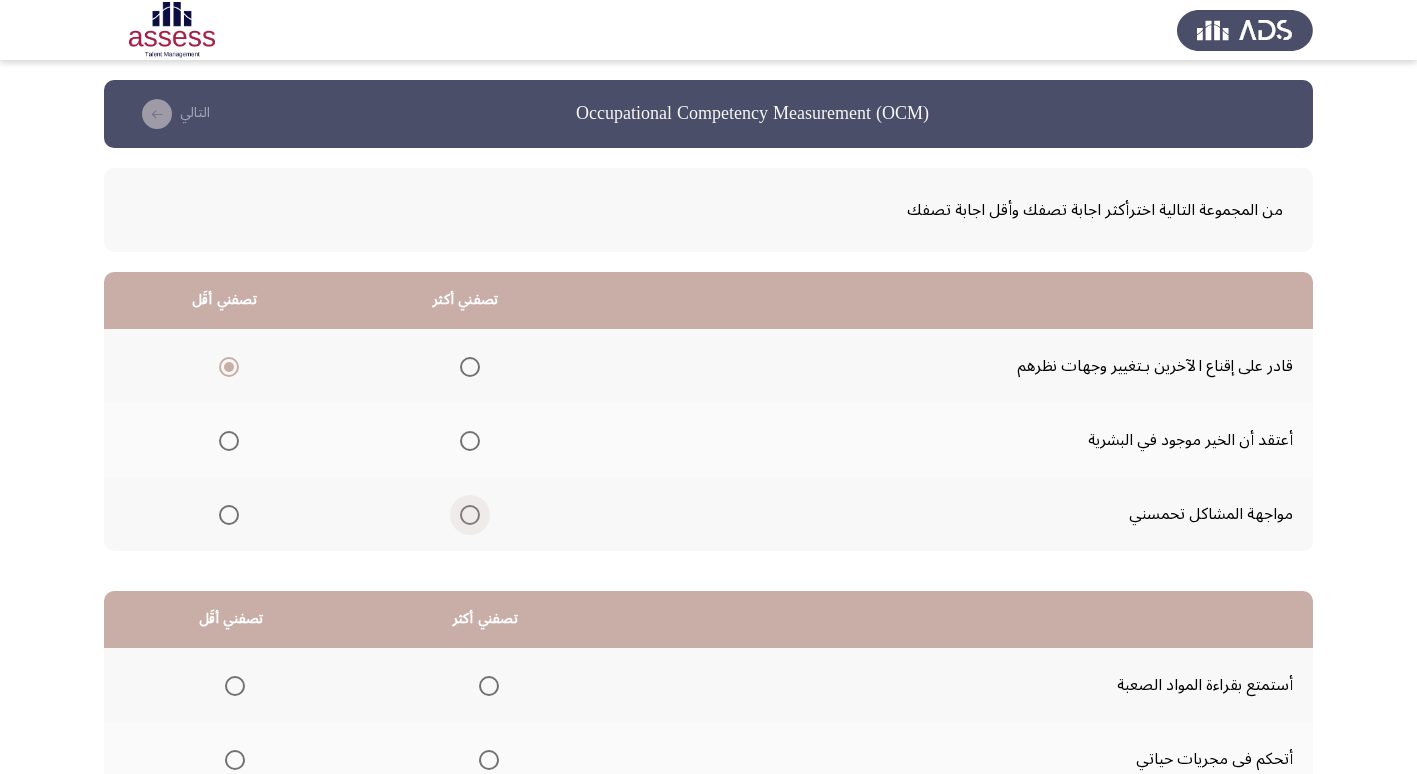 click at bounding box center (470, 515) 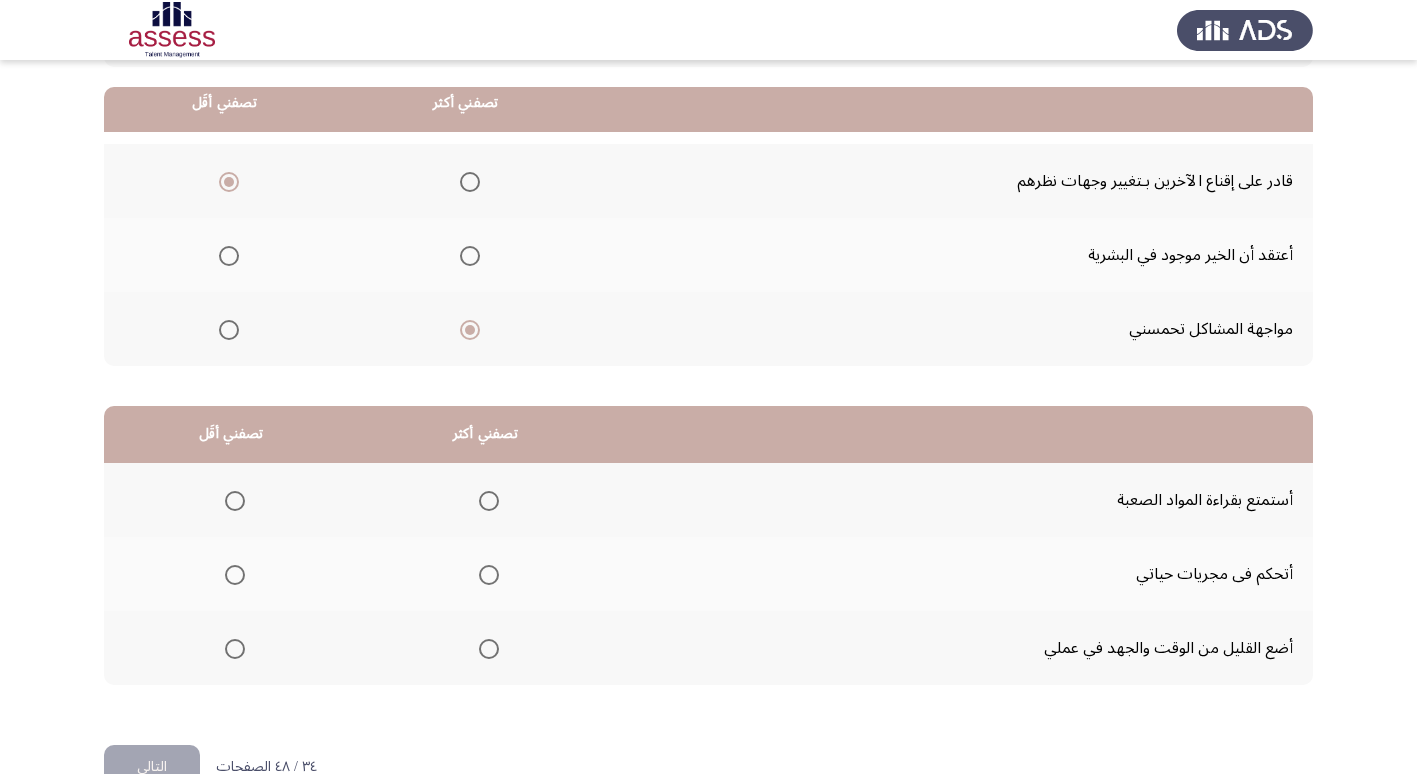 scroll, scrollTop: 200, scrollLeft: 0, axis: vertical 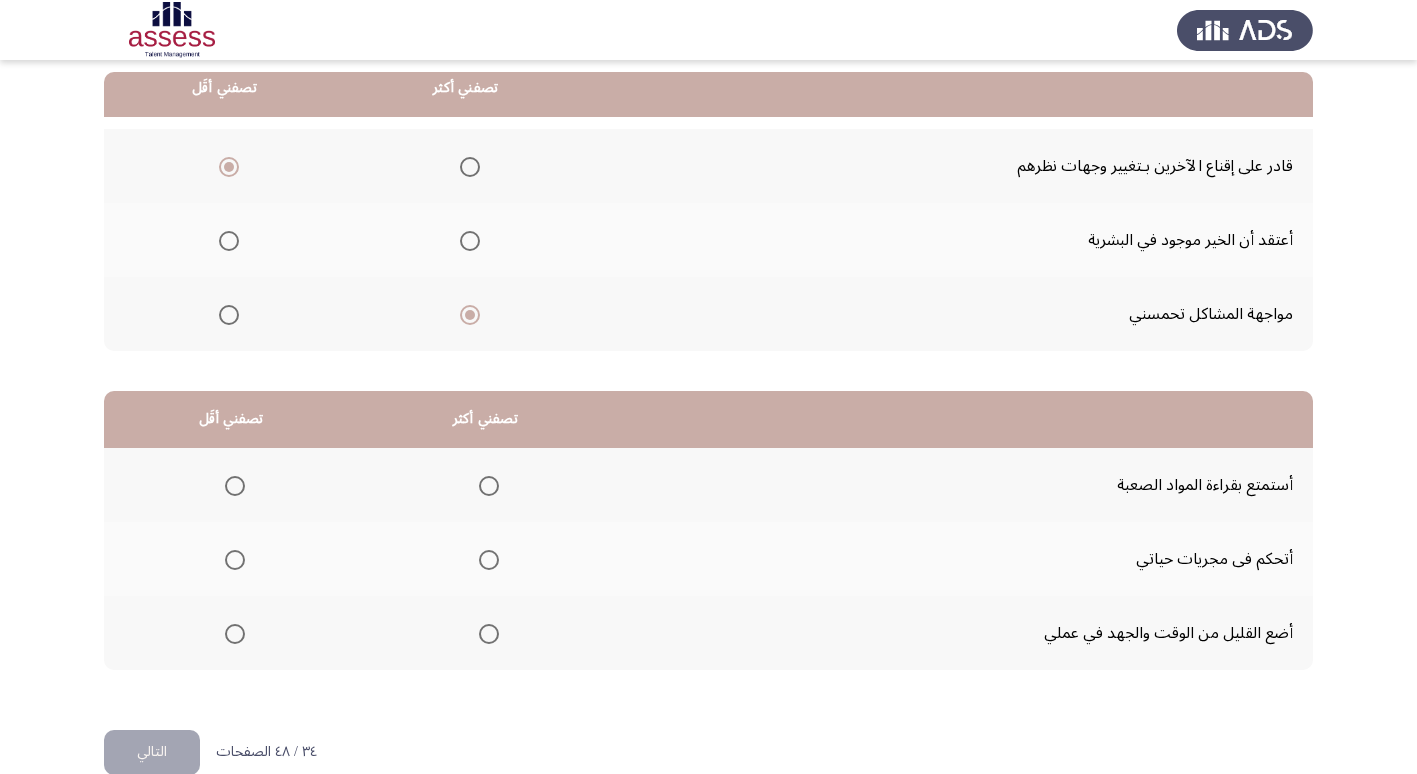 click at bounding box center [489, 486] 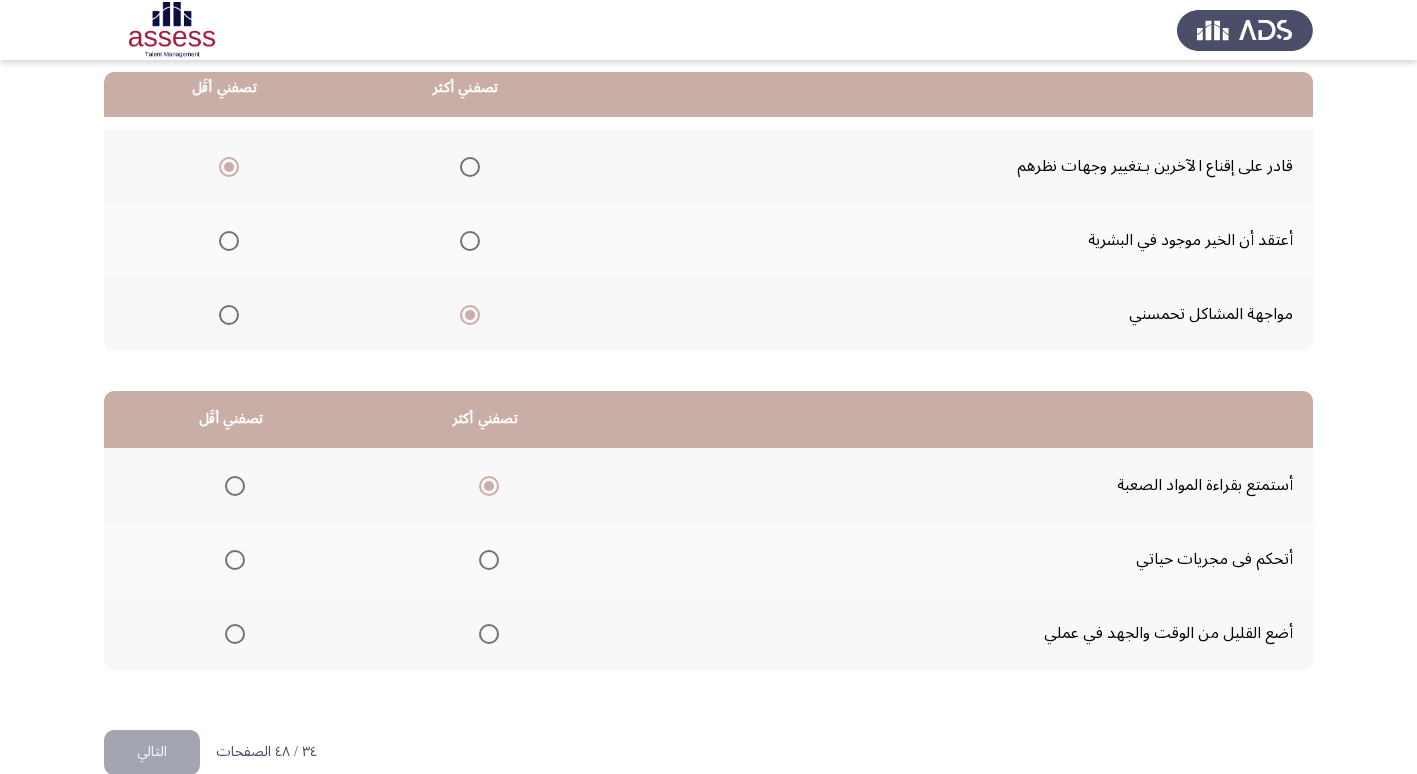 click at bounding box center (235, 634) 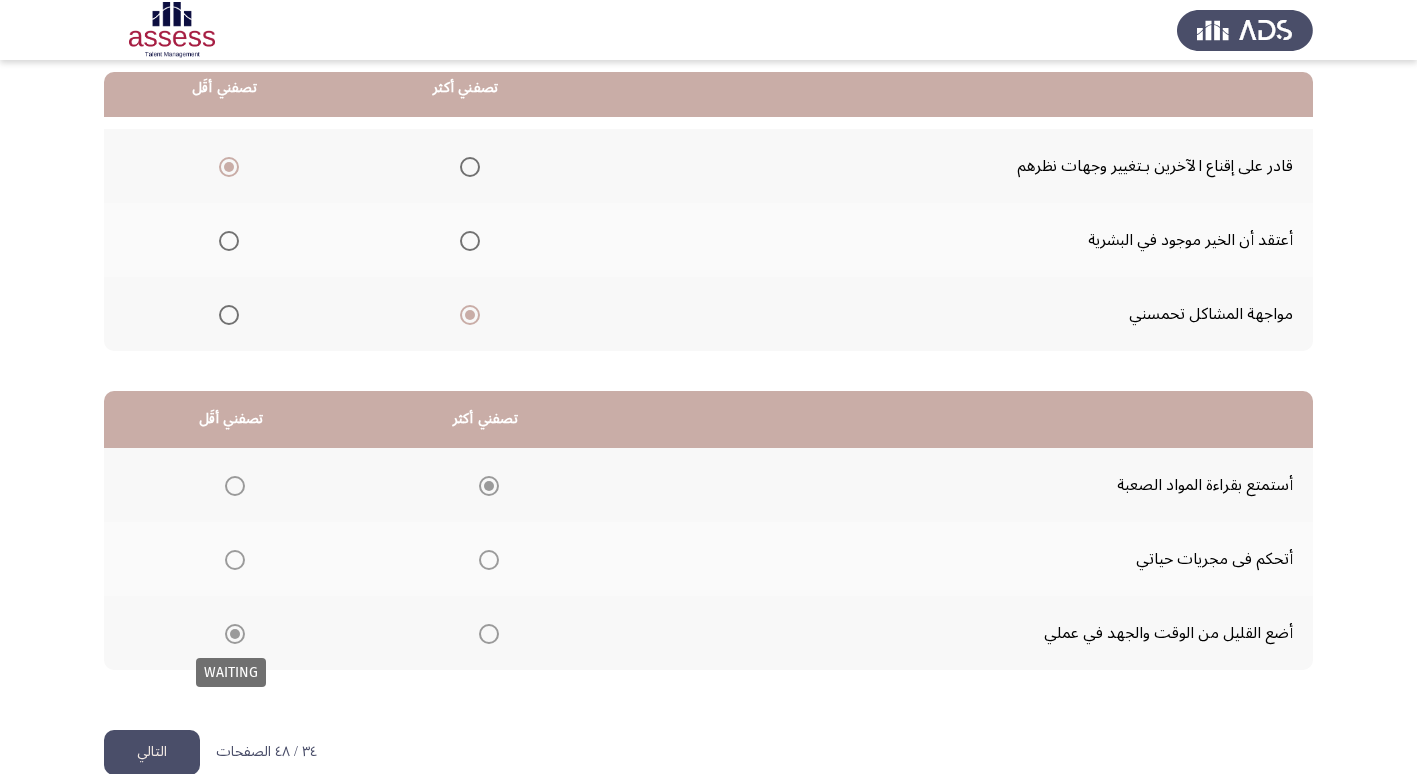click at bounding box center (235, 634) 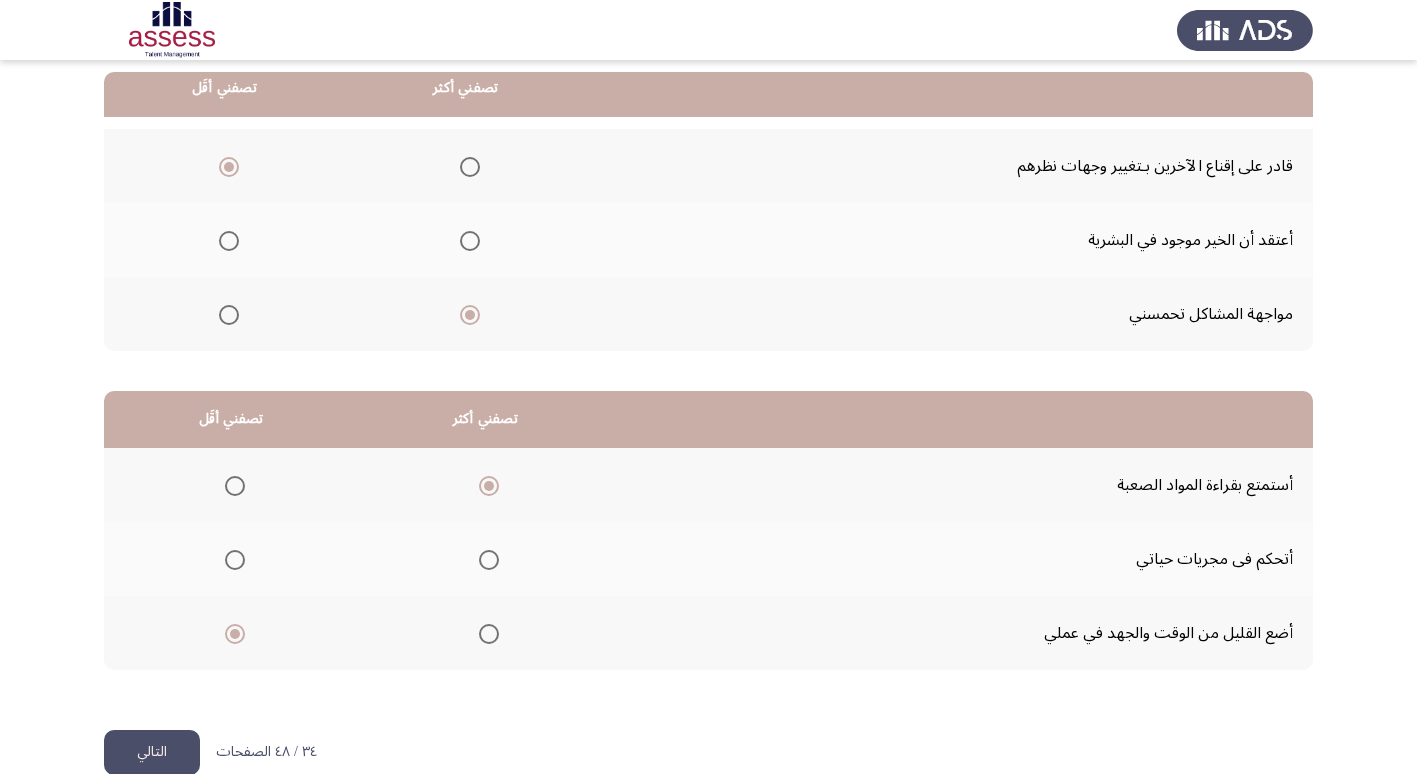 click on "التالي" 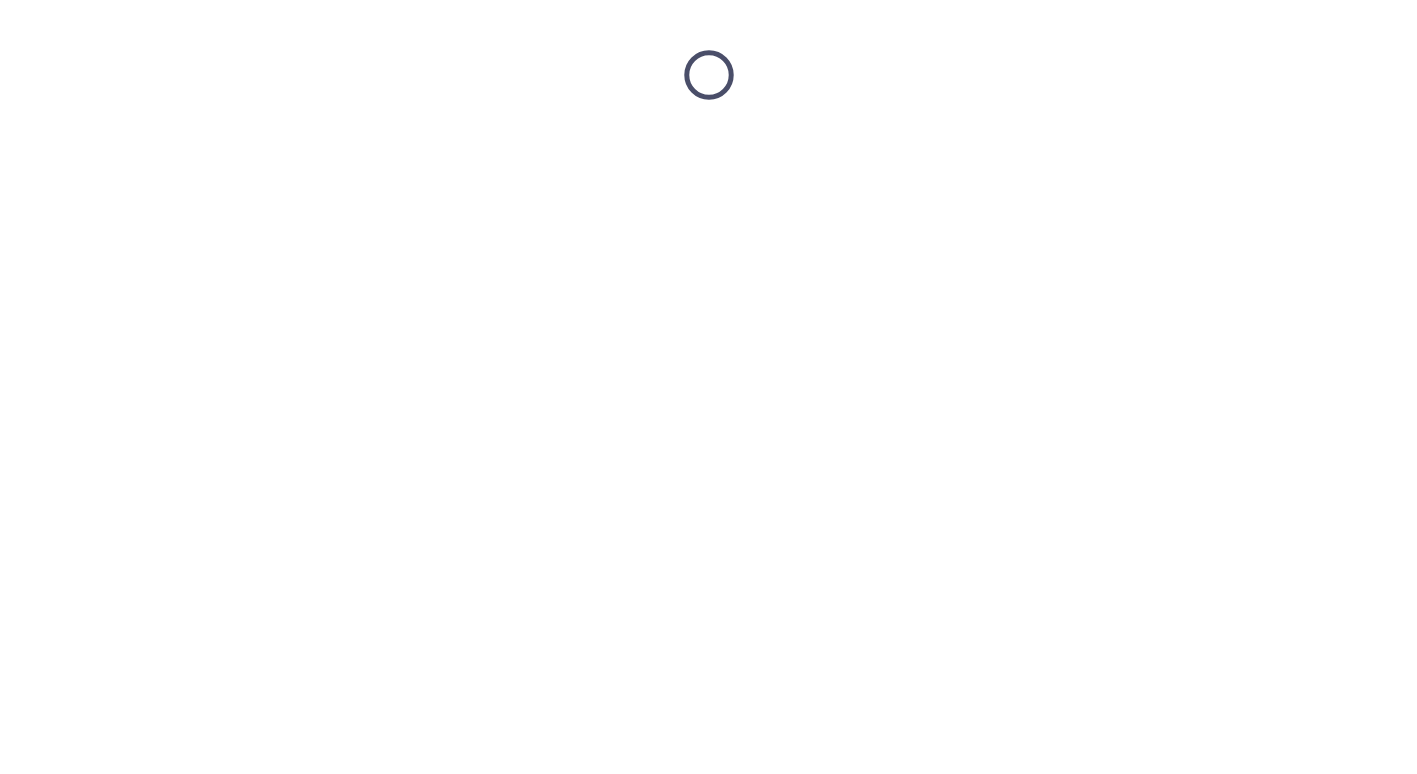 click at bounding box center (708, 75) 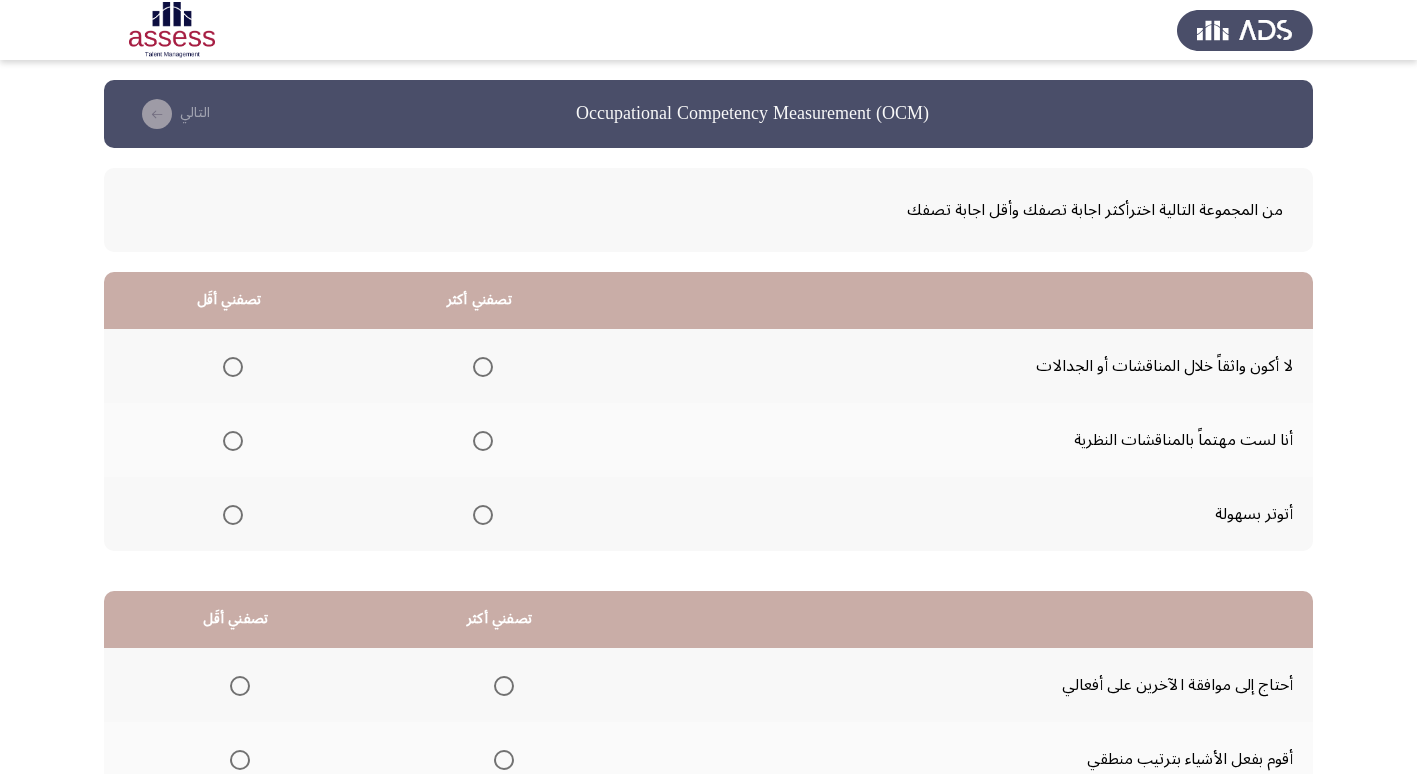 click at bounding box center (483, 441) 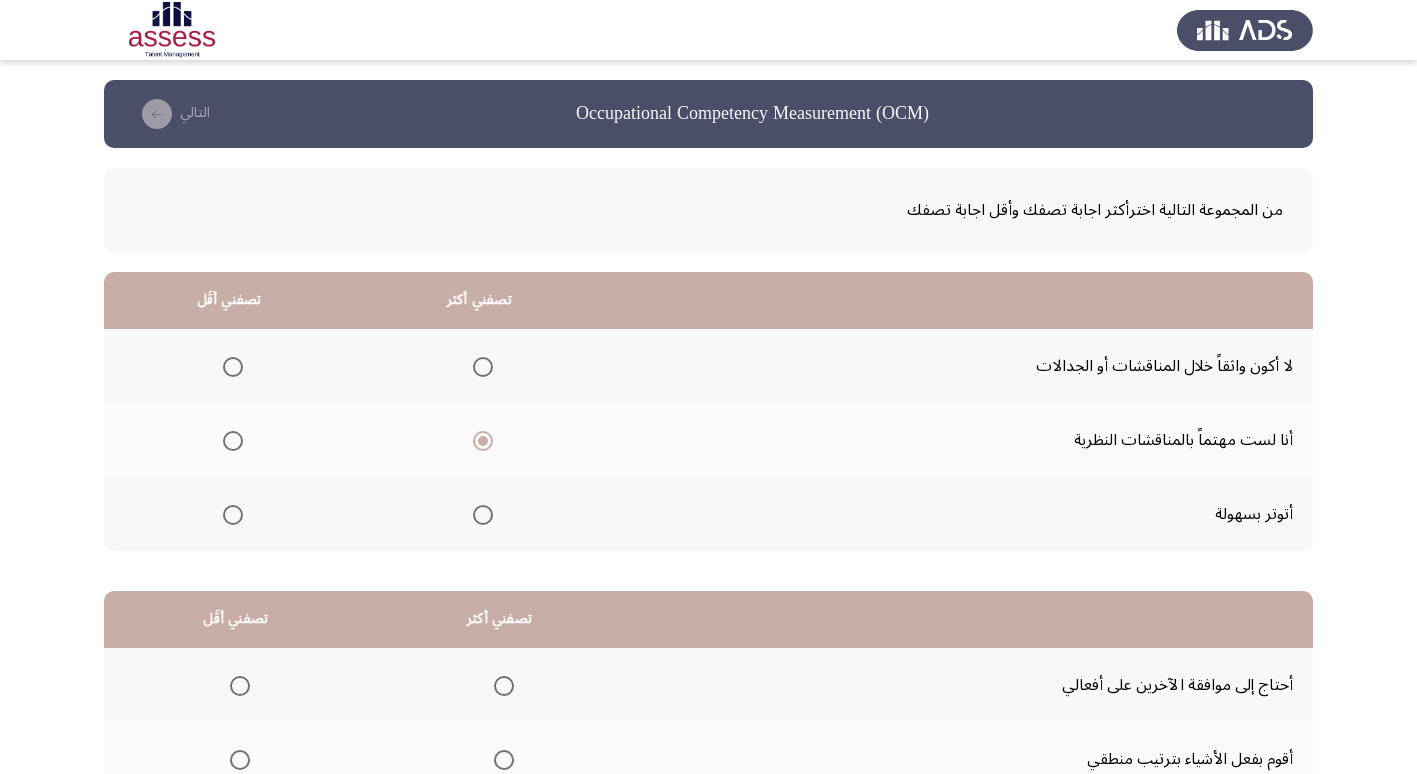 click at bounding box center (233, 515) 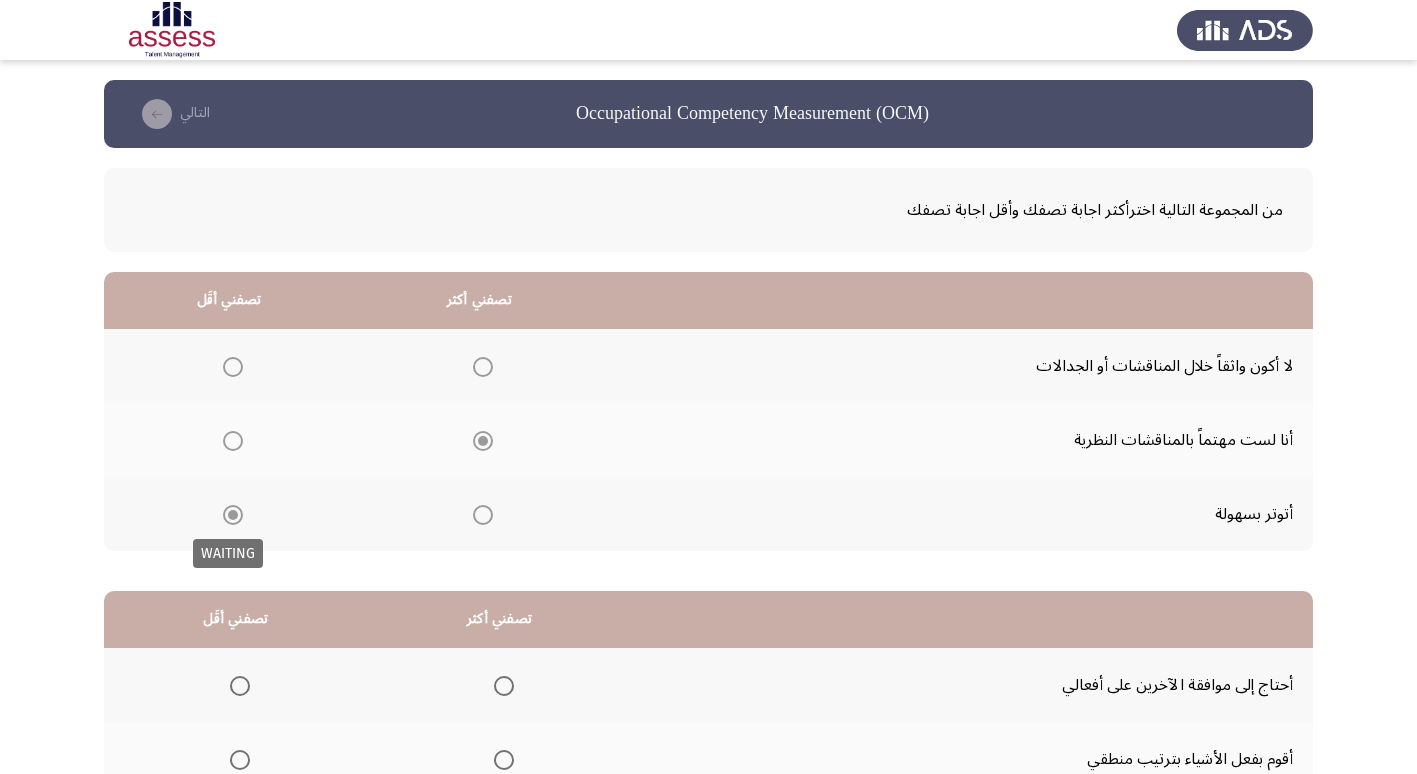 click at bounding box center [233, 515] 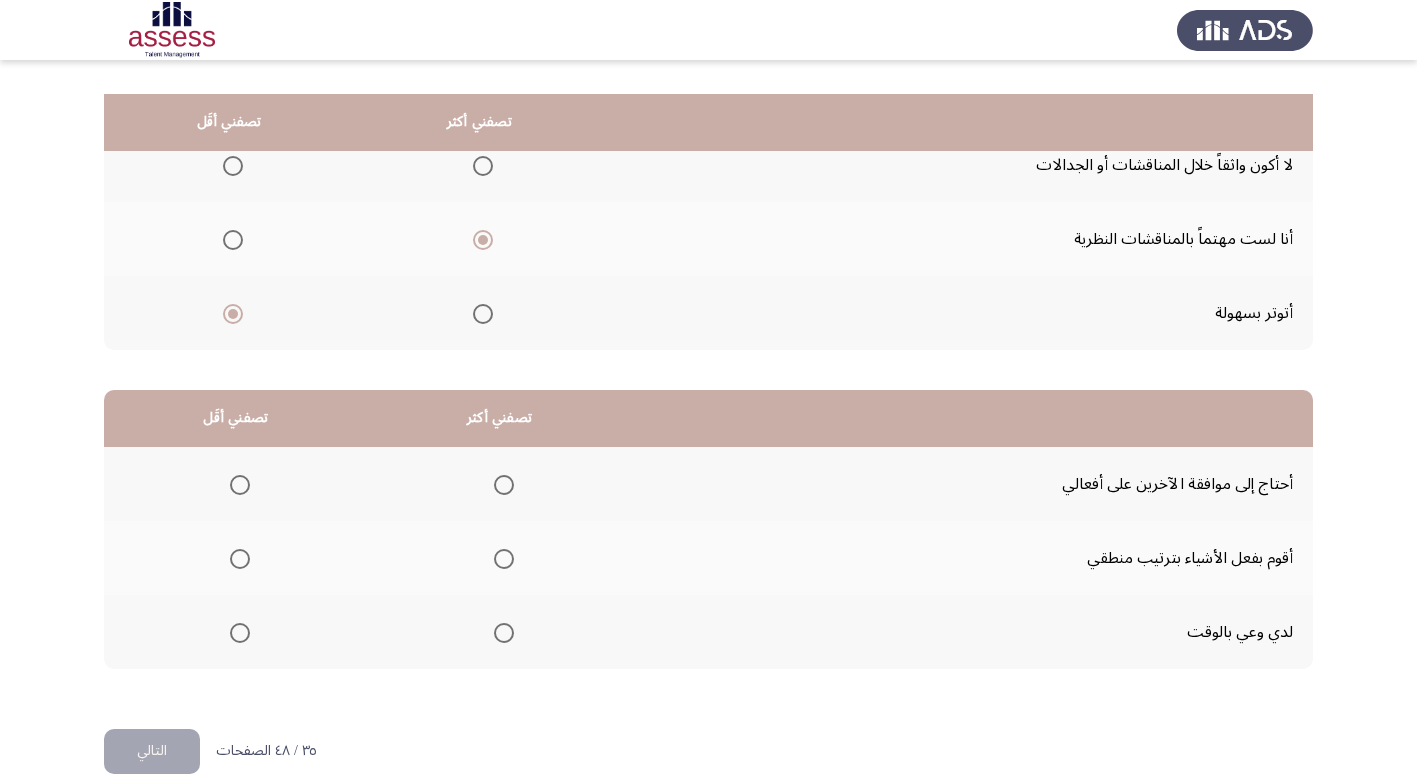 scroll, scrollTop: 236, scrollLeft: 0, axis: vertical 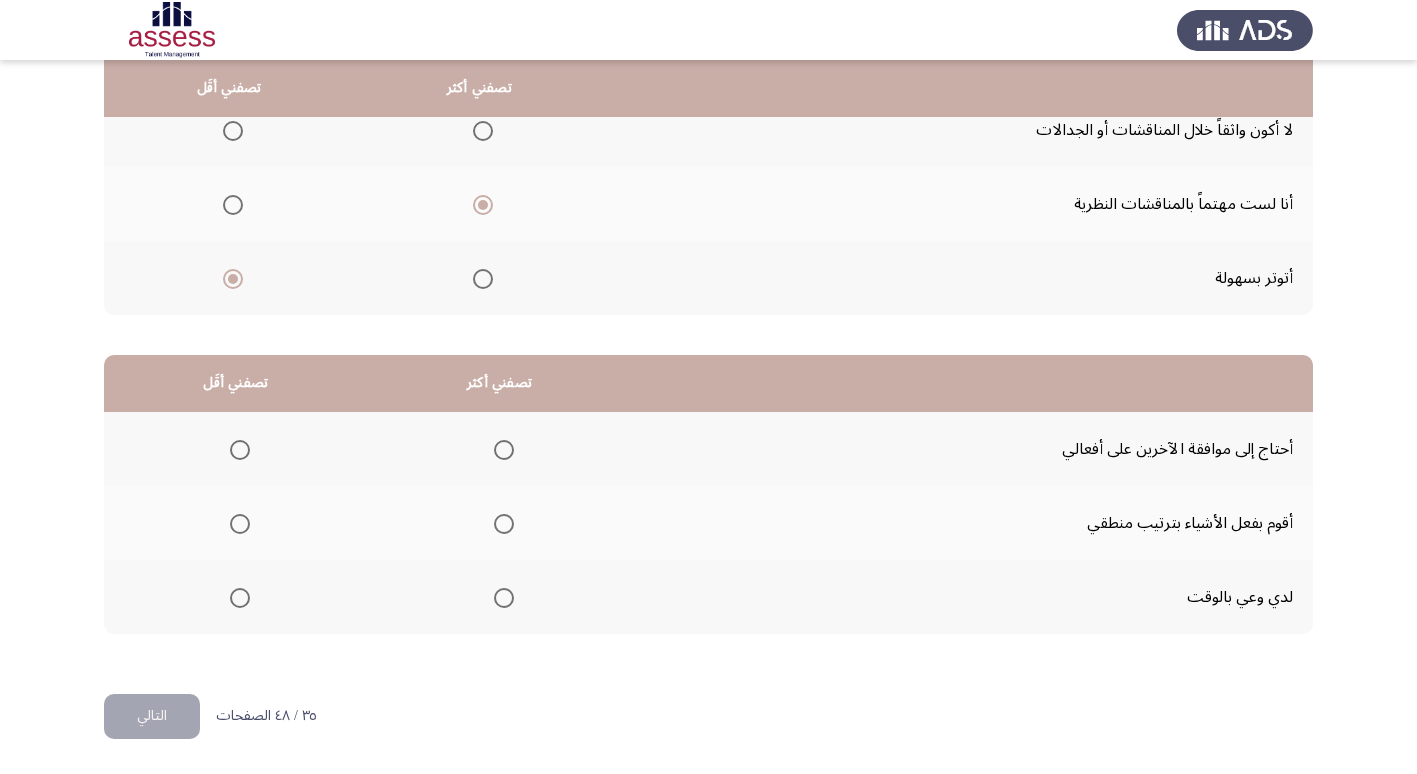 click at bounding box center (504, 524) 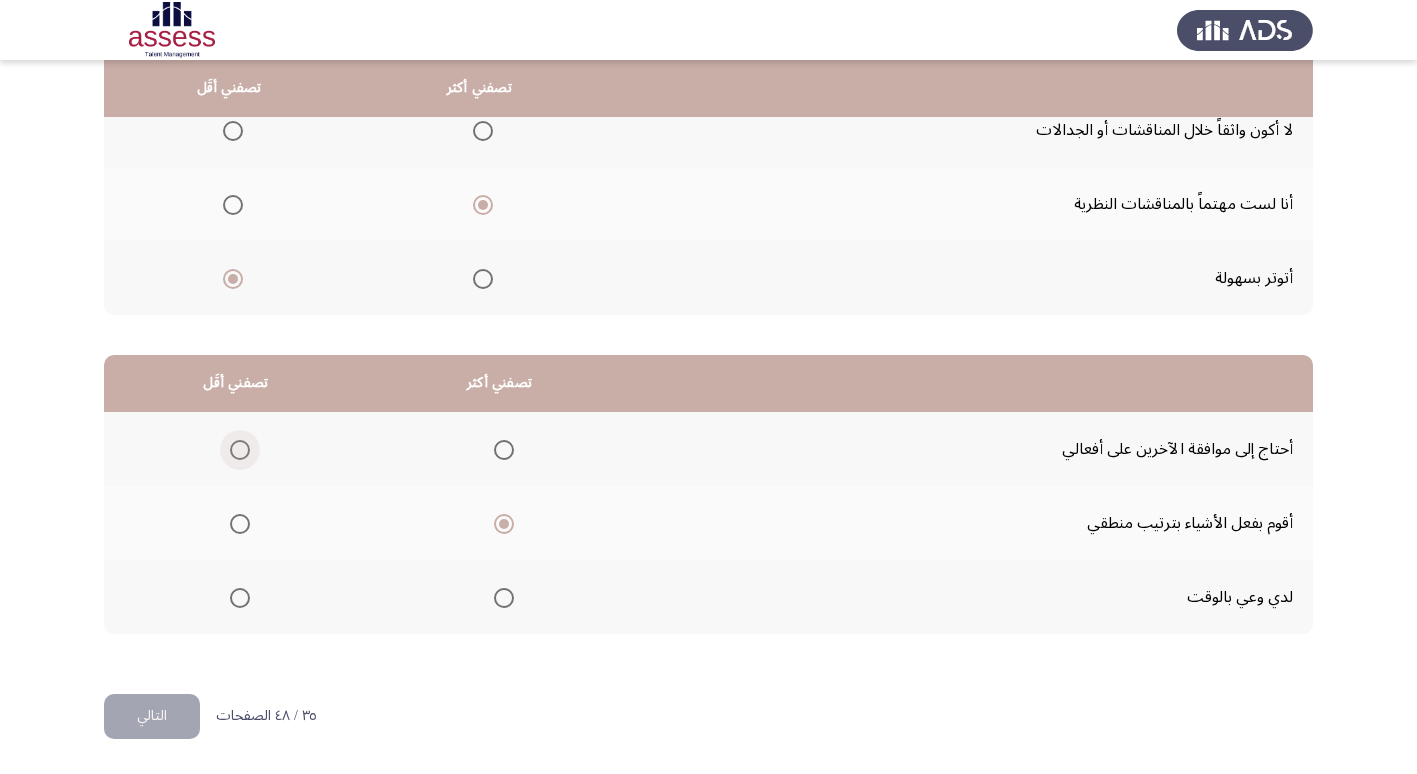 click at bounding box center (240, 450) 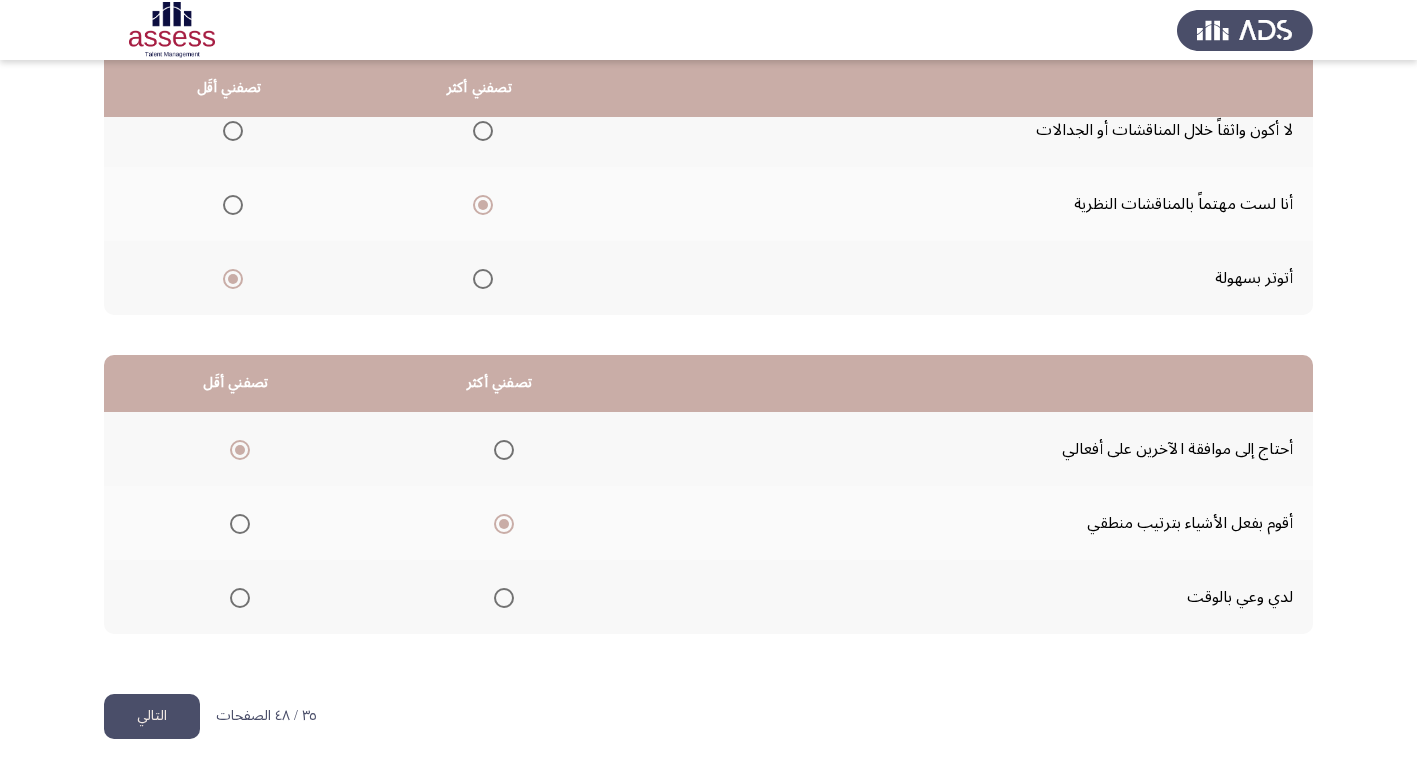 click on "التالي" 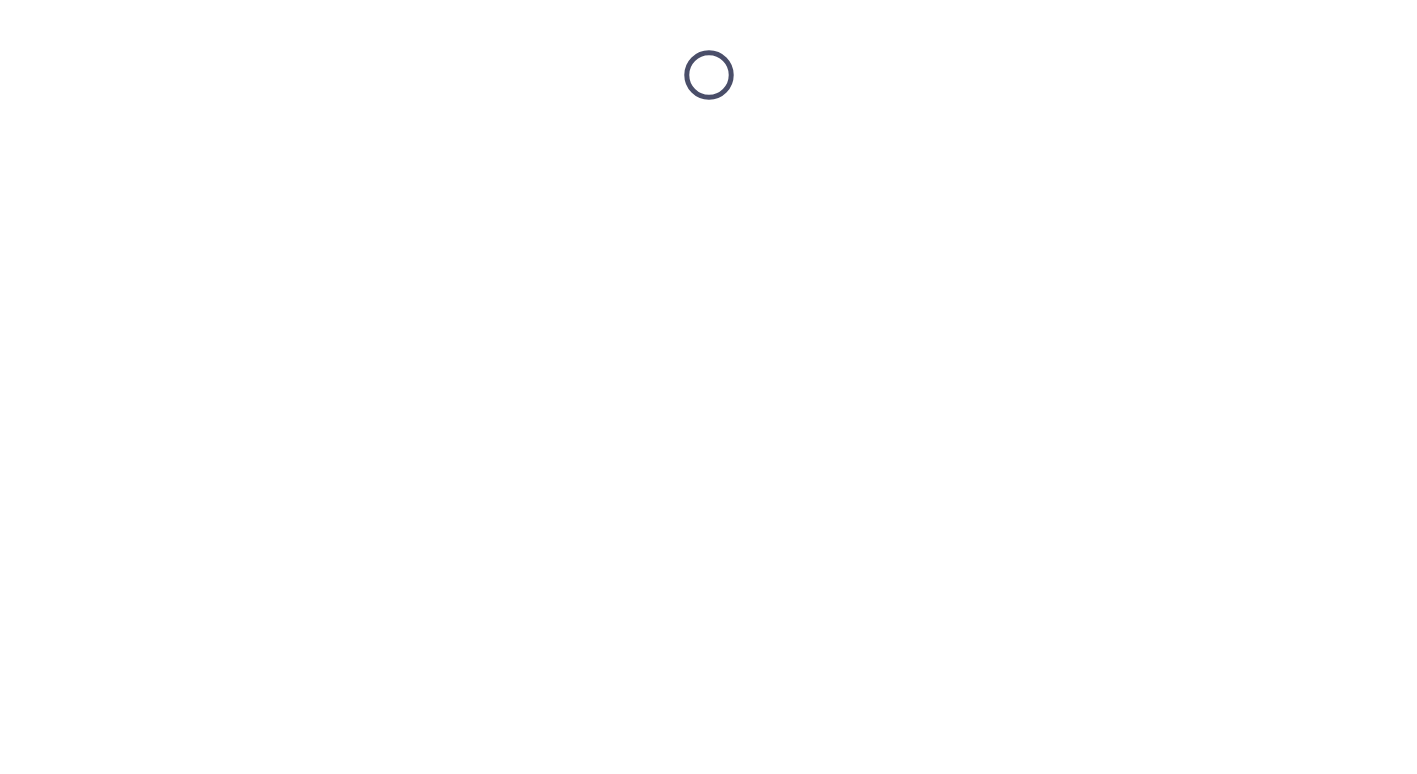 scroll, scrollTop: 0, scrollLeft: 0, axis: both 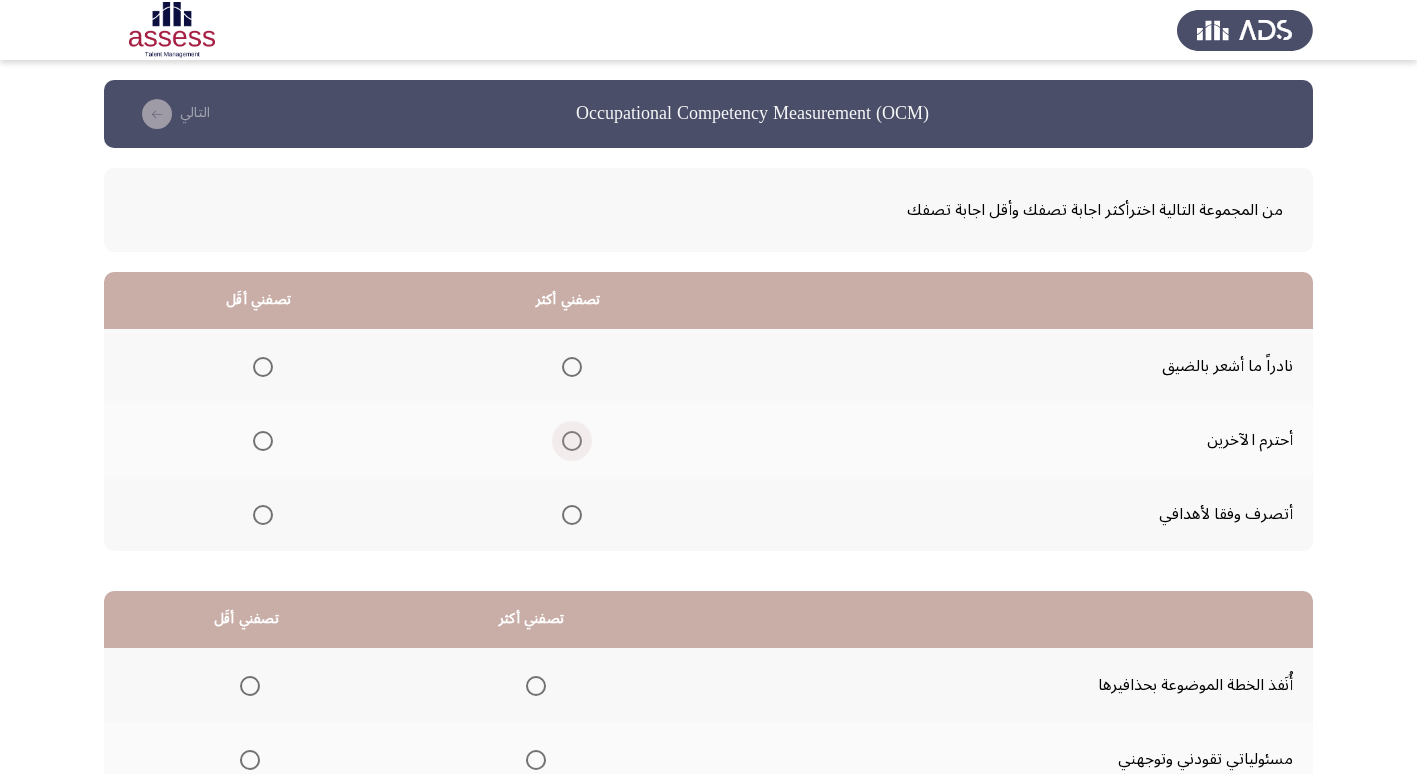 click at bounding box center [572, 441] 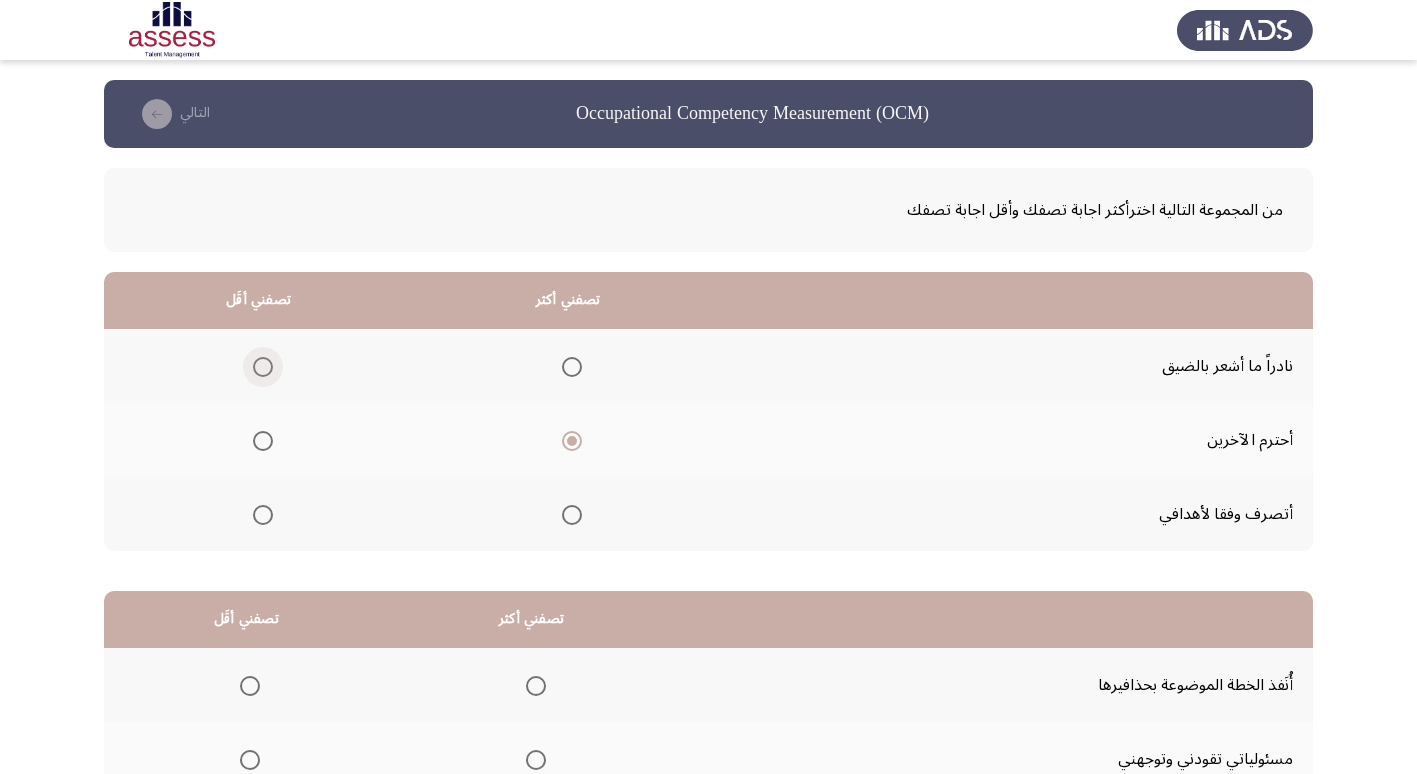 click at bounding box center (263, 367) 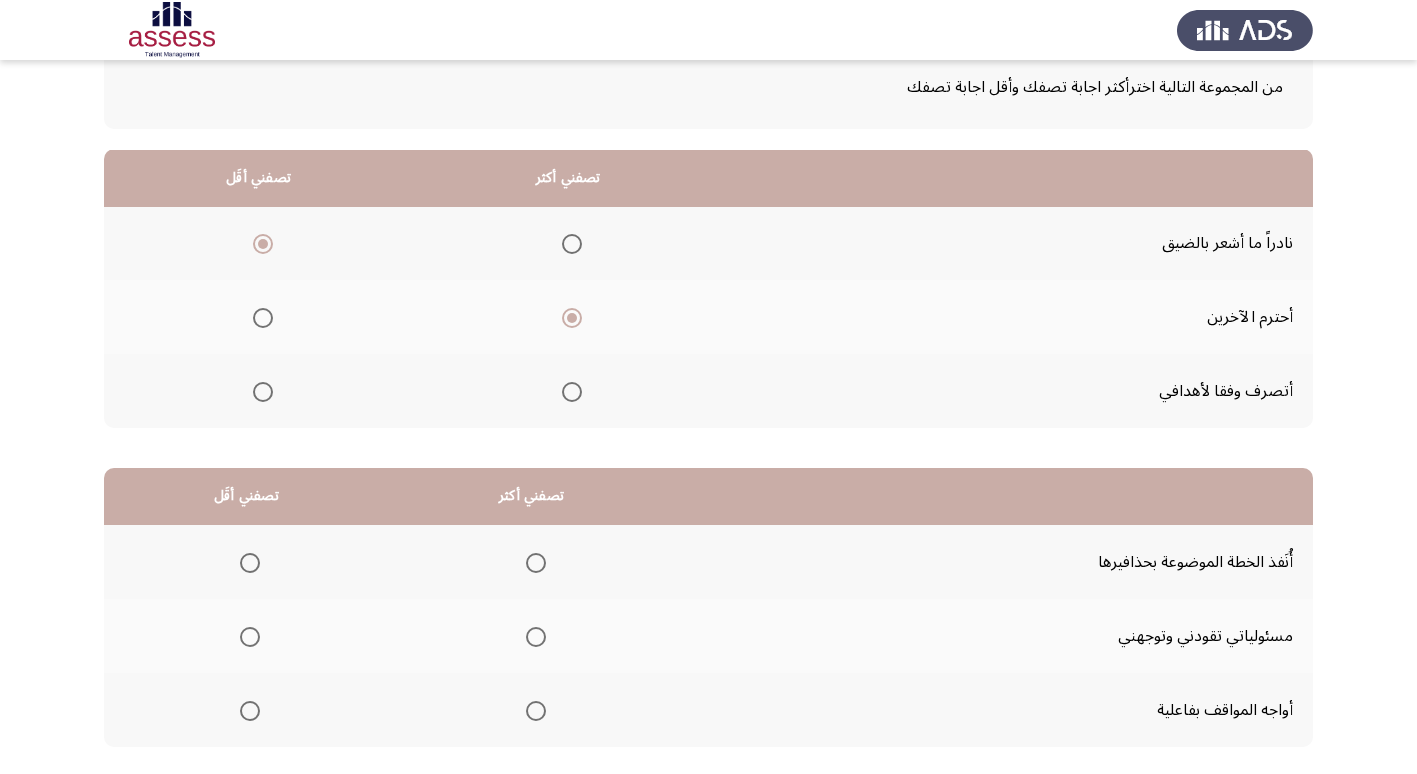 scroll, scrollTop: 236, scrollLeft: 0, axis: vertical 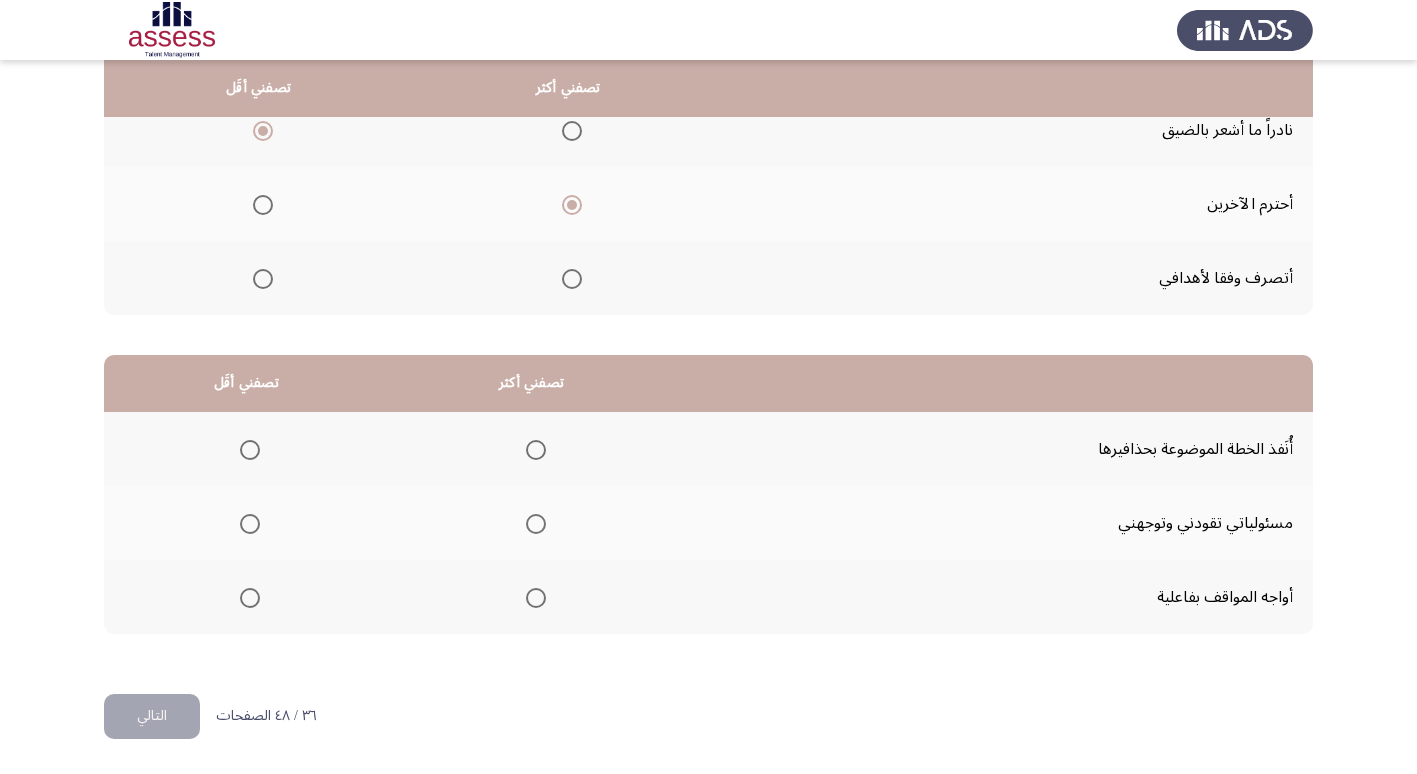 click at bounding box center (536, 450) 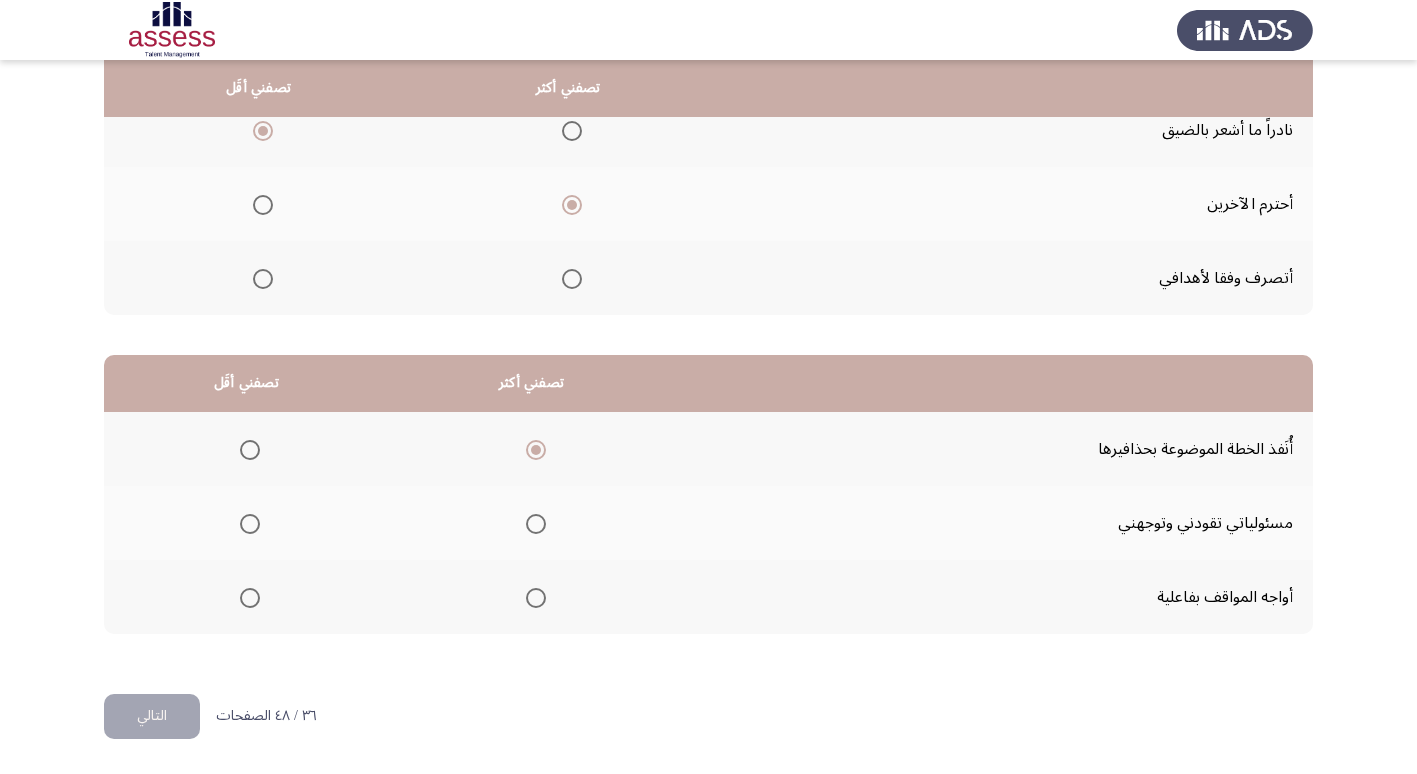 click at bounding box center (250, 524) 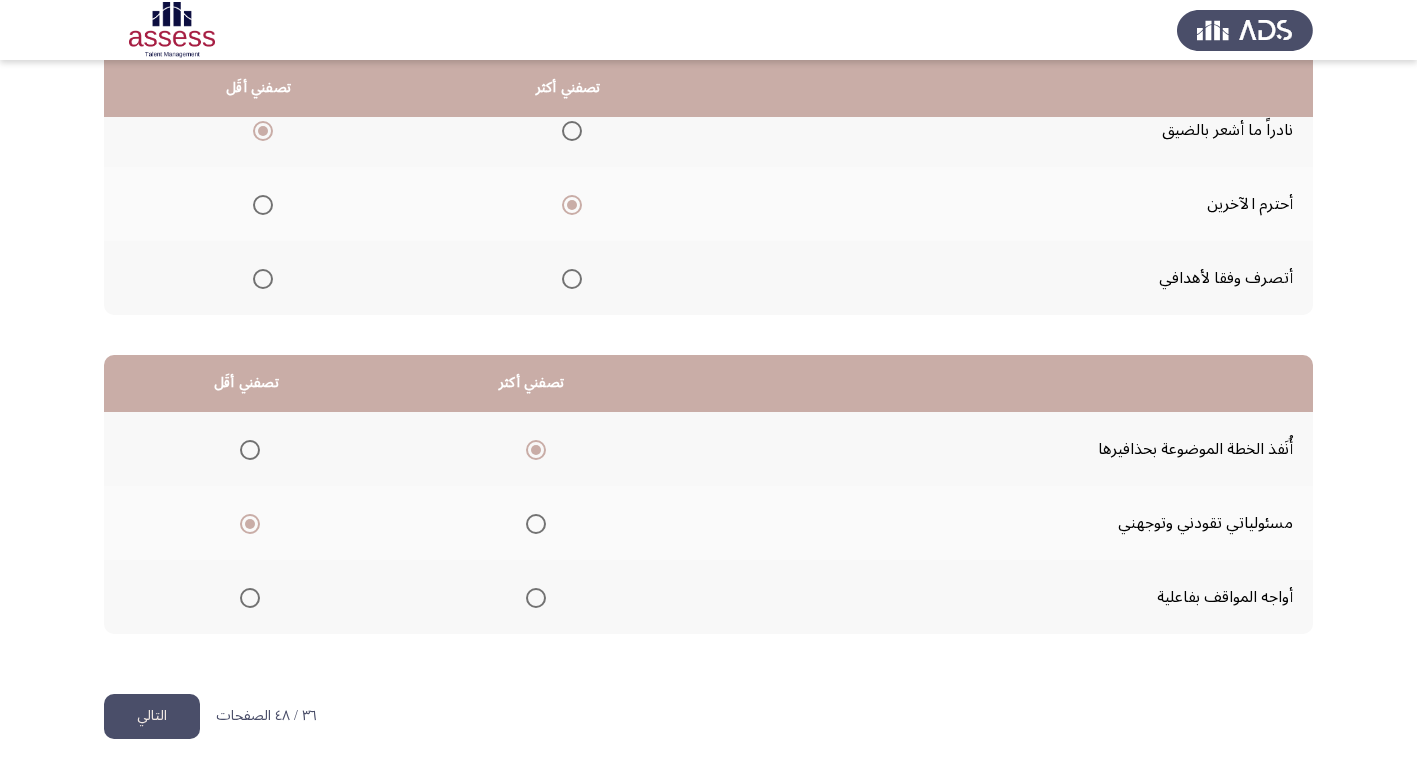 click on "التالي" 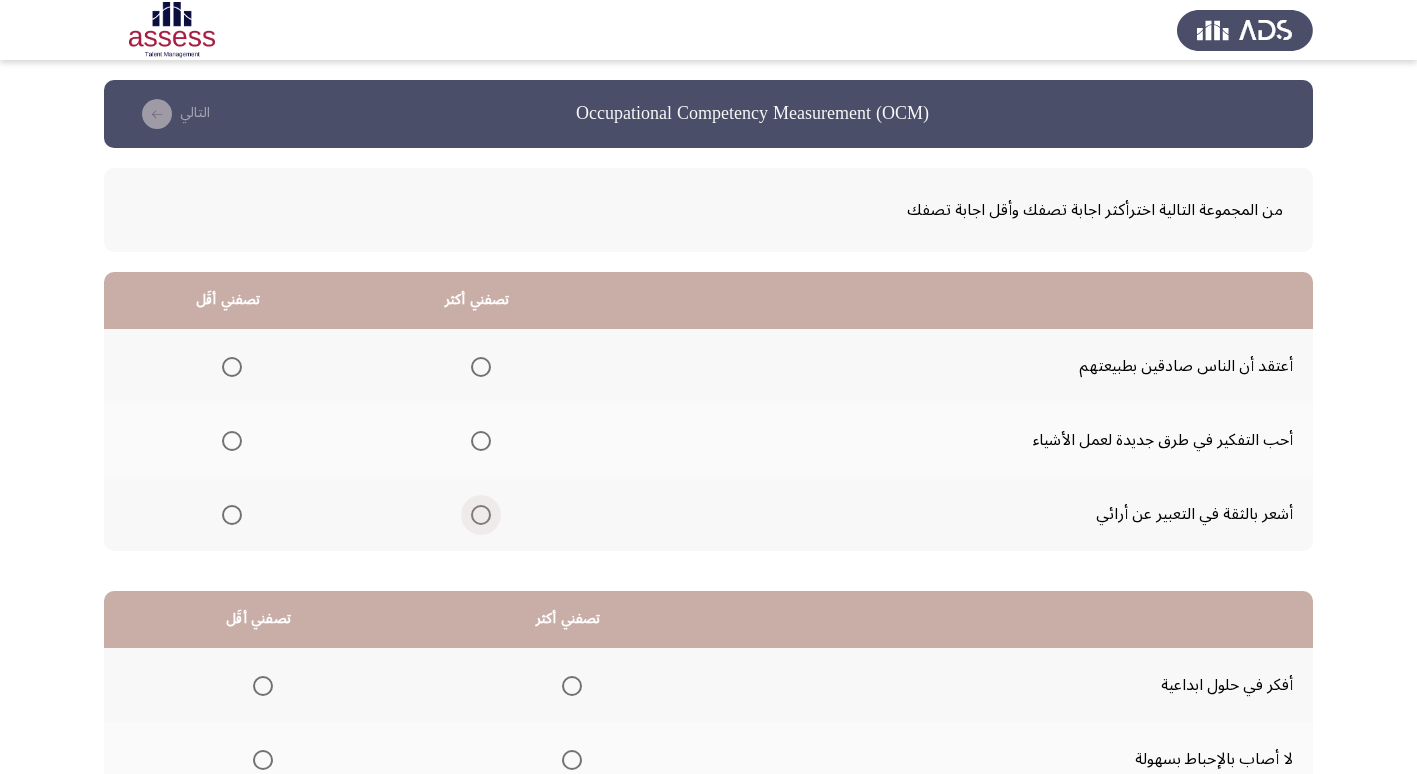 click at bounding box center [481, 515] 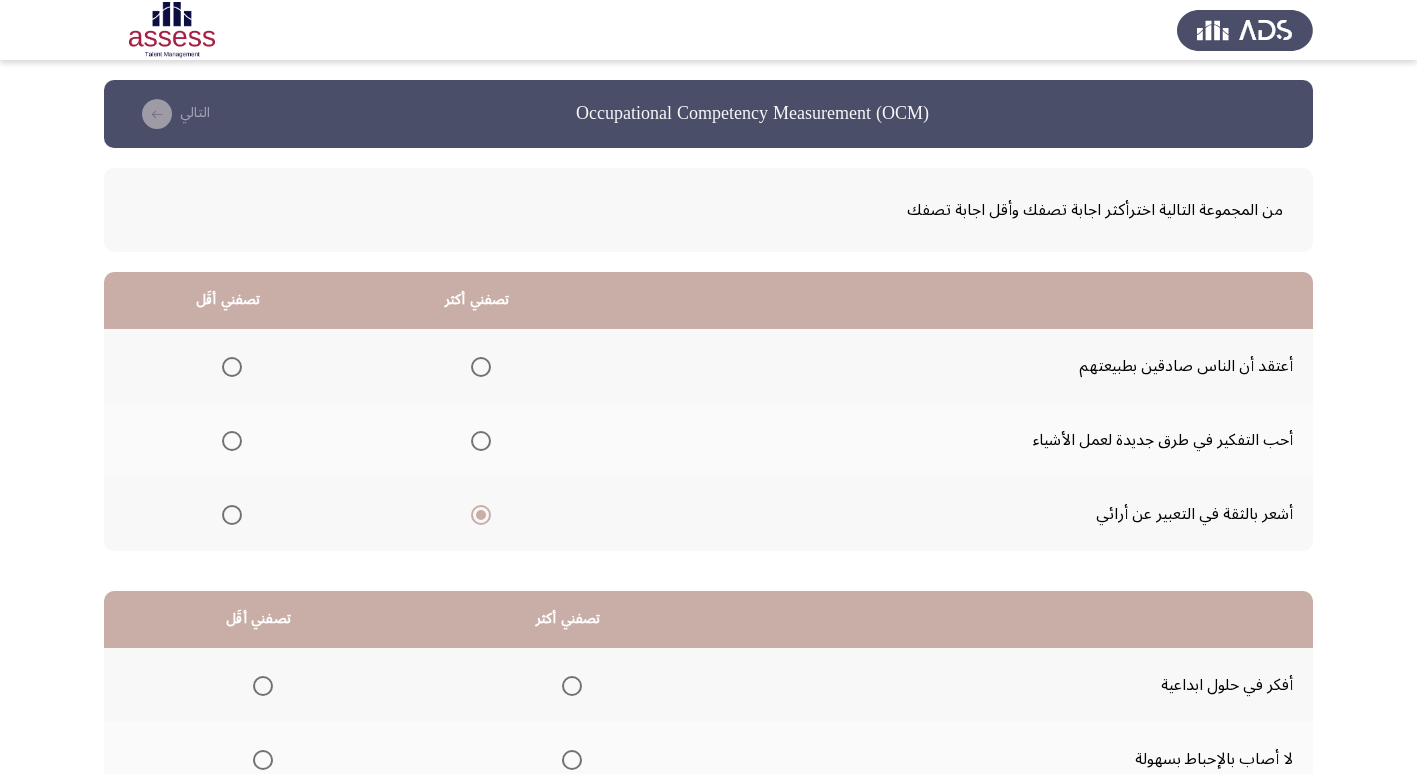 click at bounding box center [232, 367] 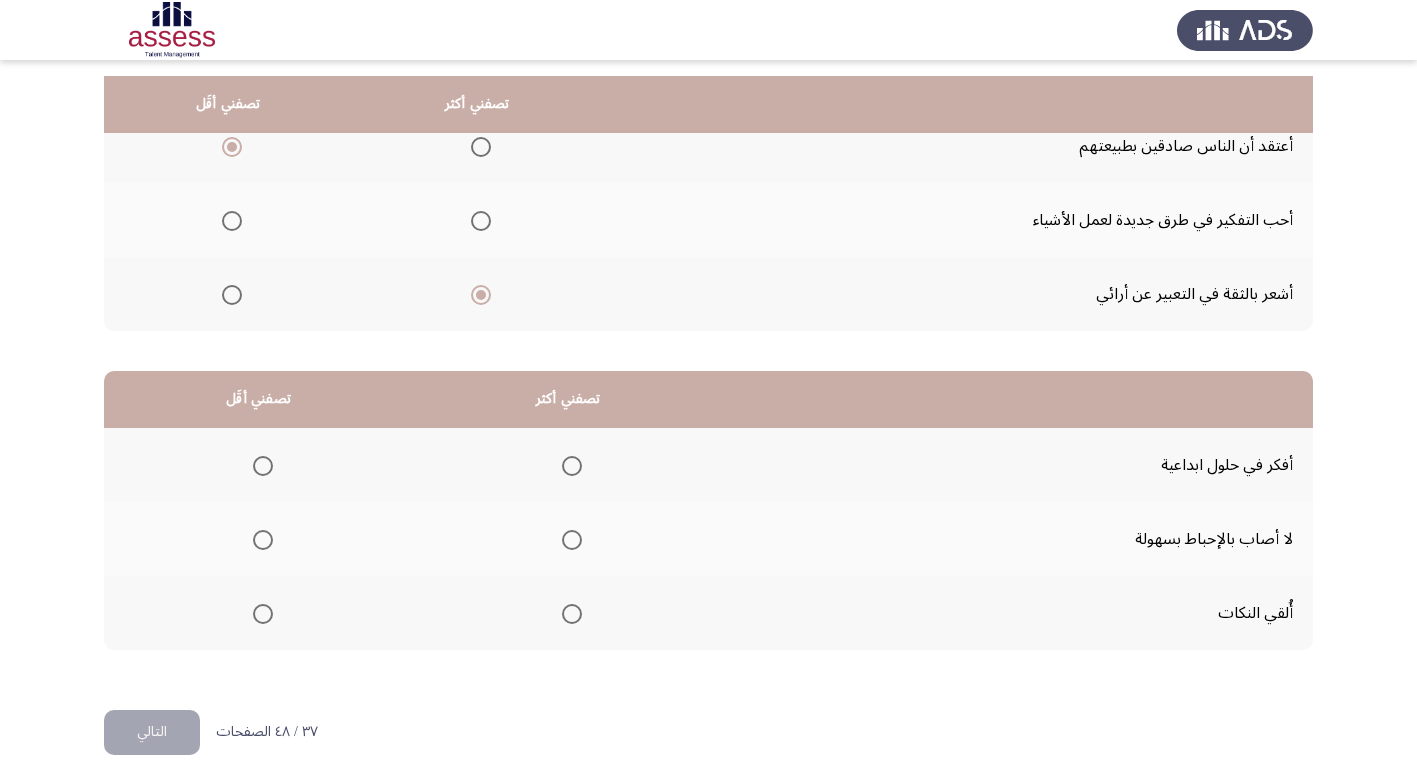 scroll, scrollTop: 236, scrollLeft: 0, axis: vertical 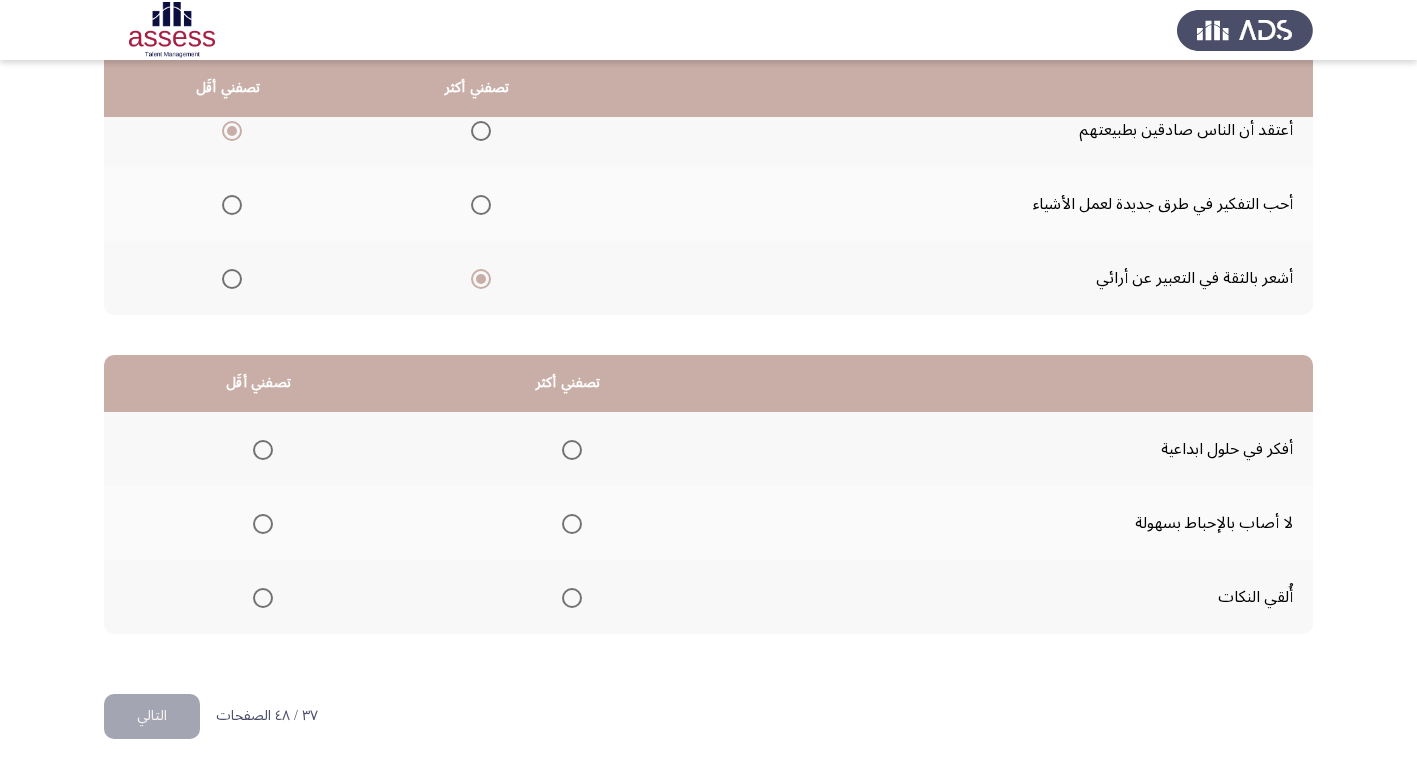 click at bounding box center [572, 450] 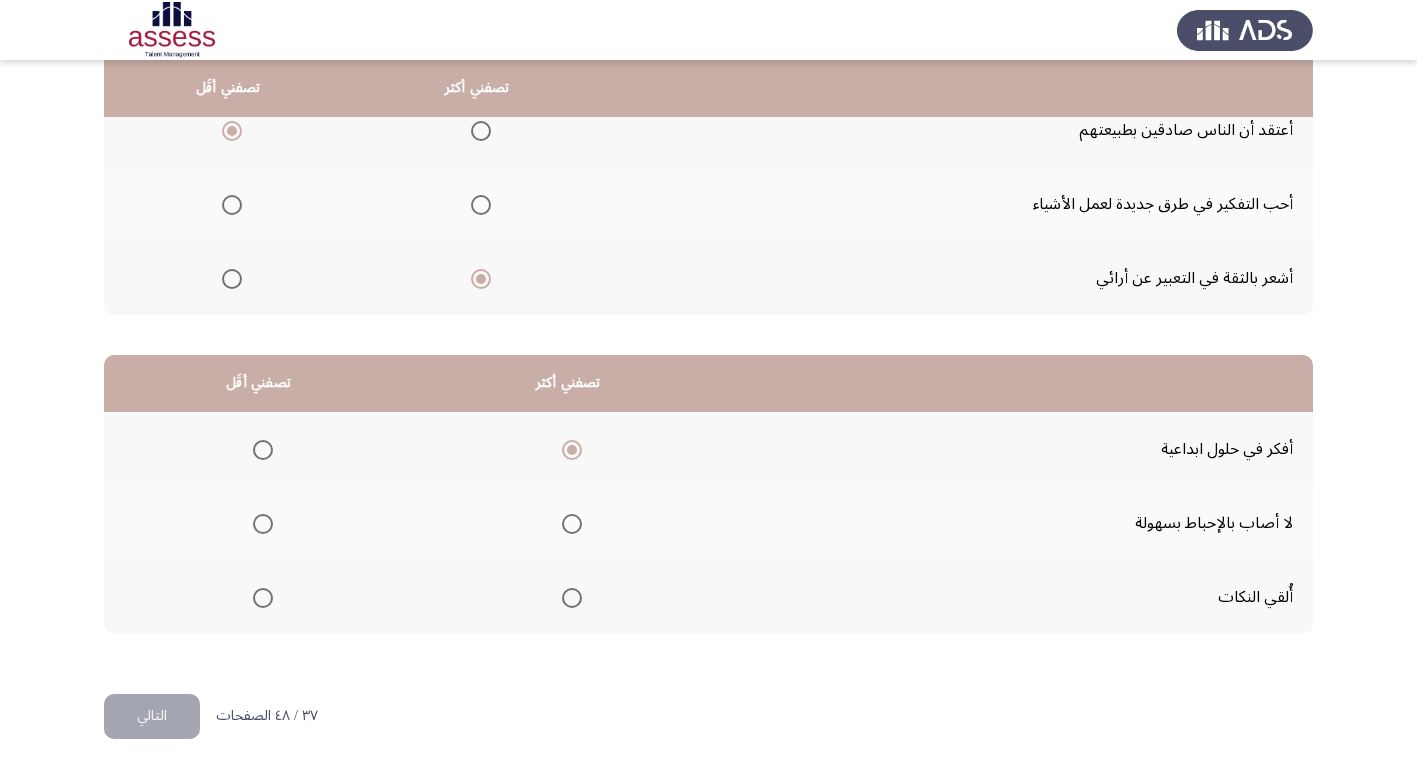 click at bounding box center (572, 524) 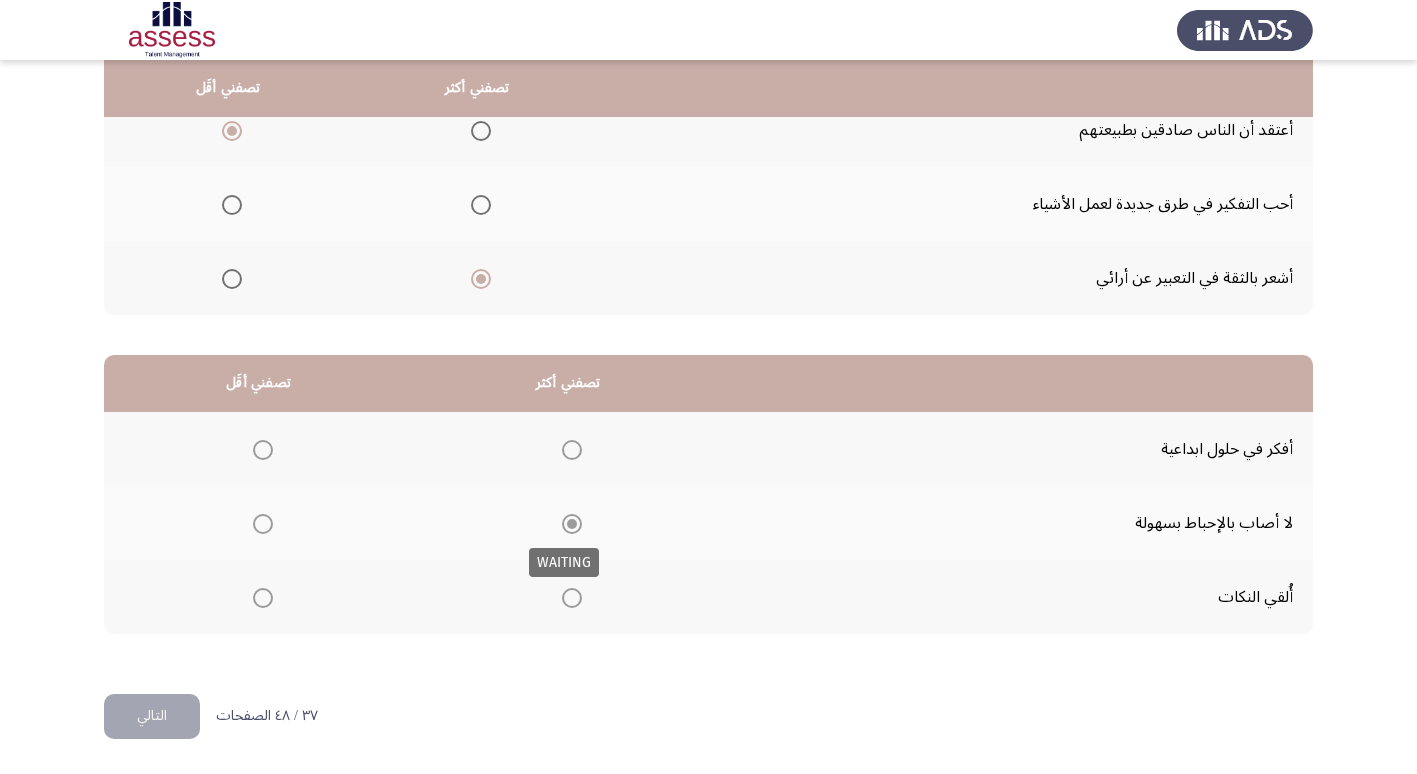 click at bounding box center [572, 524] 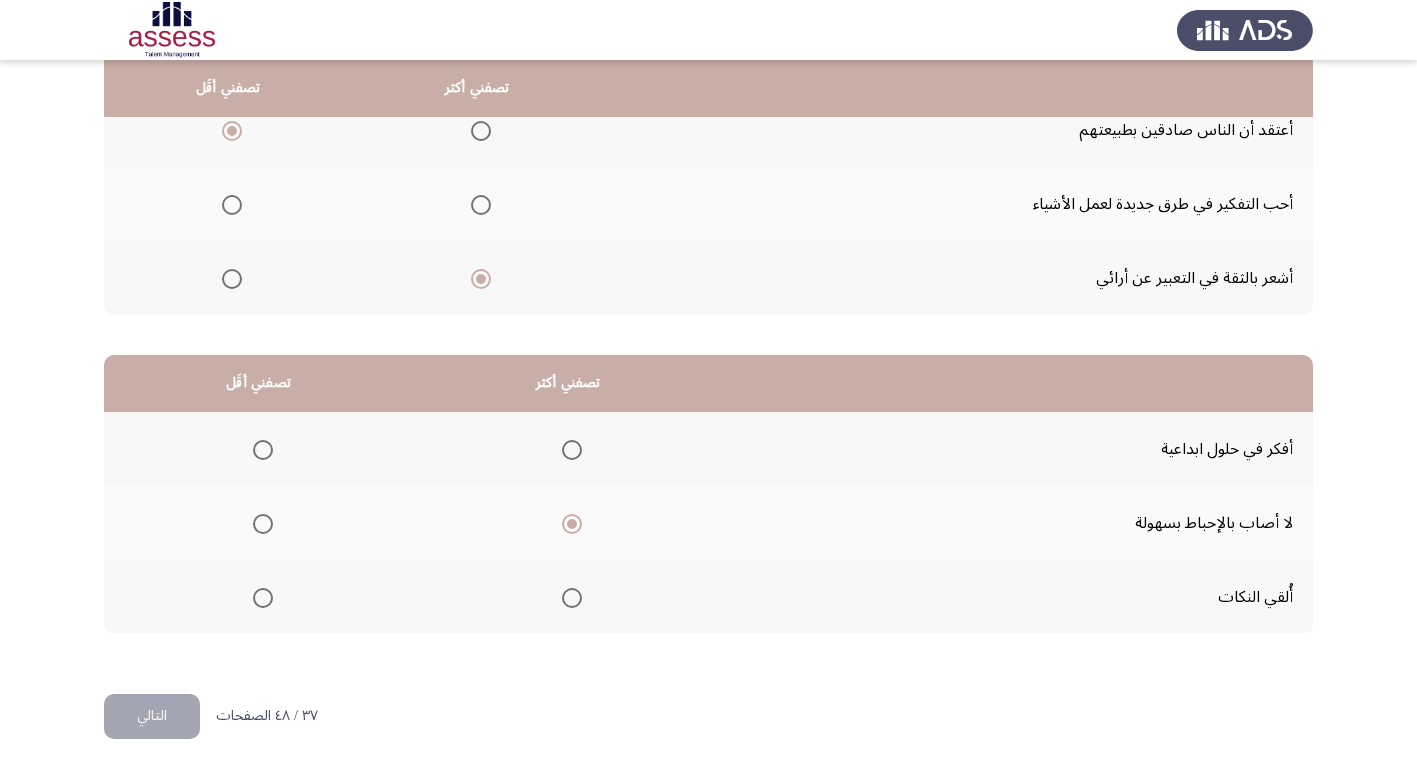 click at bounding box center [263, 598] 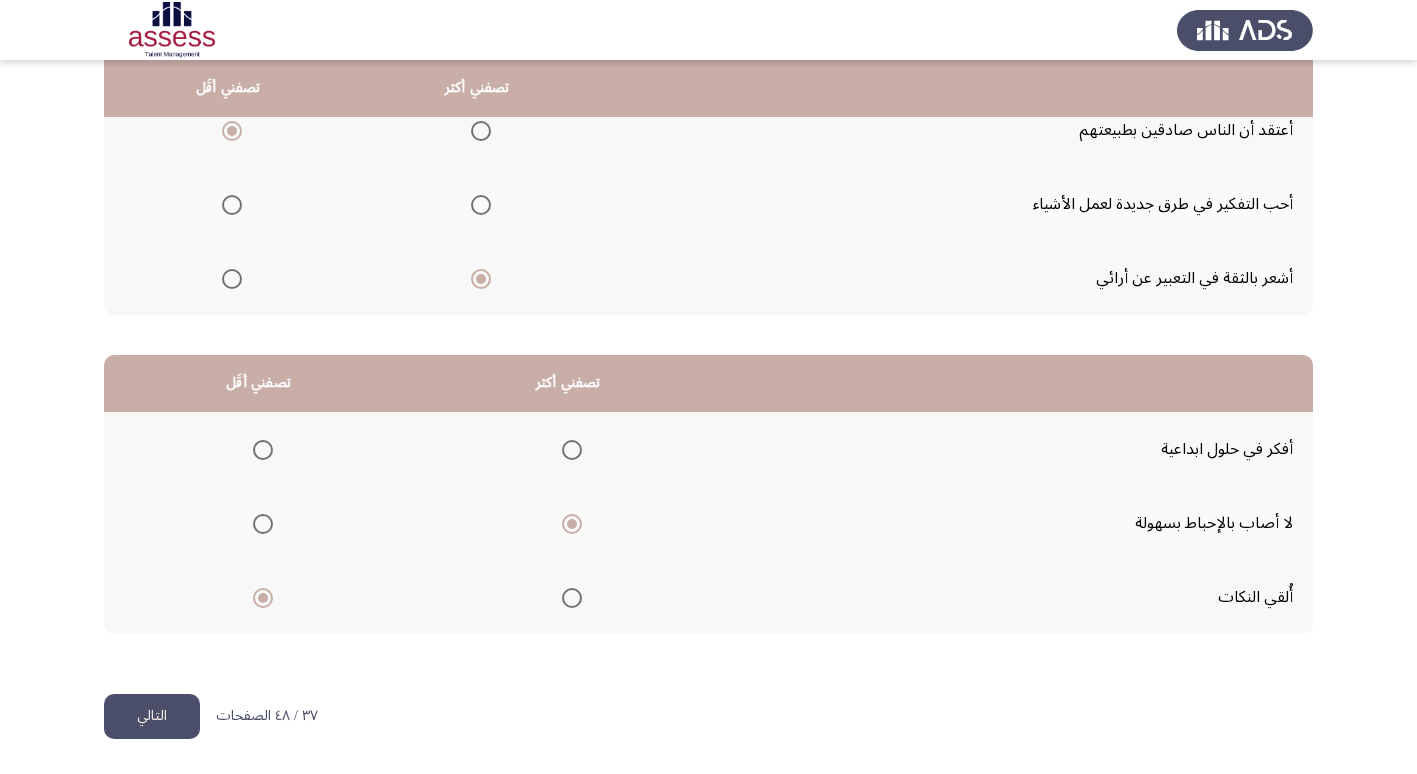 click on "التالي" 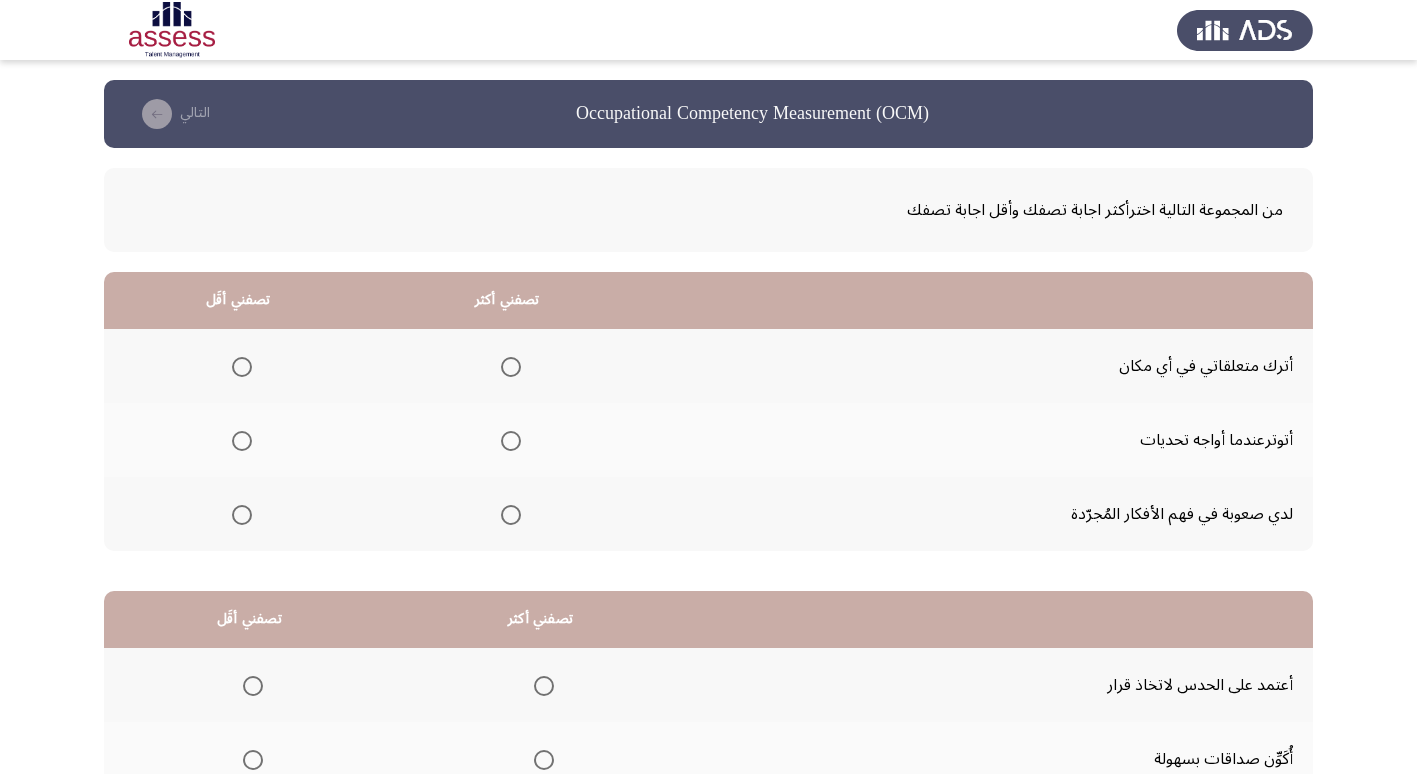 click at bounding box center [242, 367] 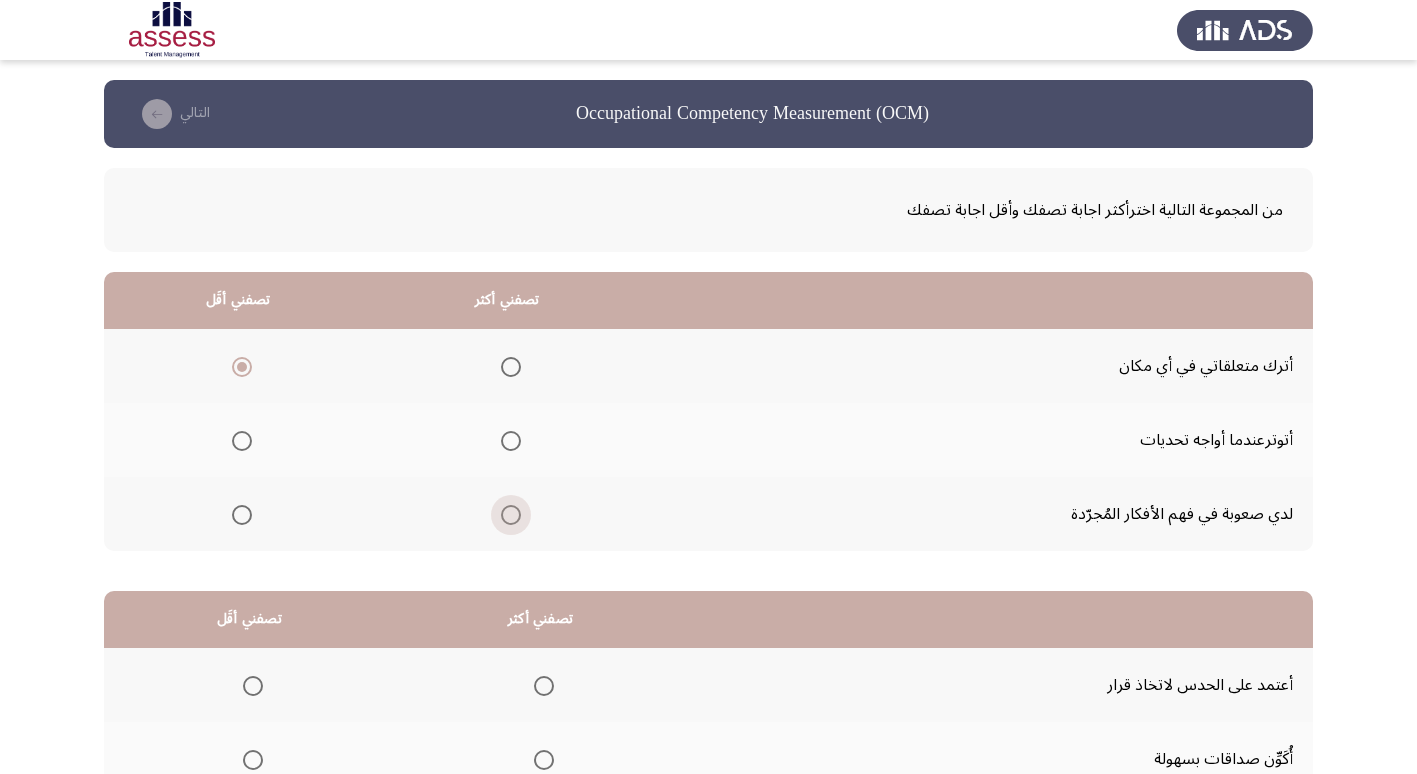 click at bounding box center [511, 515] 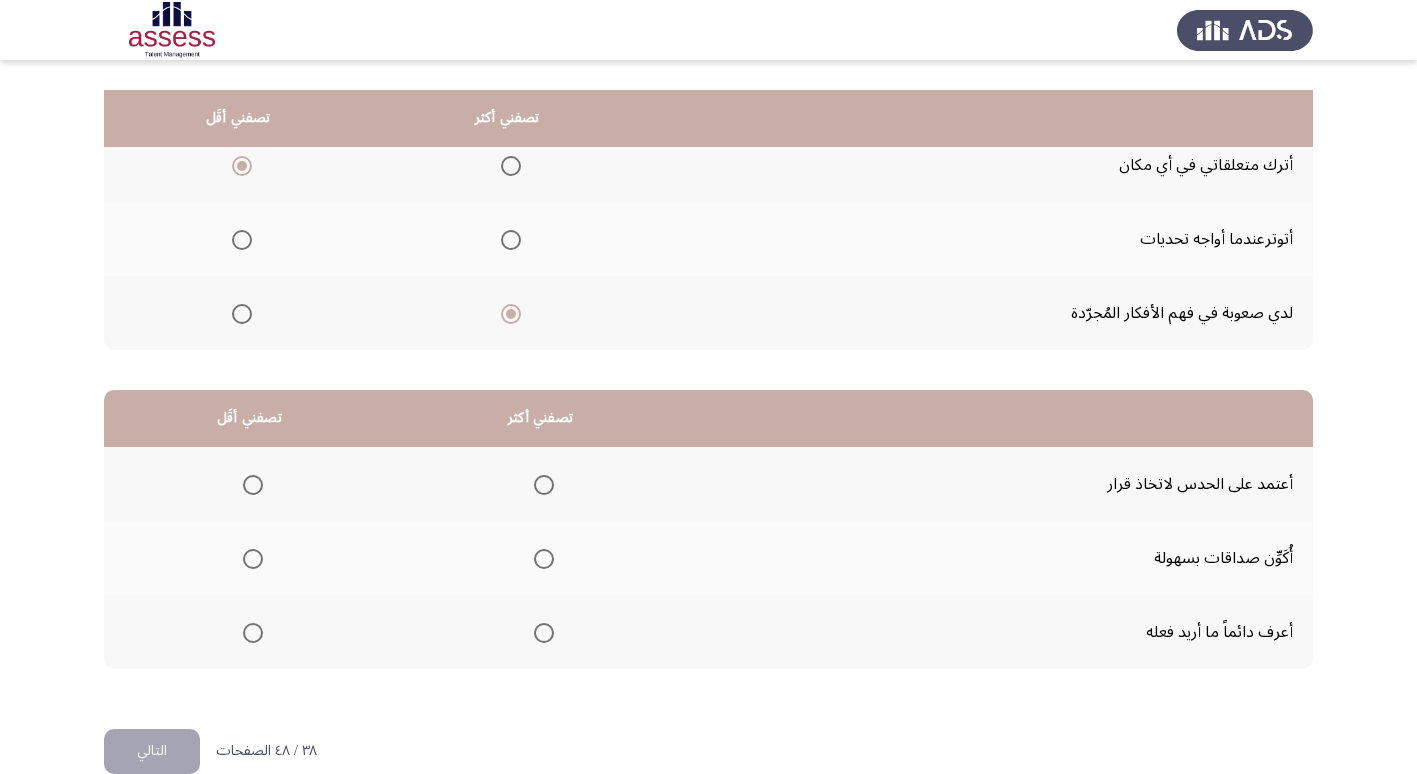 scroll, scrollTop: 236, scrollLeft: 0, axis: vertical 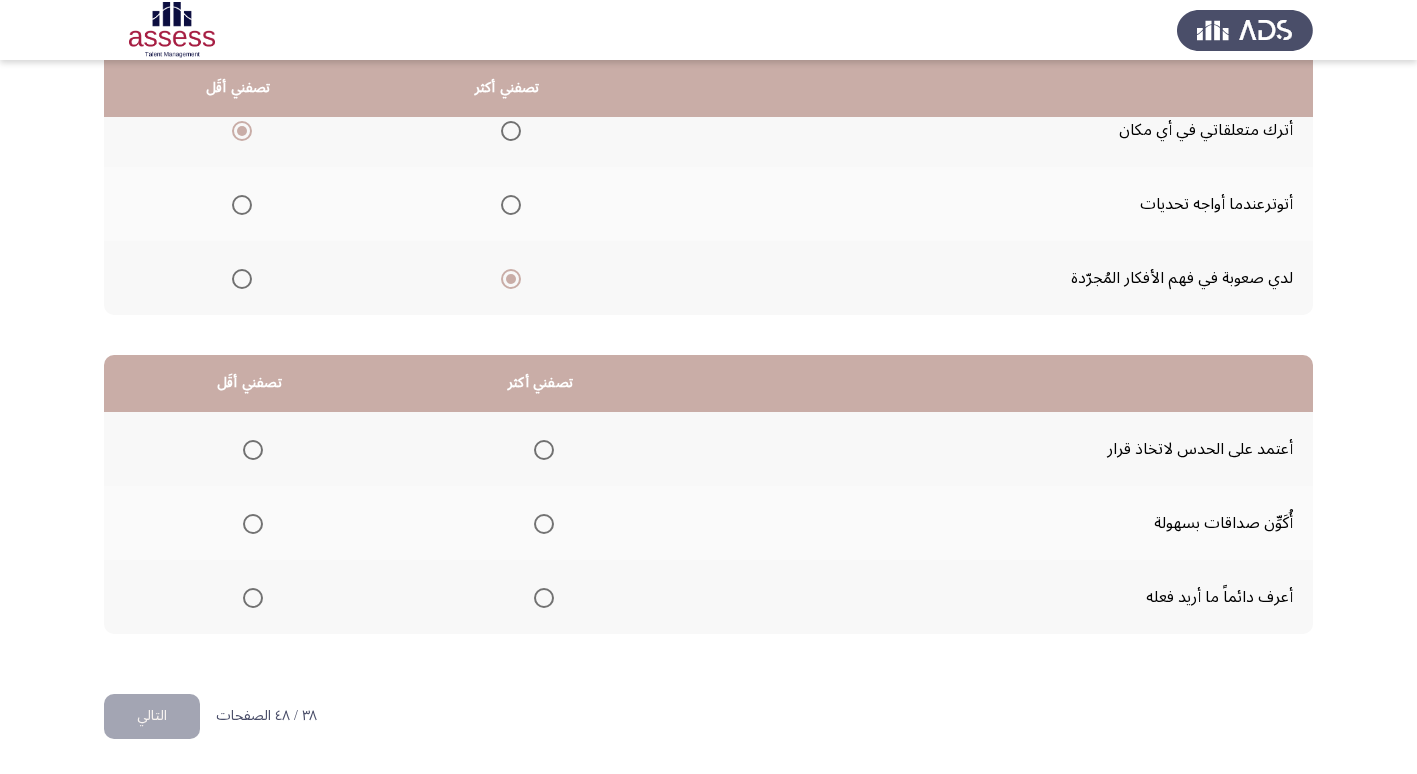 click at bounding box center [544, 598] 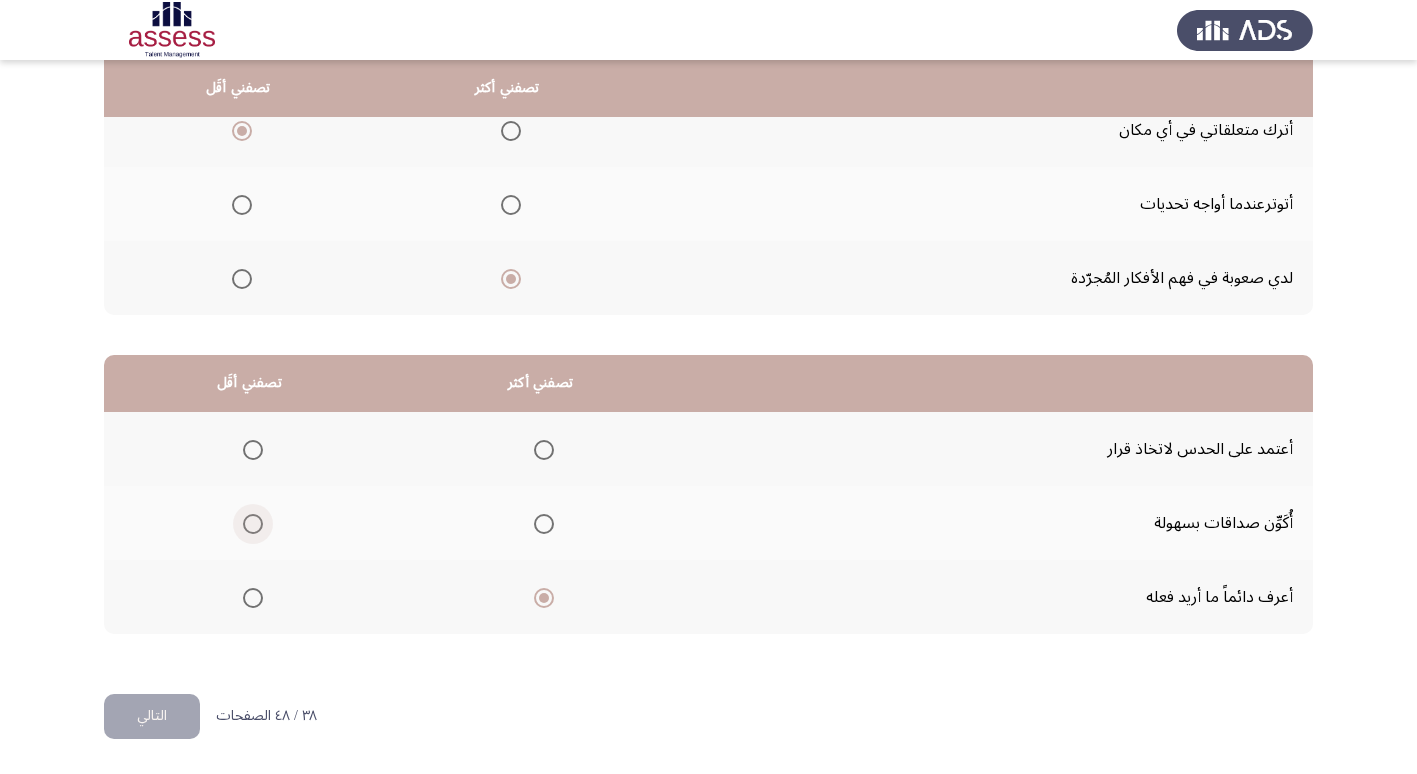 click at bounding box center [249, 524] 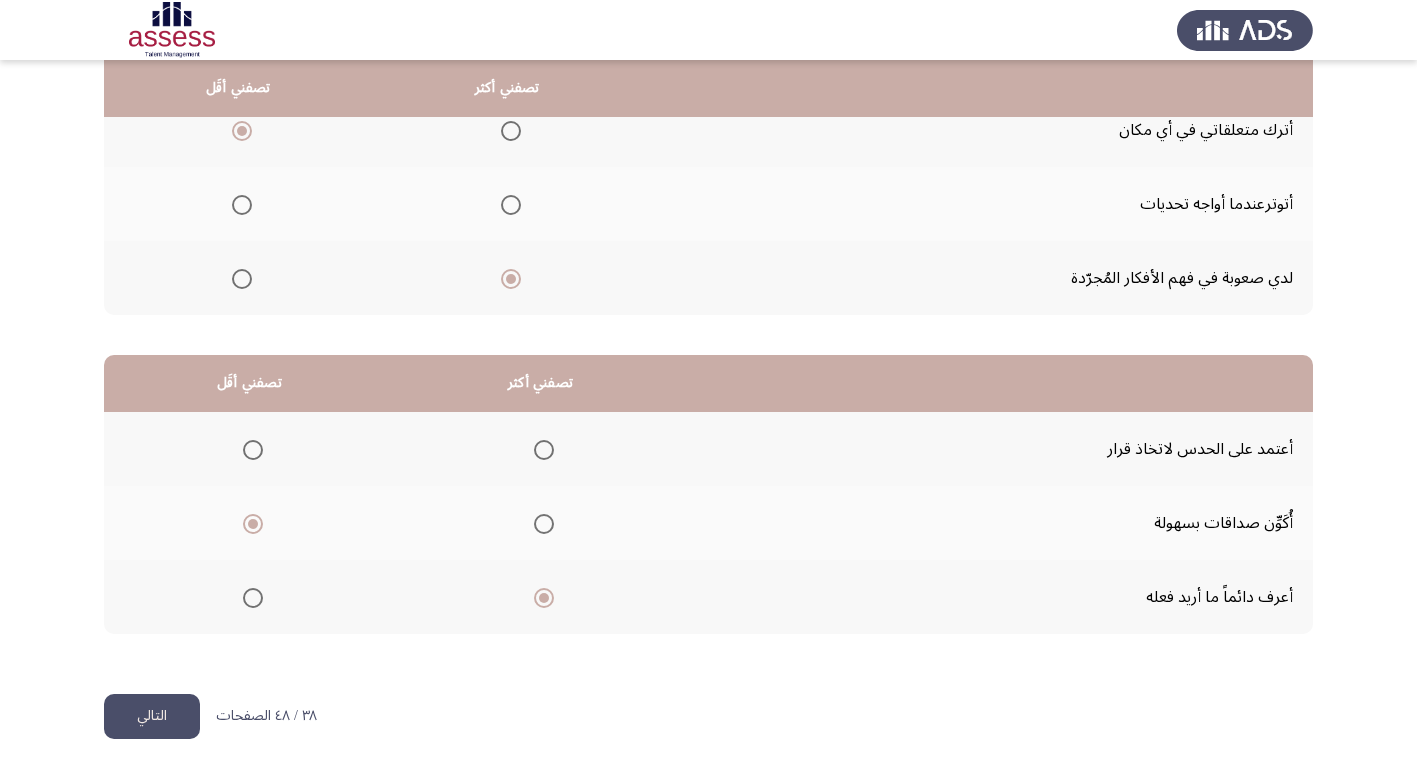 click on "التالي" 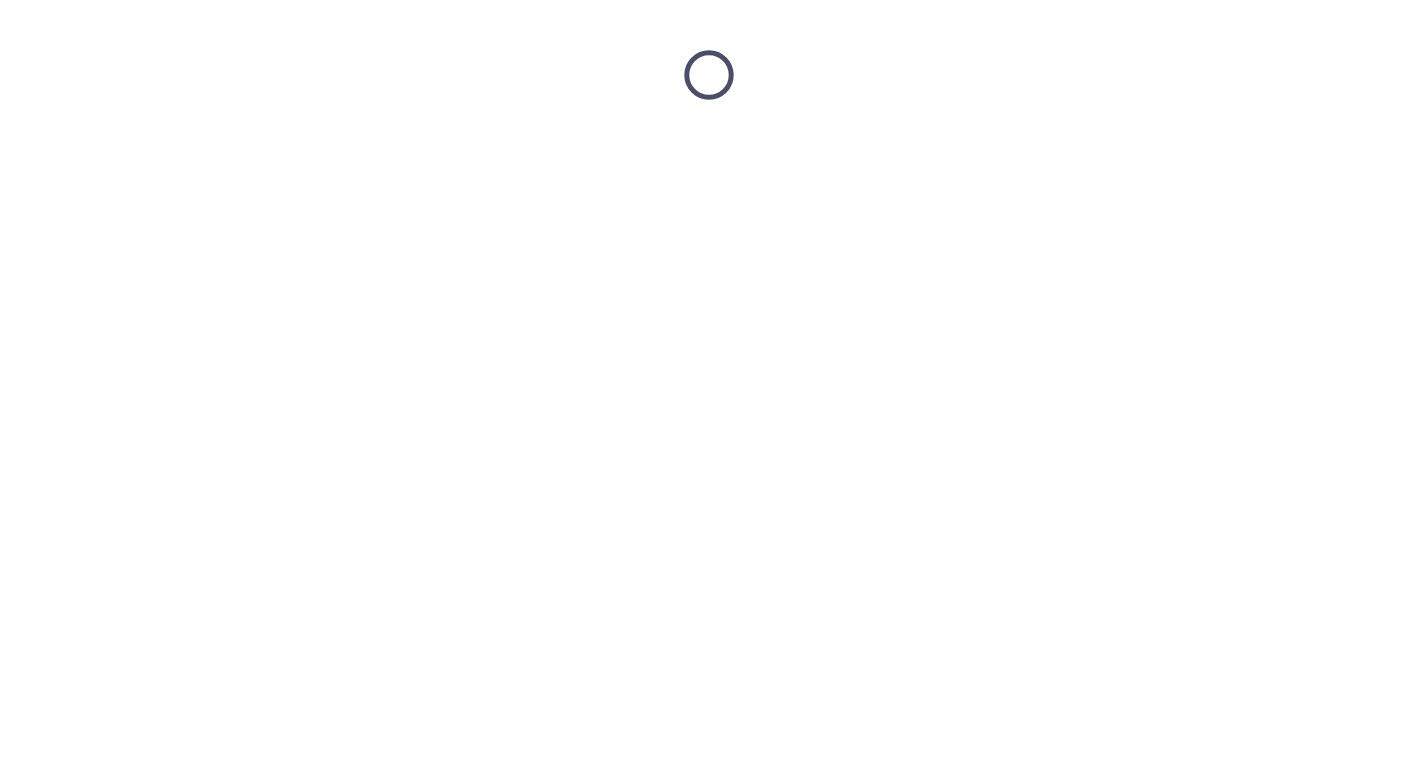 scroll, scrollTop: 0, scrollLeft: 0, axis: both 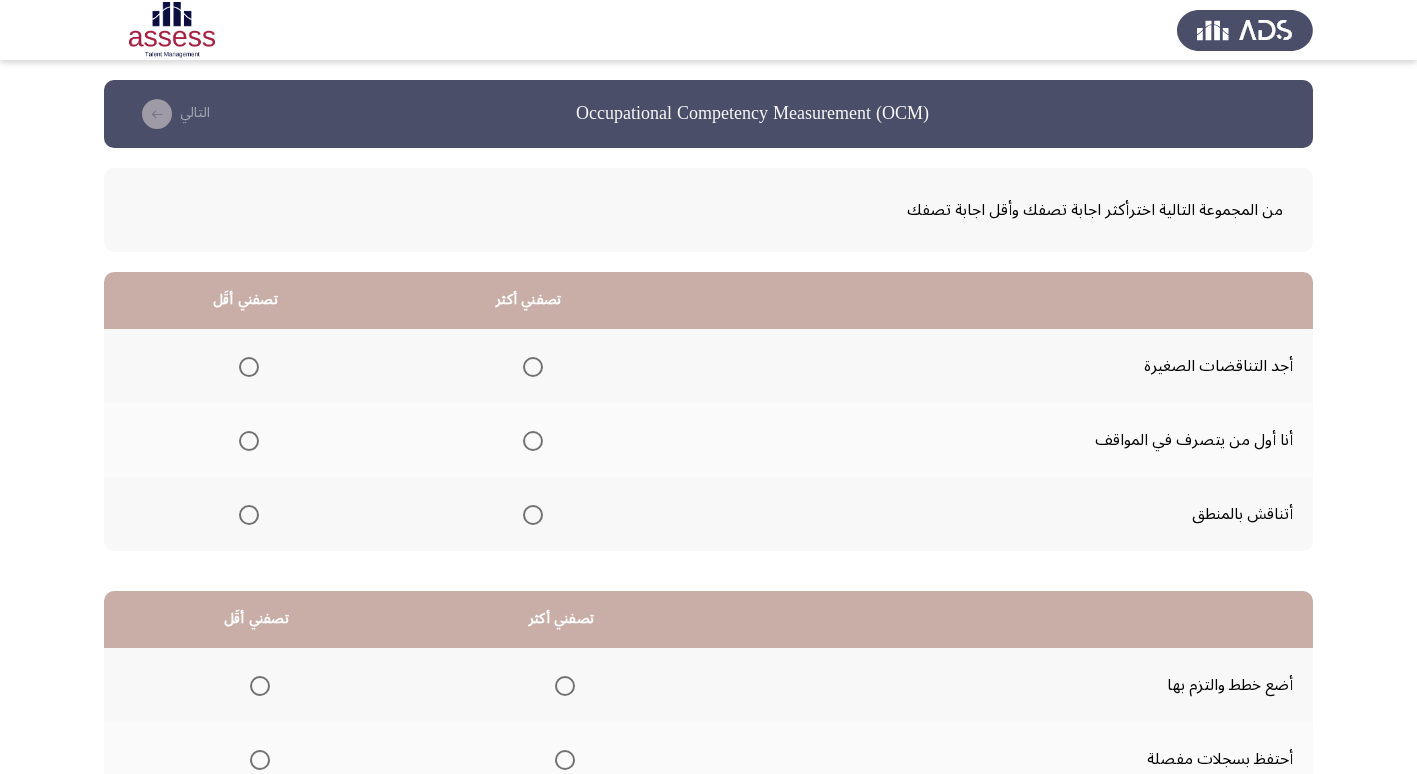 click at bounding box center (533, 515) 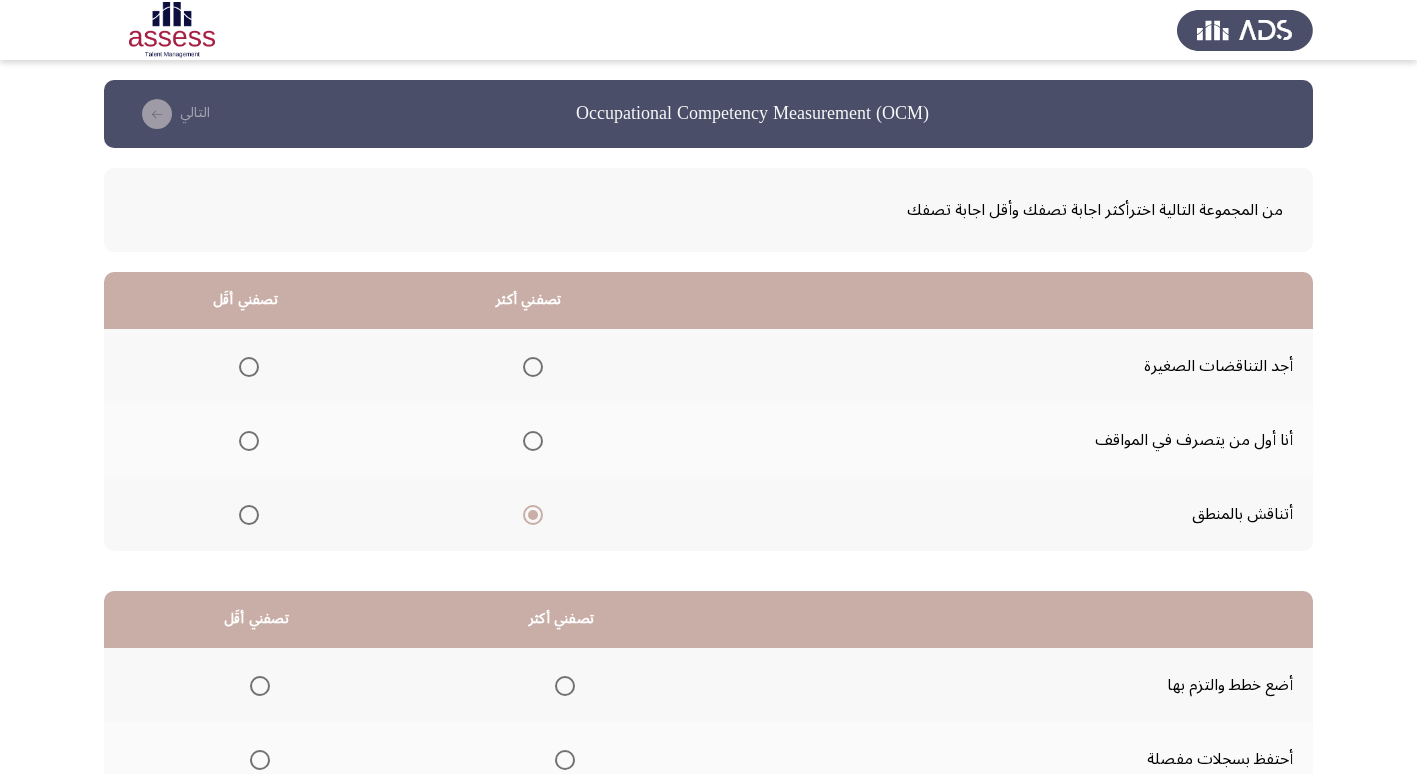 click at bounding box center [249, 367] 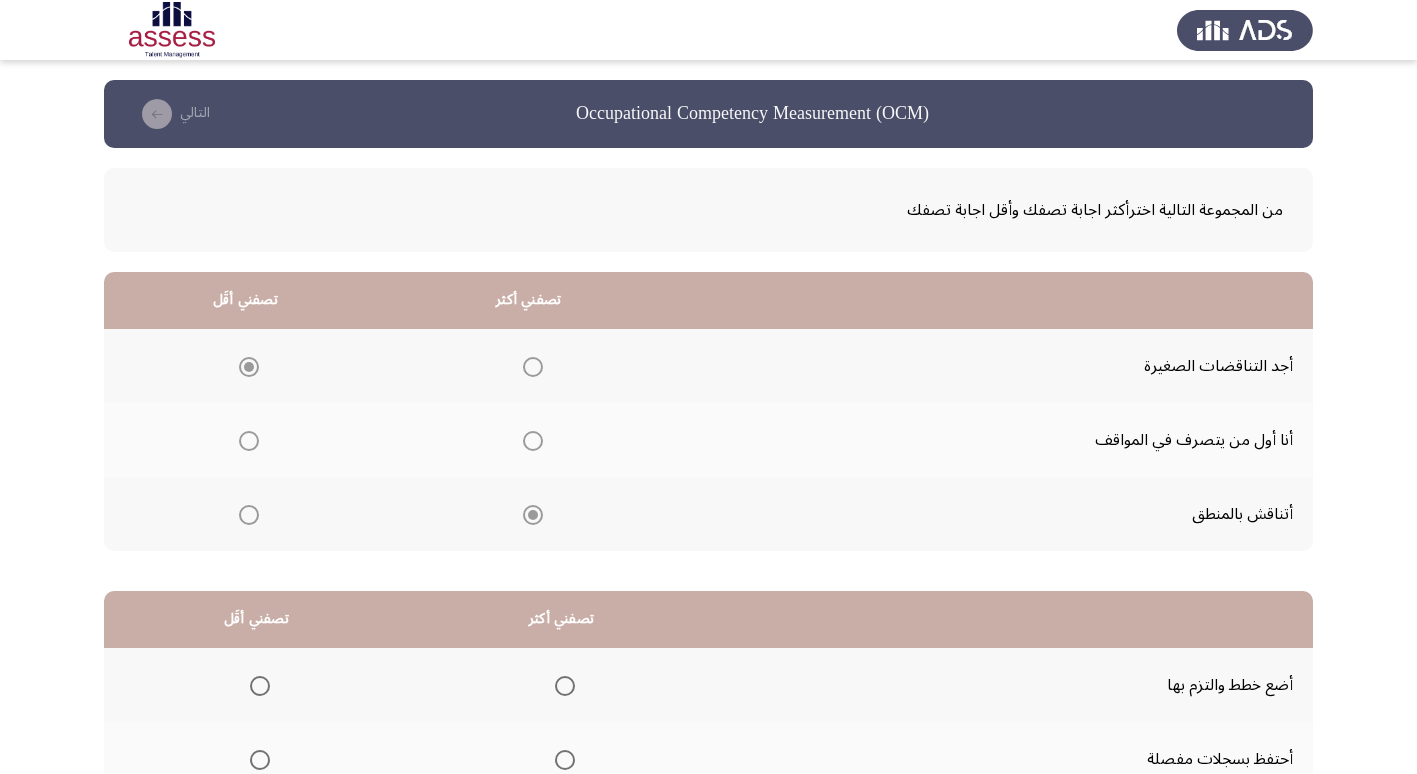 click at bounding box center [249, 367] 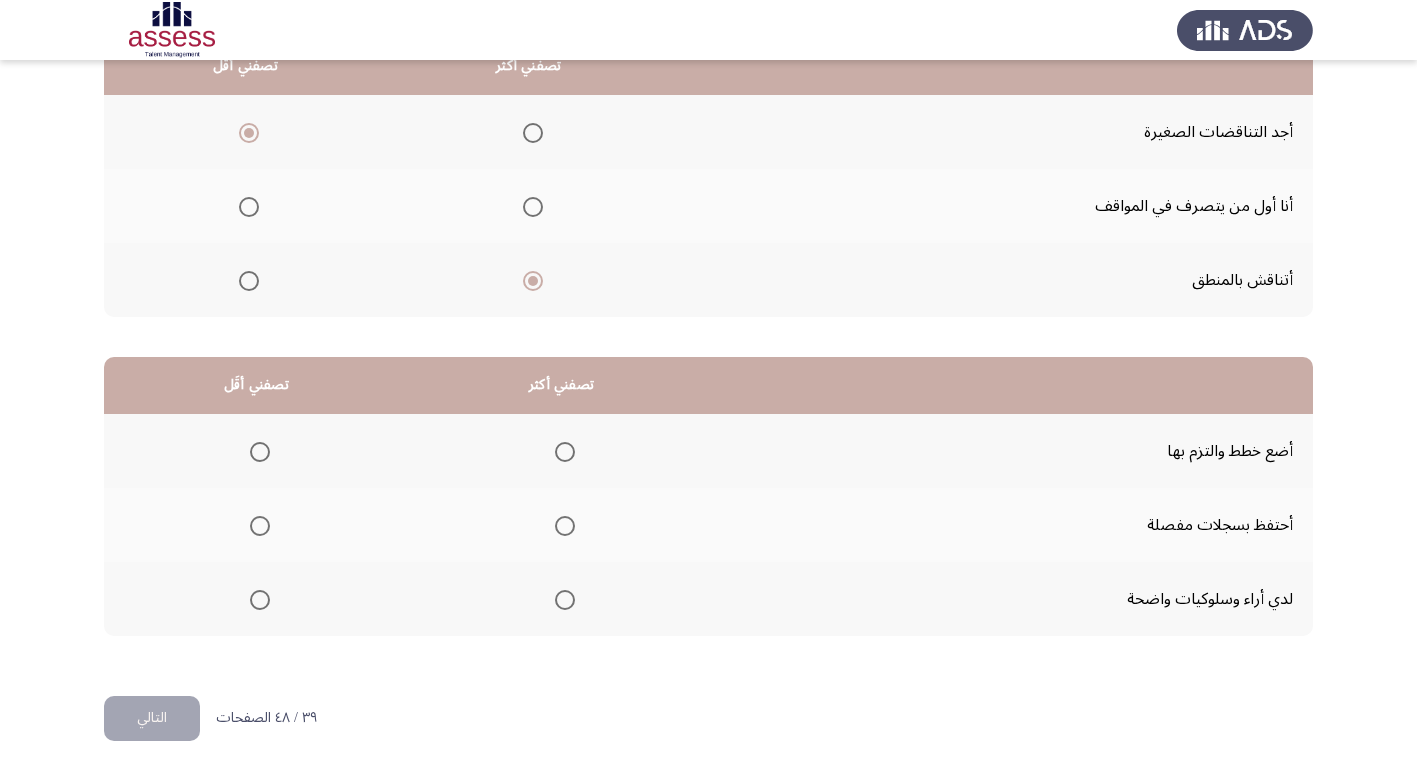 scroll, scrollTop: 236, scrollLeft: 0, axis: vertical 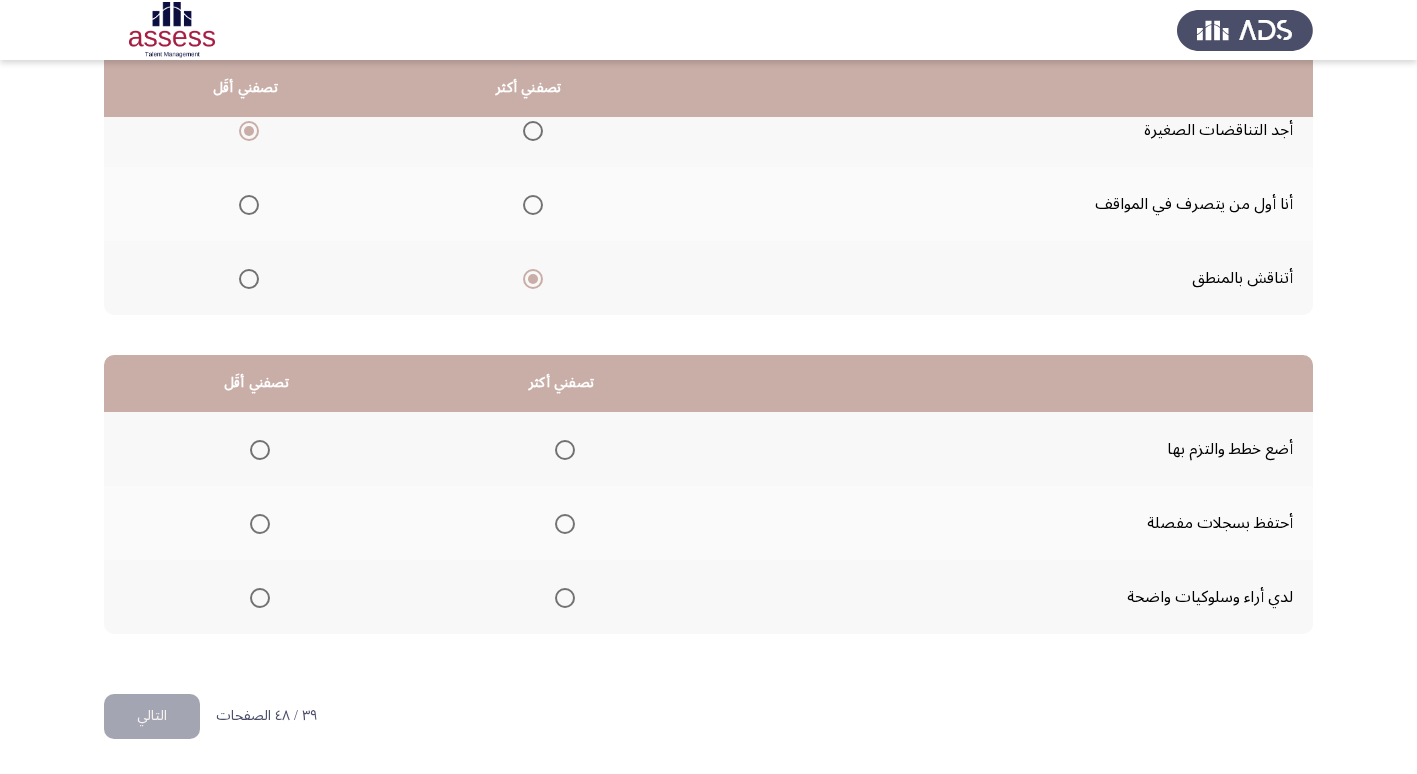 click at bounding box center [565, 450] 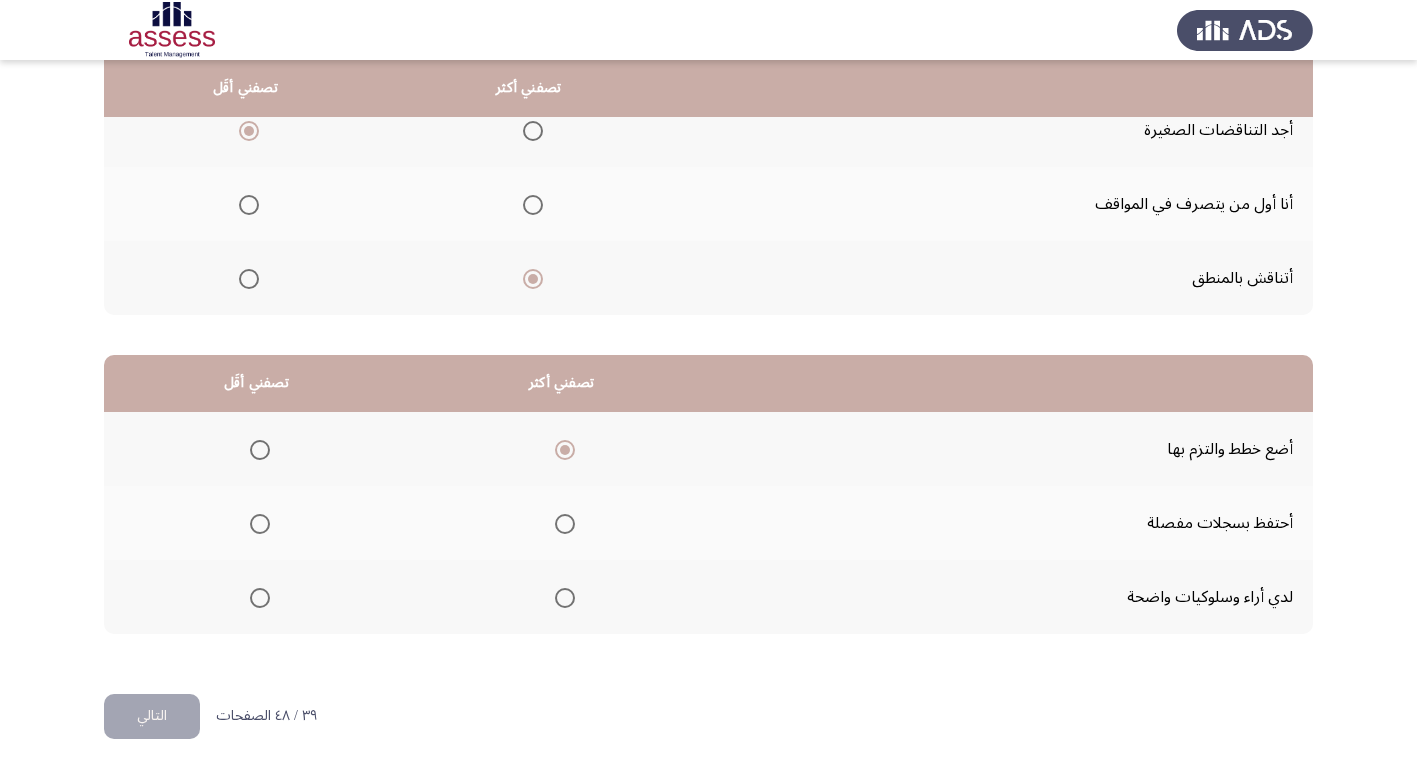 click at bounding box center [260, 524] 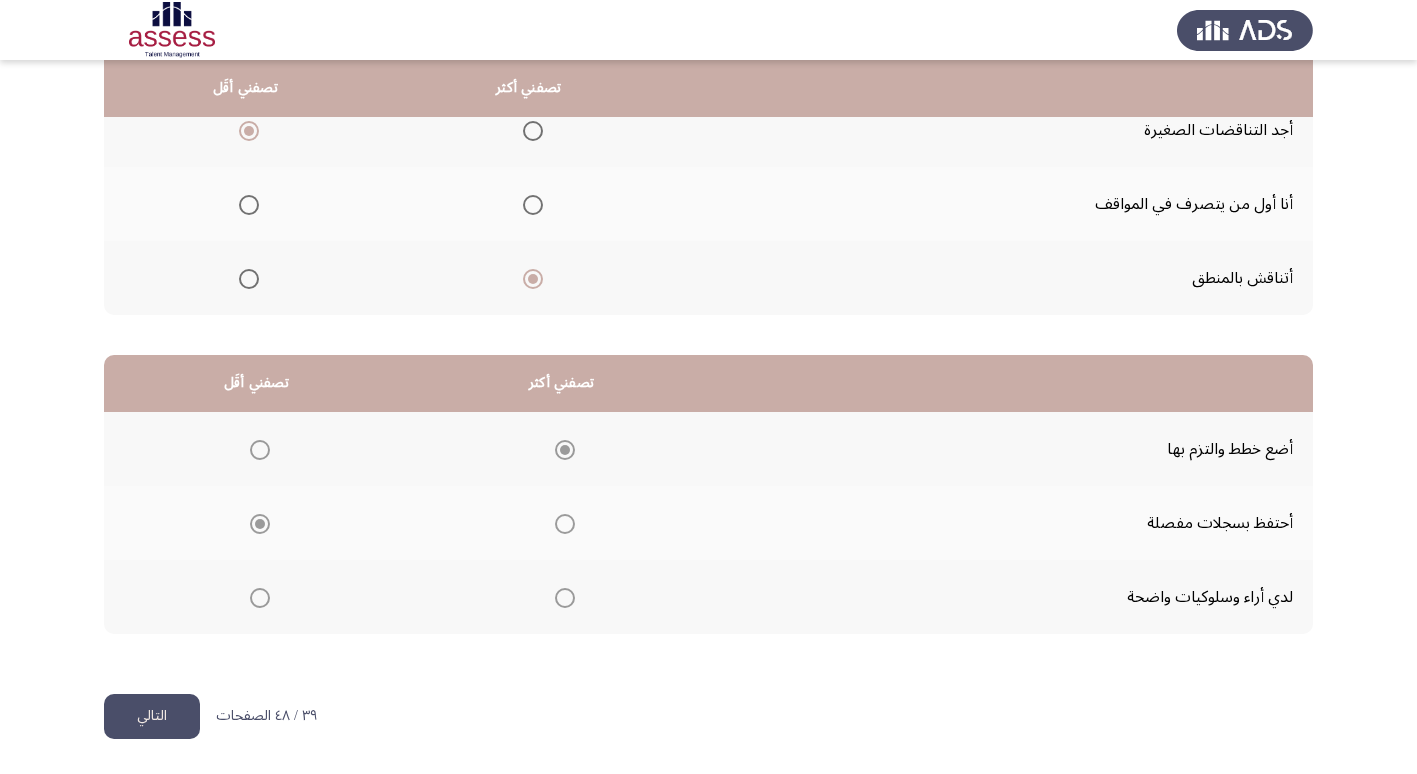 click at bounding box center [260, 524] 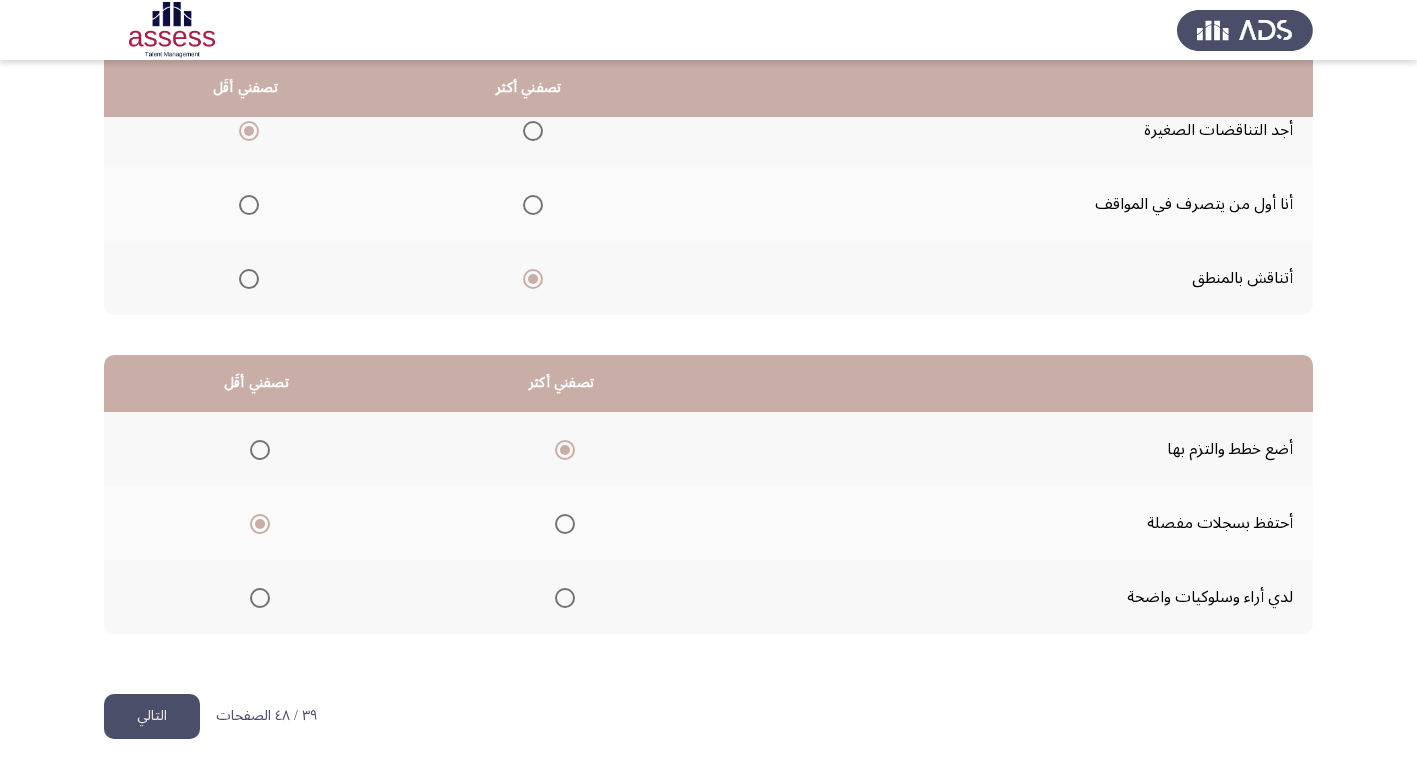 click on "التالي" 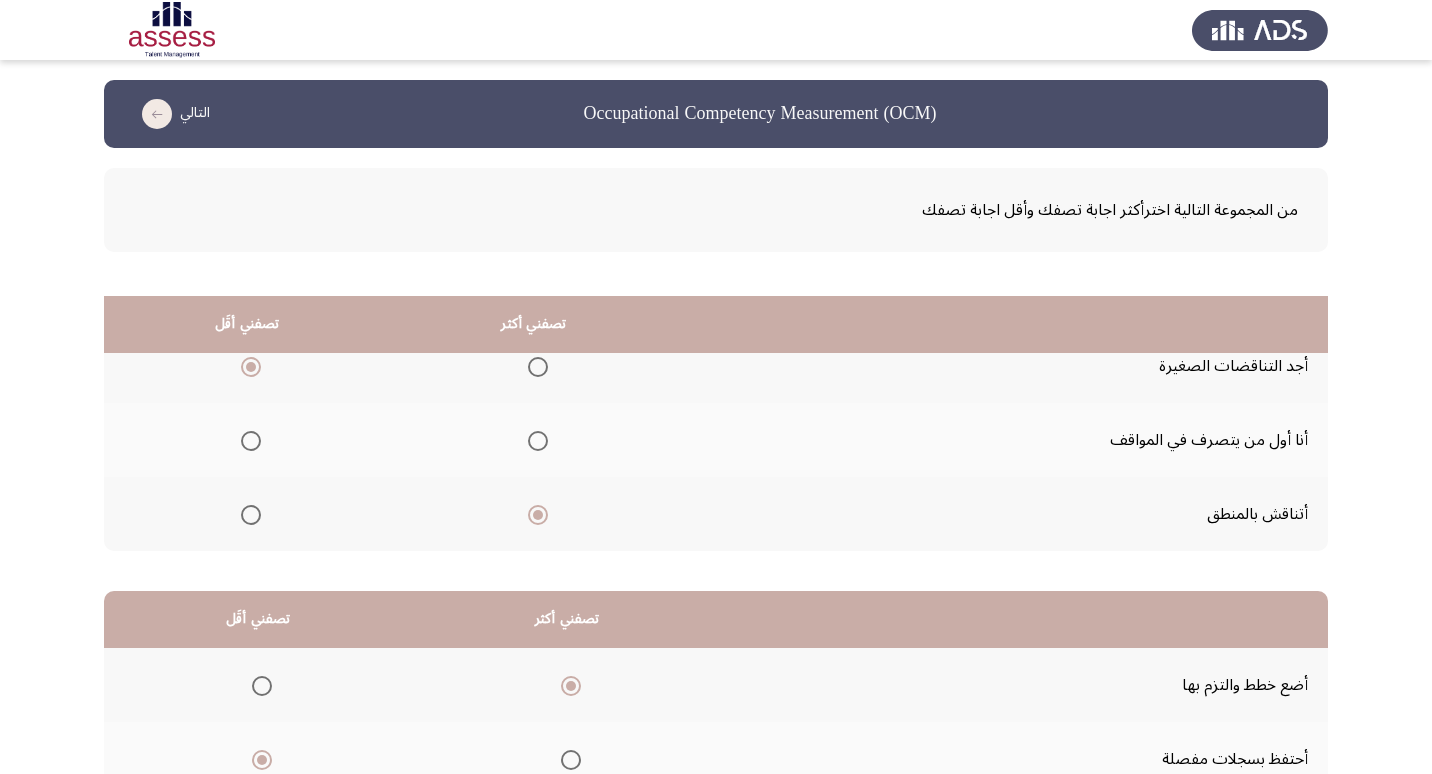 click on "Occupational Competency Measurement (OCM)   التالي  من المجموعة التالية اخترأكثر اجابة تصفك وأقل اجابة تصفك  تصفني أكثر   تصفني أقَل  أجد التناقضات الصغيرة     أنا أول من يتصرف في المواقف     أتناقش بالمنطق      تصفني أكثر   تصفني أقَل  أضع خطط والتزم بها     أحتفظ بسجلات مفصلة     لدي أراء وسلوكيات واضحة      ٣٩ / ٤٨ الصفحات   التالي
WAITING" at bounding box center (716, 505) 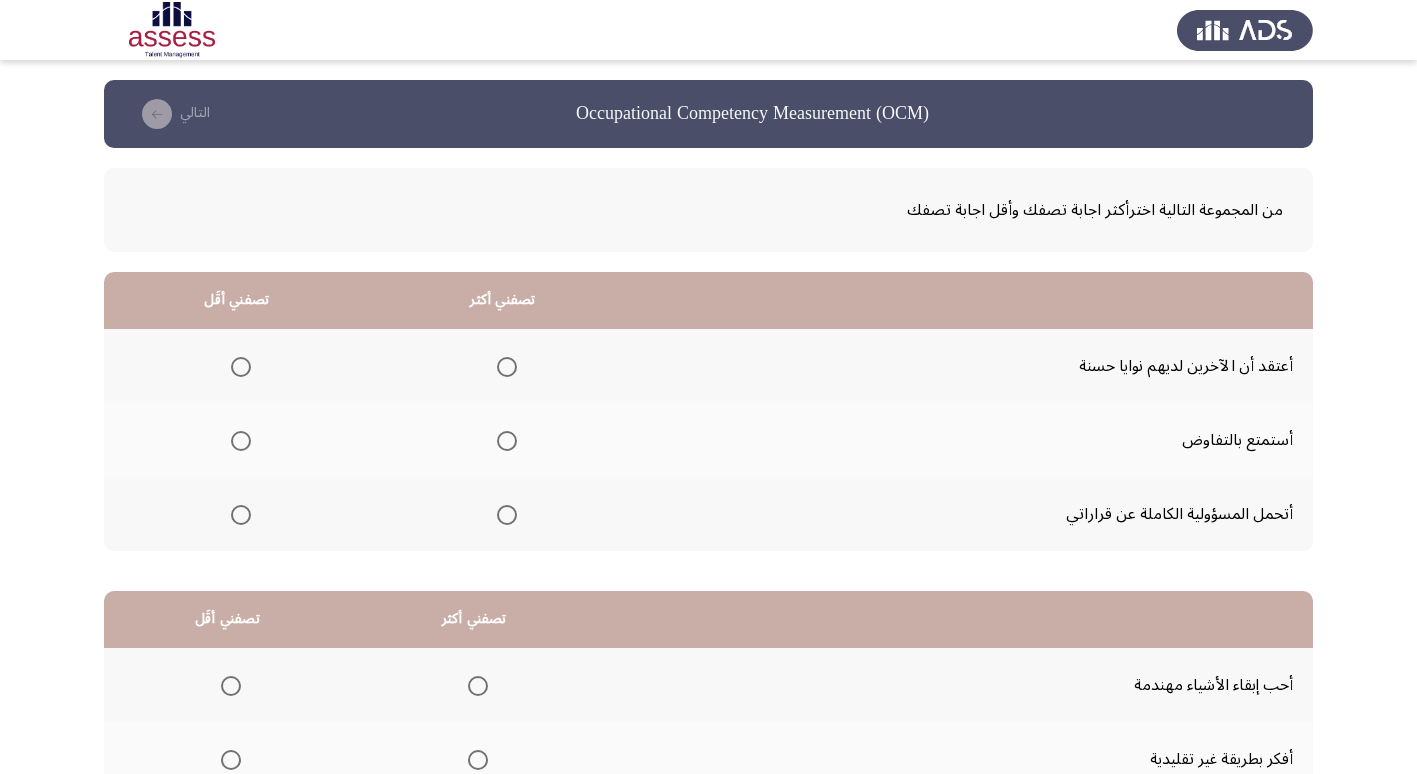click at bounding box center (241, 367) 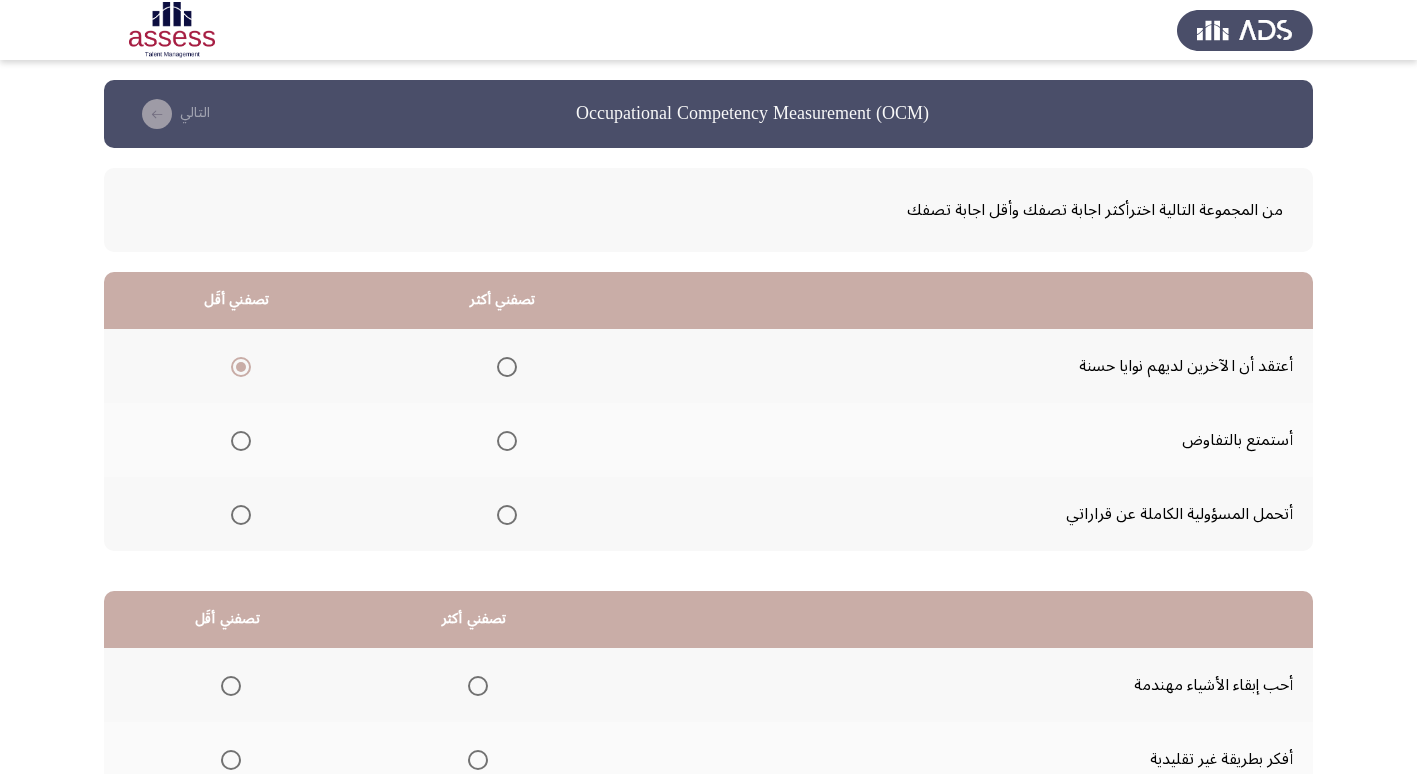 click 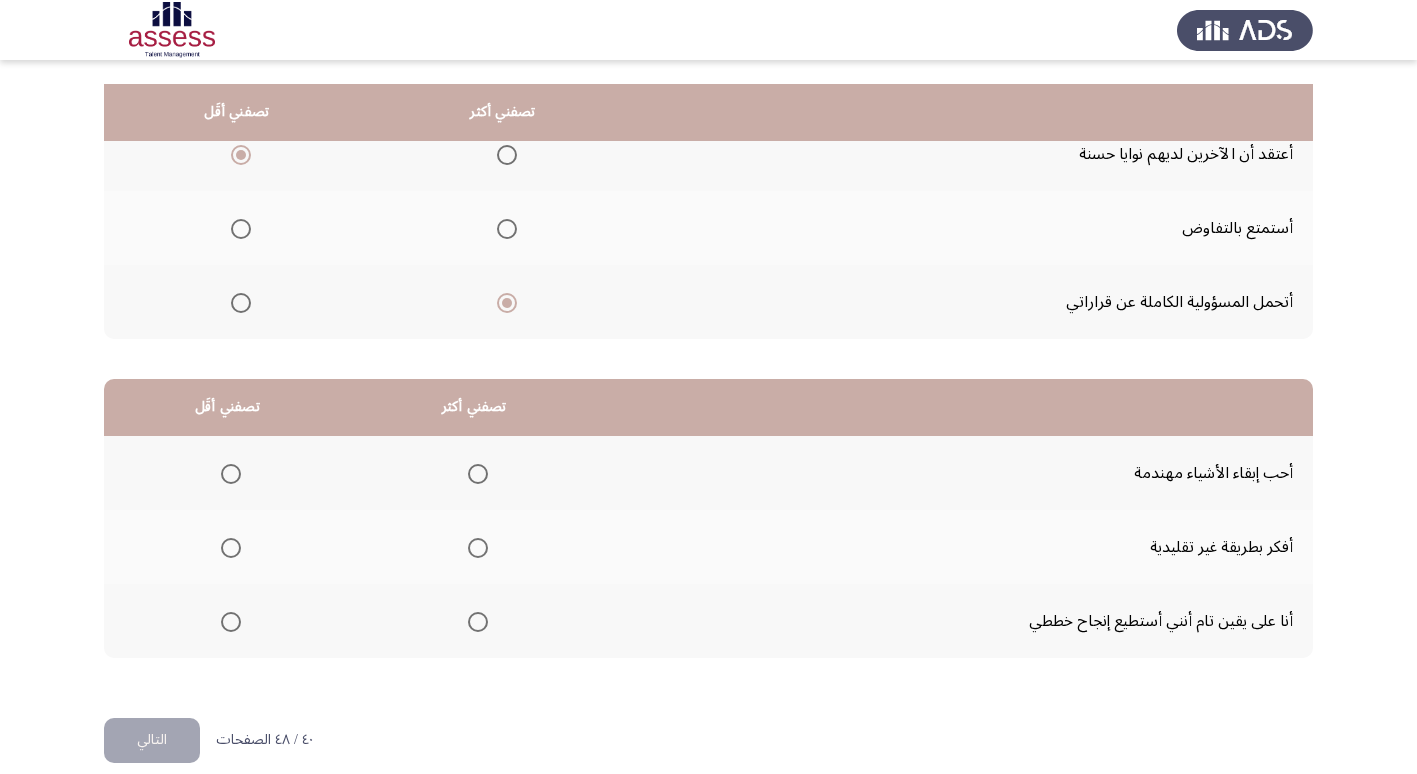 scroll, scrollTop: 236, scrollLeft: 0, axis: vertical 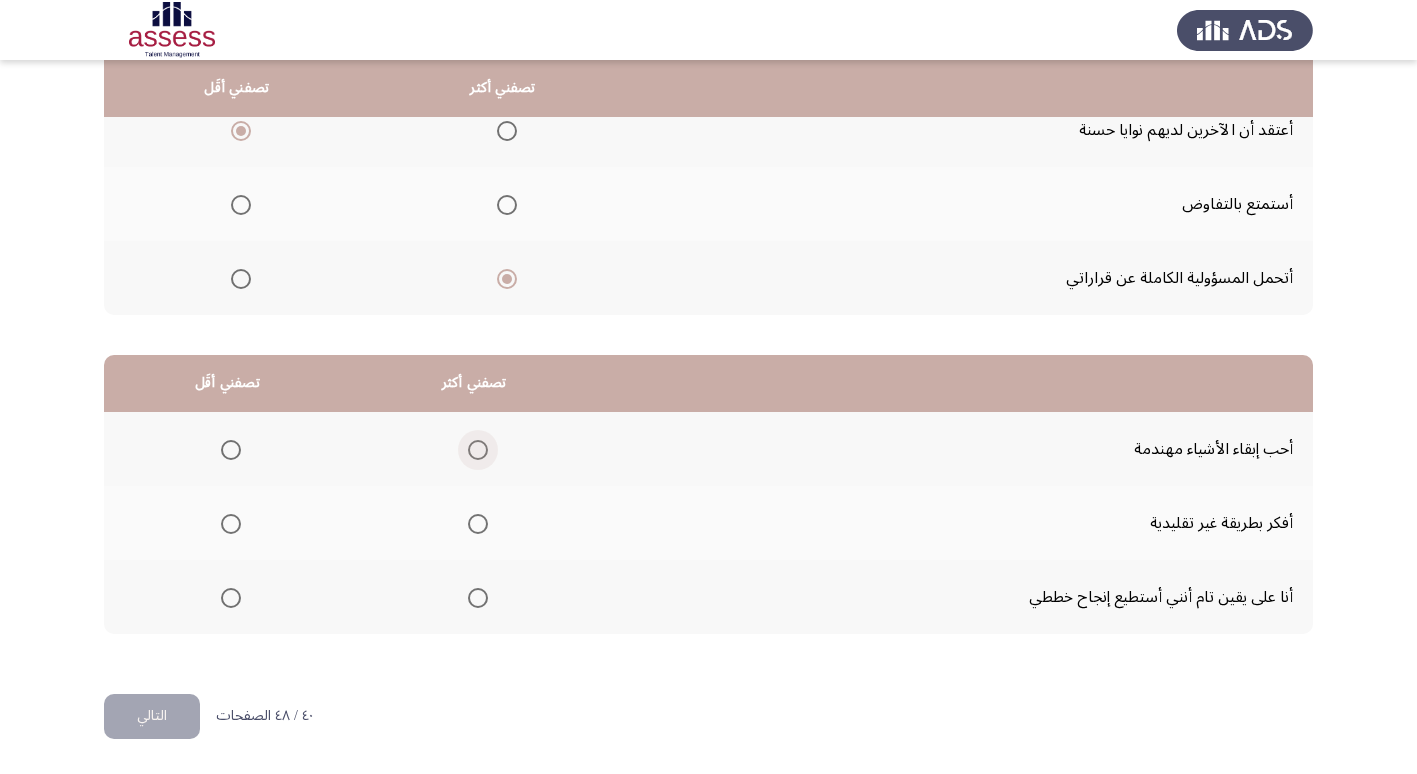 click at bounding box center (478, 450) 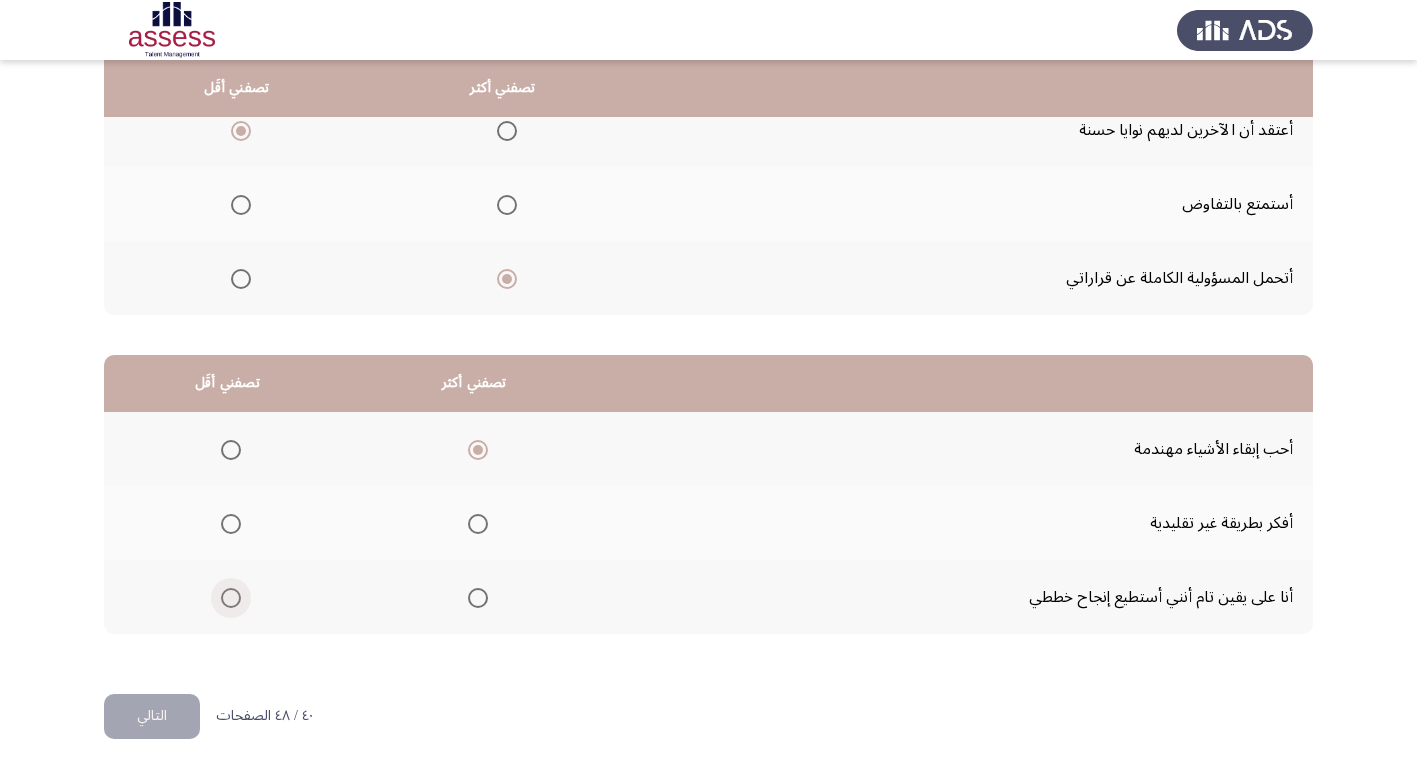 click at bounding box center (231, 598) 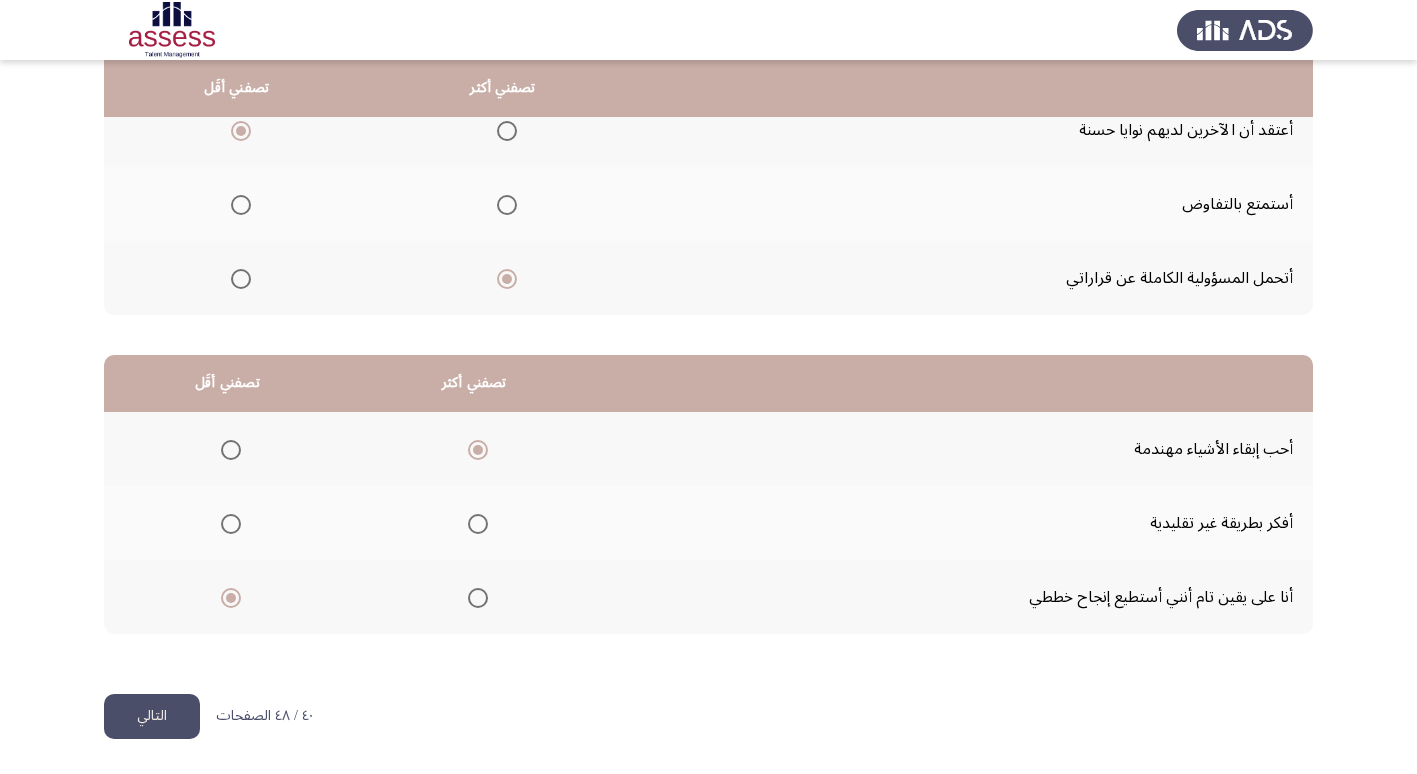 click on "التالي" 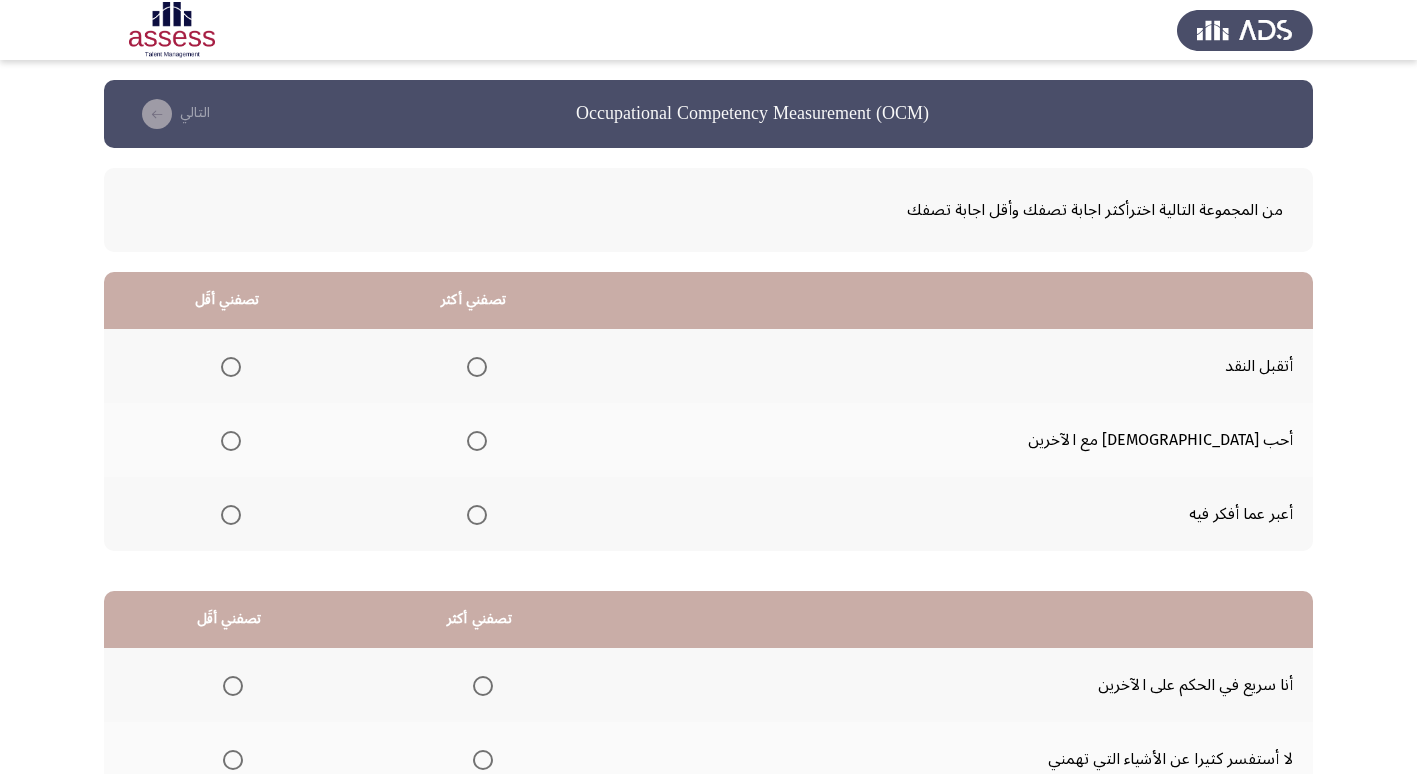 click at bounding box center (477, 367) 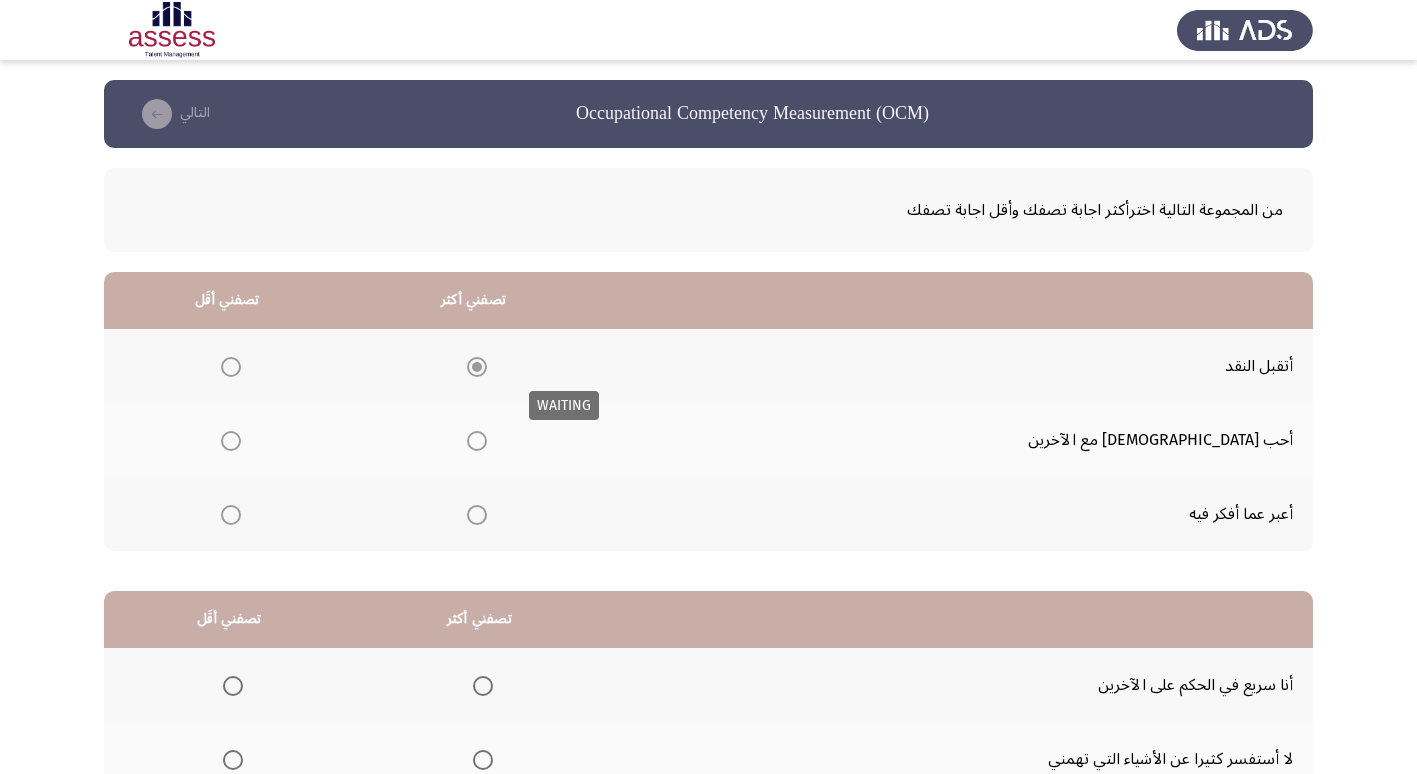 click at bounding box center [477, 367] 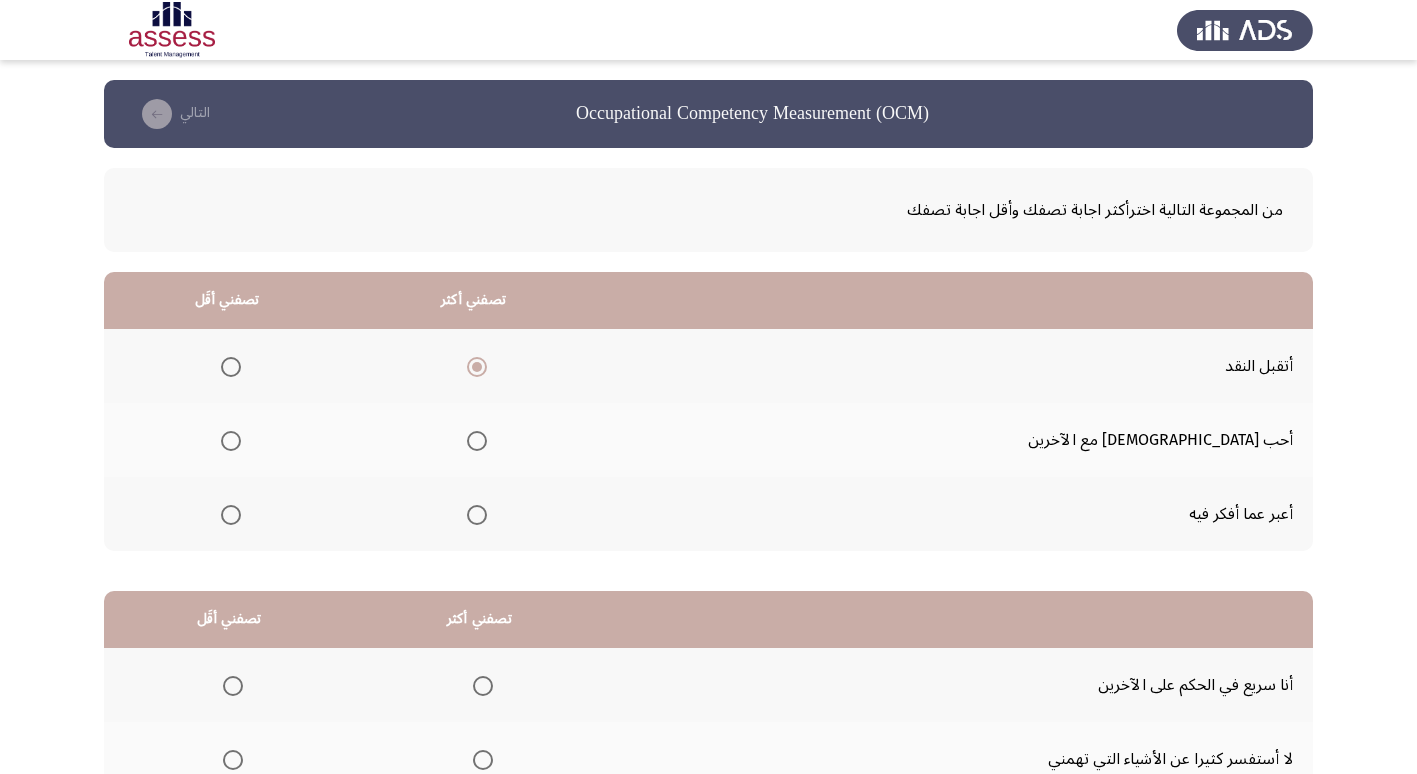 click at bounding box center [231, 441] 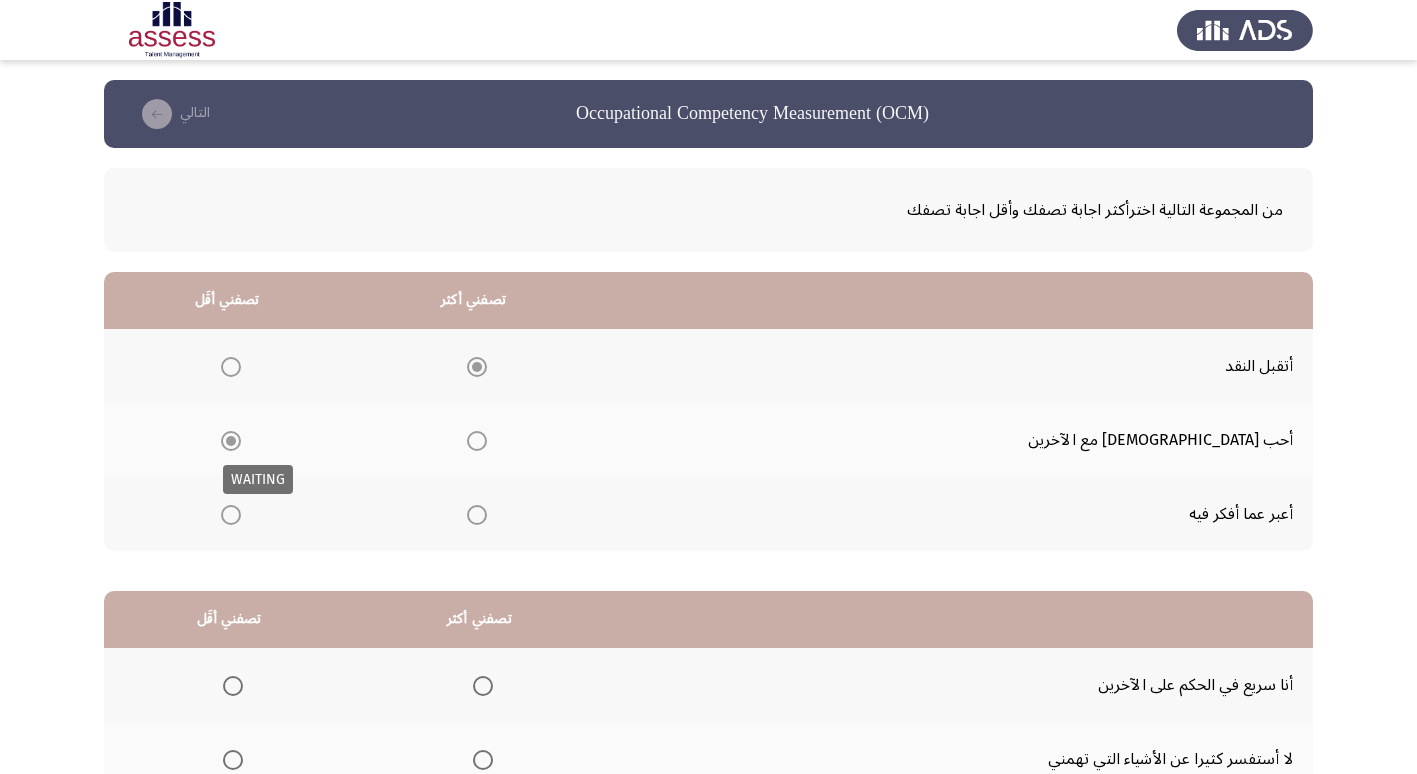 click at bounding box center (231, 441) 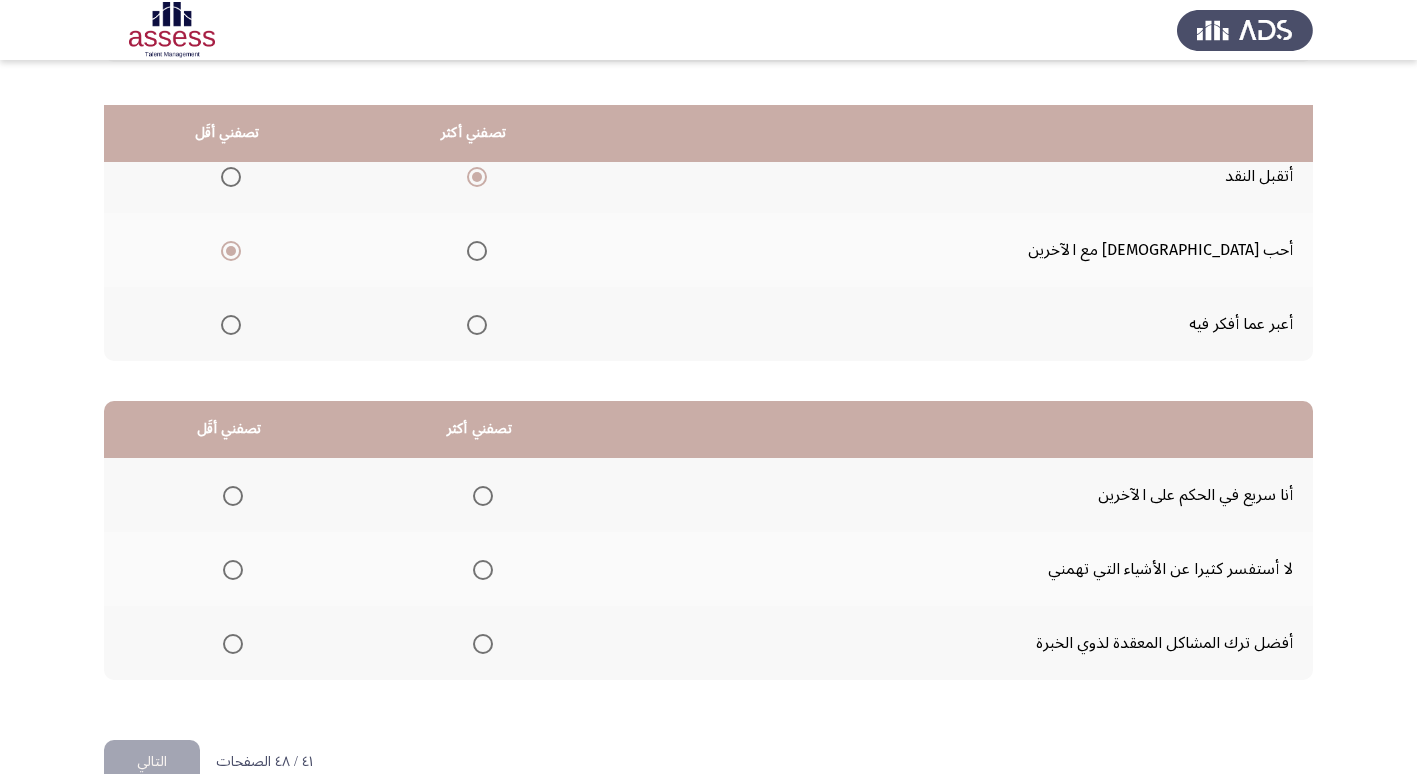 scroll, scrollTop: 236, scrollLeft: 0, axis: vertical 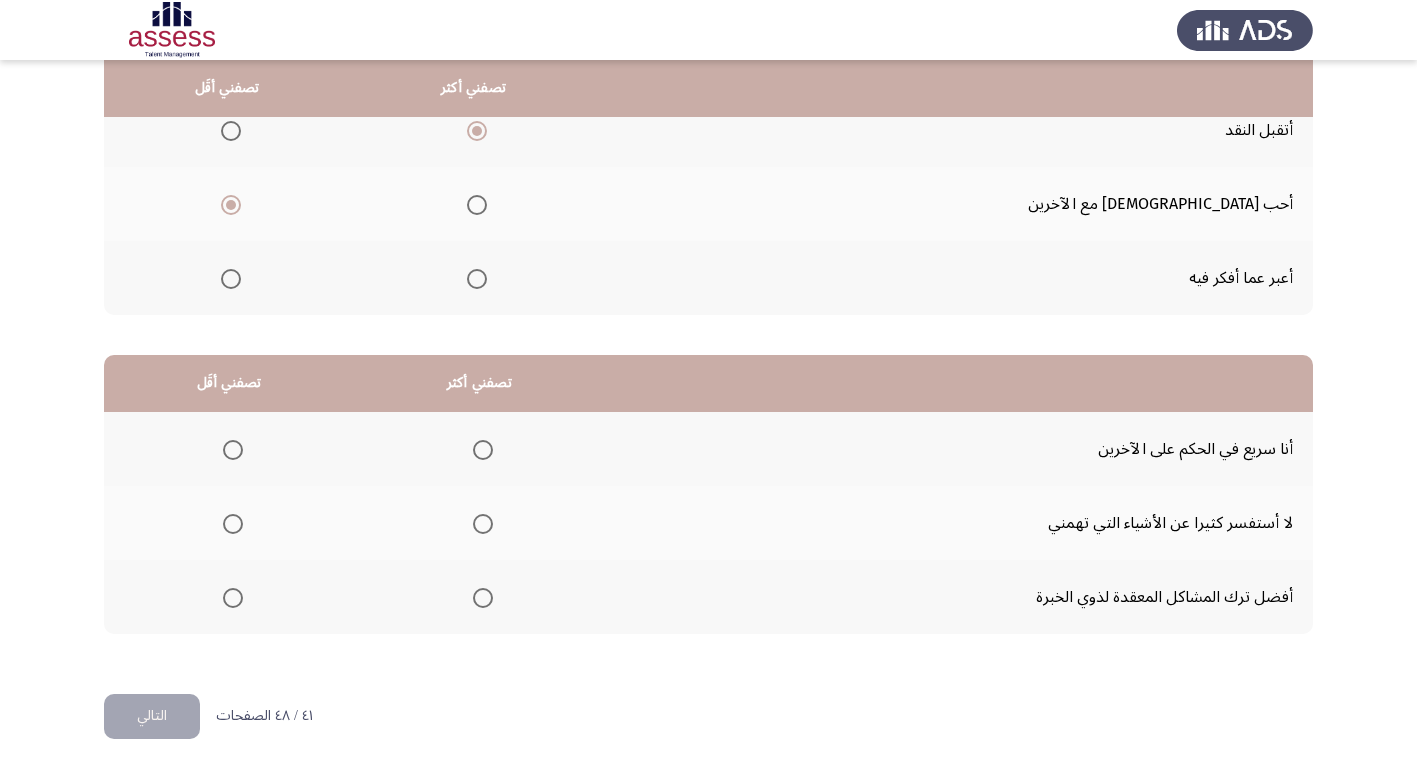click at bounding box center [483, 598] 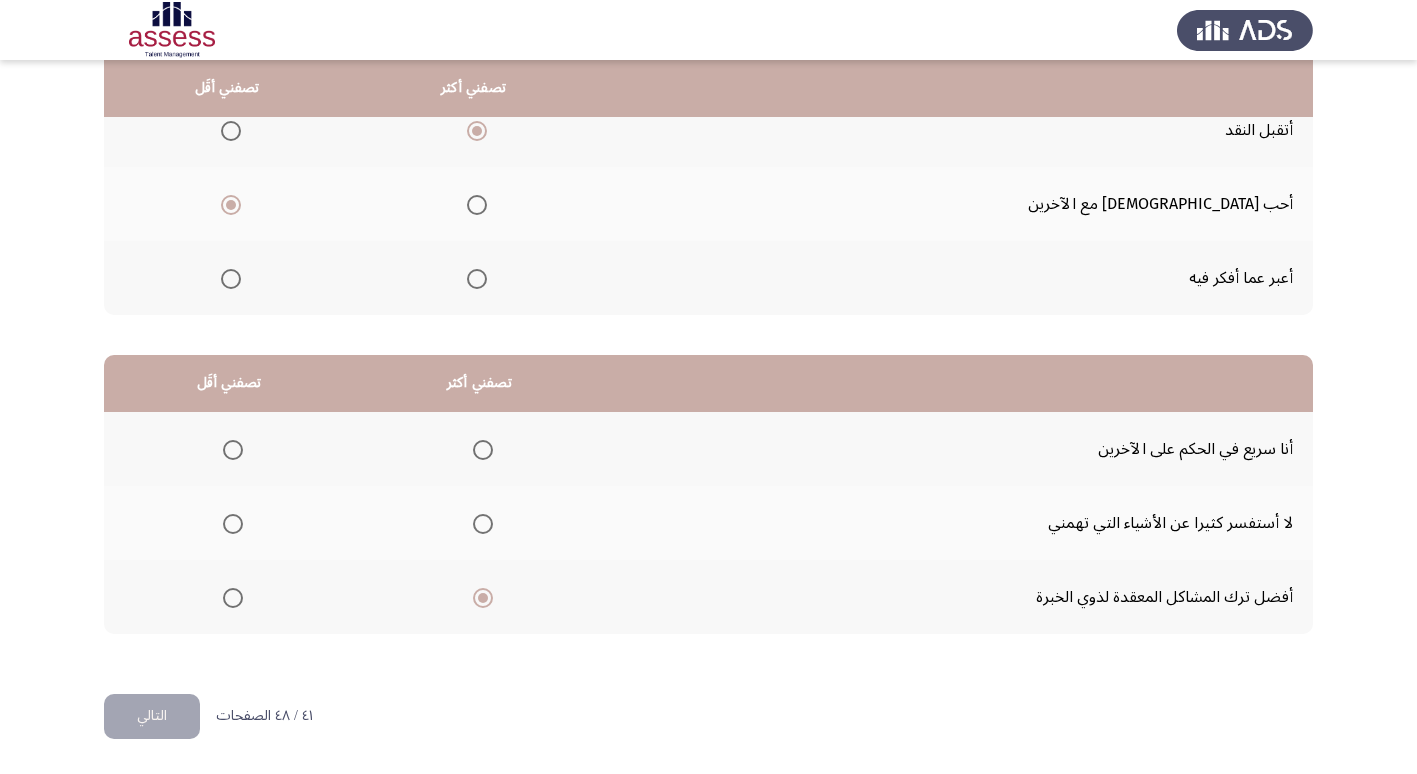 click at bounding box center [233, 524] 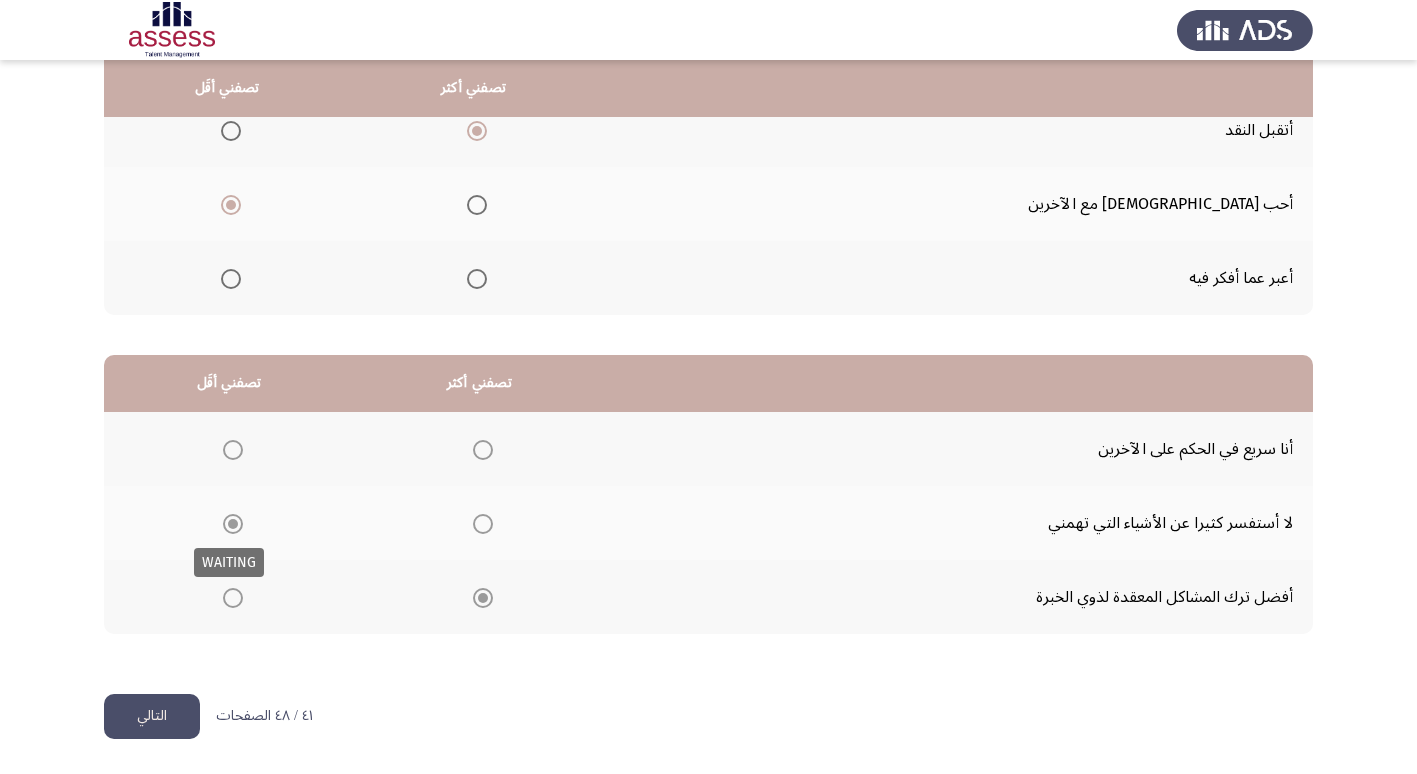 click at bounding box center [233, 524] 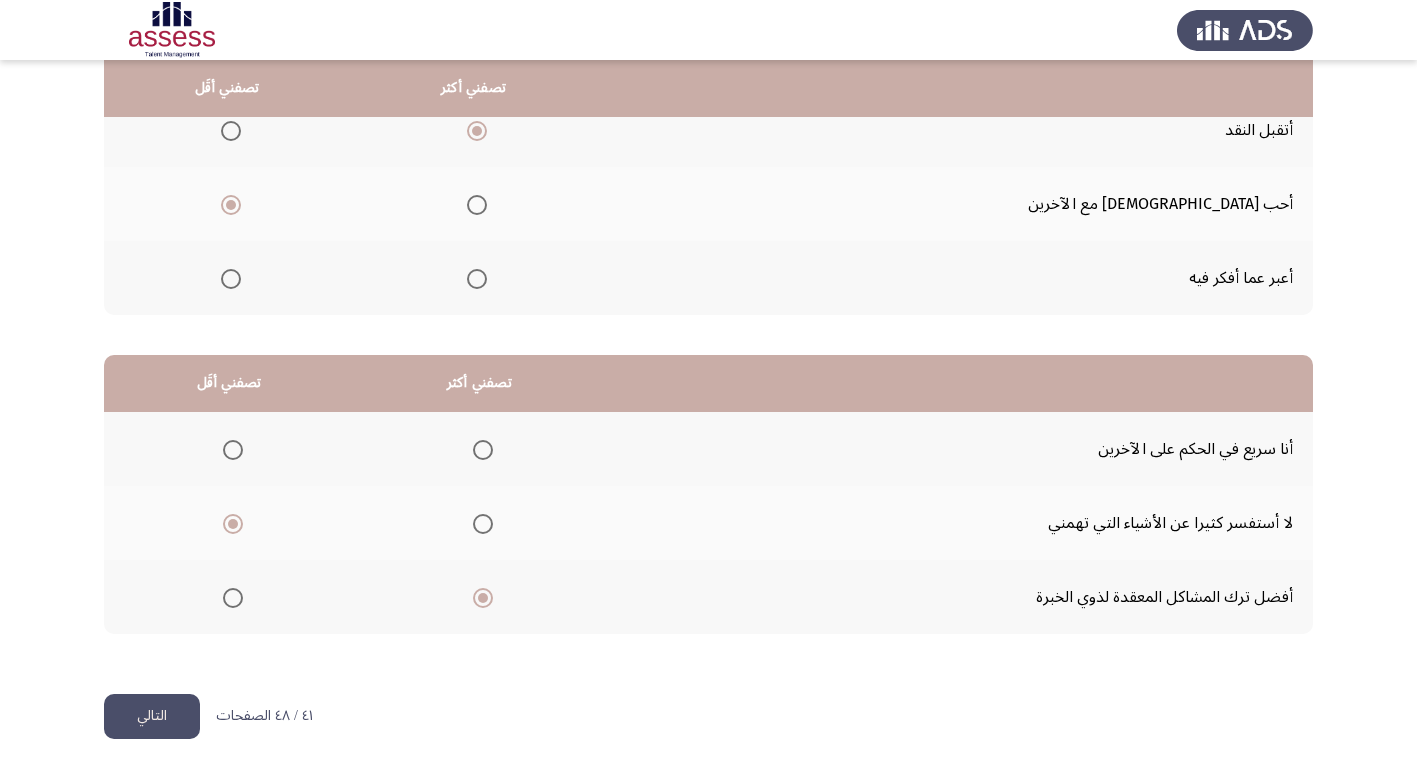 click on "التالي" 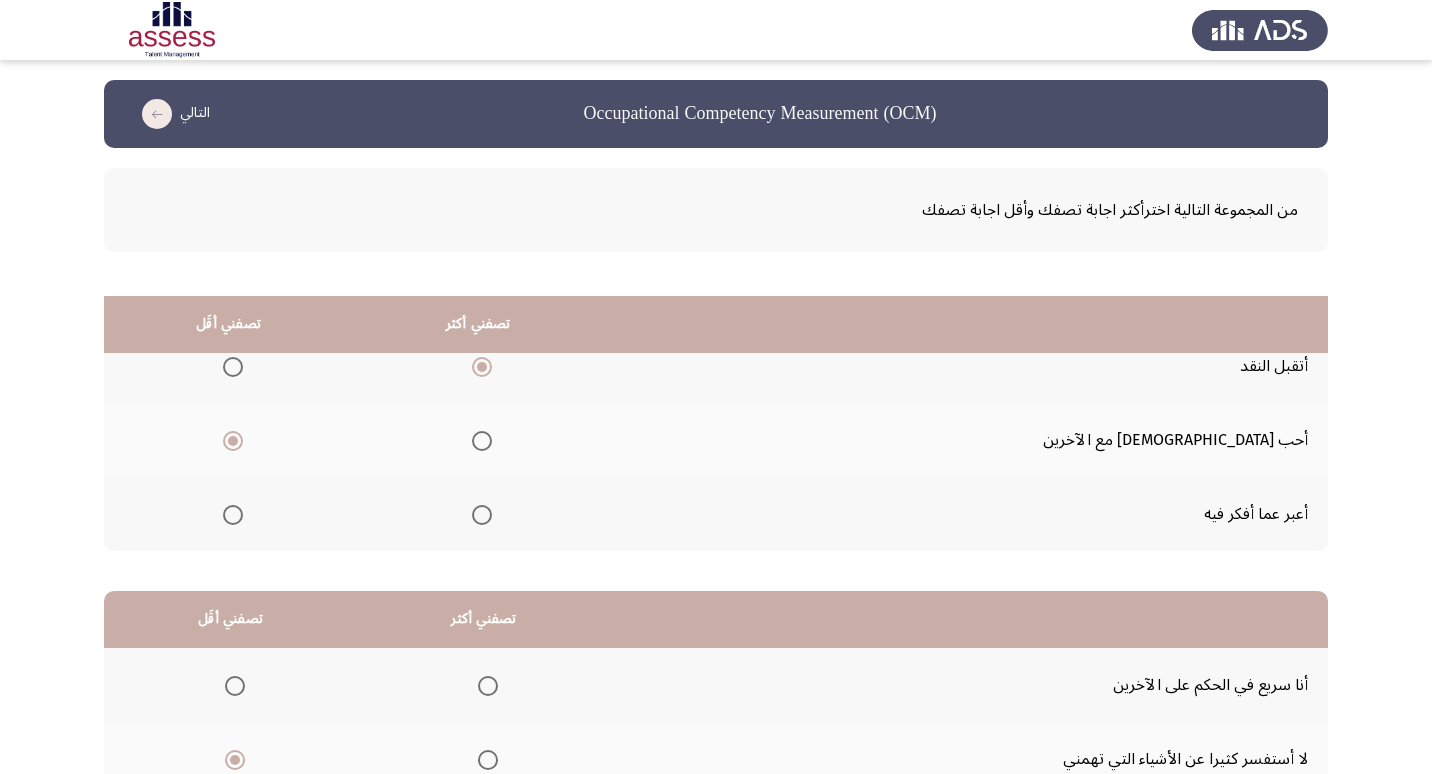 click on "Occupational Competency Measurement (OCM)   التالي  من المجموعة التالية اخترأكثر اجابة تصفك وأقل اجابة تصفك  تصفني أكثر   تصفني أقَل  أتقبل النقد     أحب الحديث مع الآخرين     أعبر عما أفكر فيه      تصفني أكثر   تصفني أقَل  أنا سريع في الحكم على الآخرين     لا أستفسر كثيرا عن الأشياء التي تهمني     أفضل ترك المشاكل المعقدة لذوي الخبرة      ٤١ / ٤٨ الصفحات   التالي
WAITING" at bounding box center [716, 505] 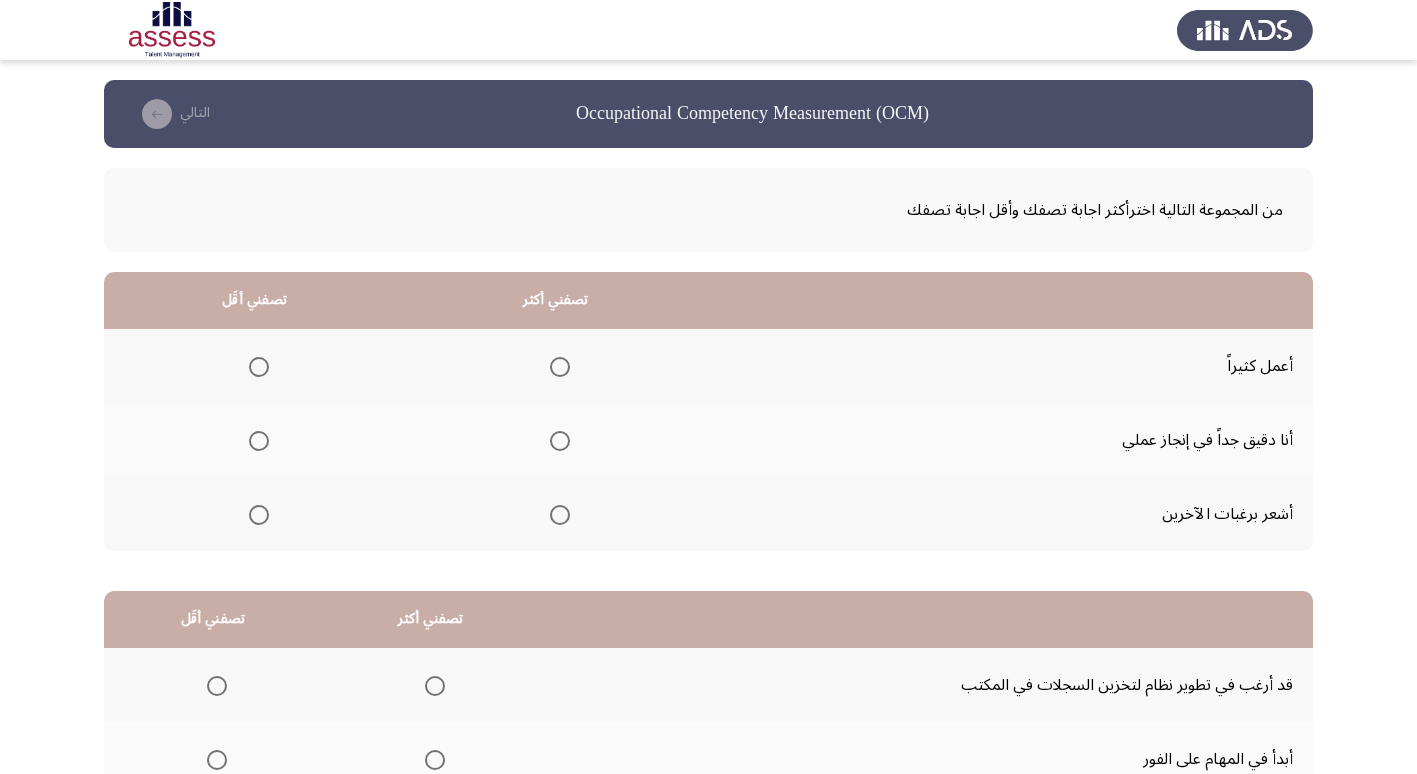 click at bounding box center (560, 441) 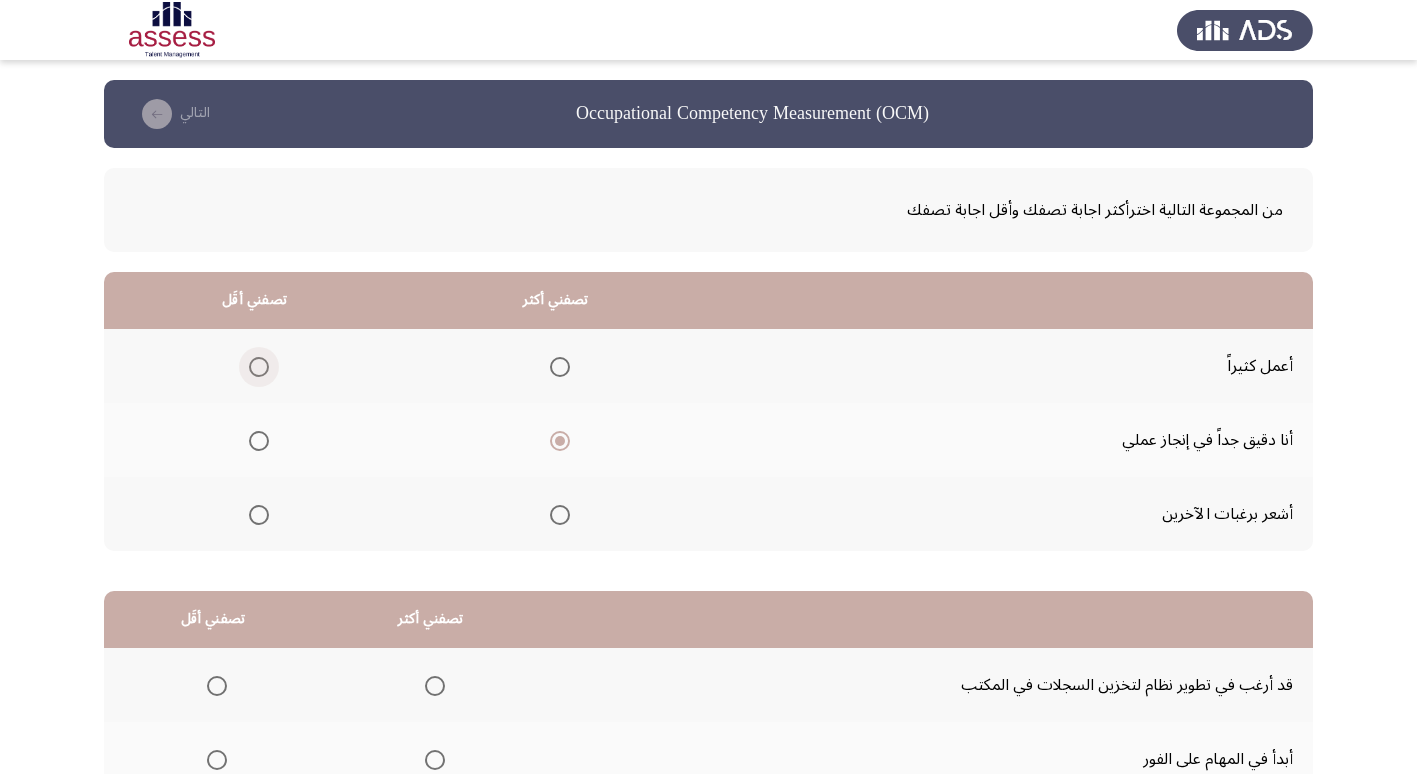 click at bounding box center [259, 367] 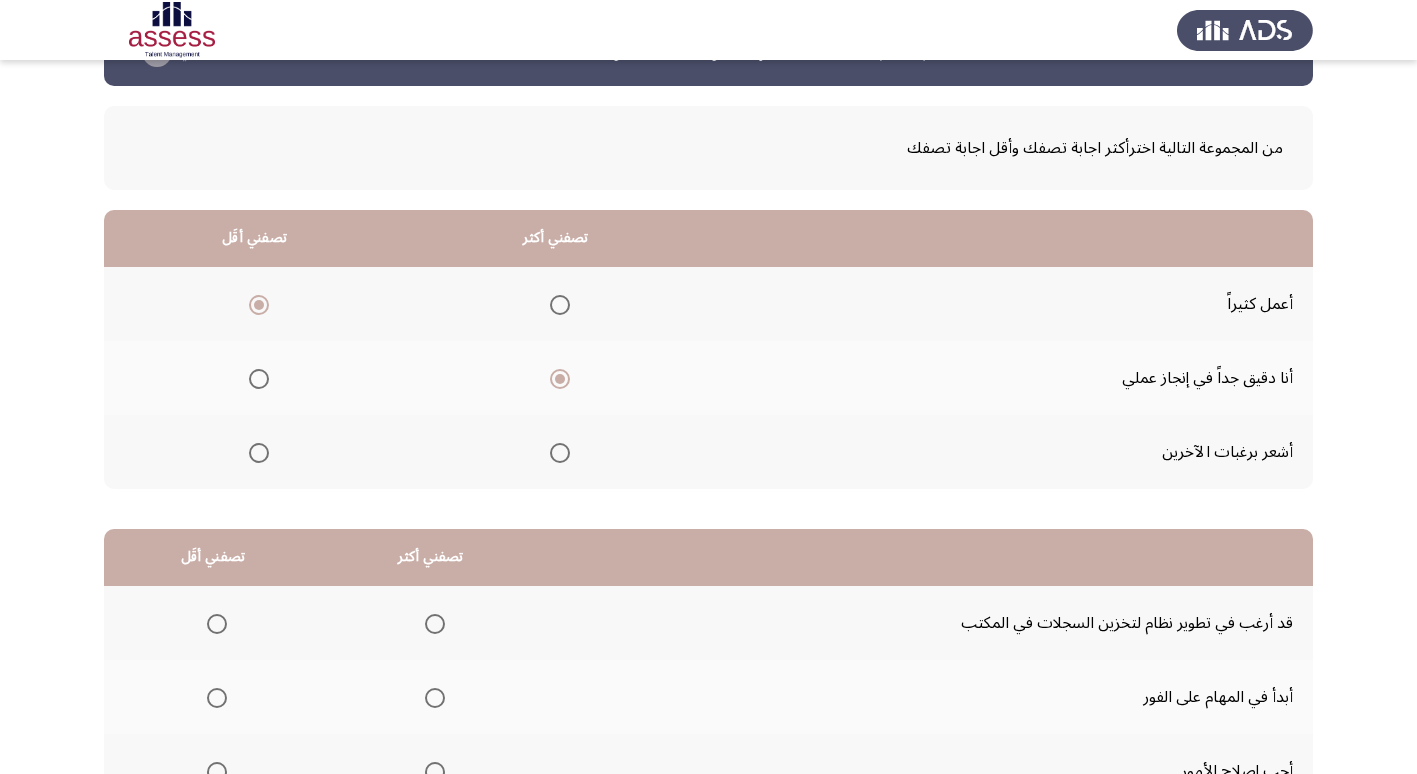 scroll, scrollTop: 236, scrollLeft: 0, axis: vertical 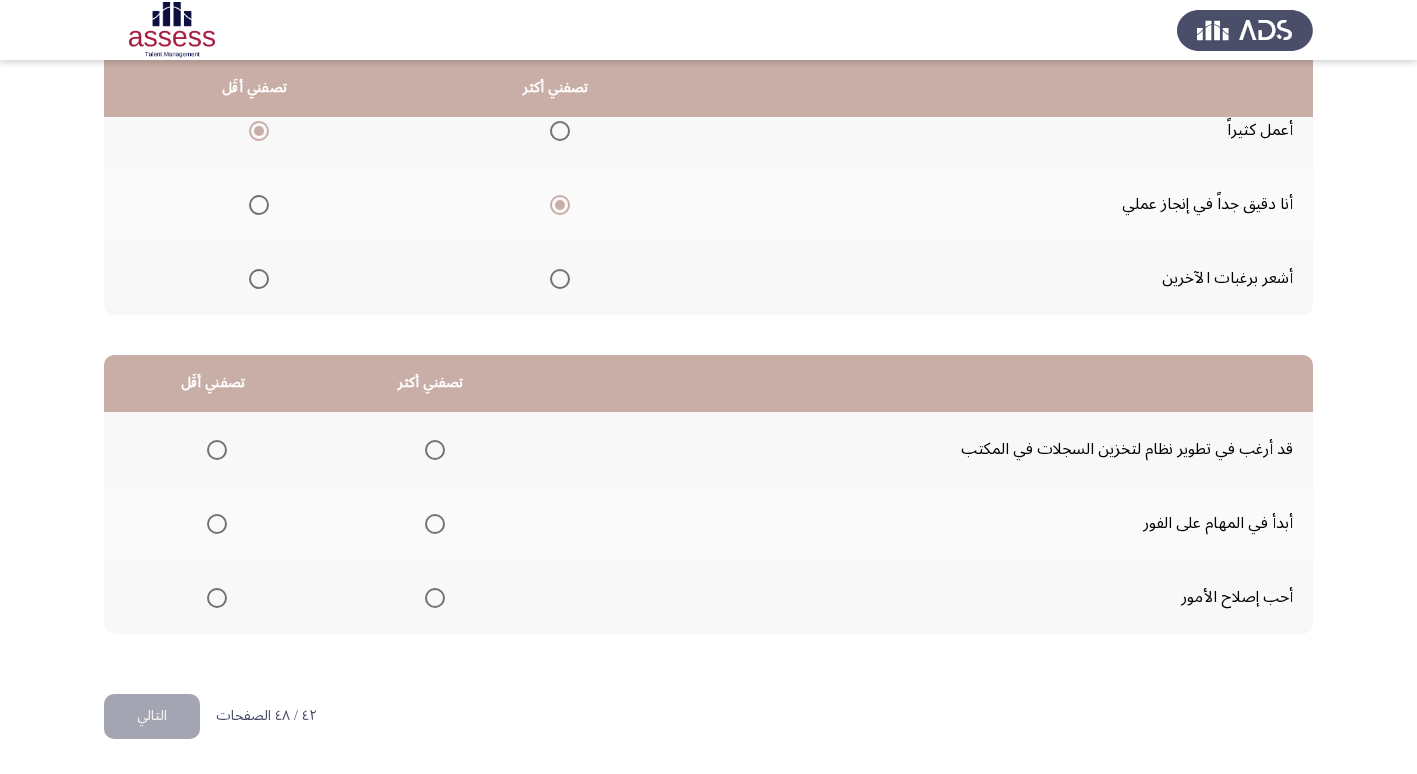 click at bounding box center (435, 598) 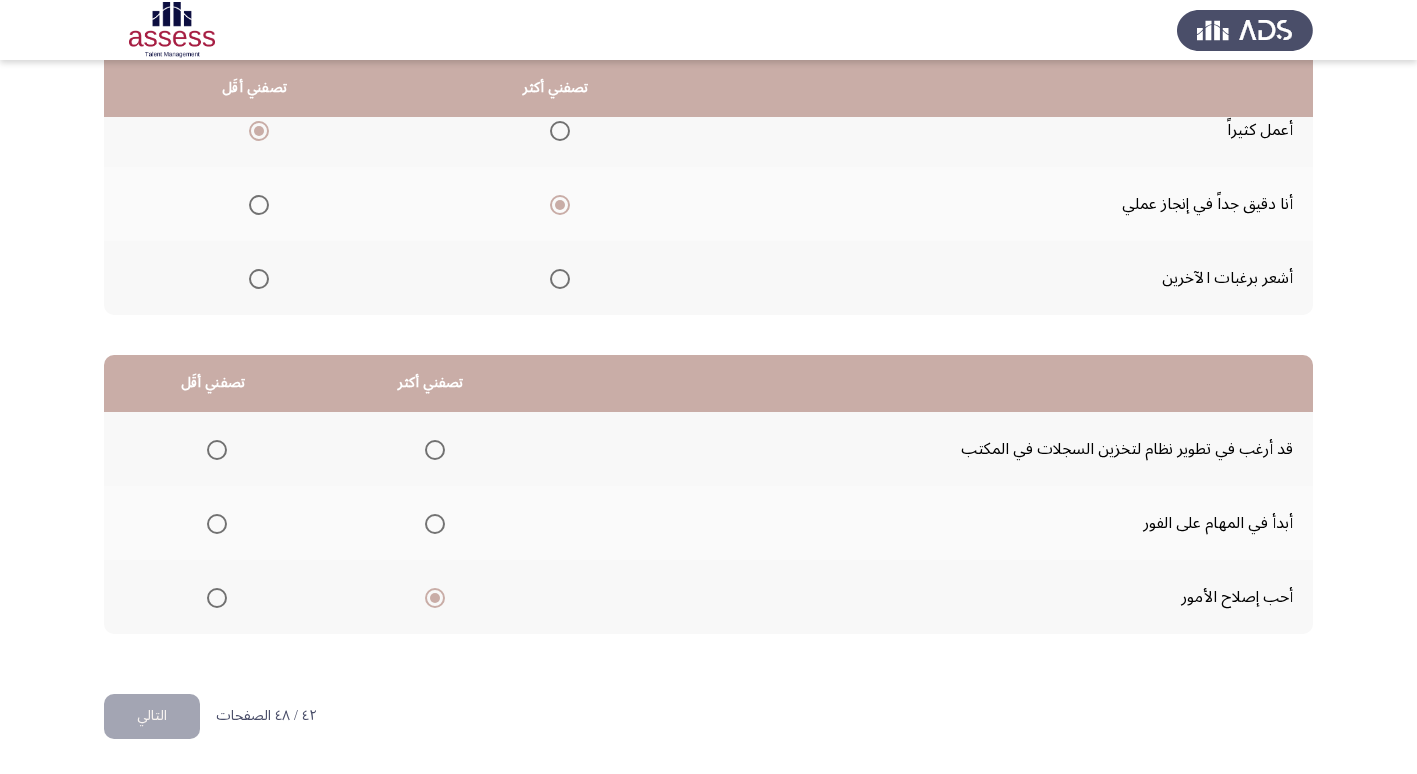 click at bounding box center [217, 450] 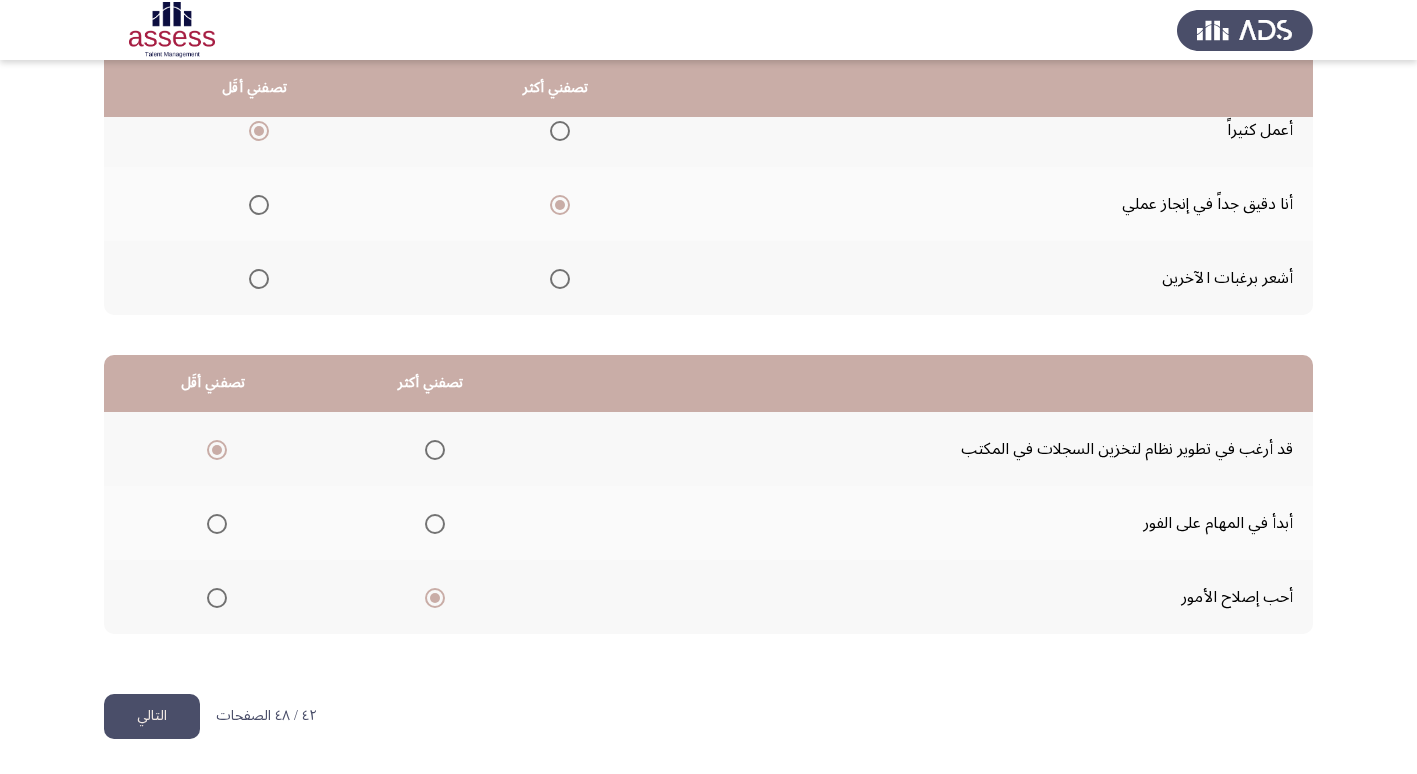 click on "التالي" 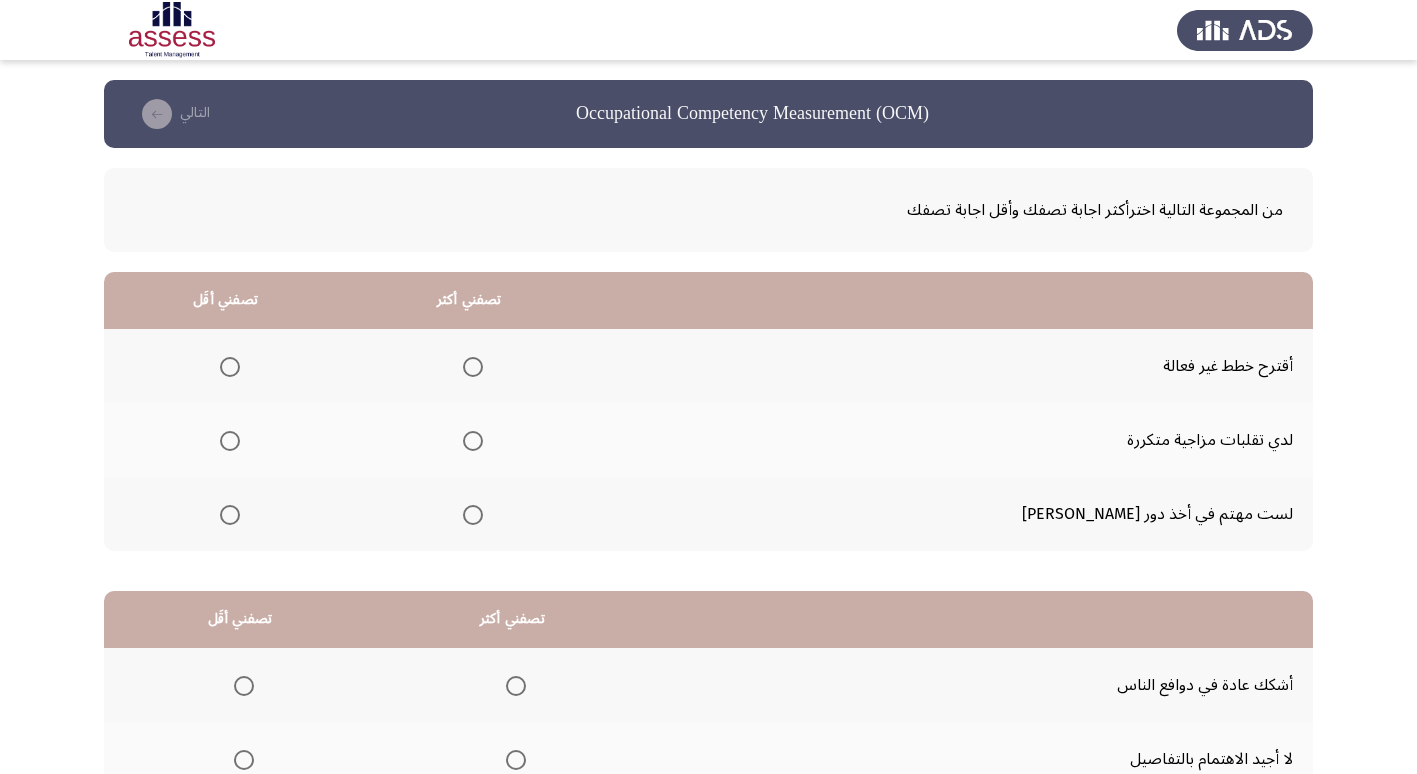 click at bounding box center (473, 441) 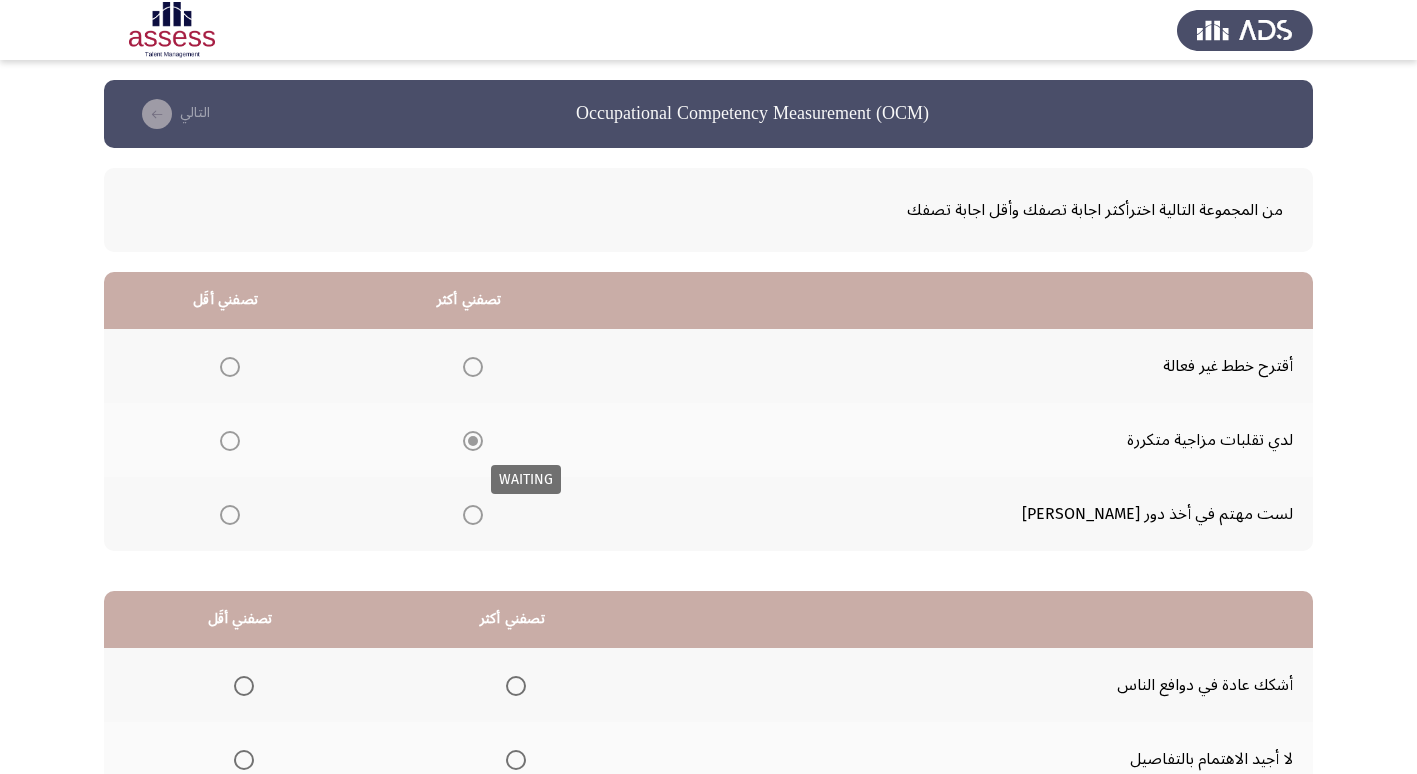 click at bounding box center (473, 441) 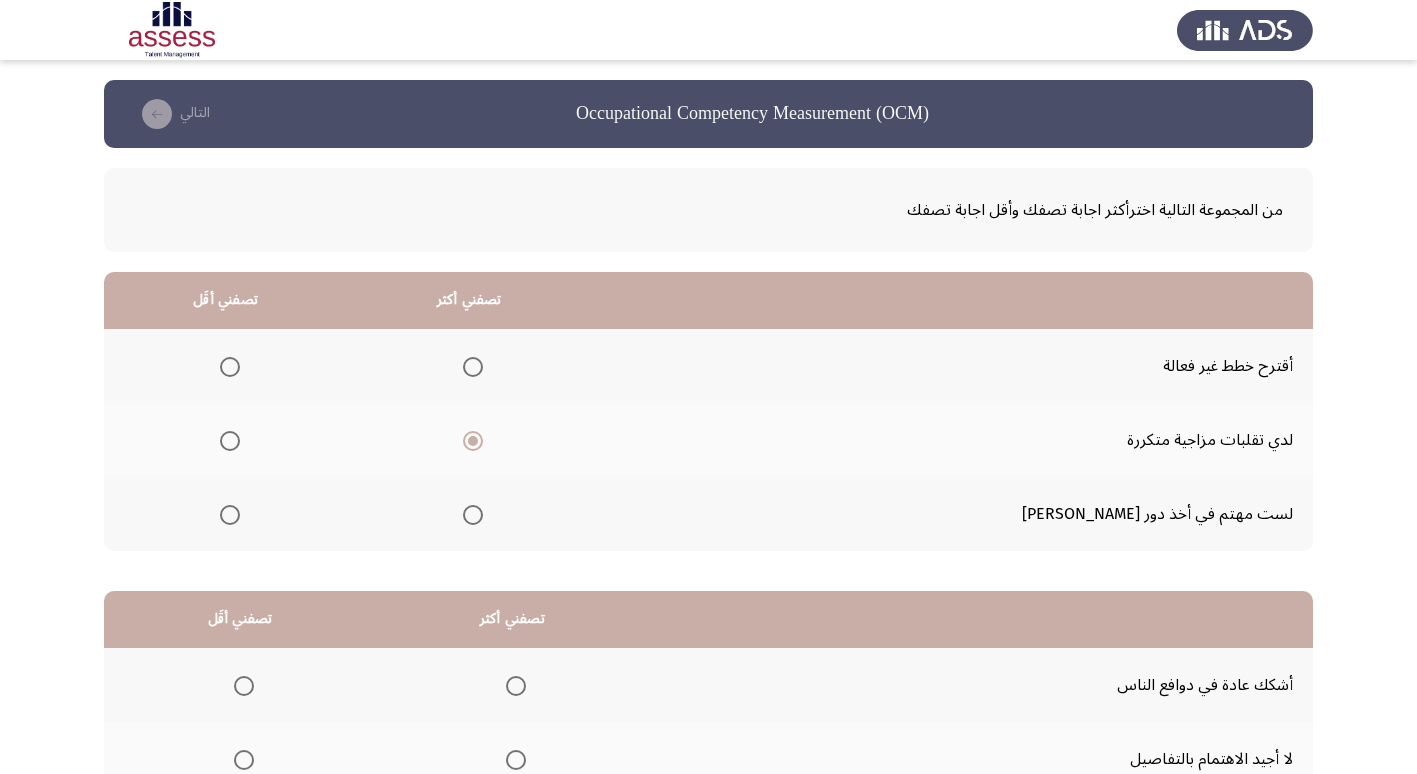 click at bounding box center [230, 367] 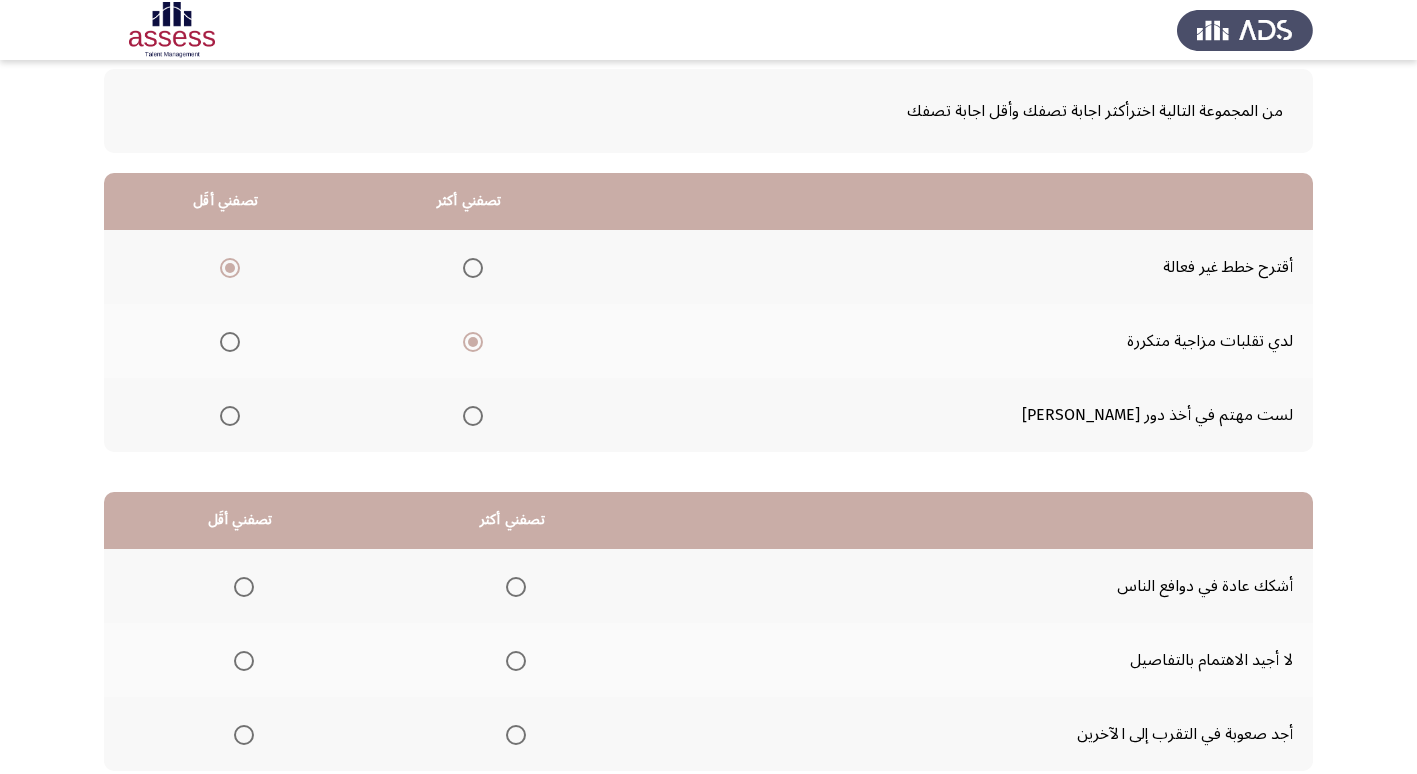scroll, scrollTop: 236, scrollLeft: 0, axis: vertical 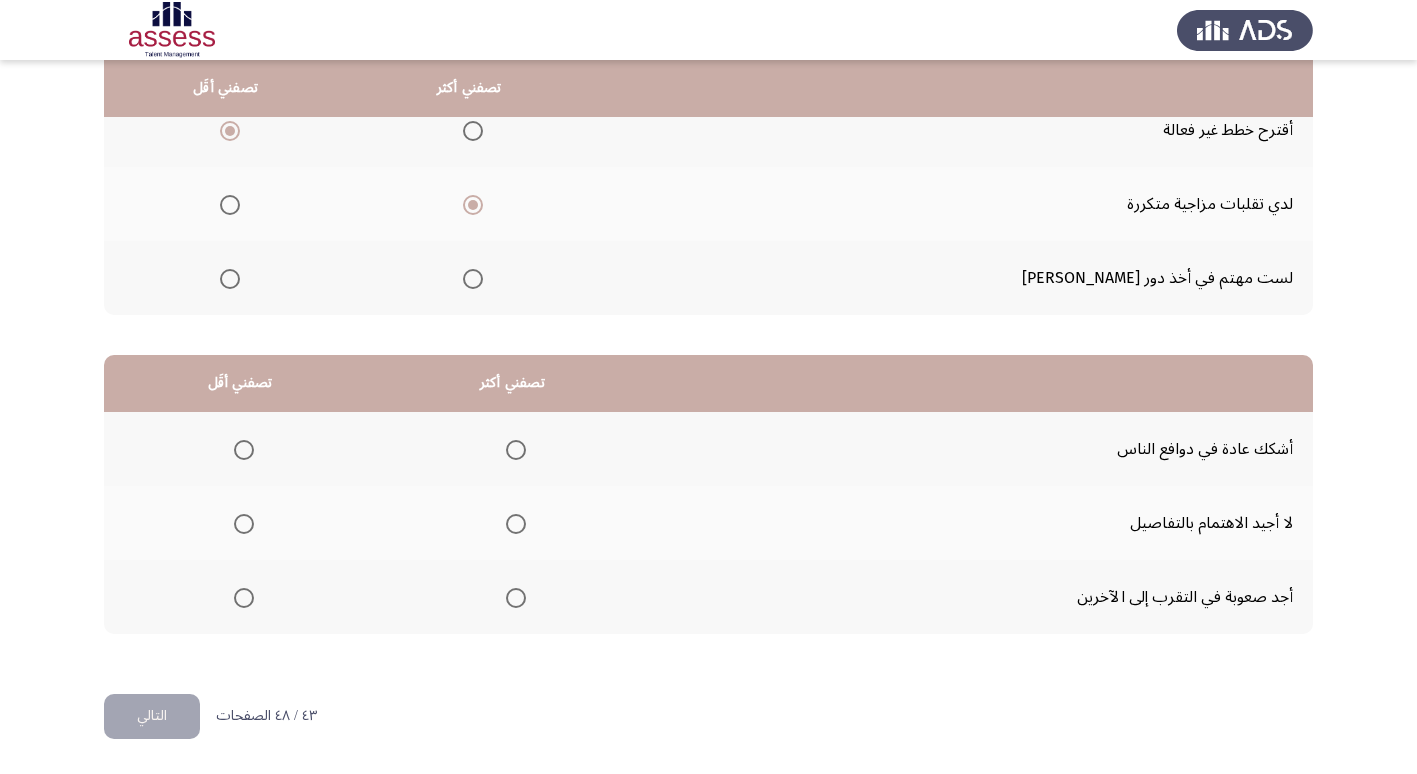 click at bounding box center (516, 598) 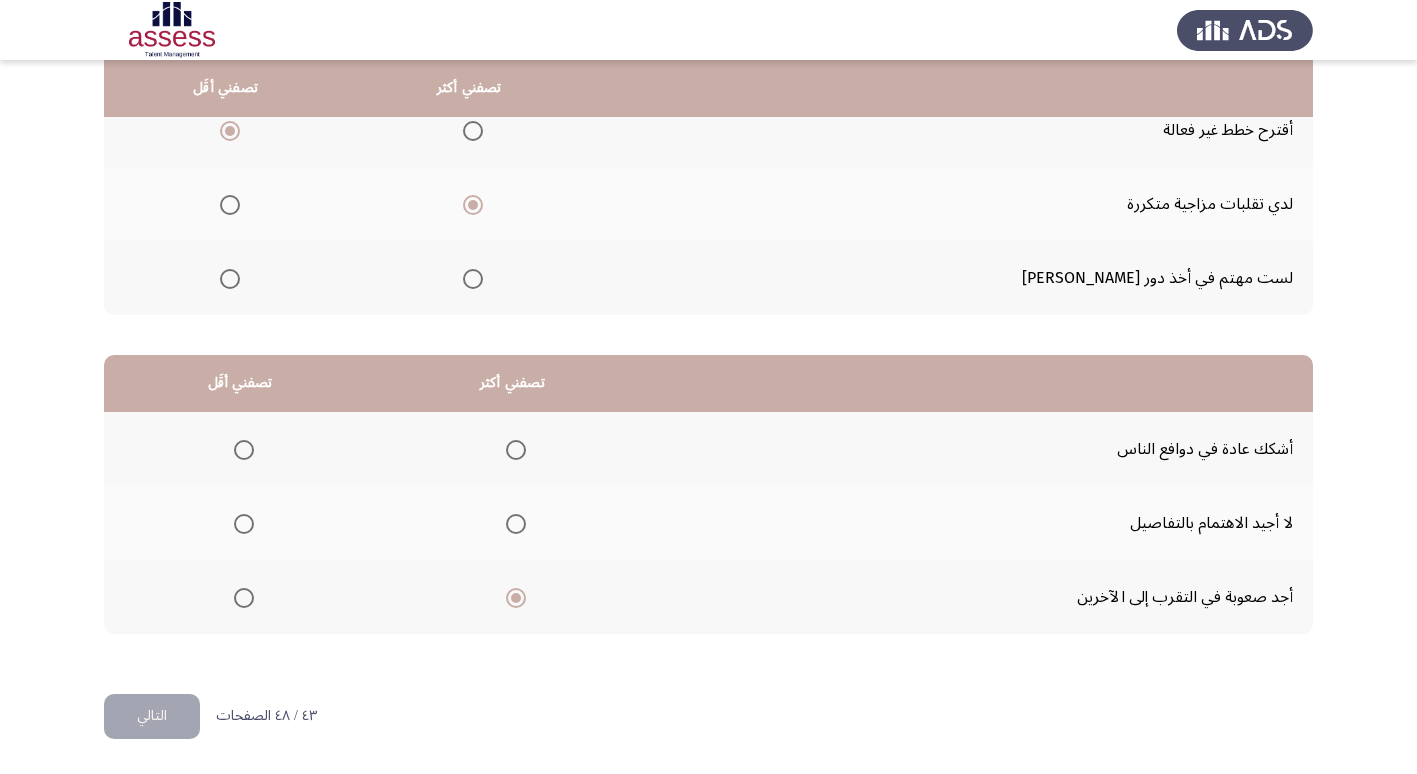 click at bounding box center [244, 450] 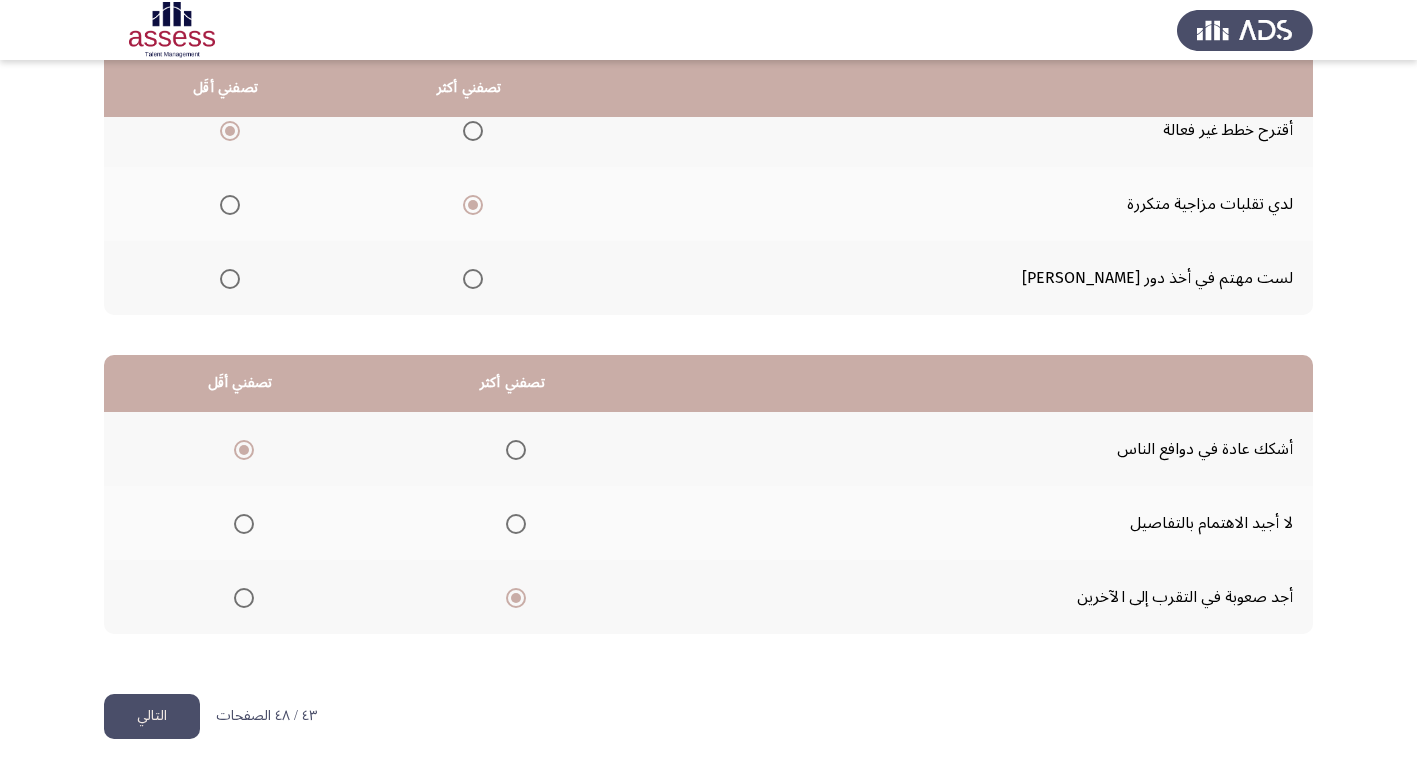 click on "التالي" 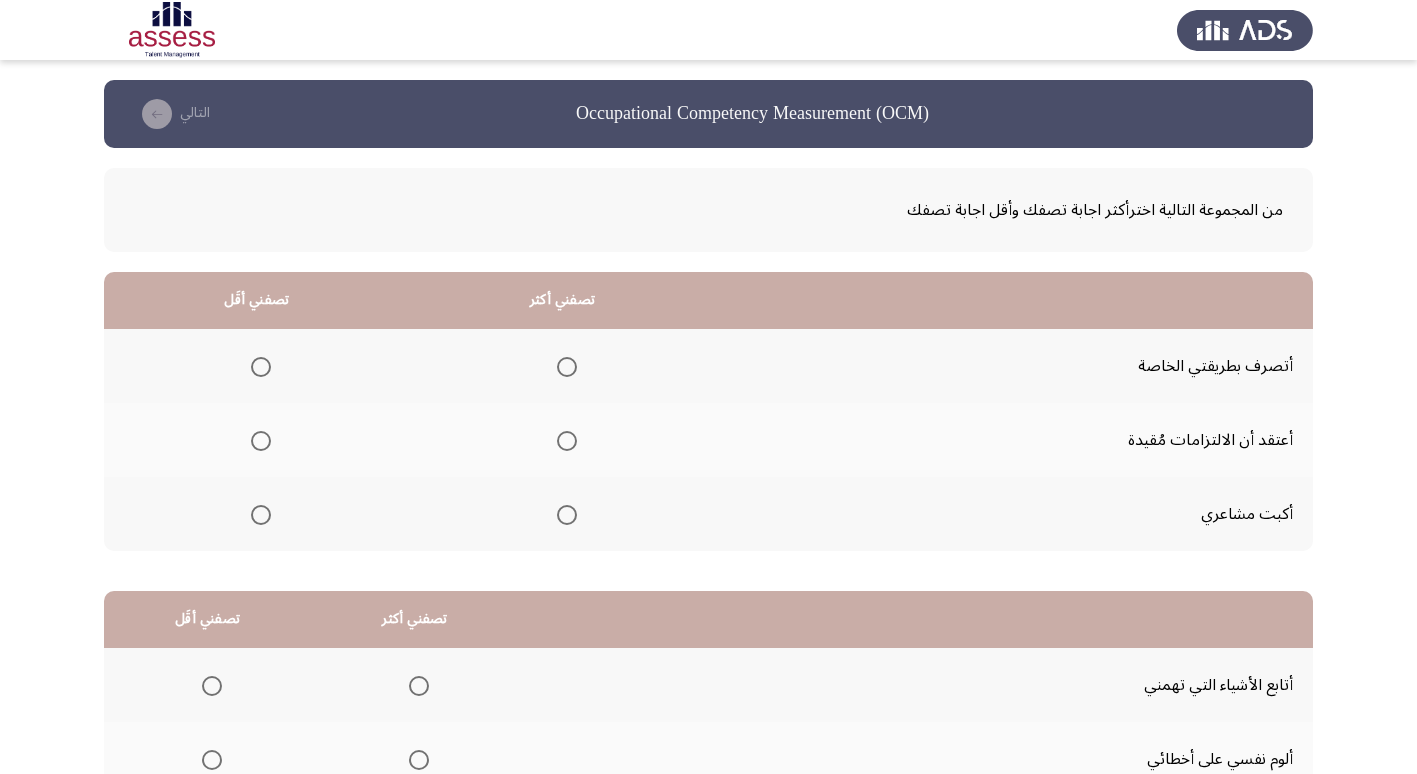 click at bounding box center [567, 441] 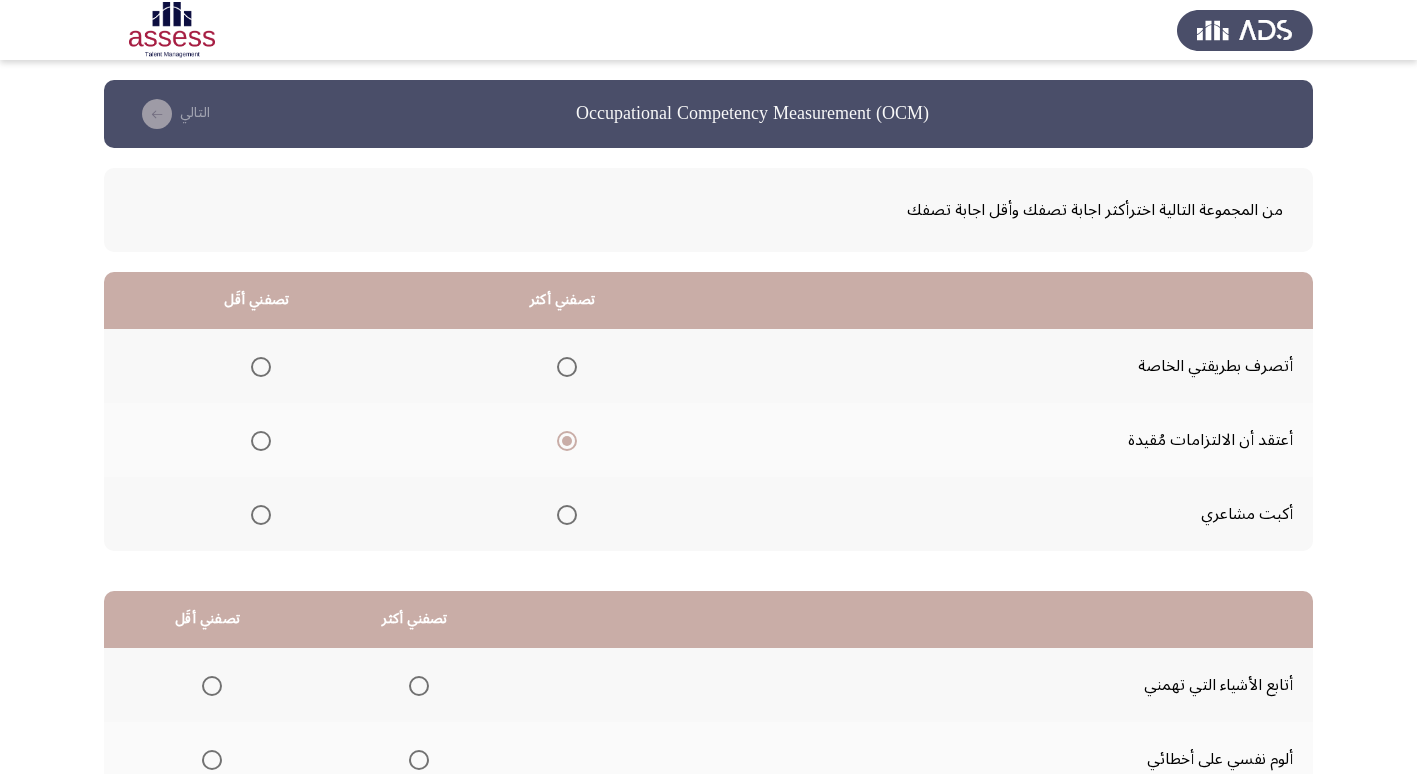 click at bounding box center [257, 515] 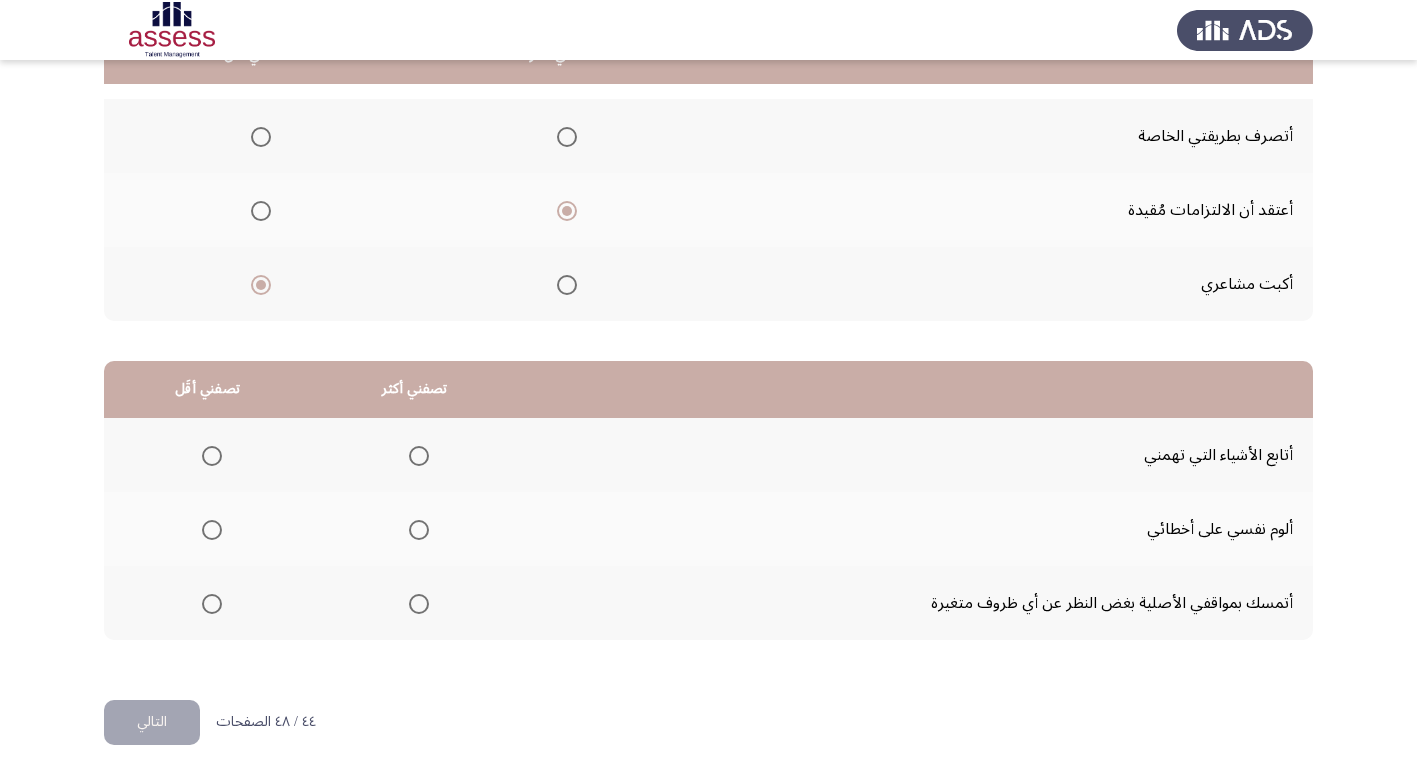 scroll, scrollTop: 236, scrollLeft: 0, axis: vertical 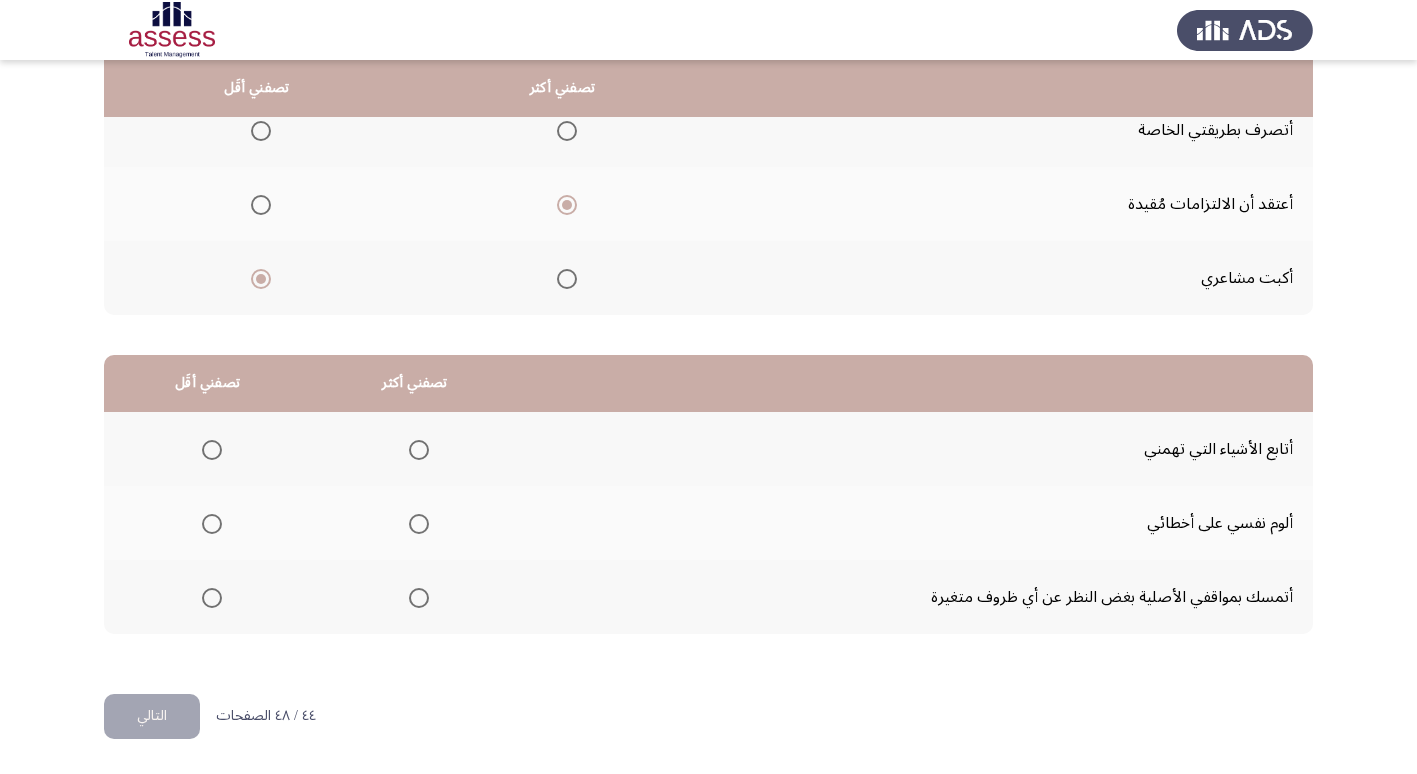 click at bounding box center [419, 450] 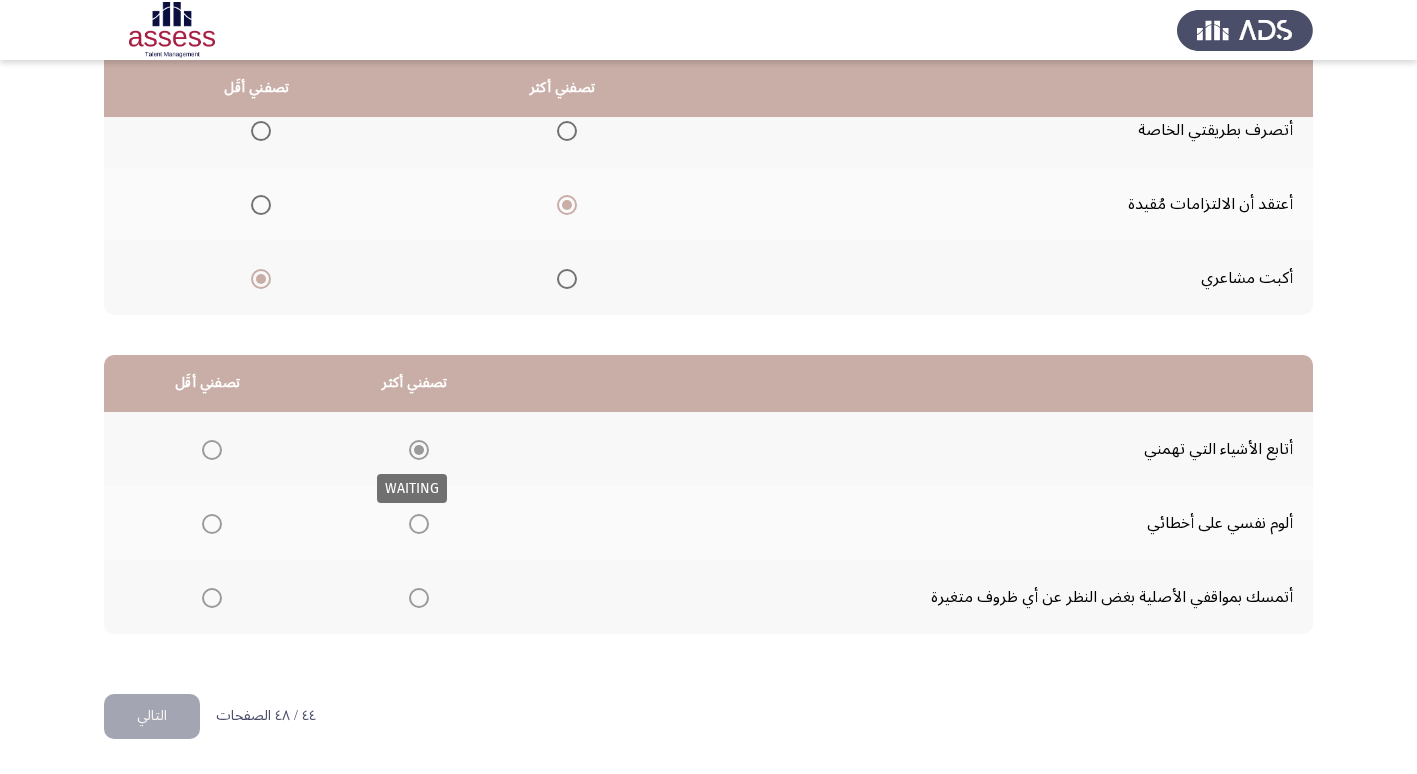 click at bounding box center [419, 450] 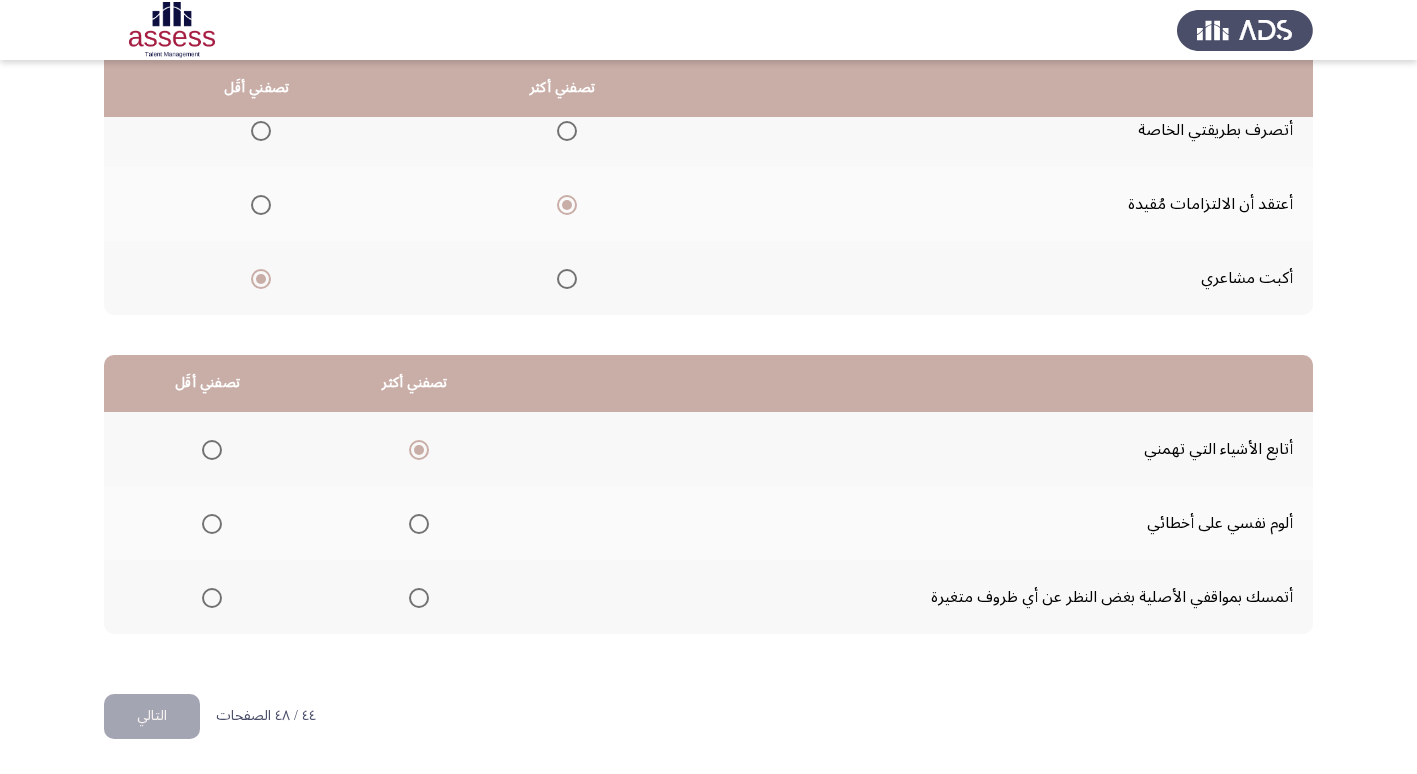 click at bounding box center [212, 524] 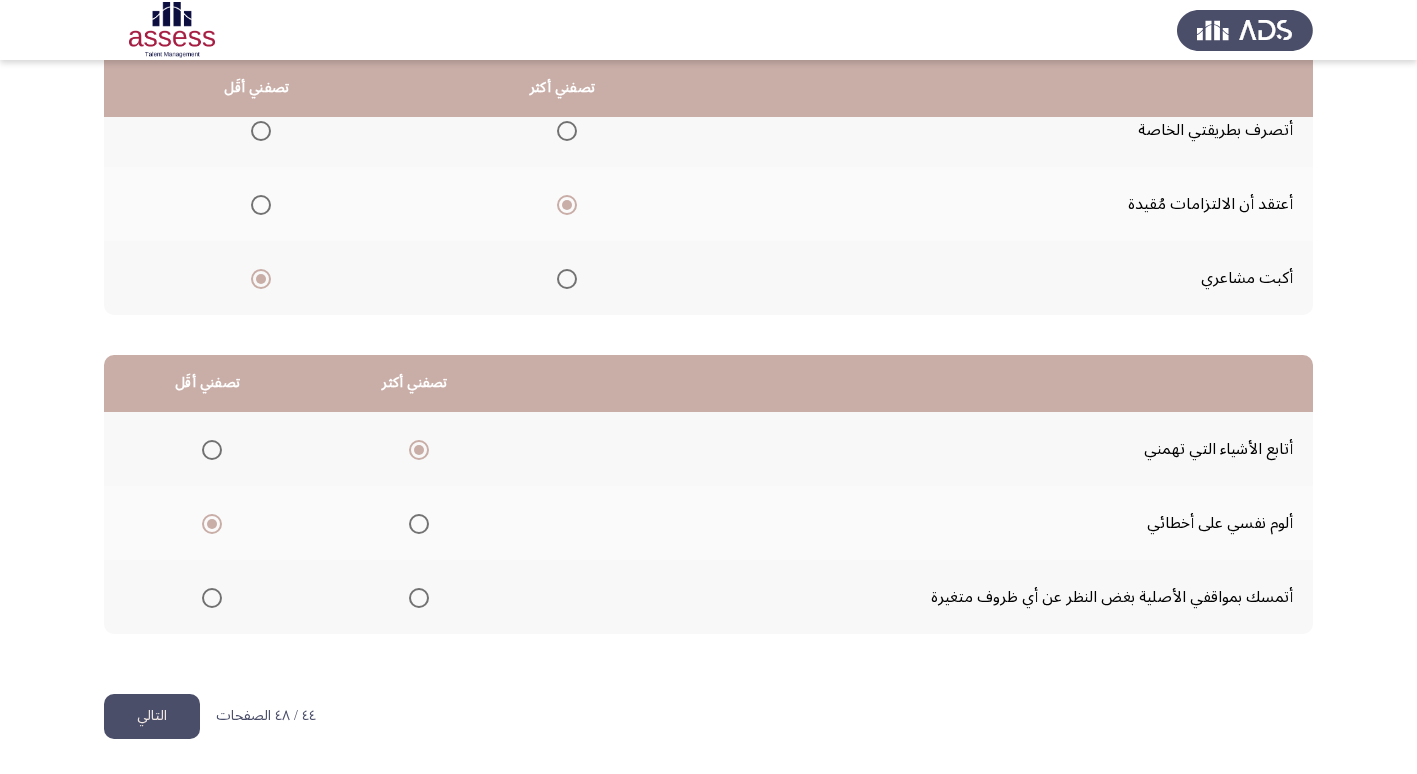 click on "التالي" 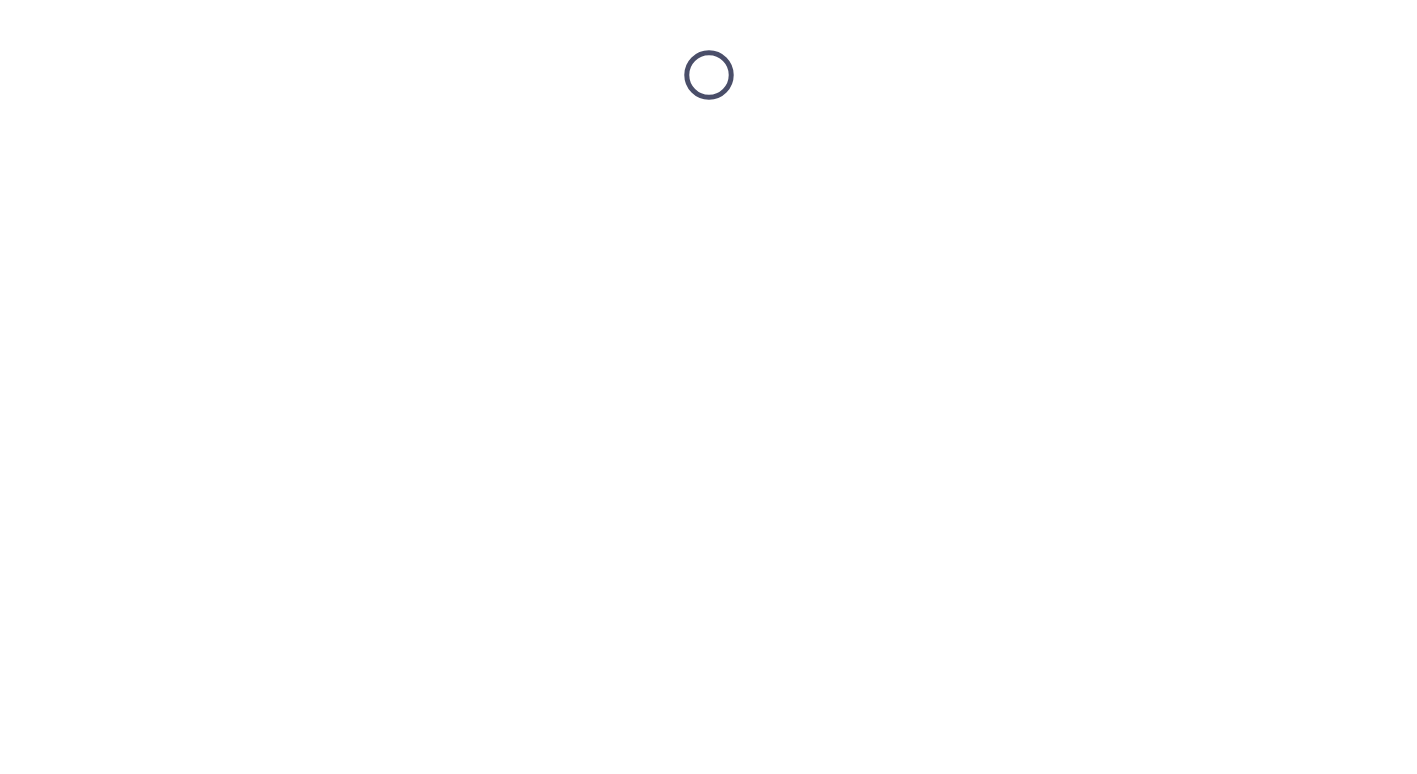 scroll, scrollTop: 0, scrollLeft: 0, axis: both 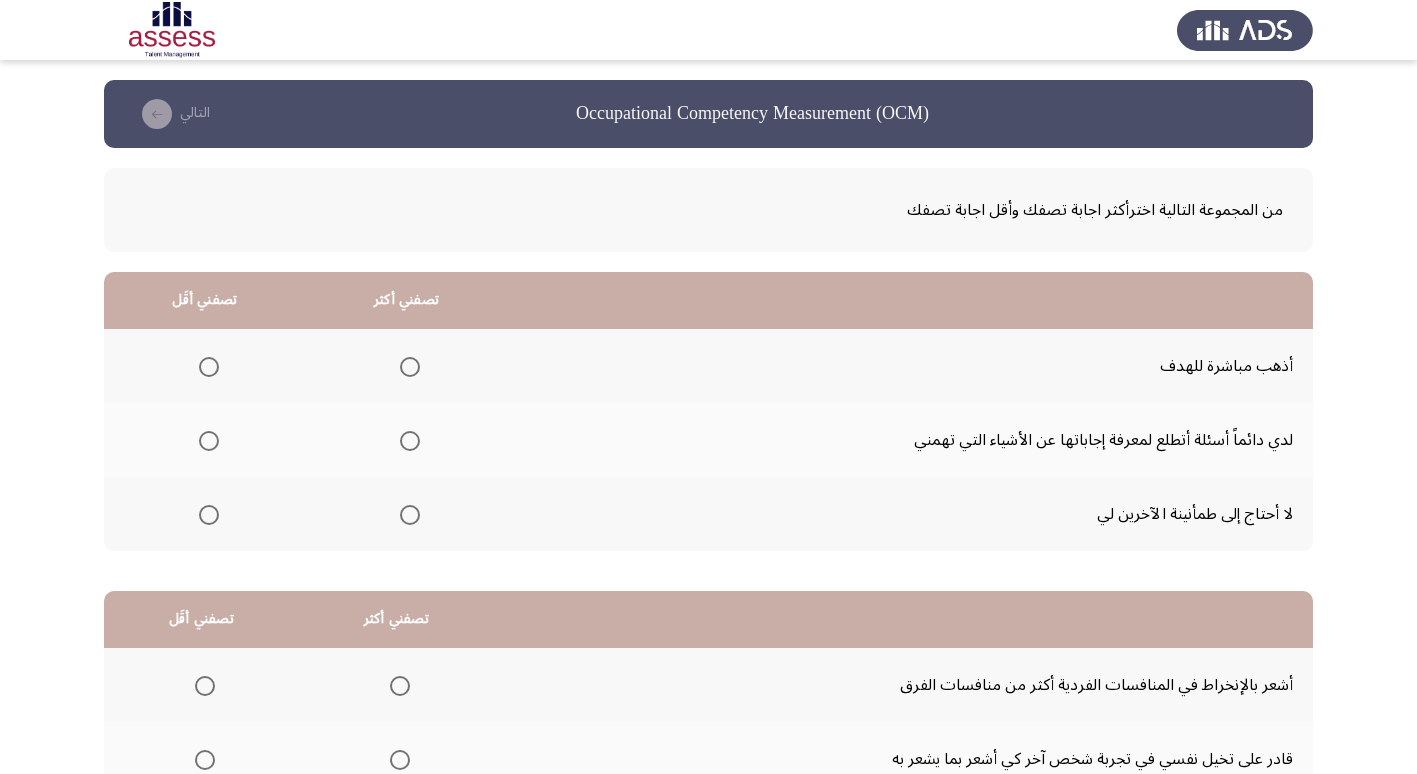 click at bounding box center [410, 367] 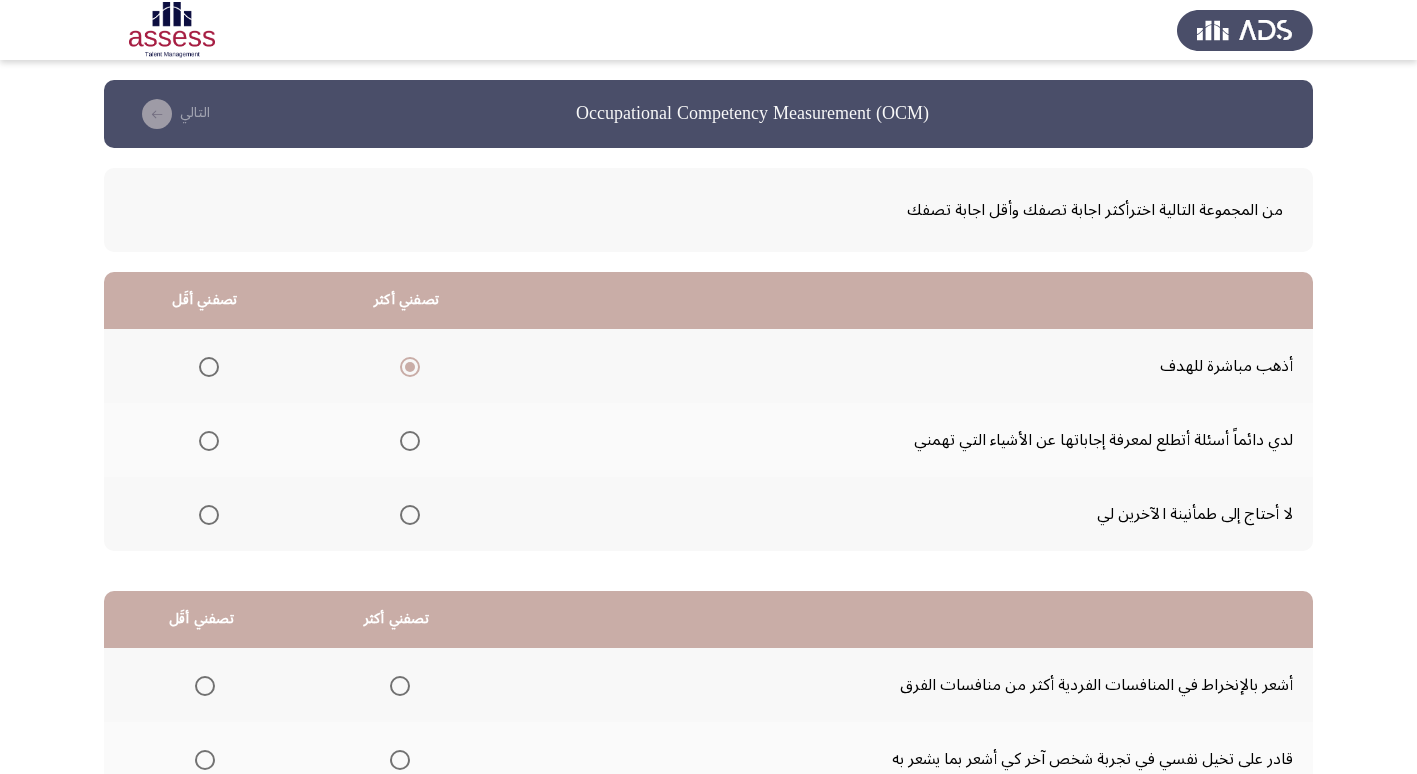 click 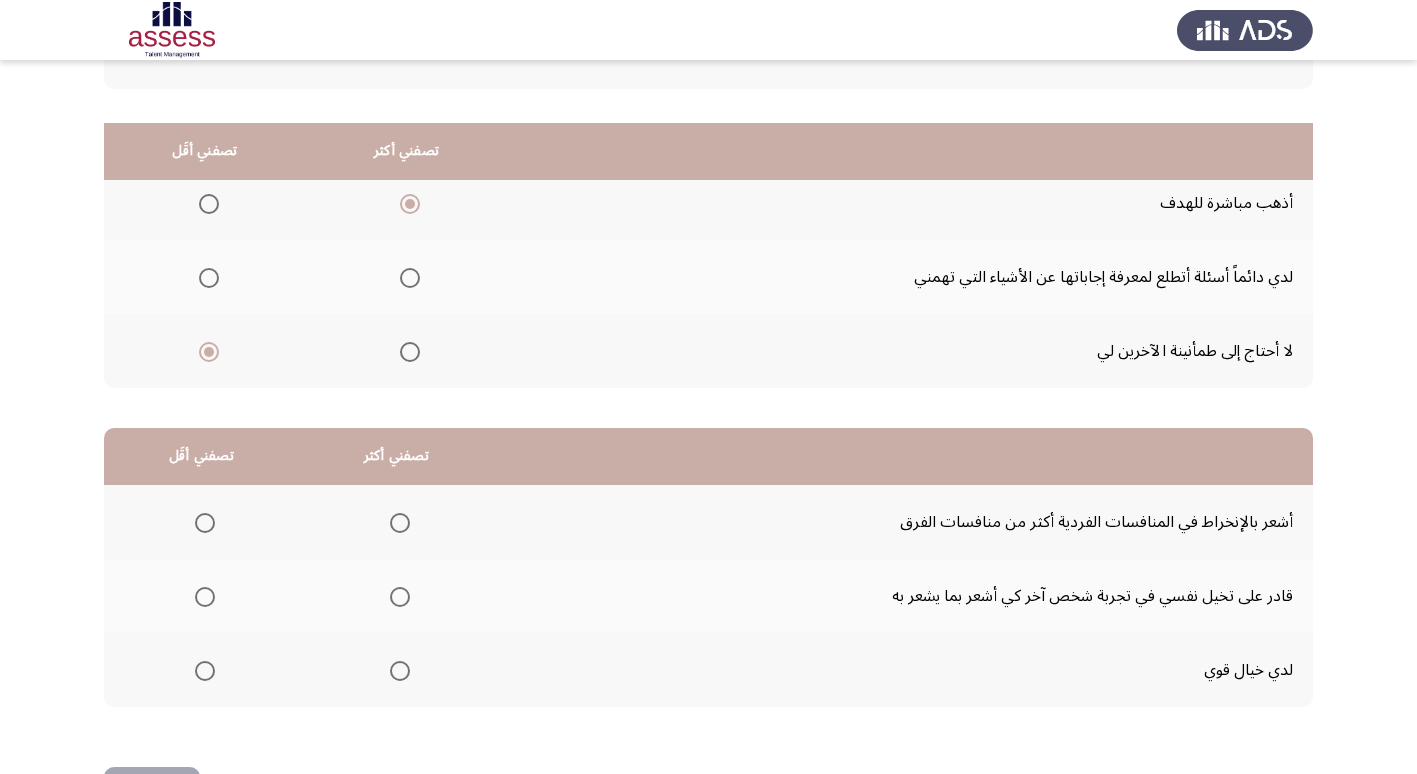 scroll, scrollTop: 236, scrollLeft: 0, axis: vertical 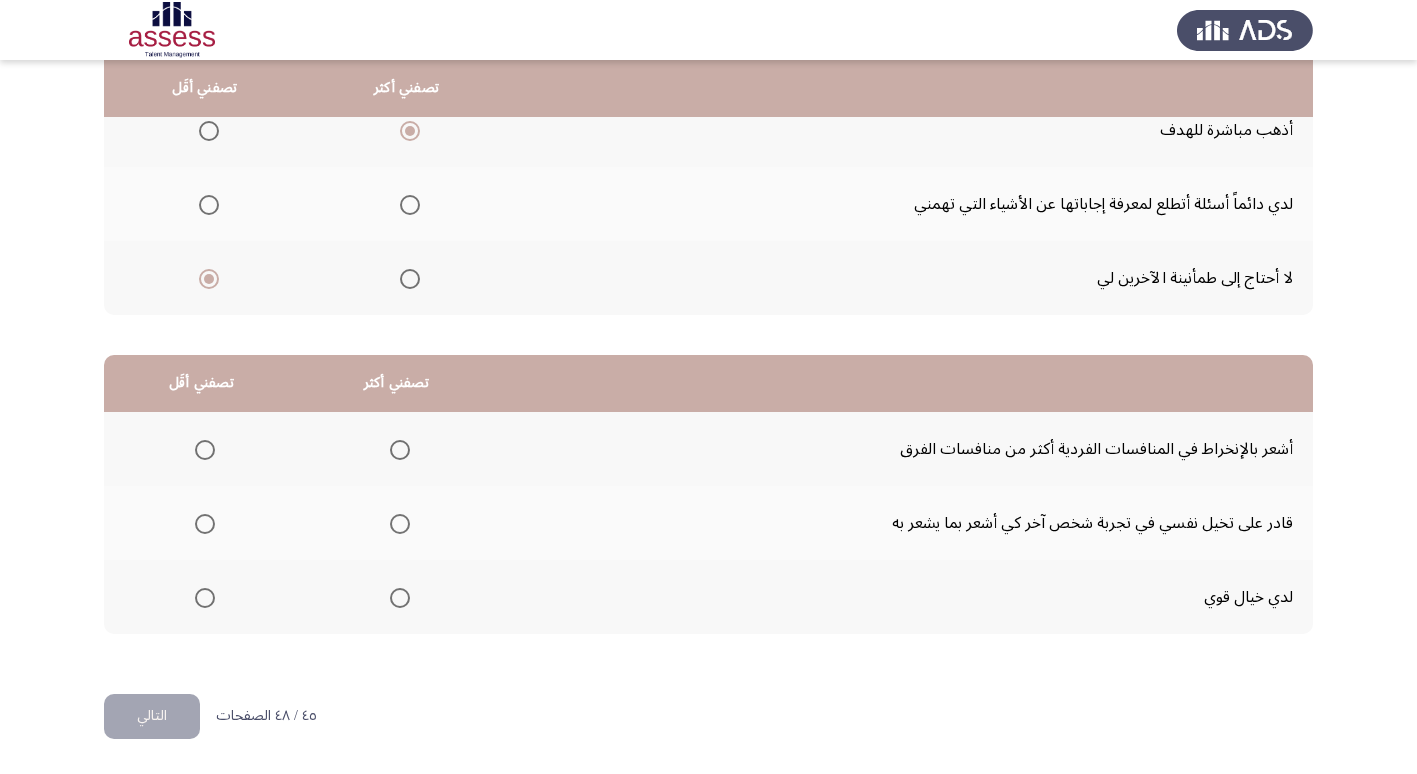click at bounding box center [400, 598] 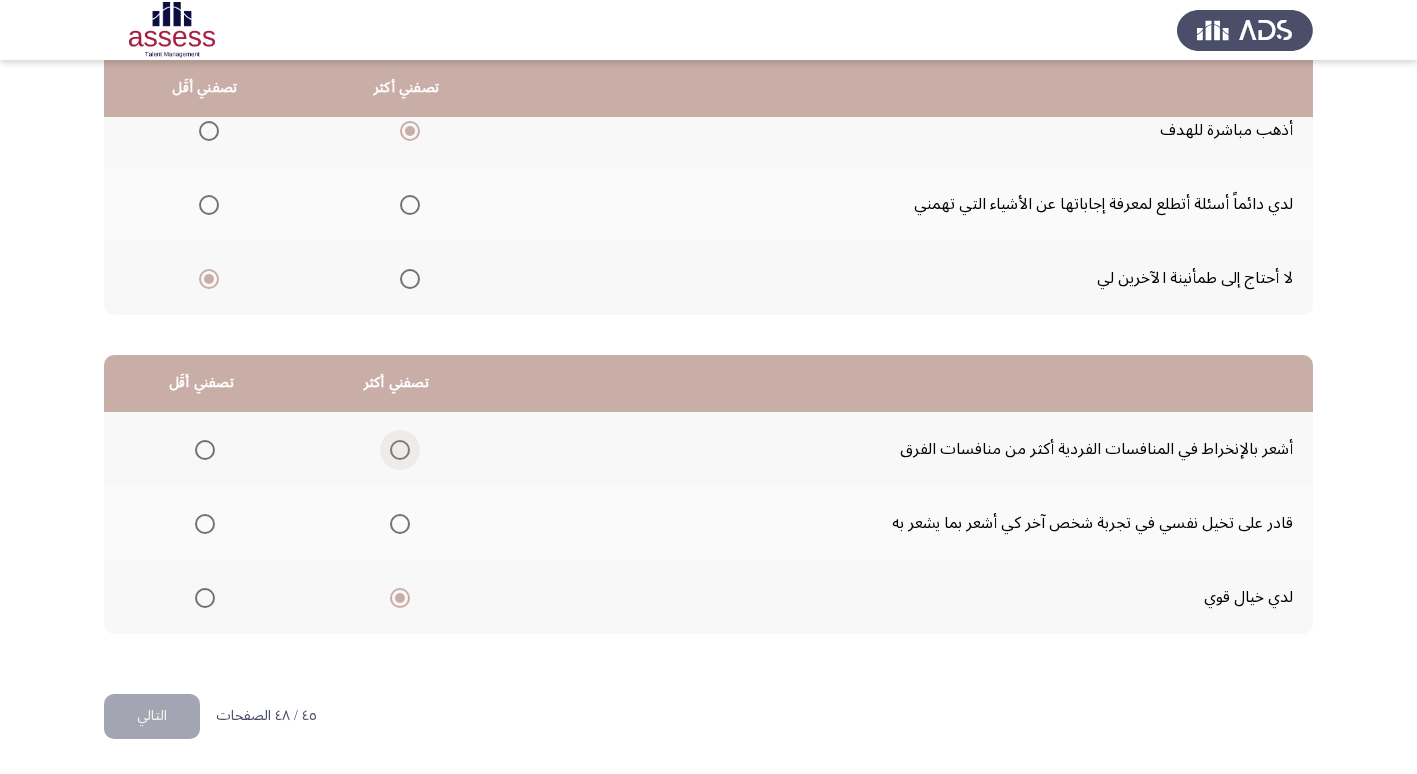 click at bounding box center (400, 450) 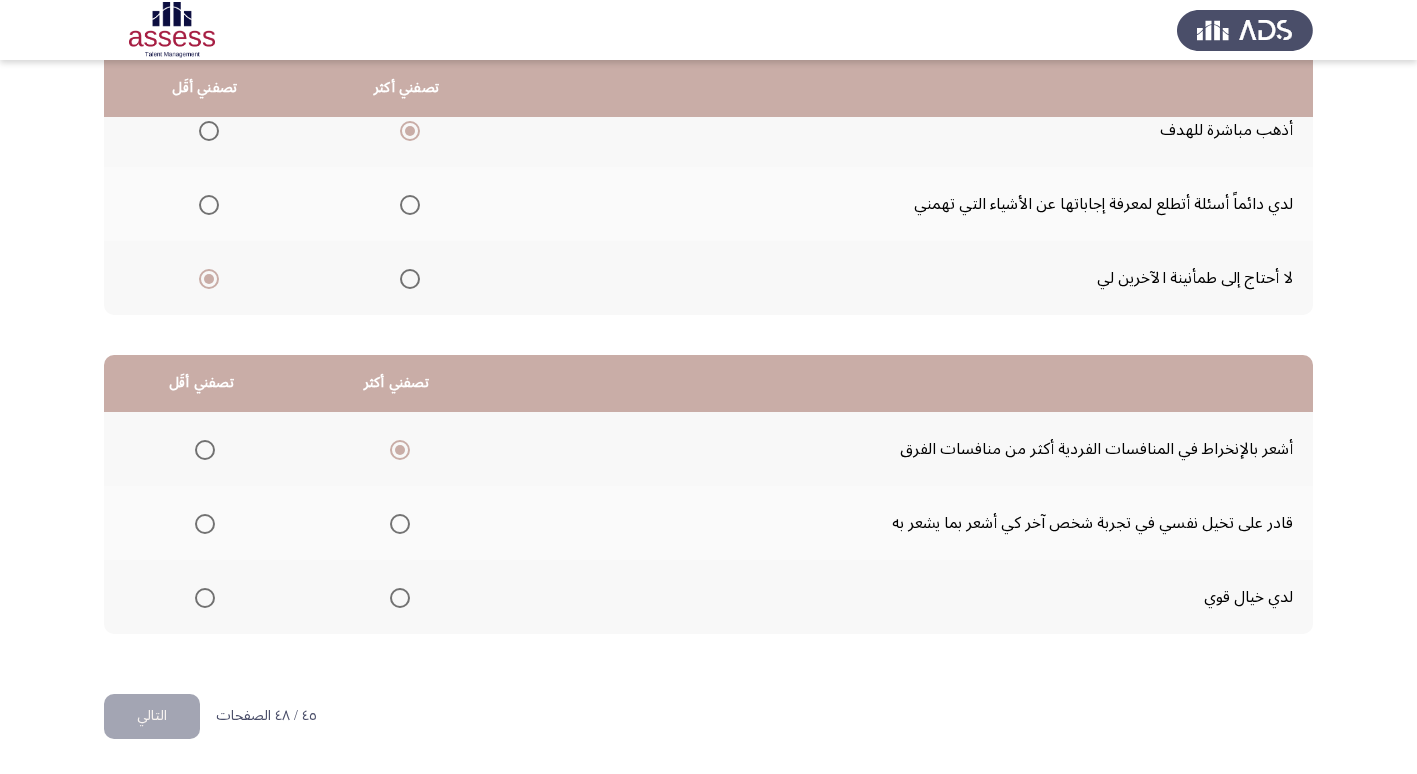 click at bounding box center [205, 524] 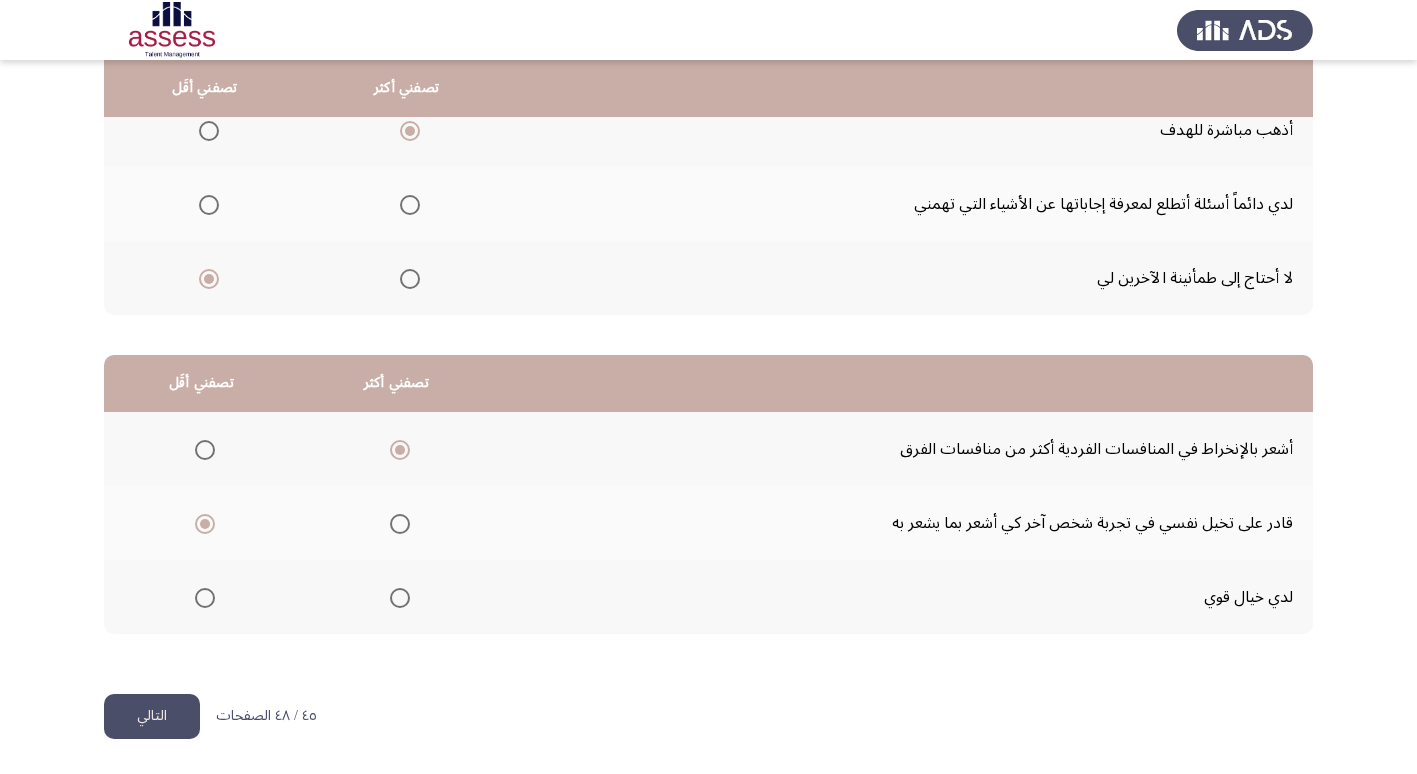 click on "التالي" 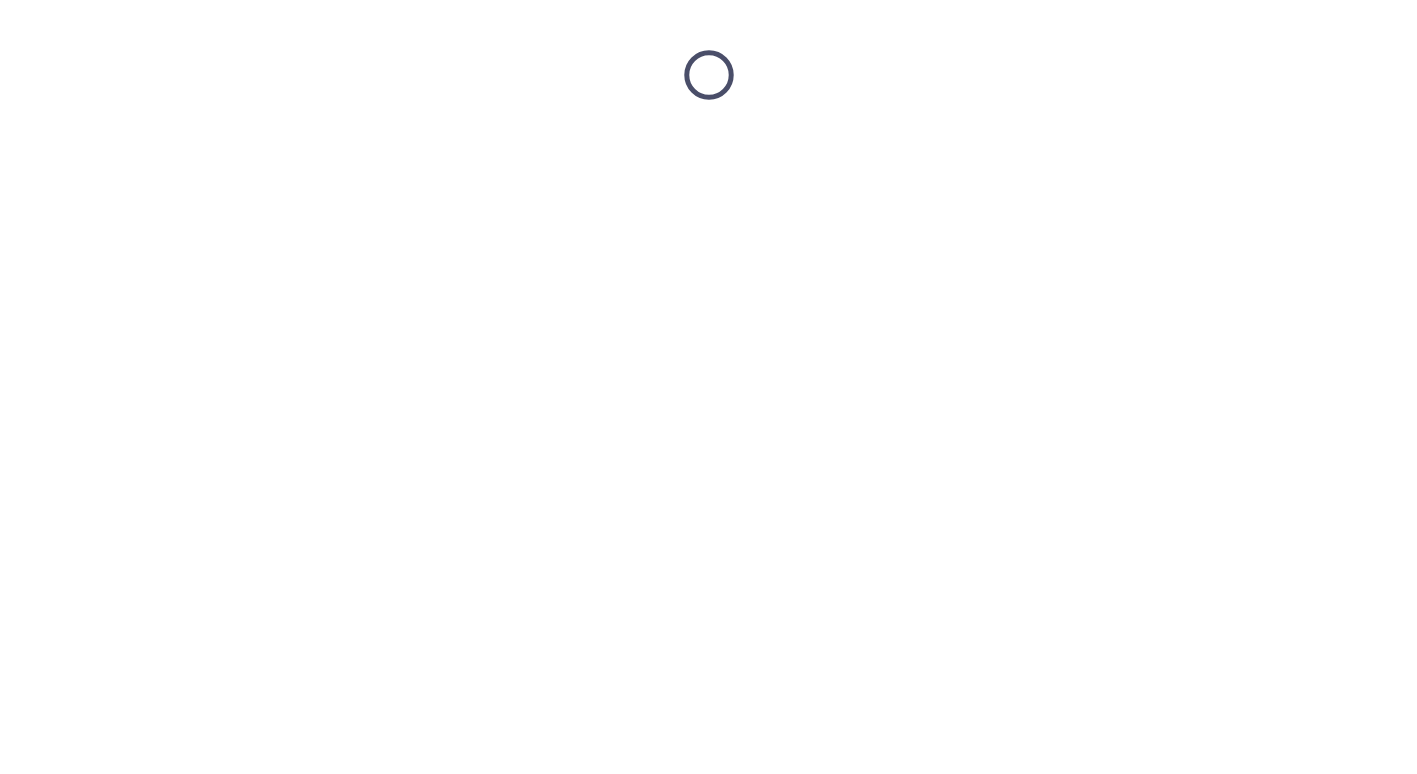 scroll, scrollTop: 0, scrollLeft: 0, axis: both 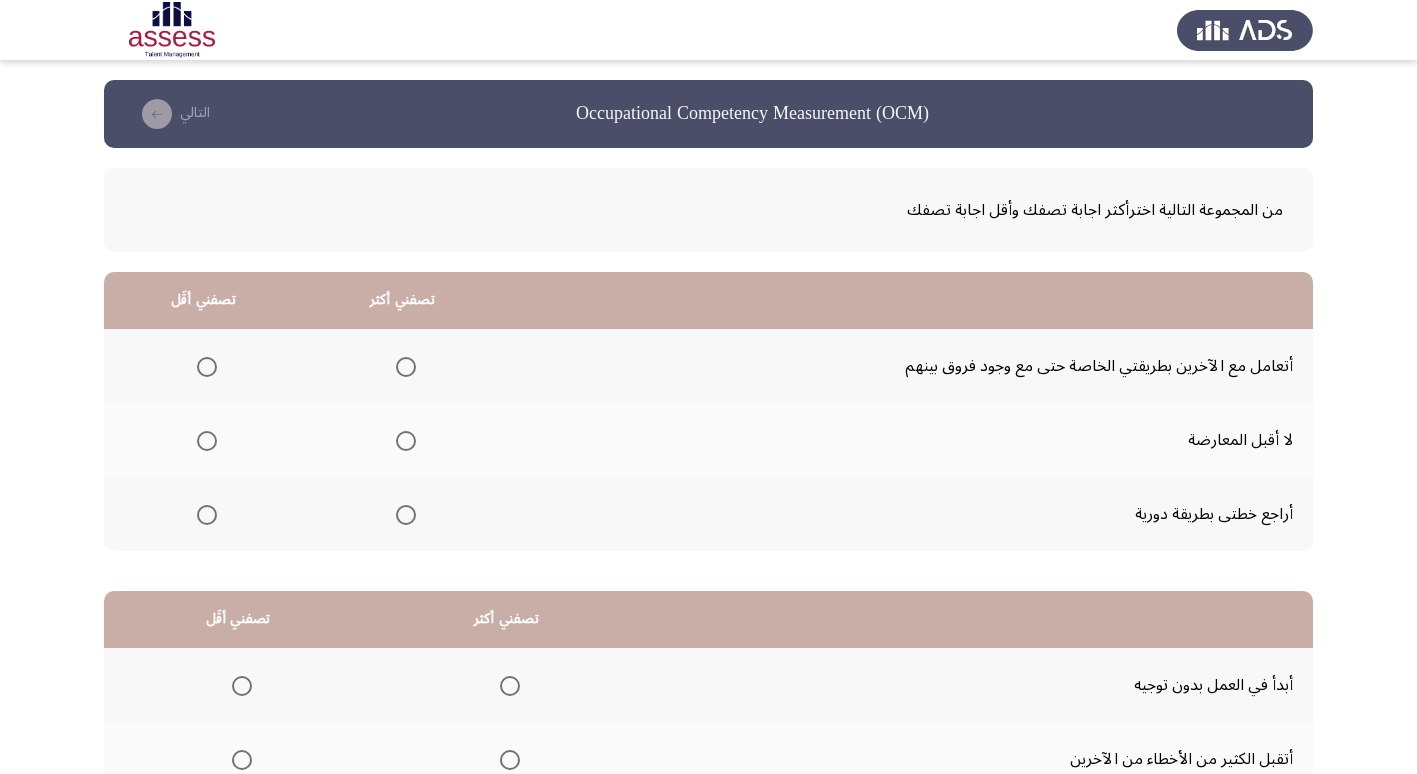 click at bounding box center (406, 515) 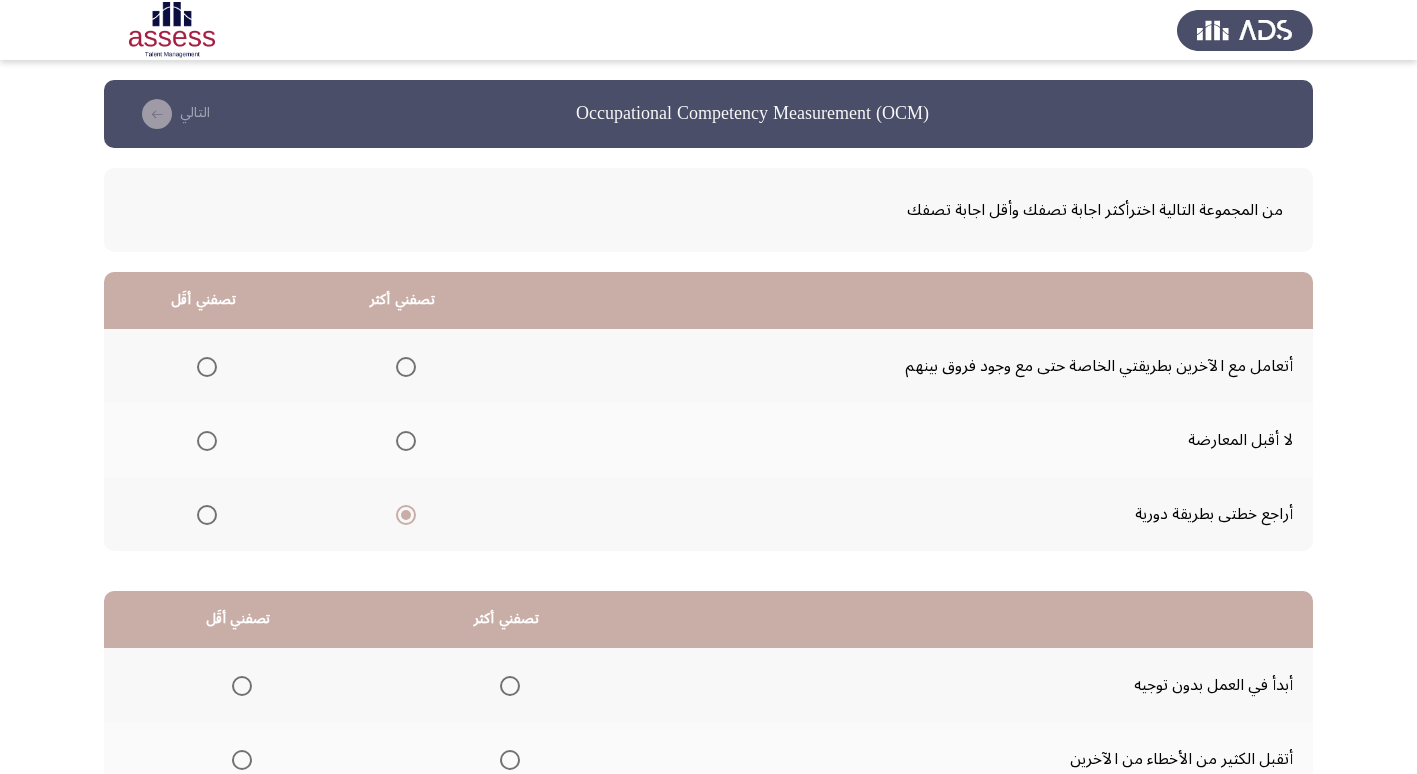 click at bounding box center (207, 441) 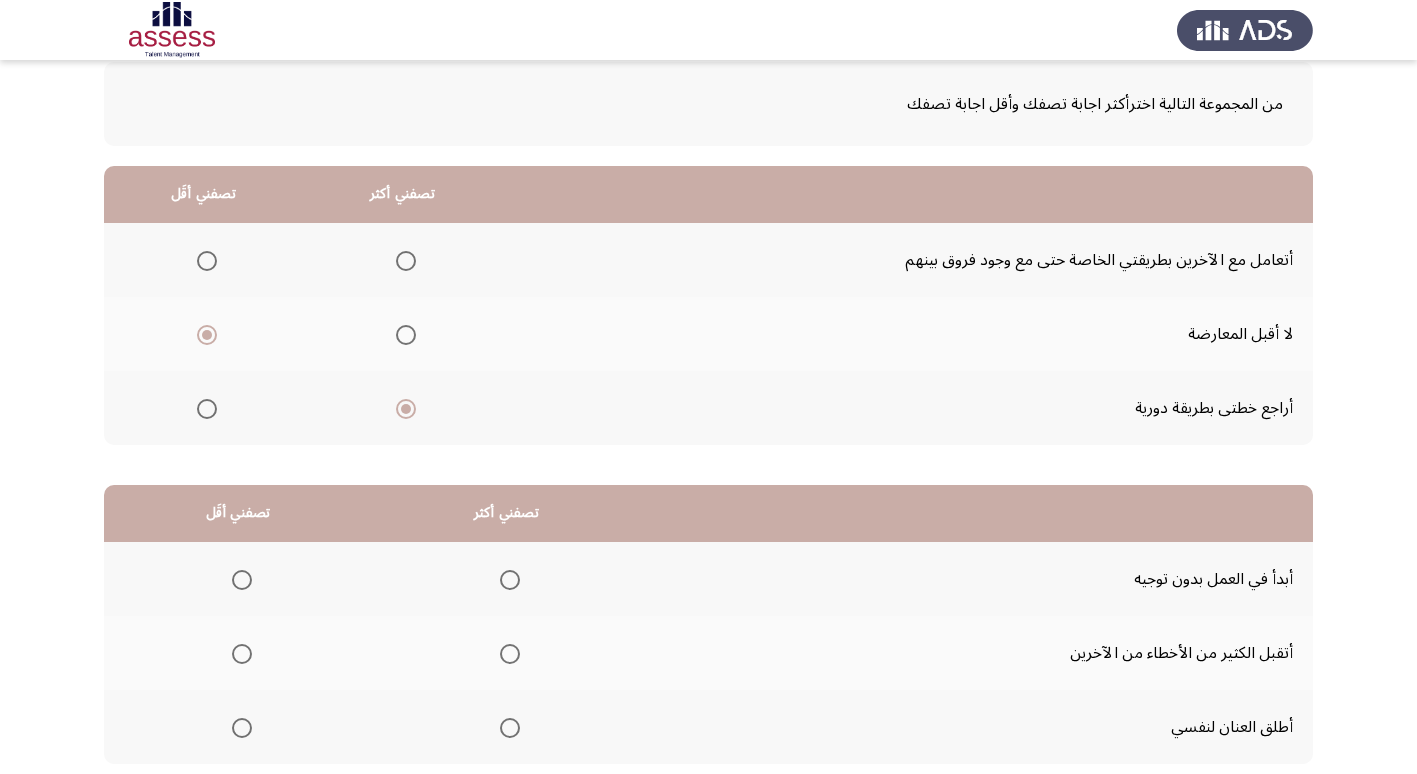 scroll, scrollTop: 236, scrollLeft: 0, axis: vertical 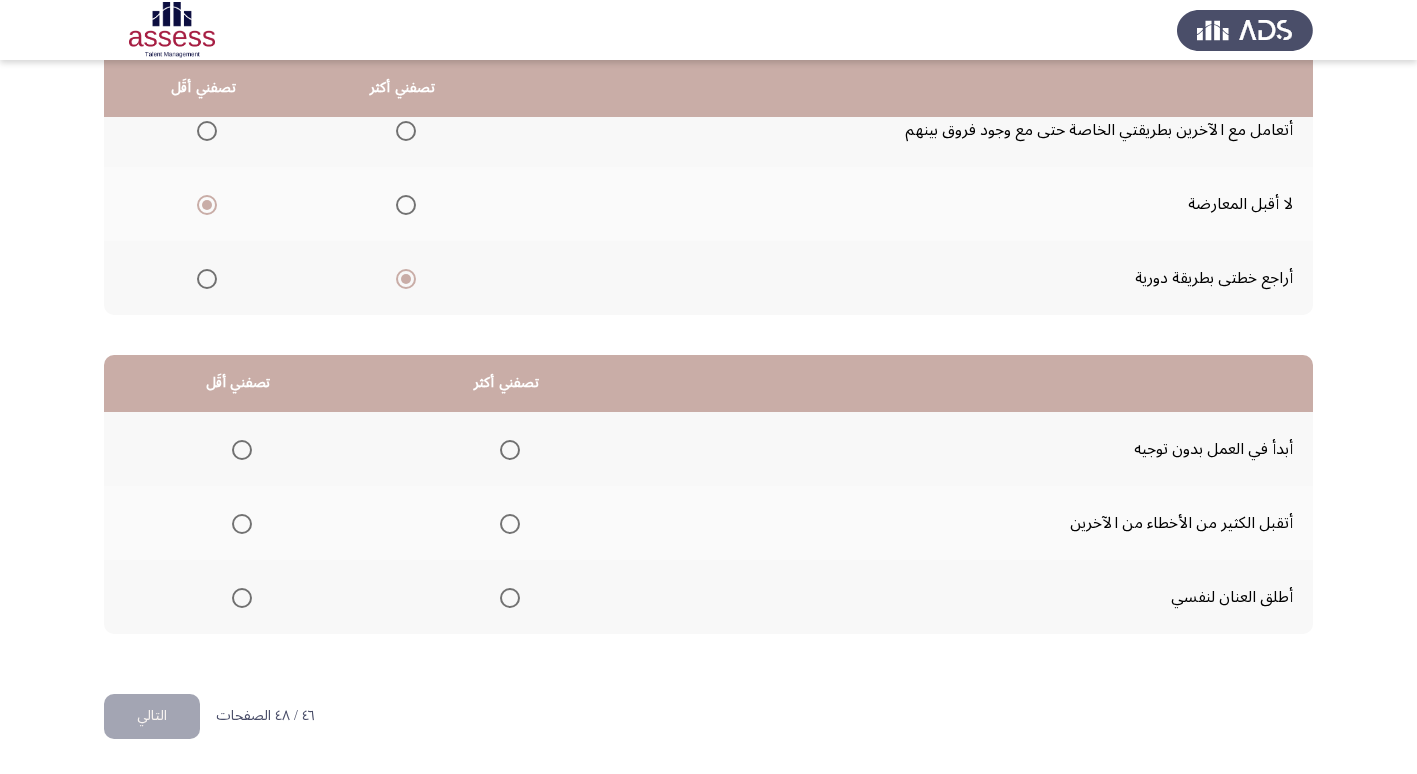 click at bounding box center (510, 598) 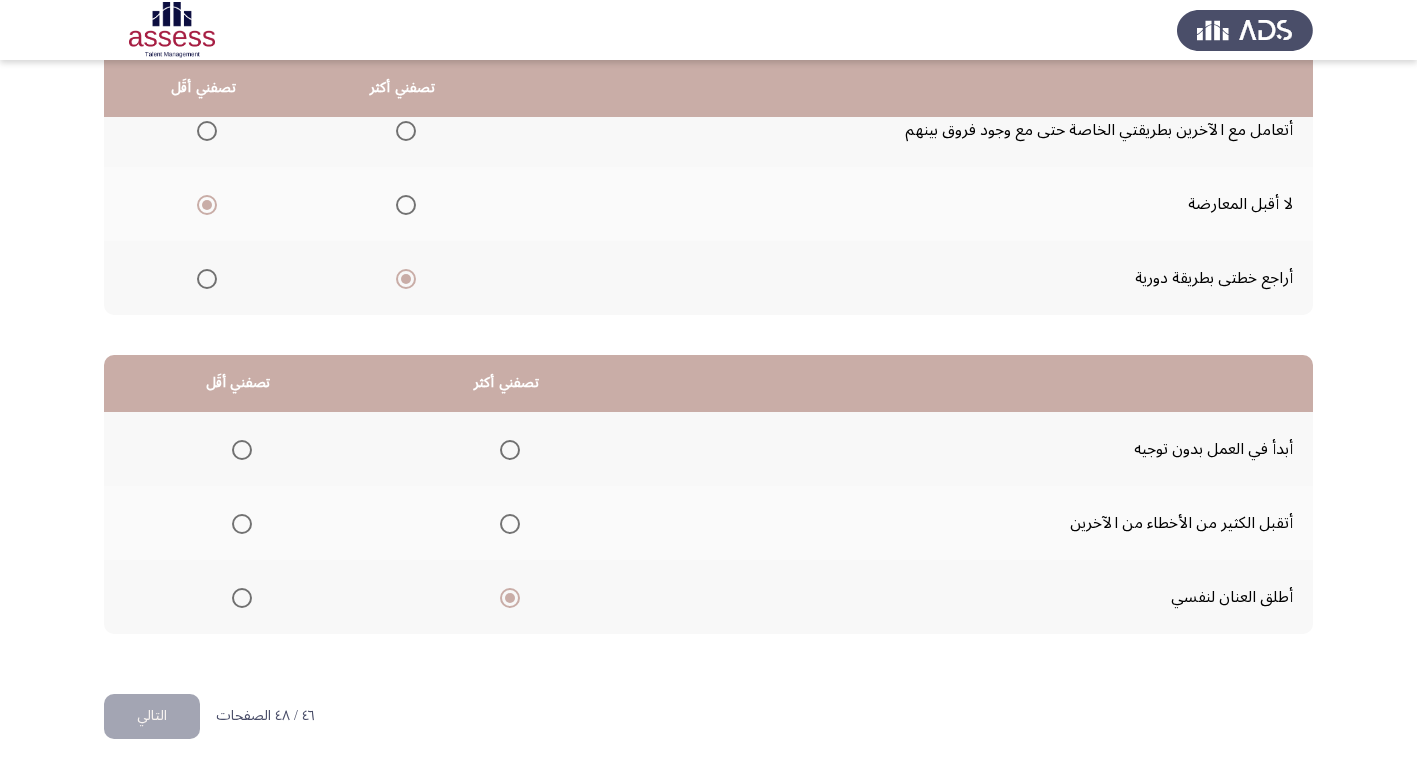 click at bounding box center [242, 450] 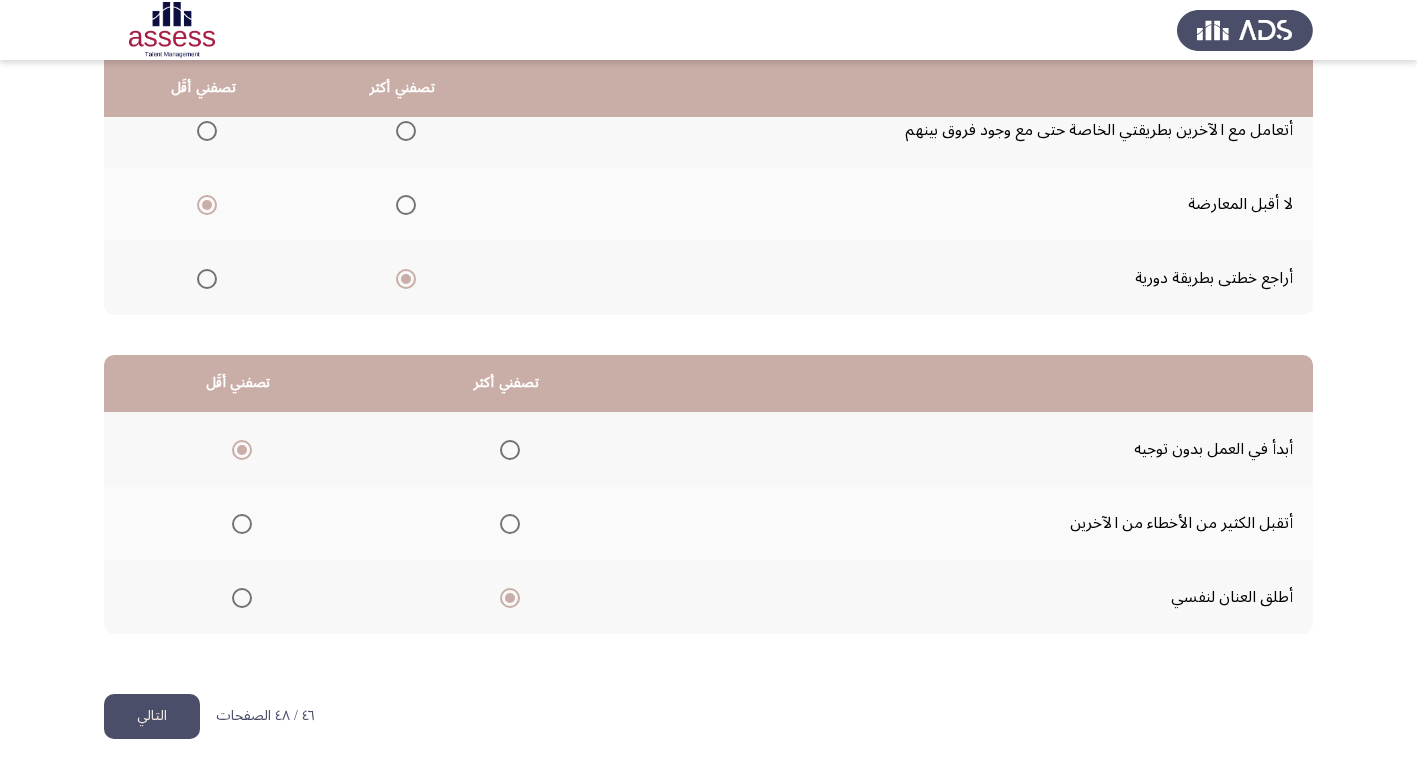 click on "التالي" 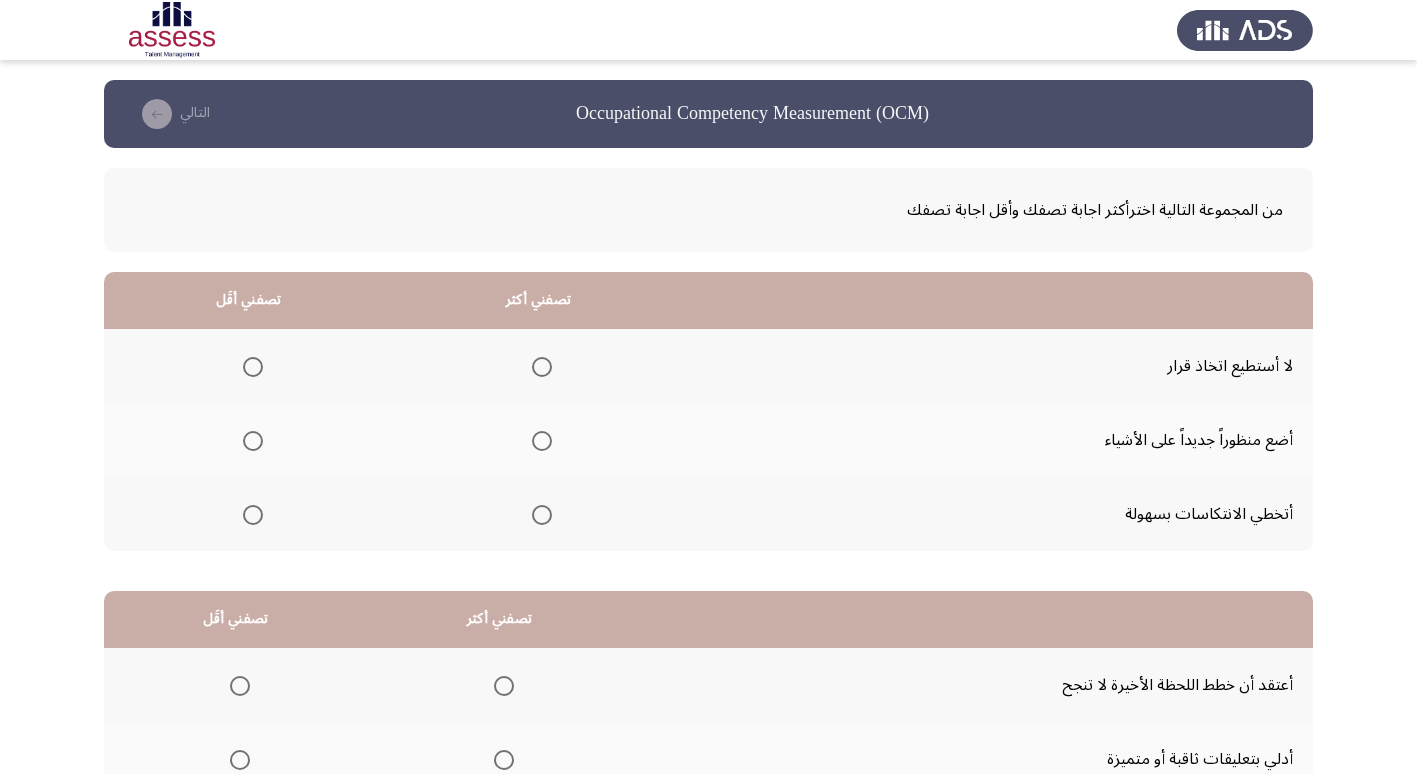 click at bounding box center (542, 367) 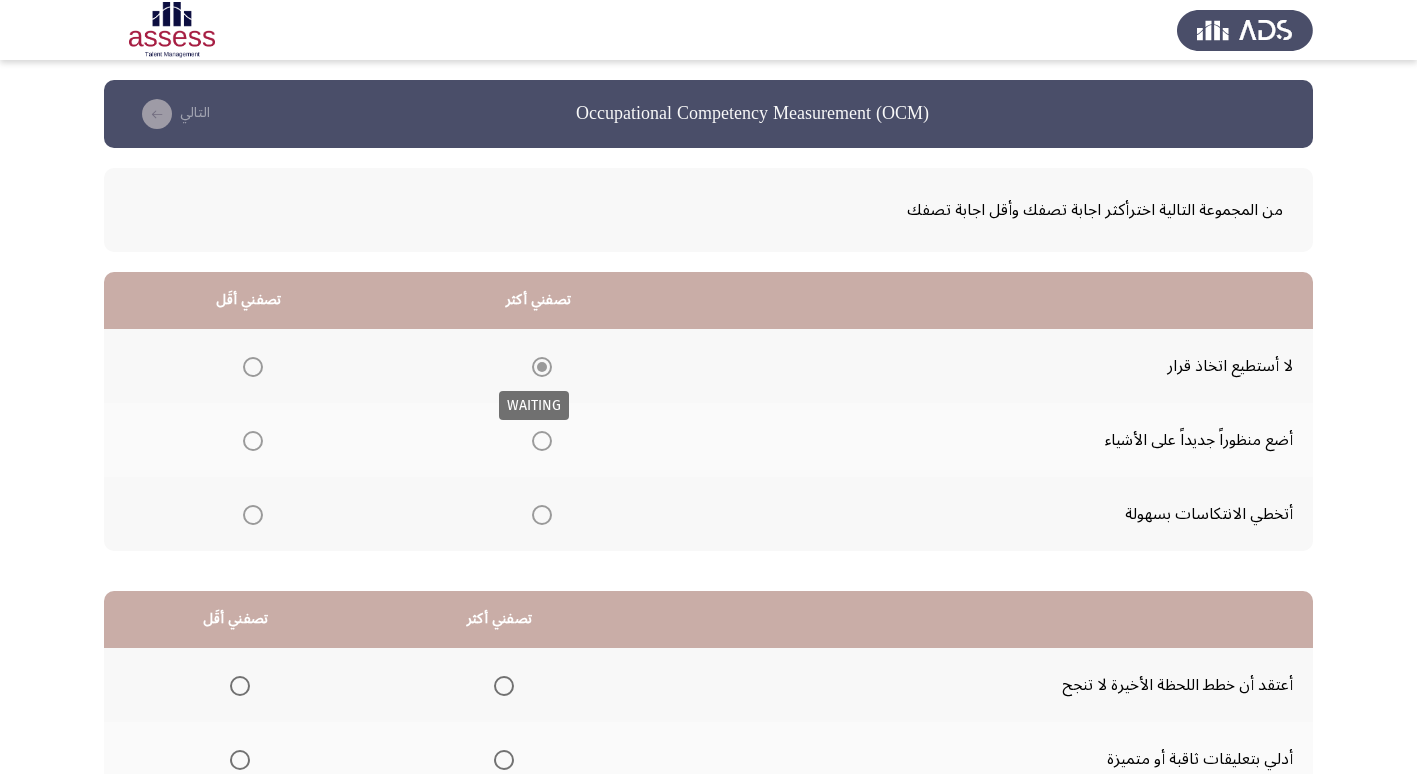 click at bounding box center (542, 367) 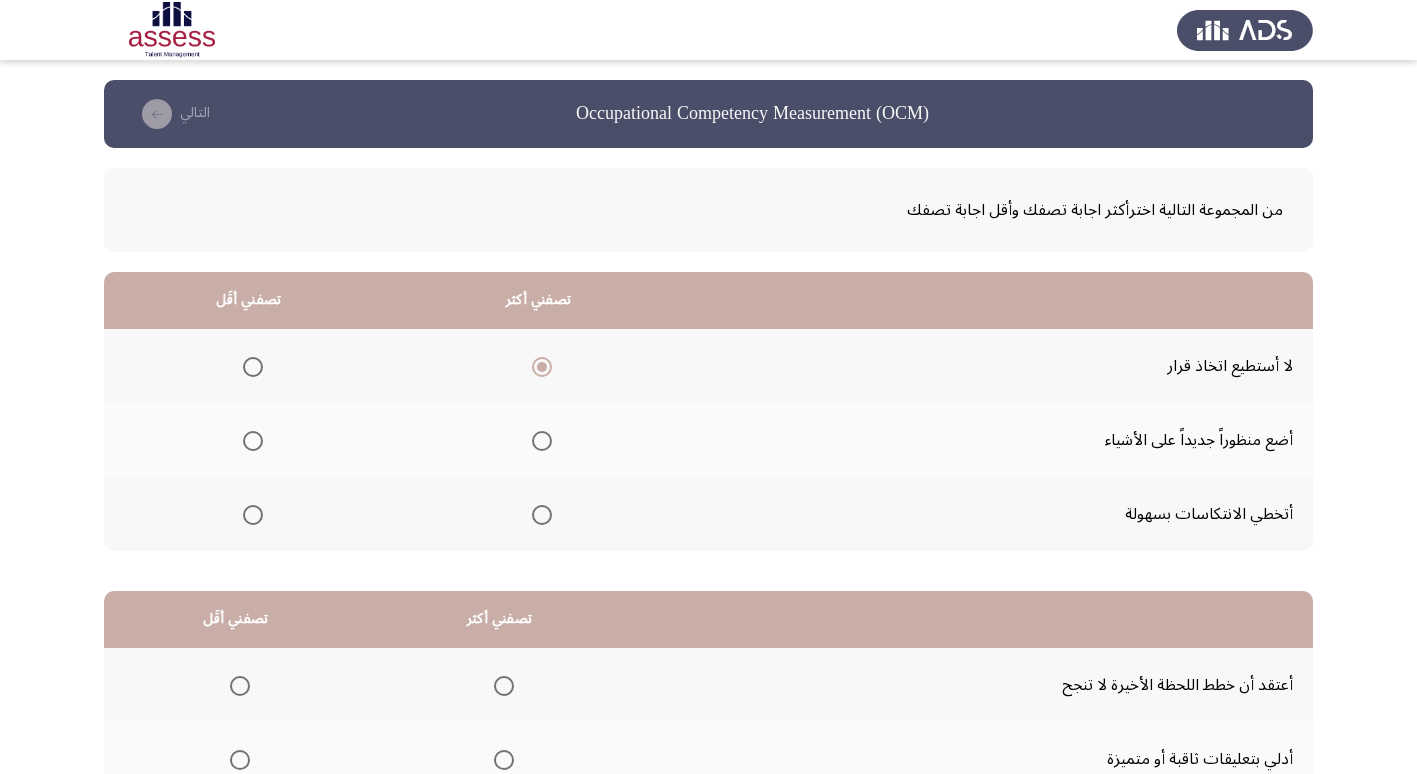 click at bounding box center [253, 441] 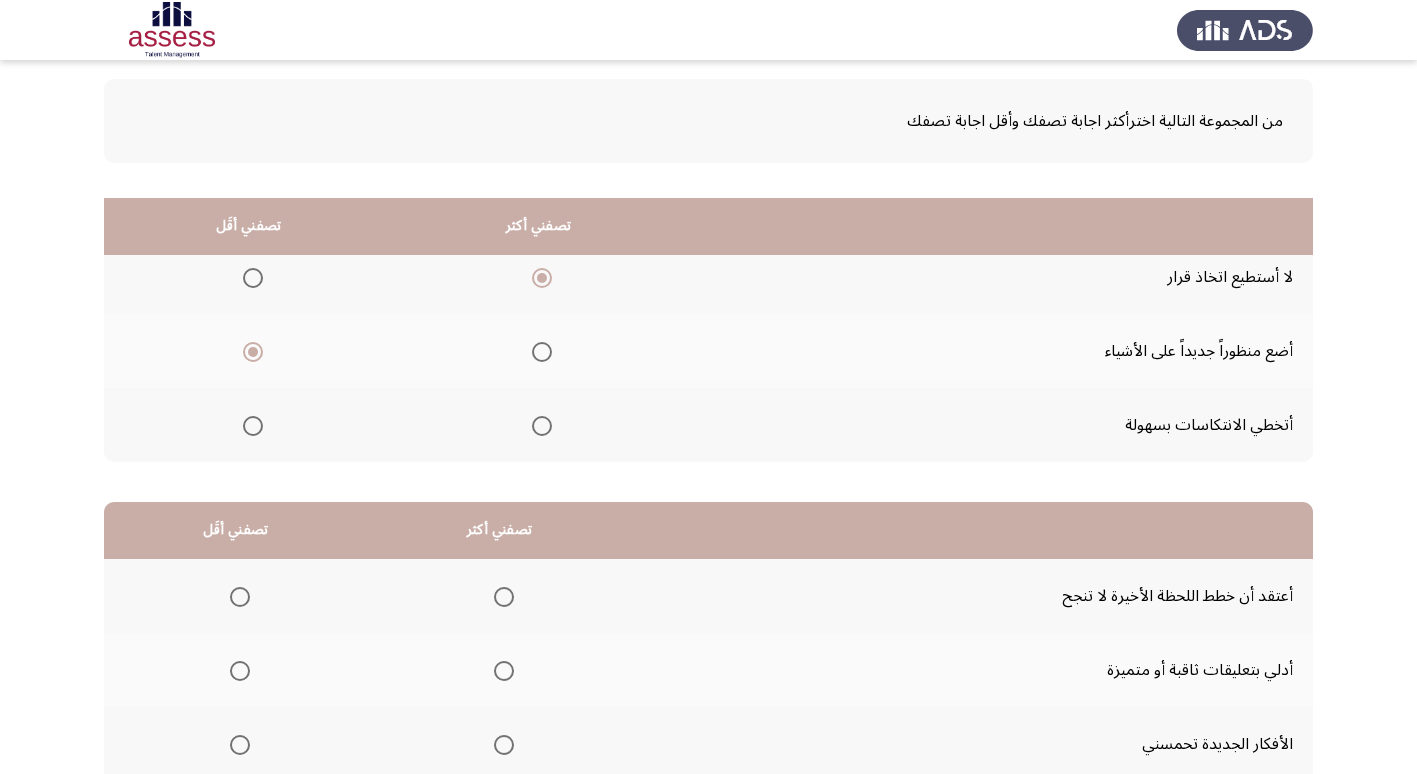 scroll, scrollTop: 236, scrollLeft: 0, axis: vertical 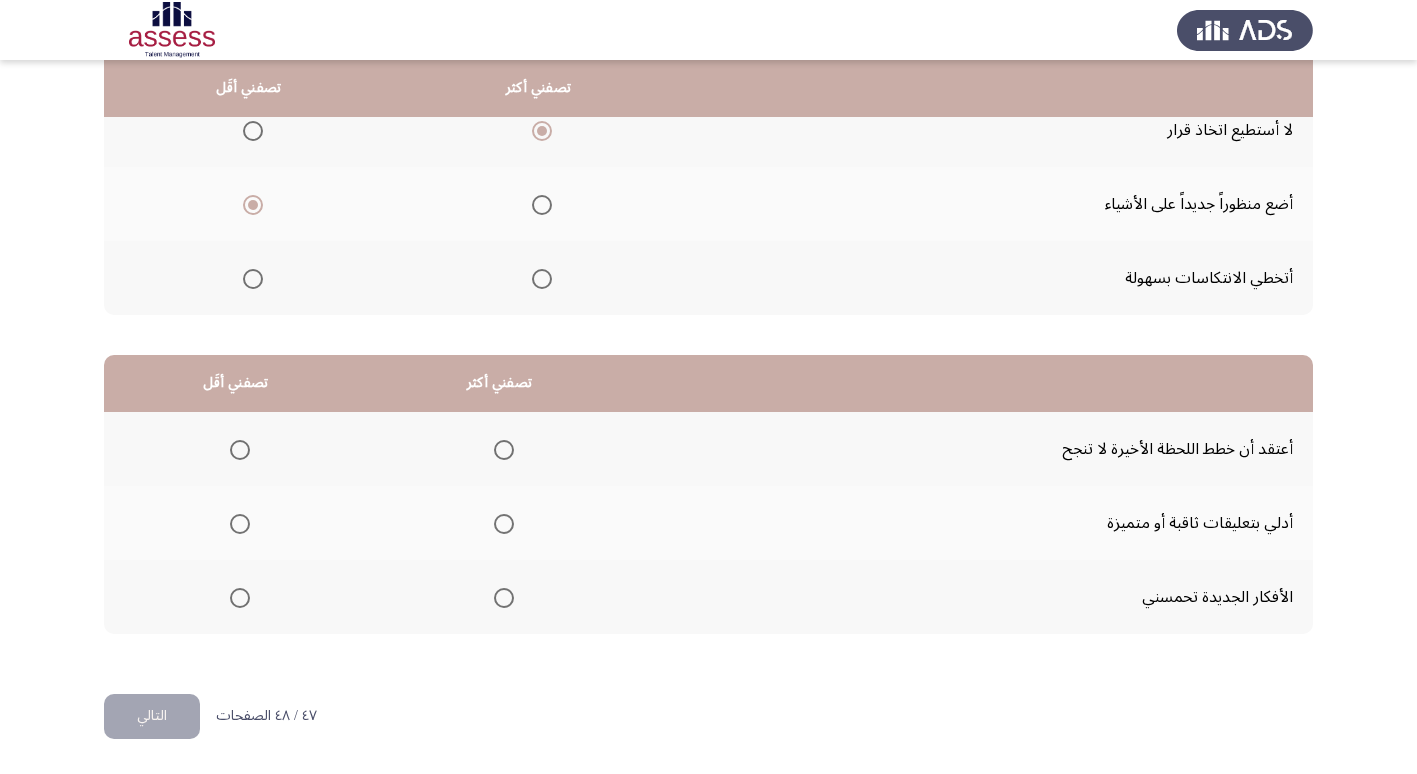 click at bounding box center [504, 598] 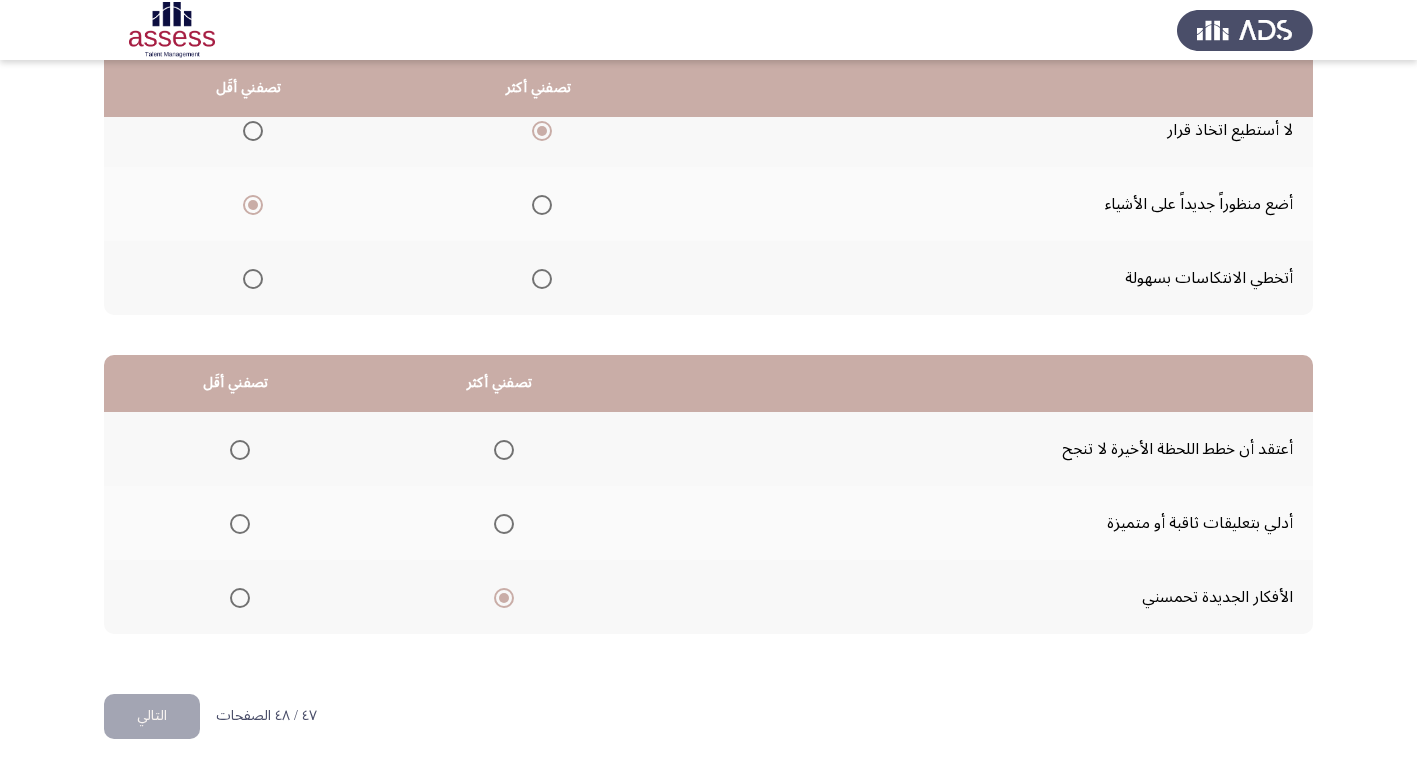 click at bounding box center (240, 450) 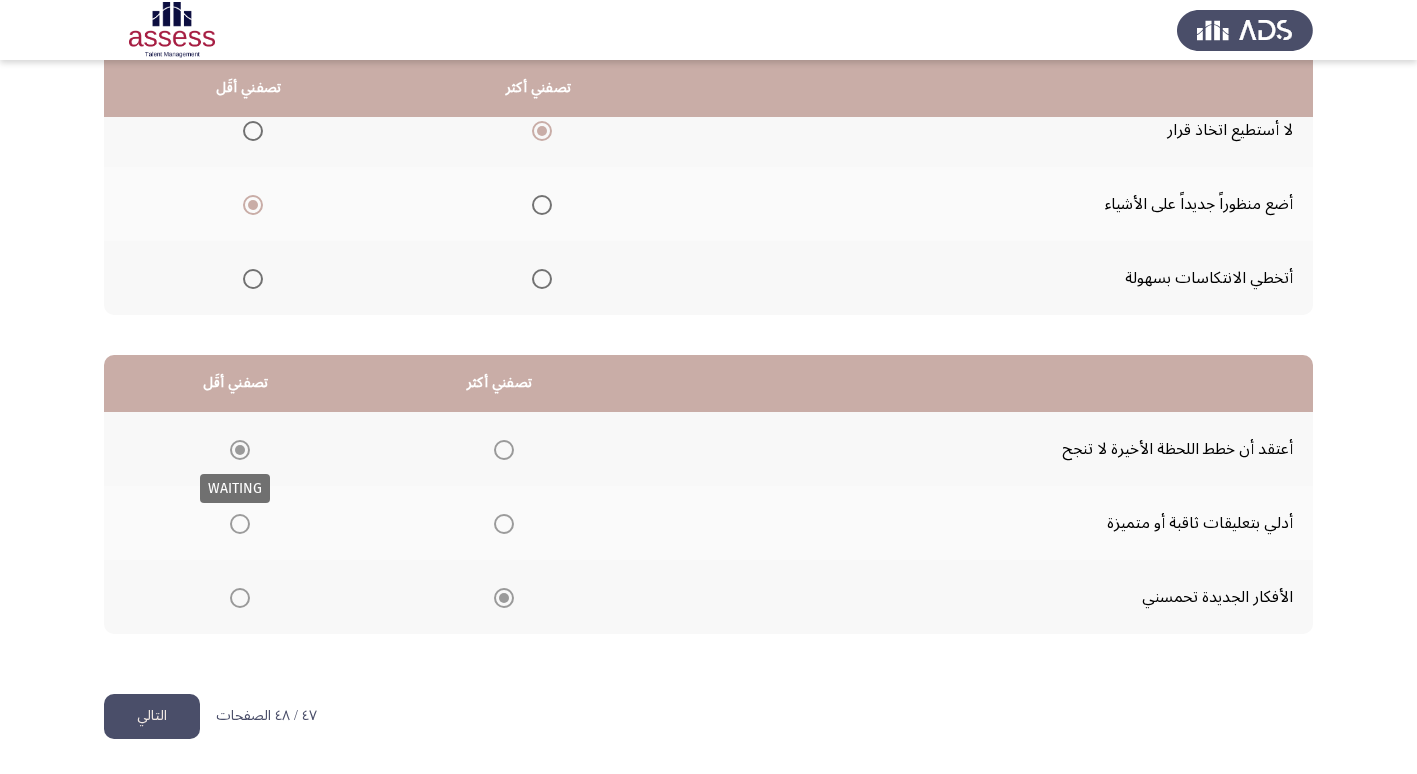 click at bounding box center (240, 450) 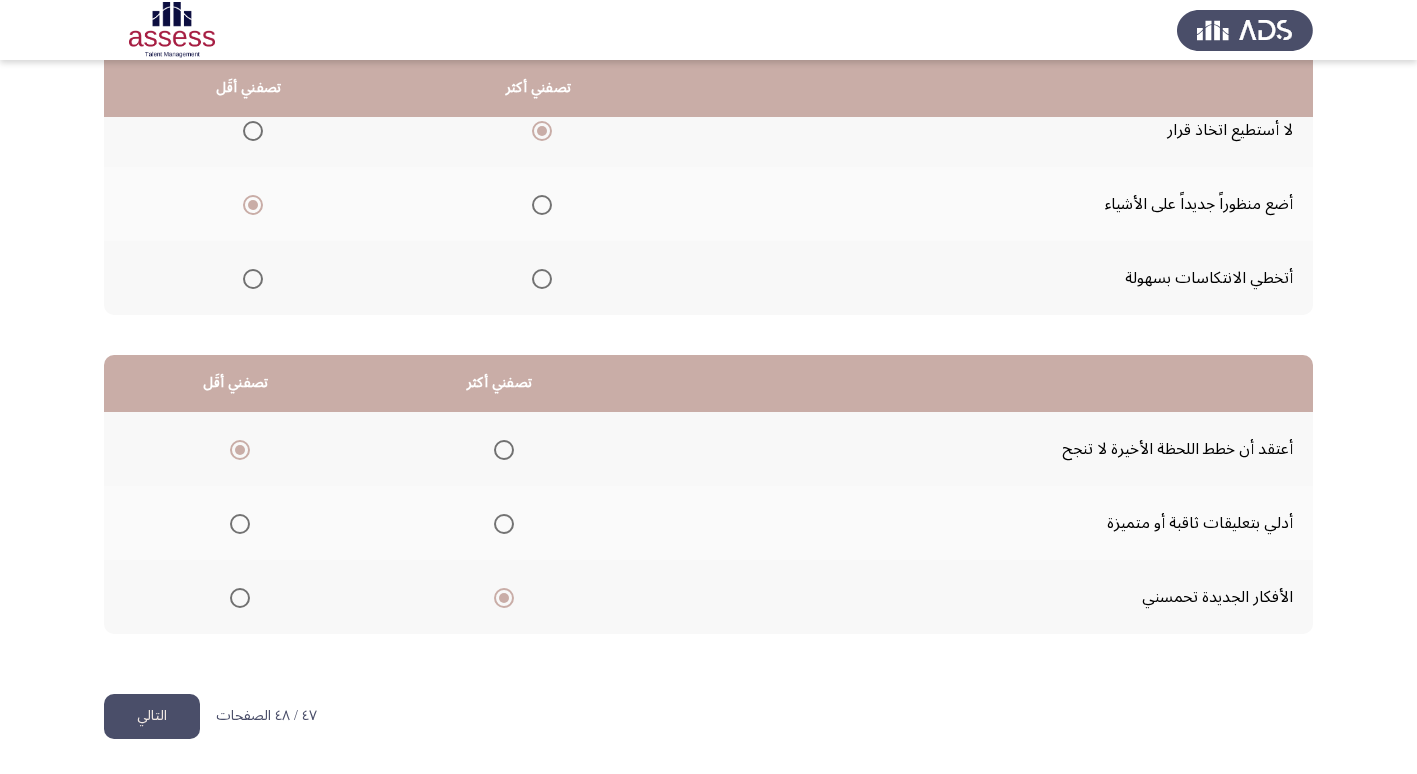 click on "التالي" 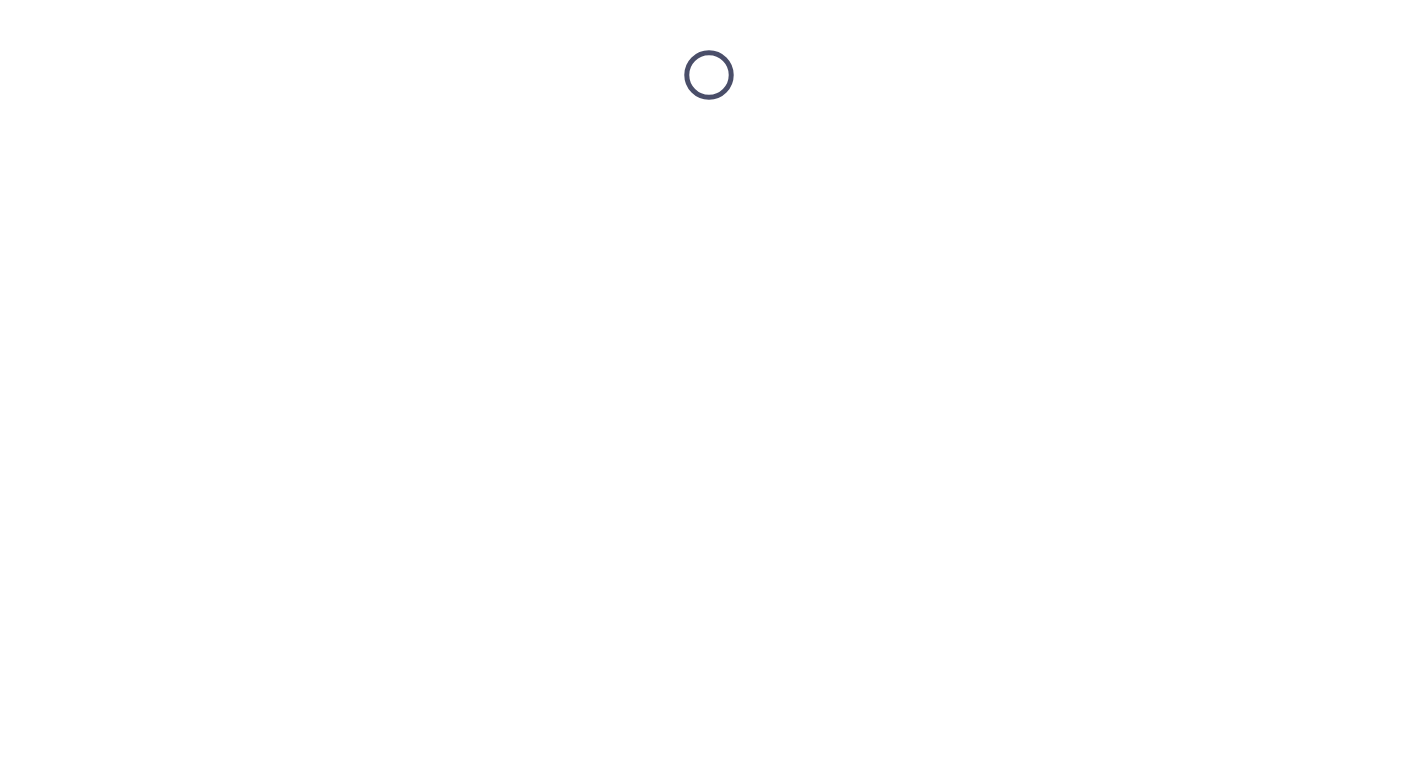 scroll, scrollTop: 0, scrollLeft: 0, axis: both 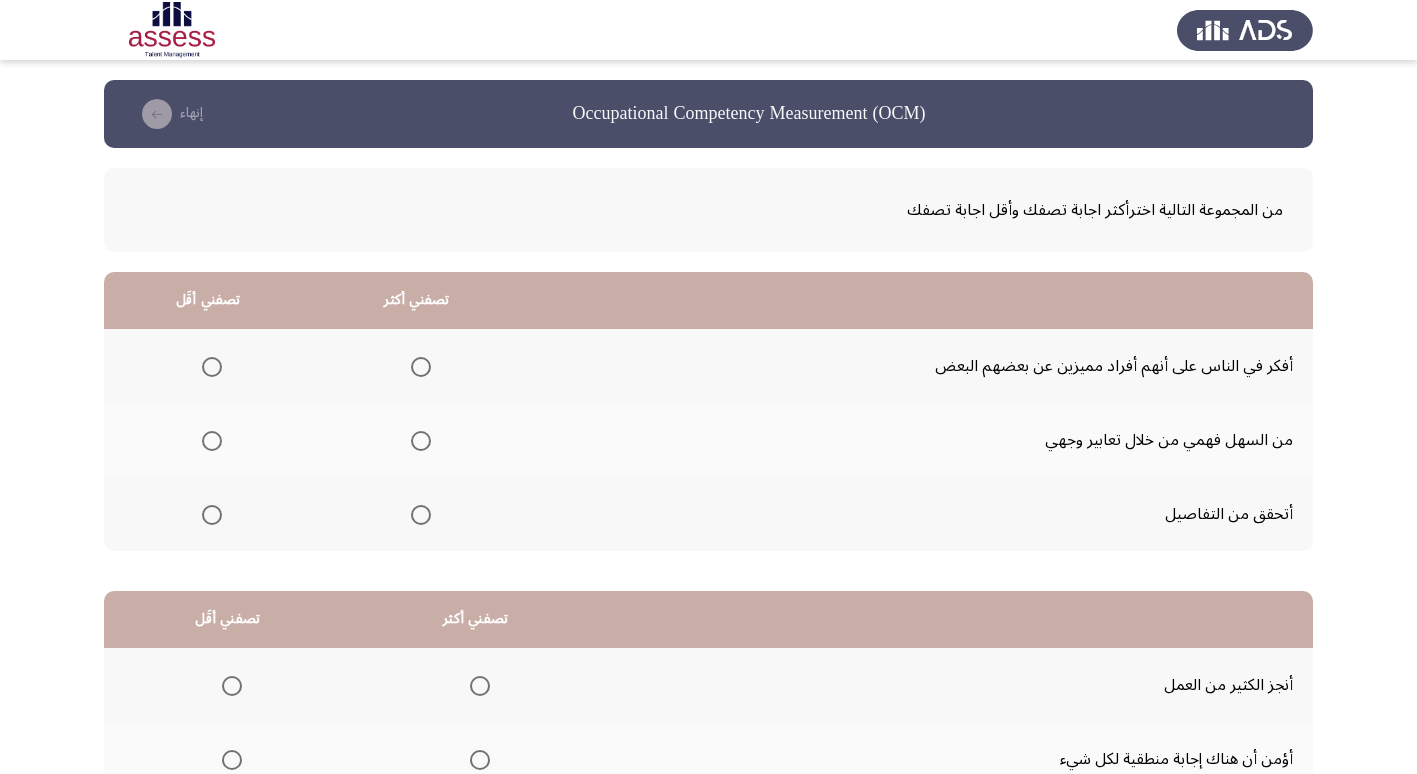 click at bounding box center [421, 441] 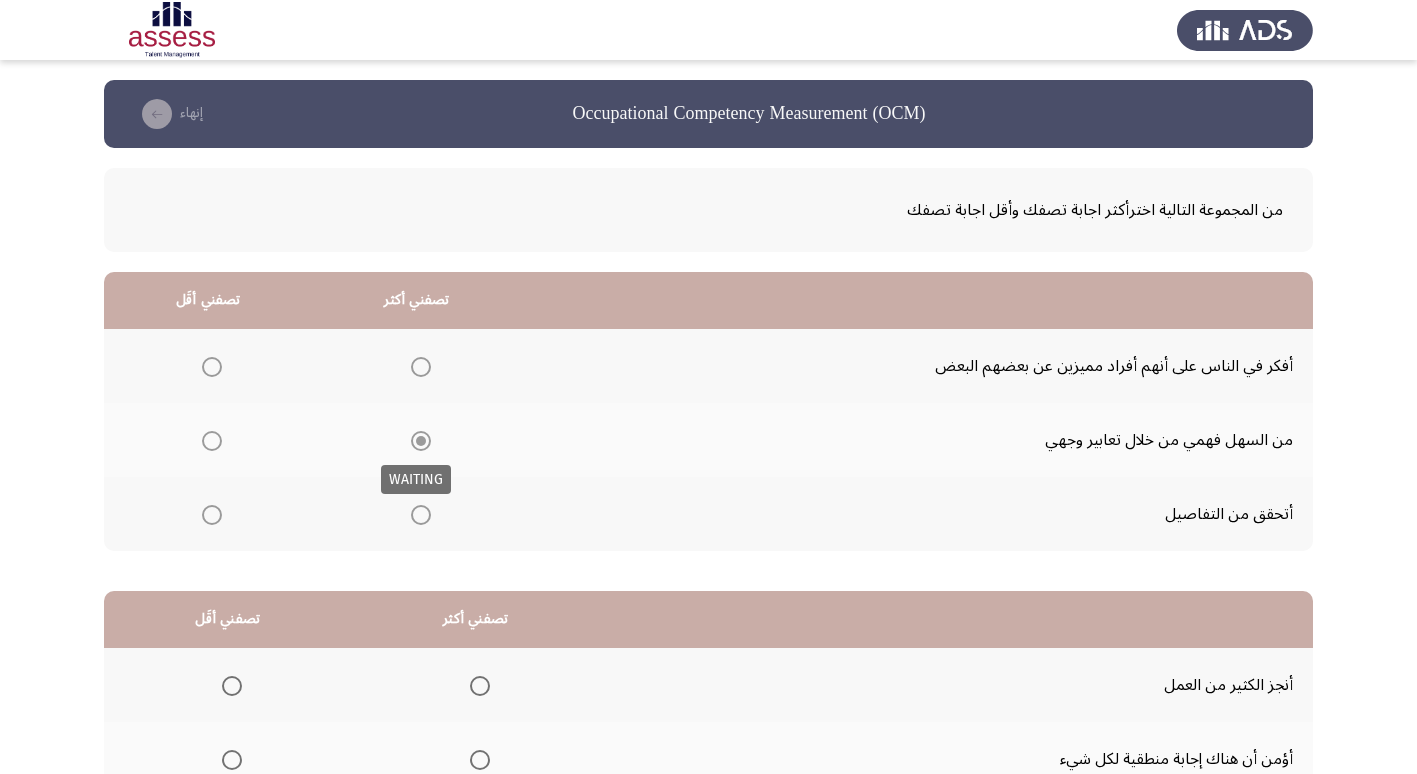 click at bounding box center (421, 441) 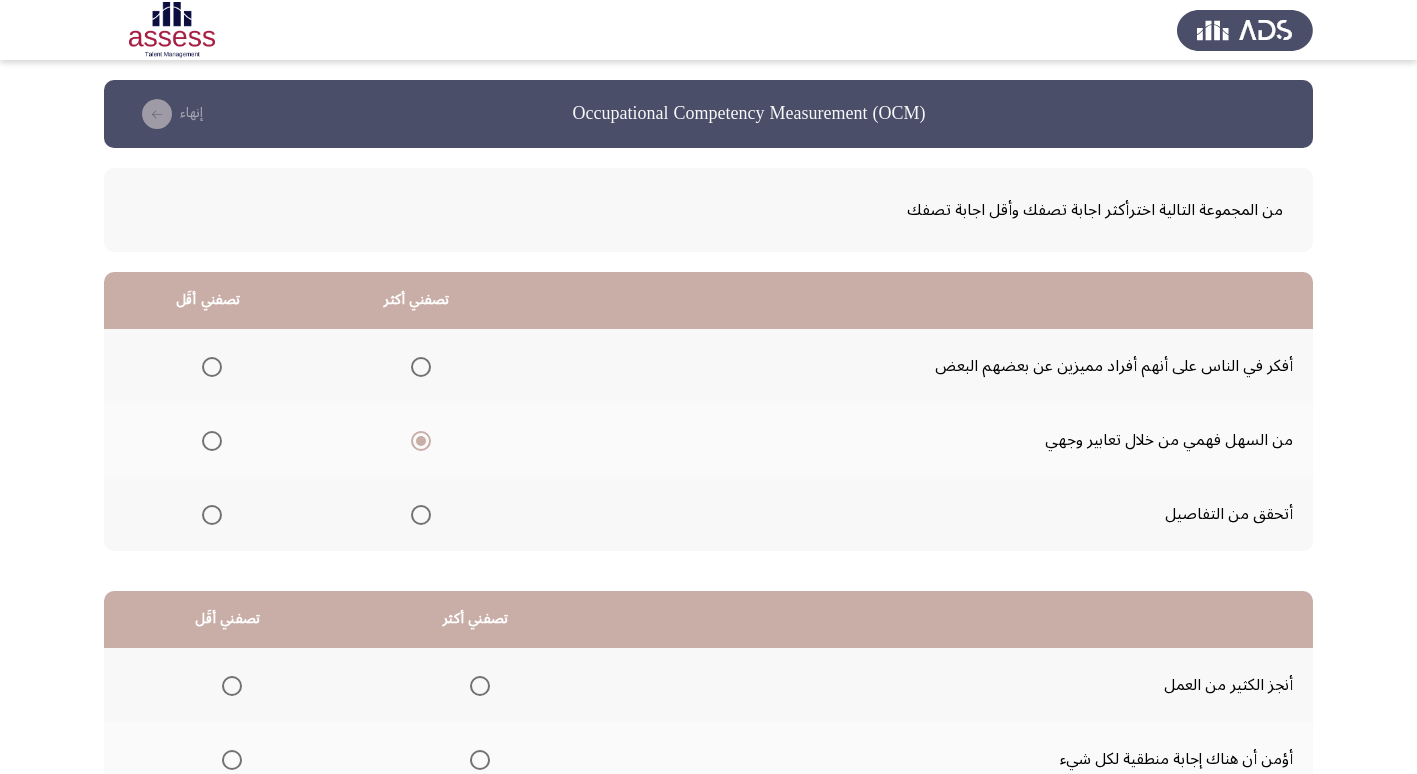 click at bounding box center [212, 367] 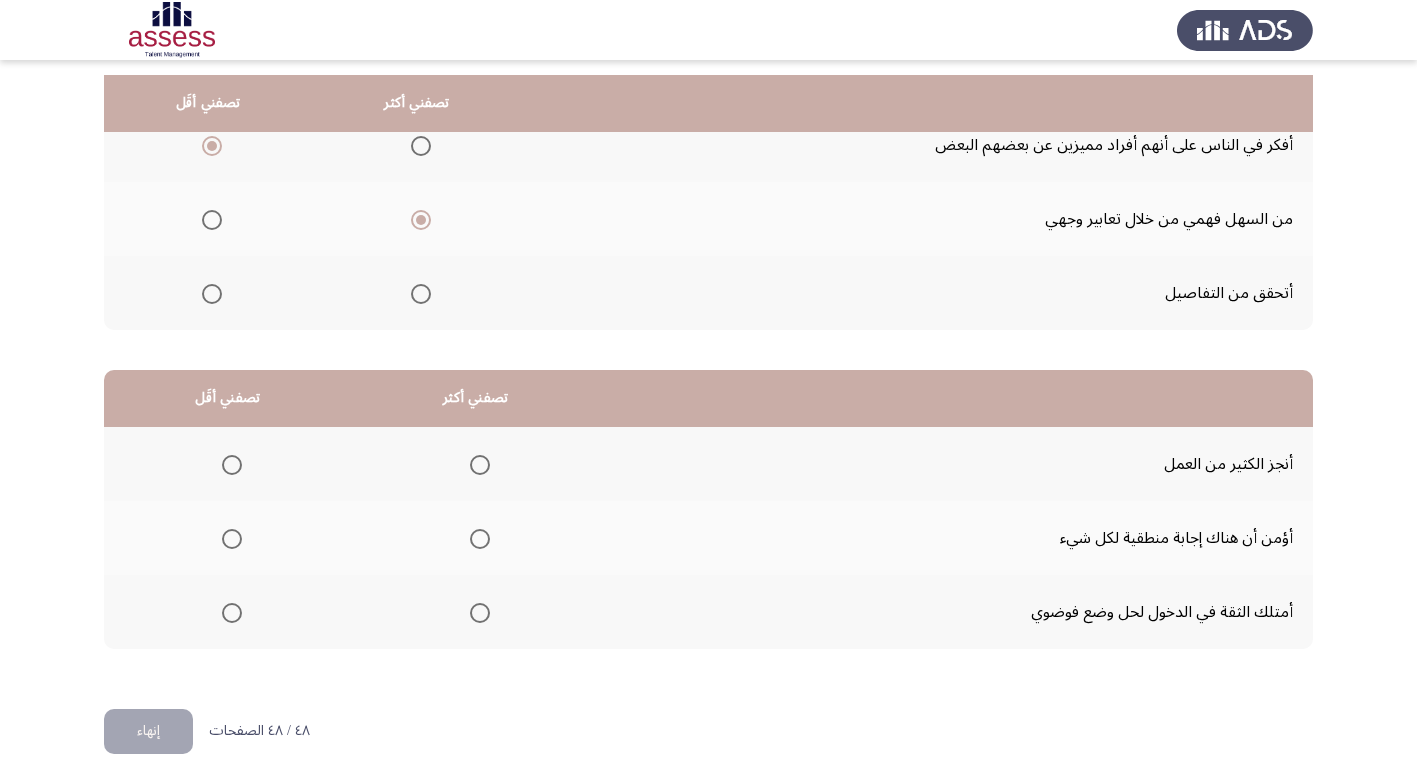 scroll, scrollTop: 236, scrollLeft: 0, axis: vertical 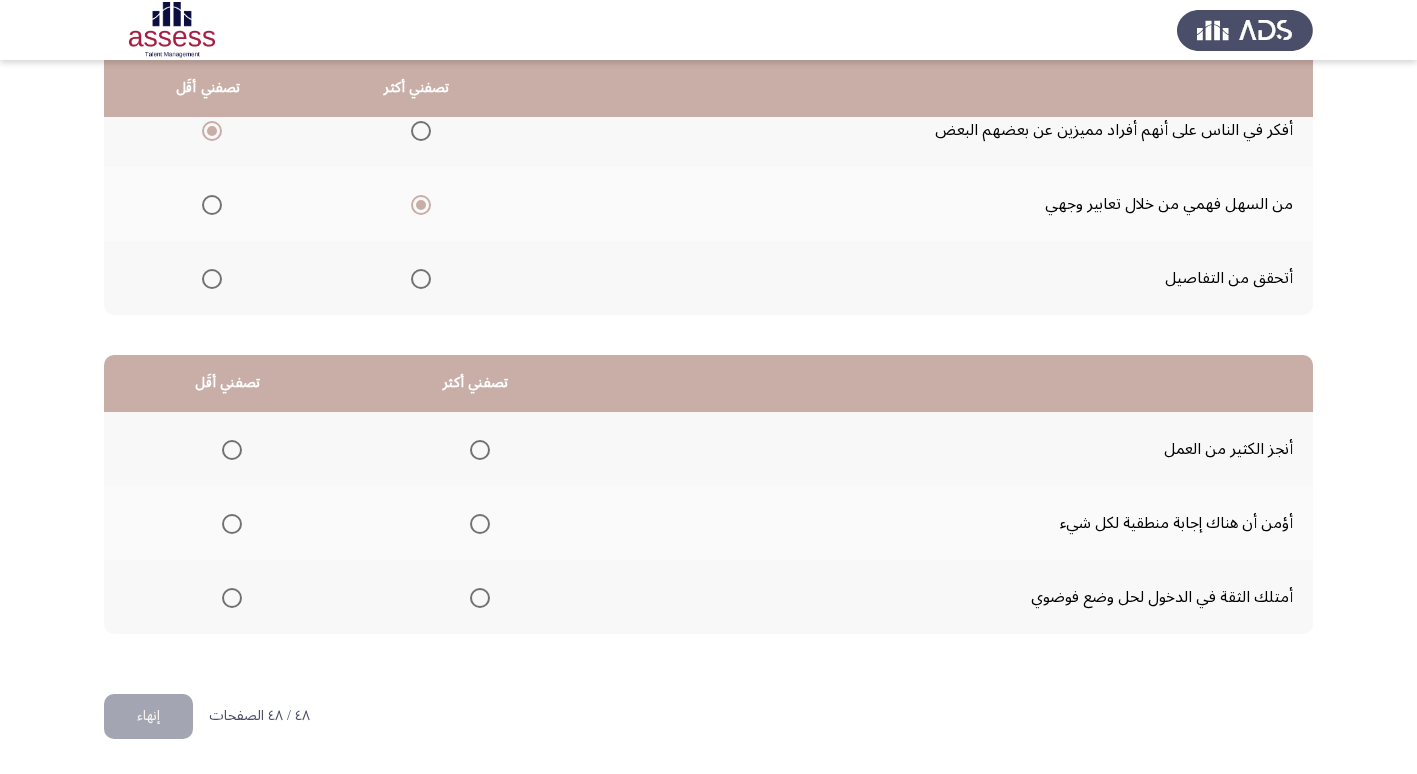click at bounding box center [480, 524] 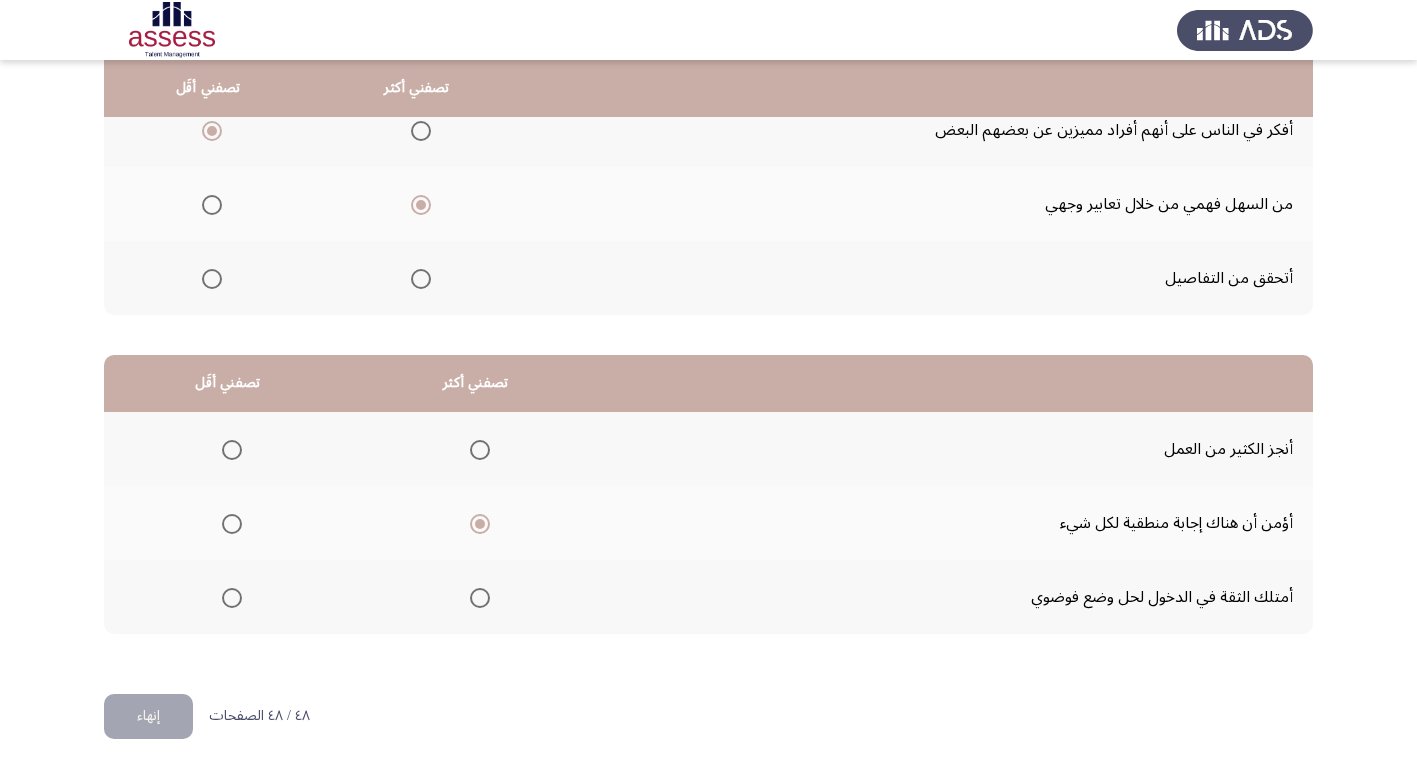 click at bounding box center (480, 450) 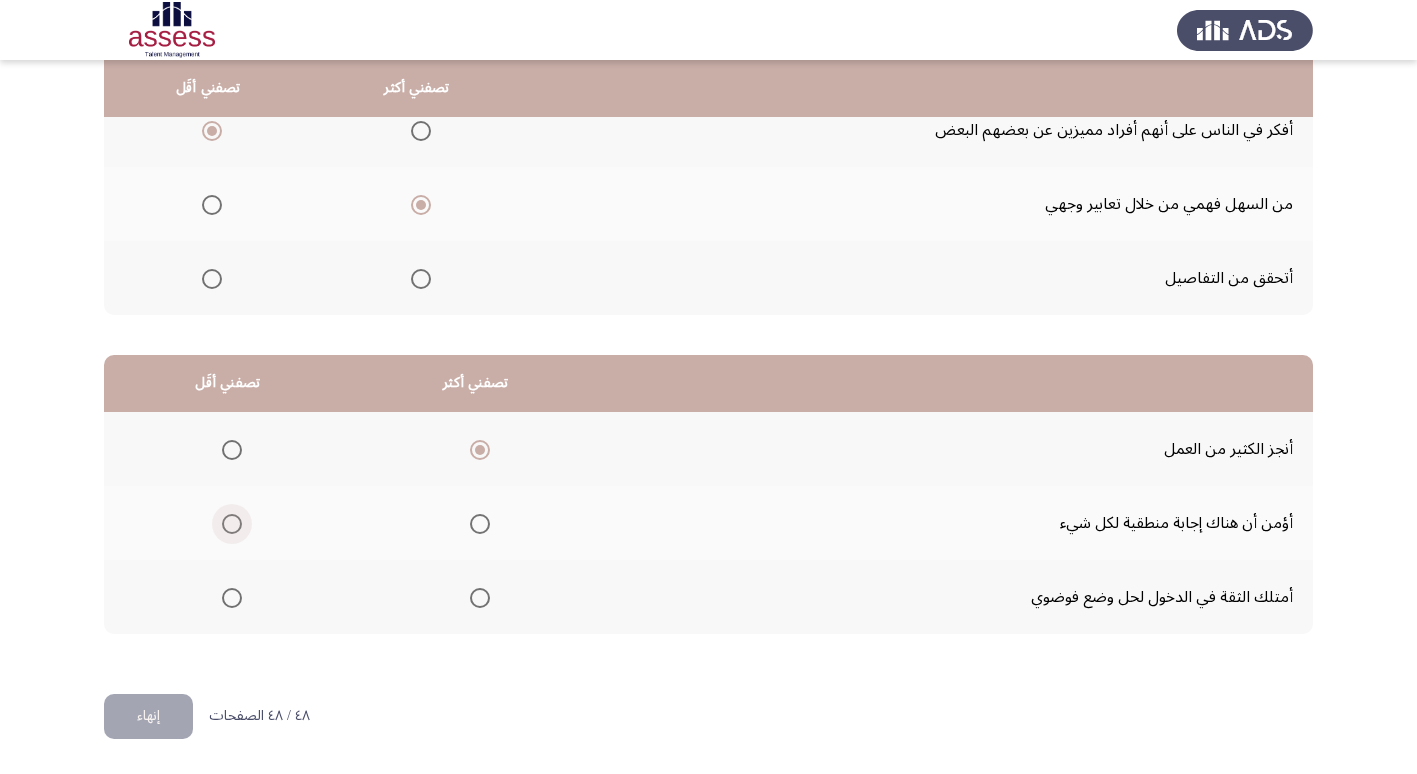 click at bounding box center [232, 524] 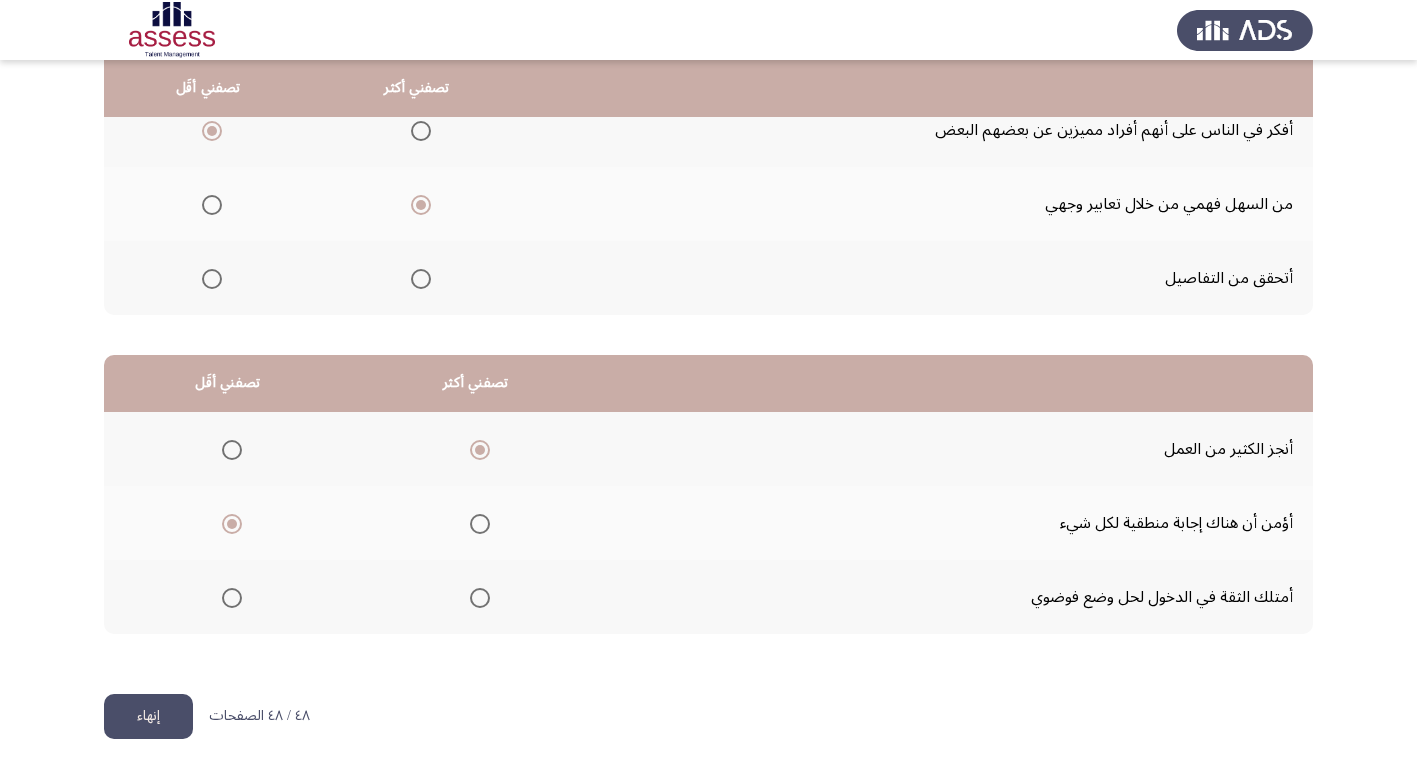 click on "إنهاء" 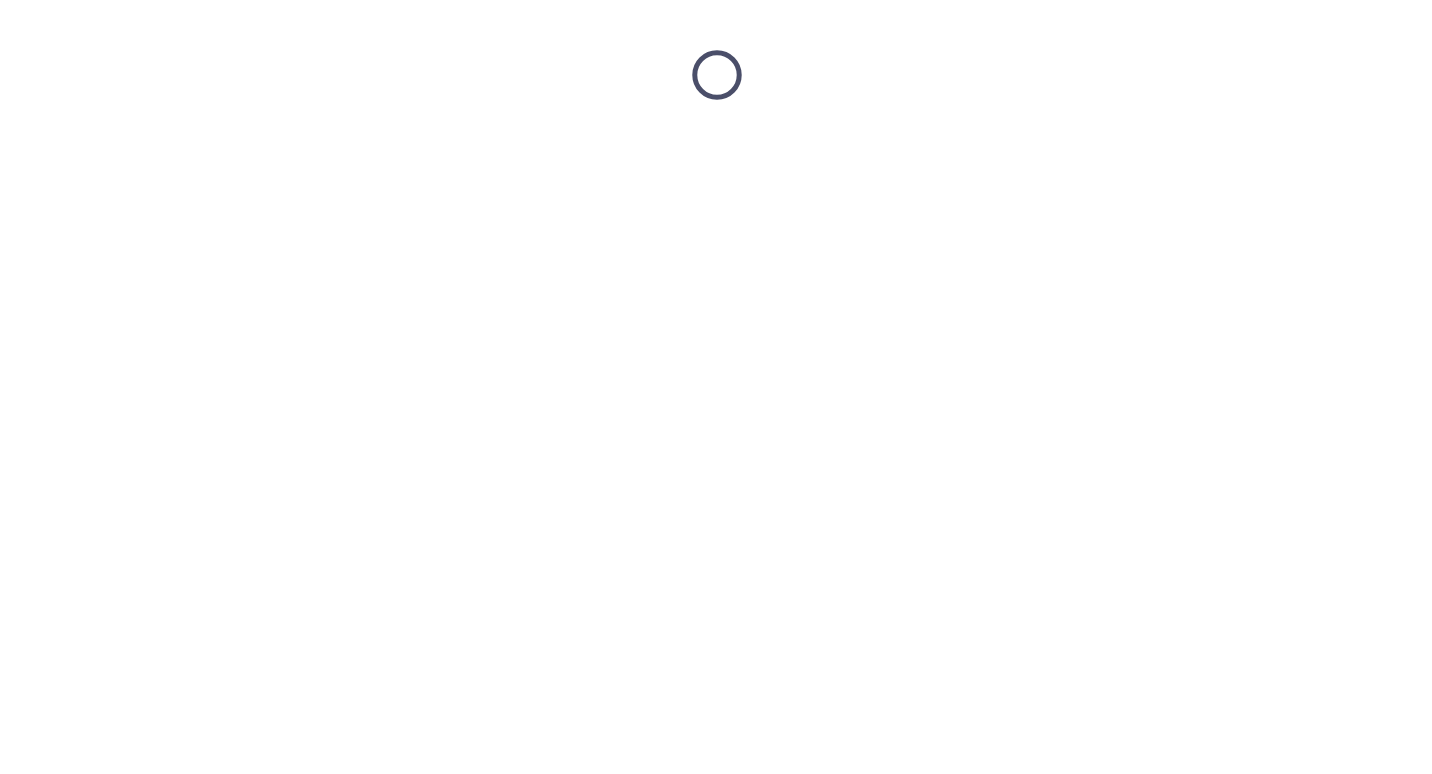 scroll, scrollTop: 0, scrollLeft: 0, axis: both 